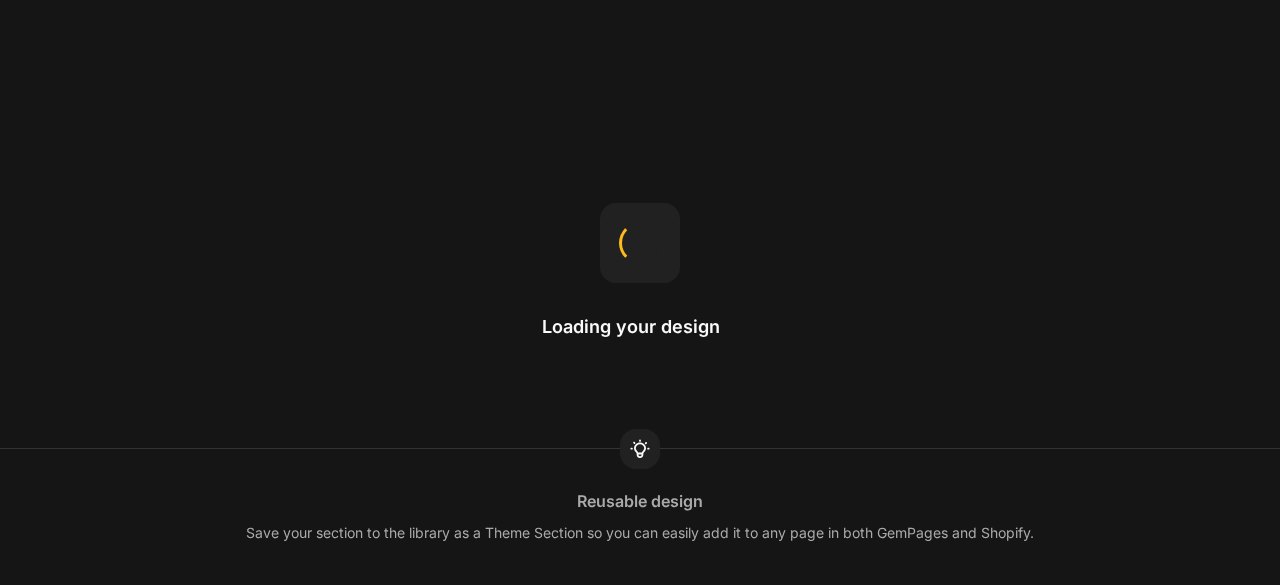 scroll, scrollTop: 0, scrollLeft: 0, axis: both 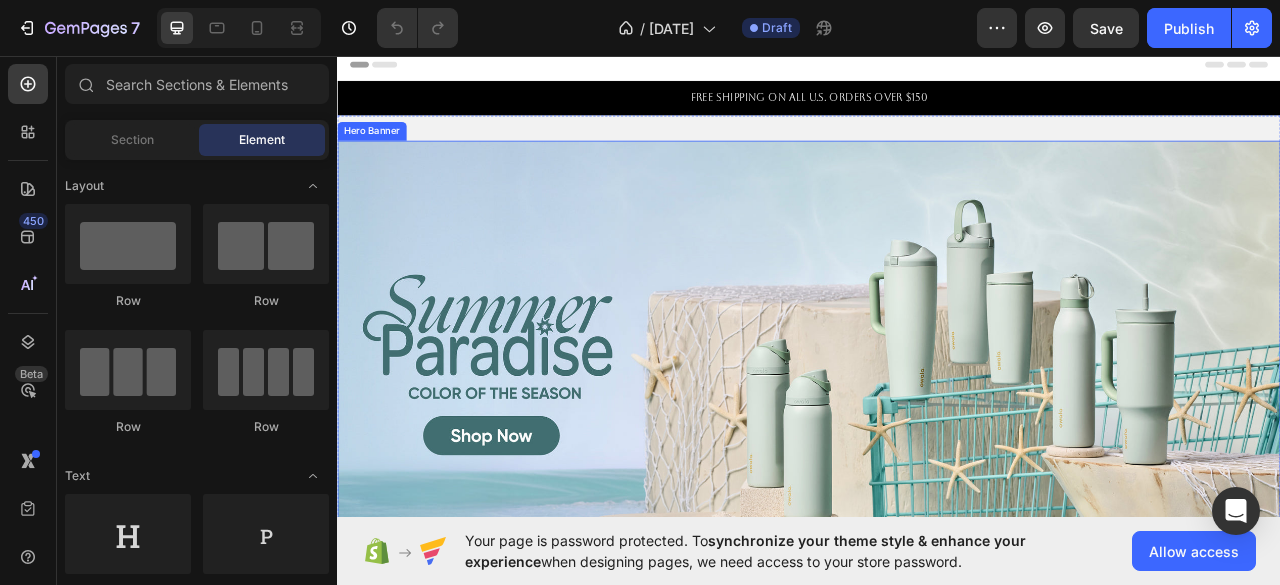 click at bounding box center (937, 465) 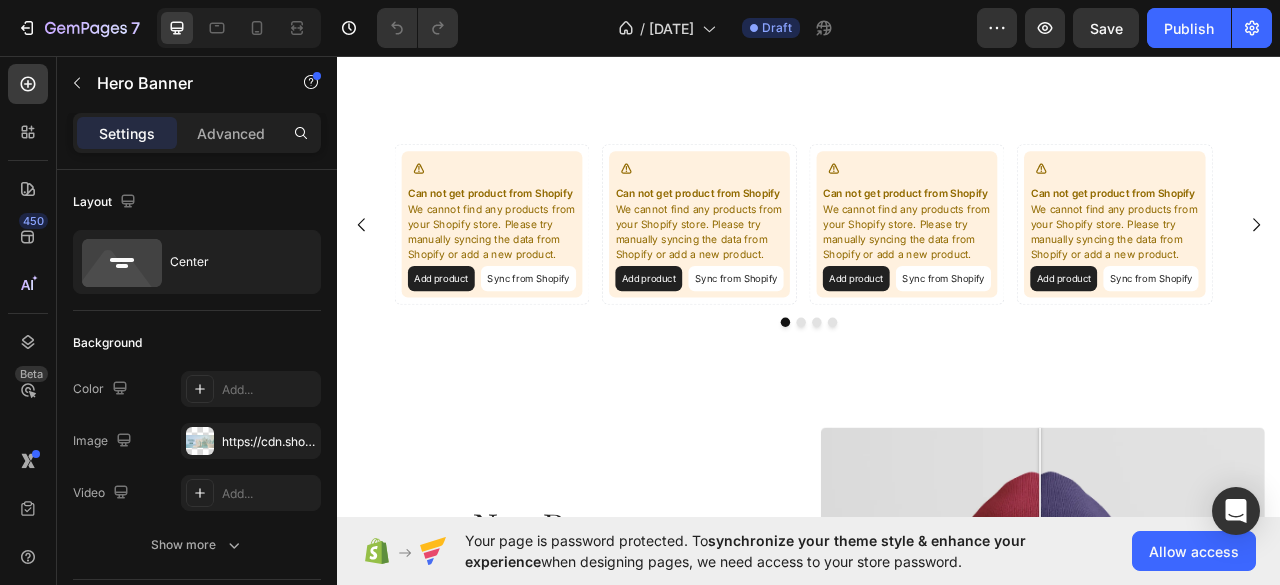 scroll, scrollTop: 2344, scrollLeft: 0, axis: vertical 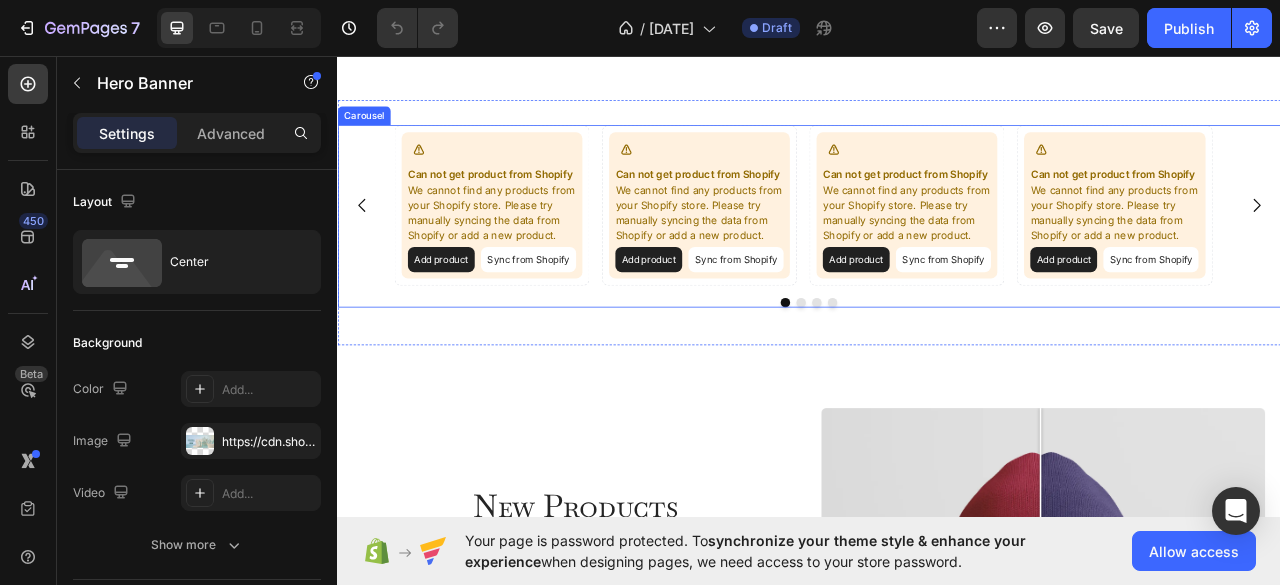 click on "Can not get product from Shopify We cannot find any products from your Shopify store. Please try manually syncing the data from Shopify or add a new product. Add product Sync from Shopify Product Can not get product from Shopify We cannot find any products from your Shopify store. Please try manually syncing the data from Shopify or add a new product. Add product Sync from Shopify Product Can not get product from Shopify We cannot find any products from your Shopify store. Please try manually syncing the data from Shopify or add a new product. Add product Sync from Shopify Product Can not get product from Shopify We cannot find any products from your Shopify store. Please try manually syncing the data from Shopify or add a new product. Add product Sync from Shopify Product" at bounding box center [937, 247] 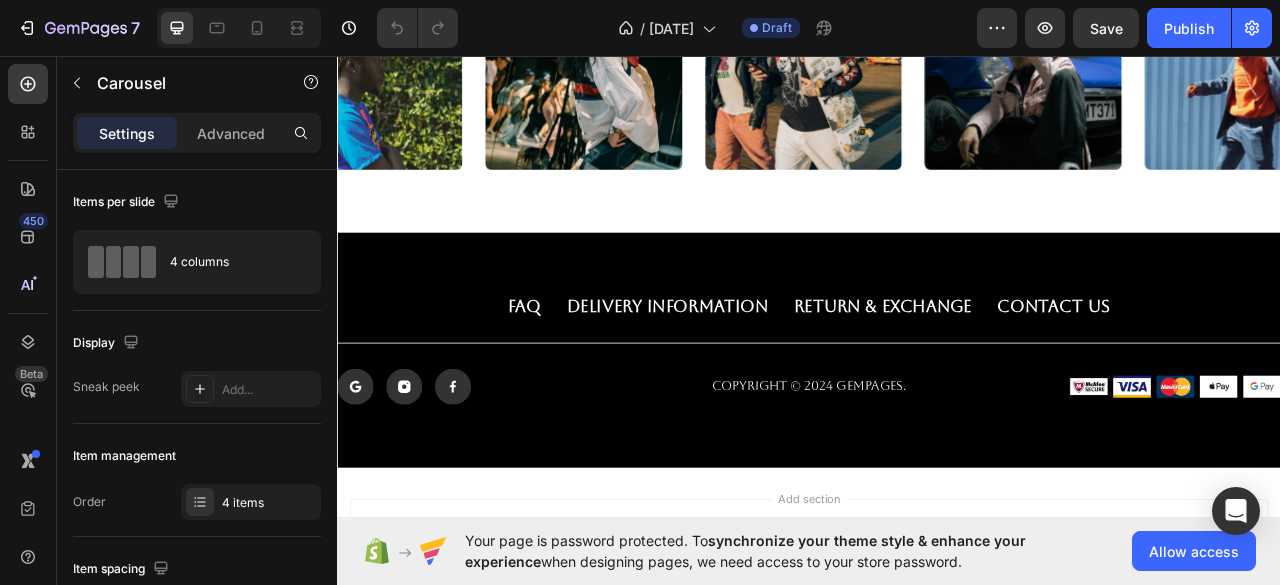 scroll, scrollTop: 4162, scrollLeft: 0, axis: vertical 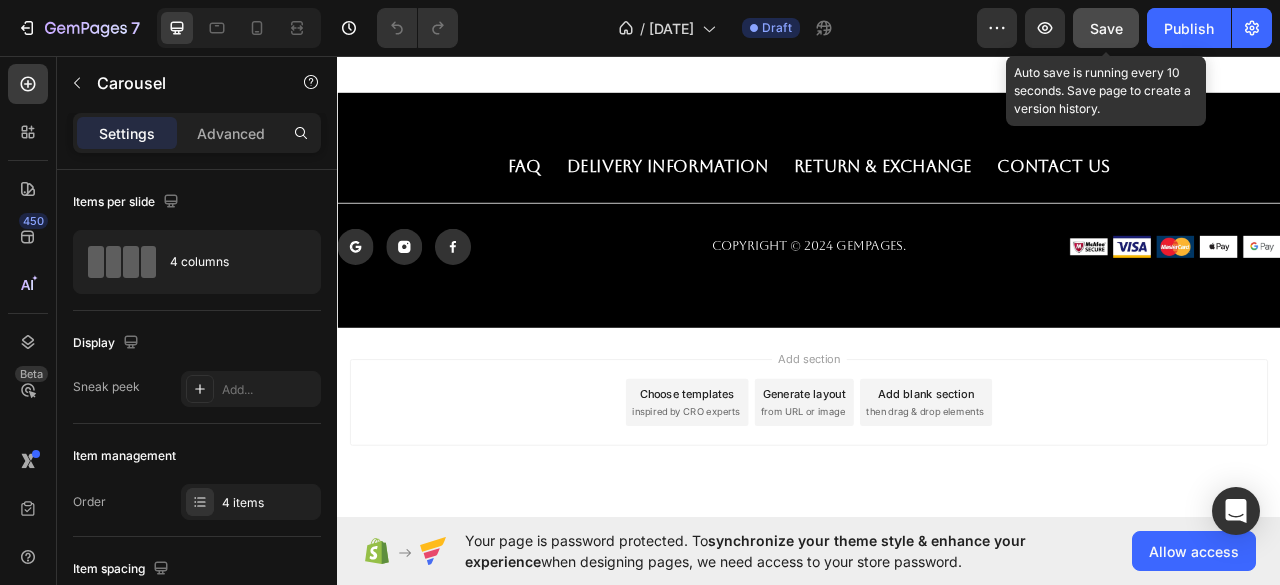 click on "Save" 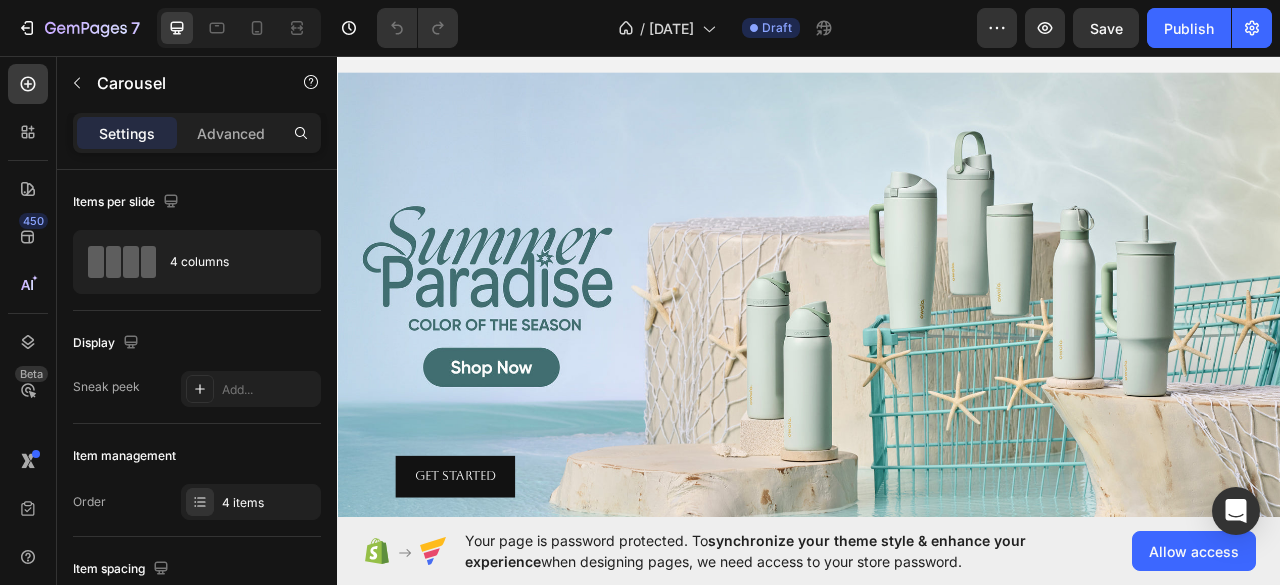 scroll, scrollTop: 0, scrollLeft: 0, axis: both 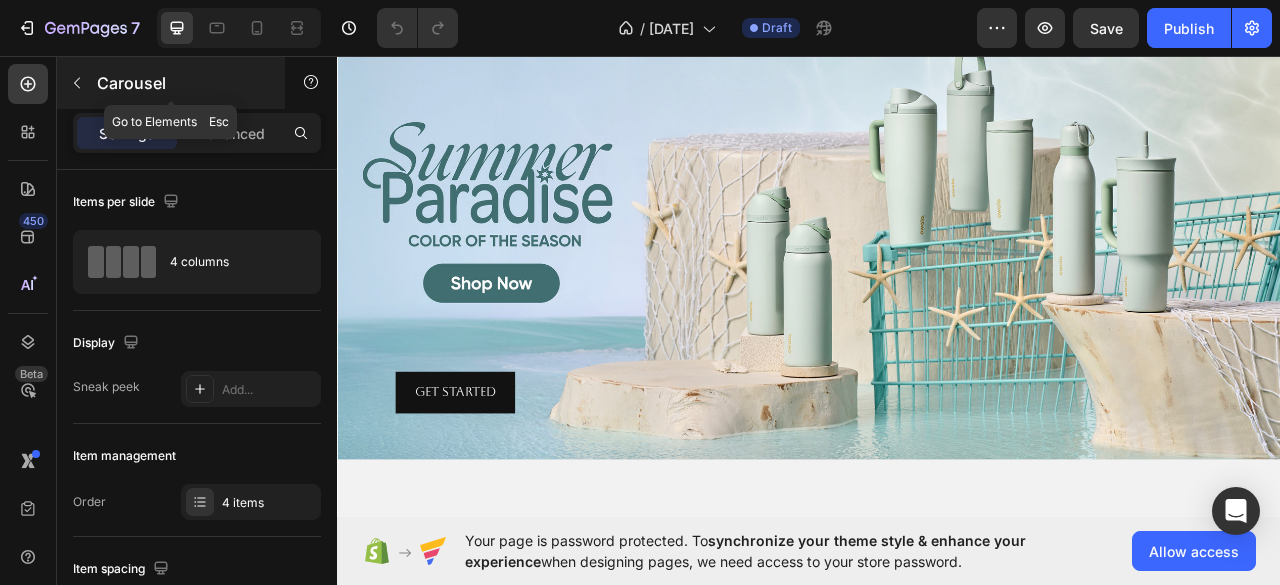 click at bounding box center [77, 83] 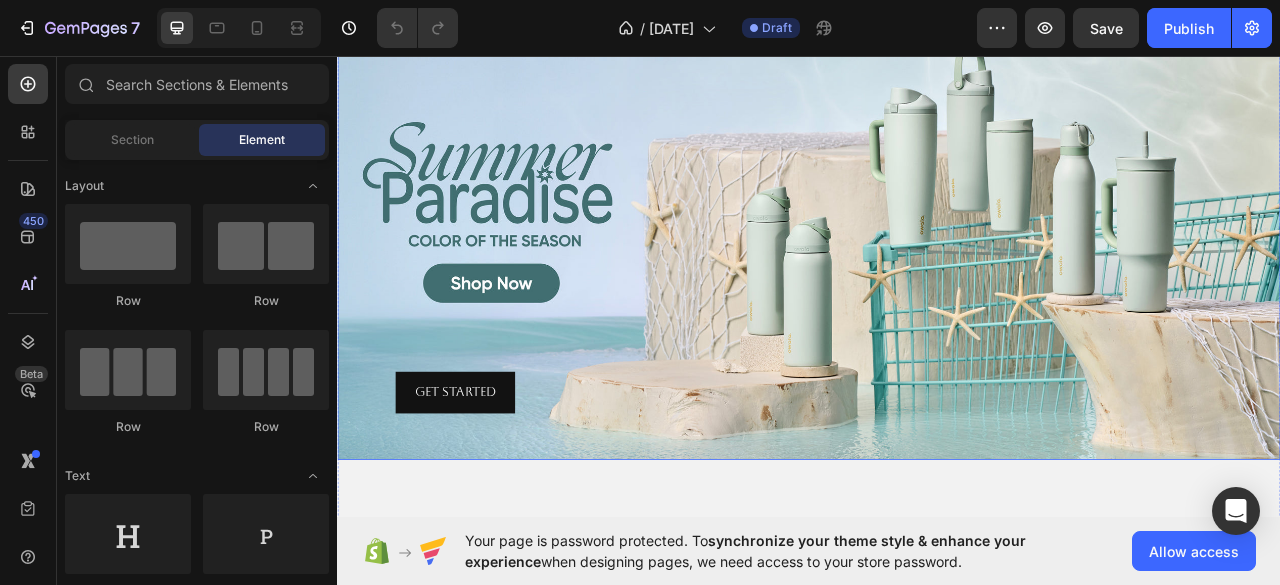 click at bounding box center (937, 271) 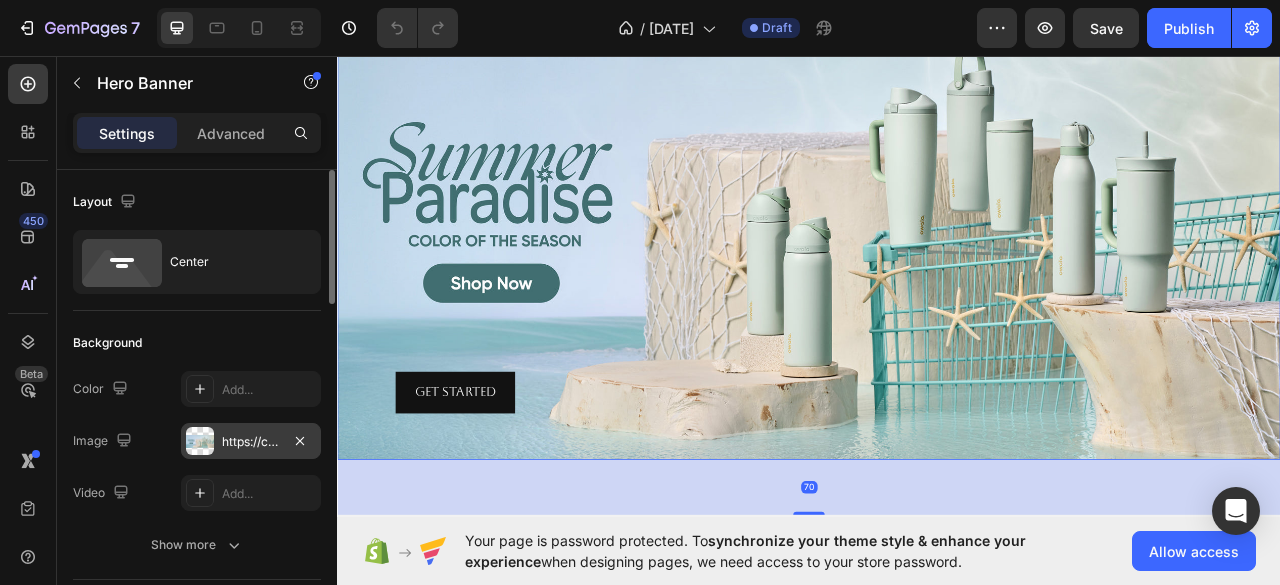 click on "https://cdn.shopify.com/s/files/1/0439/2537/3087/files/OW_COTS_Summer_Paradise_Banner-large.jpg?v=1753820379&width=2000&crop=center" at bounding box center (251, 442) 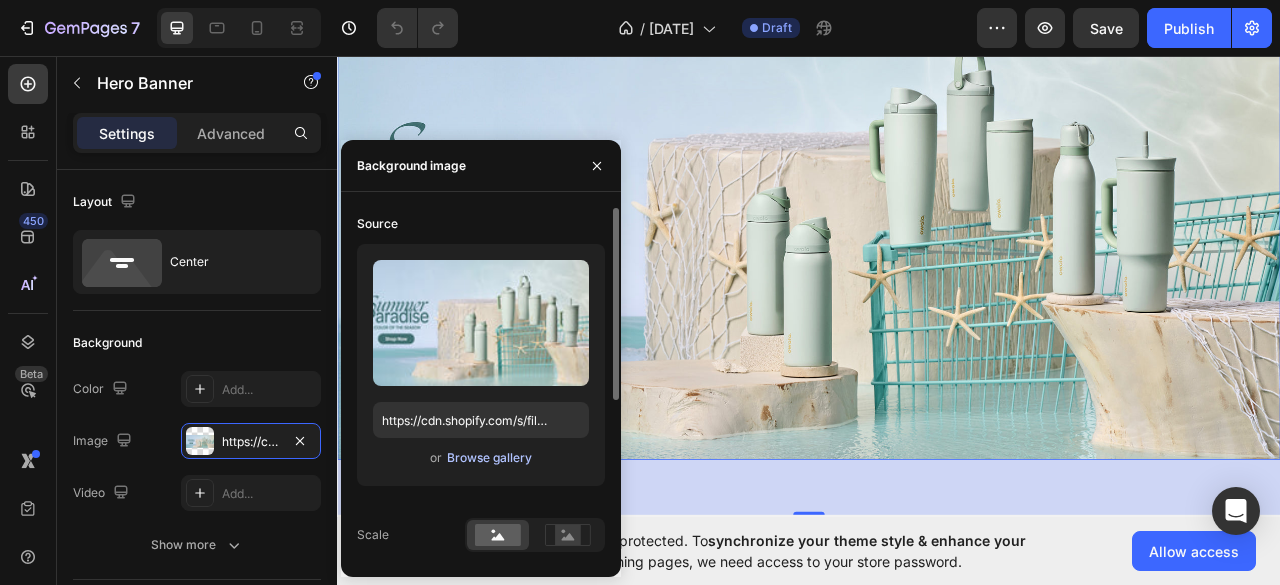 click on "Browse gallery" at bounding box center [489, 458] 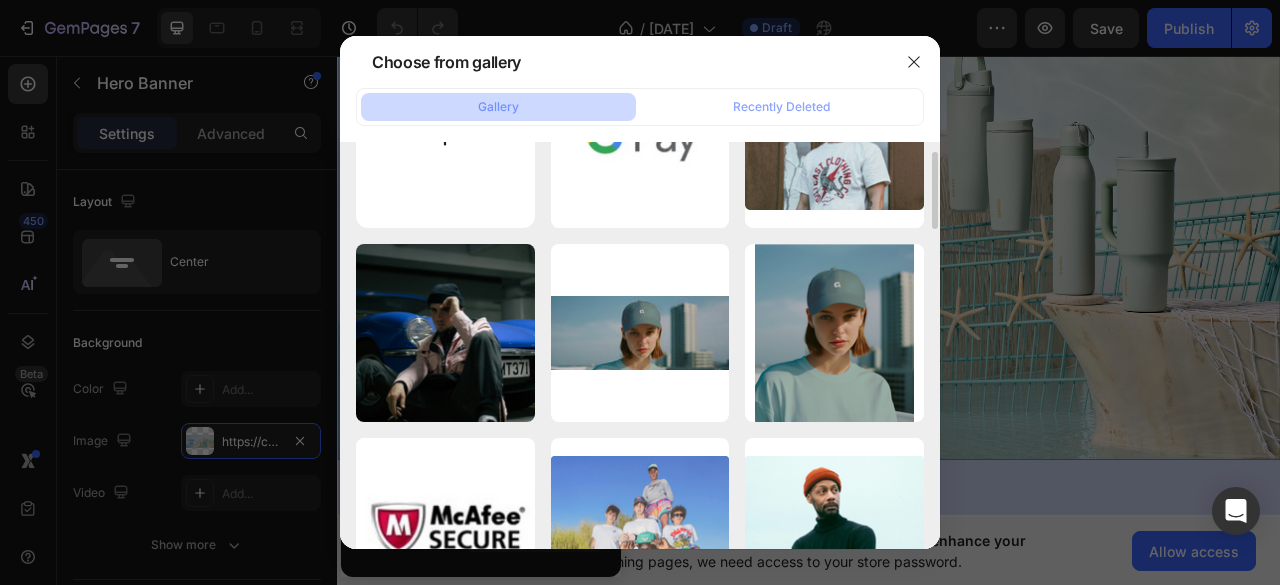 scroll, scrollTop: 100, scrollLeft: 0, axis: vertical 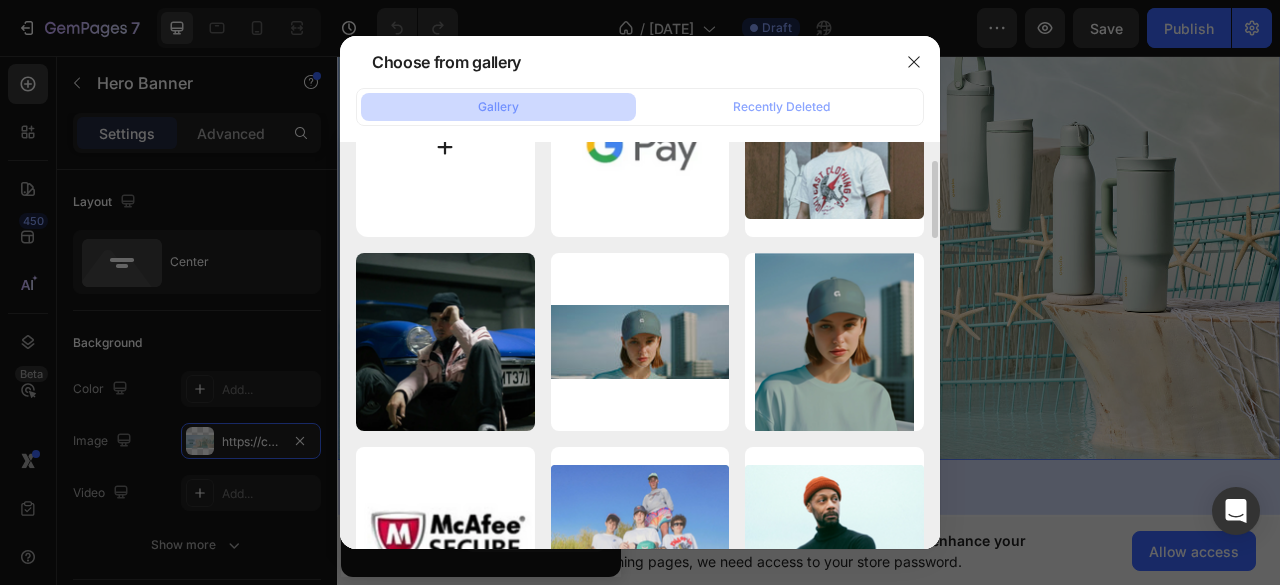click at bounding box center (445, 147) 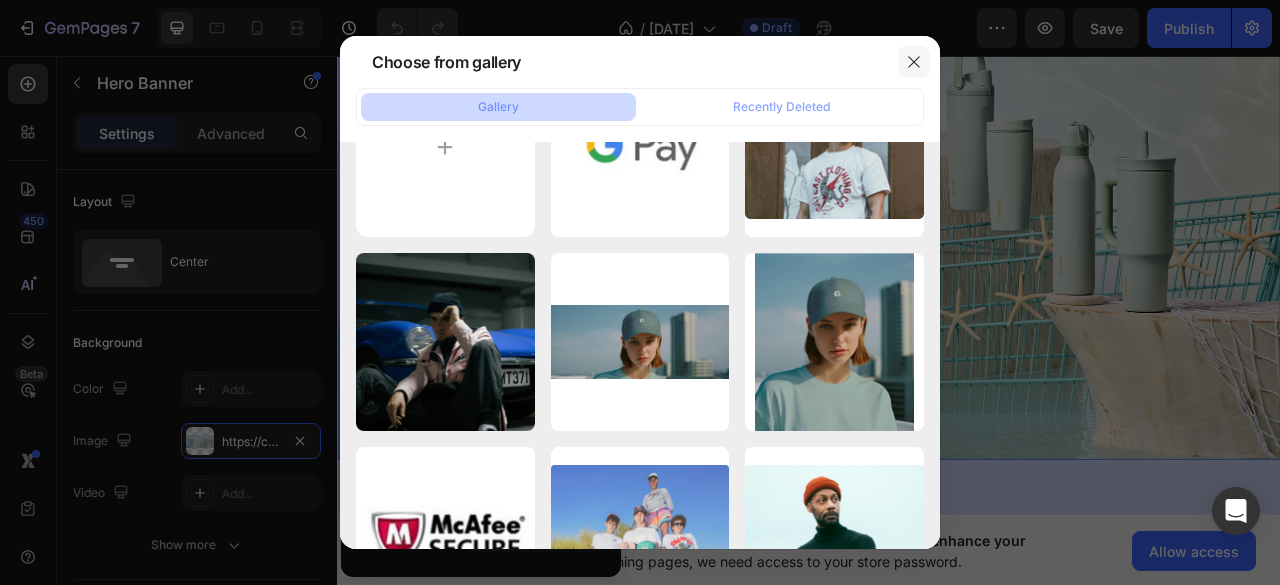 click at bounding box center (914, 62) 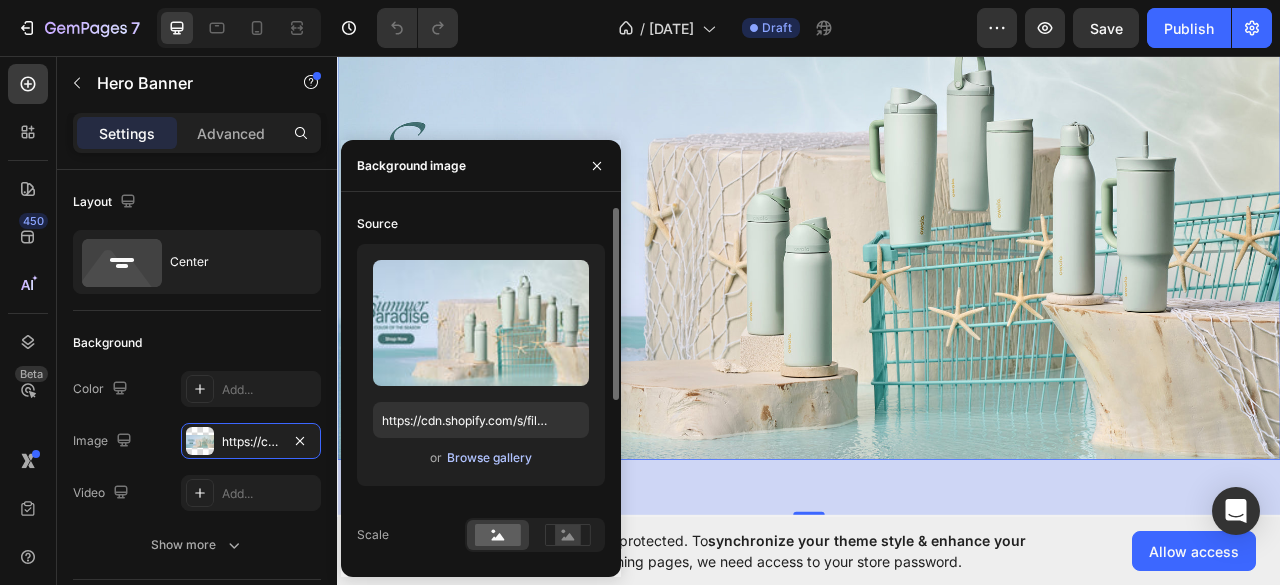 click on "Browse gallery" at bounding box center (489, 458) 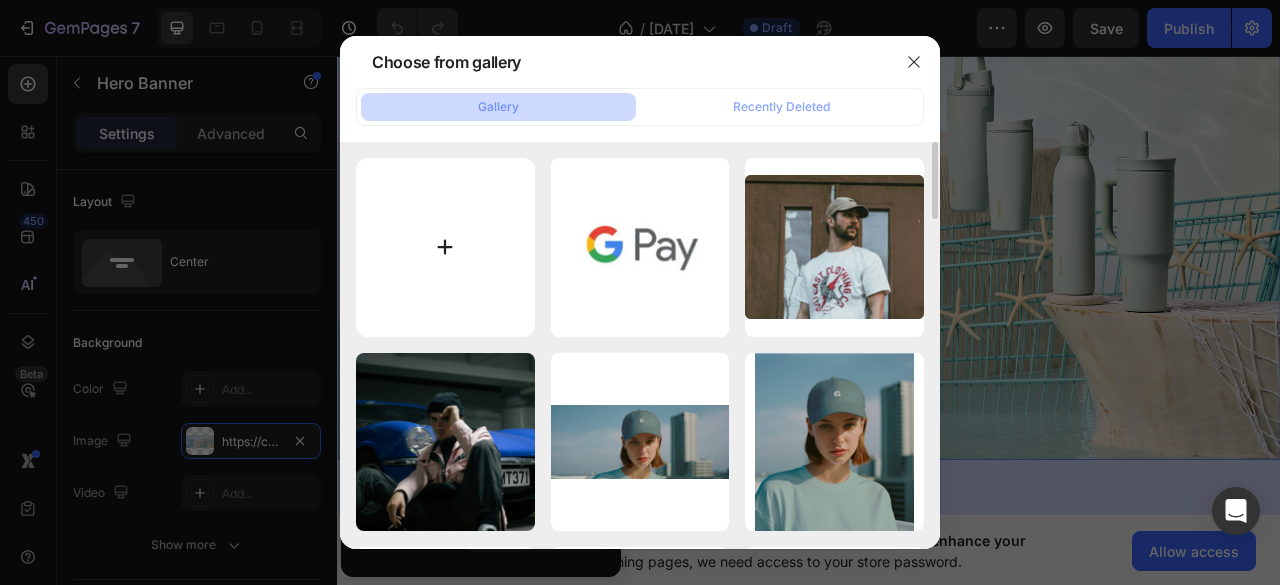 click at bounding box center [445, 247] 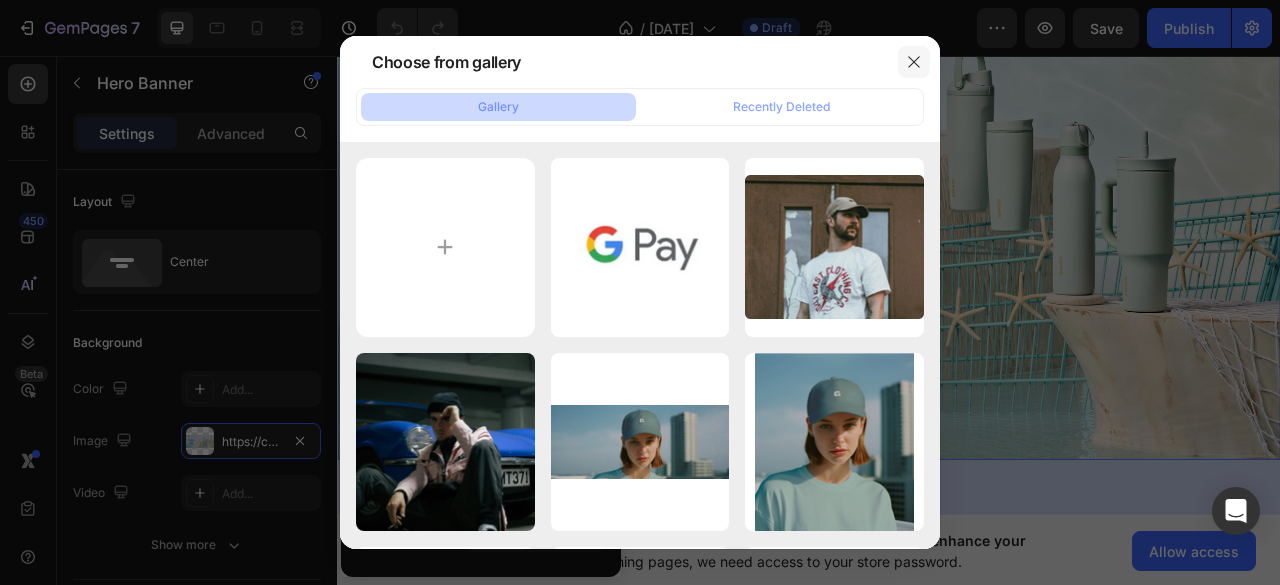 click at bounding box center [914, 62] 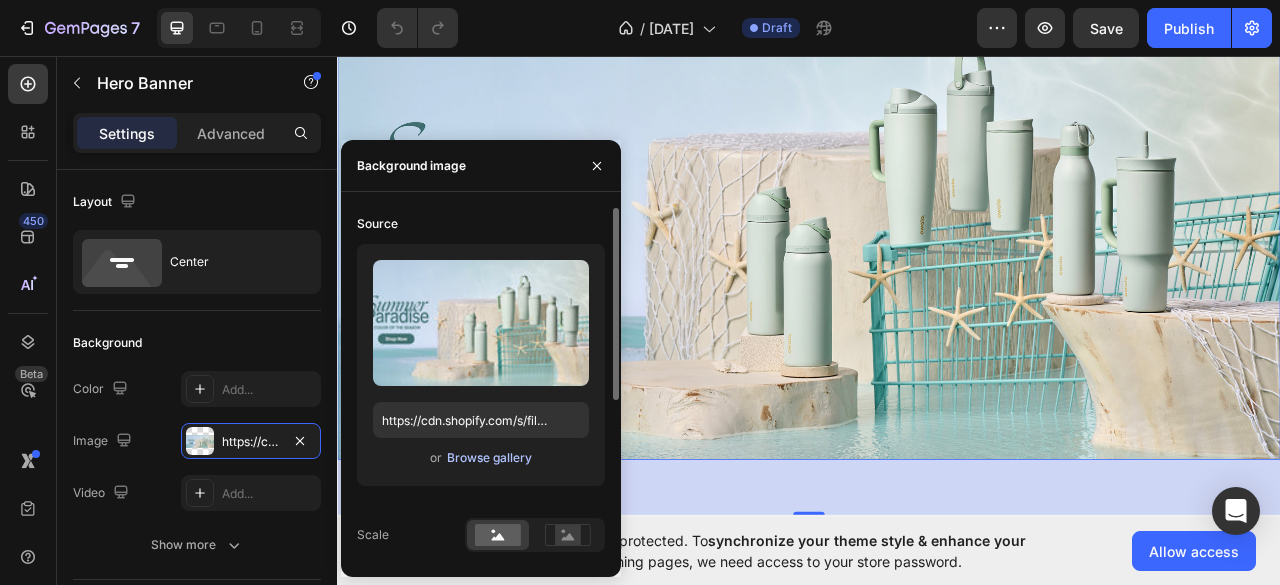 click on "Browse gallery" at bounding box center [489, 458] 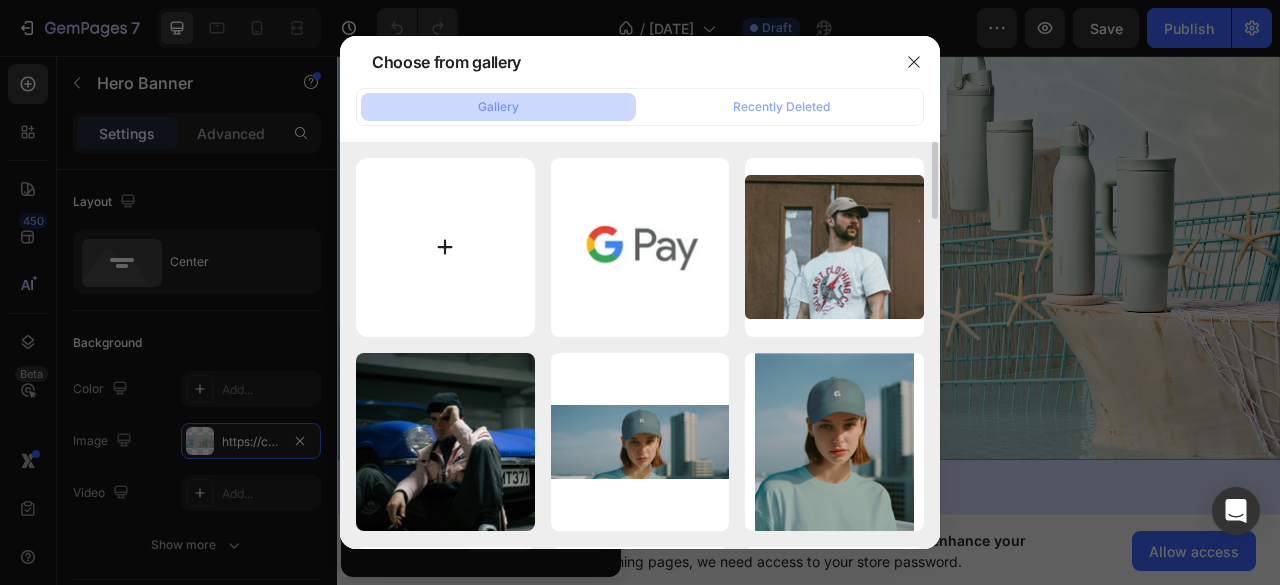 click at bounding box center (445, 247) 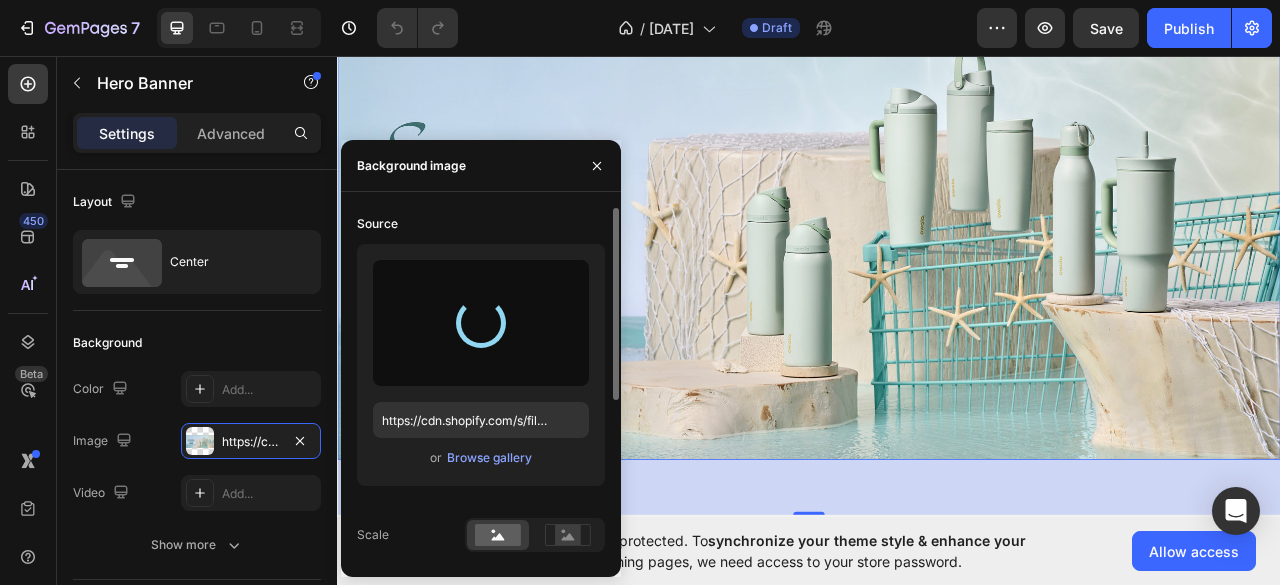 type on "https://cdn.shopify.com/s/files/1/0767/7526/0417/files/gempages_576009636302291530-89625118-5afb-457f-a301-64721056653d.png" 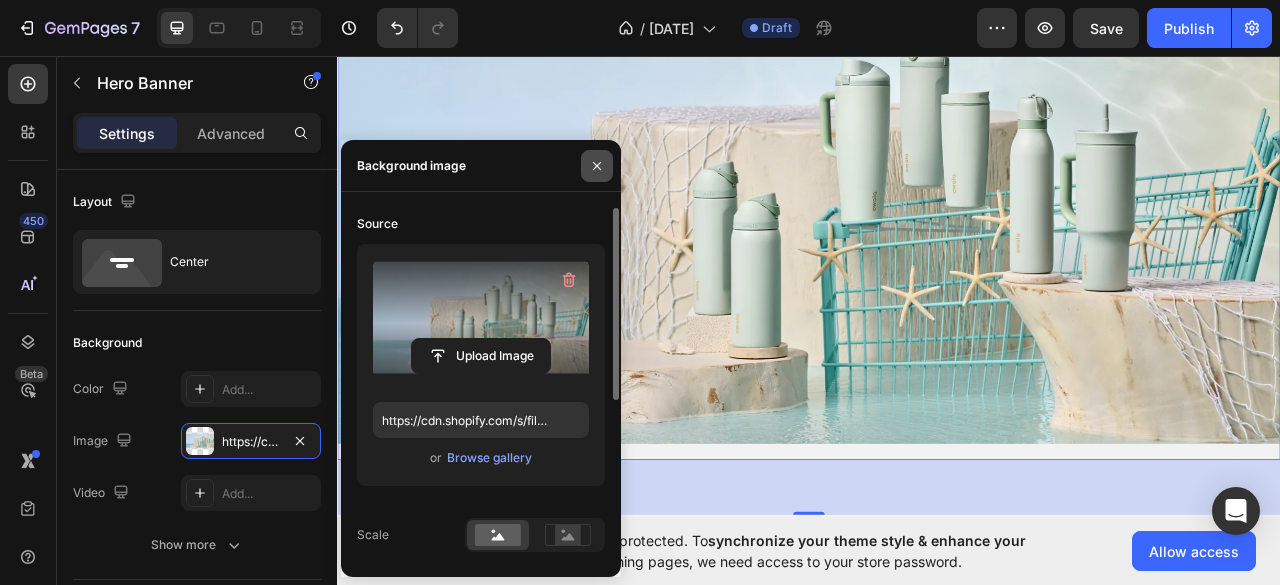 click 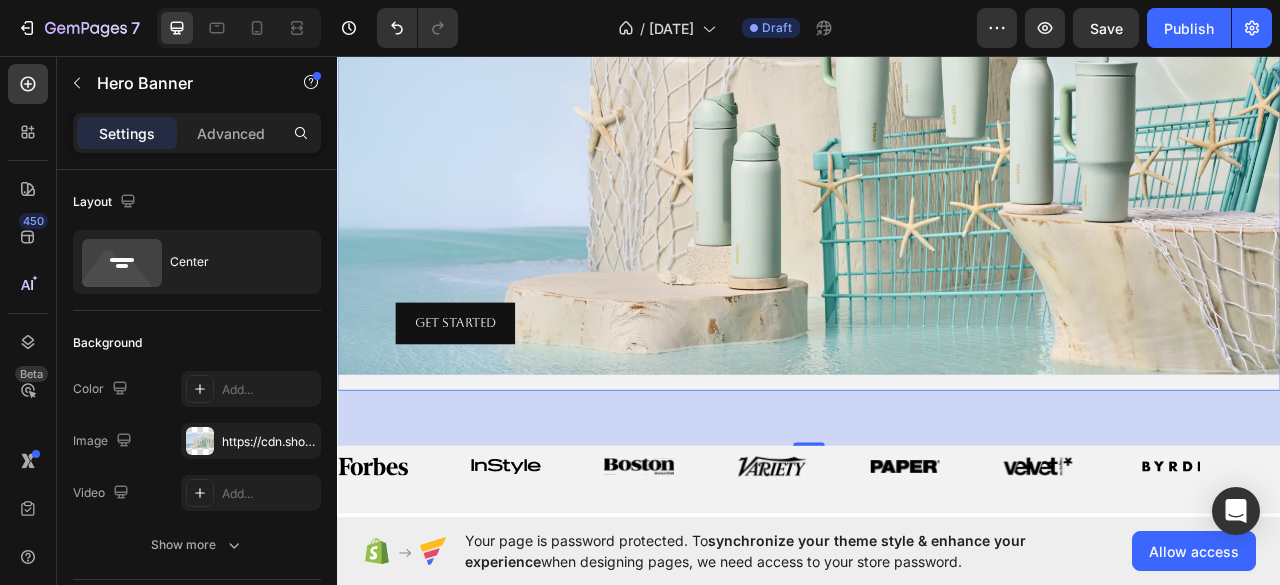 scroll, scrollTop: 281, scrollLeft: 0, axis: vertical 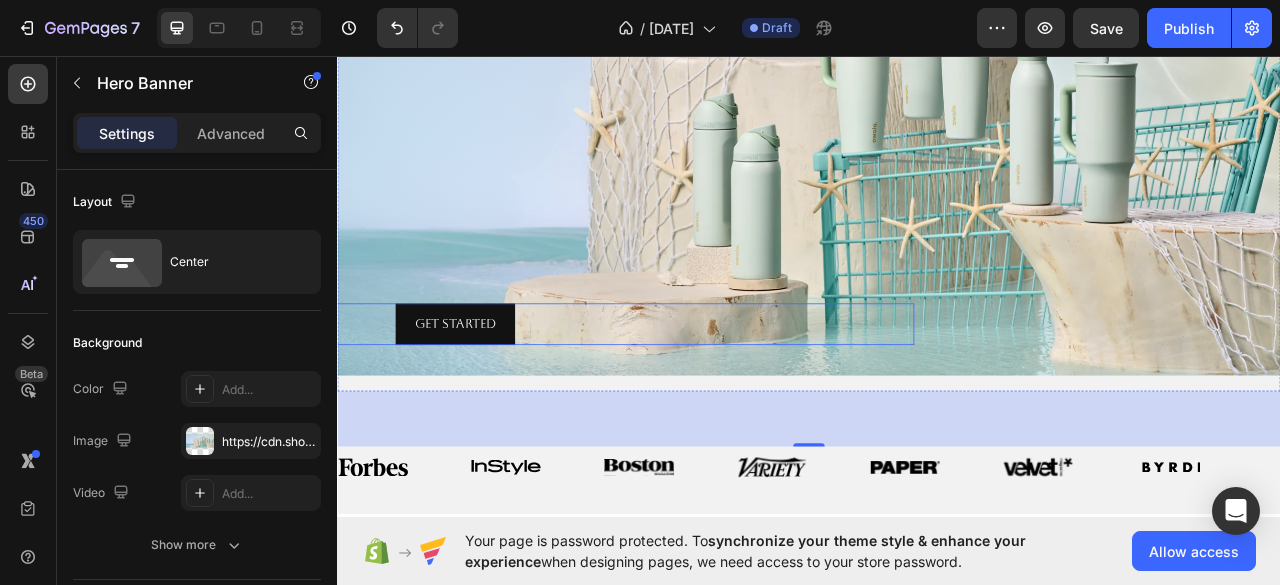click on "Get started Button" at bounding box center [487, 398] 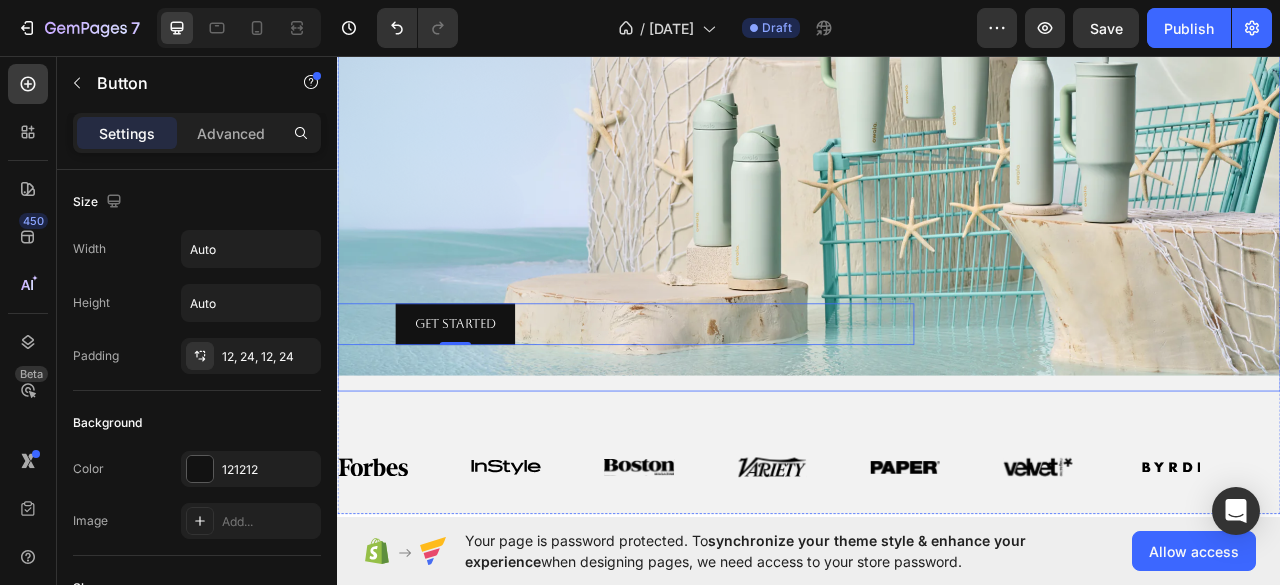 click at bounding box center [937, 184] 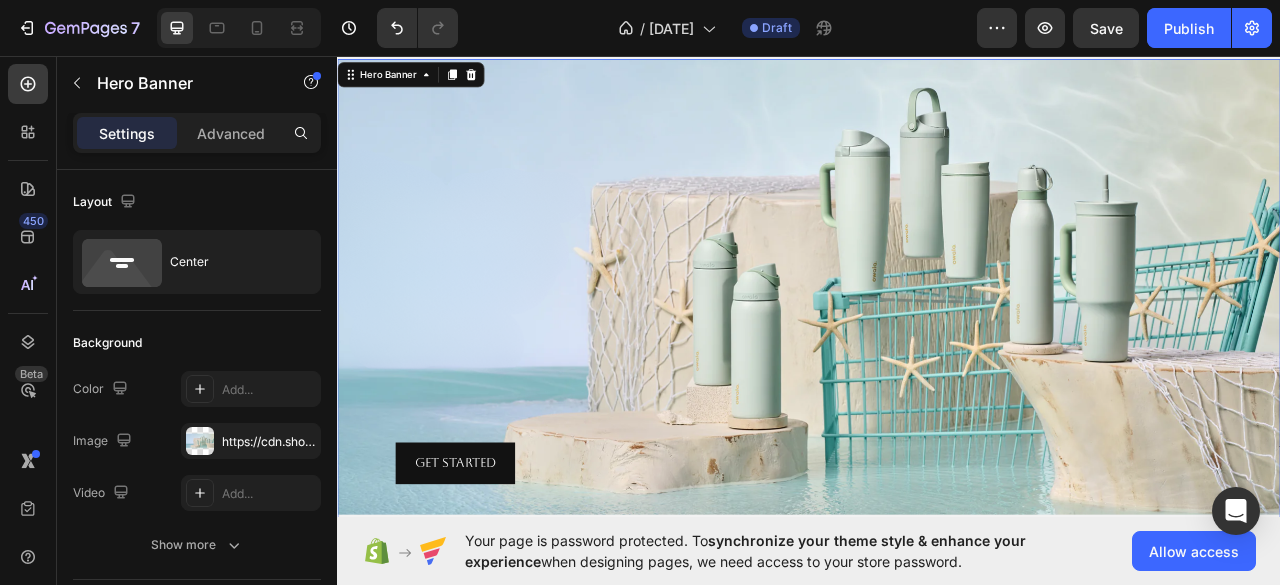 scroll, scrollTop: 109, scrollLeft: 0, axis: vertical 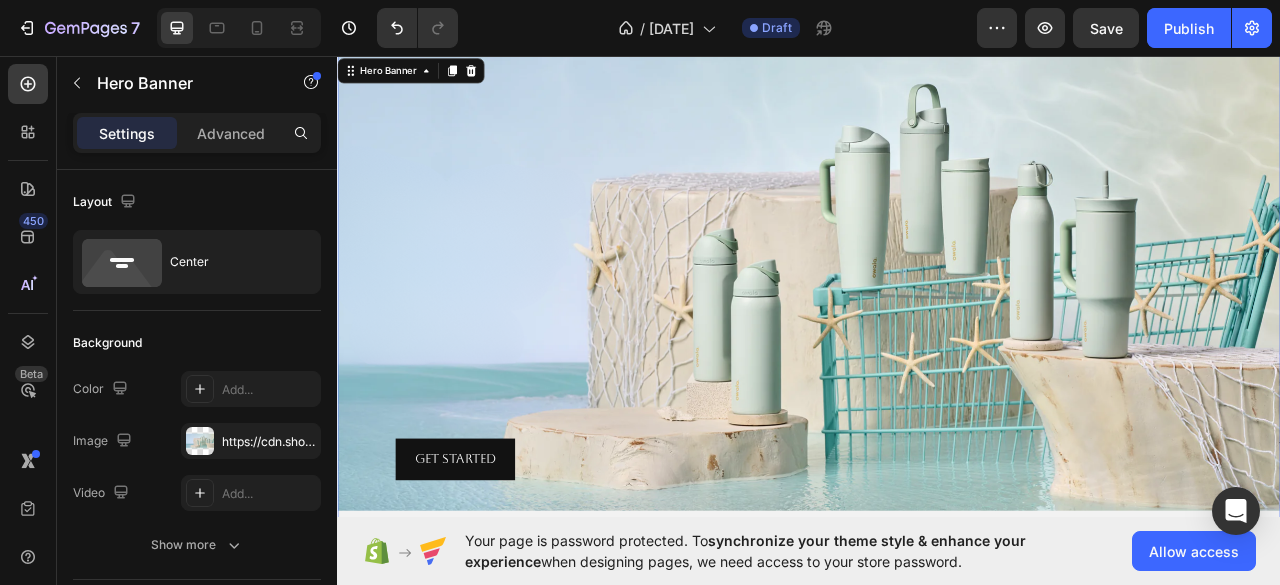 click at bounding box center (937, 356) 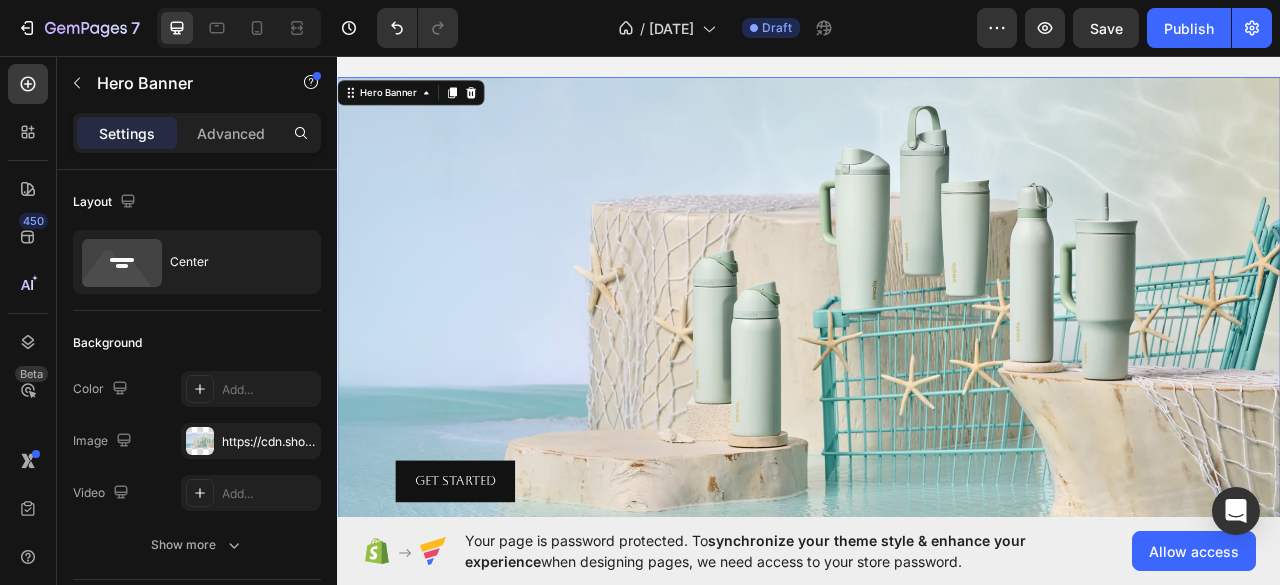 scroll, scrollTop: 84, scrollLeft: 0, axis: vertical 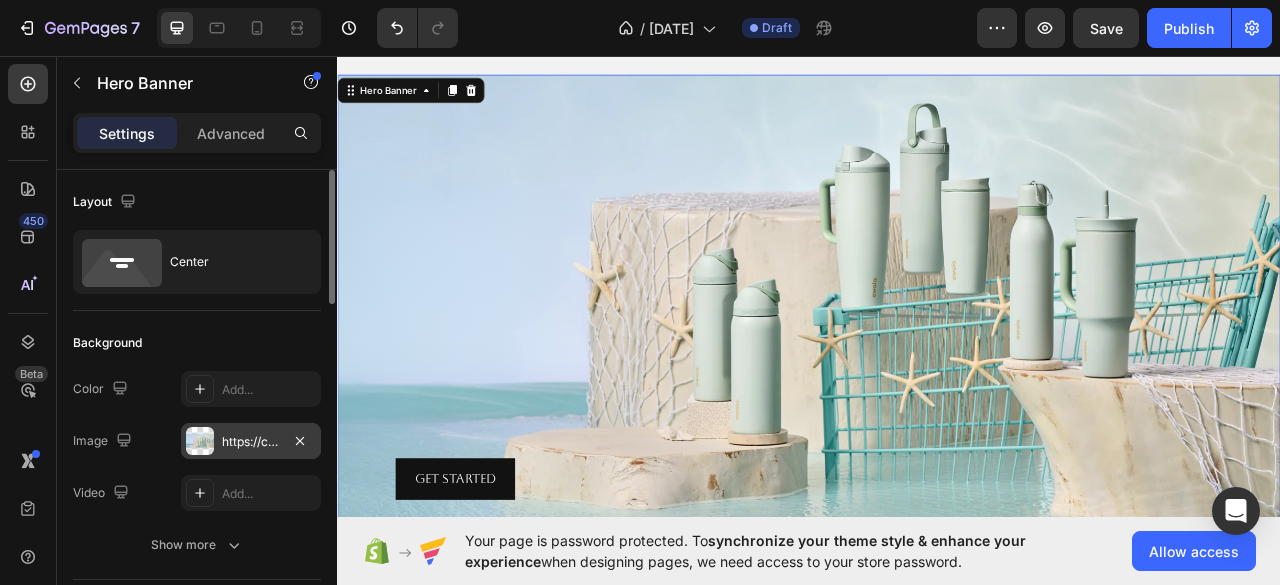 click on "https://cdn.shopify.com/s/files/1/0767/7526/0417/files/gempages_576009636302291530-89625118-5afb-457f-a301-64721056653d.png" at bounding box center [251, 441] 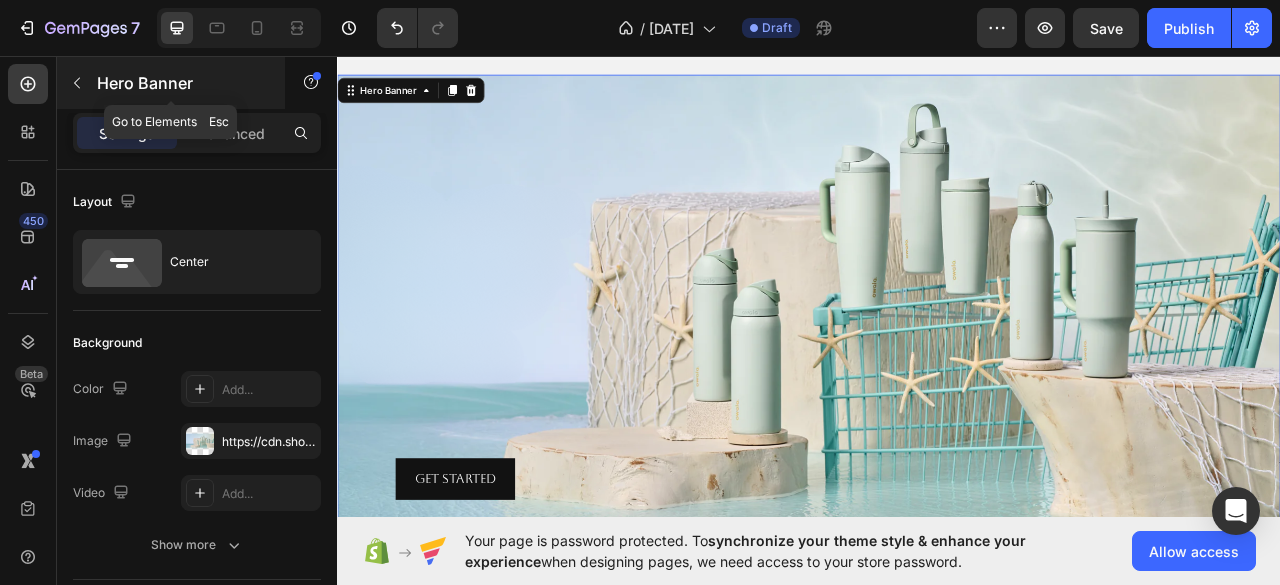 click at bounding box center [77, 83] 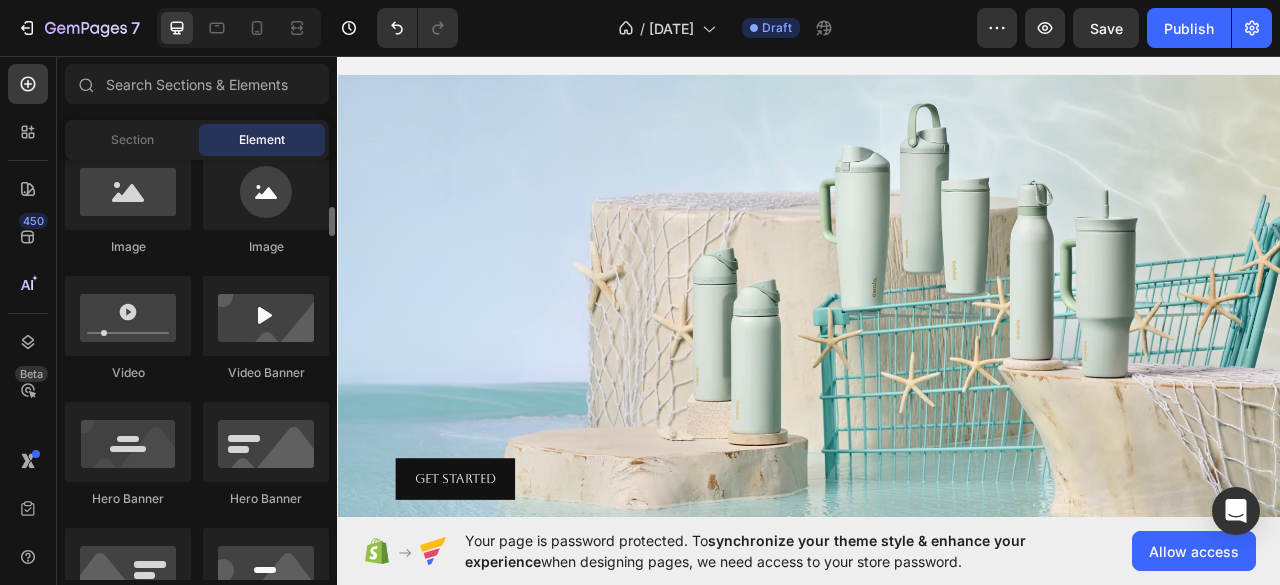 scroll, scrollTop: 672, scrollLeft: 0, axis: vertical 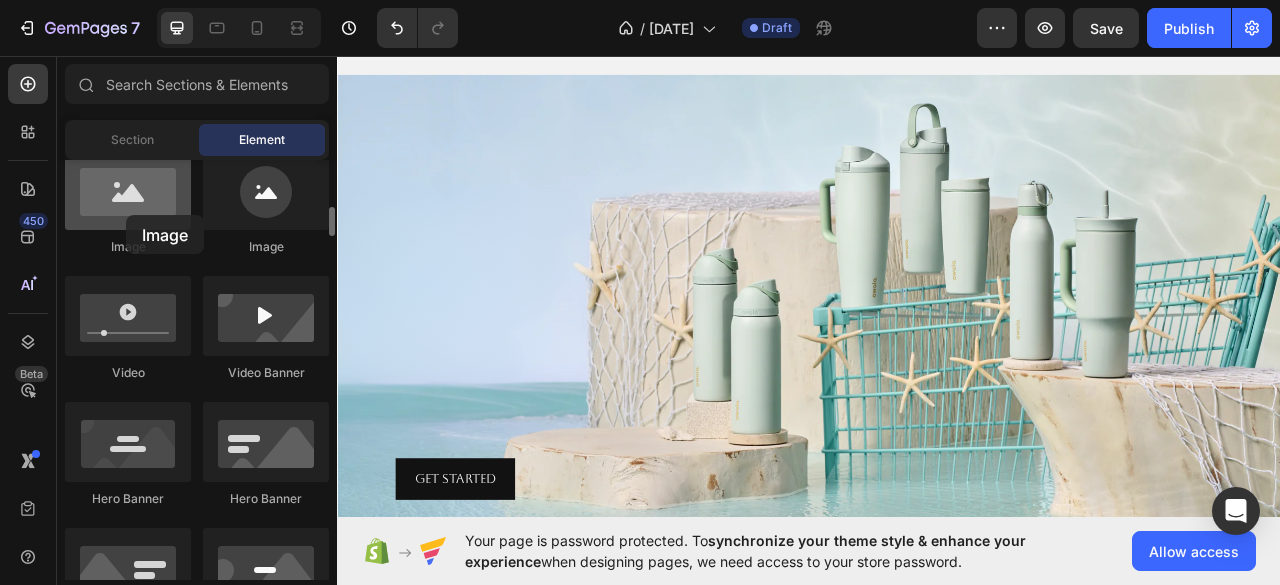 click at bounding box center (128, 190) 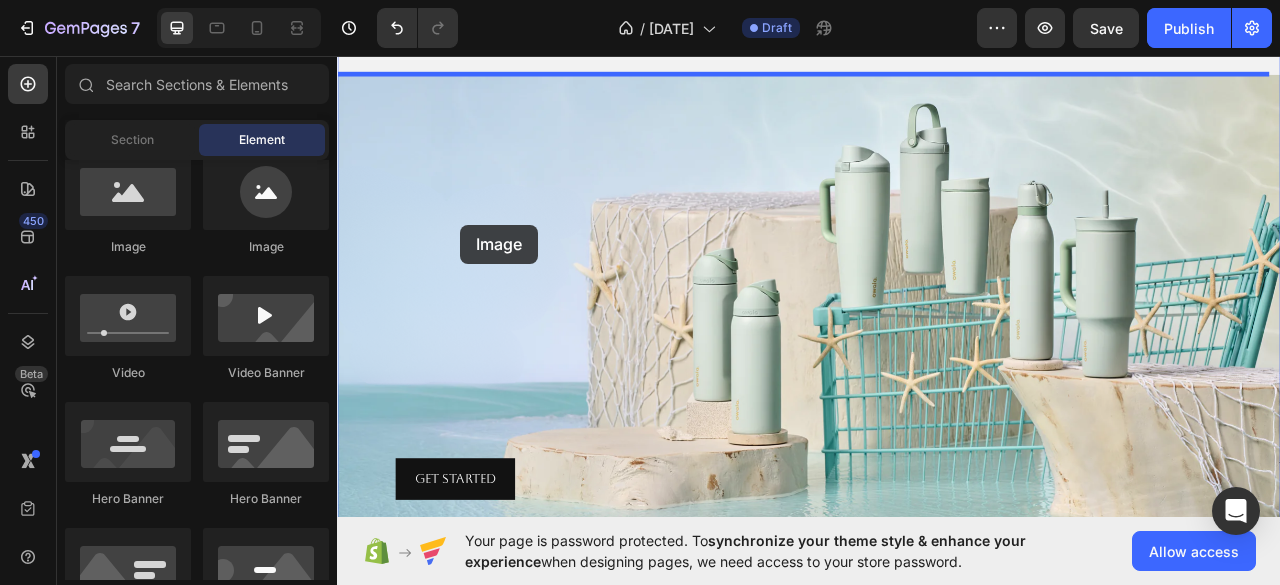 drag, startPoint x: 463, startPoint y: 263, endPoint x: 494, endPoint y: 270, distance: 31.780497 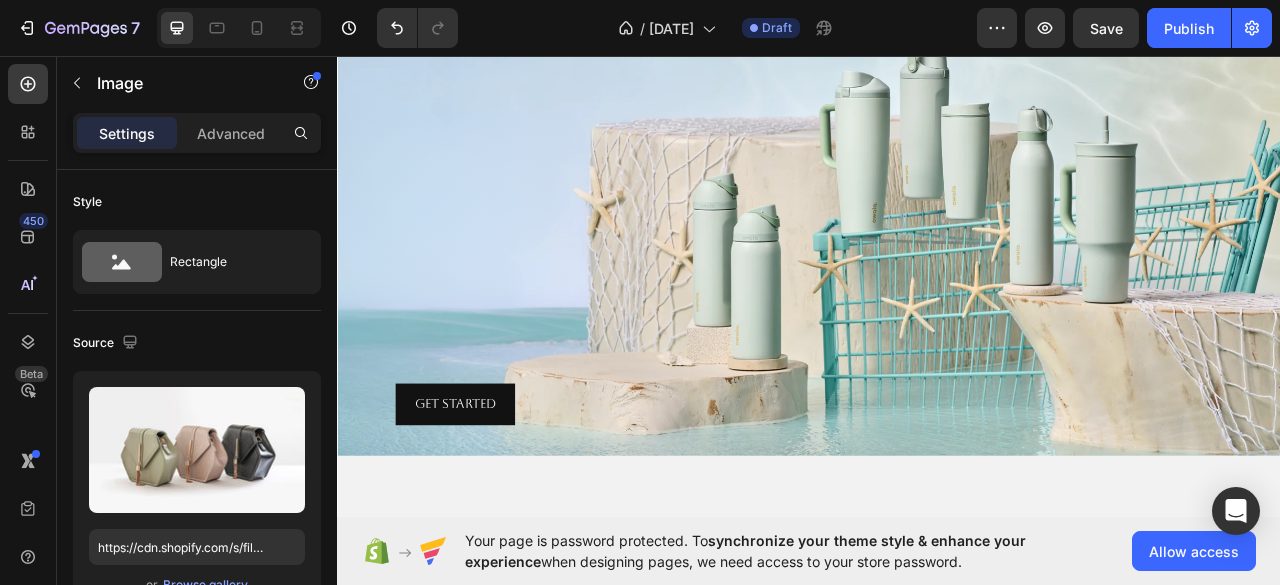 scroll, scrollTop: 258, scrollLeft: 0, axis: vertical 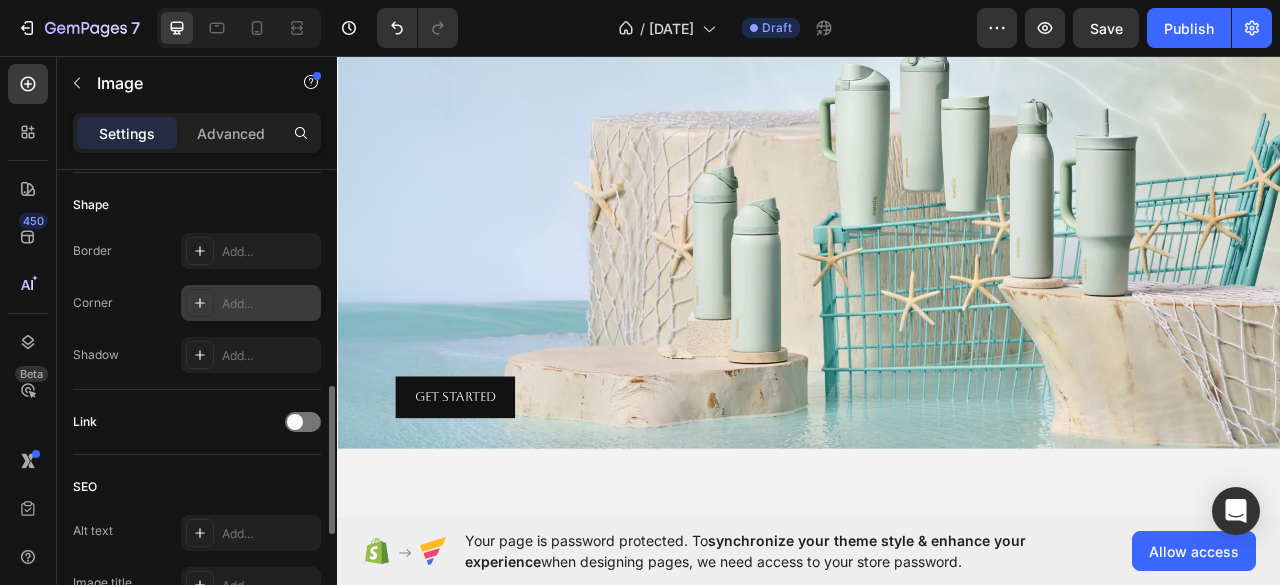 click on "Add..." at bounding box center [251, 303] 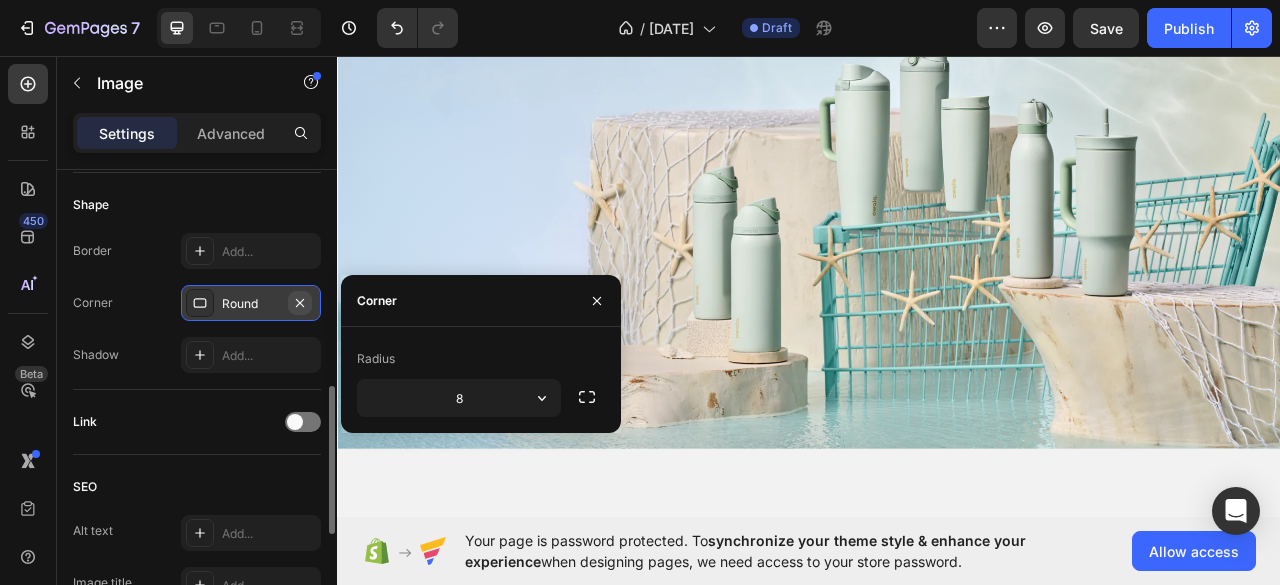 click 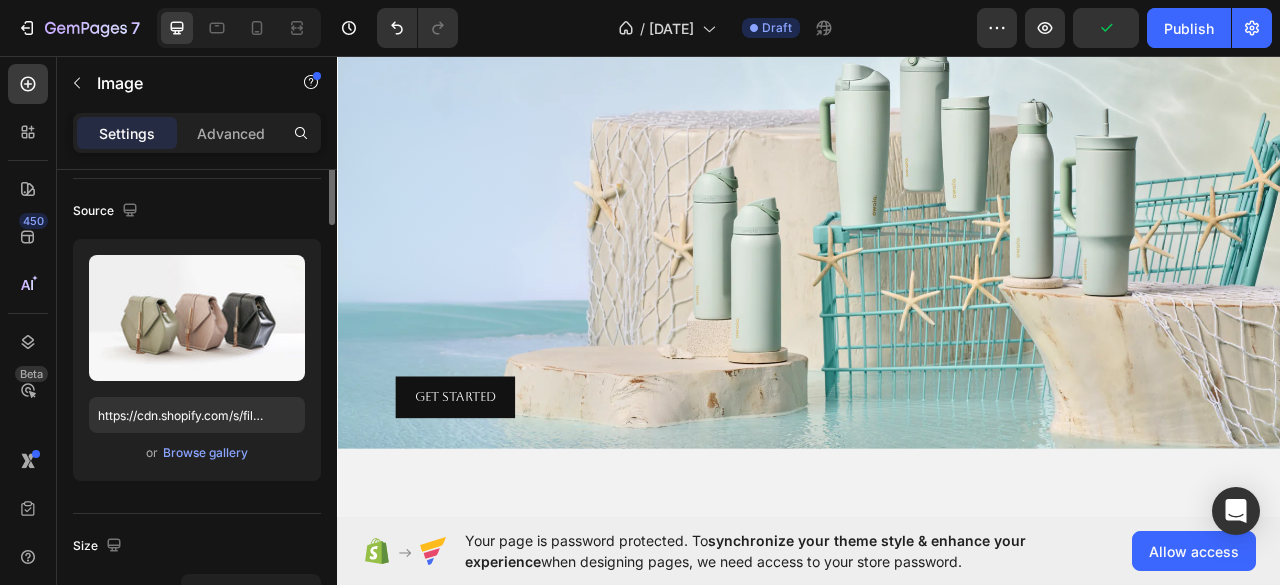 scroll, scrollTop: 136, scrollLeft: 0, axis: vertical 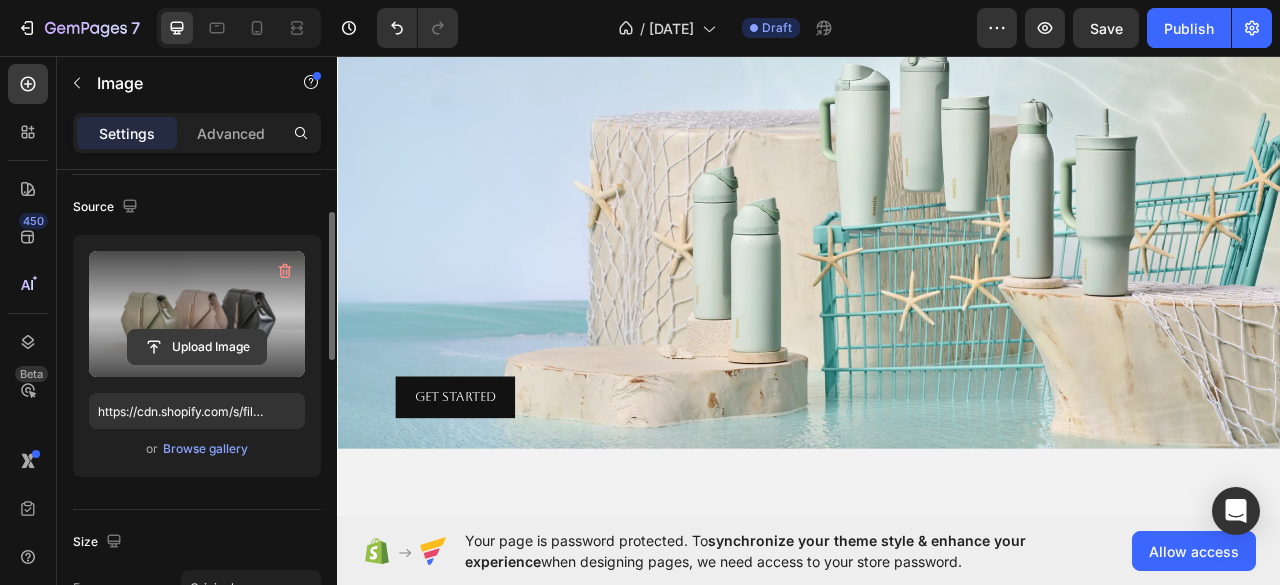 click 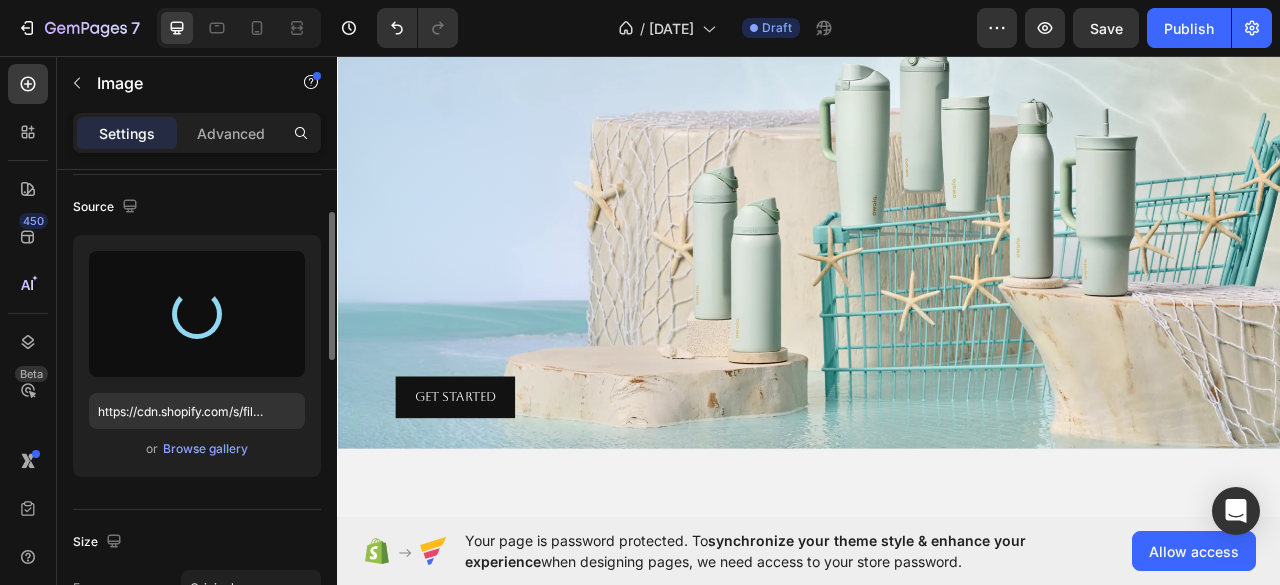 type on "https://cdn.shopify.com/s/files/1/0767/7526/0417/files/gempages_576009636302291530-6da595fb-389f-4351-83b6-aa6cec5090e6.png" 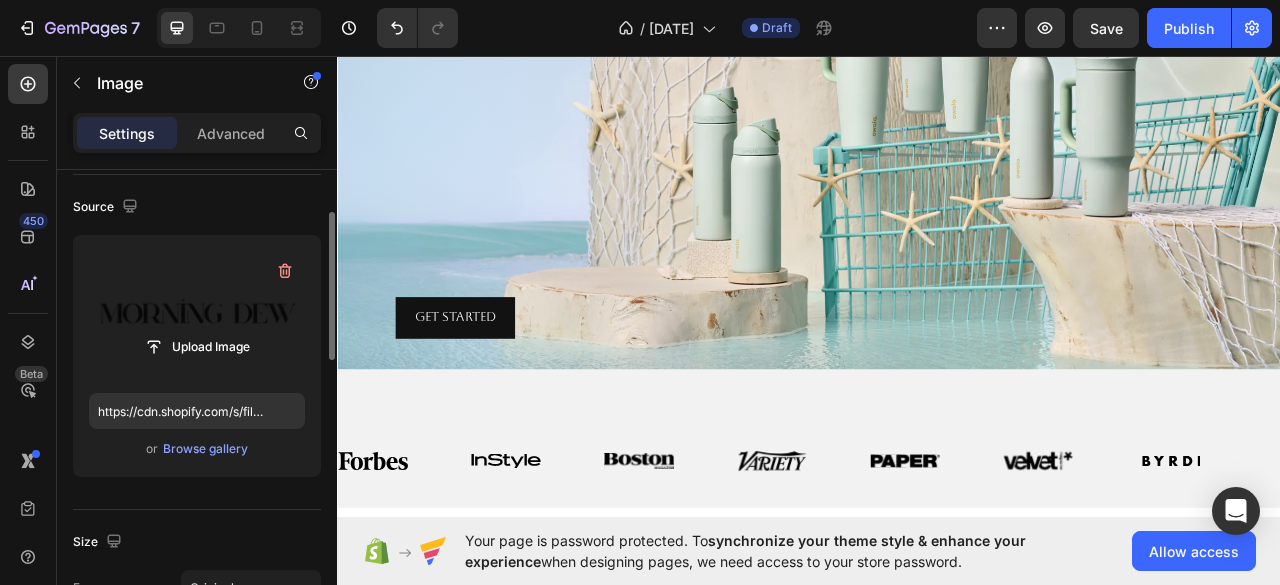 scroll, scrollTop: 360, scrollLeft: 0, axis: vertical 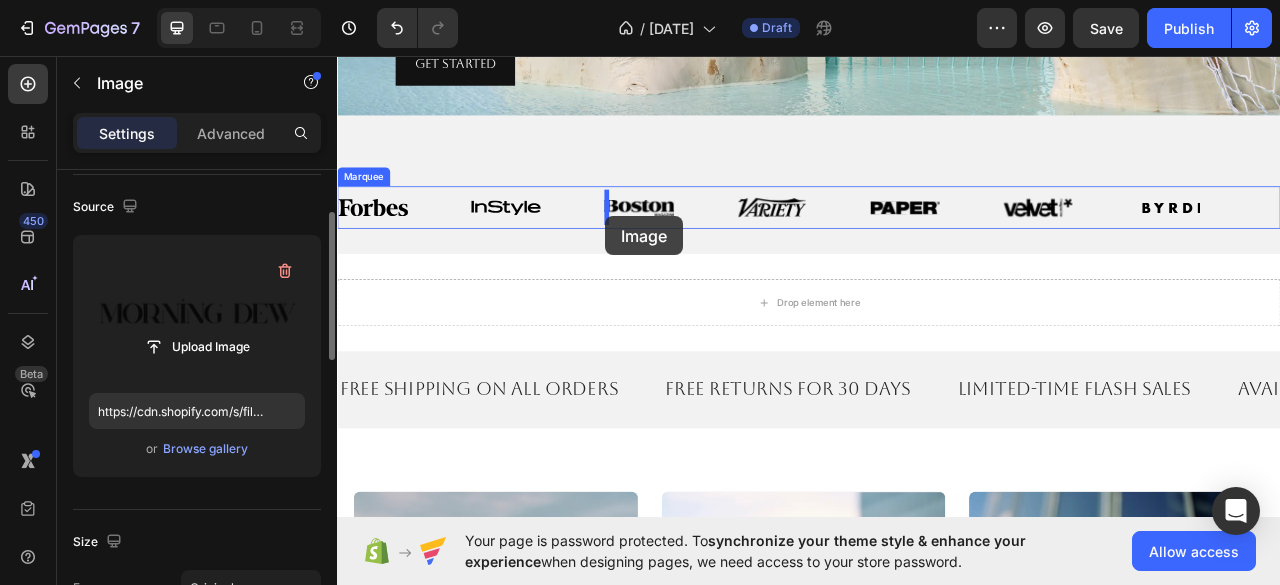drag, startPoint x: 690, startPoint y: 194, endPoint x: 678, endPoint y: 261, distance: 68.06615 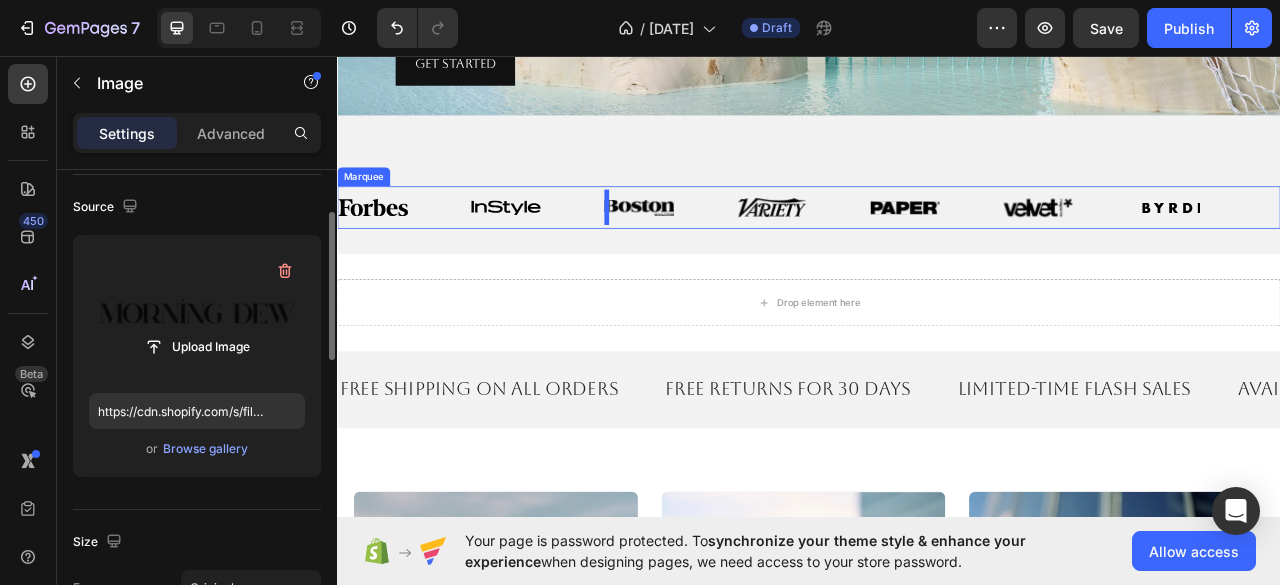 scroll, scrollTop: 611, scrollLeft: 0, axis: vertical 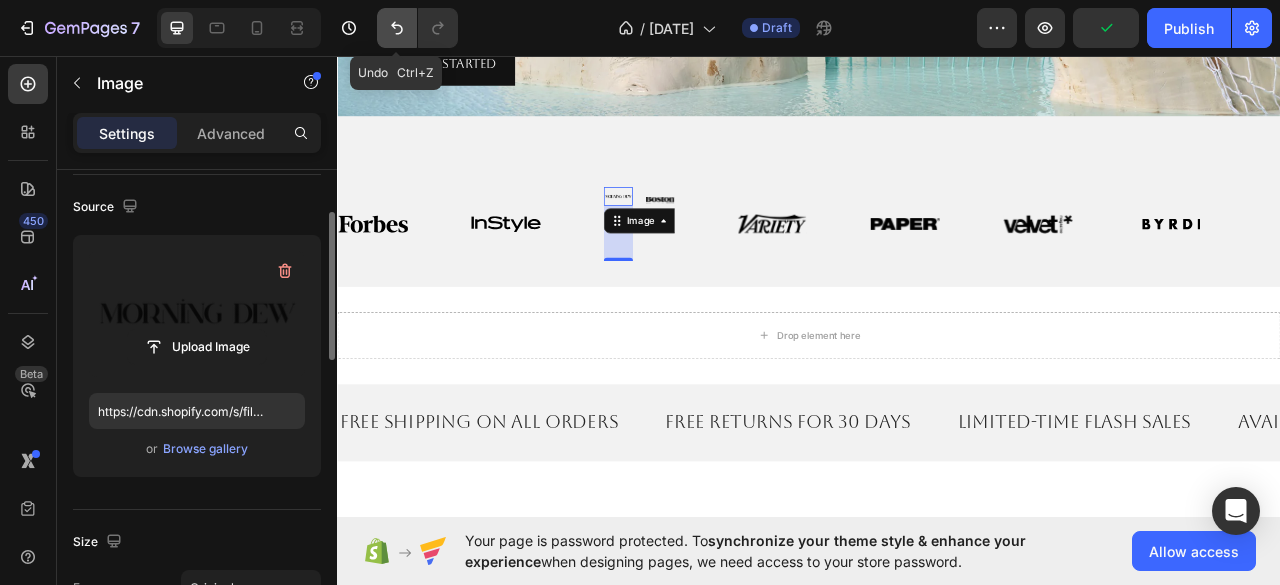 click 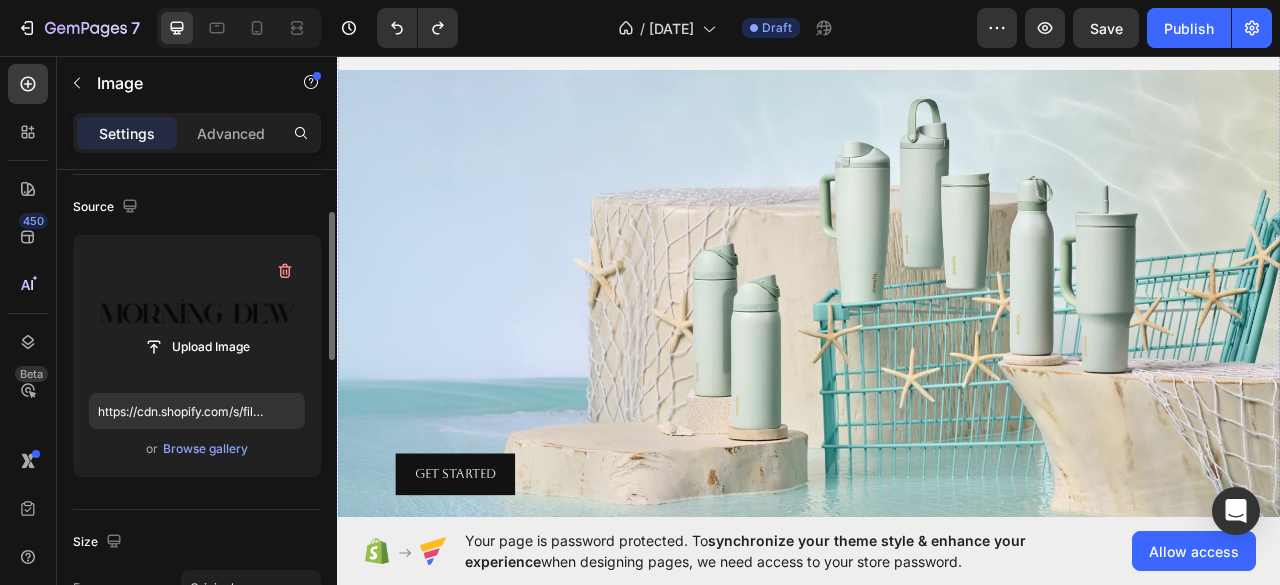 scroll, scrollTop: 956, scrollLeft: 0, axis: vertical 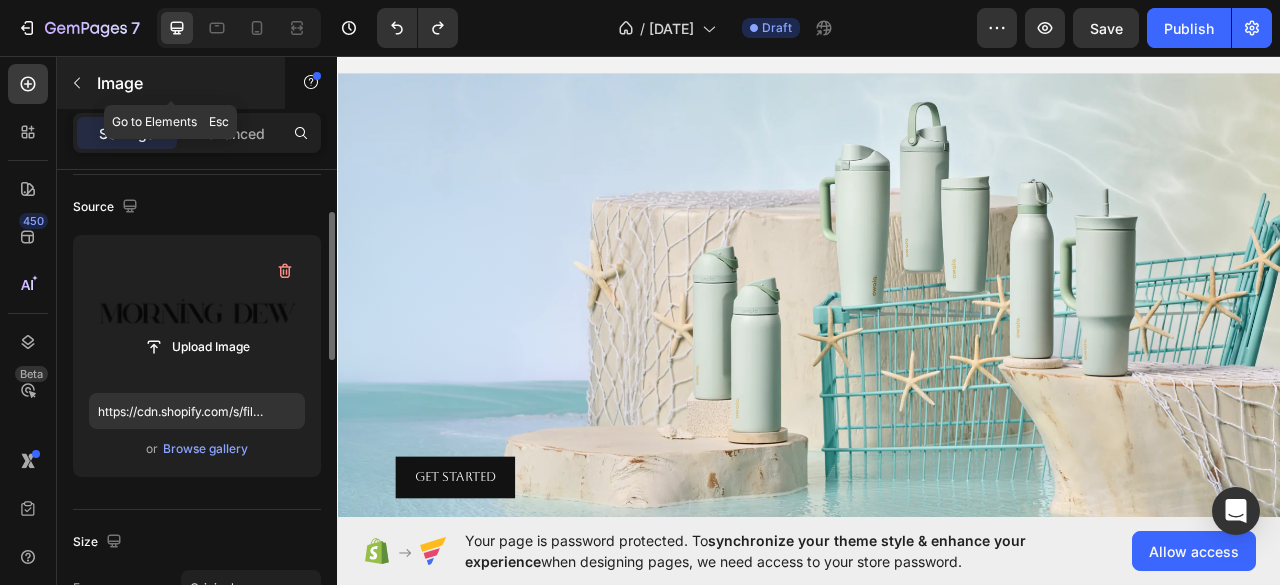 click 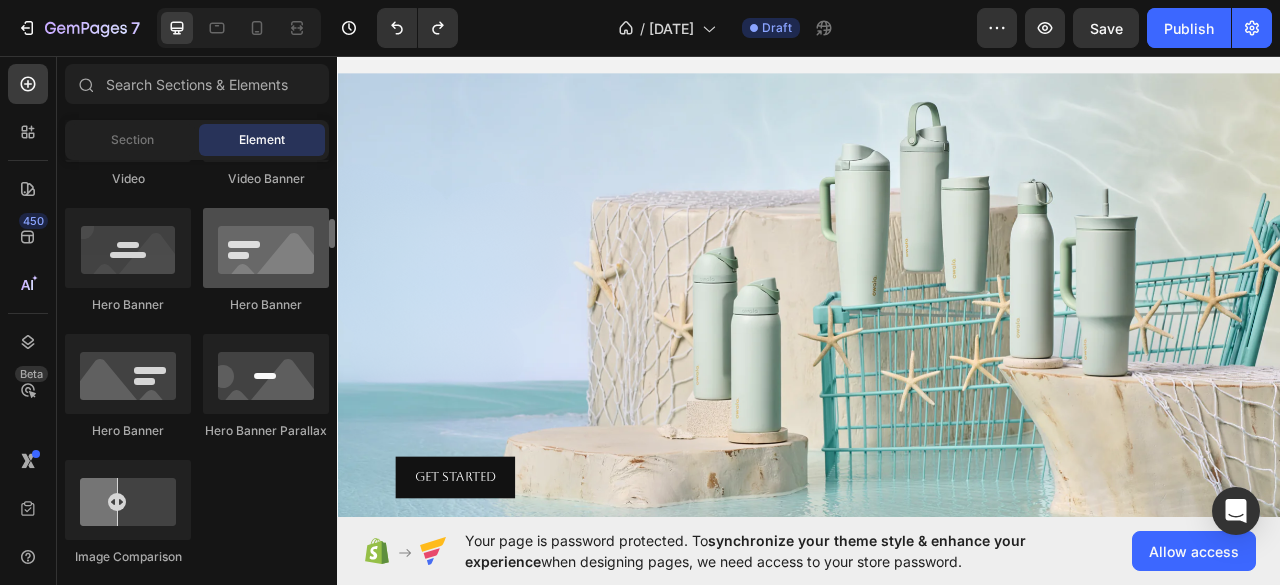 scroll, scrollTop: 864, scrollLeft: 0, axis: vertical 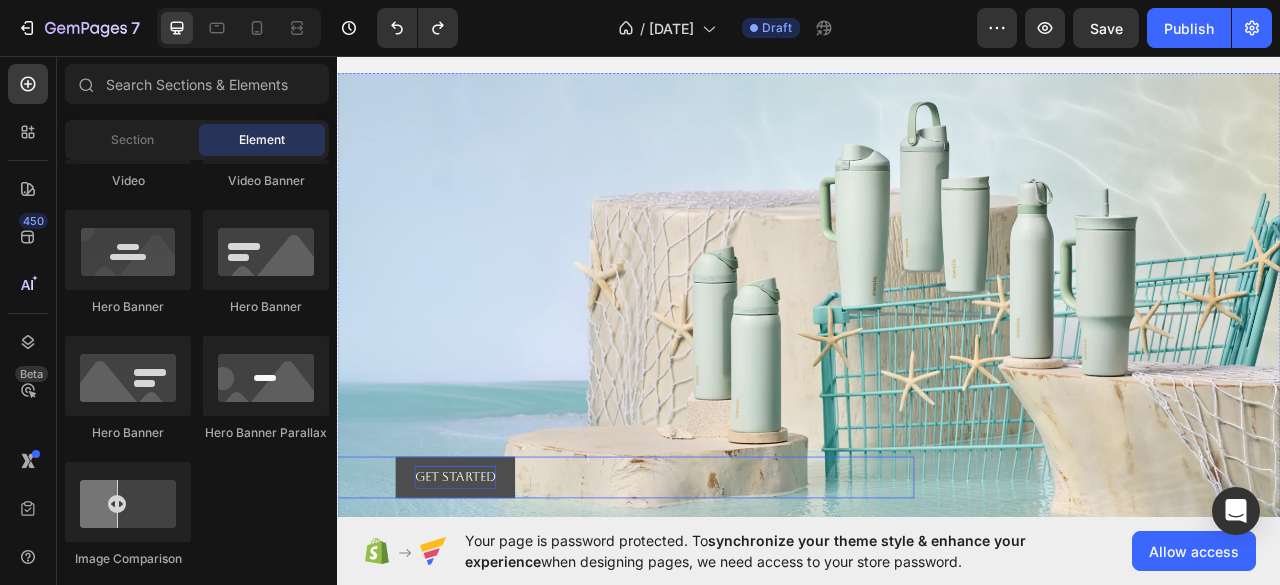 click on "Get started" at bounding box center [487, 593] 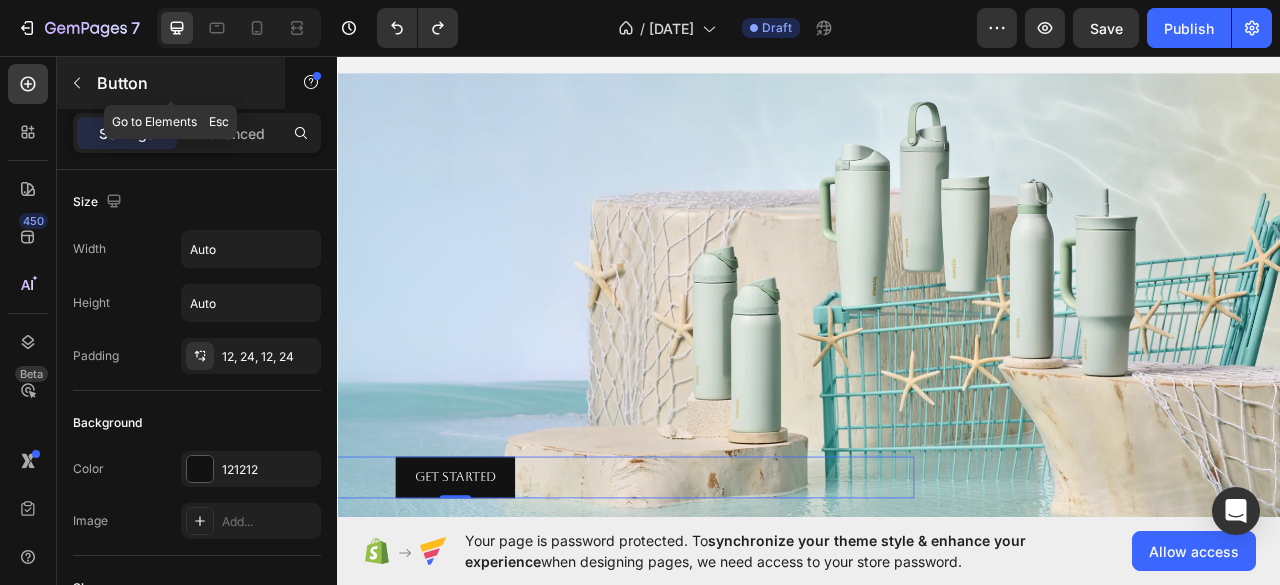 click 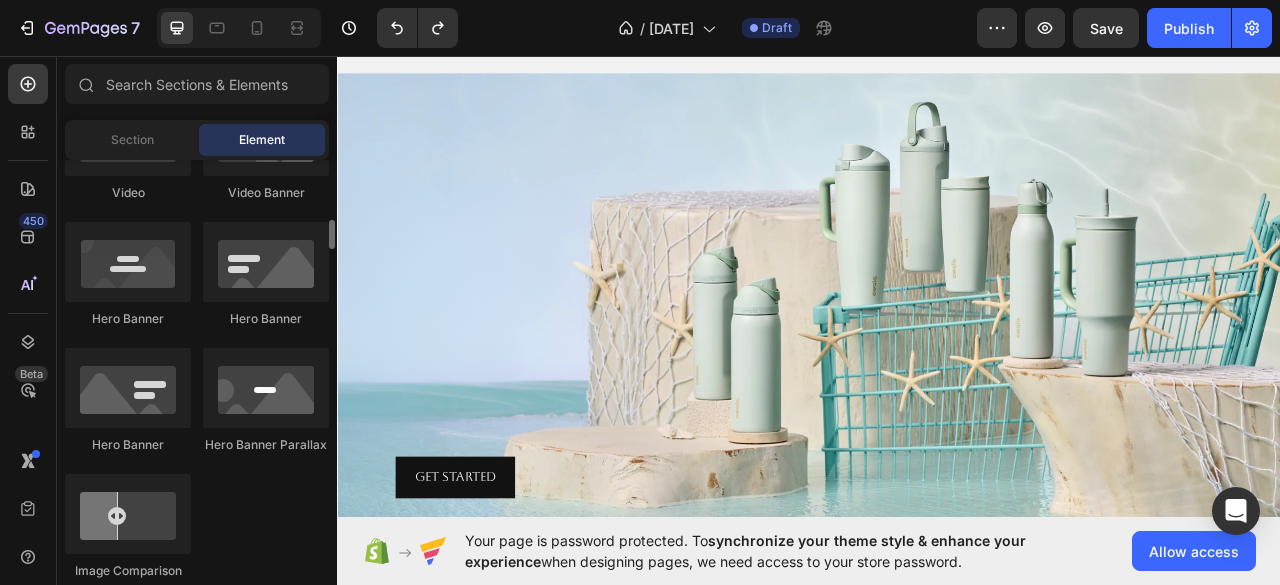 scroll, scrollTop: 852, scrollLeft: 0, axis: vertical 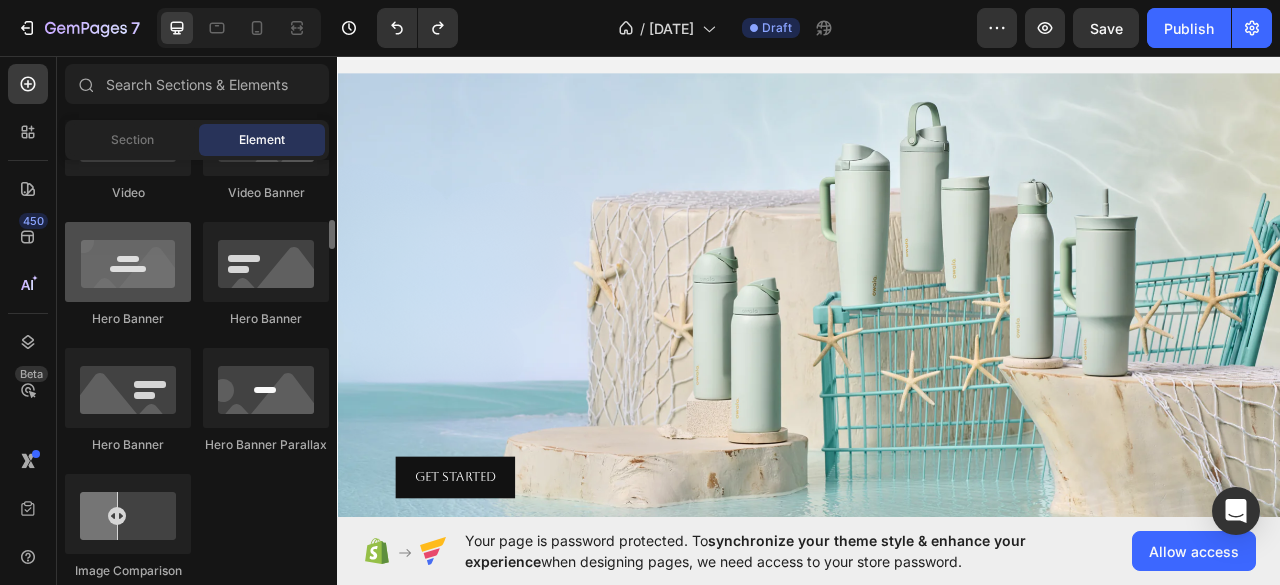 click at bounding box center (128, 262) 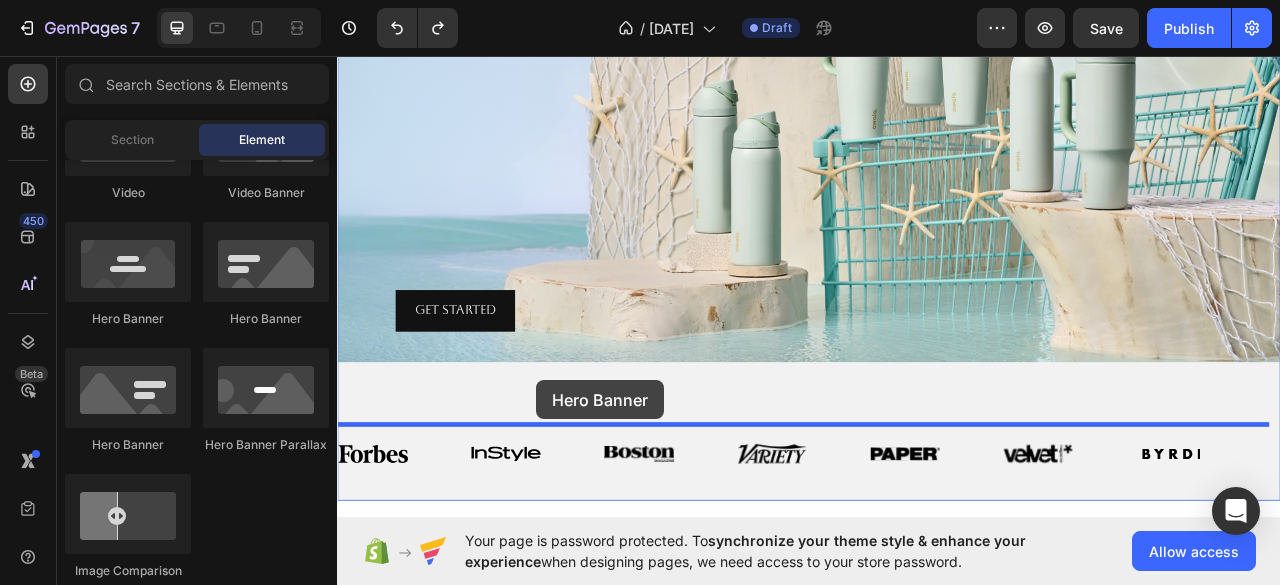 scroll, scrollTop: 1228, scrollLeft: 0, axis: vertical 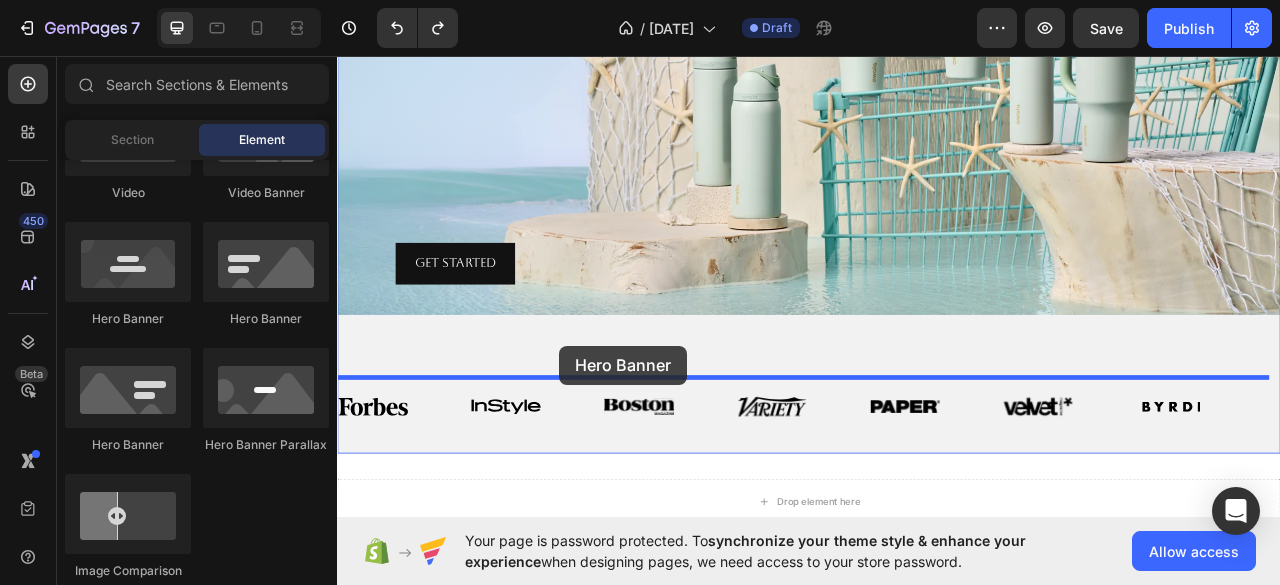 drag, startPoint x: 465, startPoint y: 345, endPoint x: 619, endPoint y: 426, distance: 174.00287 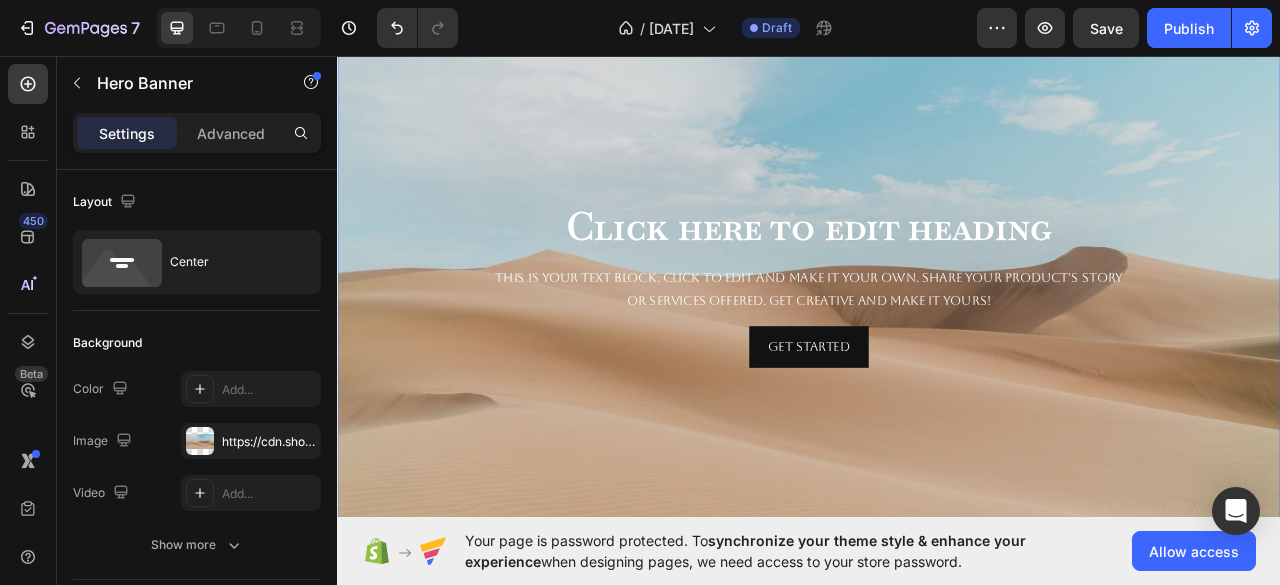scroll, scrollTop: 1656, scrollLeft: 0, axis: vertical 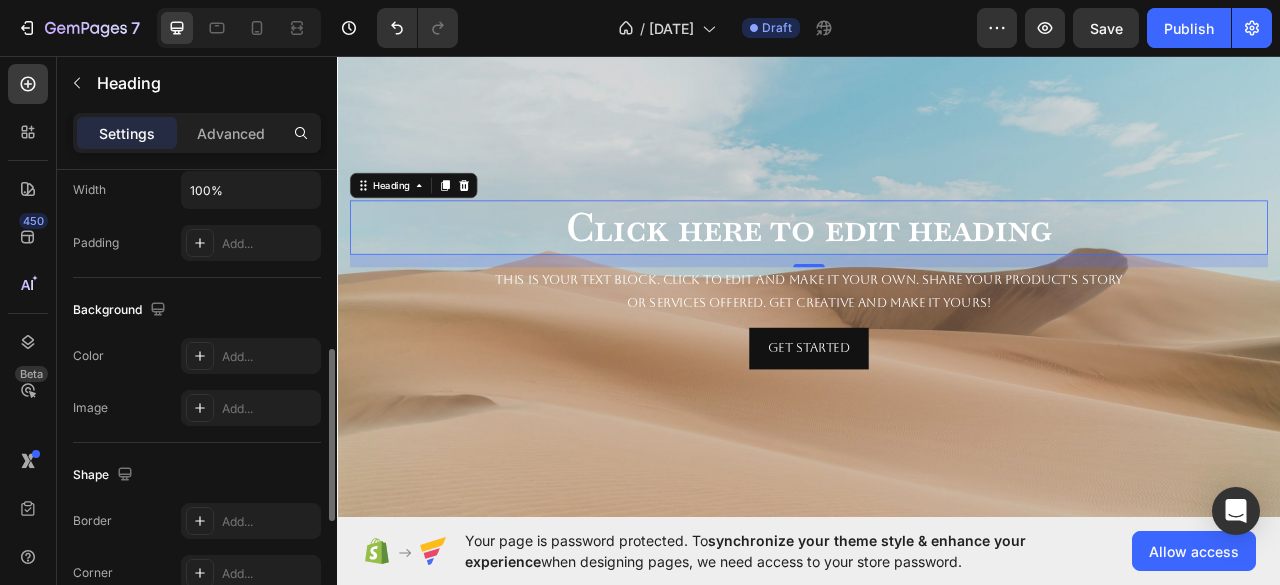 click on "Click here to edit heading" at bounding box center [937, 275] 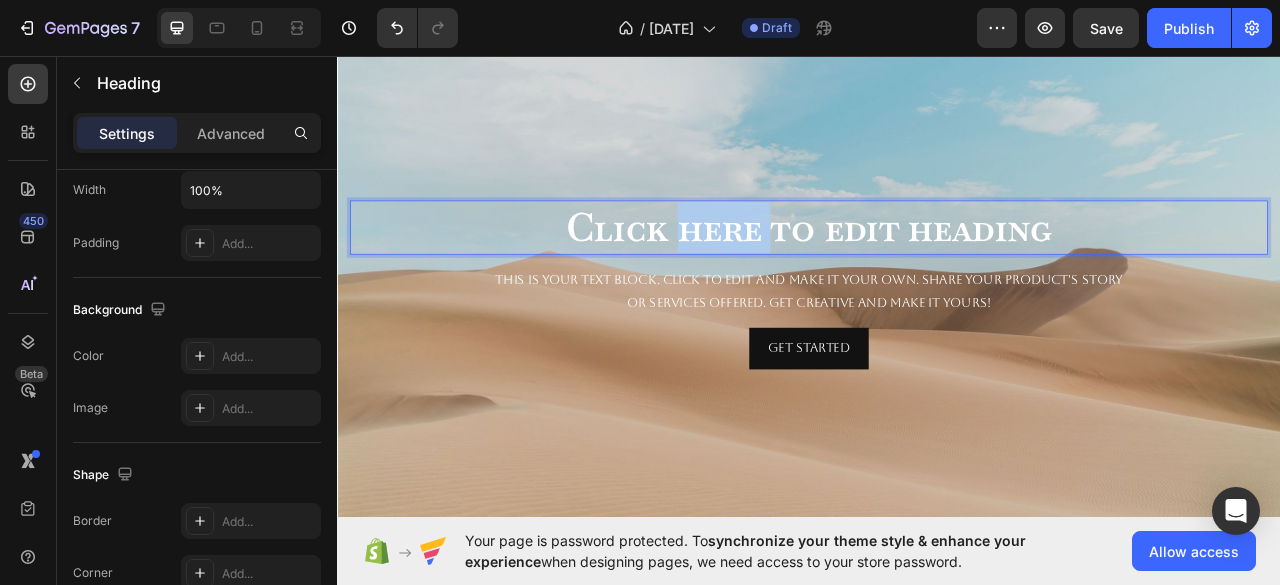 click on "Click here to edit heading" at bounding box center (937, 275) 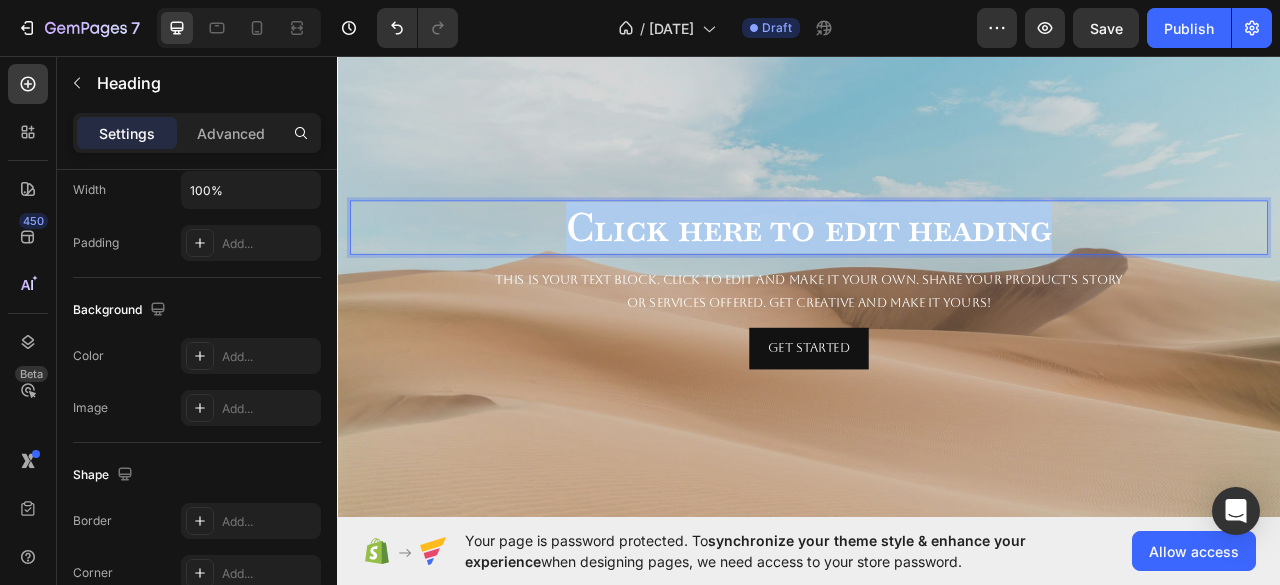 click on "Click here to edit heading" at bounding box center (937, 275) 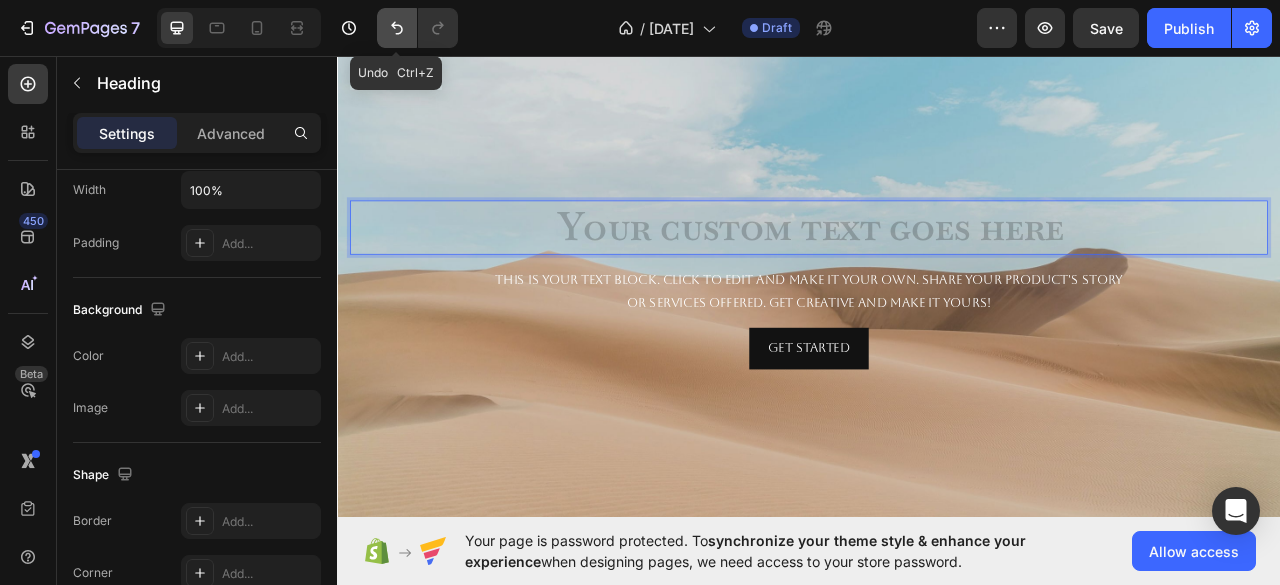 click 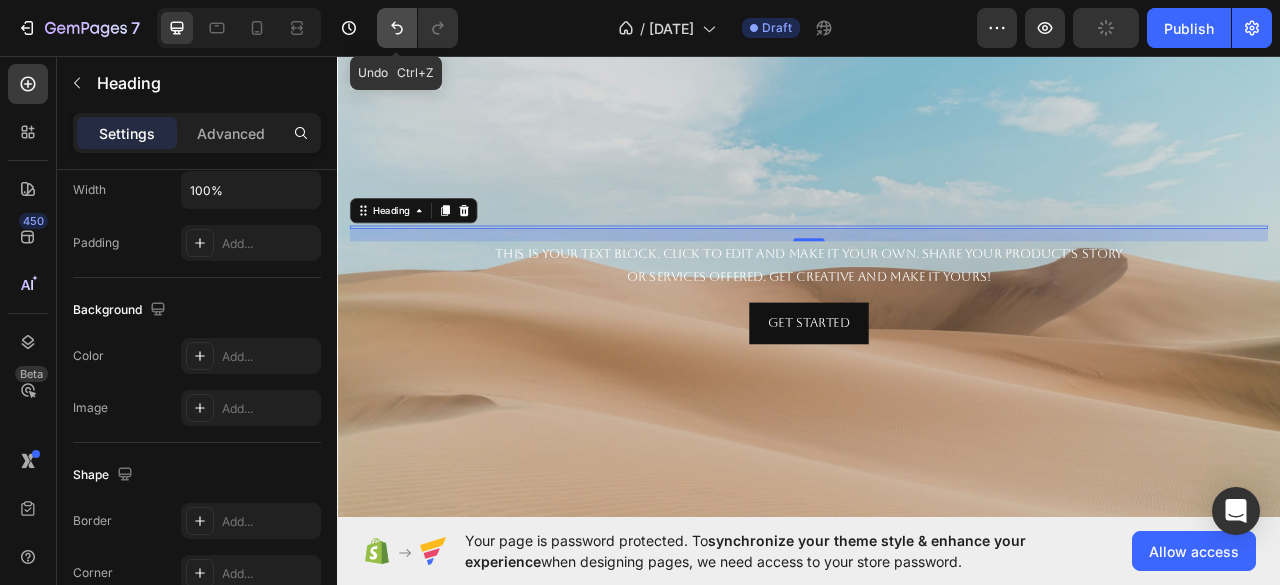 click 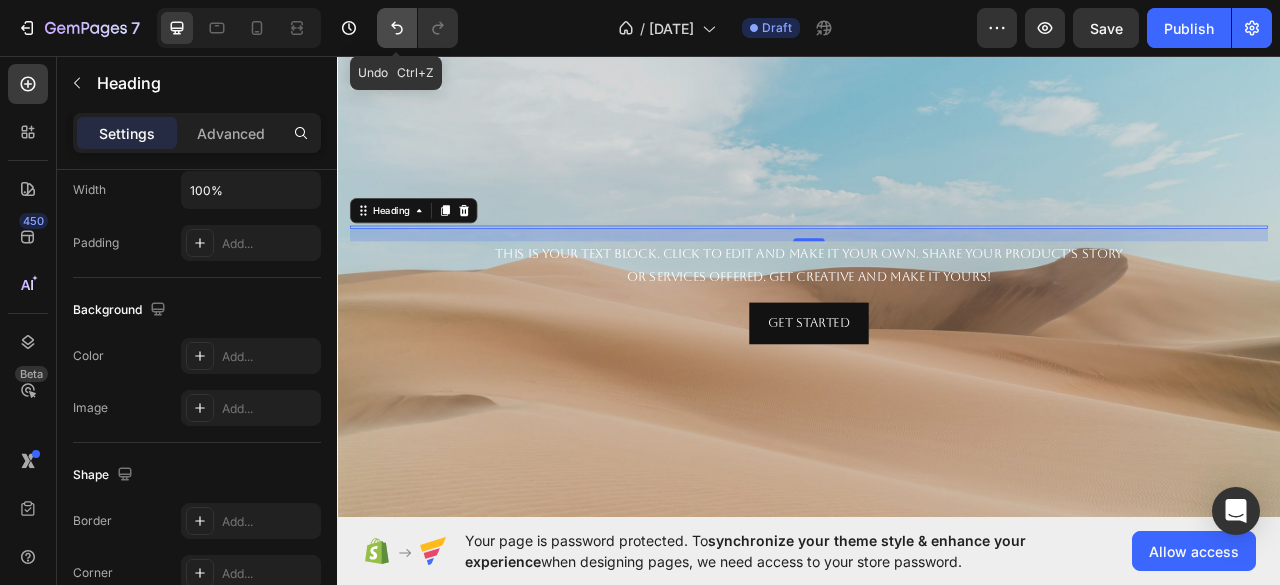 click 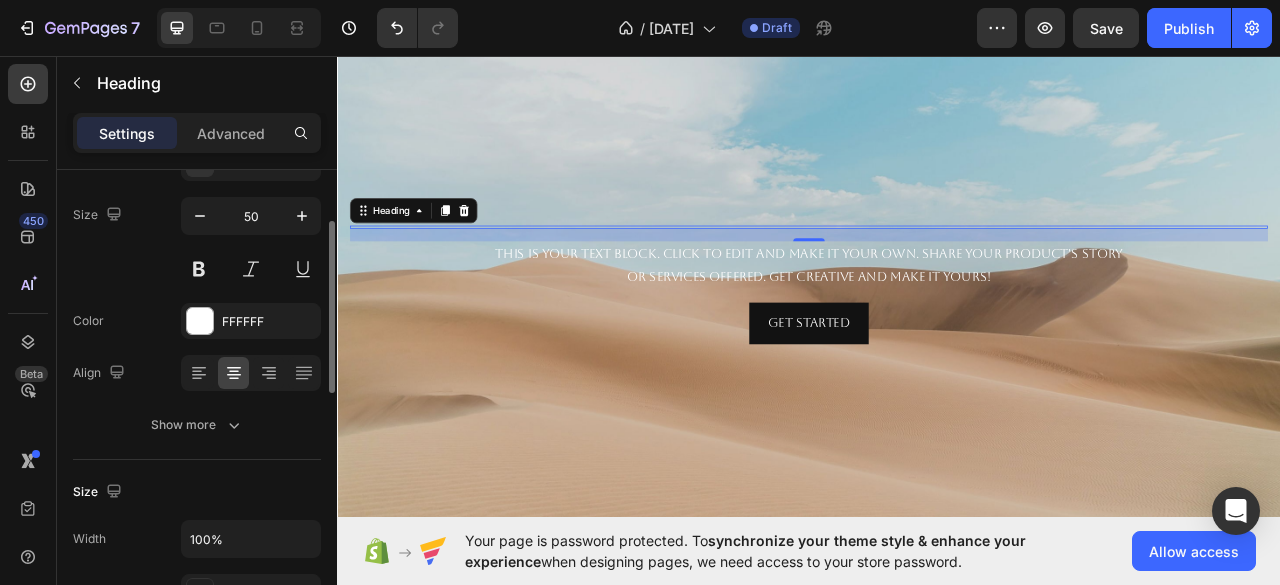 scroll, scrollTop: 0, scrollLeft: 0, axis: both 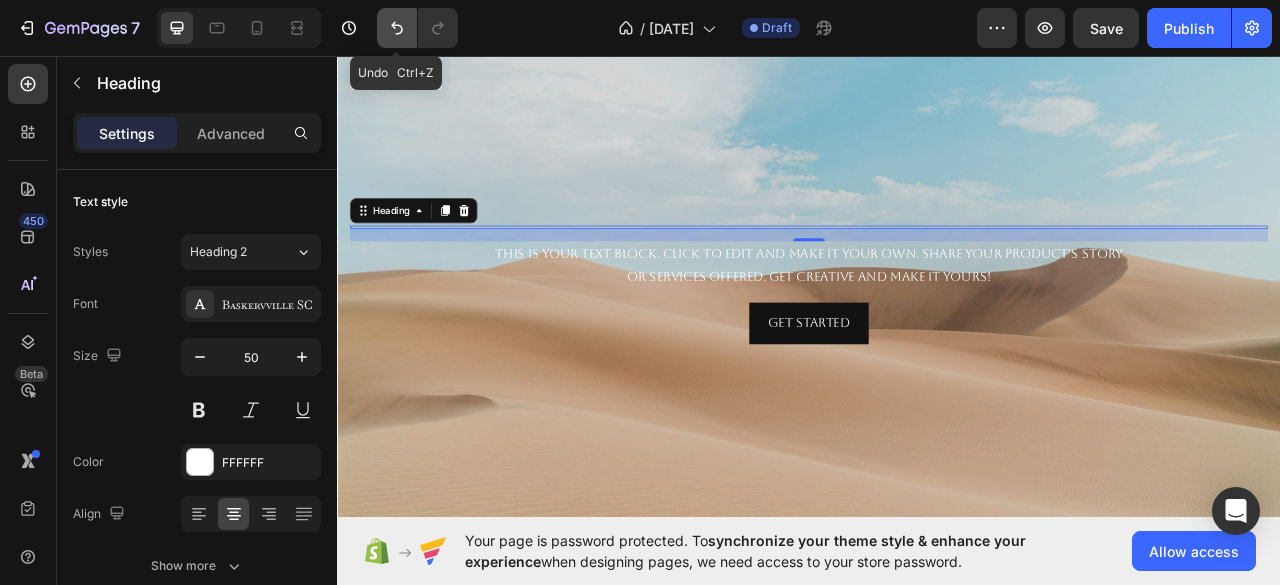 click 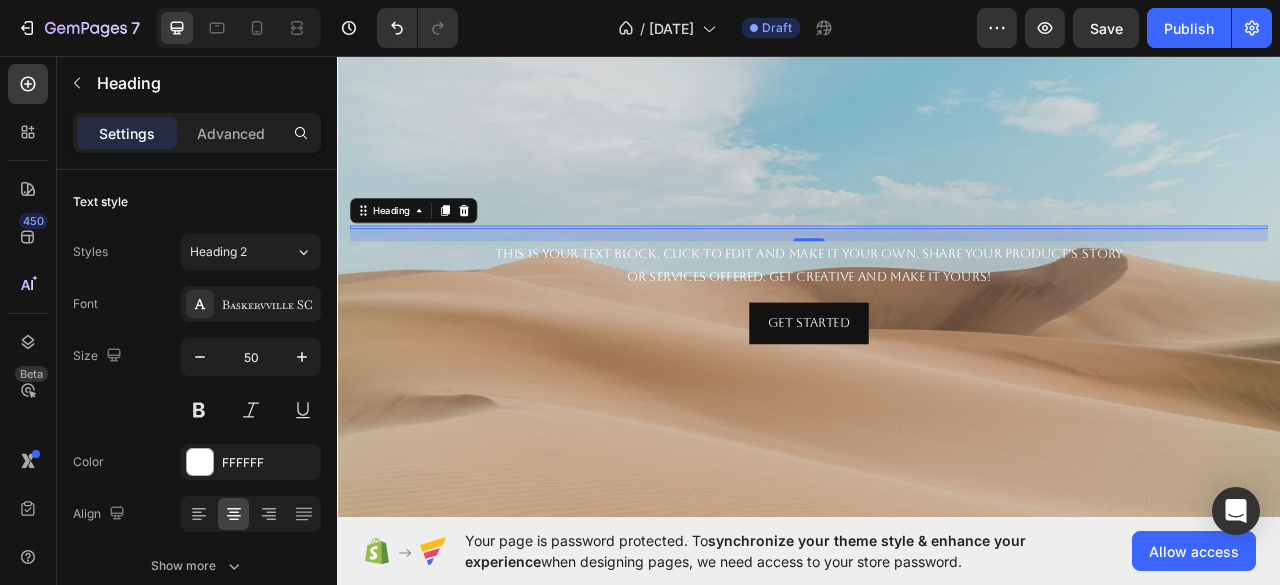 scroll, scrollTop: 1592, scrollLeft: 0, axis: vertical 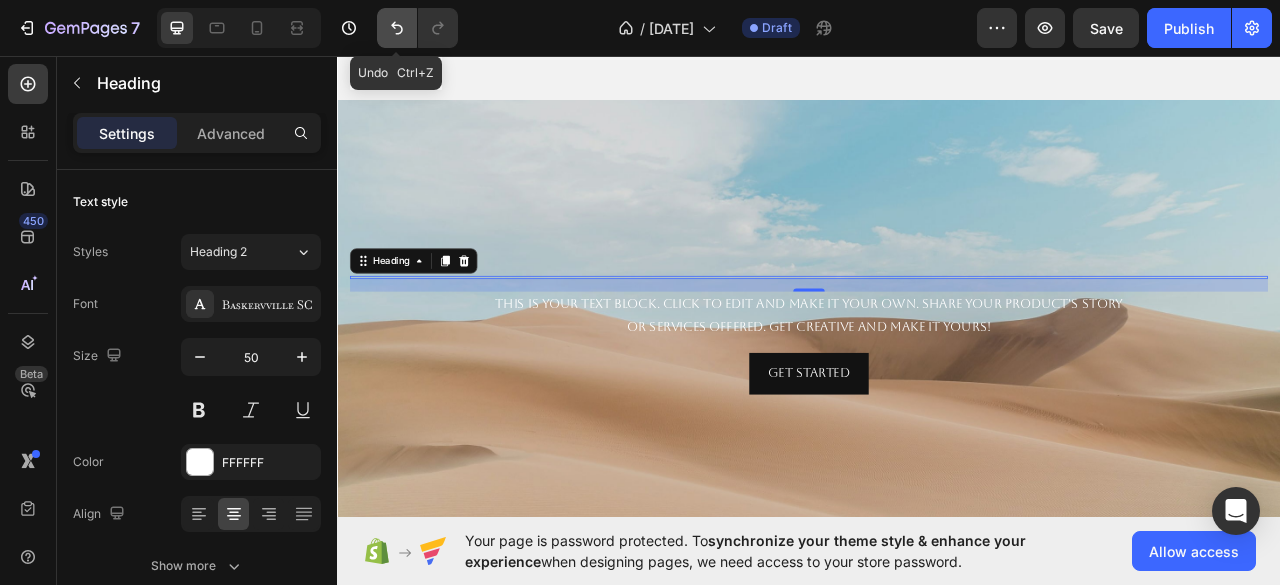click 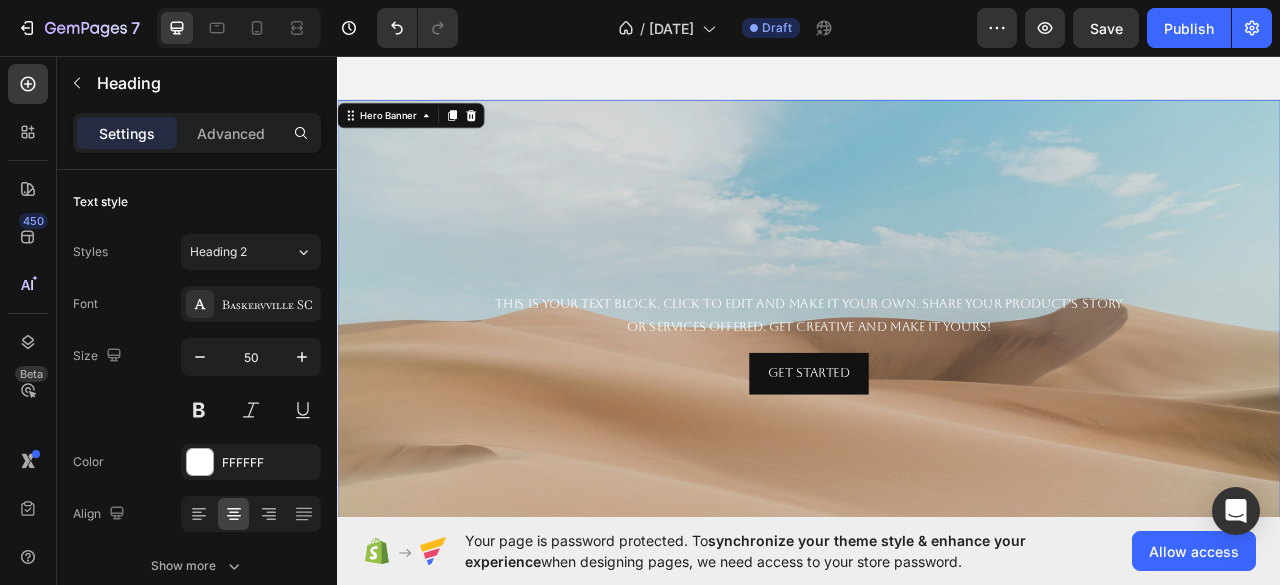 click at bounding box center [937, 413] 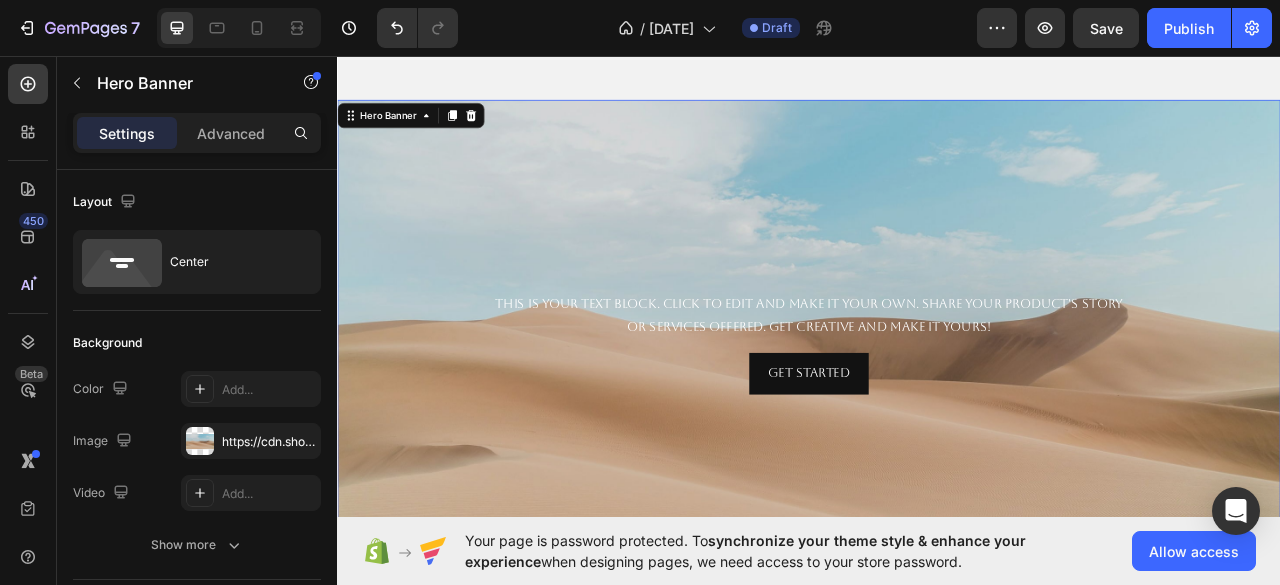 click at bounding box center (937, 413) 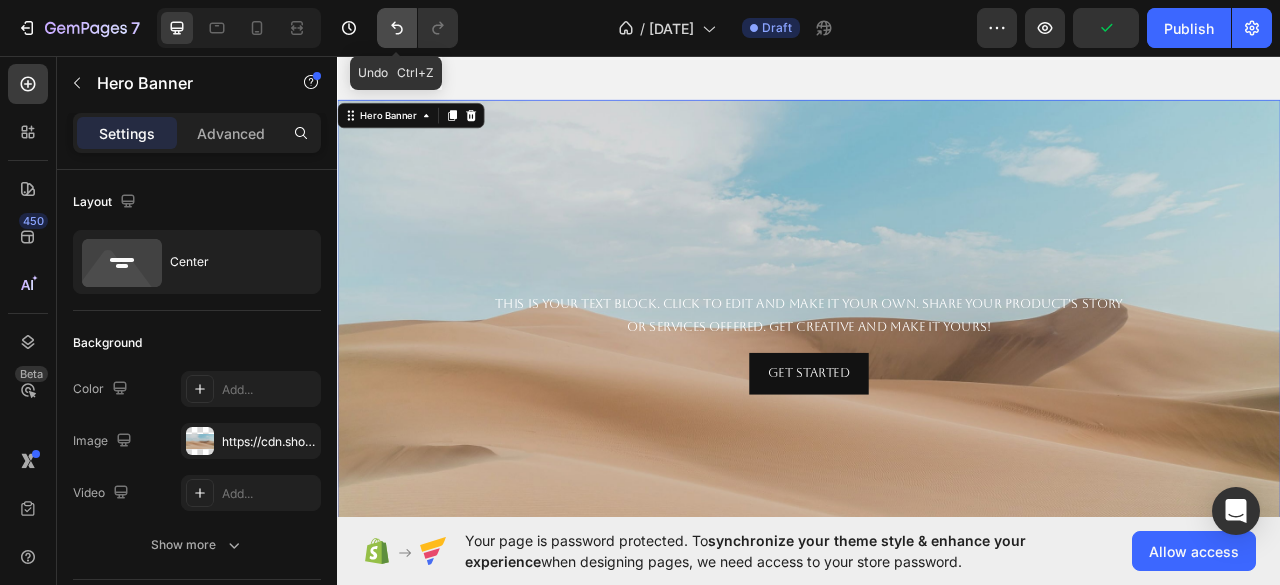 click 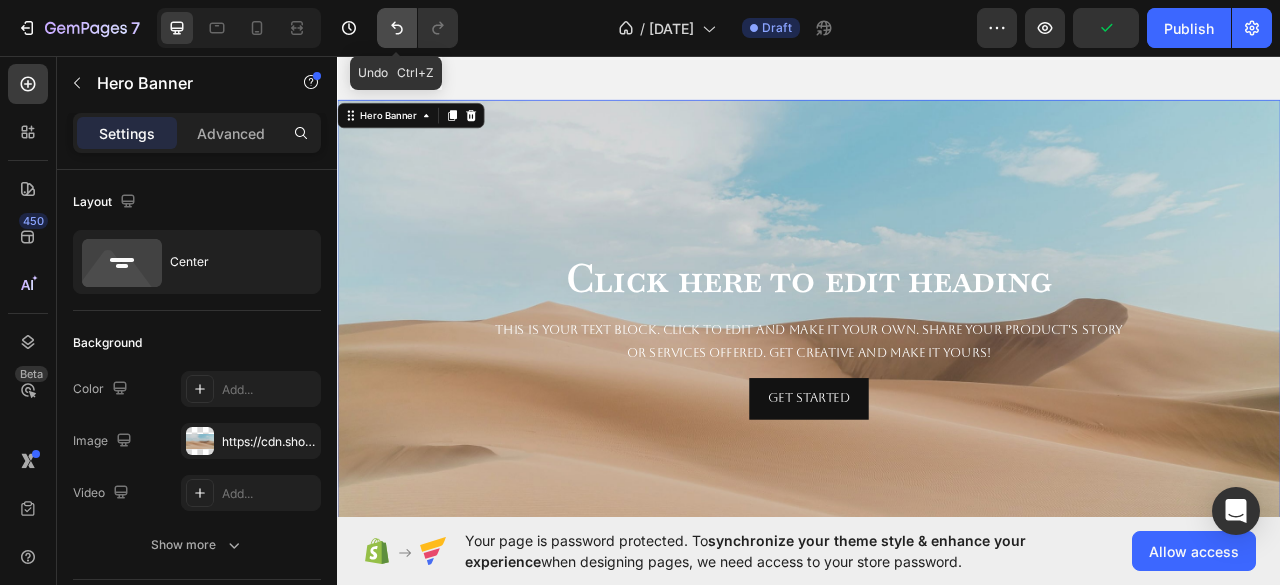 click 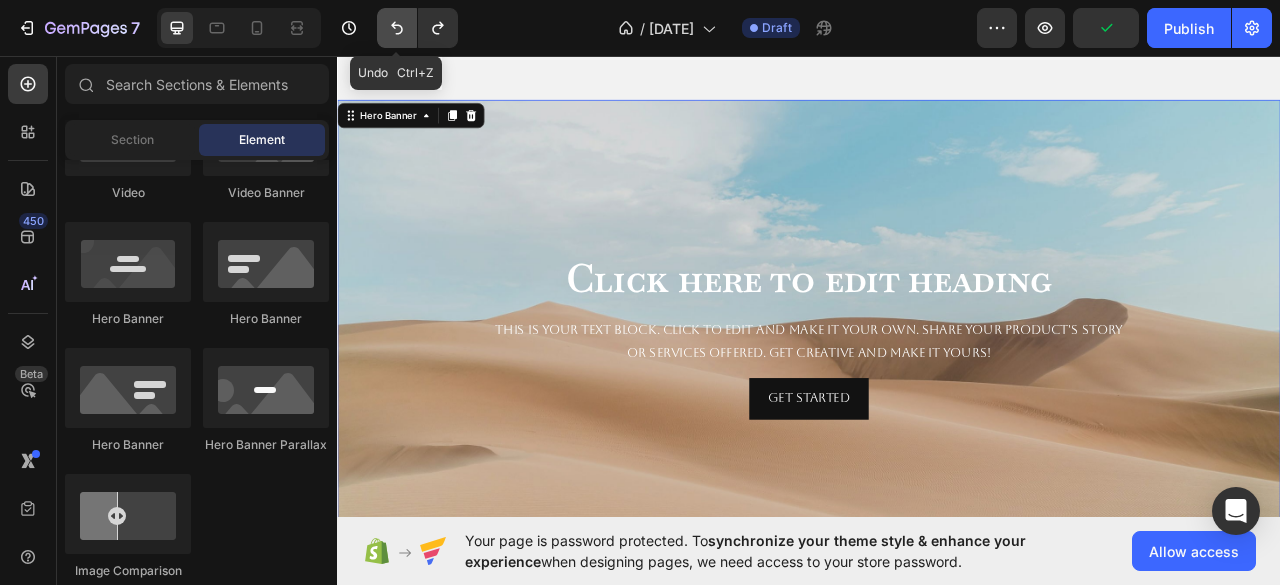 click 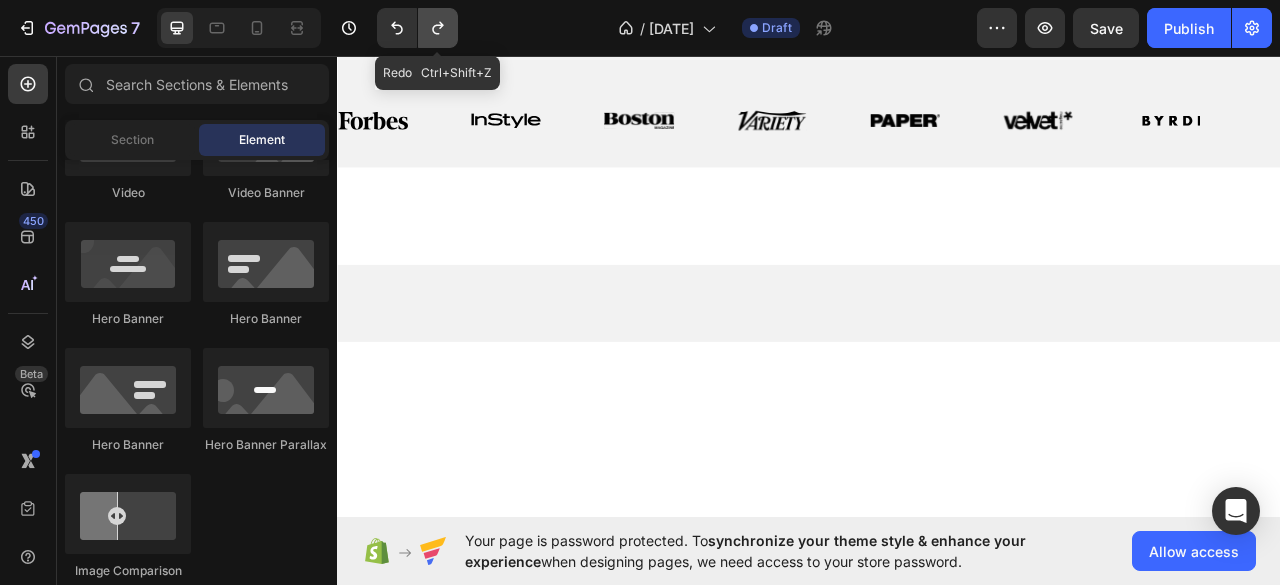 click 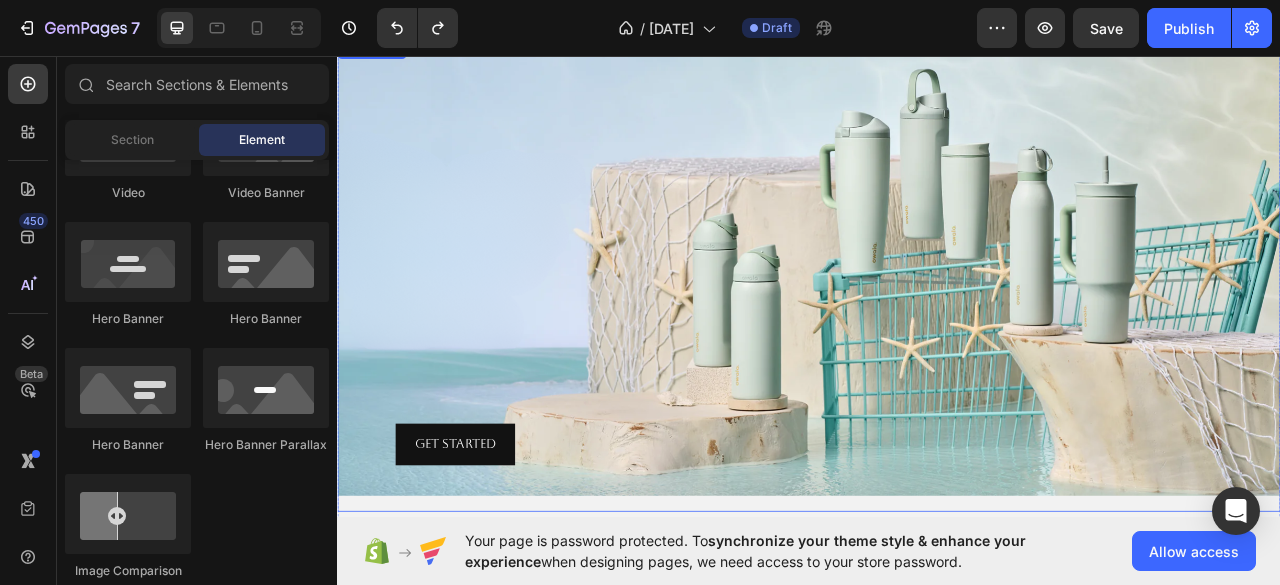 scroll, scrollTop: 999, scrollLeft: 0, axis: vertical 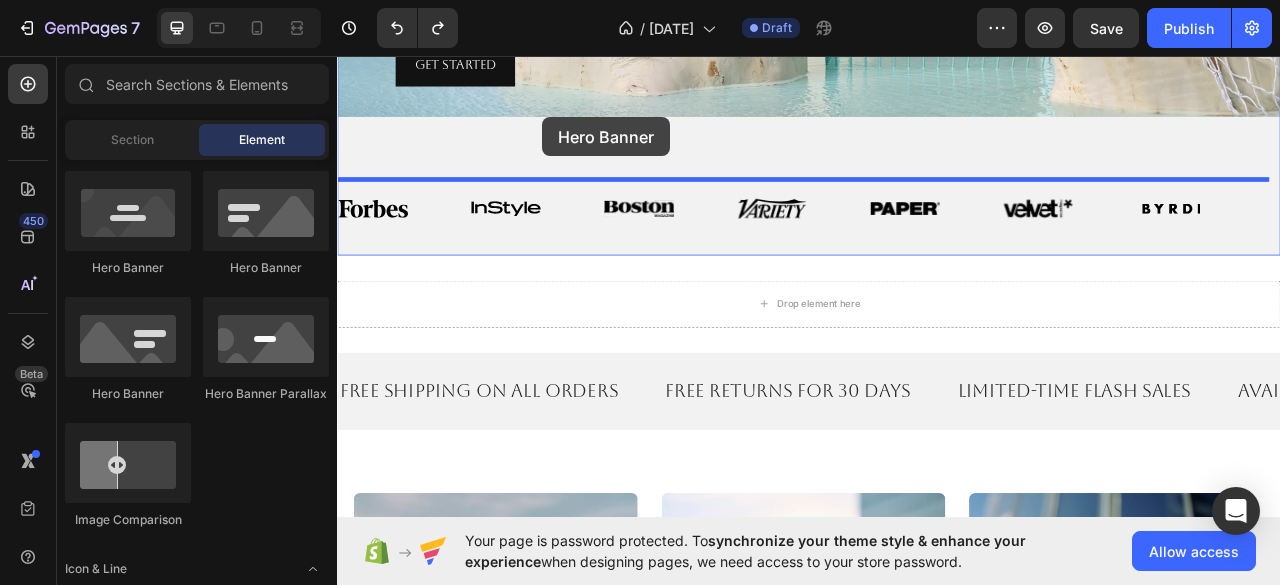 drag, startPoint x: 449, startPoint y: 390, endPoint x: 598, endPoint y: 135, distance: 295.34048 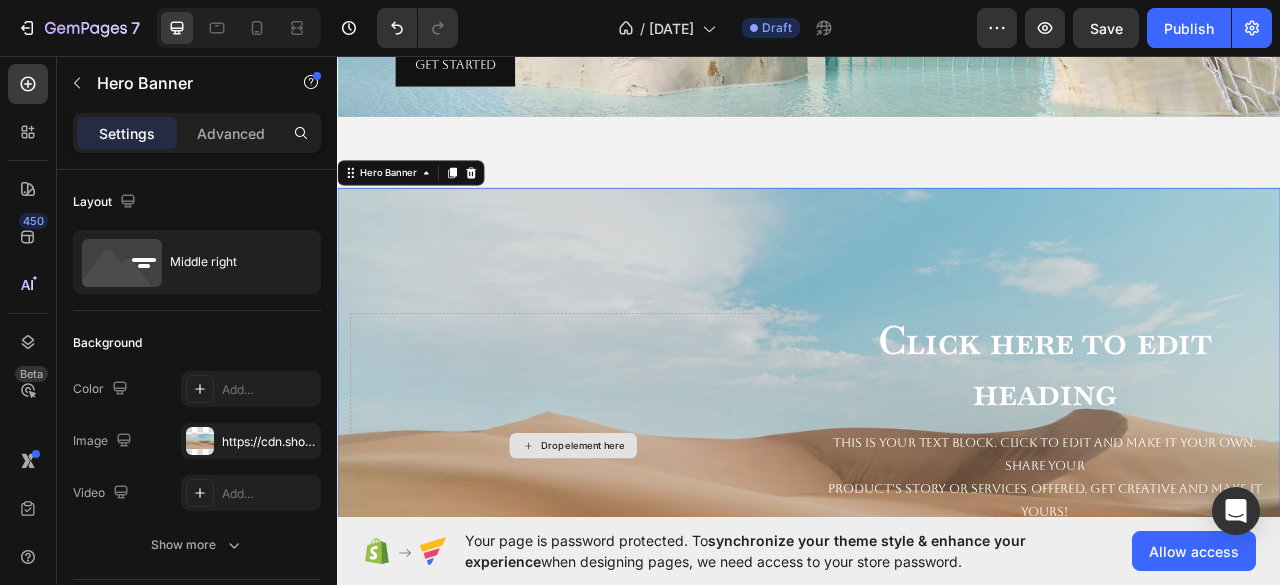 click on "Drop element here" at bounding box center [637, 553] 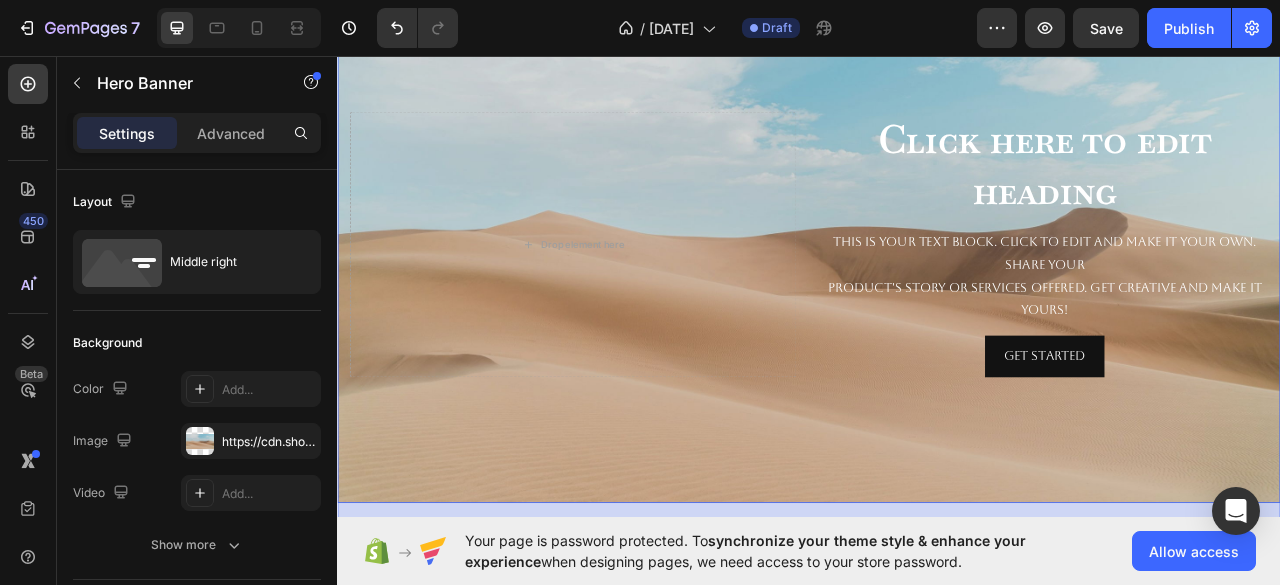 scroll, scrollTop: 1747, scrollLeft: 0, axis: vertical 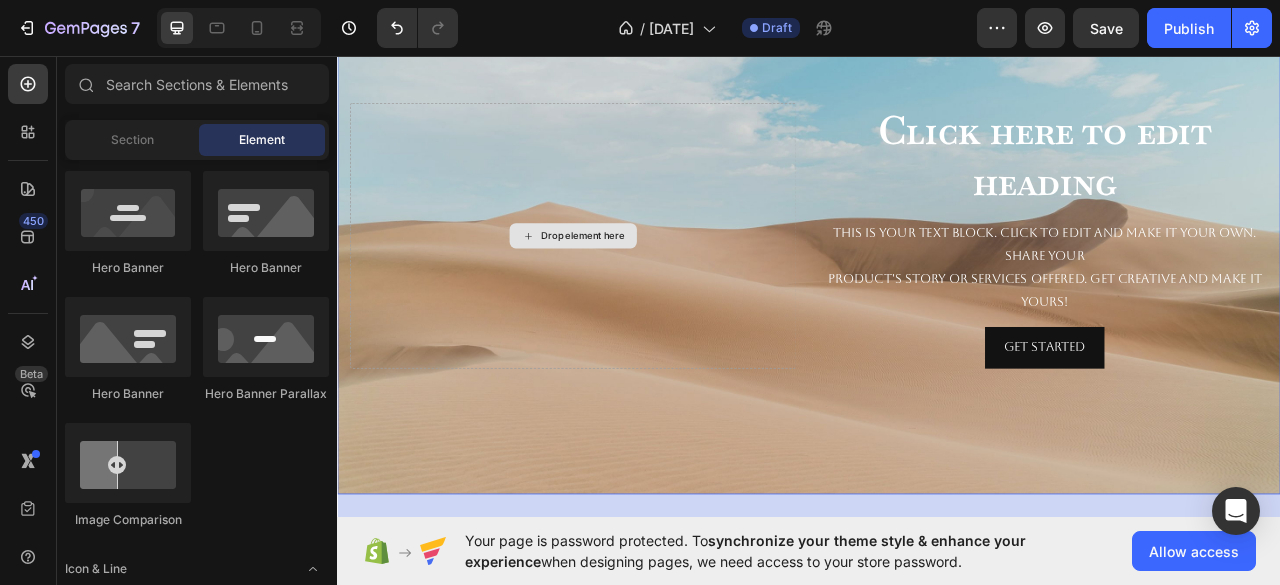 click on "Drop element here" at bounding box center (649, 286) 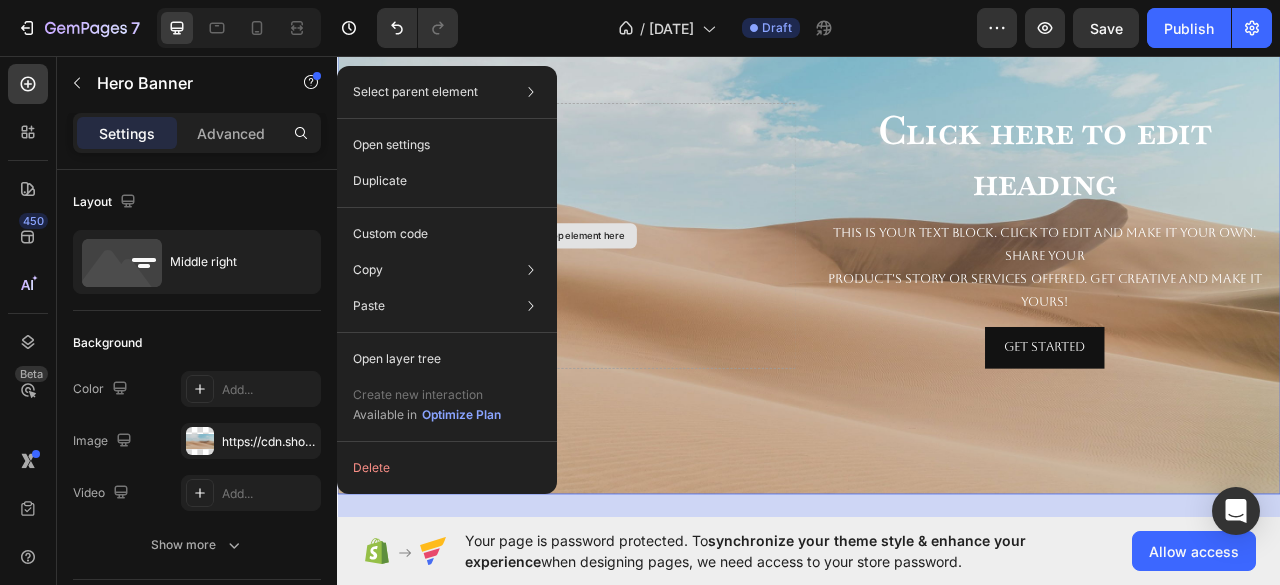 click on "Drop element here" at bounding box center (637, 286) 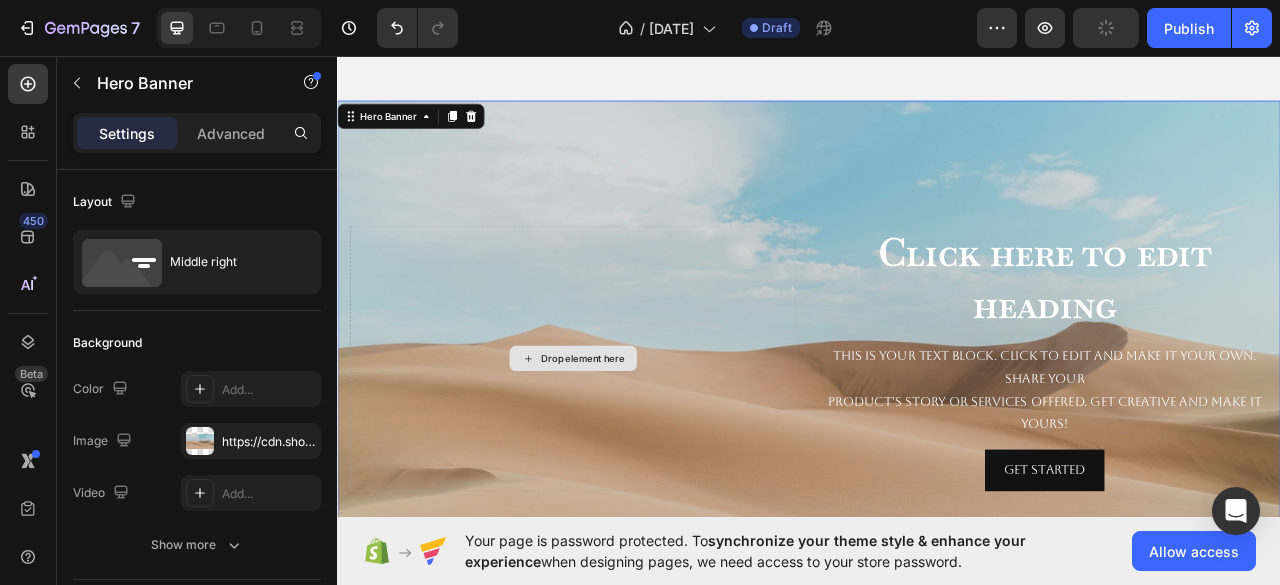 scroll, scrollTop: 1585, scrollLeft: 0, axis: vertical 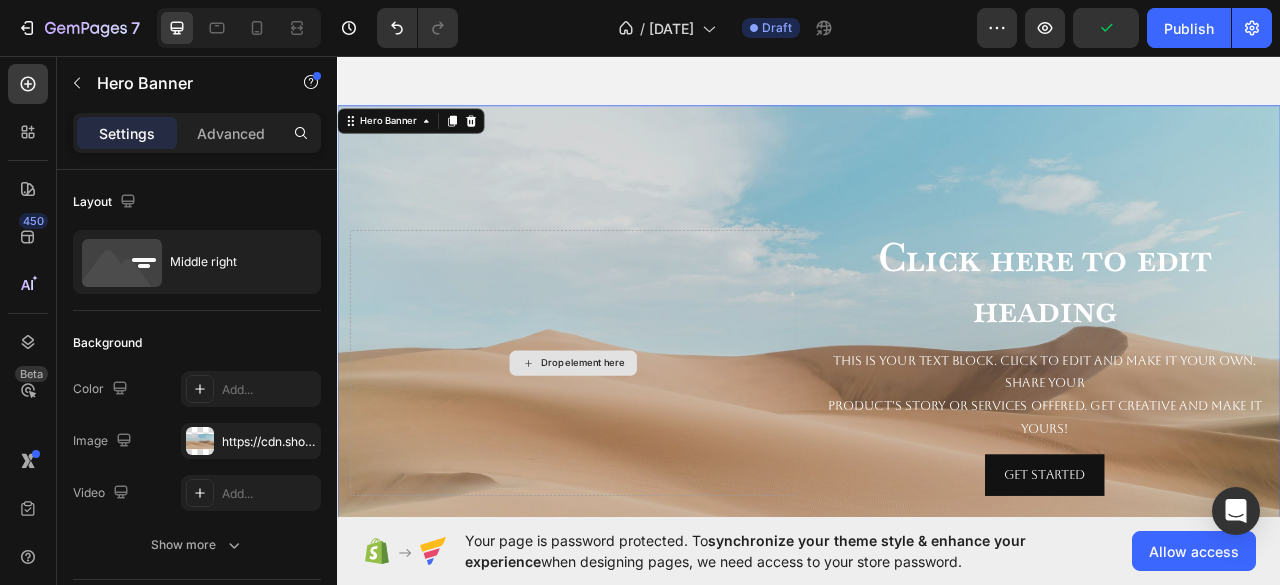 click on "Drop element here" at bounding box center (637, 448) 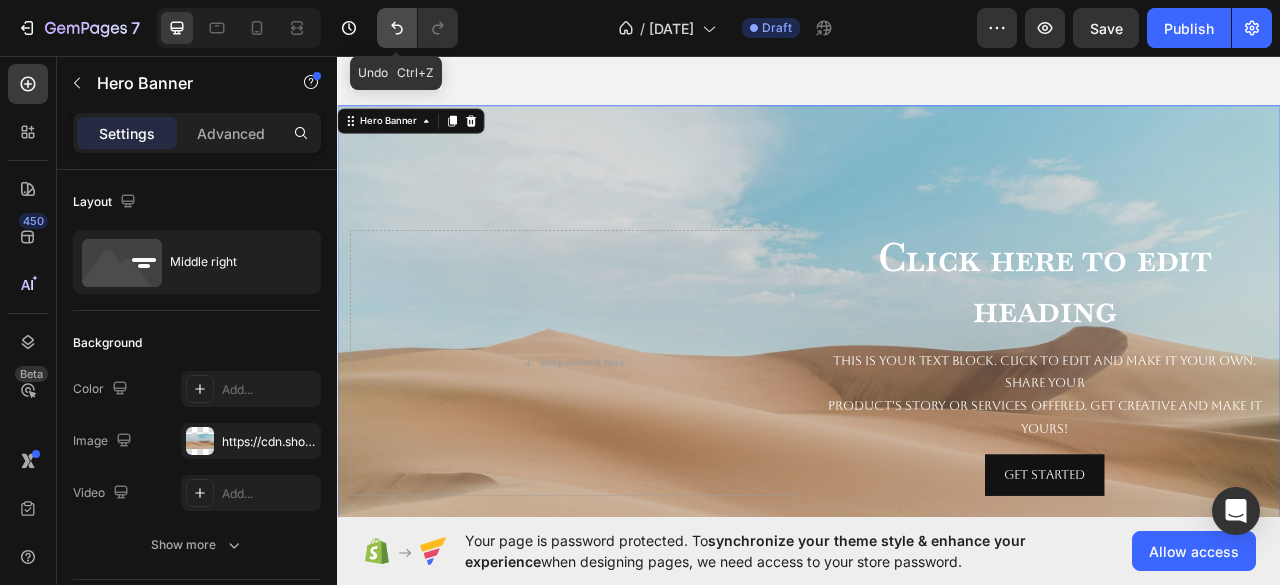 click 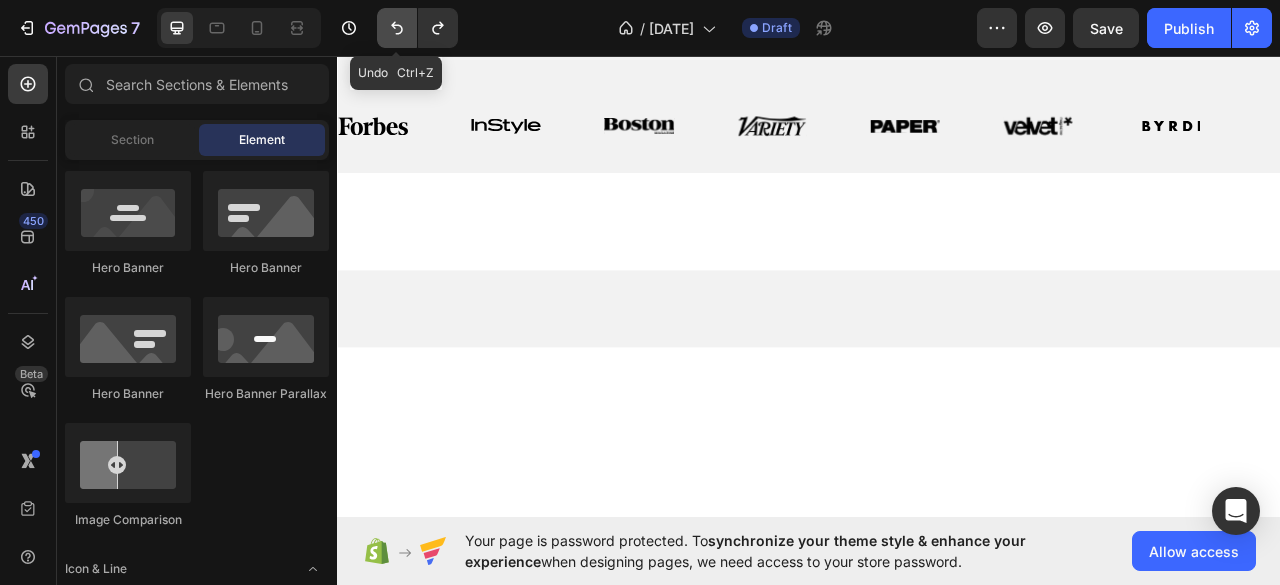 click 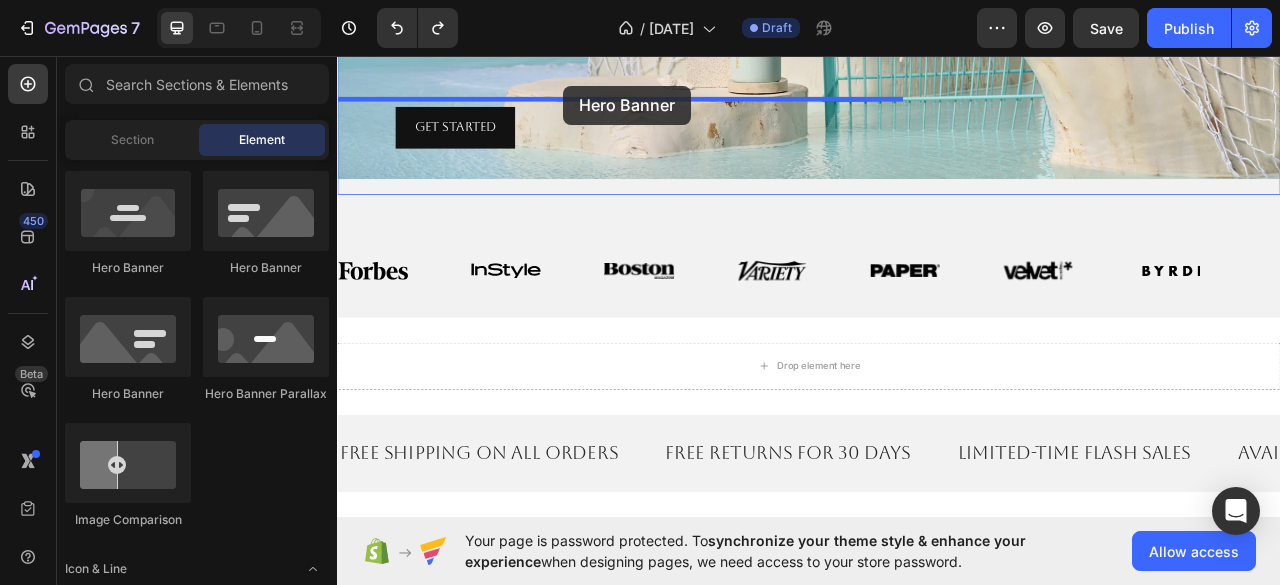scroll, scrollTop: 1365, scrollLeft: 0, axis: vertical 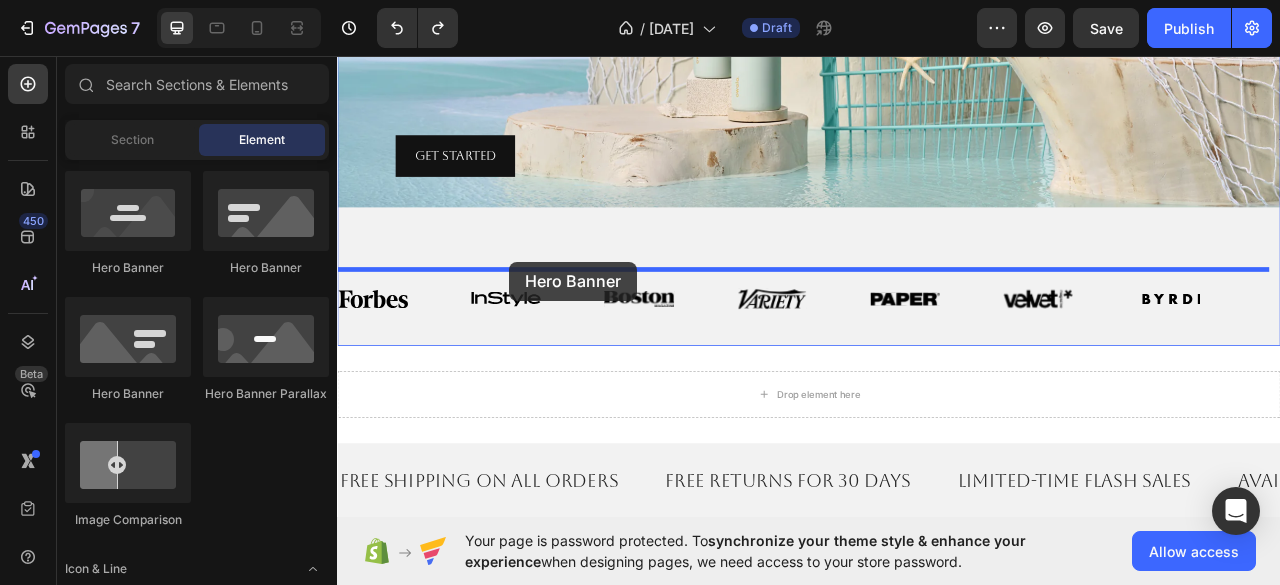 drag, startPoint x: 453, startPoint y: 288, endPoint x: 556, endPoint y: 319, distance: 107.563934 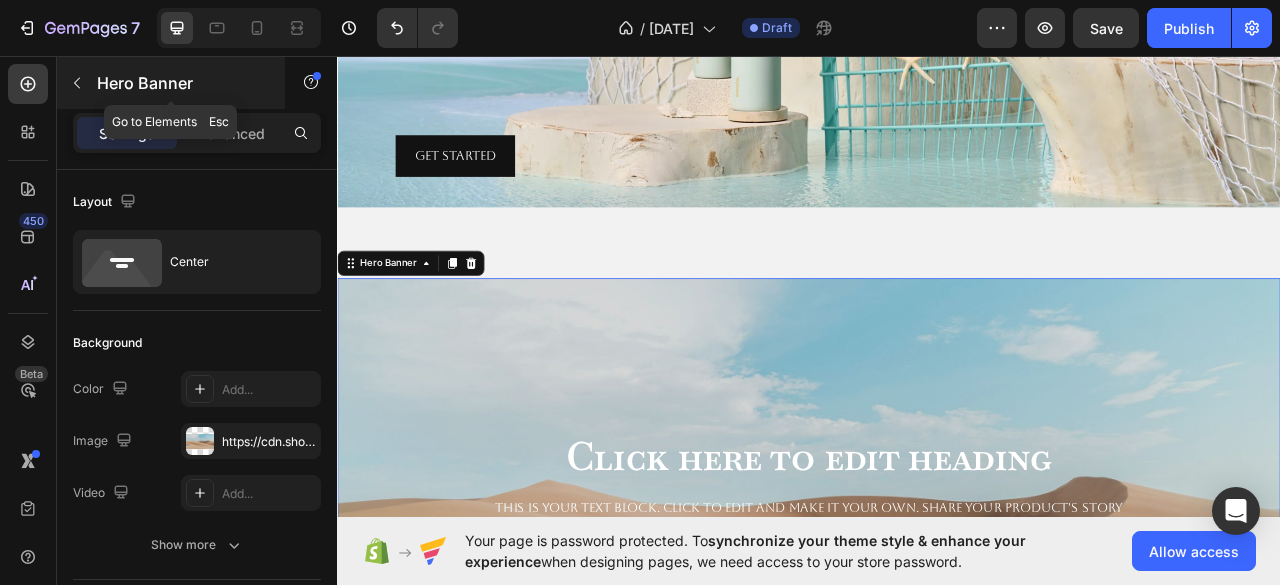 click at bounding box center [77, 83] 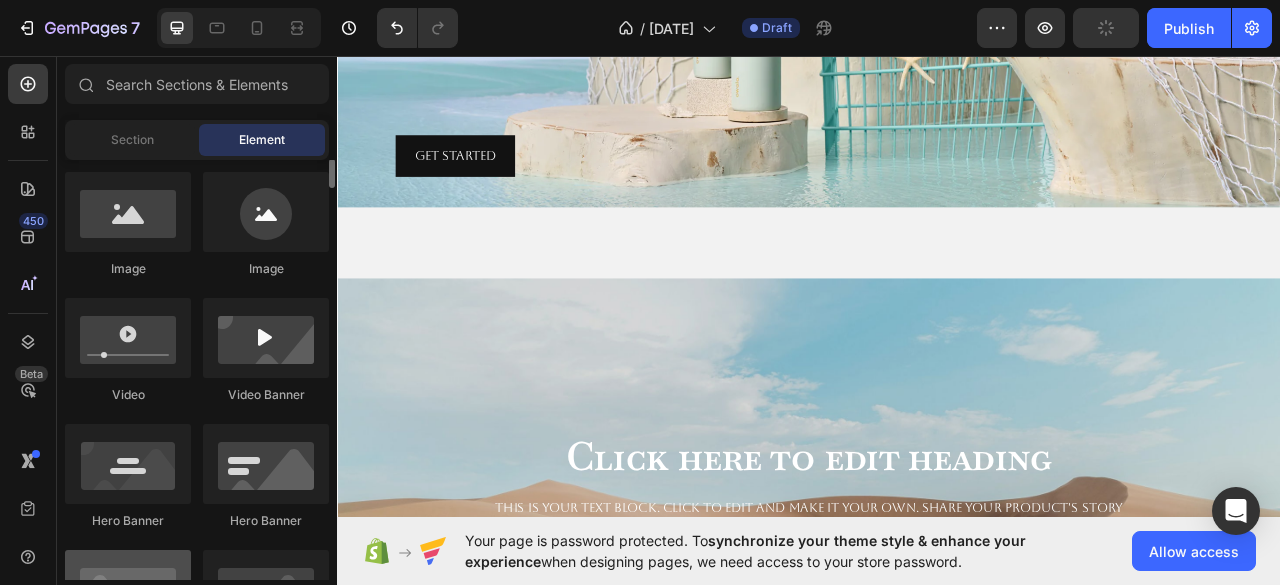 scroll, scrollTop: 606, scrollLeft: 0, axis: vertical 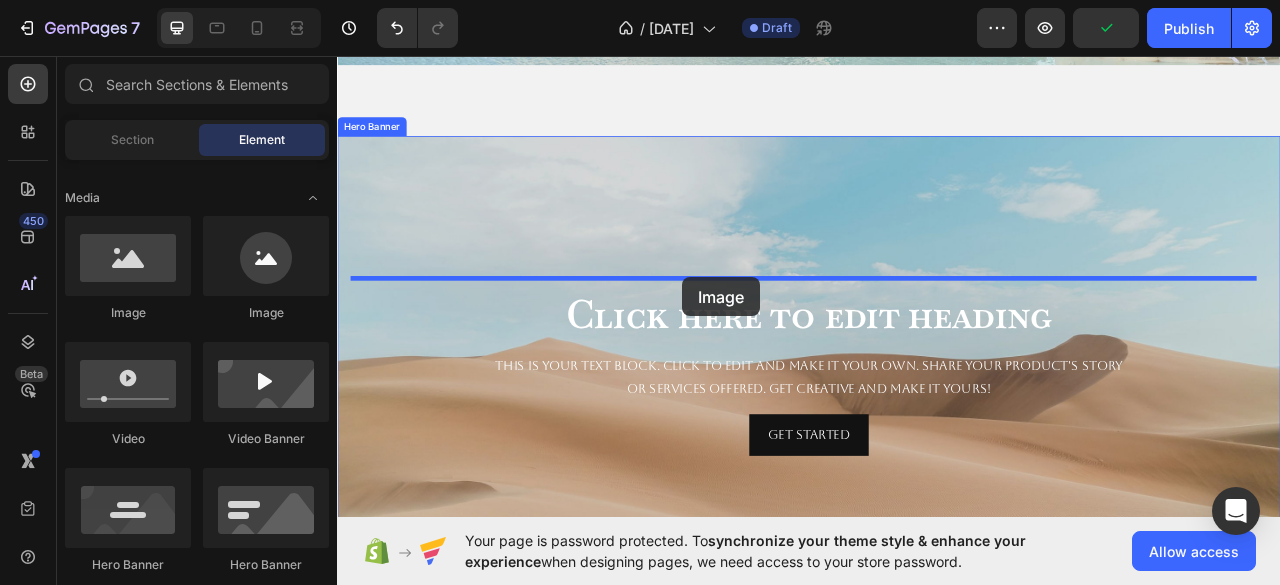 drag, startPoint x: 461, startPoint y: 316, endPoint x: 699, endPoint y: 305, distance: 238.25406 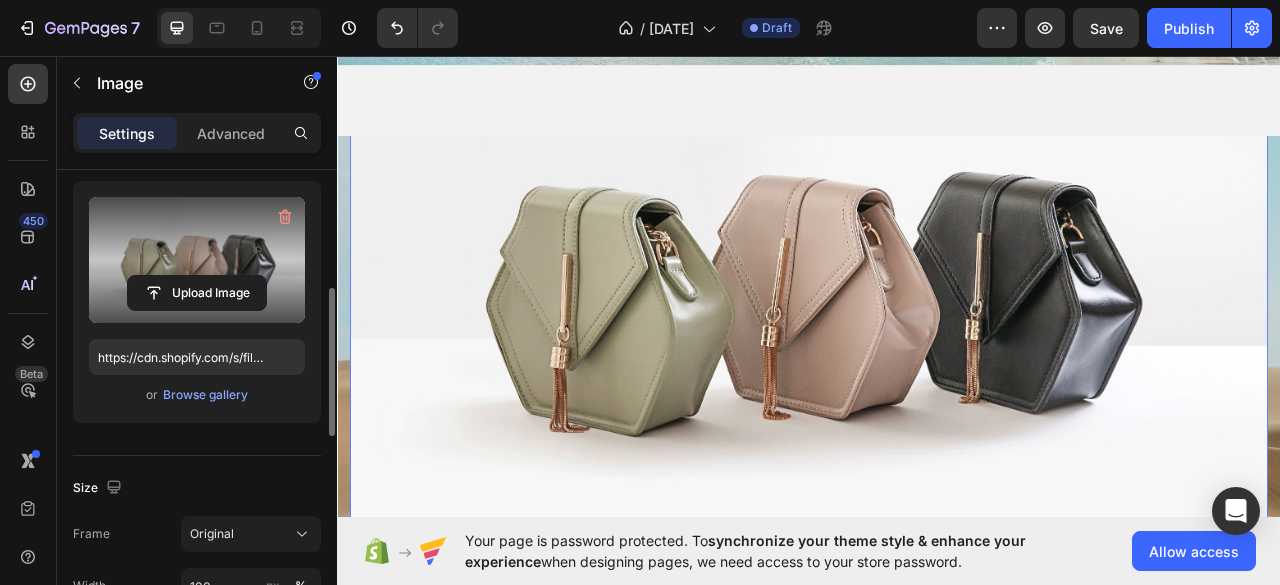 scroll, scrollTop: 249, scrollLeft: 0, axis: vertical 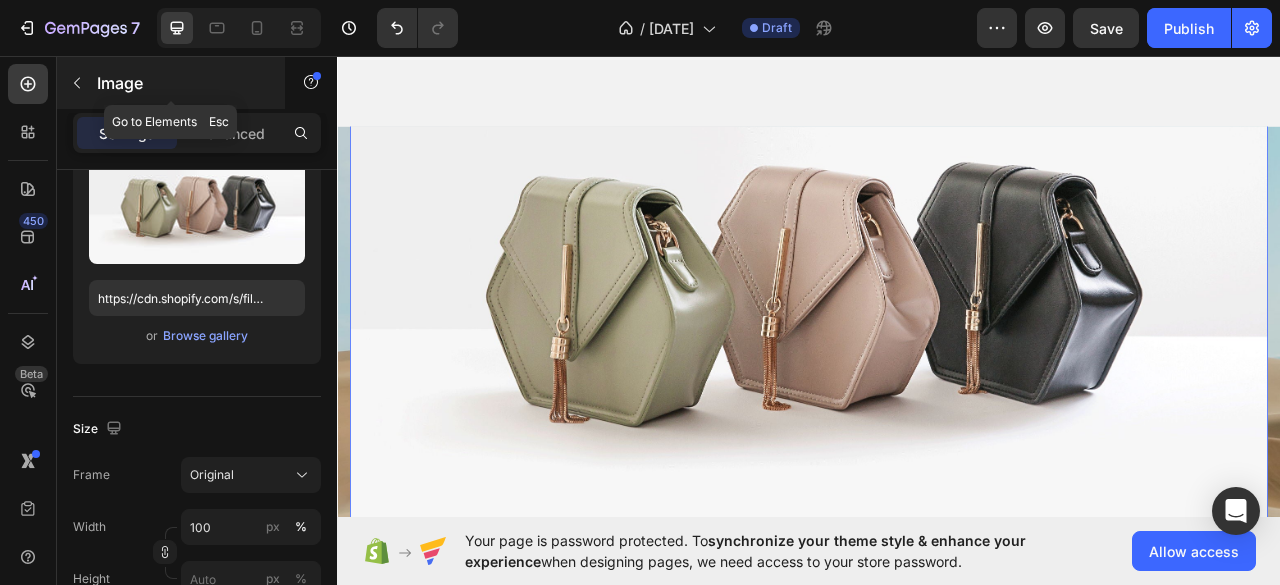 click at bounding box center (77, 83) 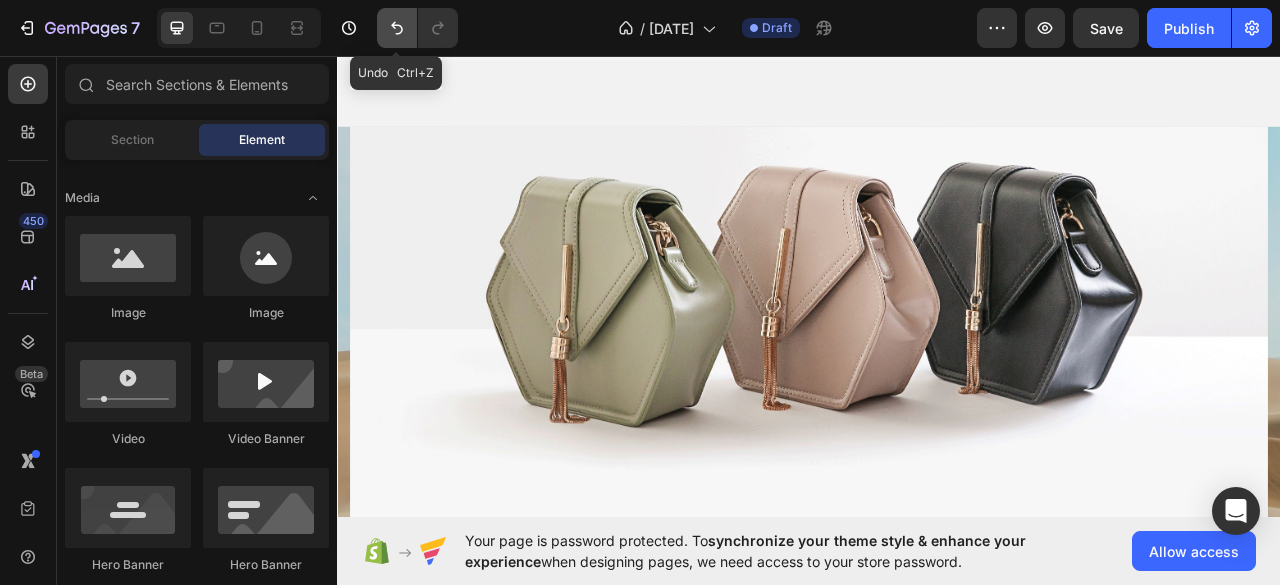 click 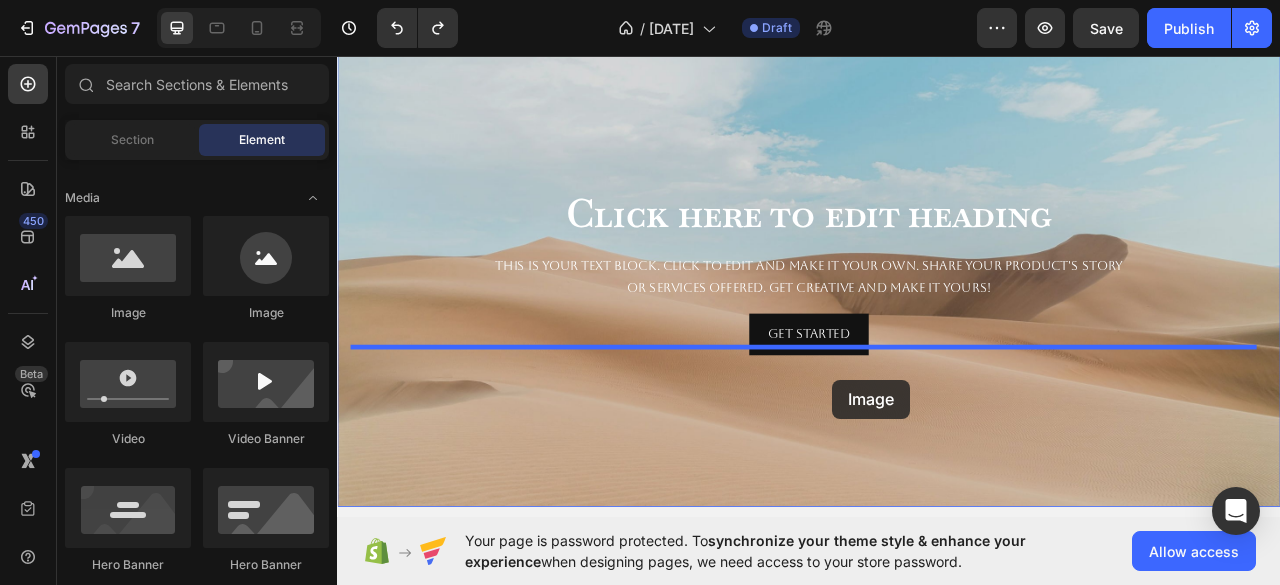 scroll, scrollTop: 1678, scrollLeft: 0, axis: vertical 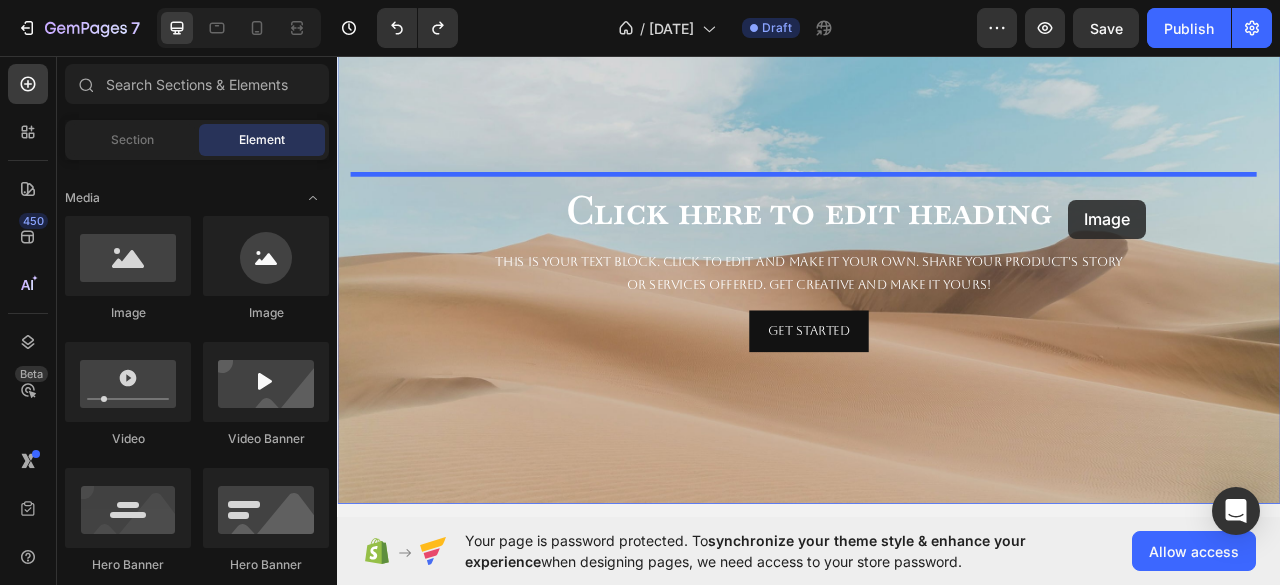 drag, startPoint x: 602, startPoint y: 305, endPoint x: 1267, endPoint y: 238, distance: 668.36664 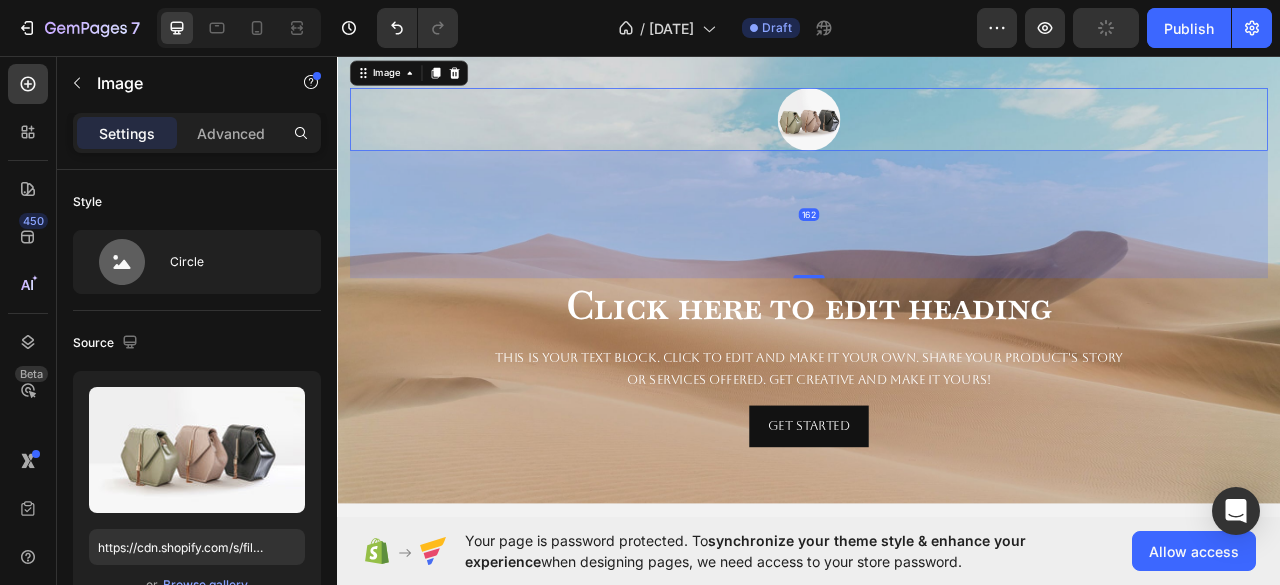 drag, startPoint x: 930, startPoint y: 253, endPoint x: 927, endPoint y: 401, distance: 148.0304 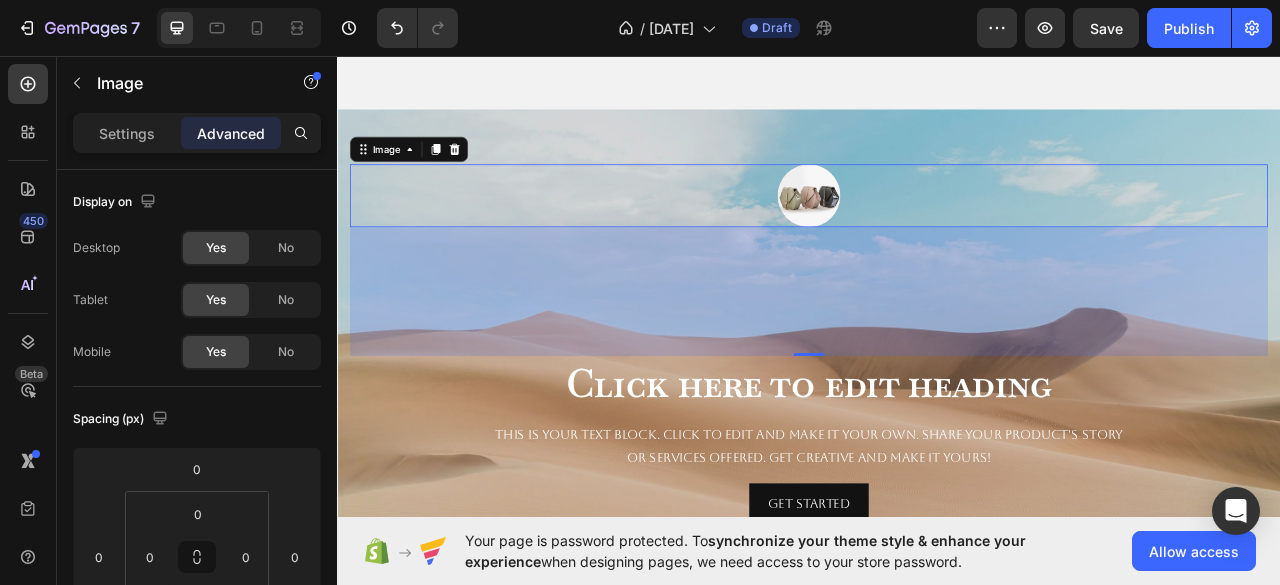 scroll, scrollTop: 1652, scrollLeft: 0, axis: vertical 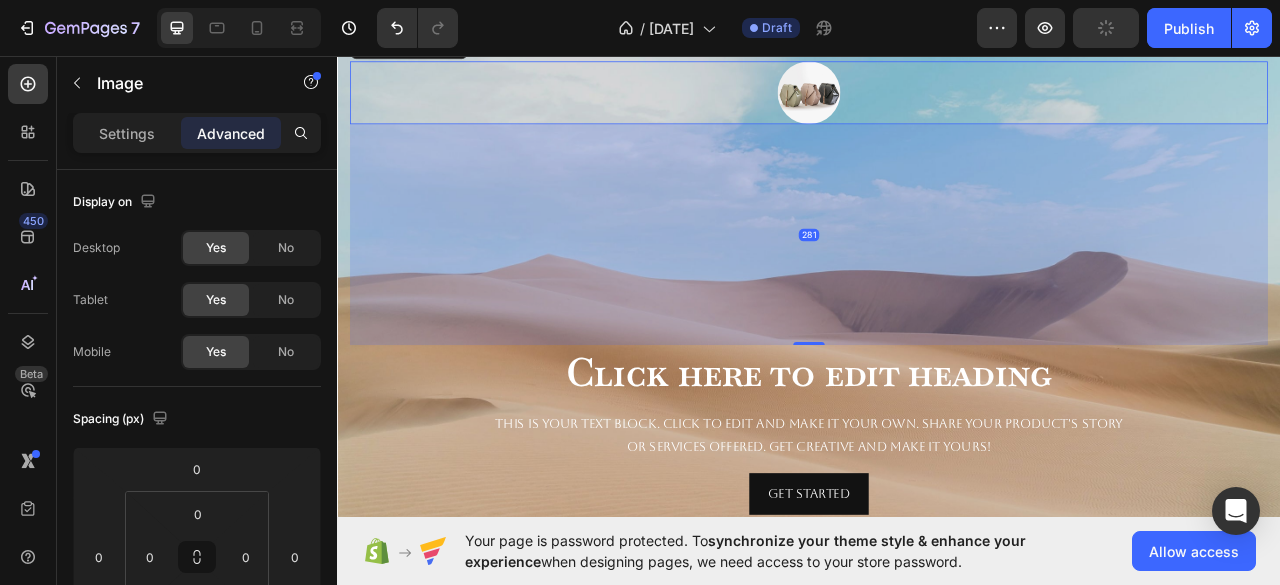 drag, startPoint x: 930, startPoint y: 353, endPoint x: 927, endPoint y: 471, distance: 118.03813 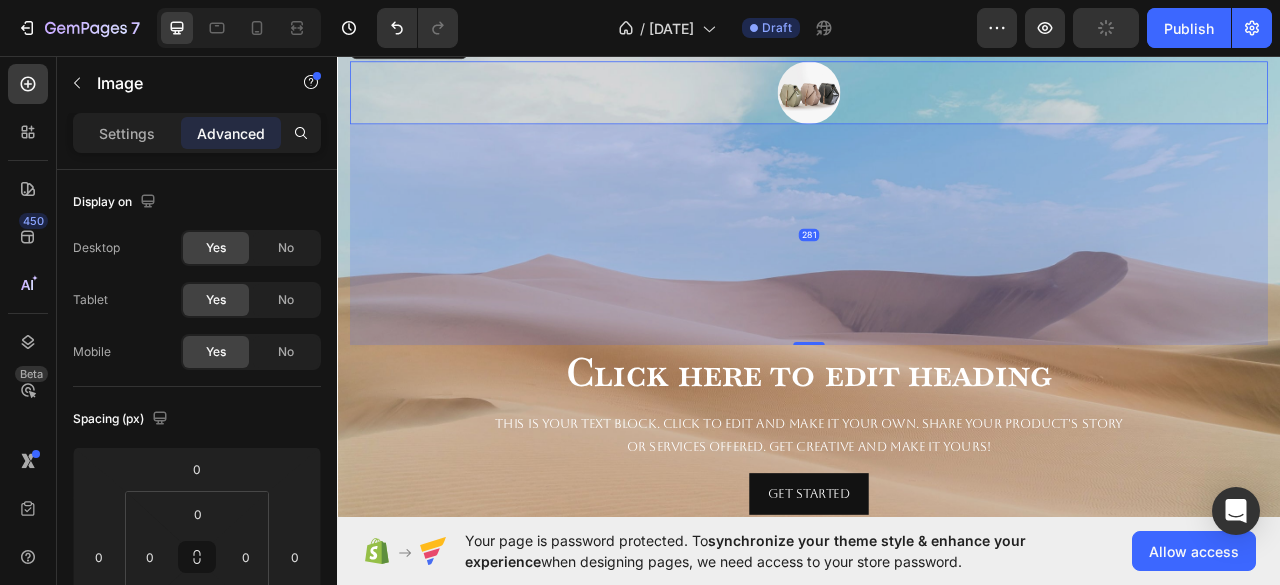 click on "Image 281 Click here to edit heading Heading This is your text block. Click to edit and make it your own. Share your product's story or services offered. Get creative and make it yours! Text Block Get started Button" at bounding box center [937, 352] 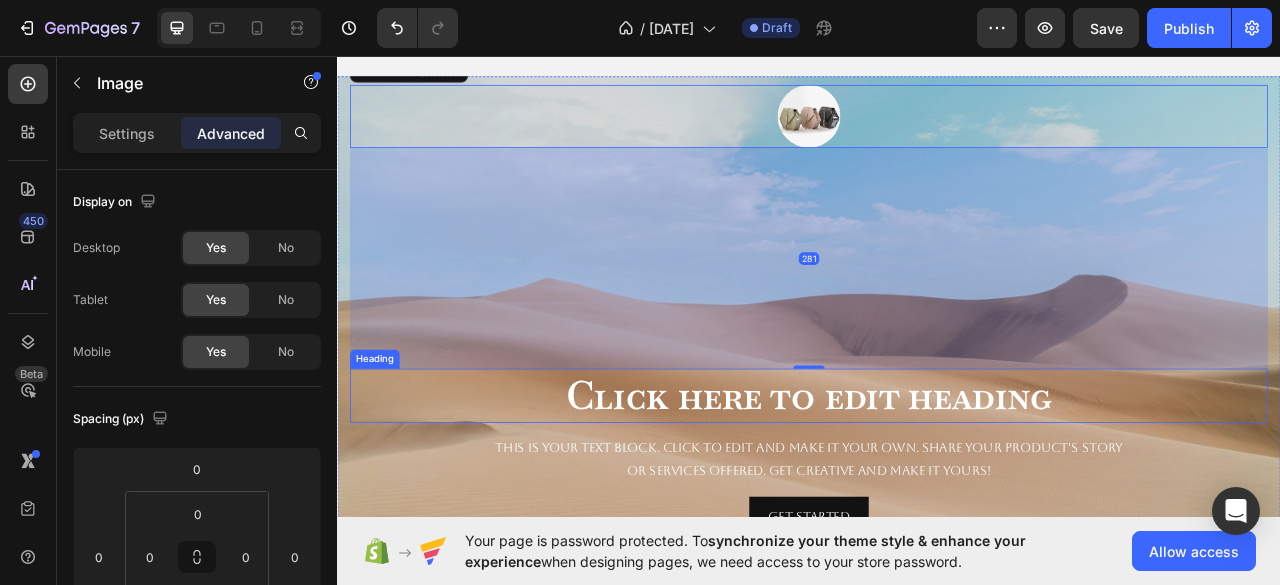 scroll, scrollTop: 1598, scrollLeft: 0, axis: vertical 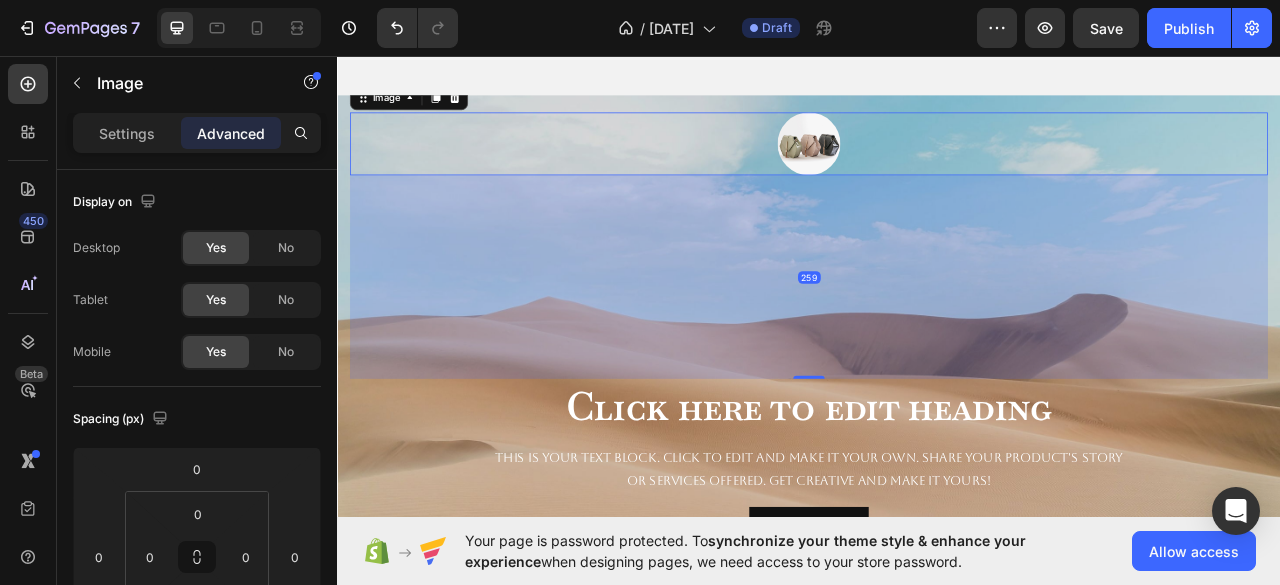 drag, startPoint x: 916, startPoint y: 464, endPoint x: 946, endPoint y: 442, distance: 37.202152 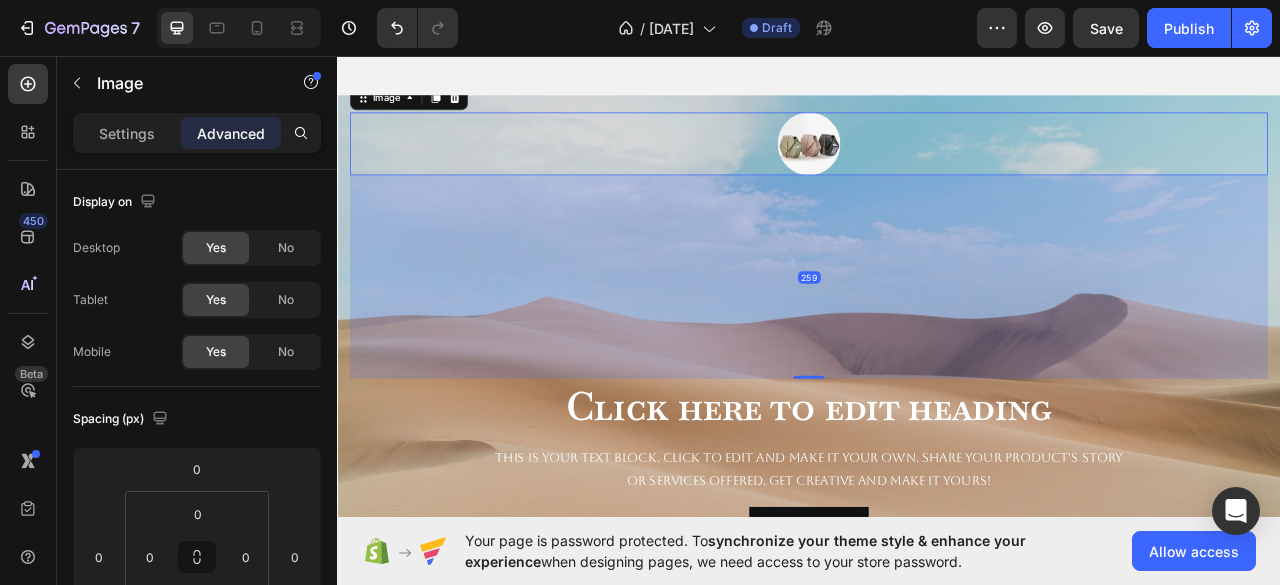 click on "259" at bounding box center (937, 209) 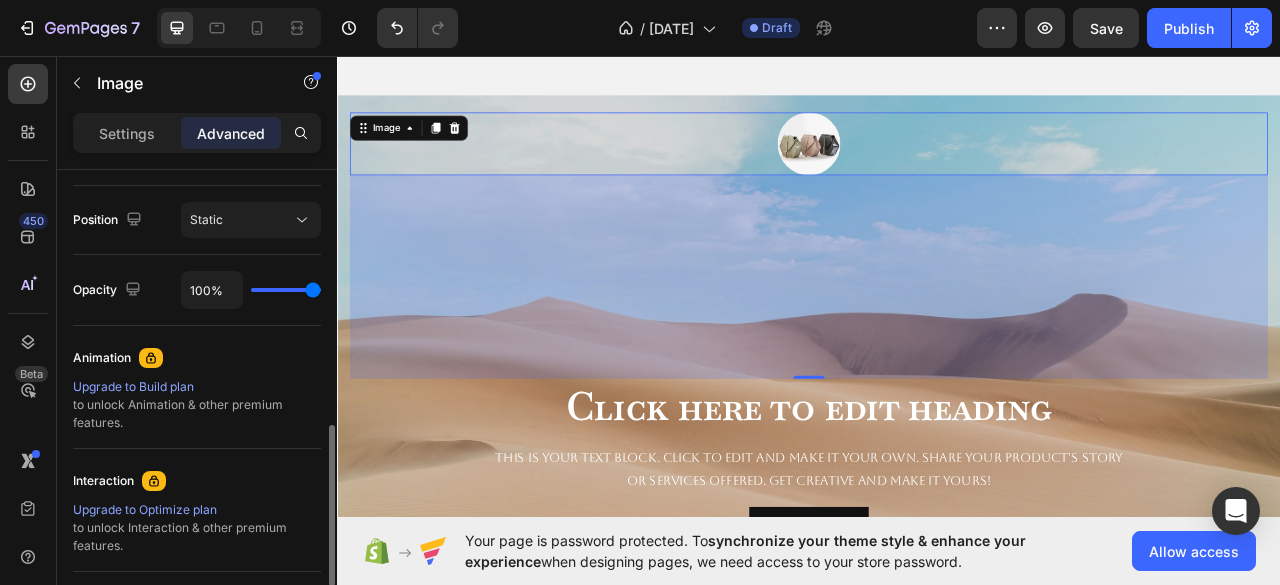 scroll, scrollTop: 723, scrollLeft: 0, axis: vertical 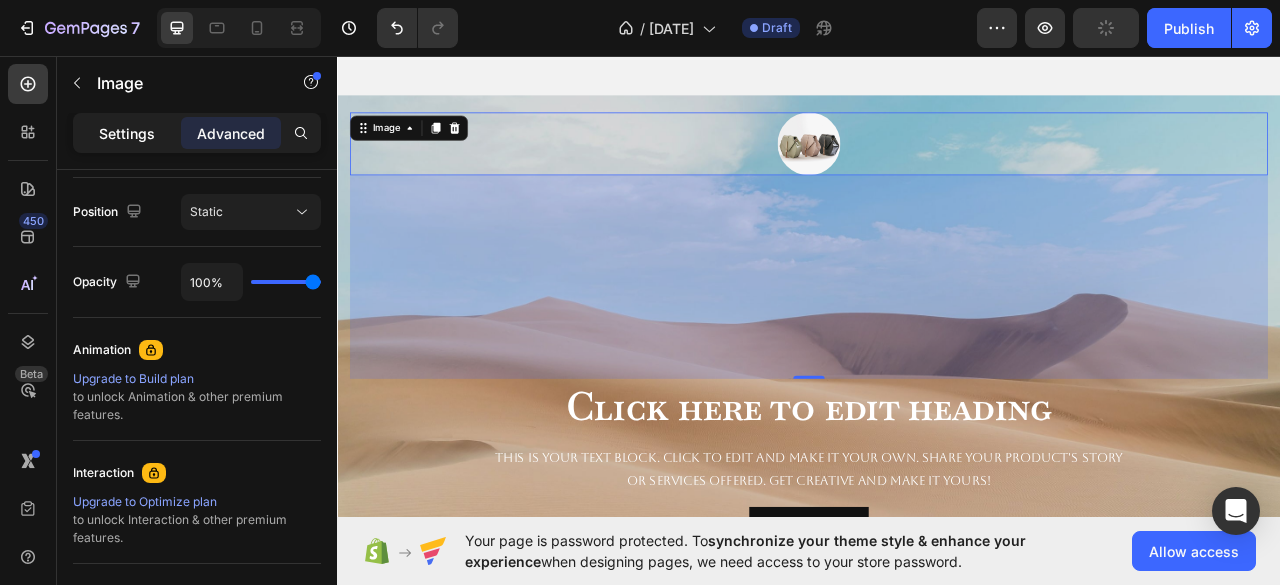 click on "Settings" at bounding box center [127, 133] 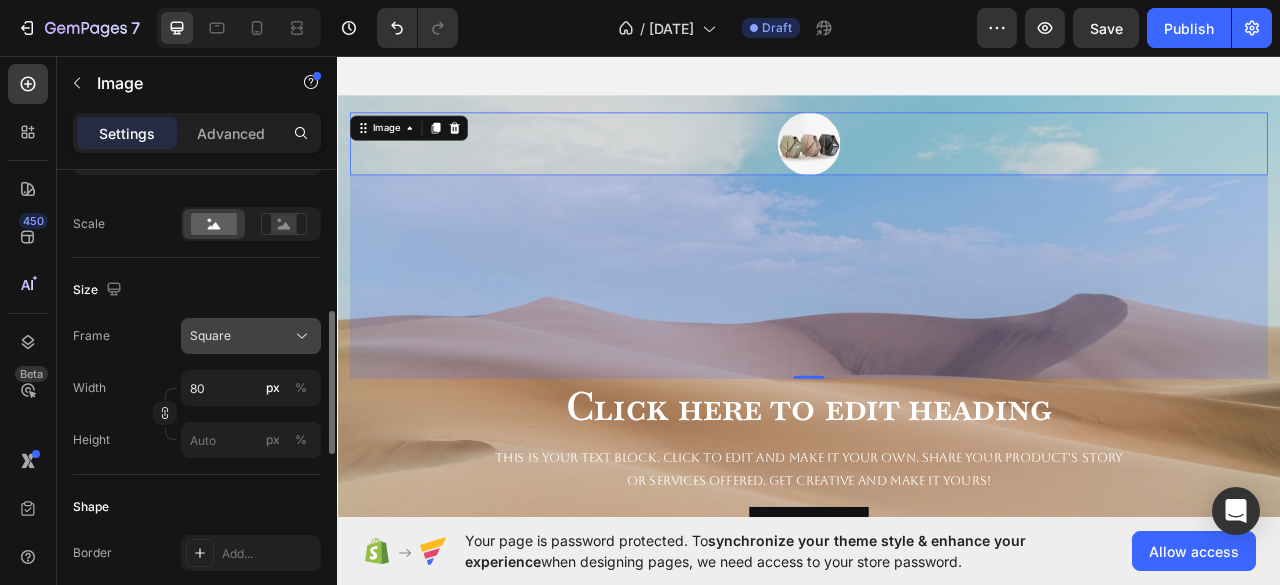 scroll, scrollTop: 438, scrollLeft: 0, axis: vertical 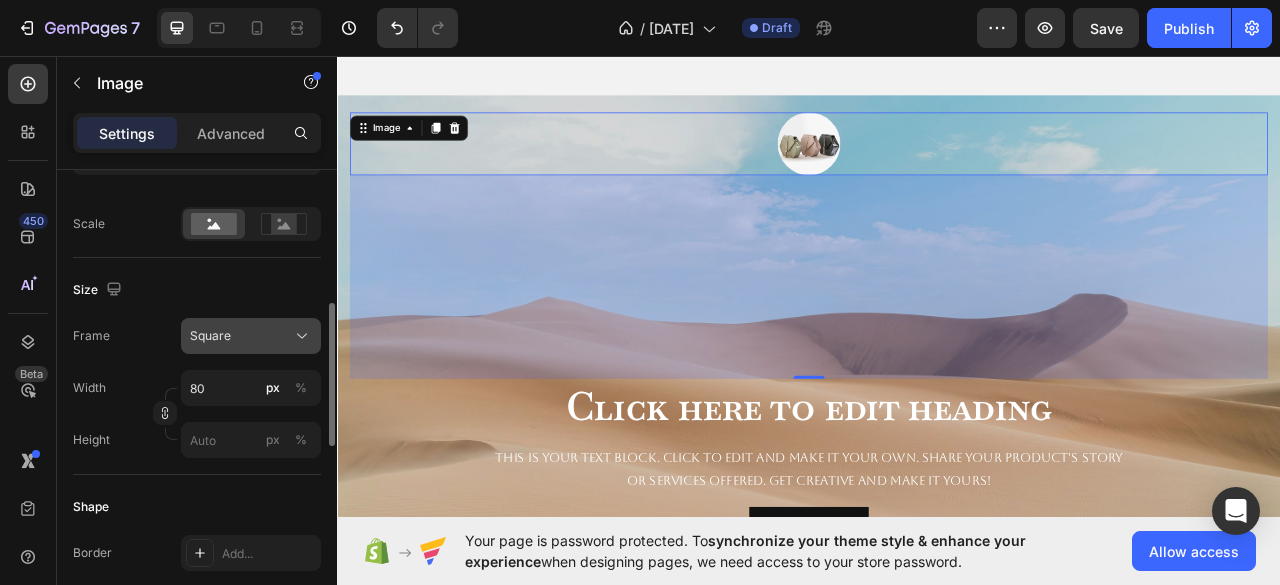 click on "Square" at bounding box center (251, 336) 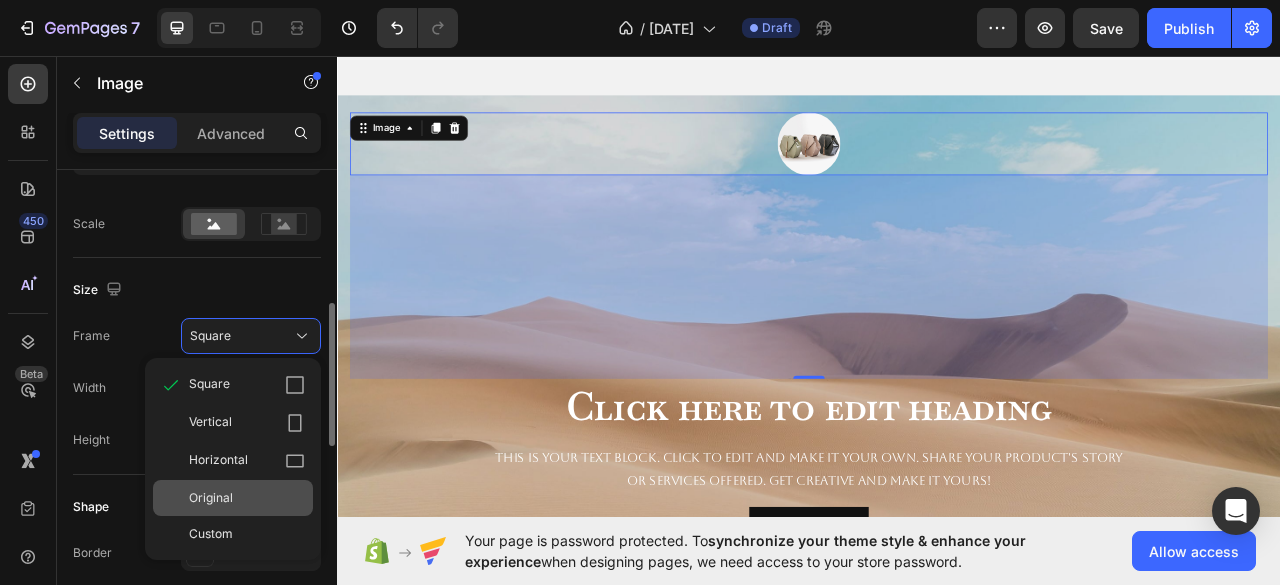 click on "Original" at bounding box center [211, 498] 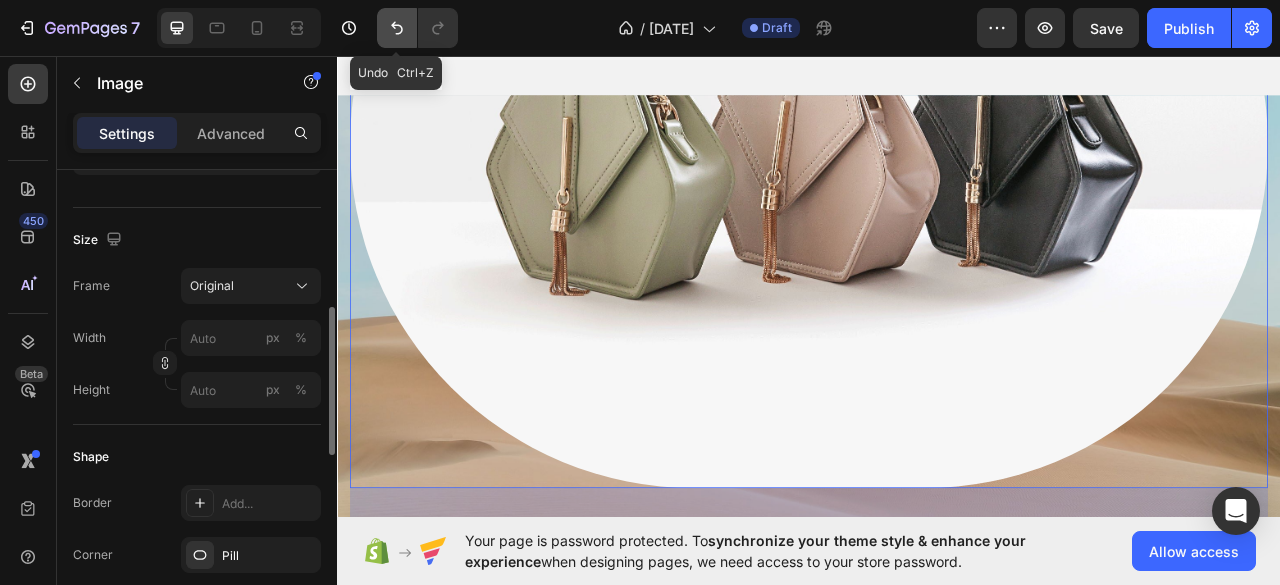 click 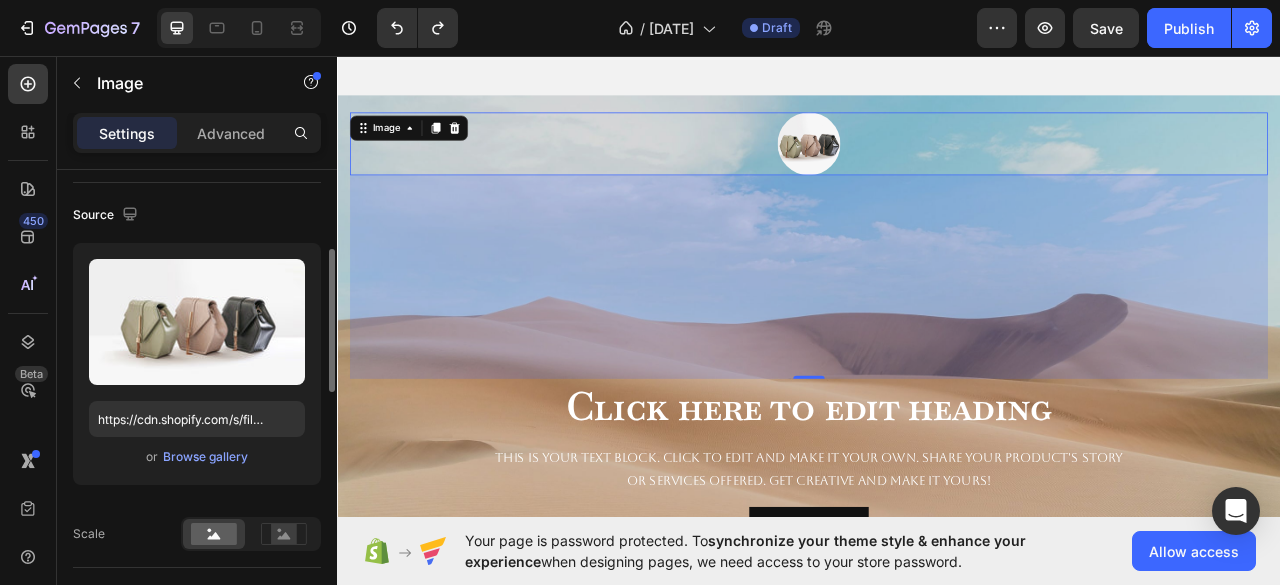 scroll, scrollTop: 159, scrollLeft: 0, axis: vertical 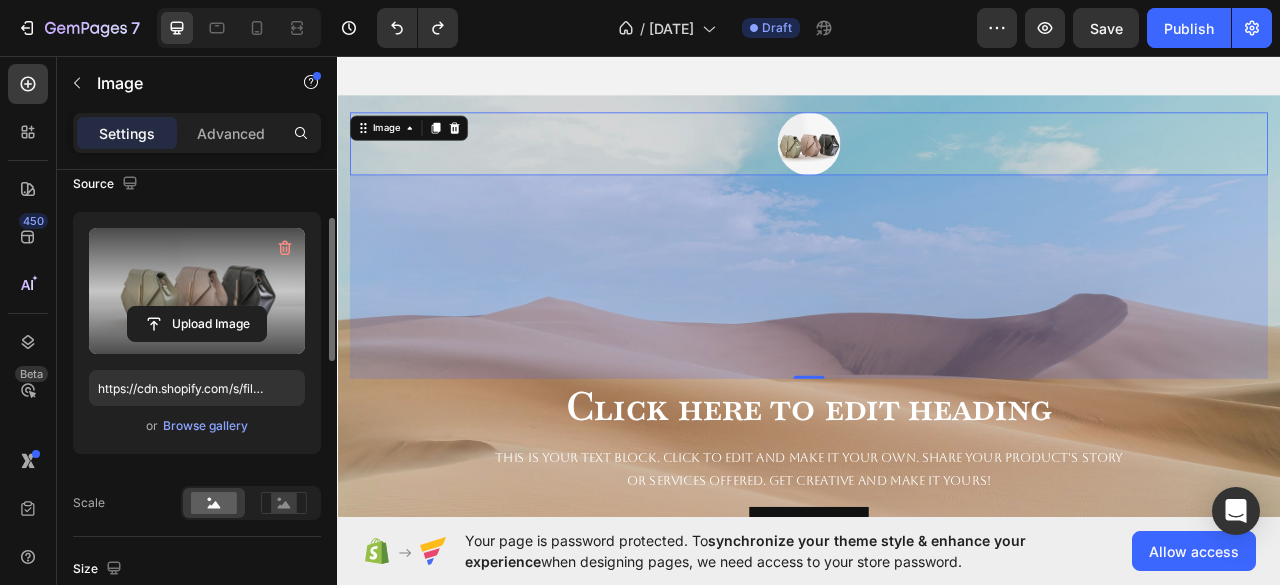 click at bounding box center [197, 291] 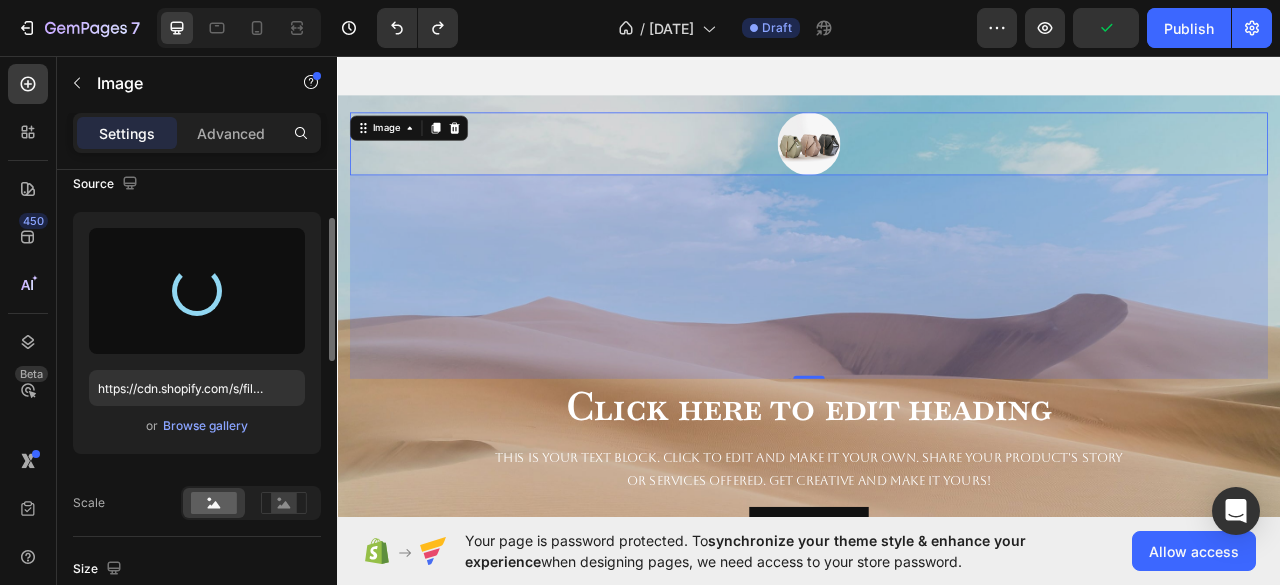 type on "https://cdn.shopify.com/s/files/1/0767/7526/0417/files/gempages_576009636302291530-6da595fb-389f-4351-83b6-aa6cec5090e6.png" 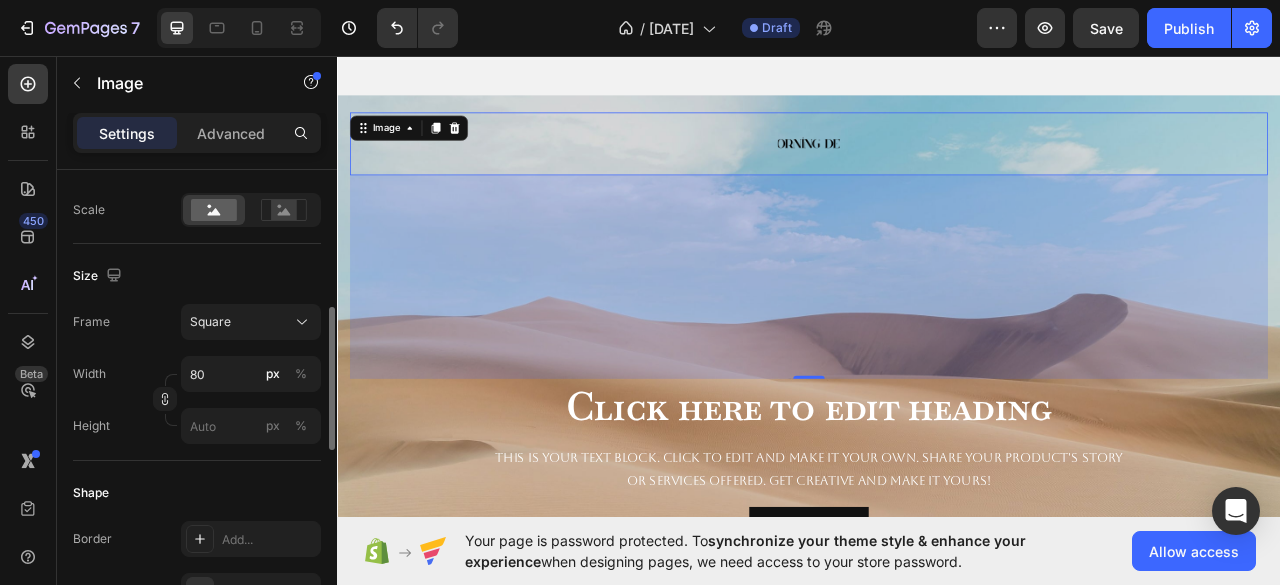 scroll, scrollTop: 444, scrollLeft: 0, axis: vertical 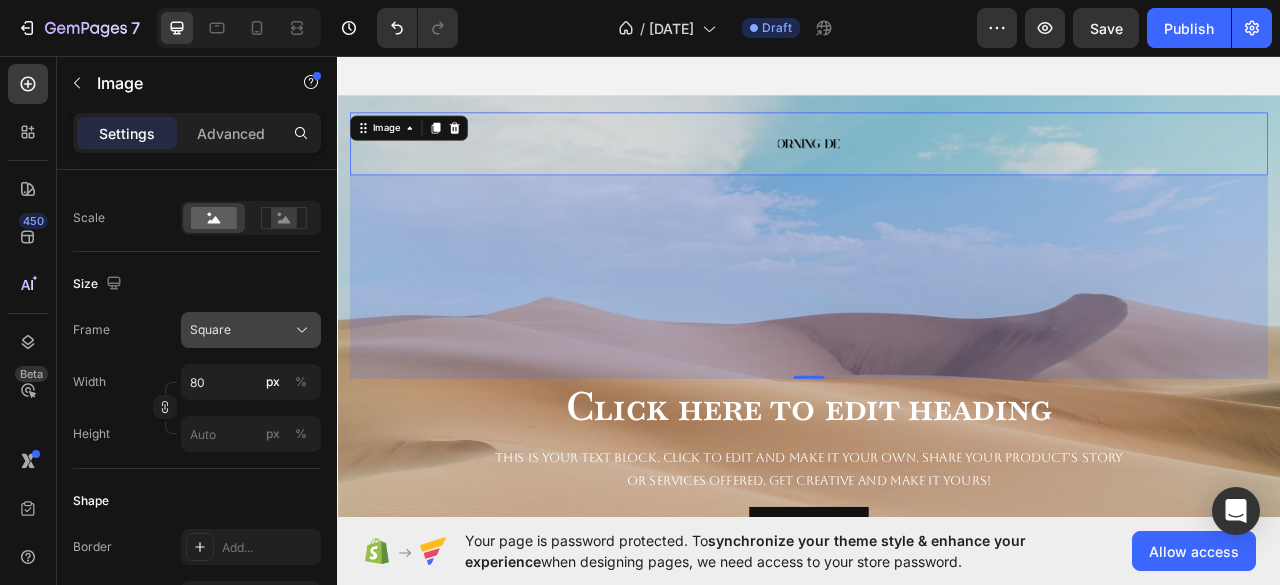 click on "Square" 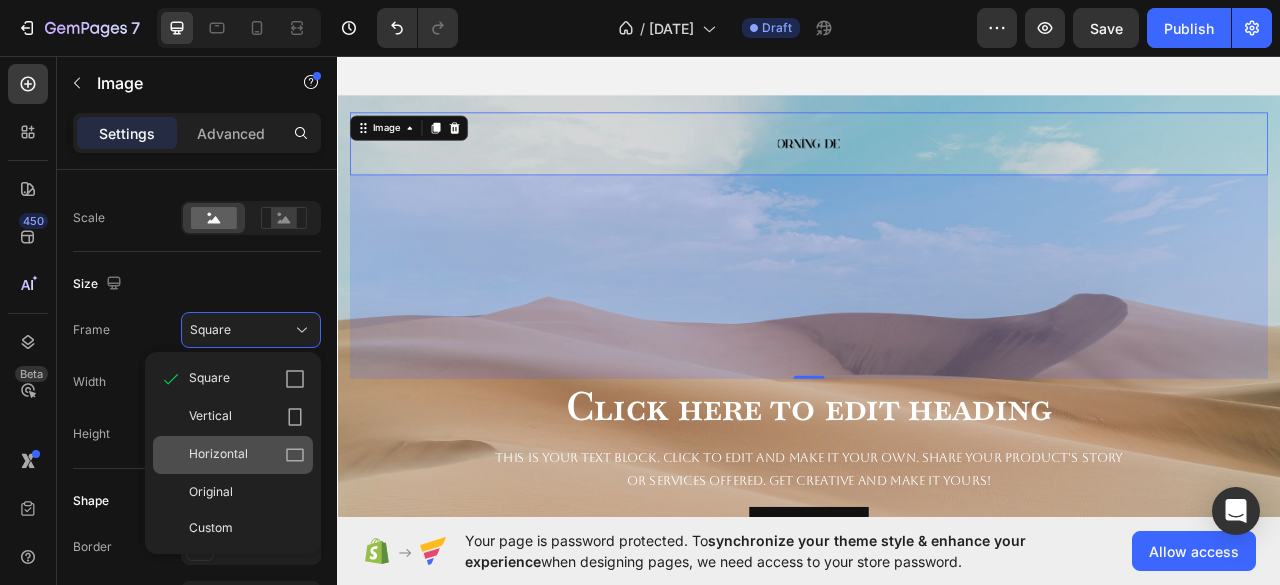 click on "Horizontal" at bounding box center [218, 455] 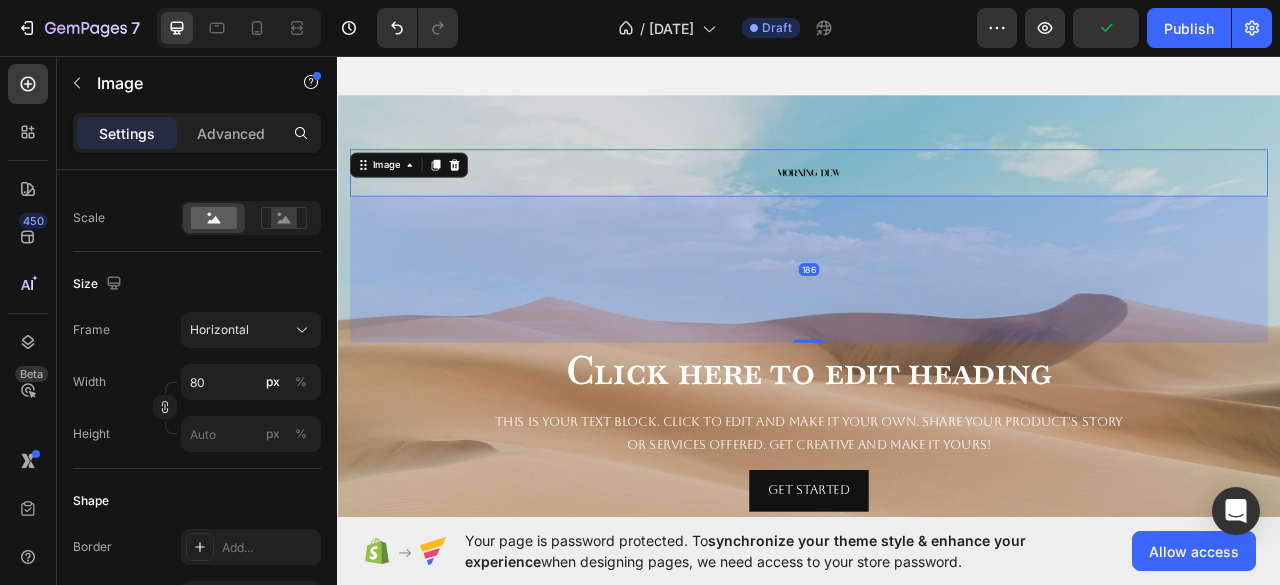 drag, startPoint x: 931, startPoint y: 443, endPoint x: 937, endPoint y: 369, distance: 74.24284 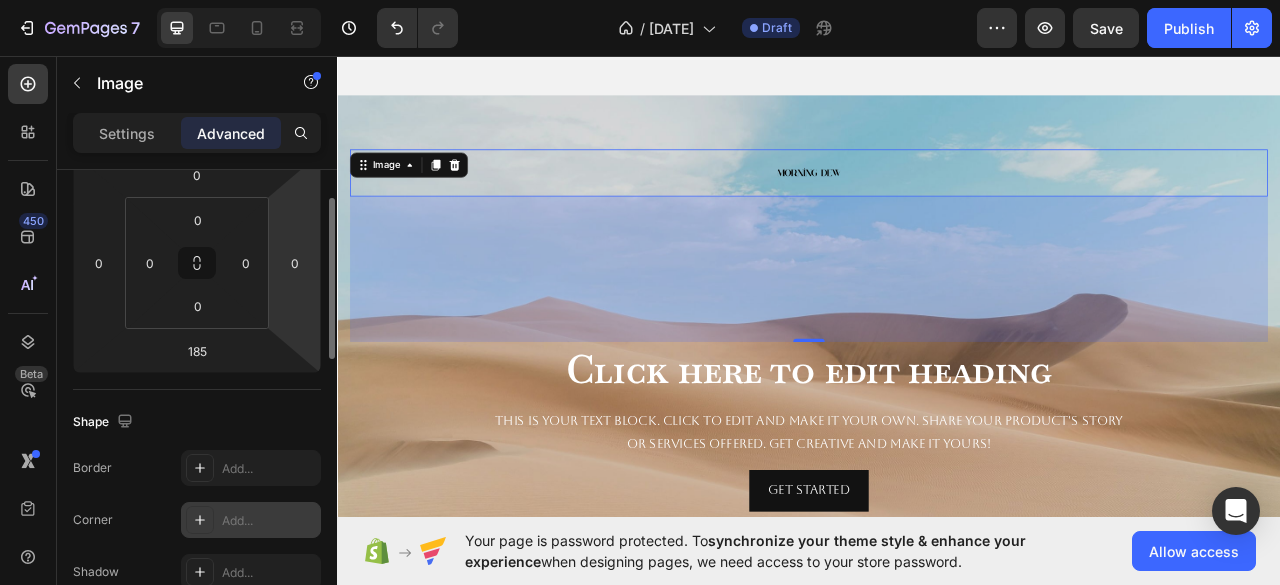 scroll, scrollTop: 0, scrollLeft: 0, axis: both 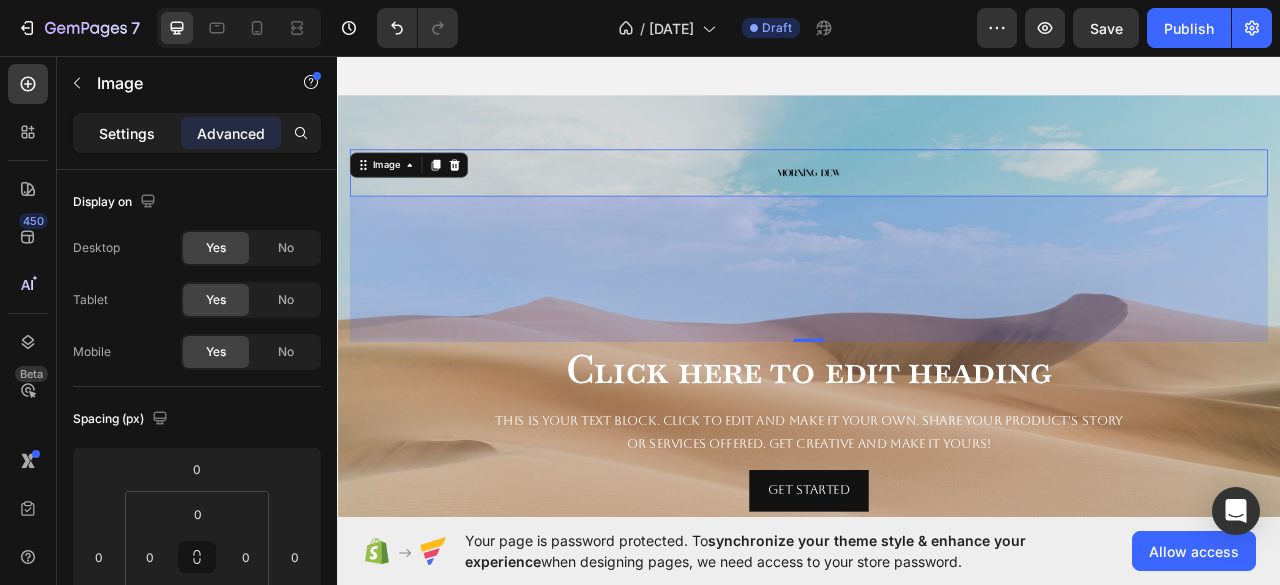 click on "Settings" at bounding box center (127, 133) 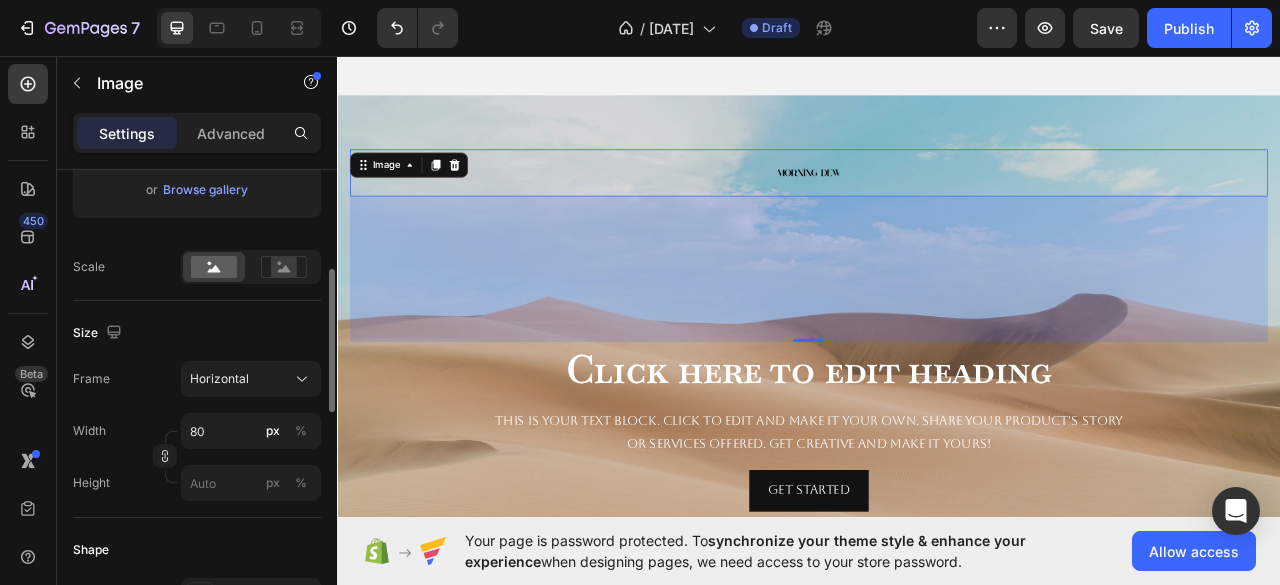 scroll, scrollTop: 428, scrollLeft: 0, axis: vertical 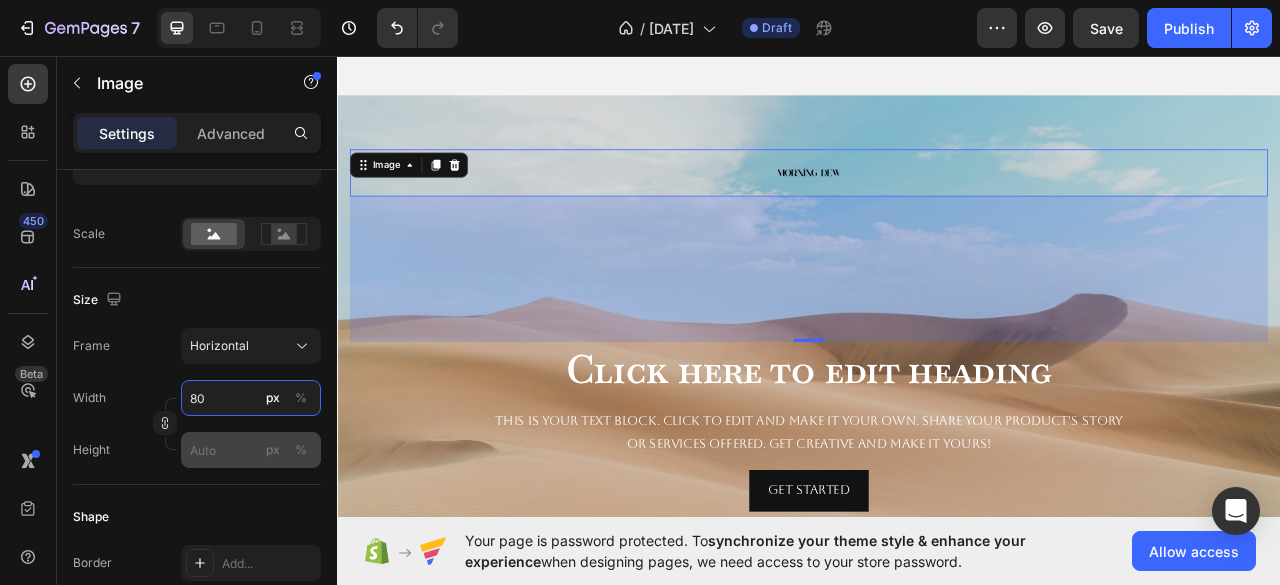 type on "2" 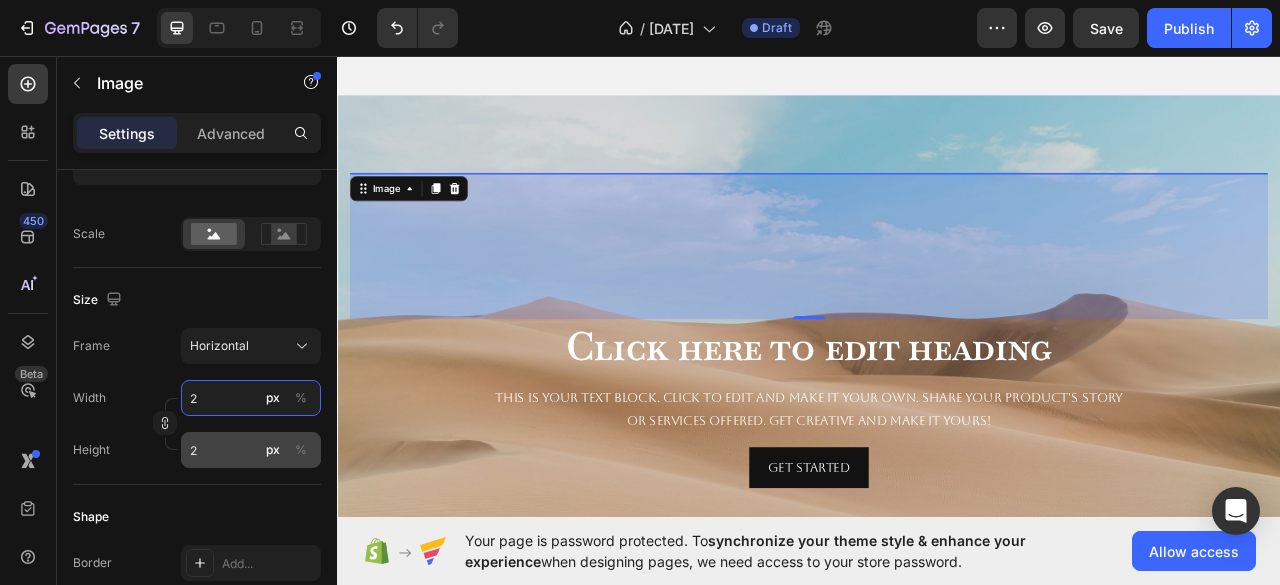 type on "20" 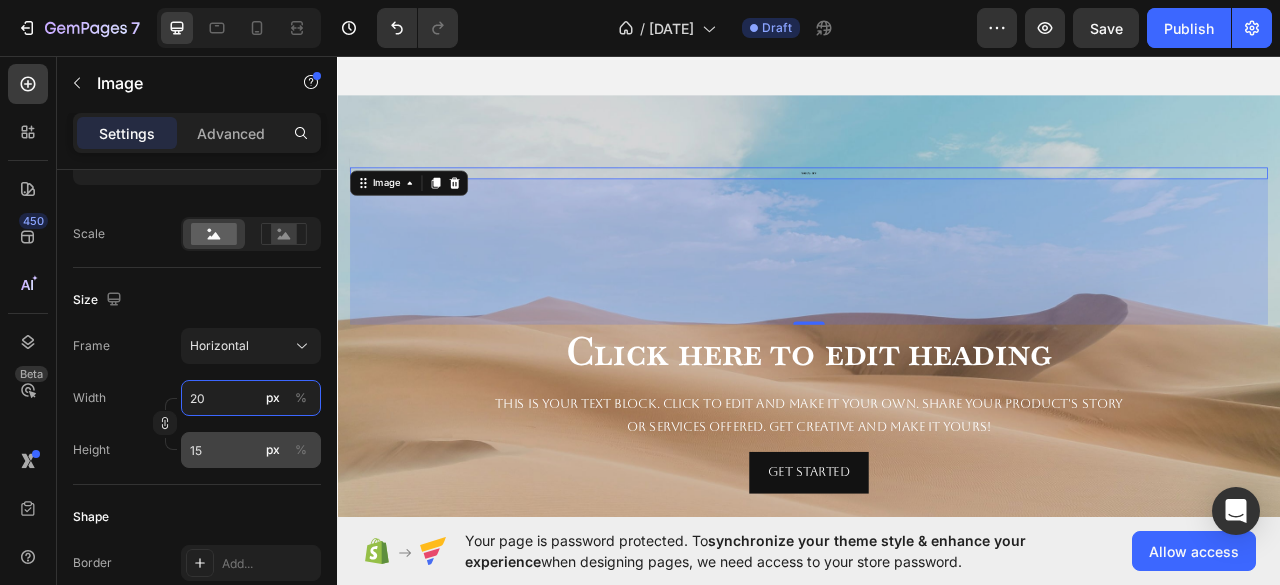 type on "200" 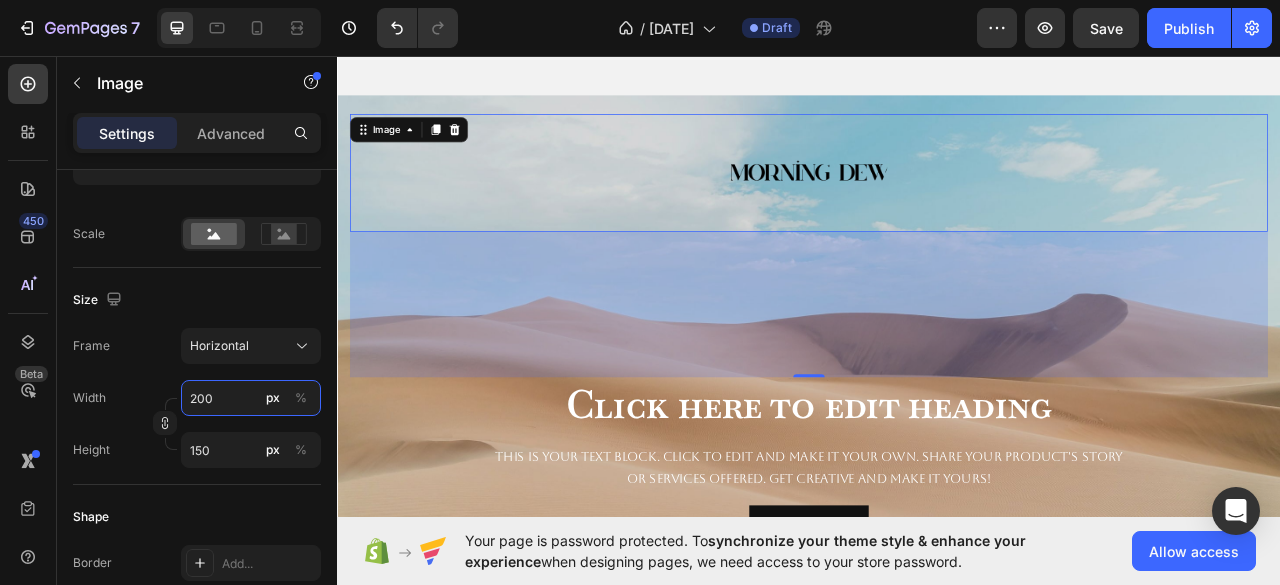 type on "20" 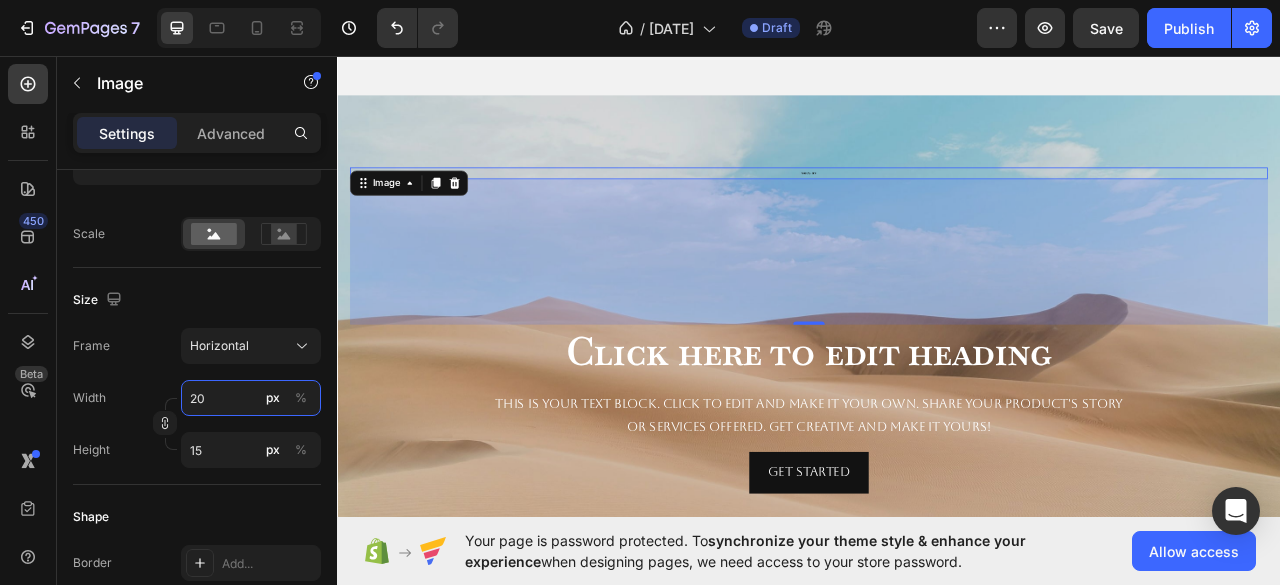 type on "2" 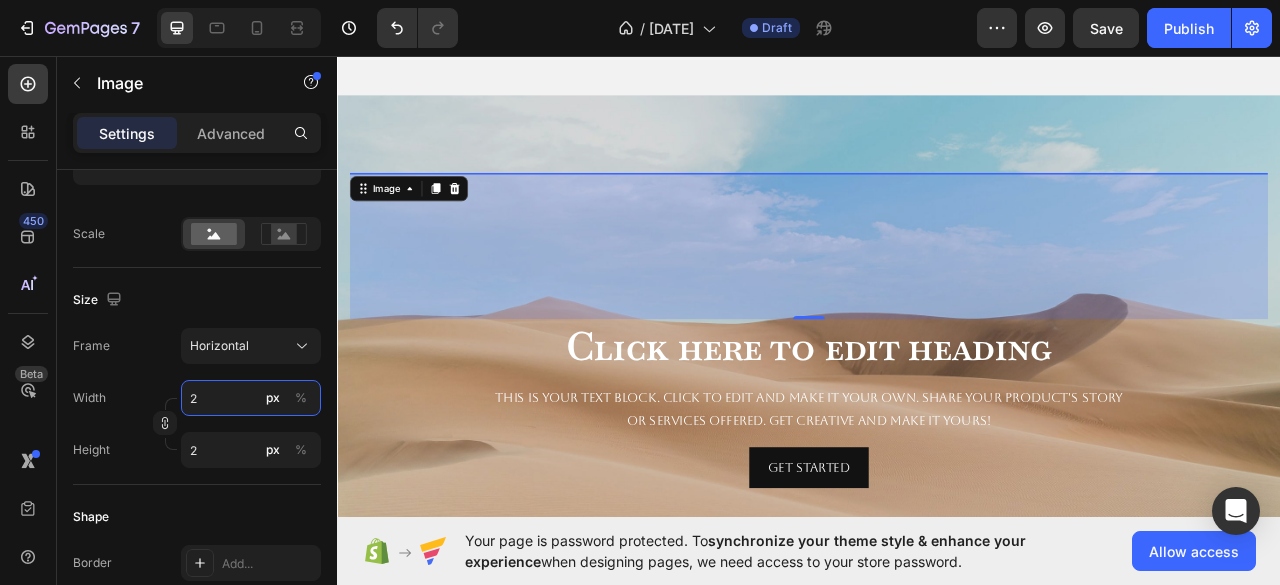 type on "20" 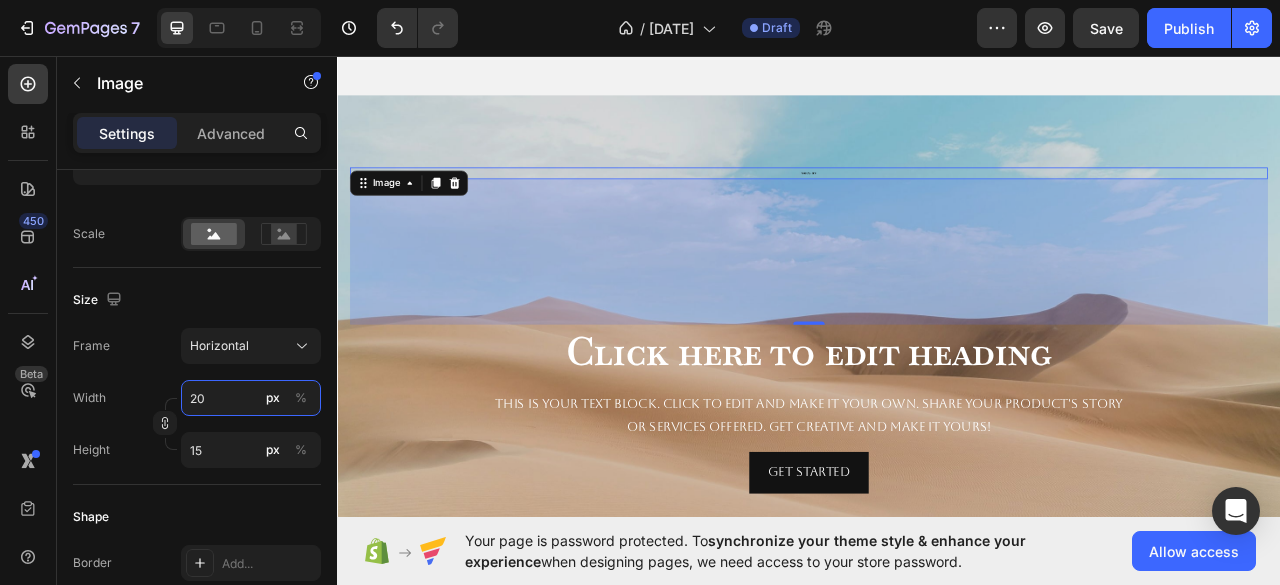 type on "200" 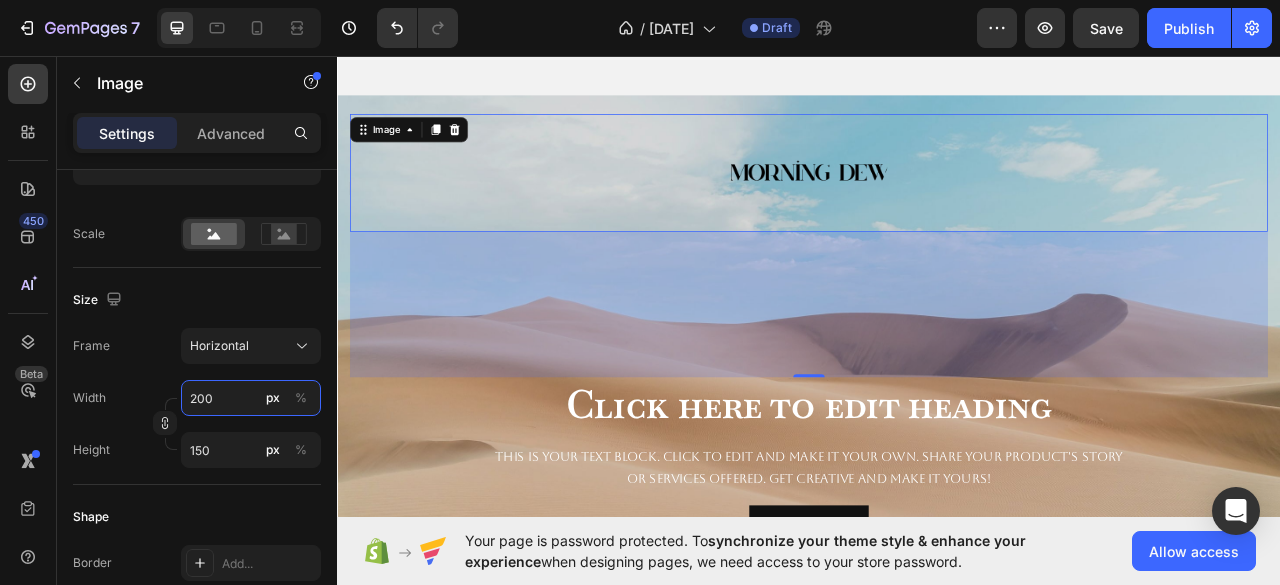 type on "2000" 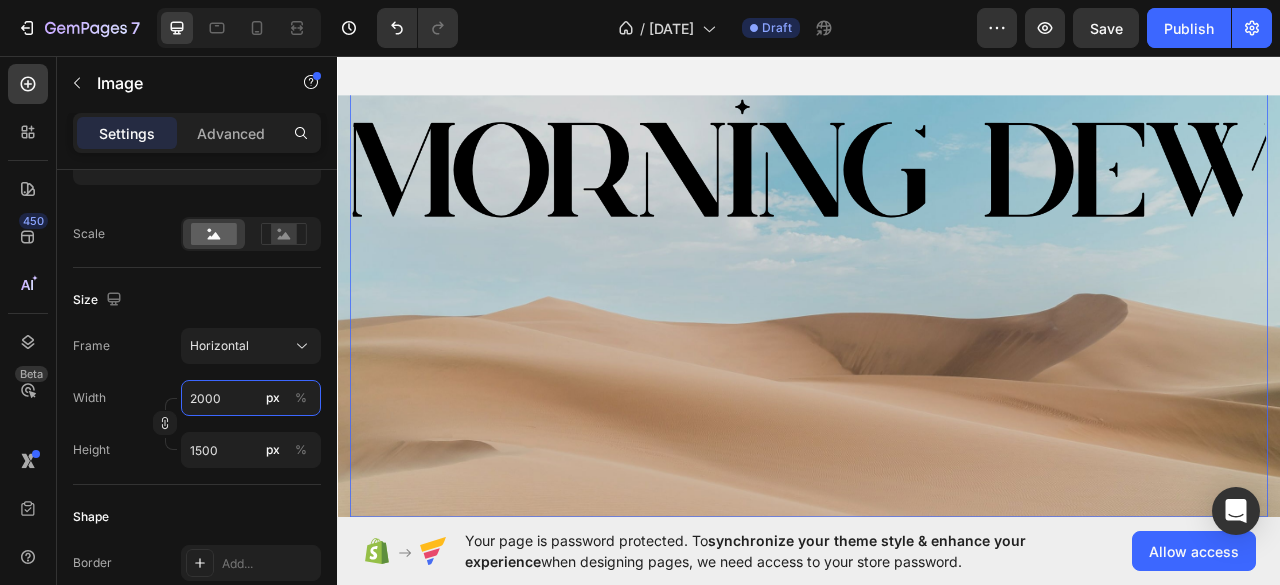 type on "200" 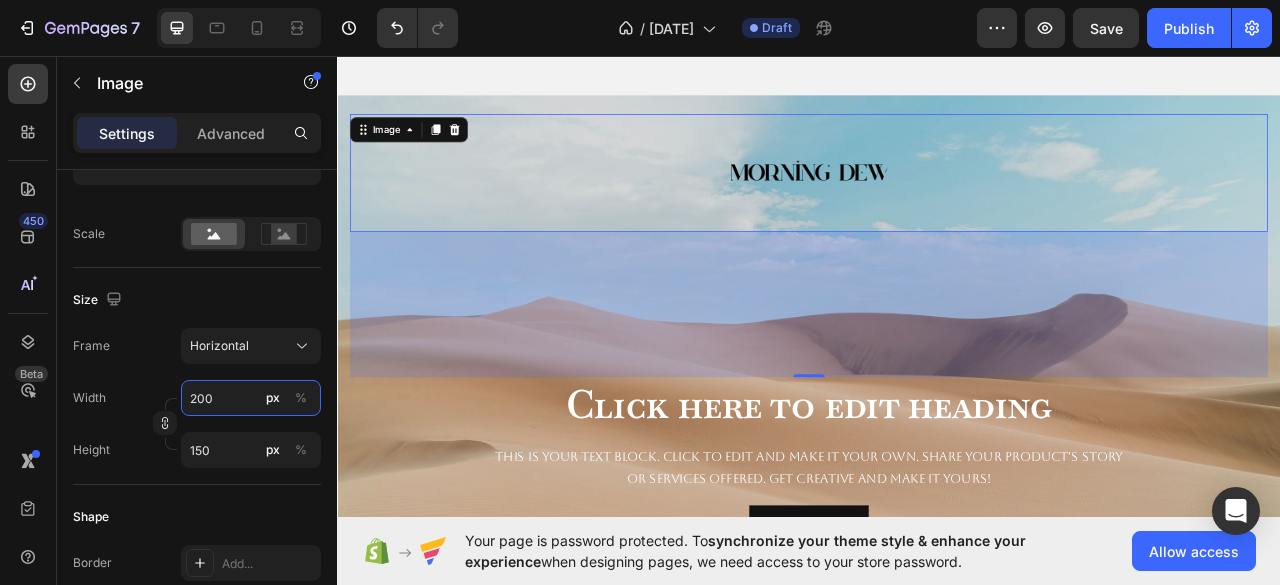 type on "20" 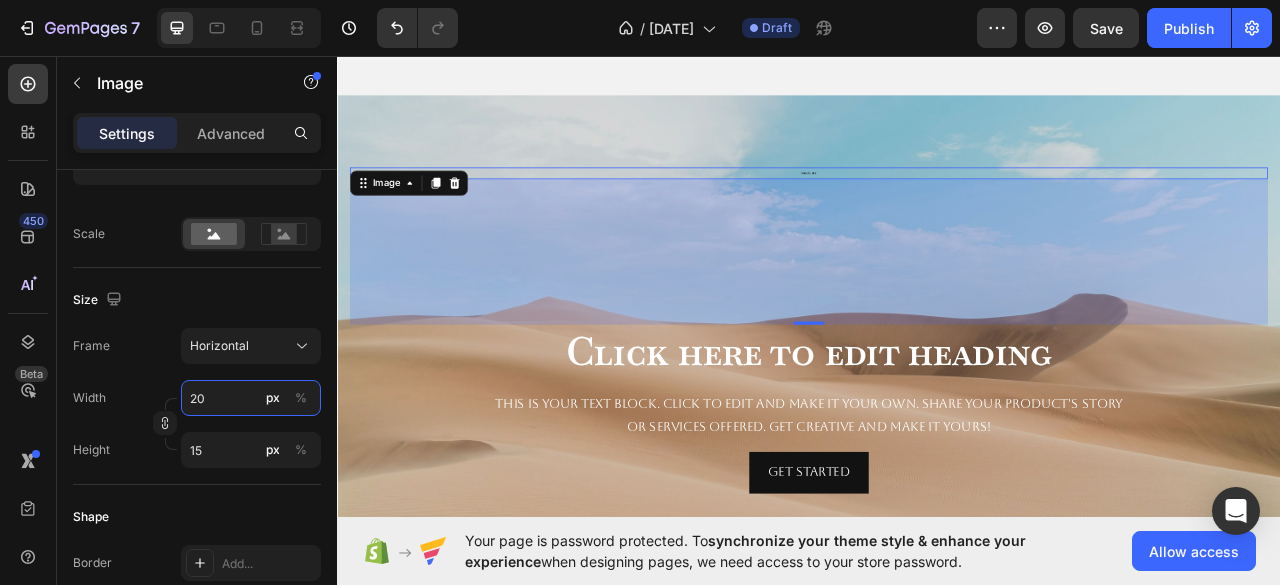 type on "2" 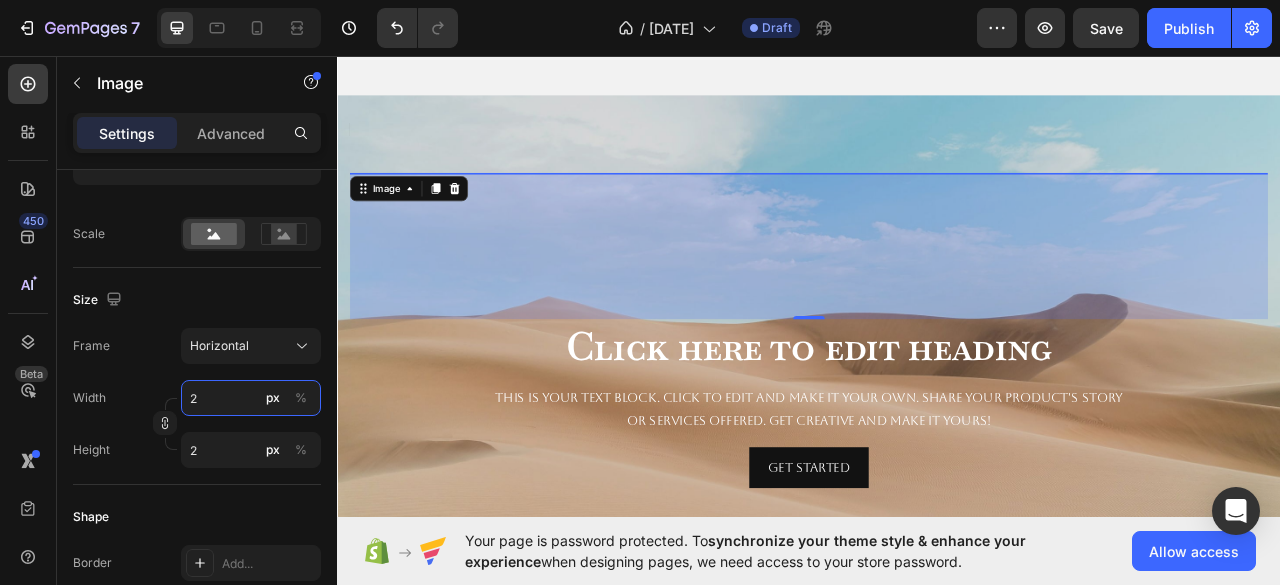 type 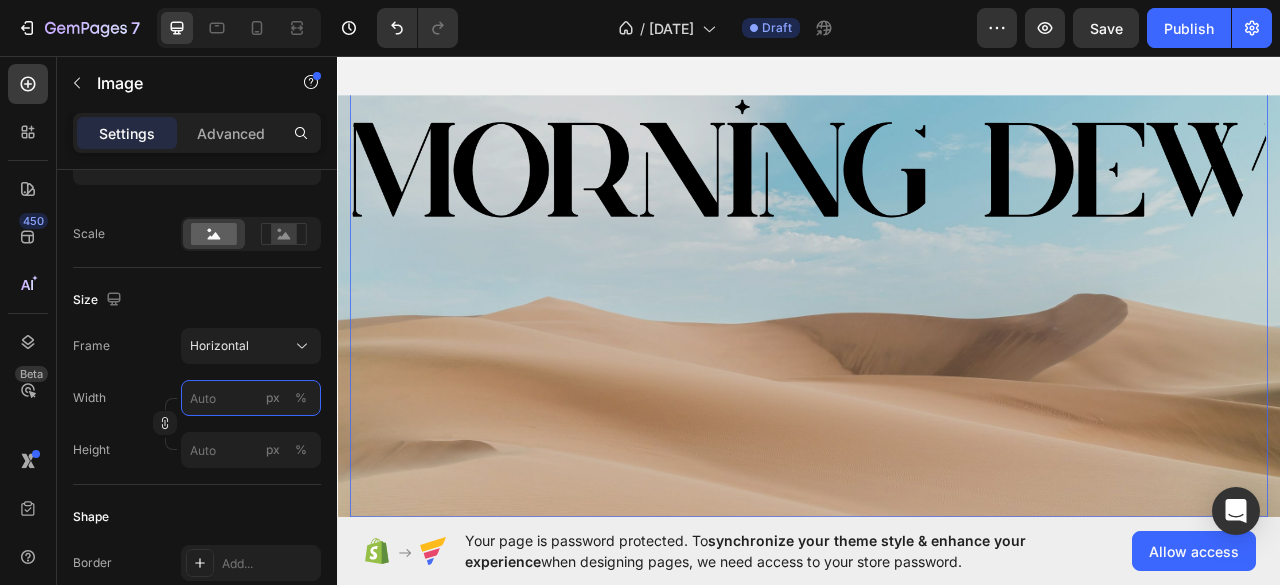 type on "2" 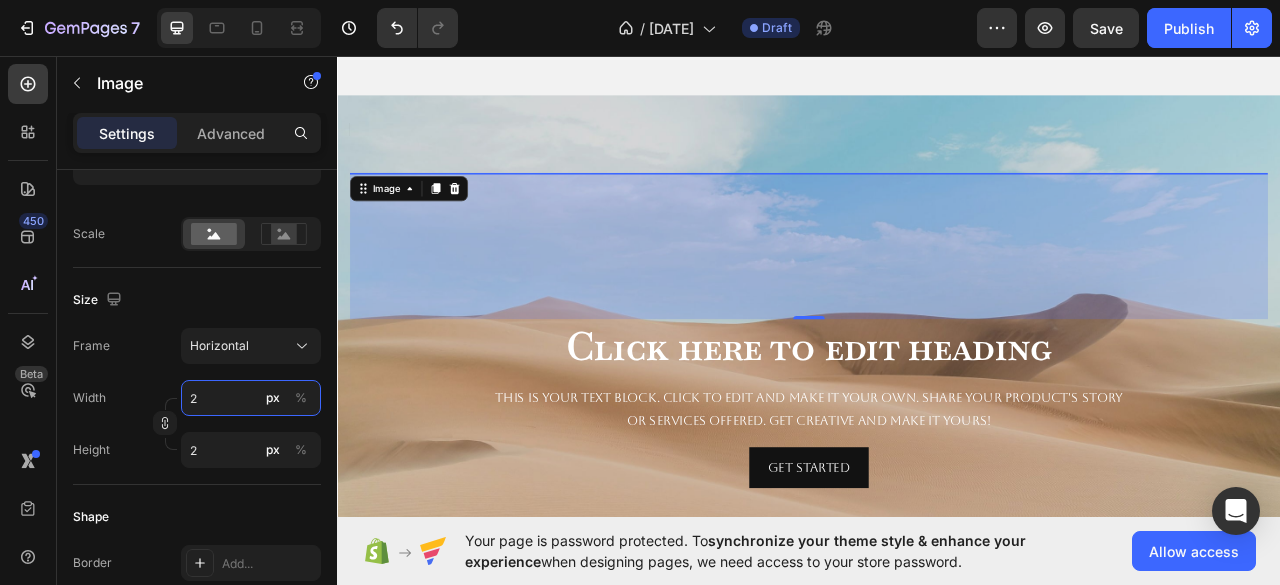 type on "26" 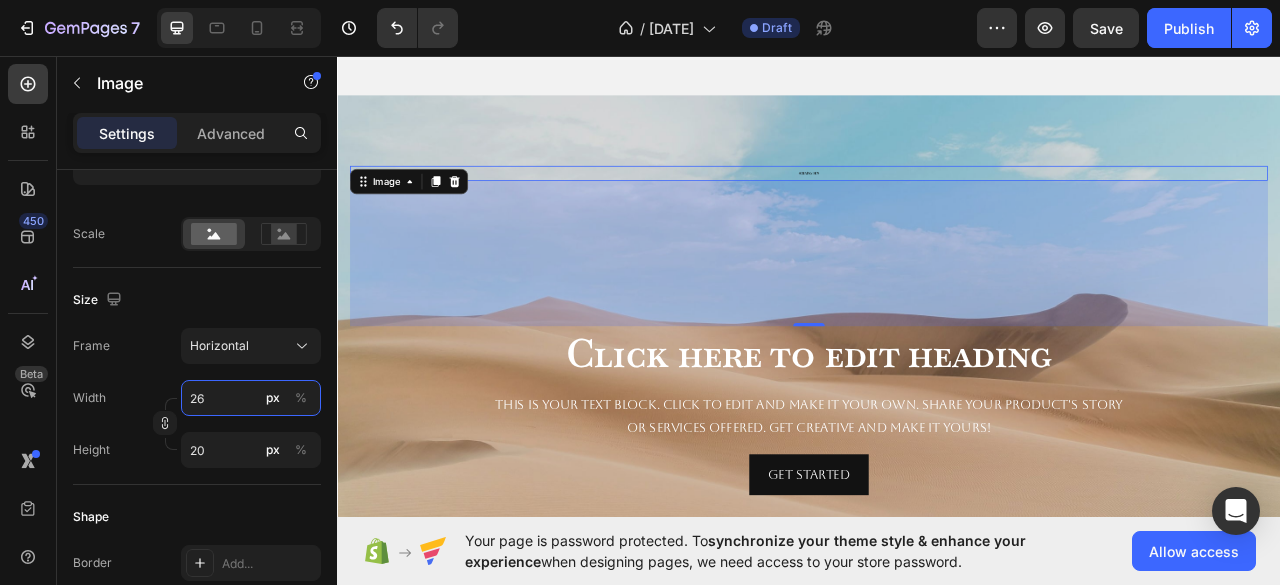 type on "260" 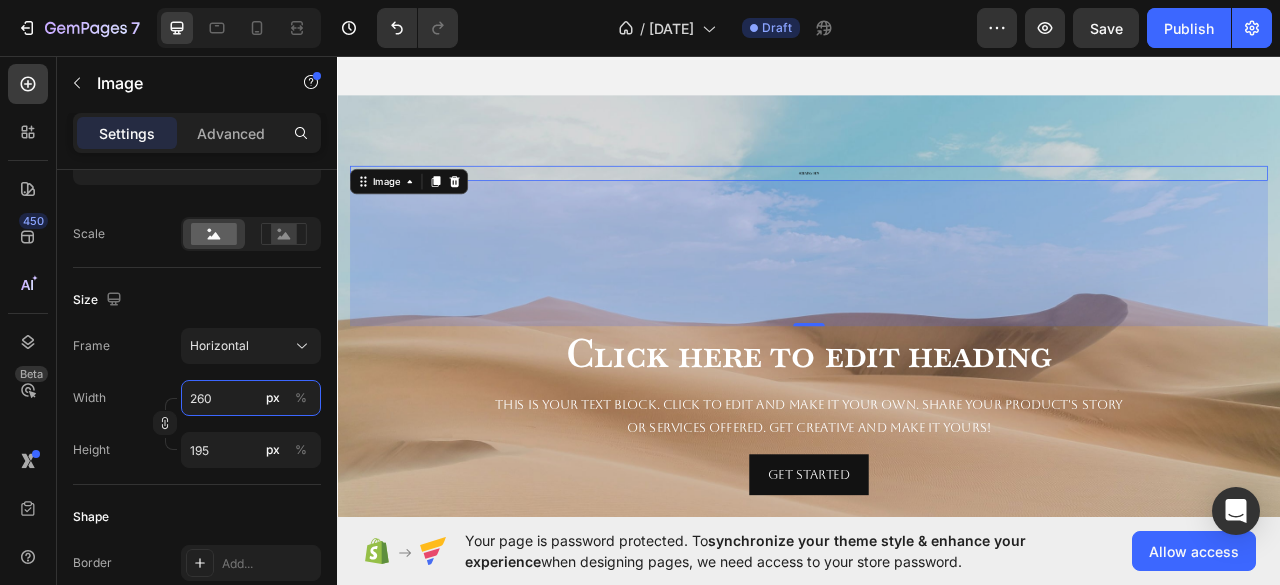 type on "2600" 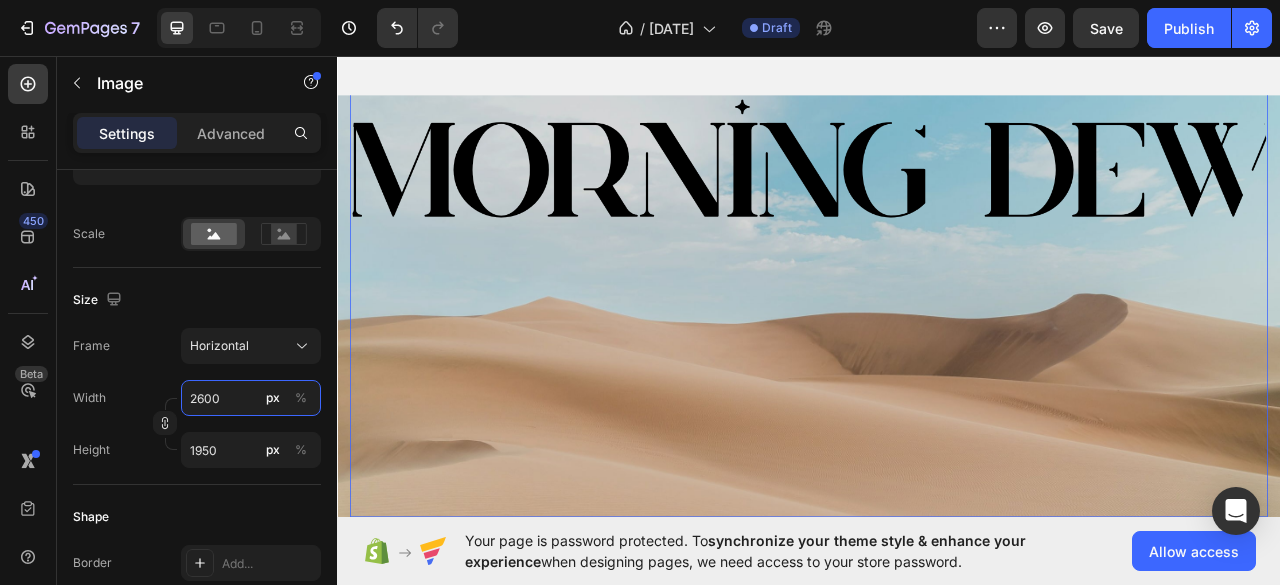 type on "260" 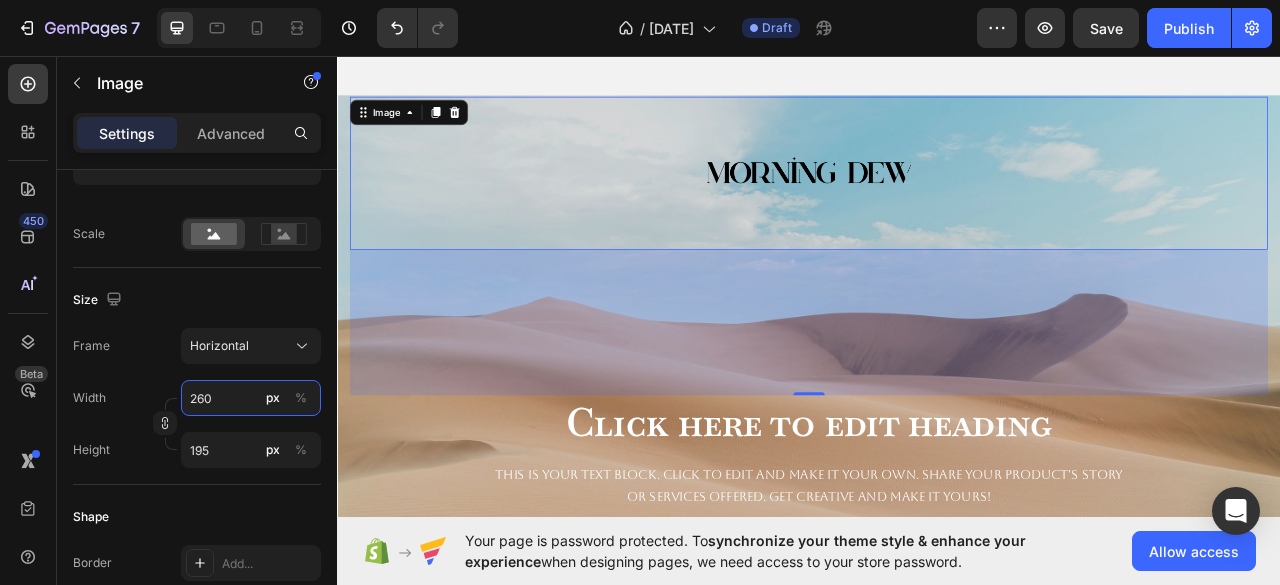 type on "26" 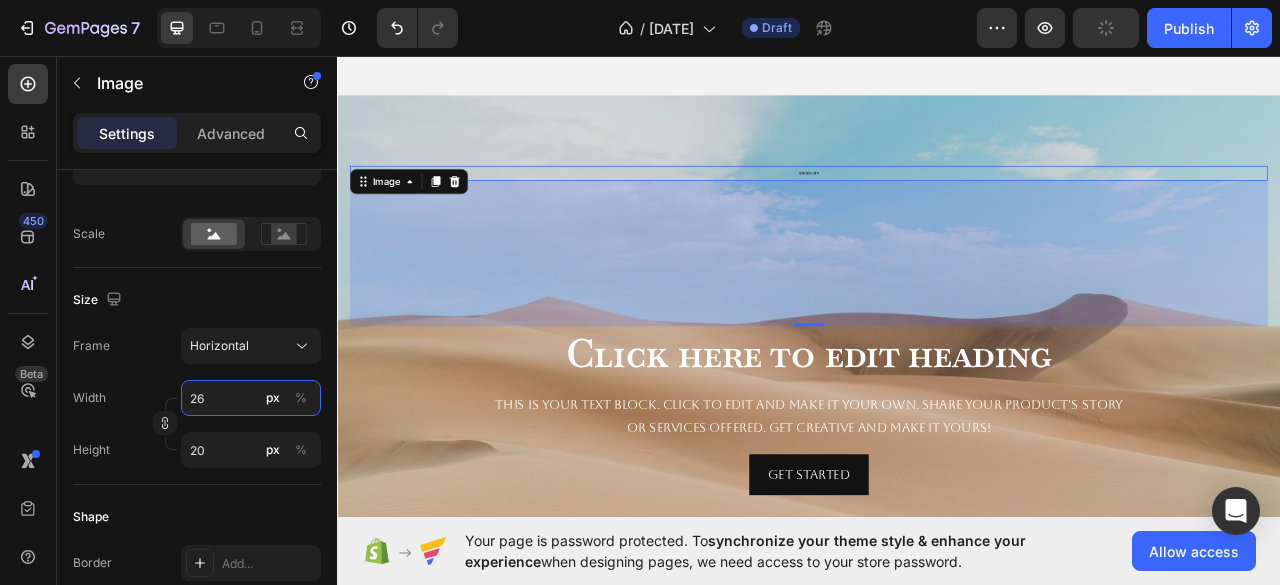type on "2" 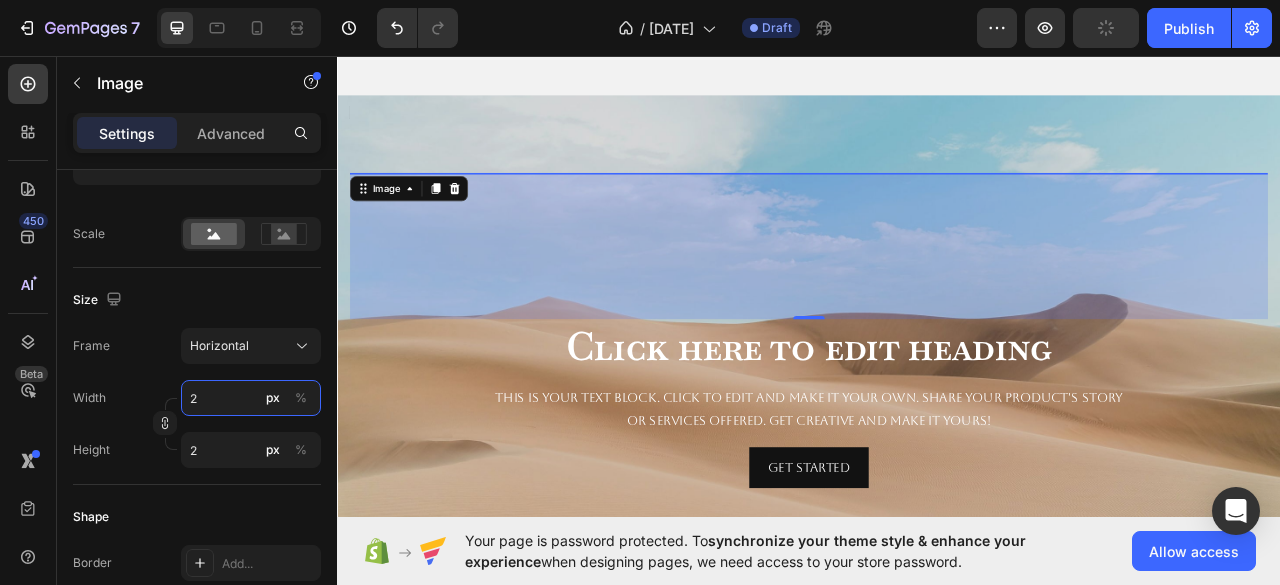 type 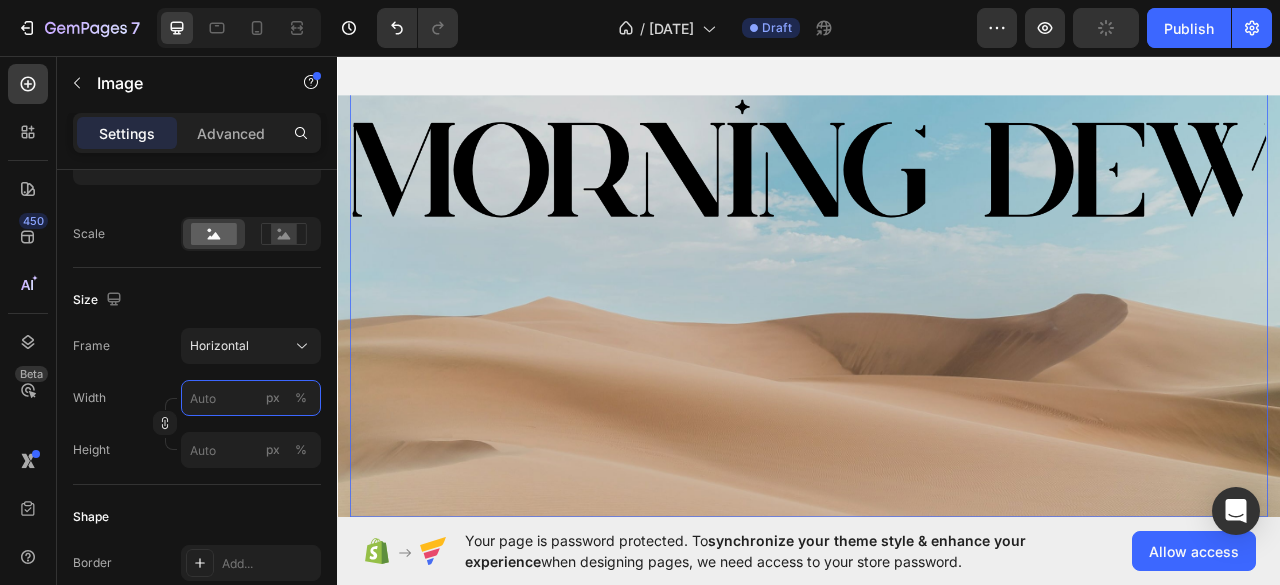 type on "2" 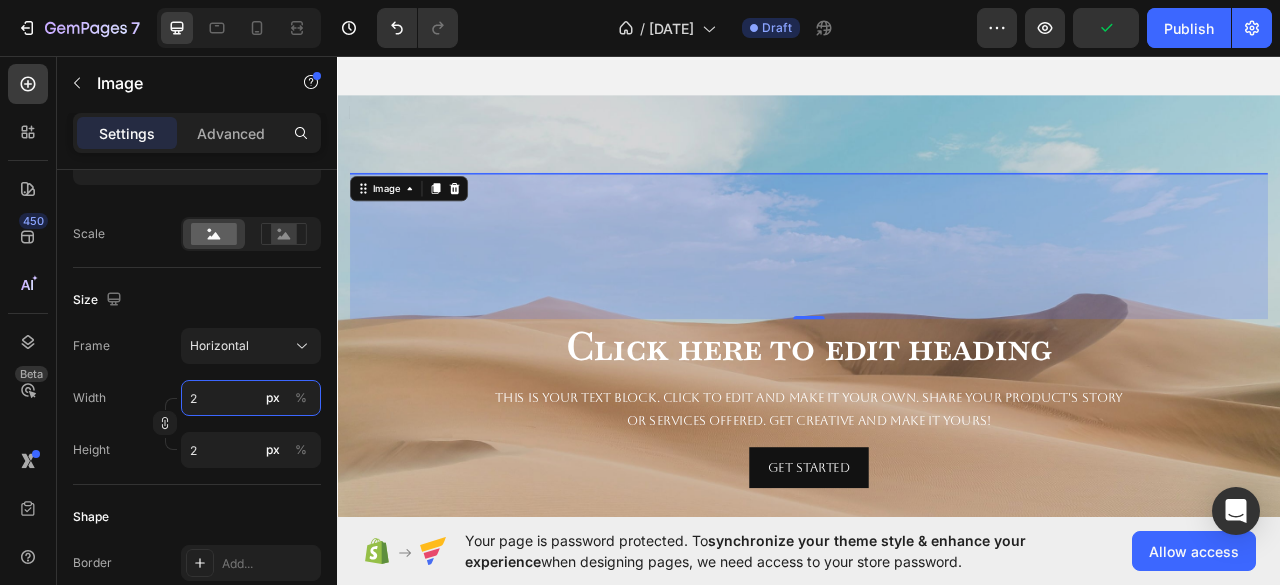 type on "26" 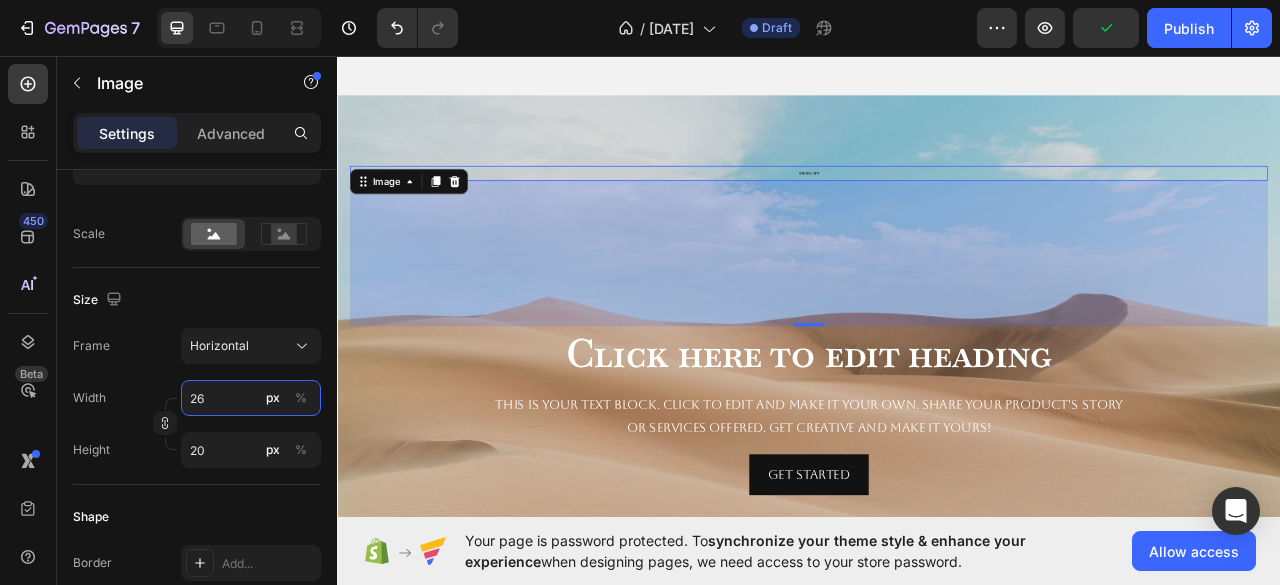 type on "260" 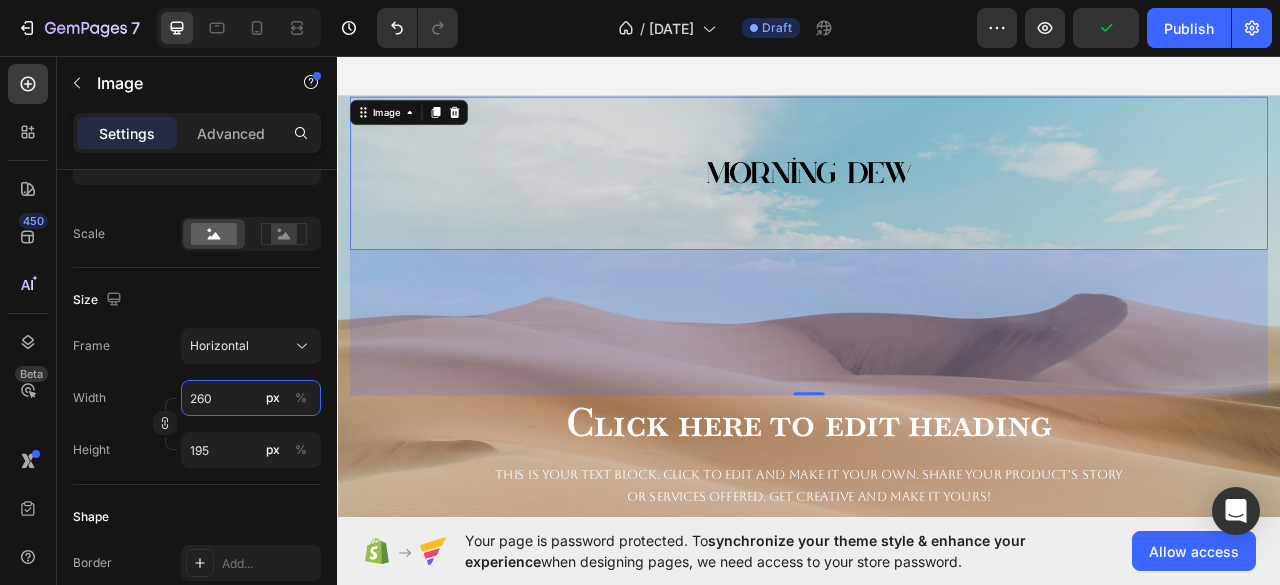 type on "2600" 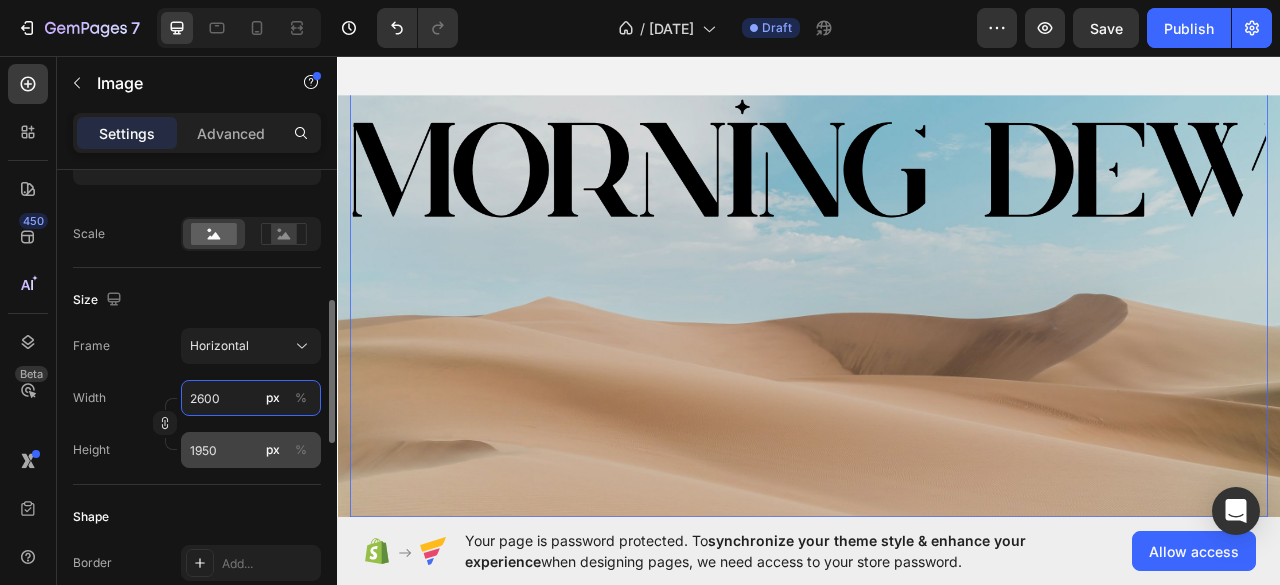 type on "2600" 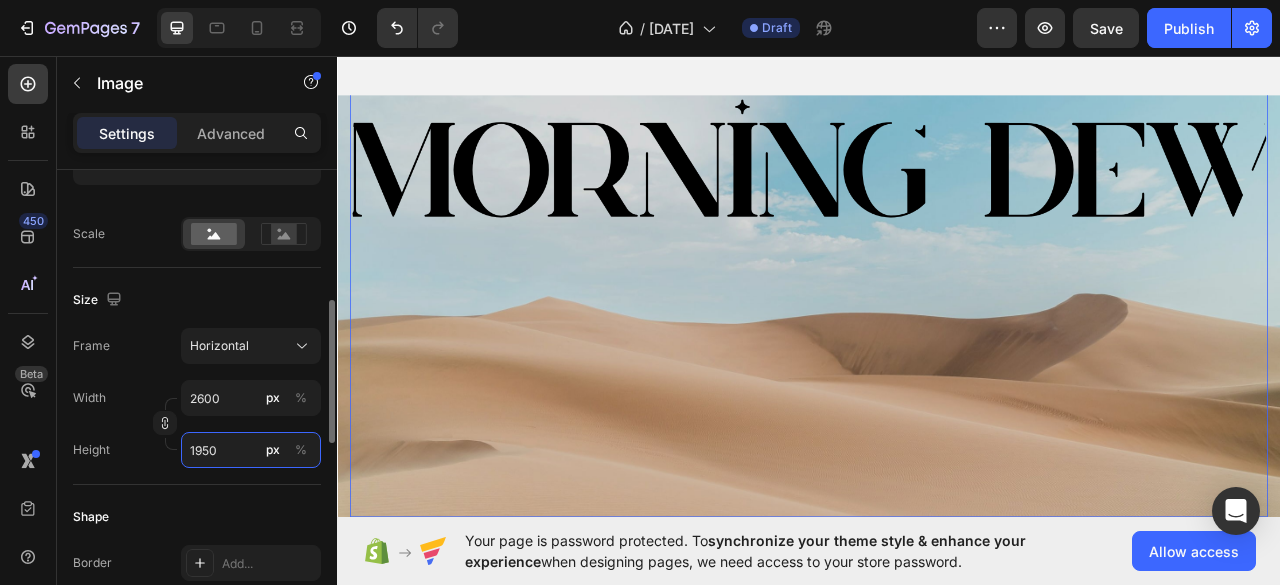 click on "1950" at bounding box center [251, 450] 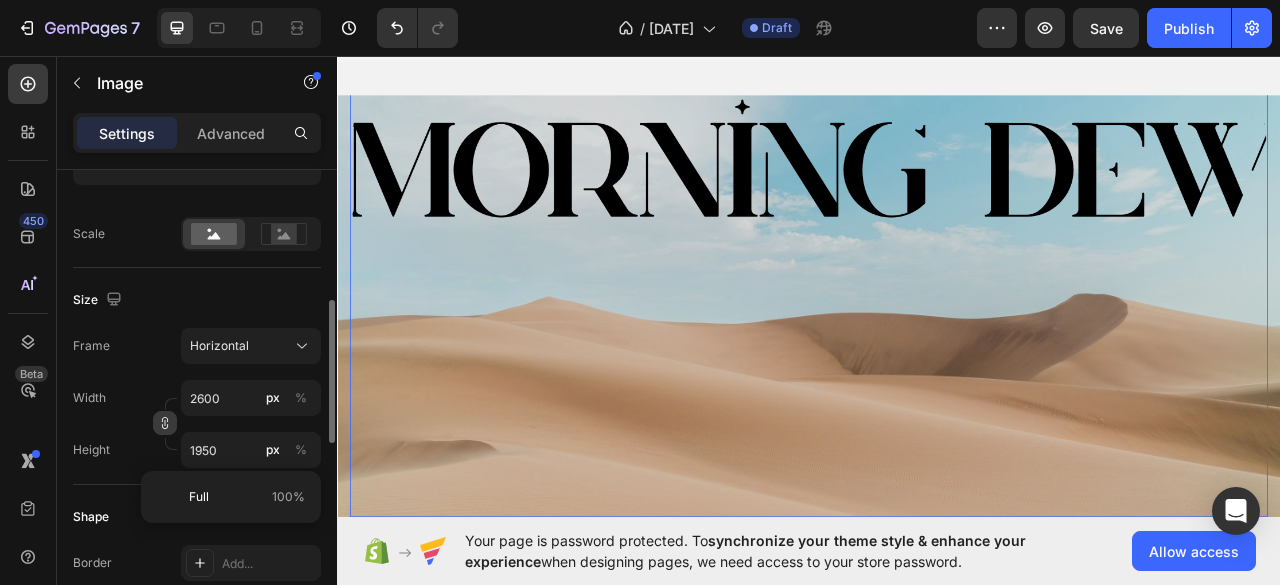click 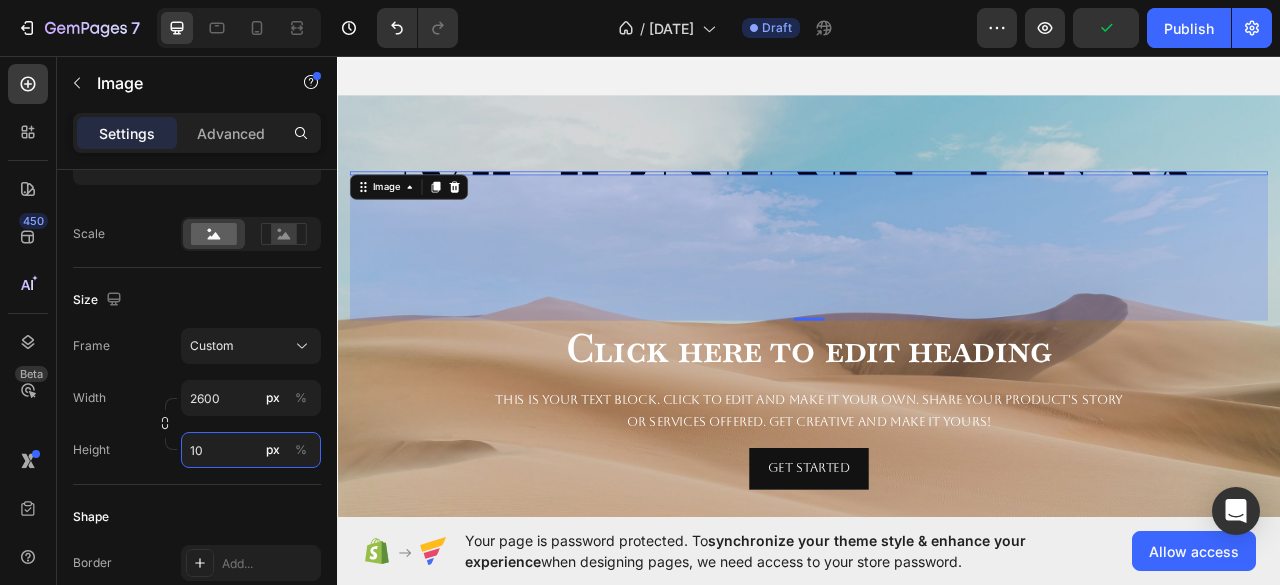 type on "1" 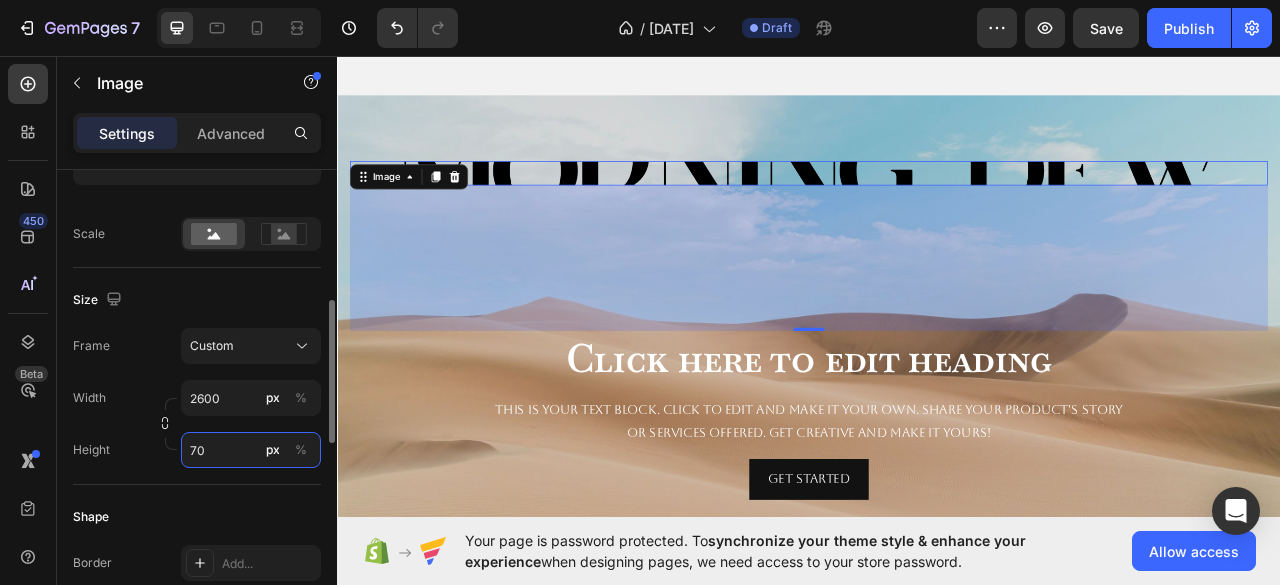 type on "7" 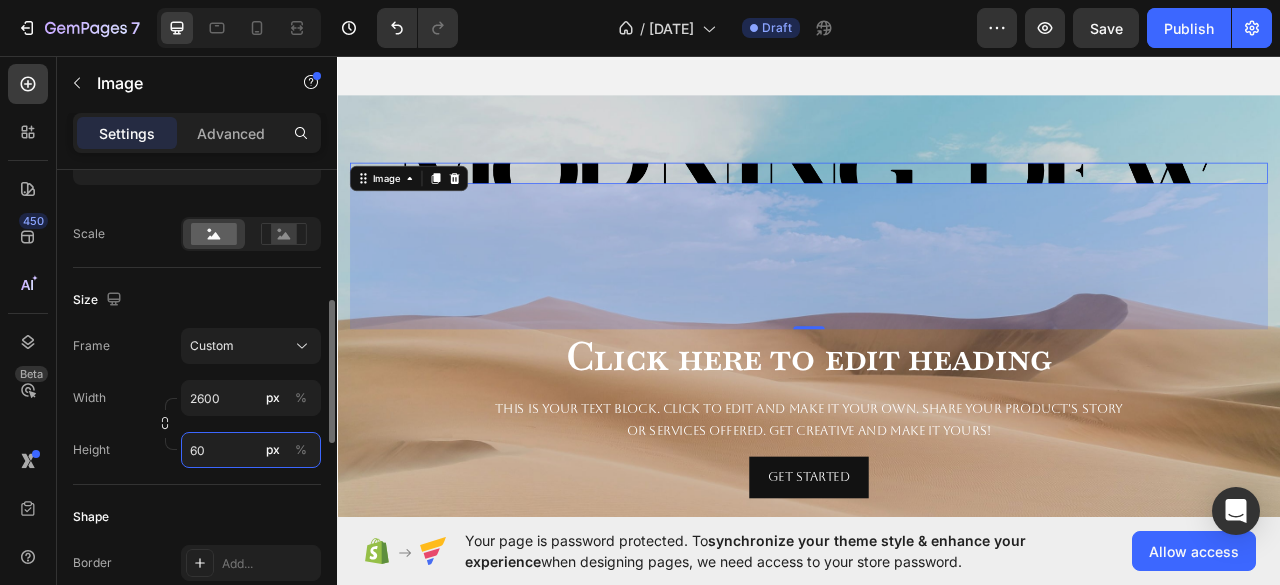 type on "6" 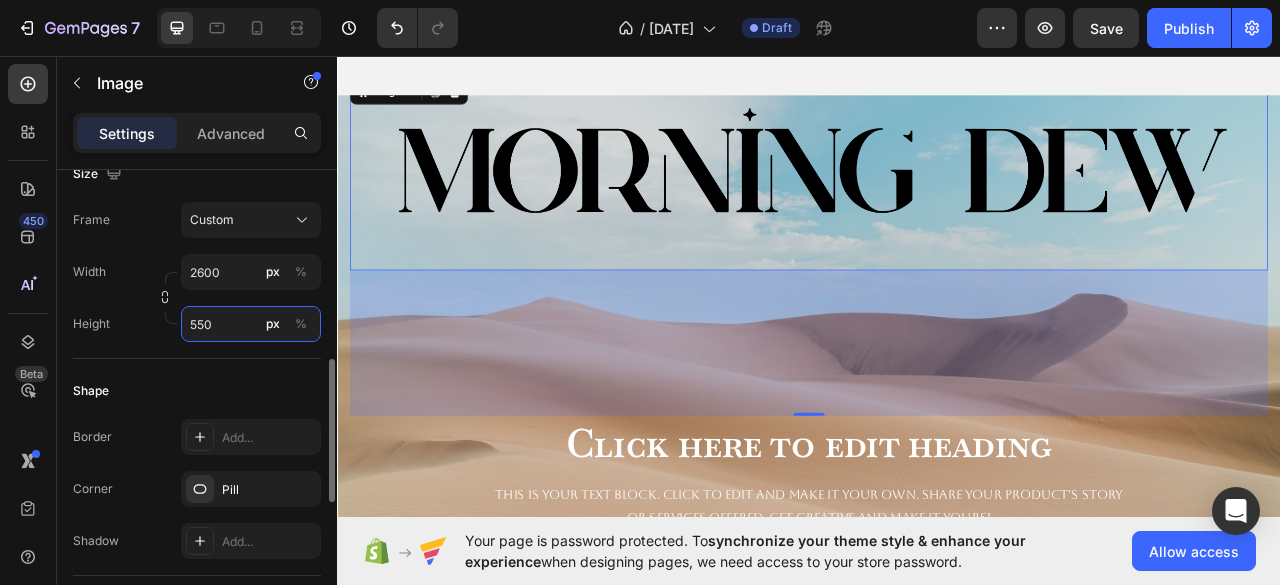 scroll, scrollTop: 587, scrollLeft: 0, axis: vertical 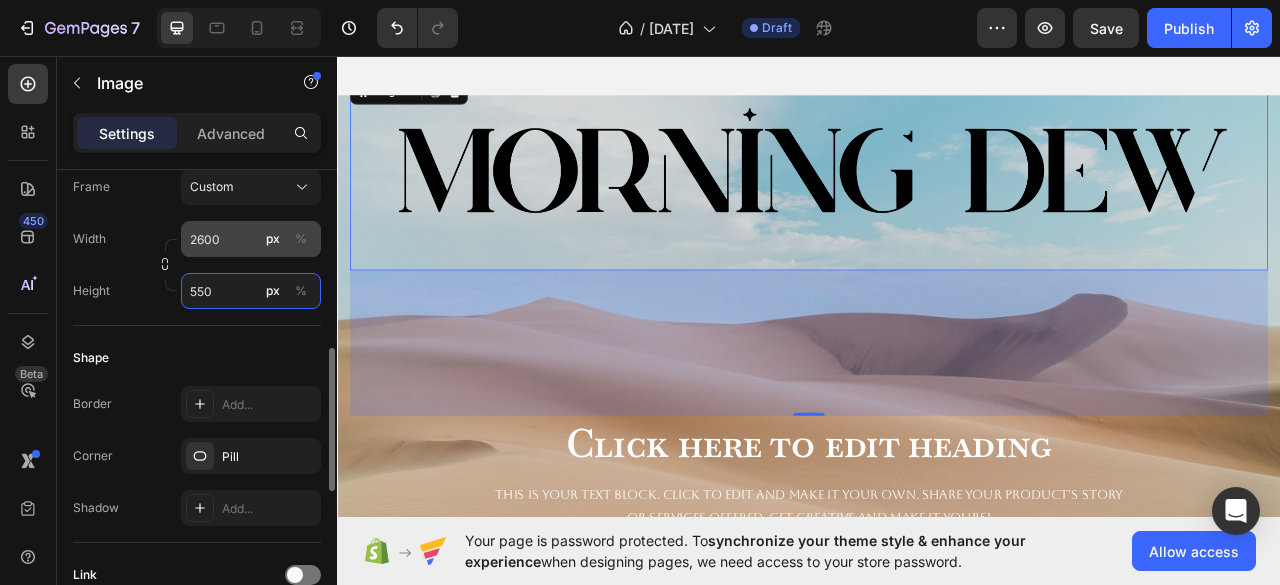 type on "550" 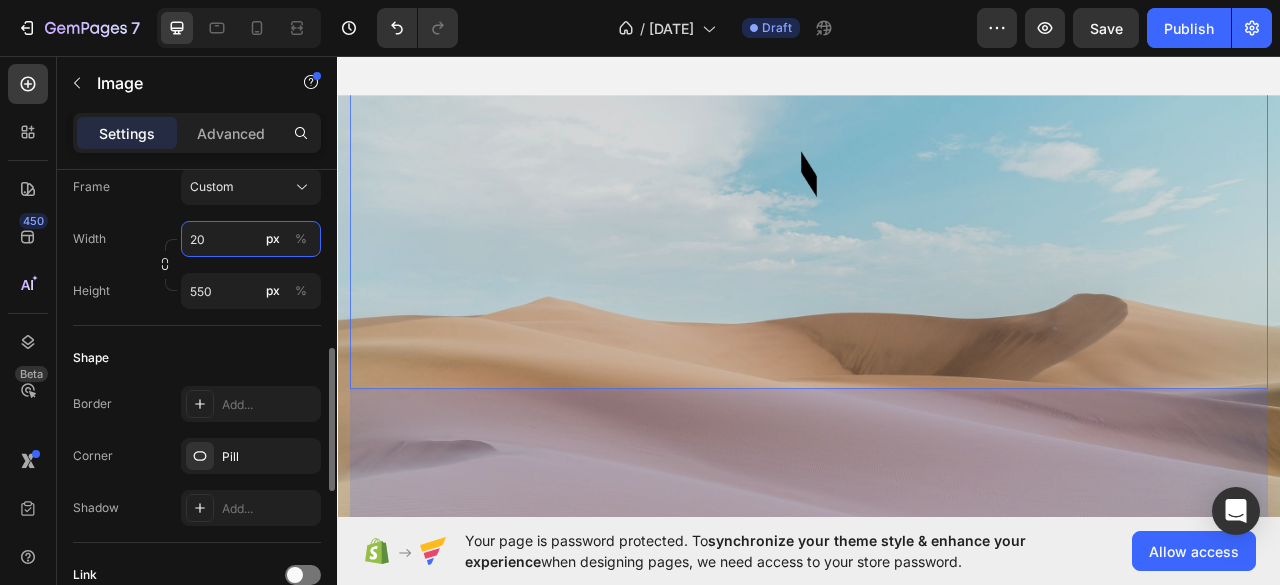 type on "2" 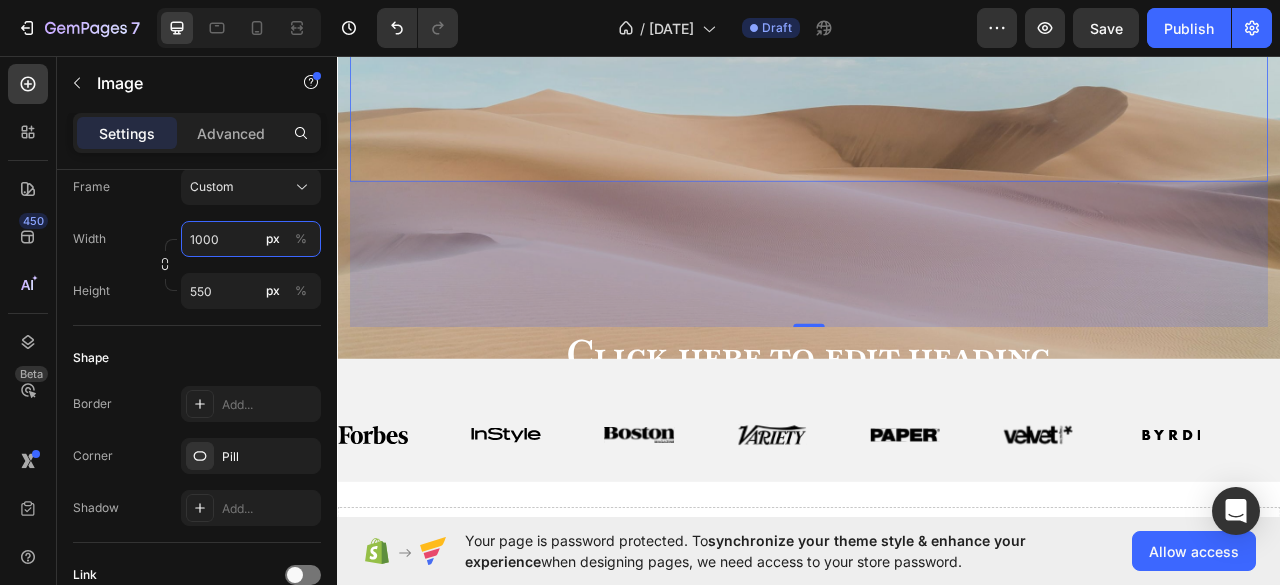 scroll, scrollTop: 1860, scrollLeft: 0, axis: vertical 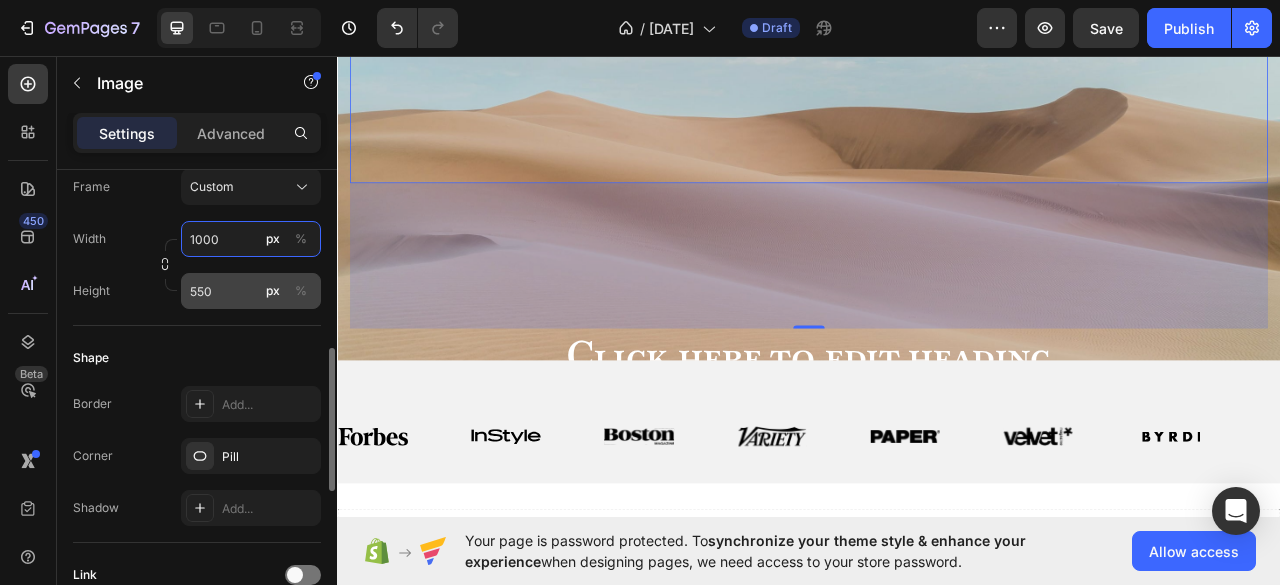 type on "1000" 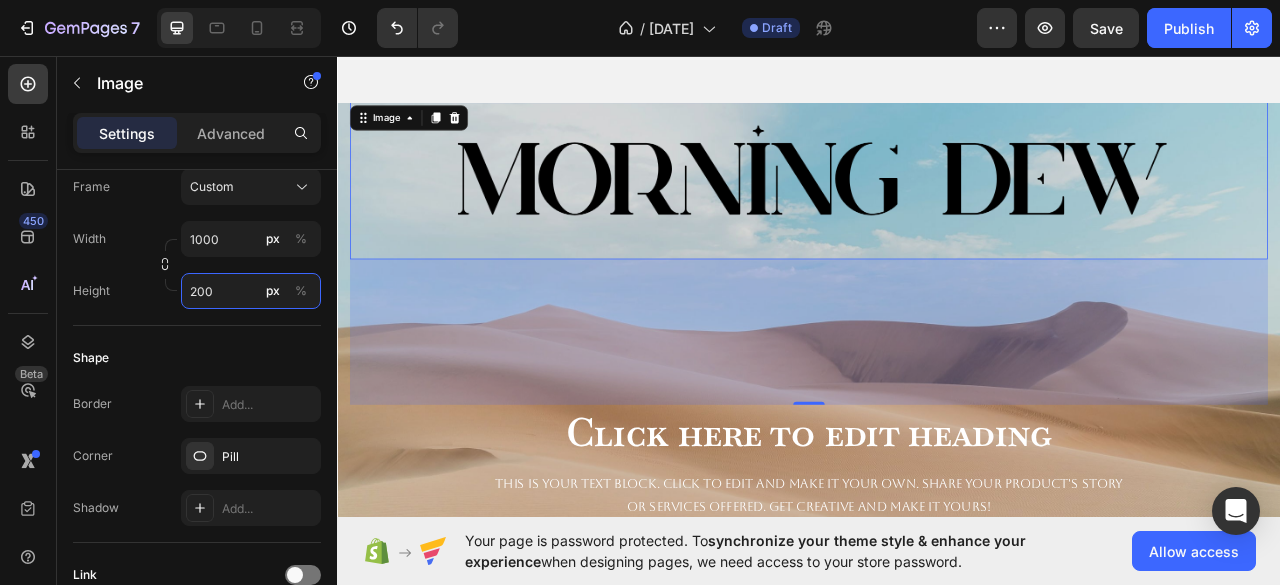 scroll, scrollTop: 1586, scrollLeft: 0, axis: vertical 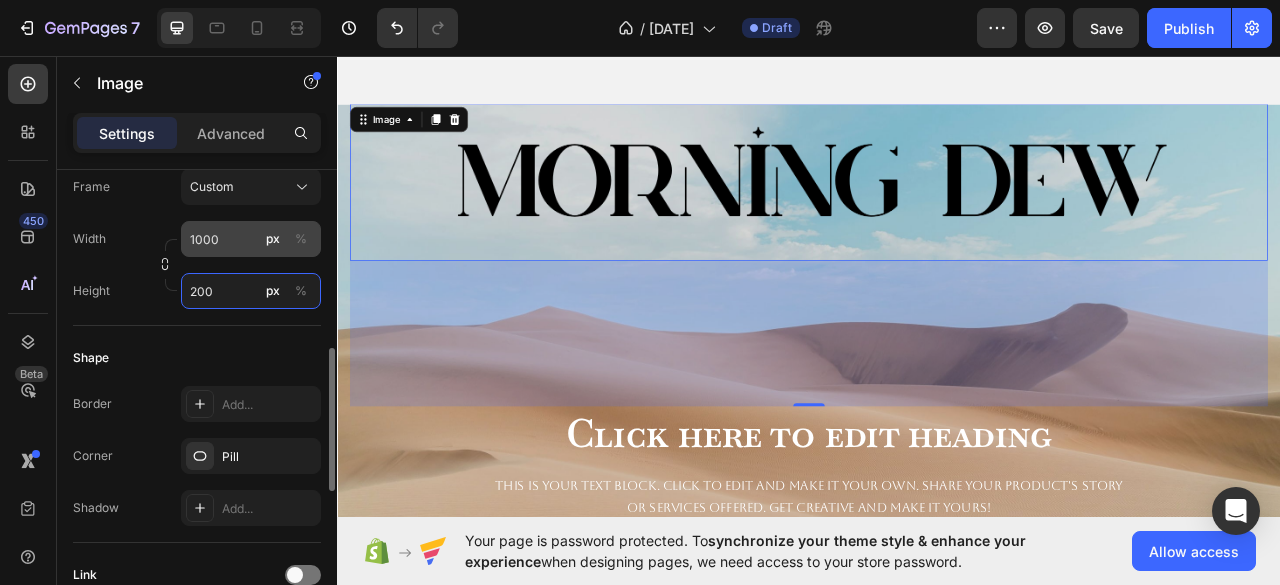 type on "200" 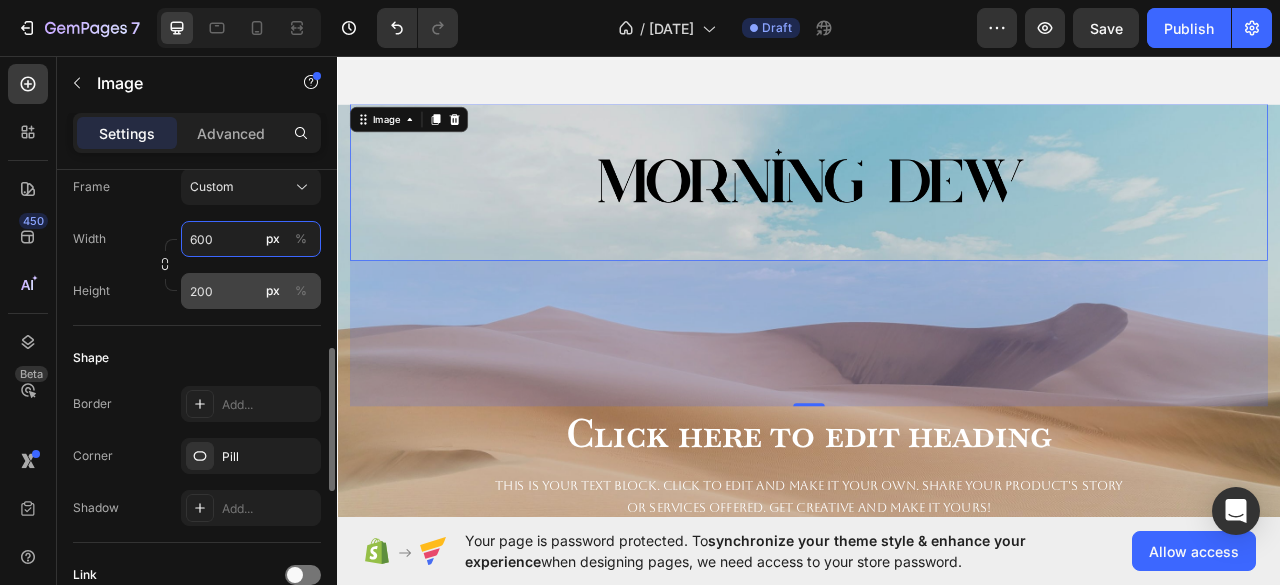 type on "600" 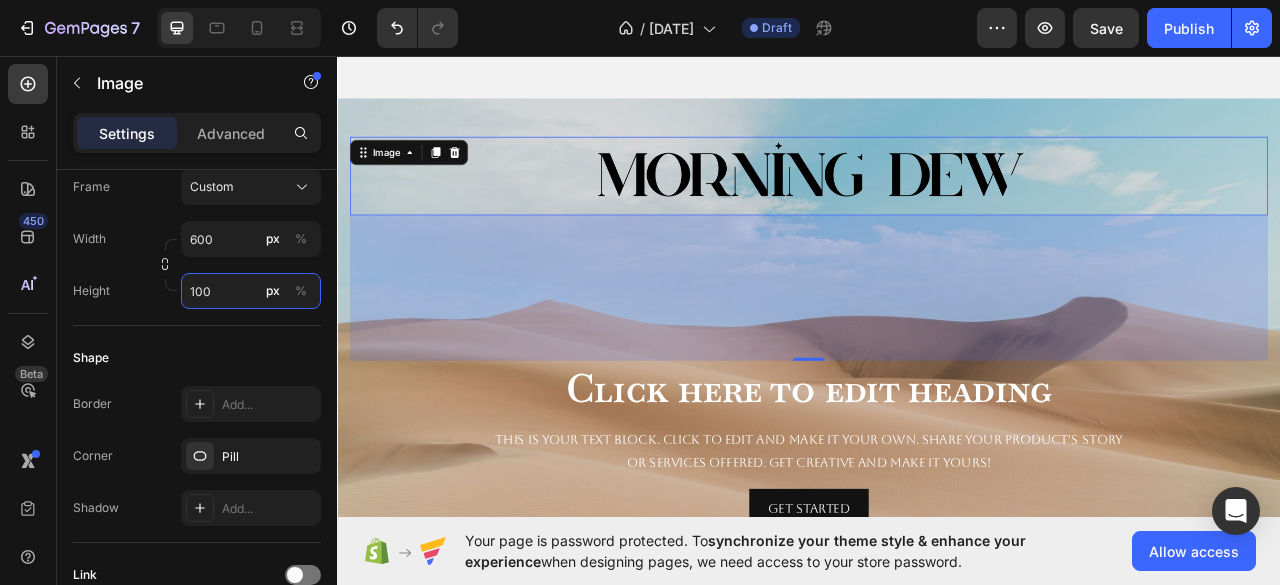 scroll, scrollTop: 1592, scrollLeft: 0, axis: vertical 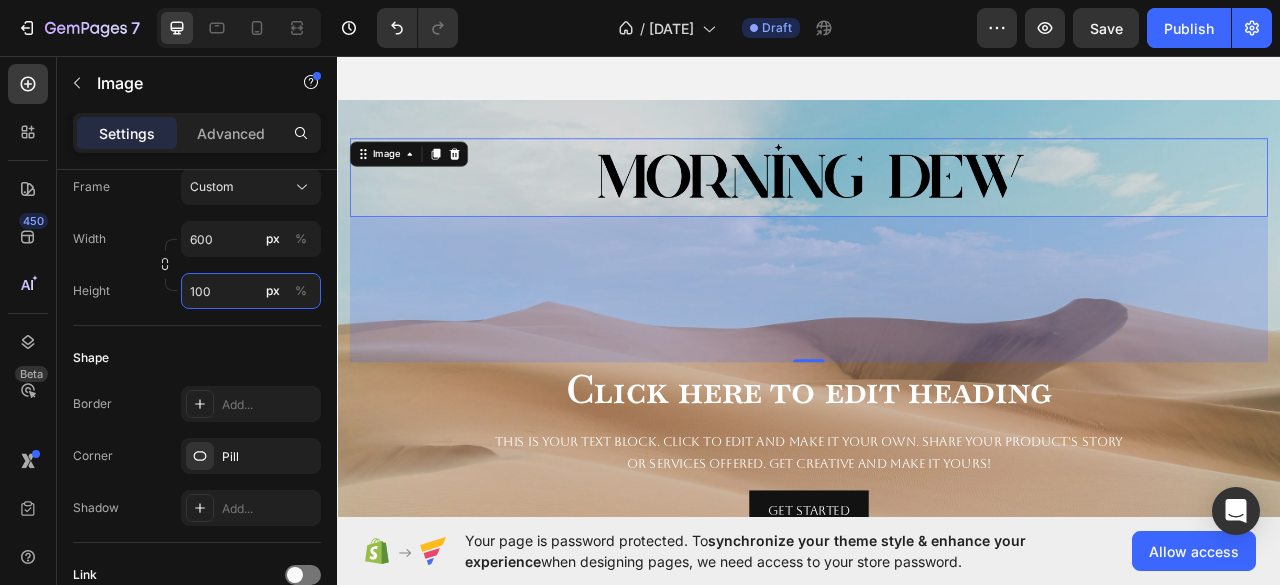 type on "100" 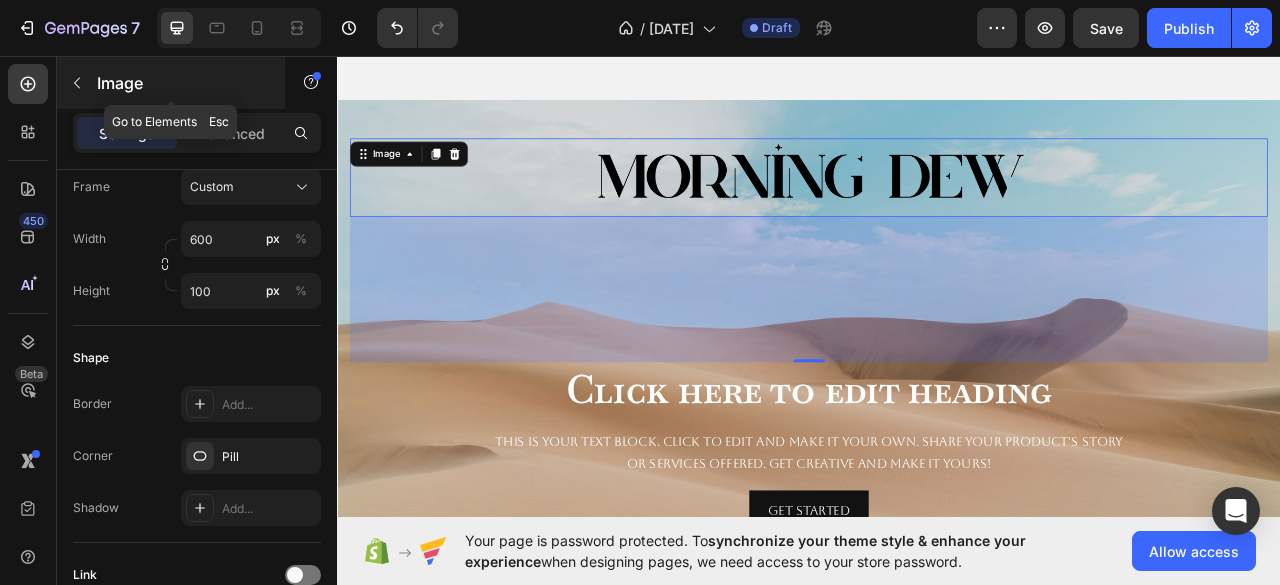 click 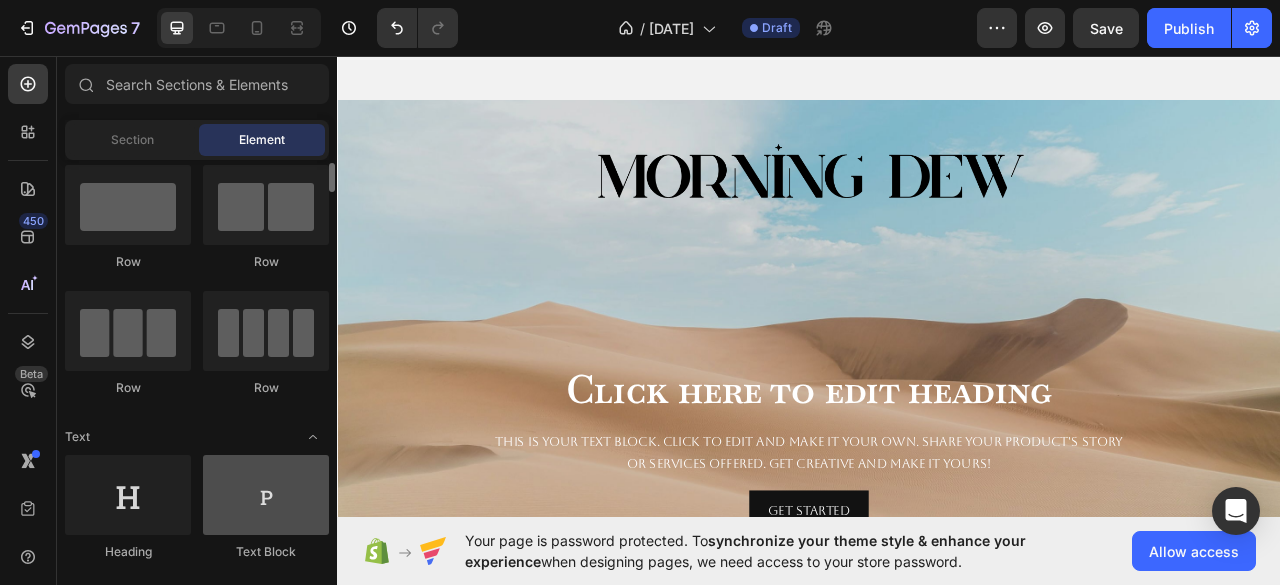 scroll, scrollTop: 38, scrollLeft: 0, axis: vertical 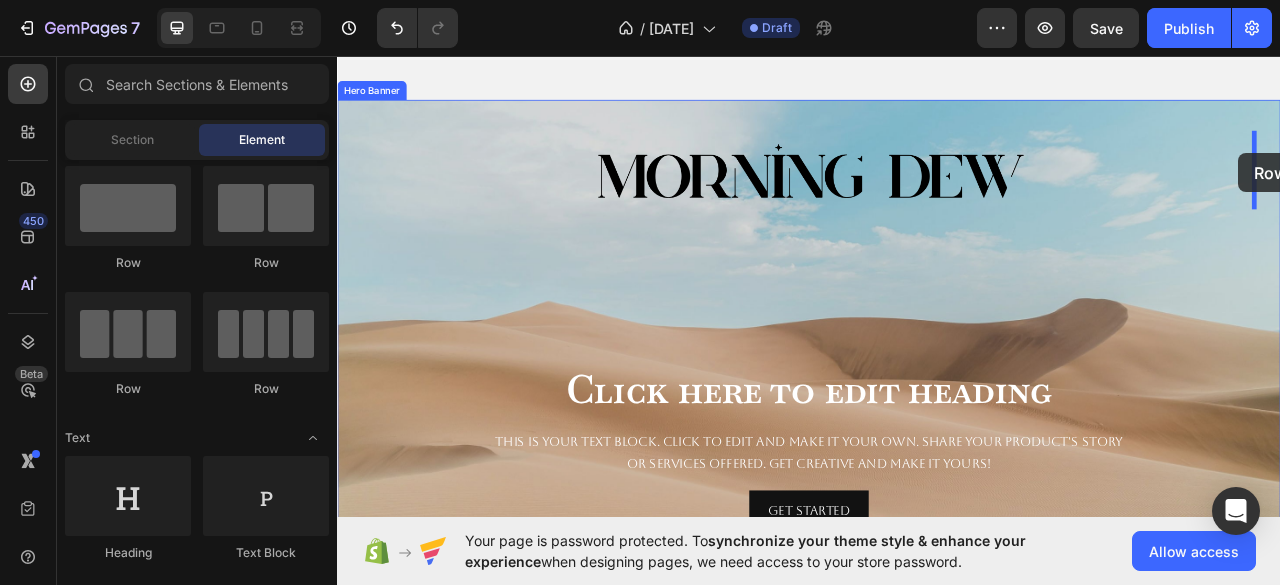 drag, startPoint x: 593, startPoint y: 393, endPoint x: 1483, endPoint y: 182, distance: 914.66986 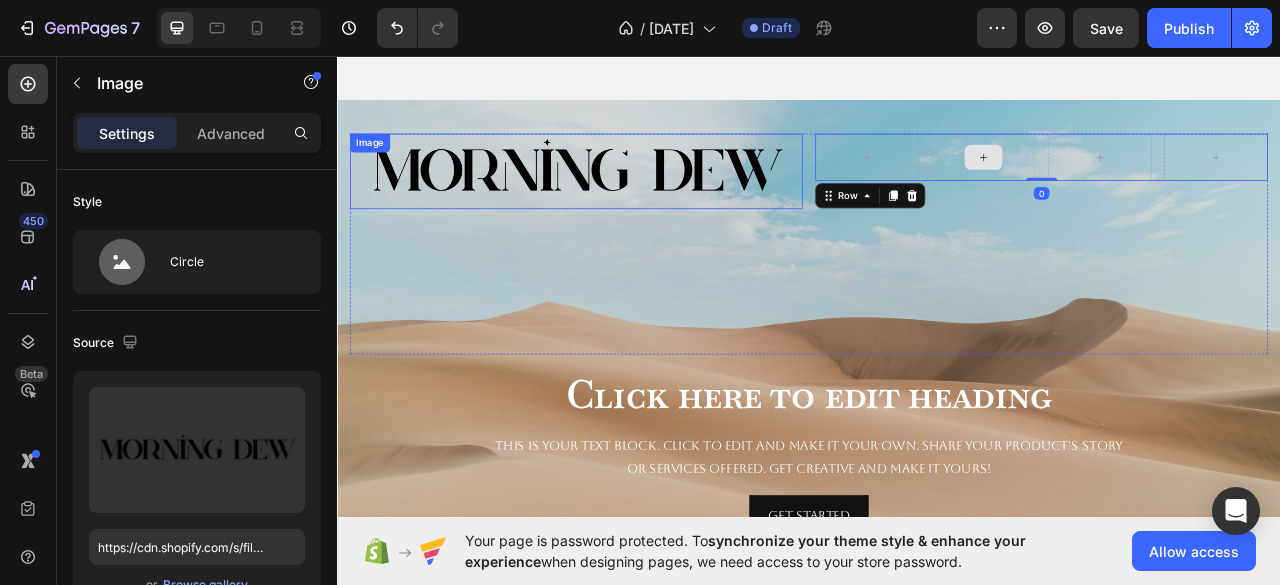click at bounding box center [641, 204] 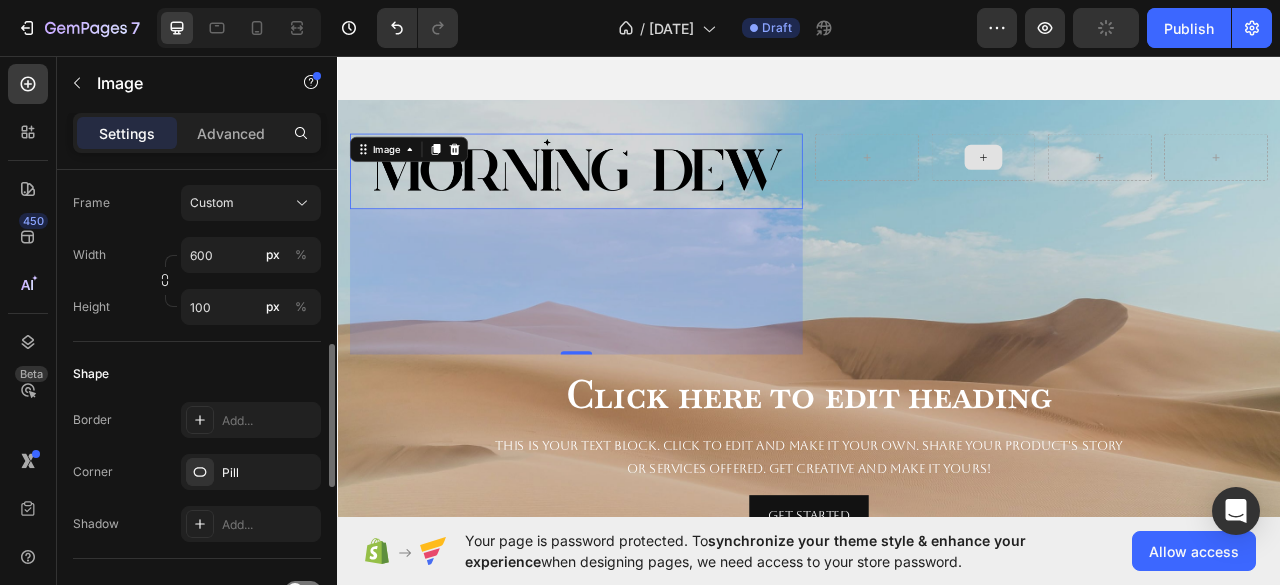 scroll, scrollTop: 572, scrollLeft: 0, axis: vertical 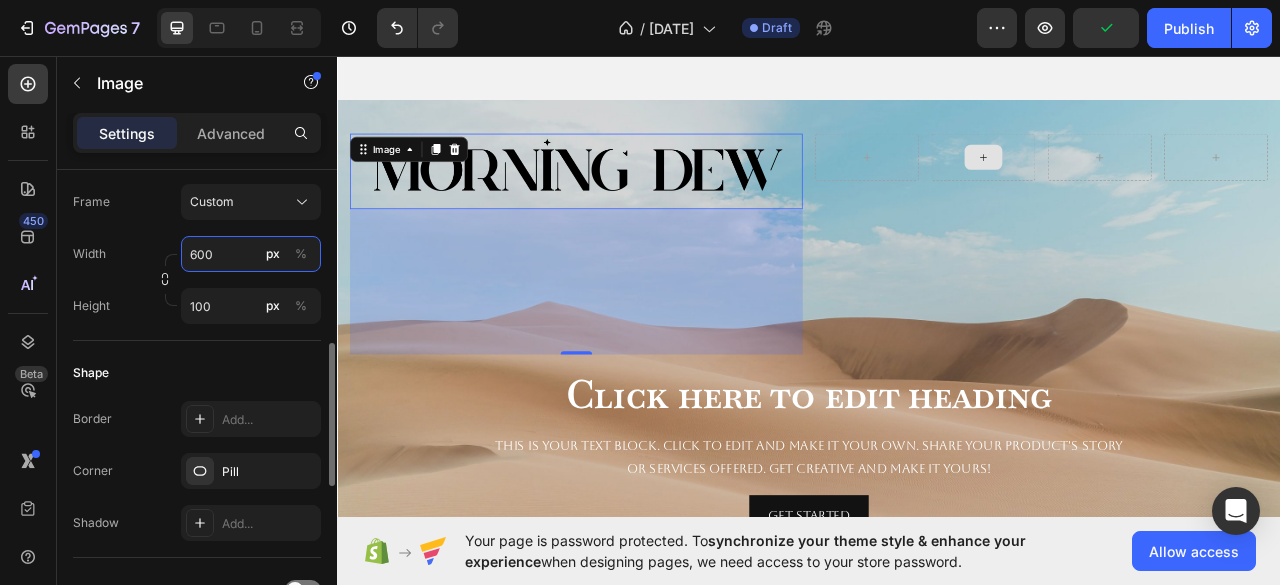click on "600" at bounding box center [251, 254] 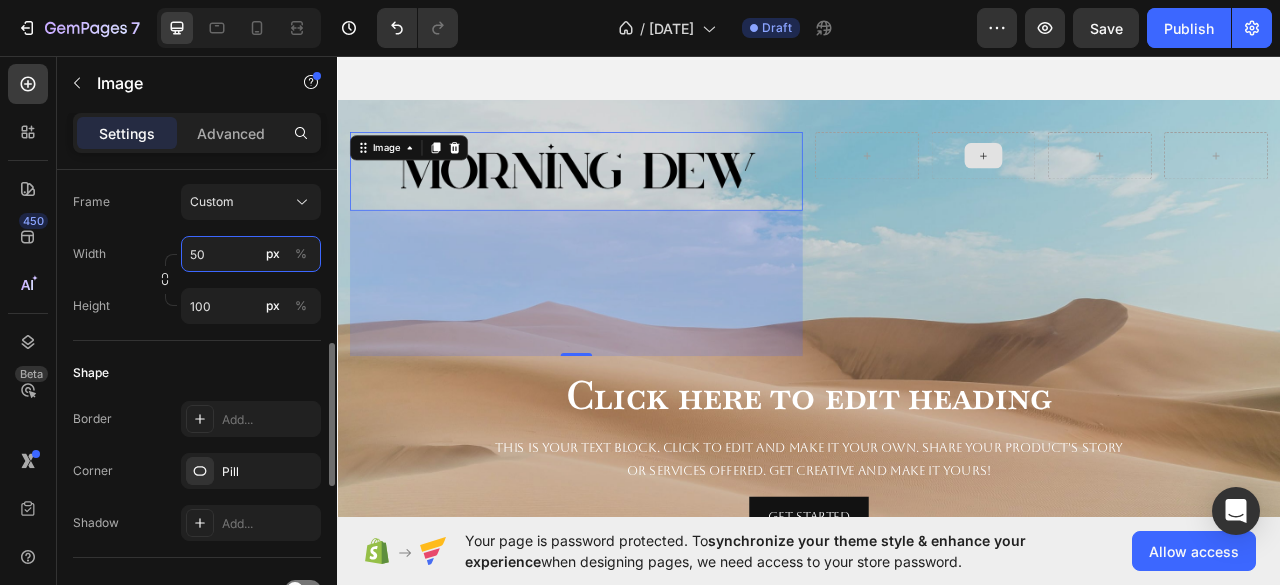 type on "5" 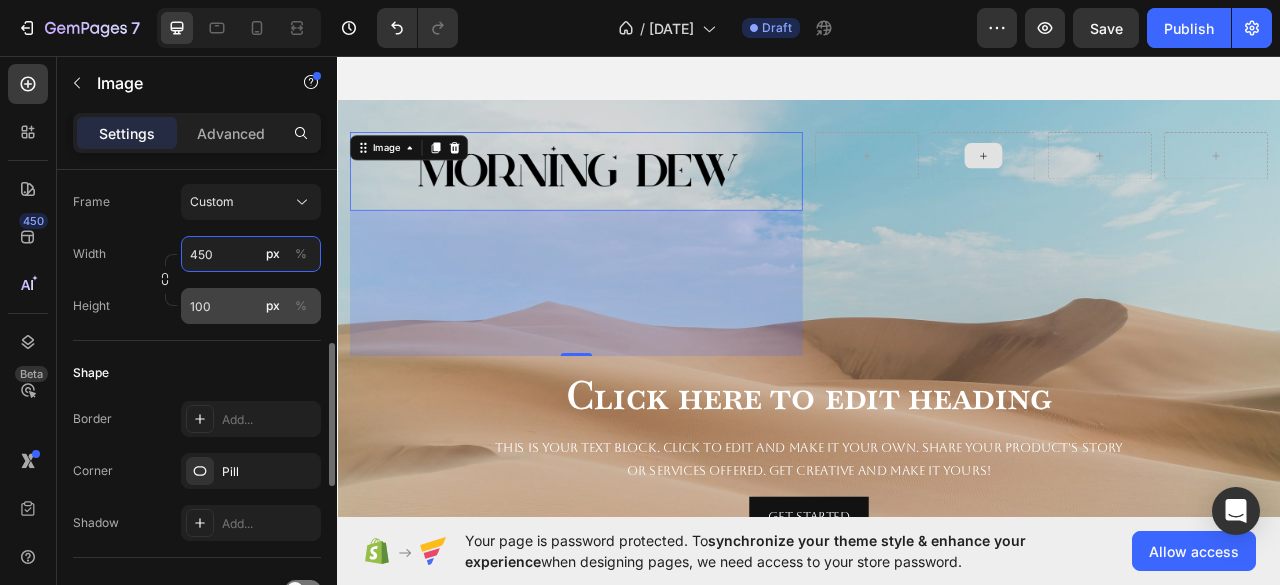 type on "450" 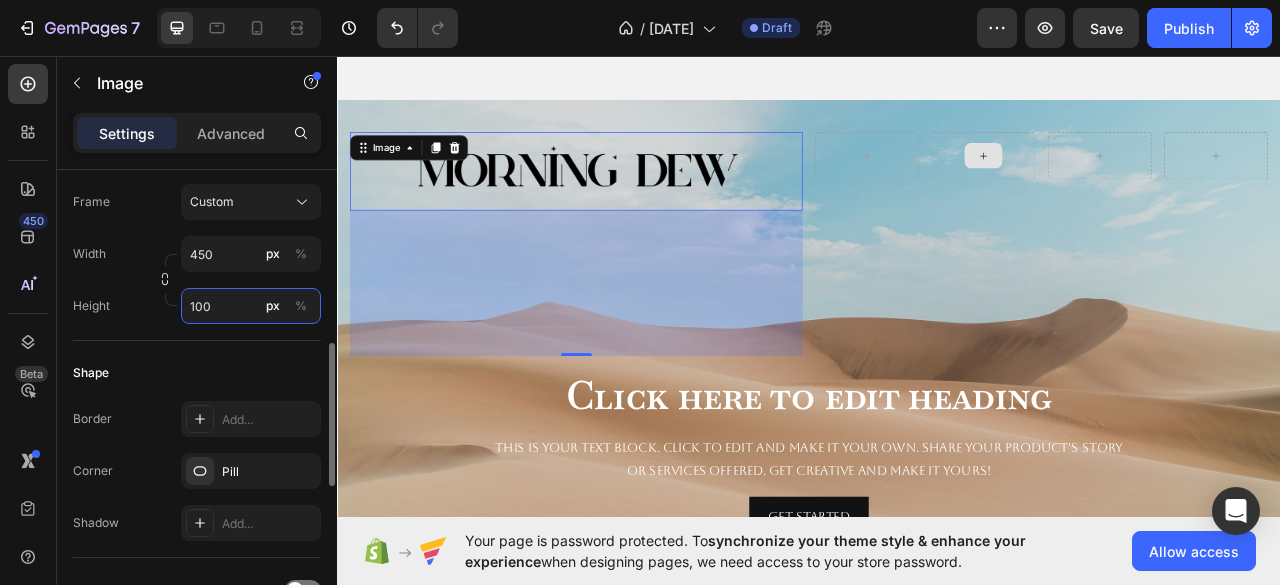 click on "100" at bounding box center [251, 306] 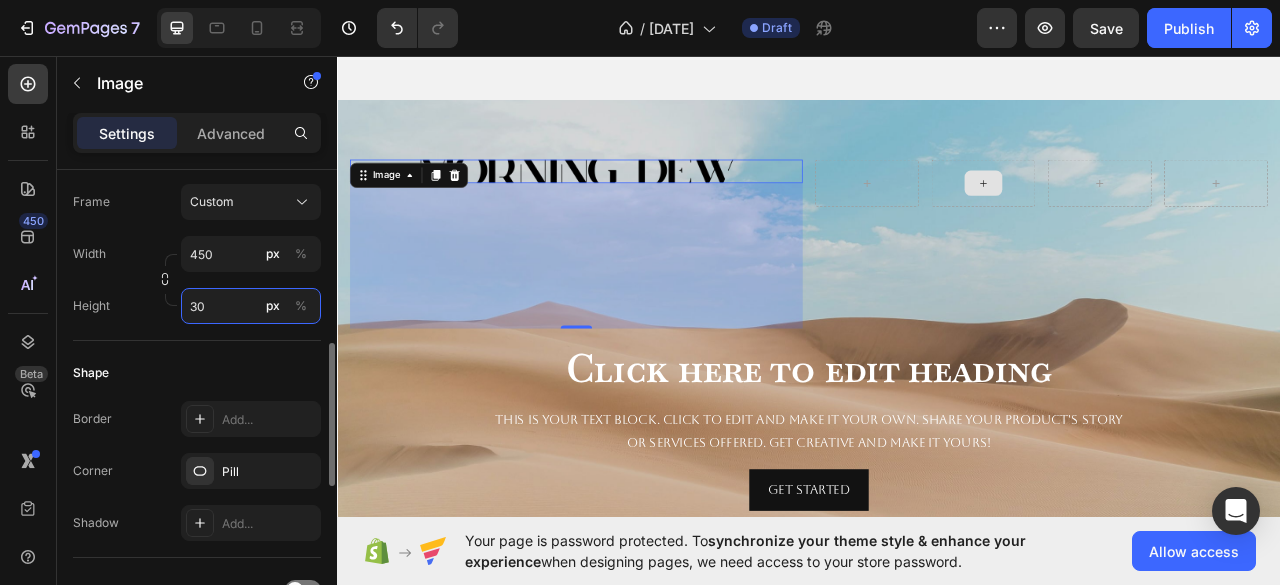 type on "3" 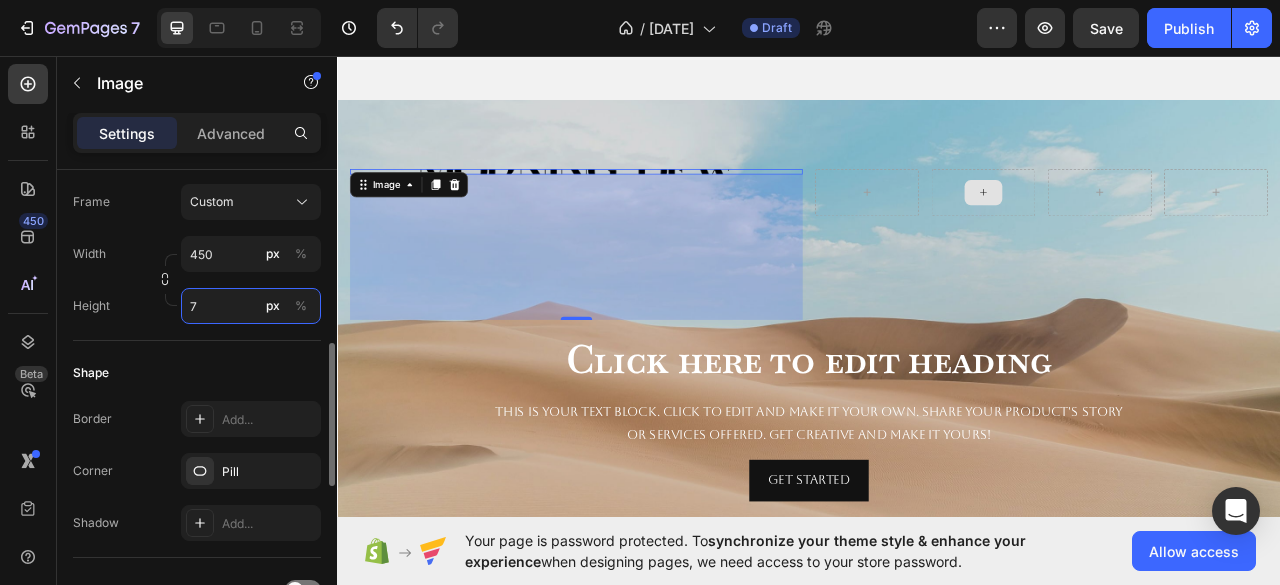 type on "70" 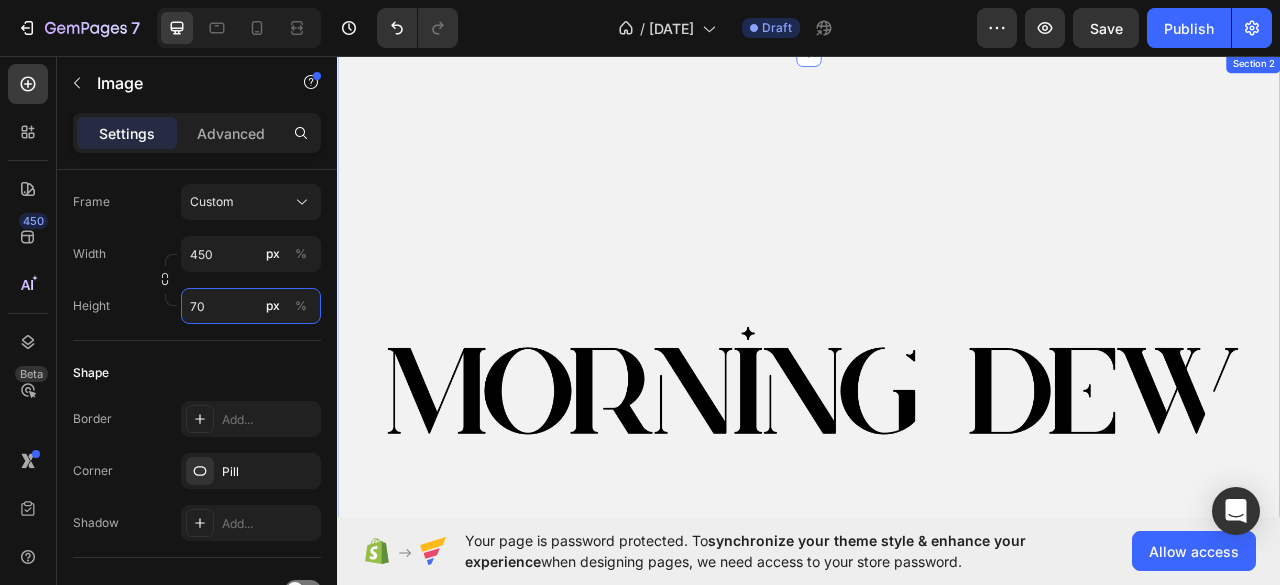 scroll, scrollTop: 0, scrollLeft: 0, axis: both 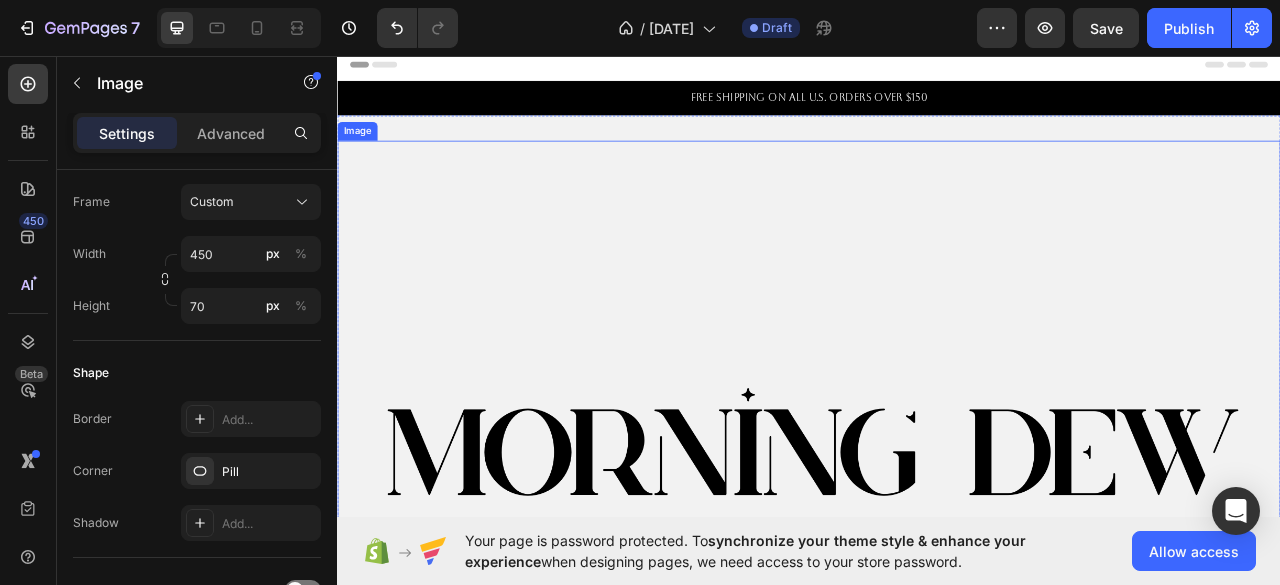 click at bounding box center [937, 565] 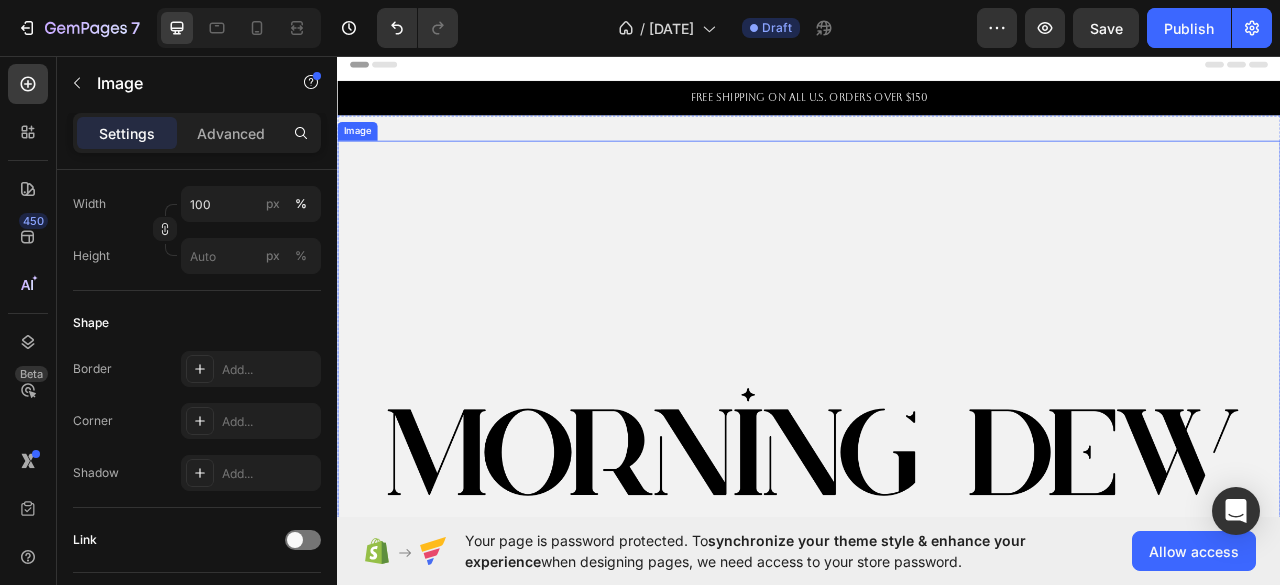 scroll, scrollTop: 572, scrollLeft: 0, axis: vertical 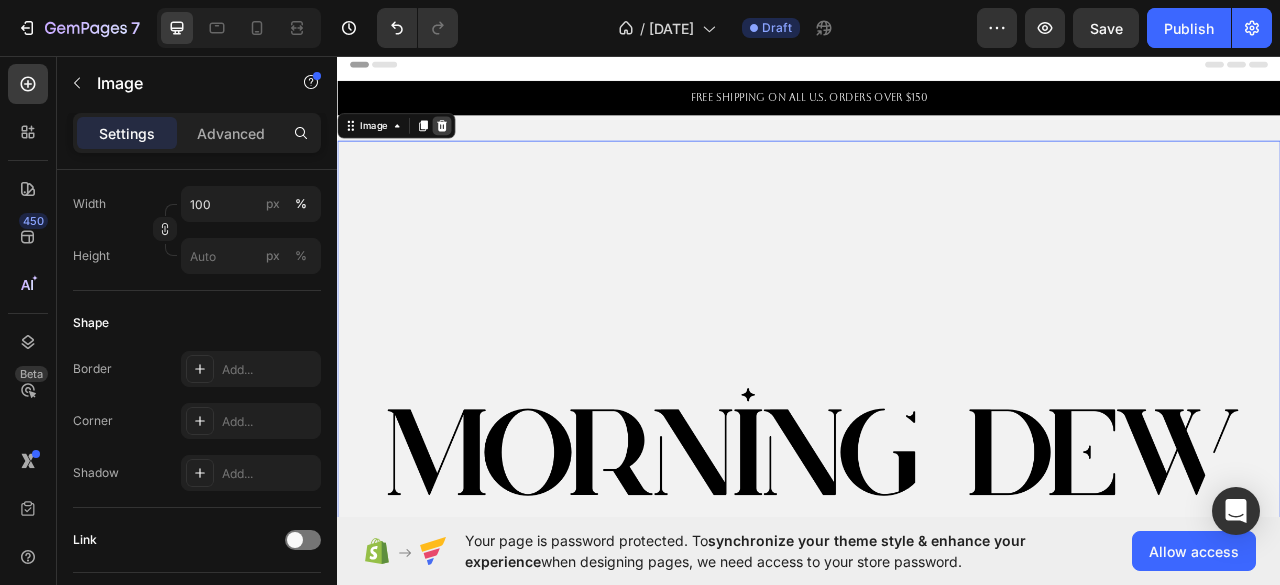 click 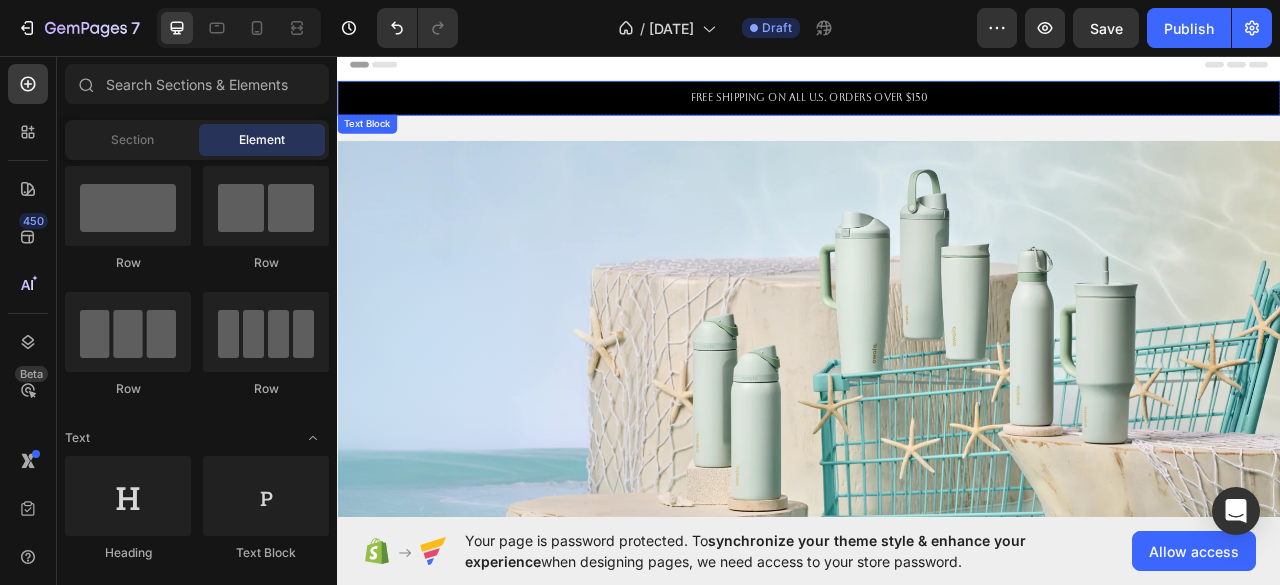 click on "FREE Shipping On All U.S. Orders Over $150" at bounding box center (937, 111) 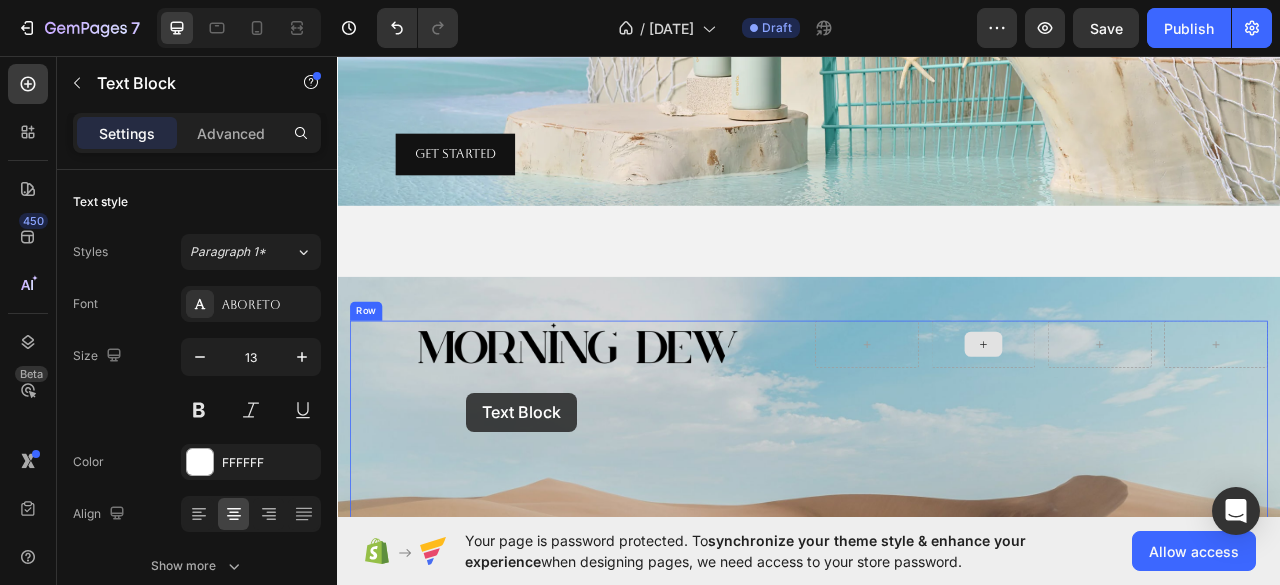 scroll, scrollTop: 611, scrollLeft: 0, axis: vertical 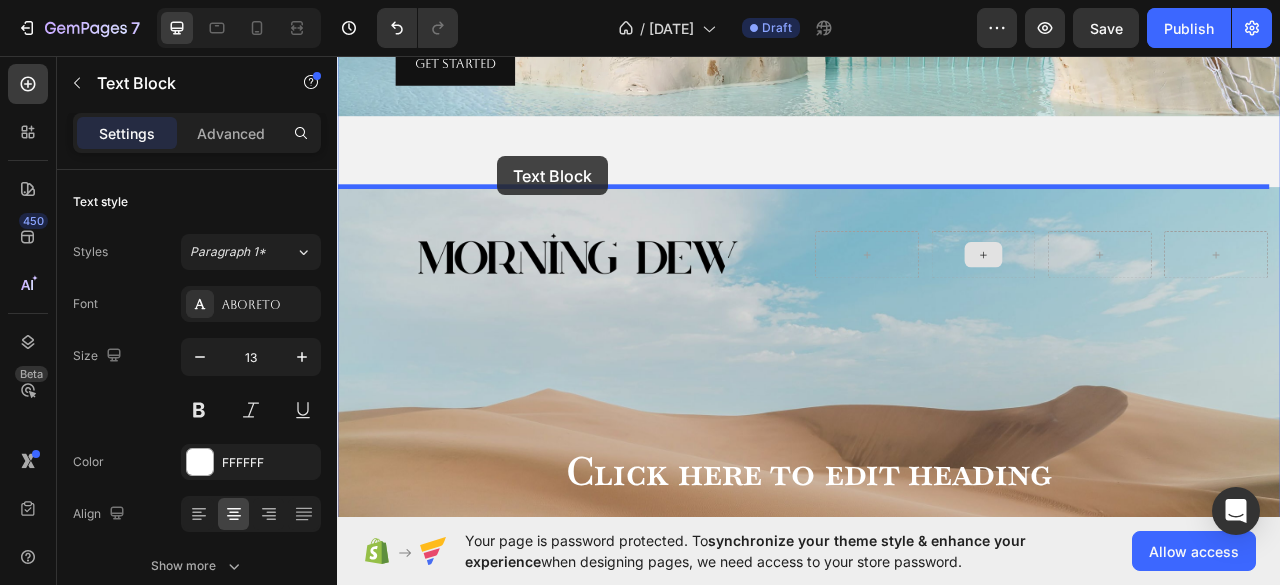 drag, startPoint x: 574, startPoint y: 96, endPoint x: 539, endPoint y: 192, distance: 102.18121 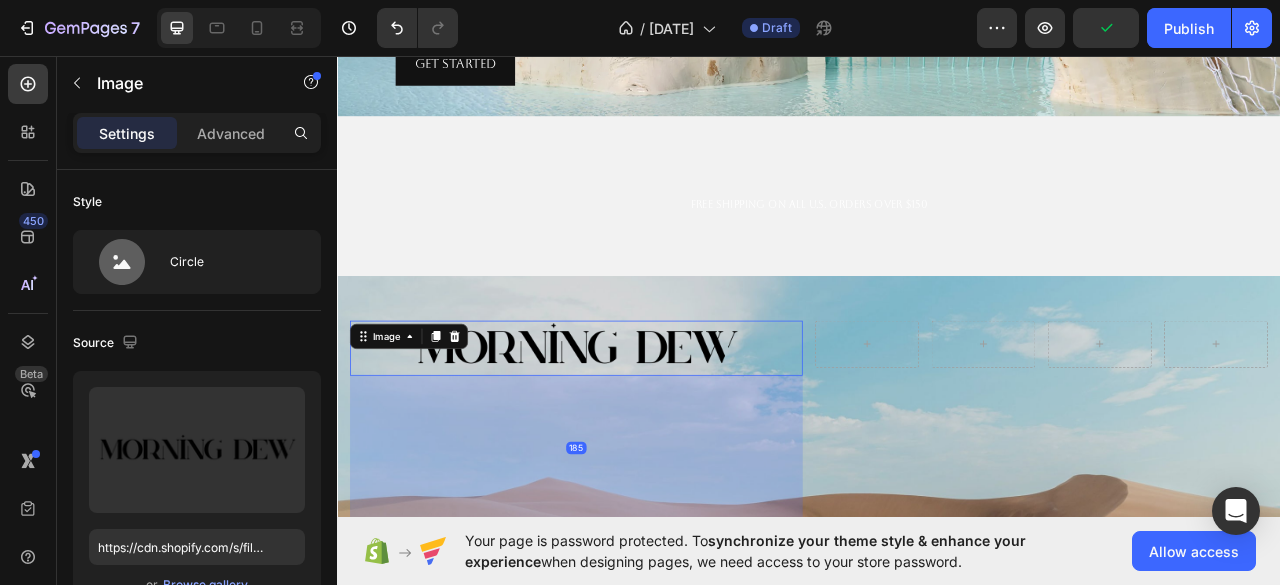 click at bounding box center [641, 429] 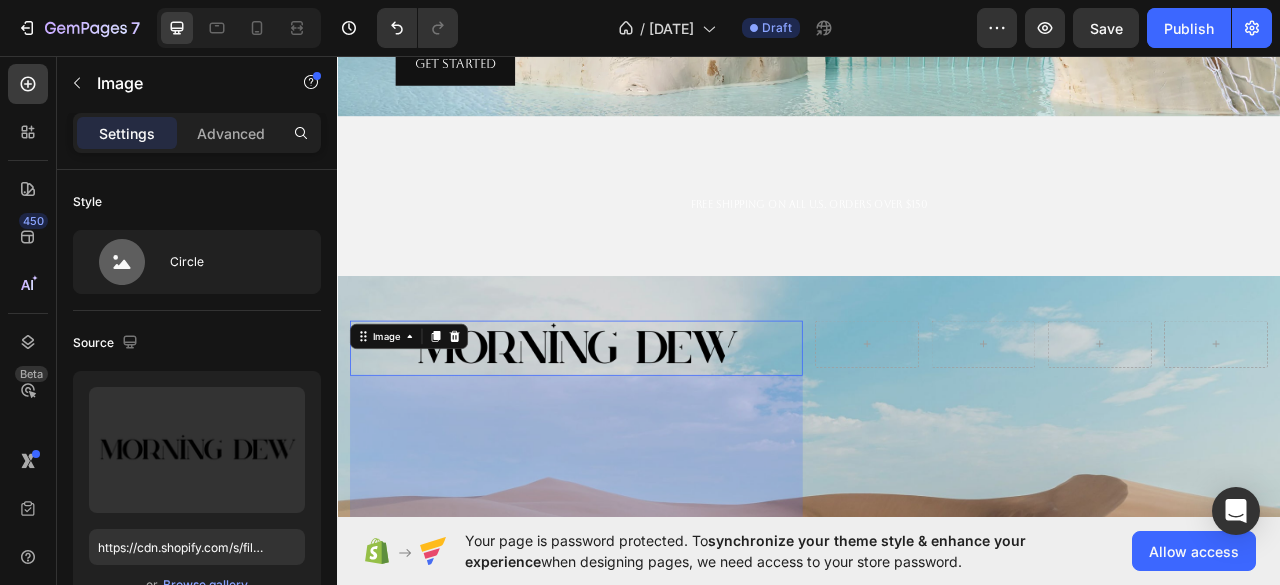 click at bounding box center (641, 429) 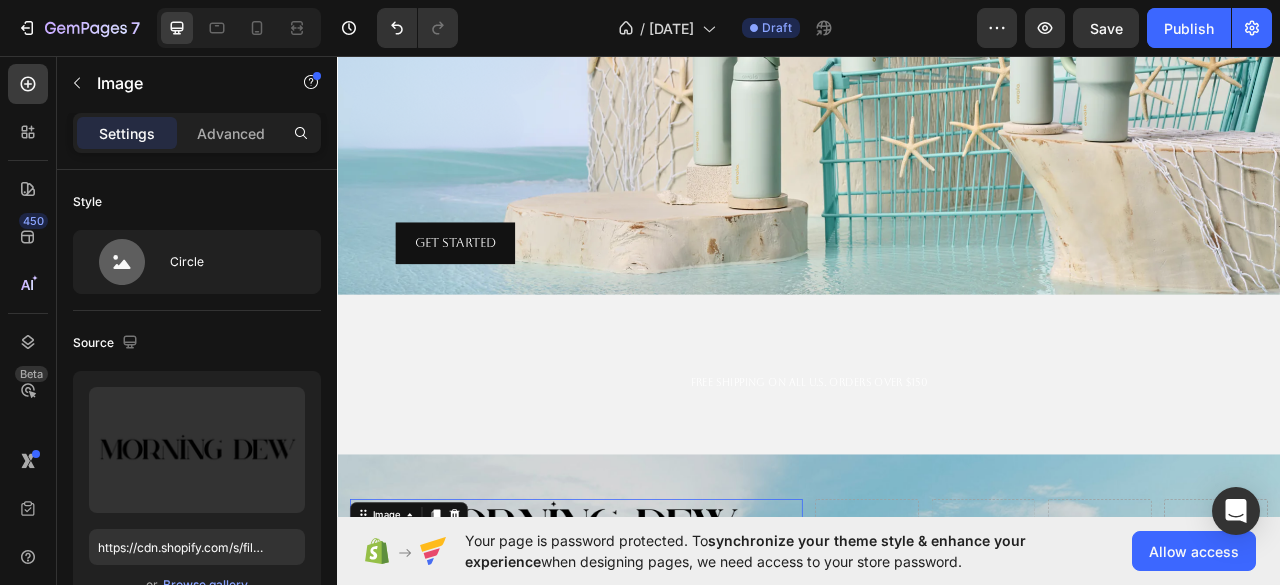 scroll, scrollTop: 0, scrollLeft: 0, axis: both 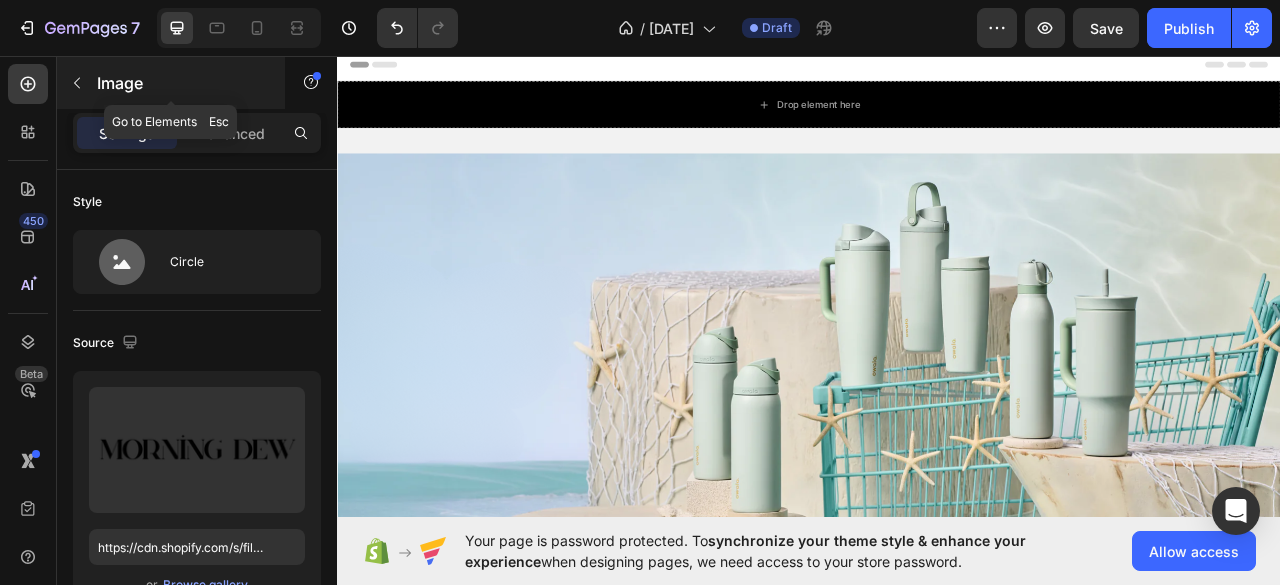 click at bounding box center (77, 83) 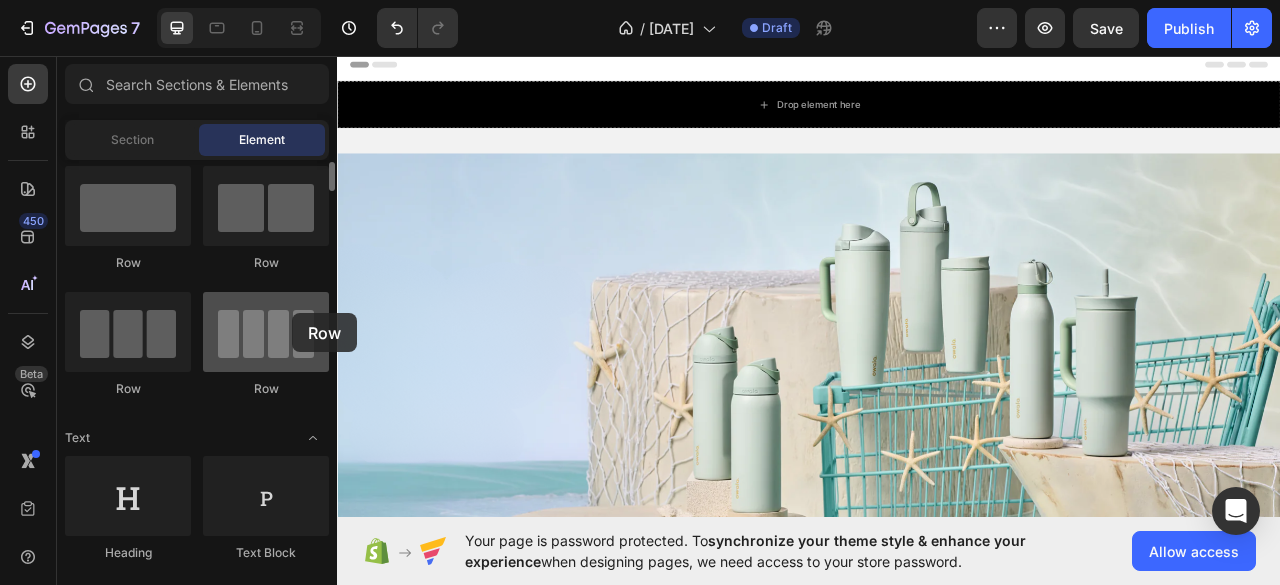 drag, startPoint x: 237, startPoint y: 331, endPoint x: 292, endPoint y: 313, distance: 57.870544 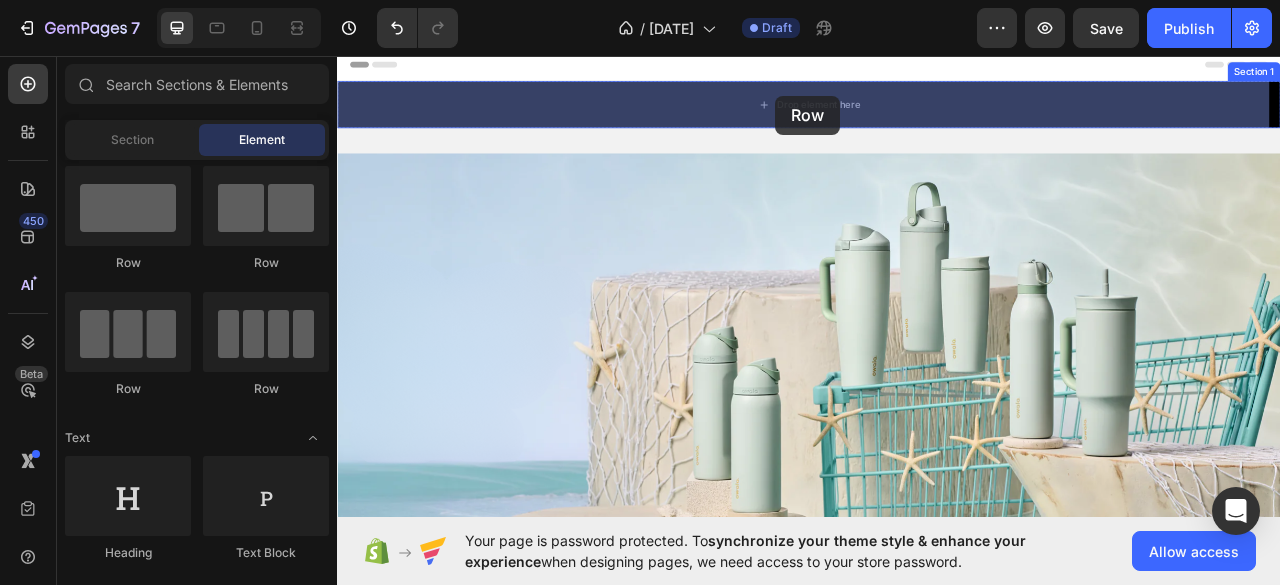 drag, startPoint x: 460, startPoint y: 384, endPoint x: 898, endPoint y: 117, distance: 512.9649 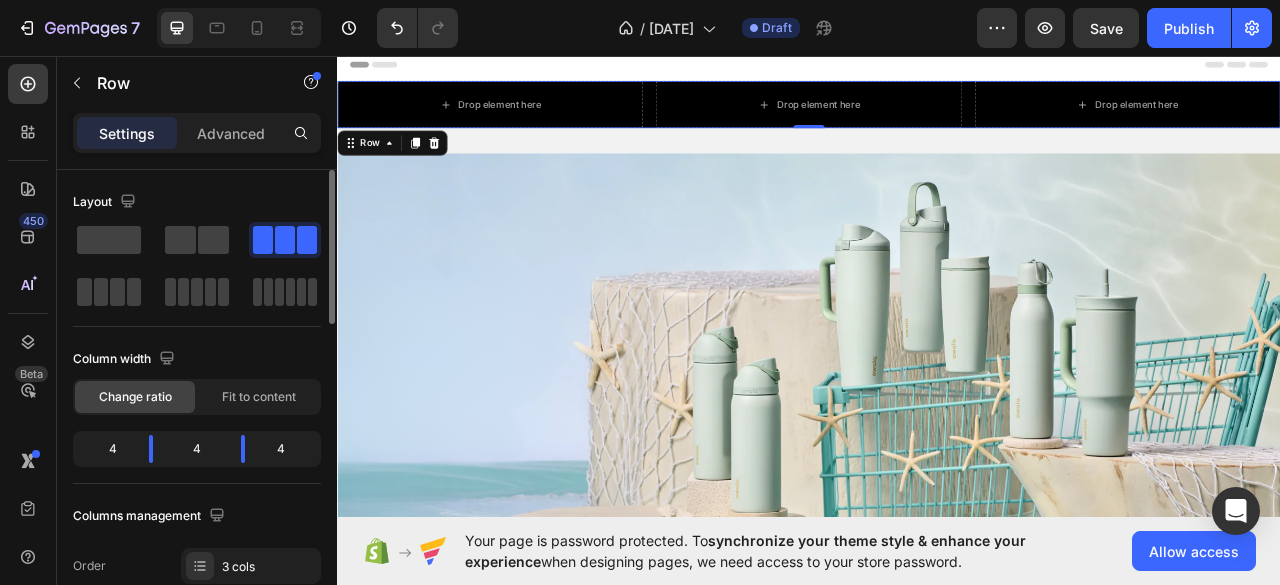 drag, startPoint x: 111, startPoint y: 284, endPoint x: 116, endPoint y: 315, distance: 31.400637 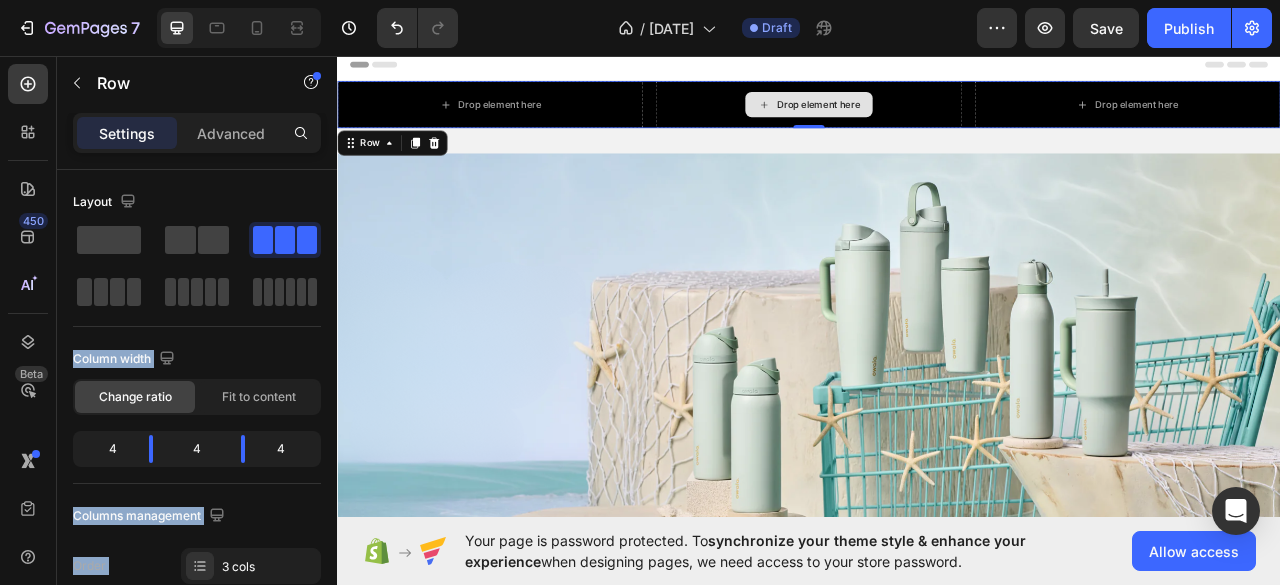 drag, startPoint x: 446, startPoint y: 344, endPoint x: 888, endPoint y: 115, distance: 497.80017 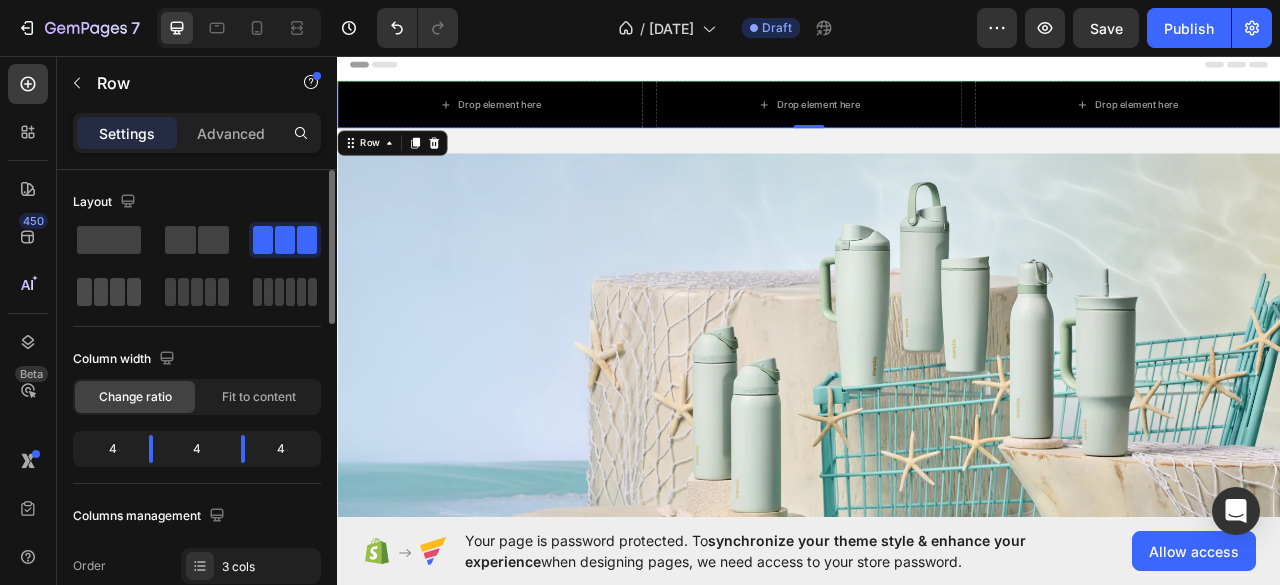 click 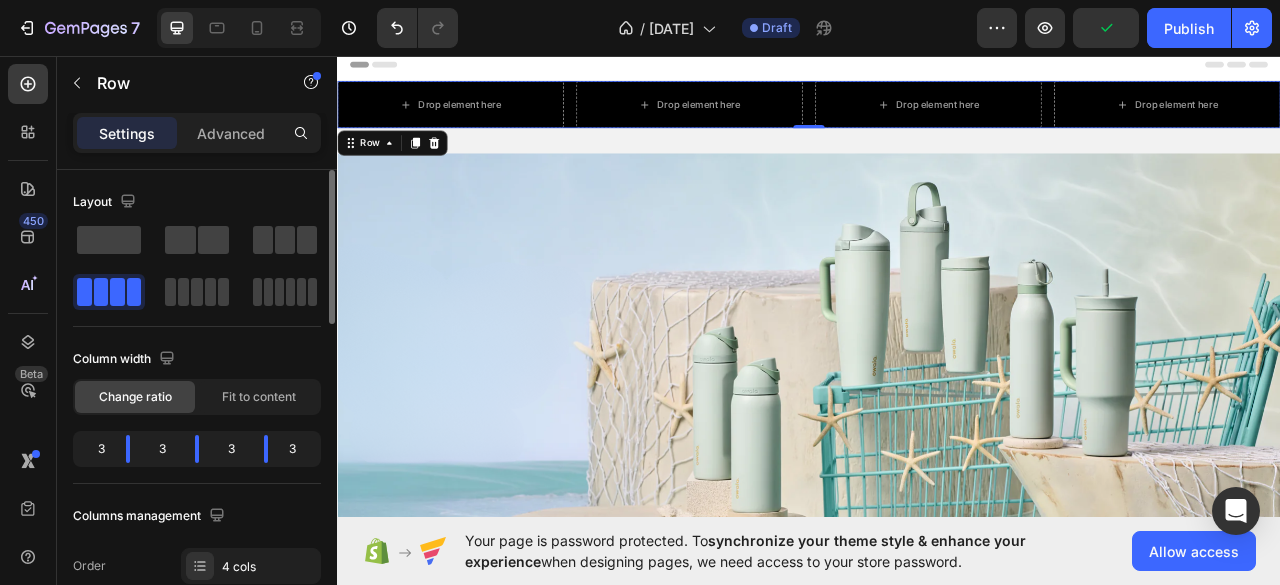 drag, startPoint x: 97, startPoint y: 286, endPoint x: 154, endPoint y: 303, distance: 59.48109 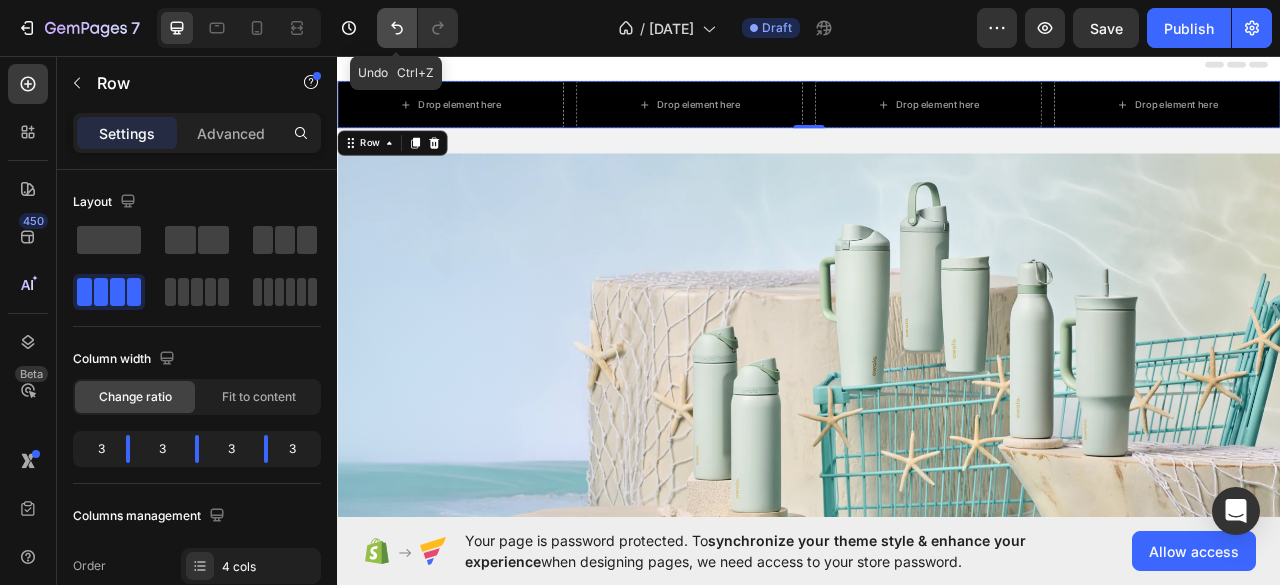 click 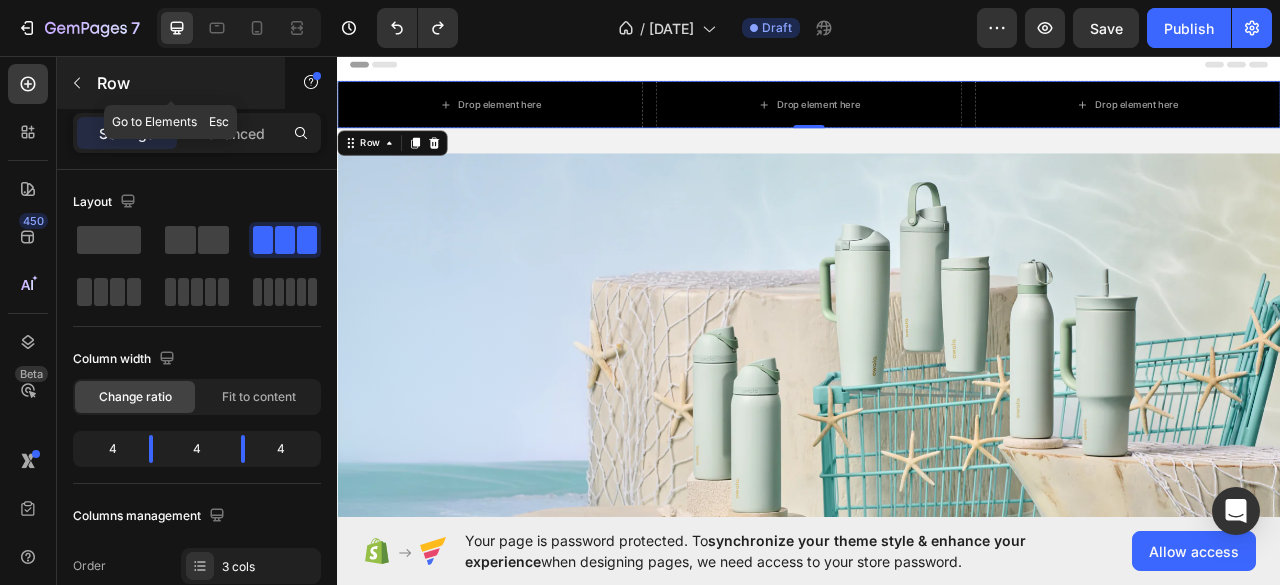 click at bounding box center (77, 83) 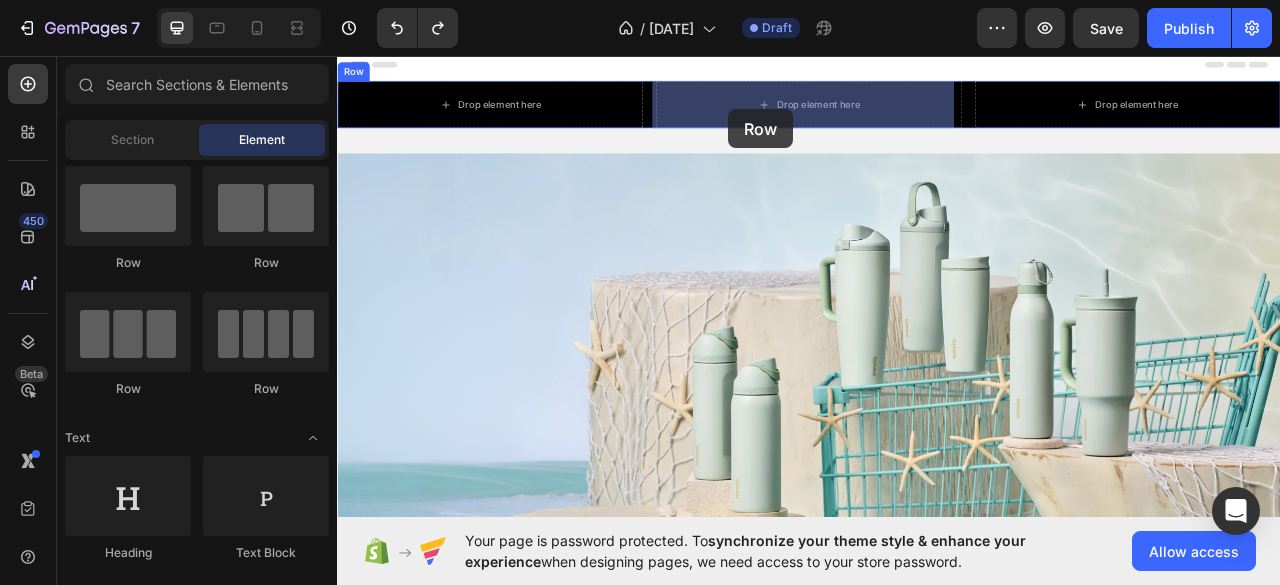 drag, startPoint x: 602, startPoint y: 389, endPoint x: 835, endPoint y: 100, distance: 371.2277 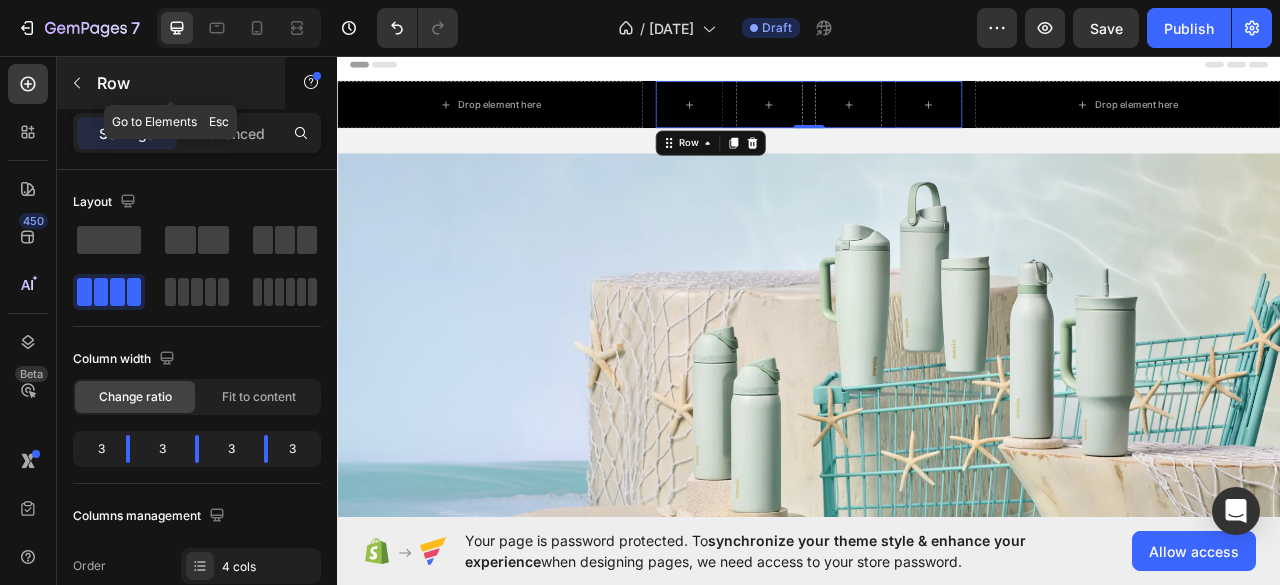 click 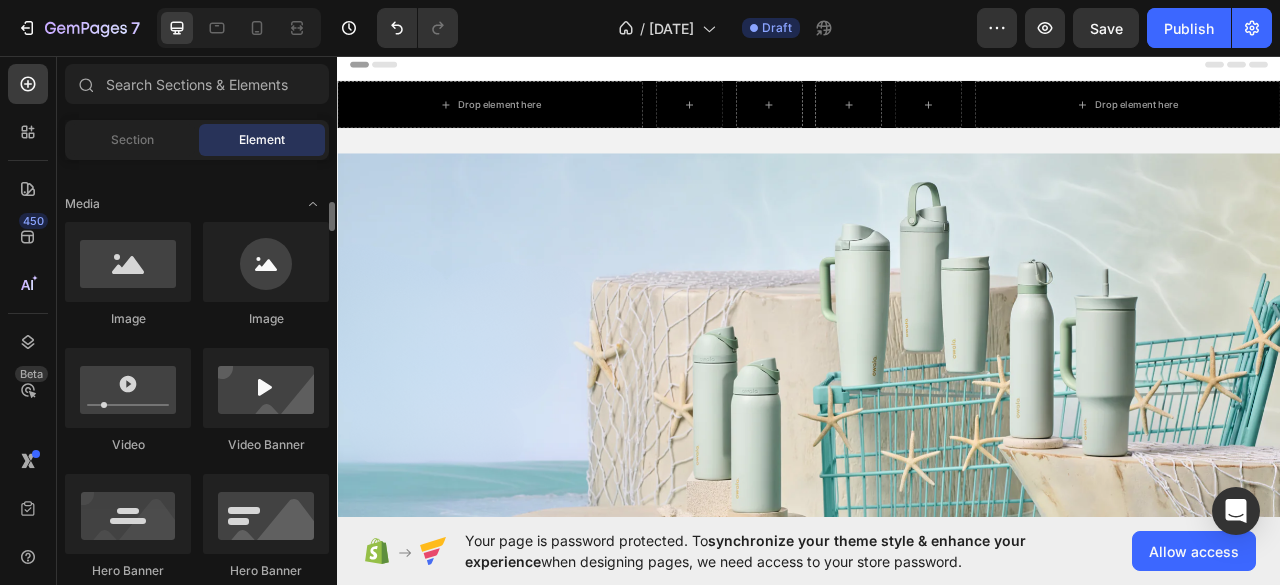 click on "Image" 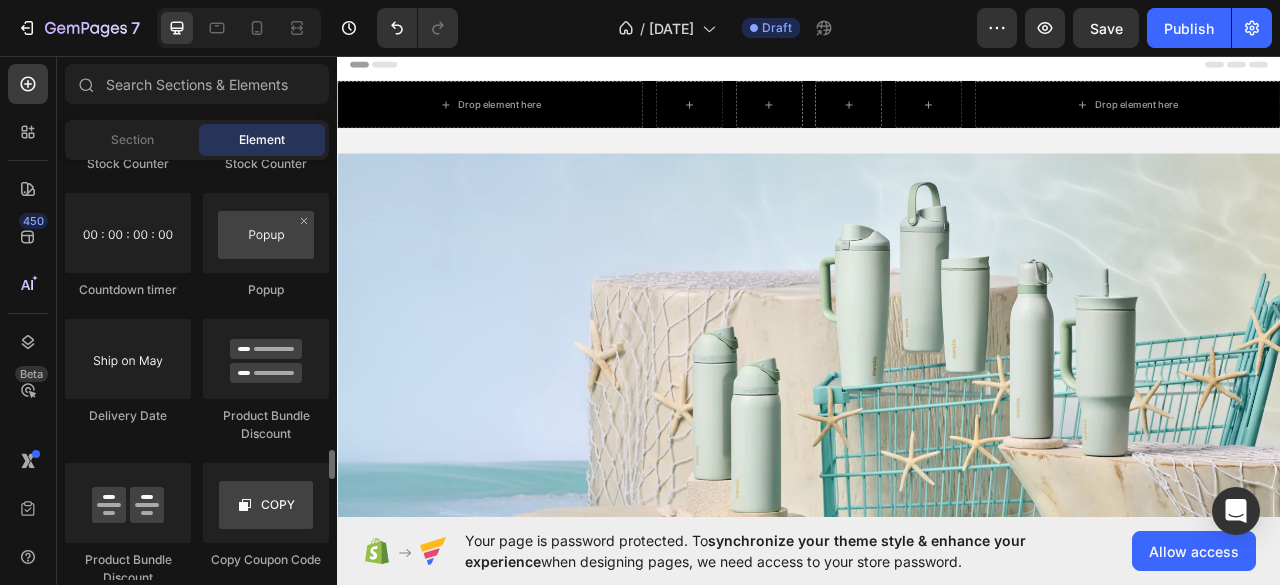 scroll, scrollTop: 4108, scrollLeft: 0, axis: vertical 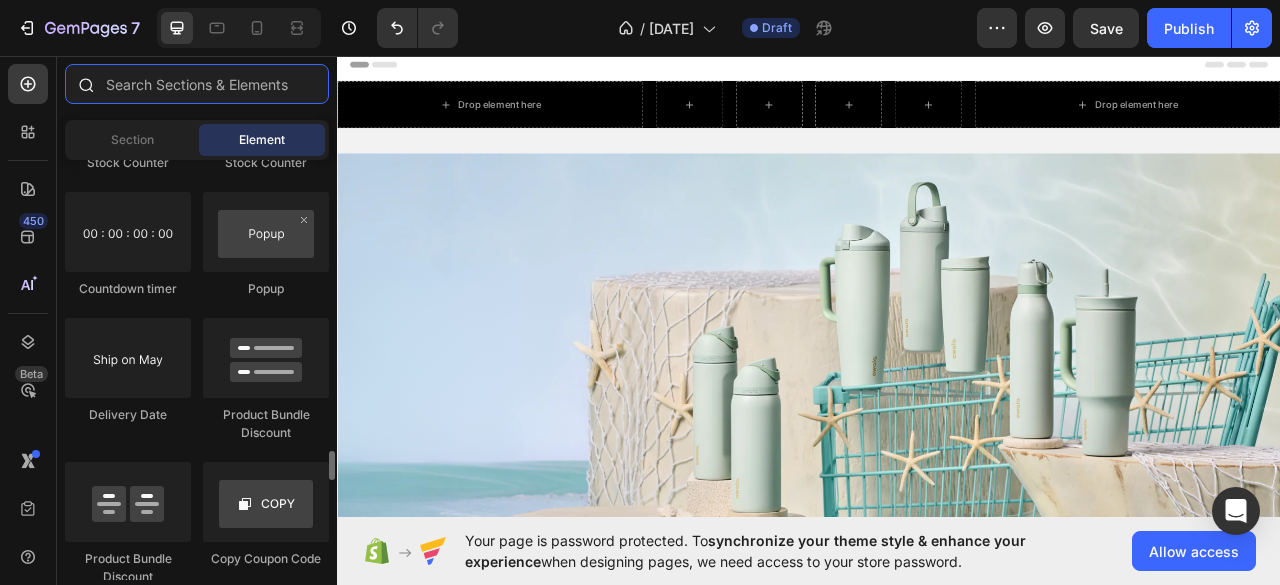 click at bounding box center (197, 84) 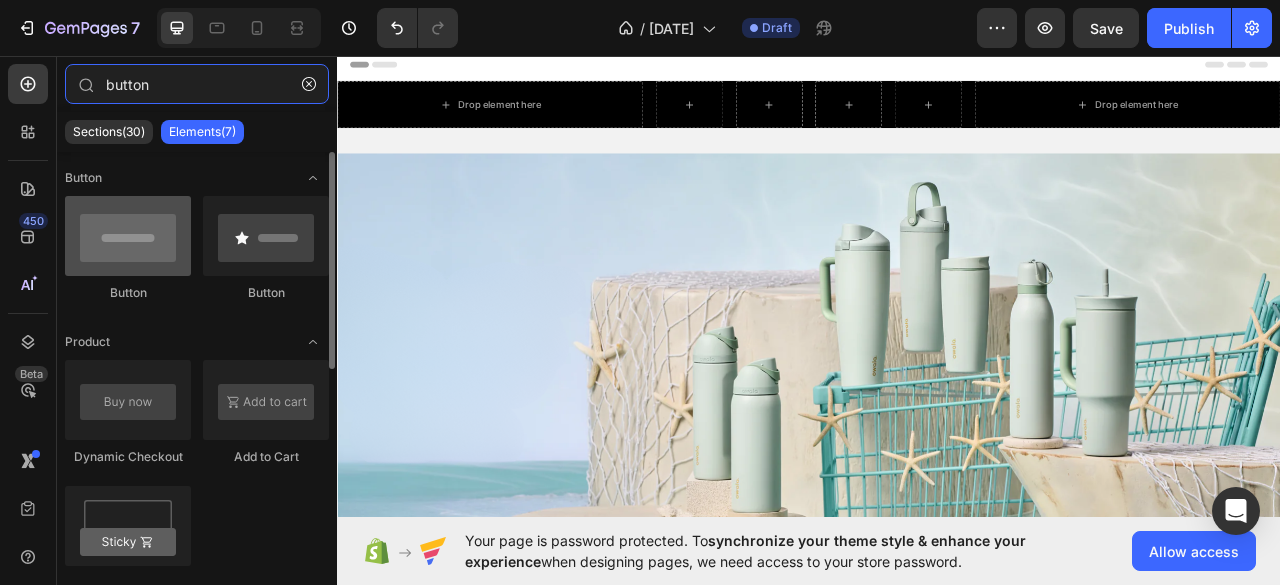 type on "button" 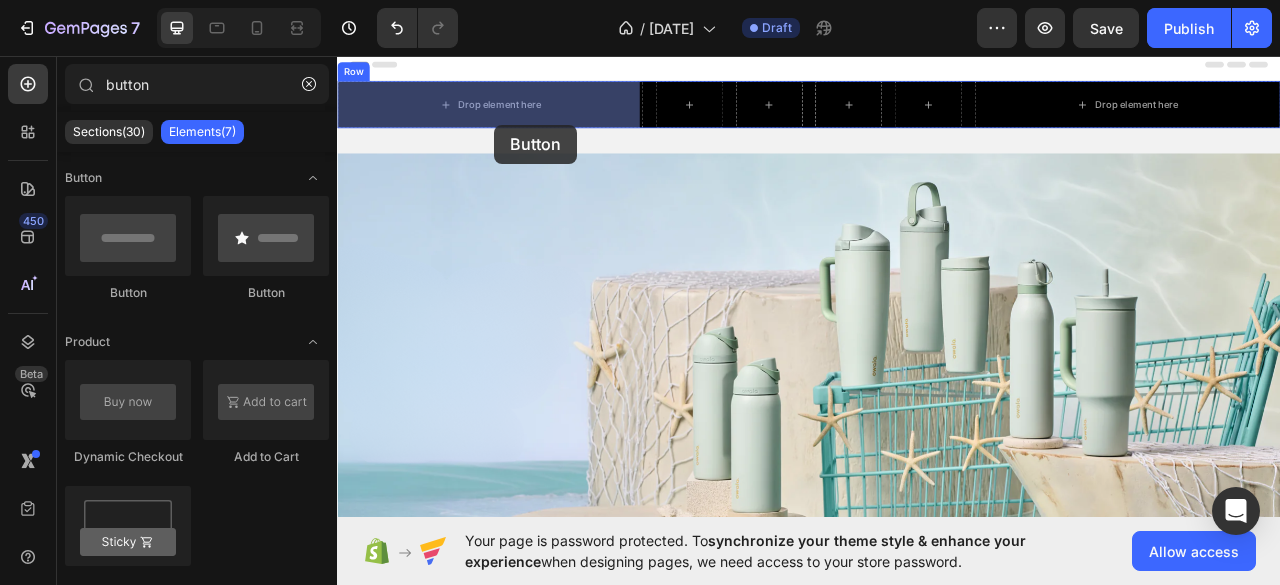 drag, startPoint x: 449, startPoint y: 292, endPoint x: 519, endPoint y: 133, distance: 173.72679 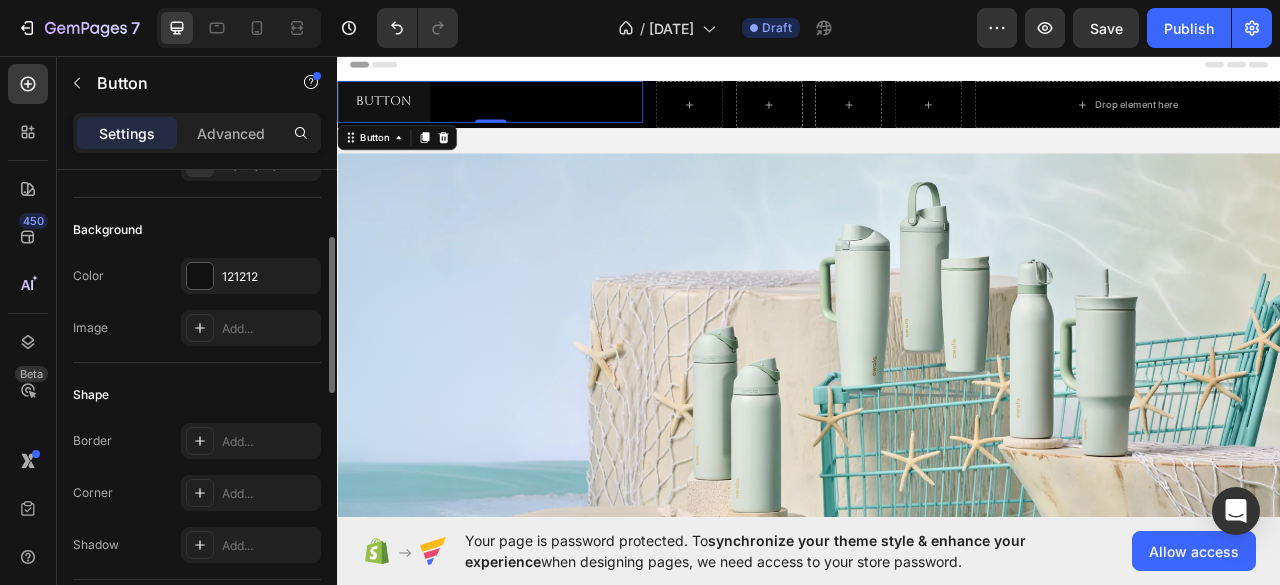 scroll, scrollTop: 196, scrollLeft: 0, axis: vertical 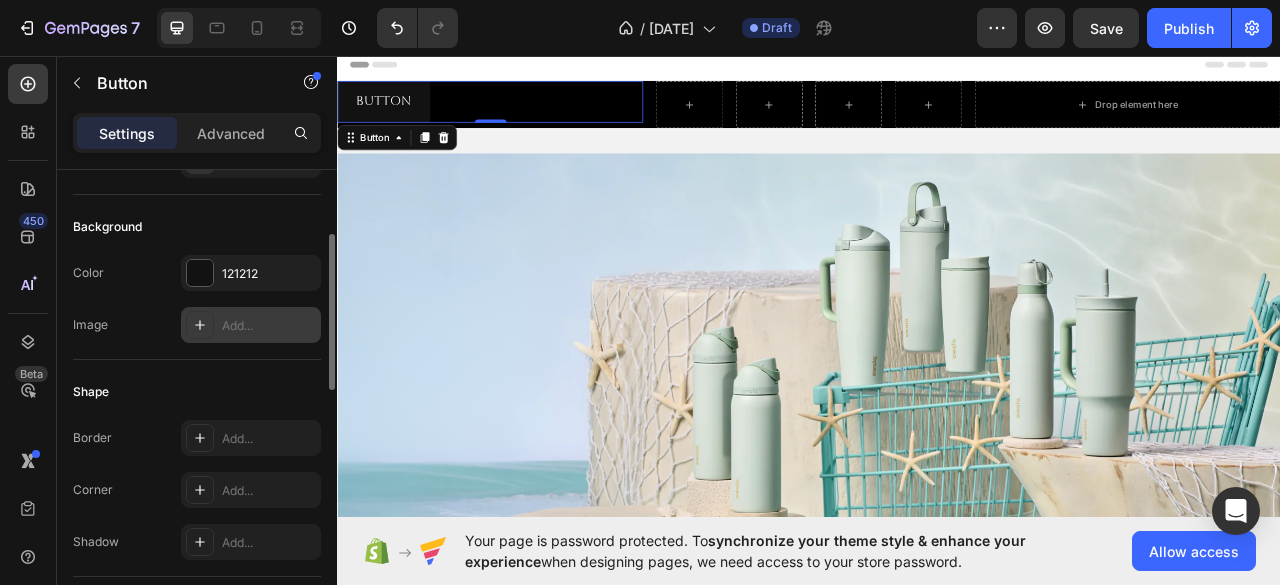 click on "Add..." at bounding box center (269, 326) 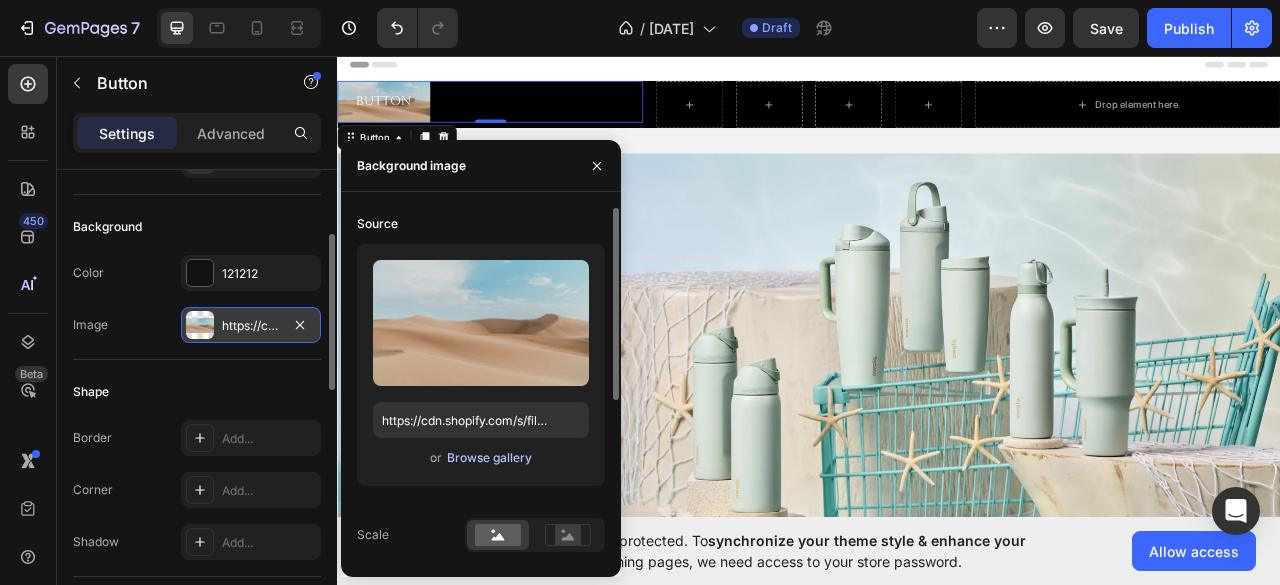 click on "Browse gallery" at bounding box center (489, 458) 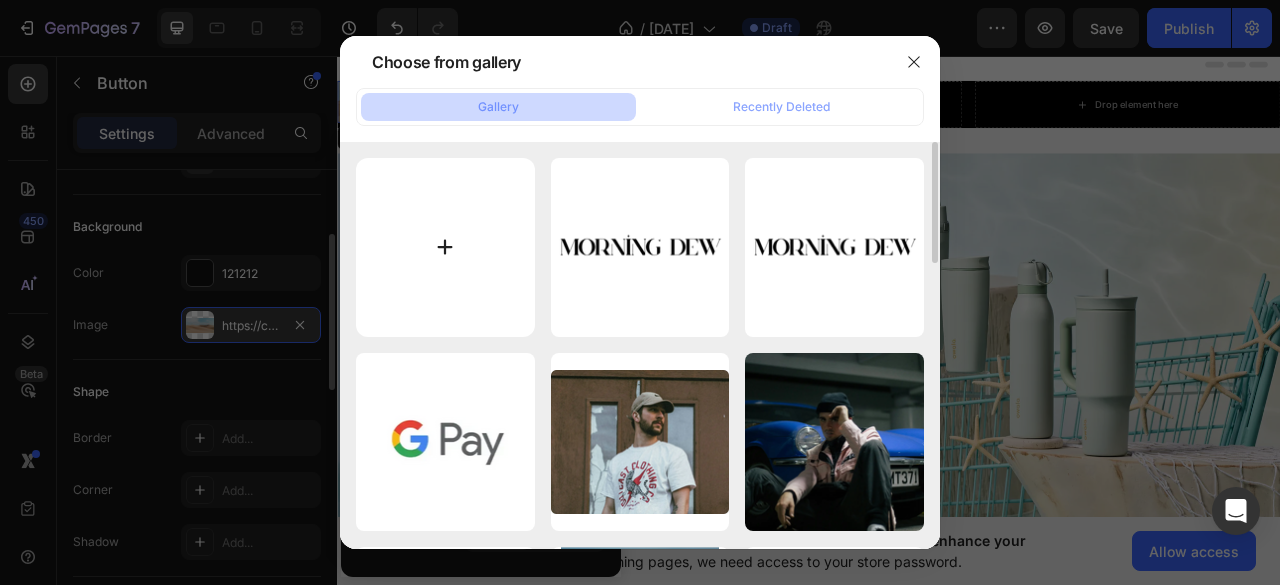 click at bounding box center (445, 247) 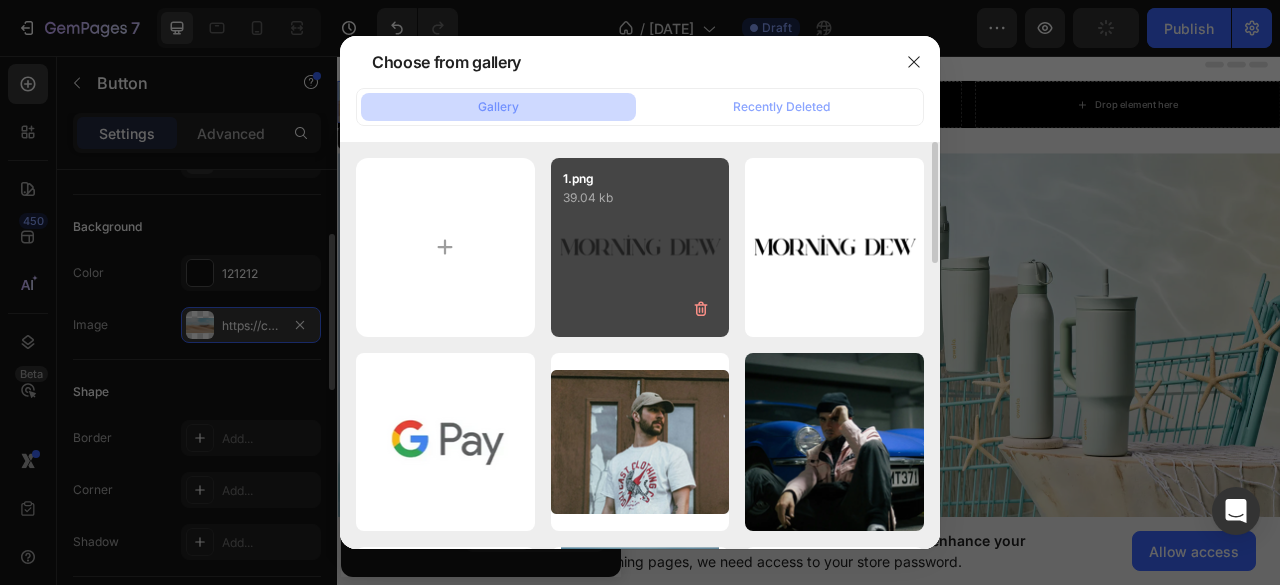 click on "[FILENAME] [SIZE]" at bounding box center [640, 247] 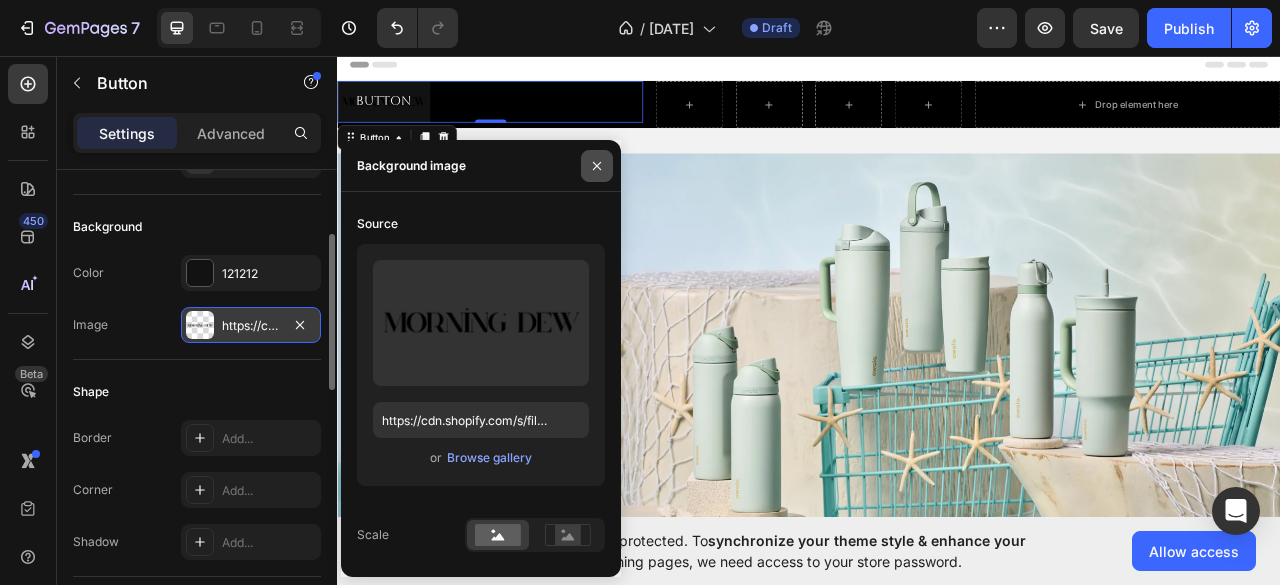 click 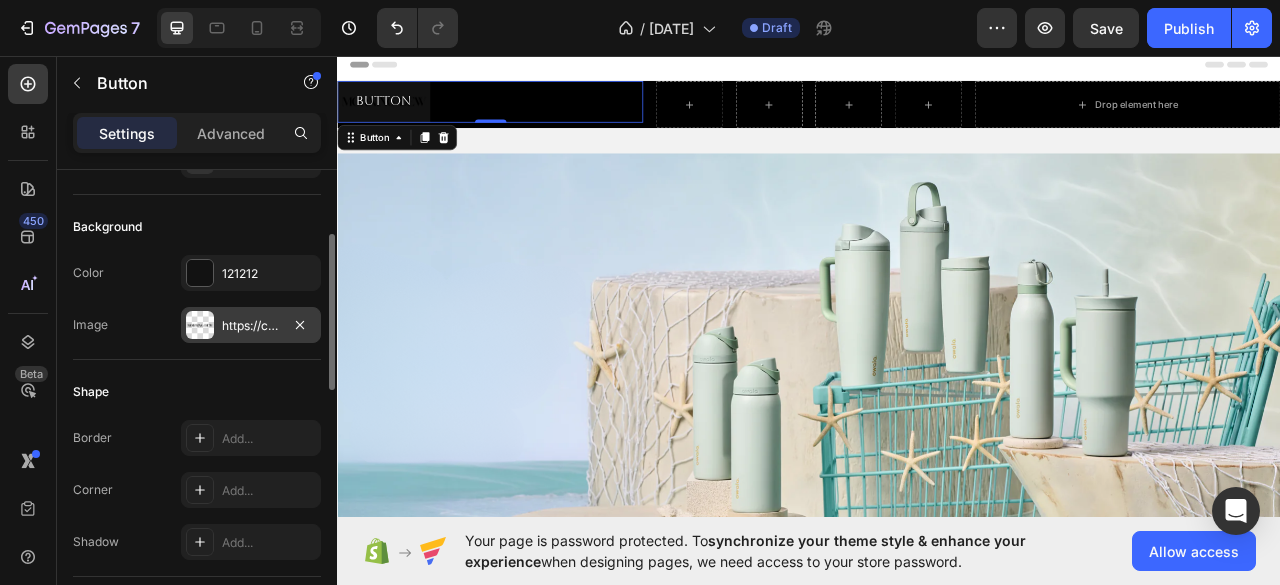 click on "Shape" at bounding box center (197, 392) 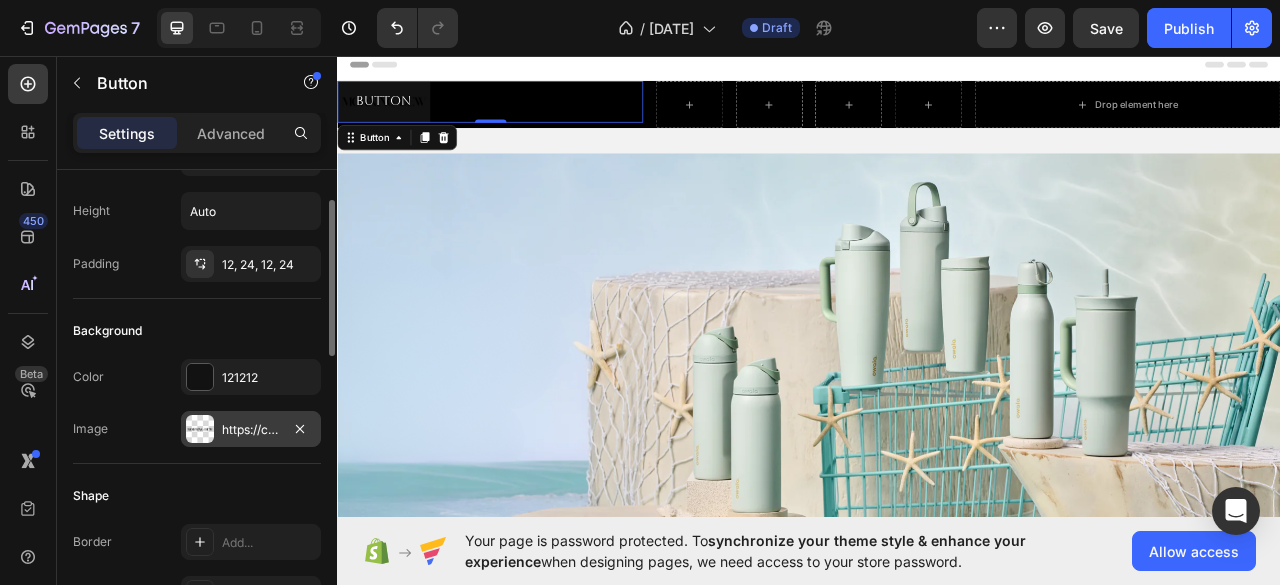 scroll, scrollTop: 92, scrollLeft: 0, axis: vertical 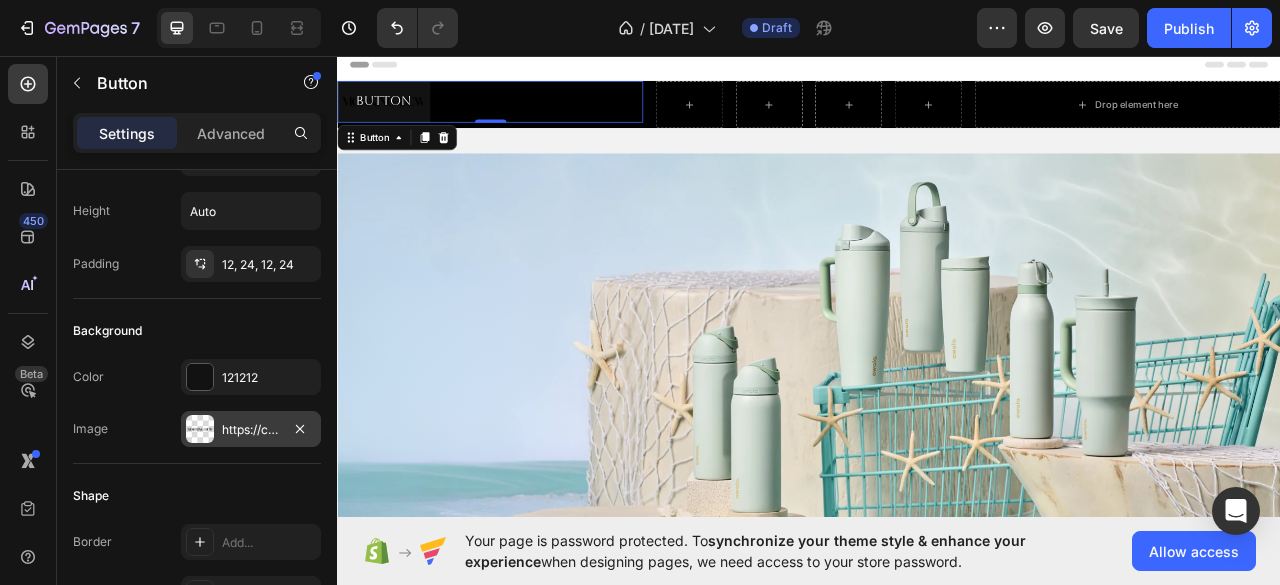 click on "https://cdn.shopify.com/s/files/1/0767/7526/0417/files/gempages_576009636302291530-6da595fb-389f-4351-83b6-aa6cec5090e6.png" at bounding box center [251, 429] 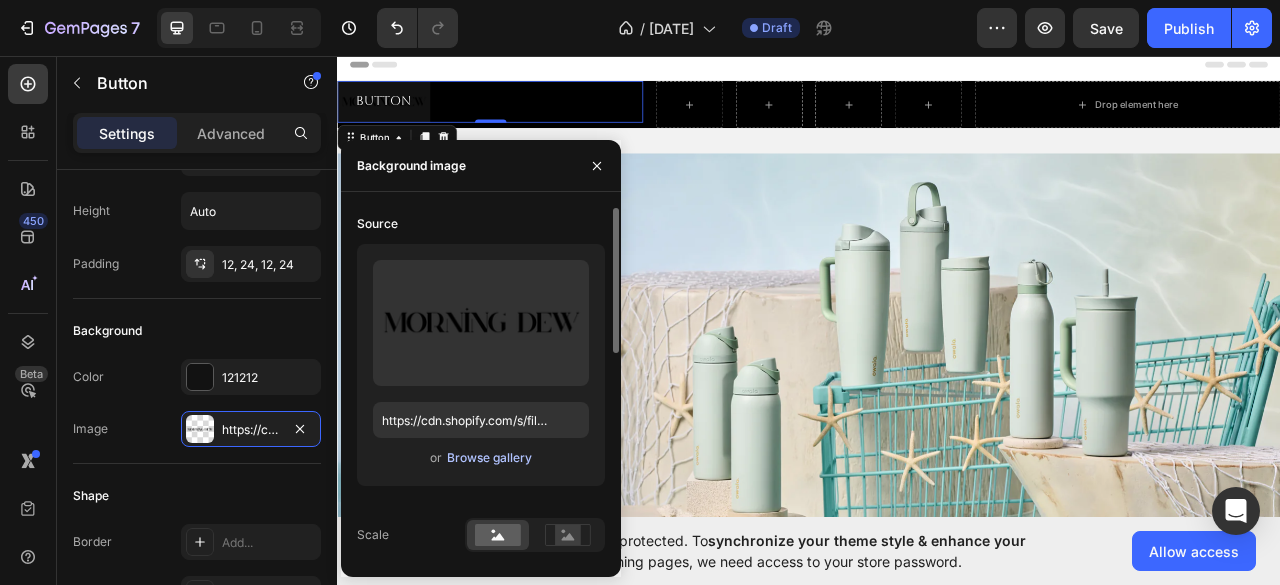 click on "Browse gallery" at bounding box center [489, 458] 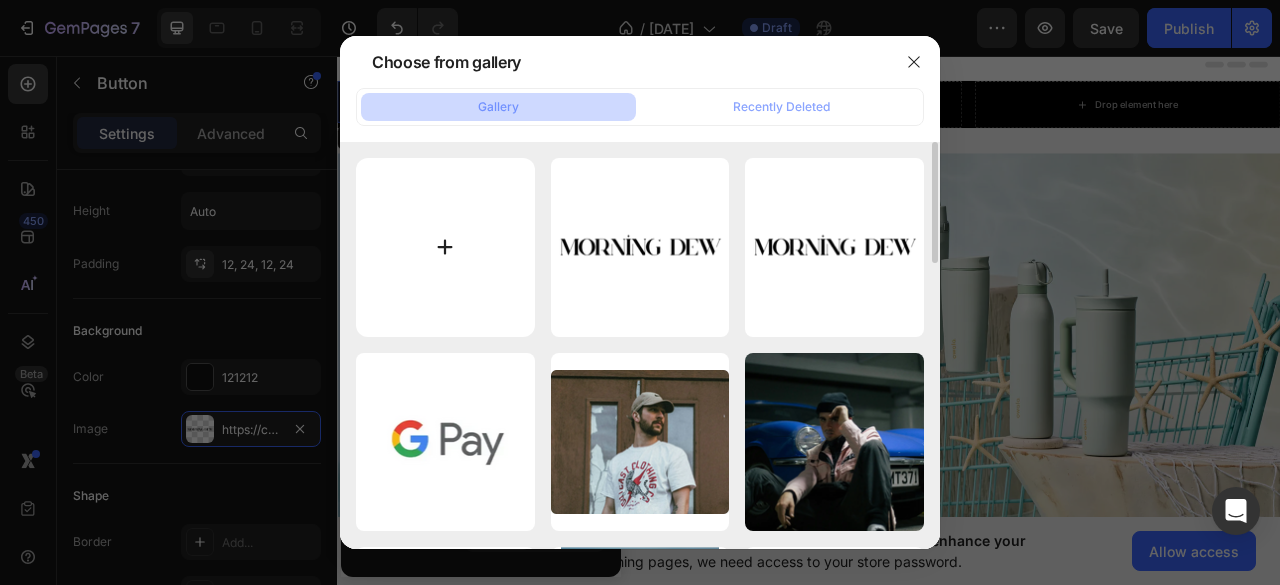 click at bounding box center [445, 247] 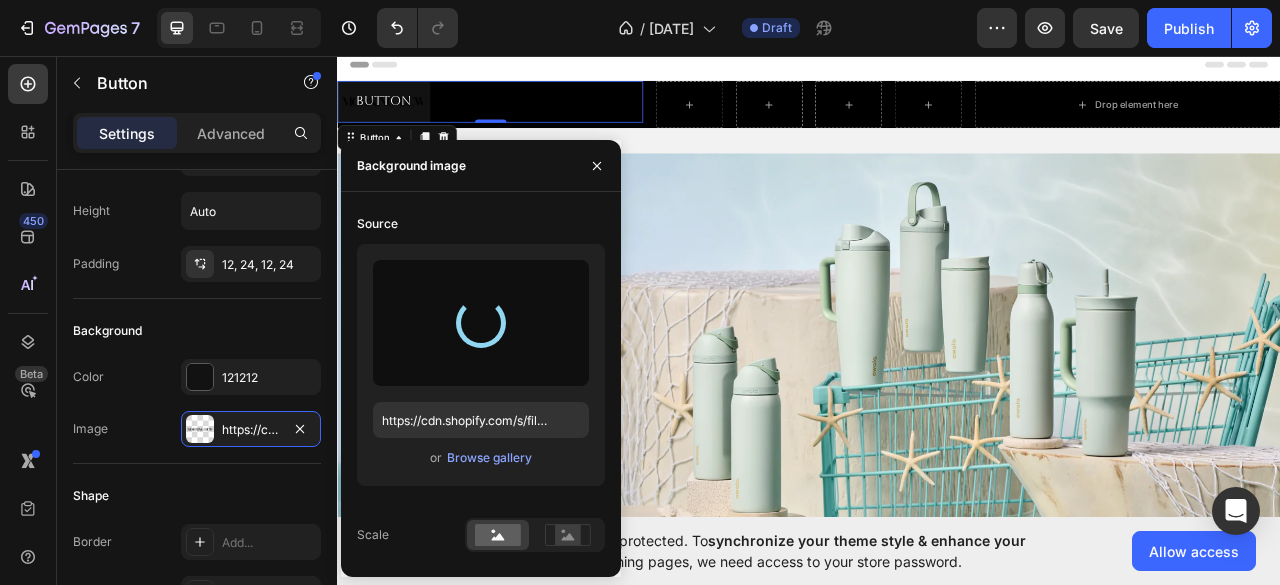 type on "https://cdn.shopify.com/s/files/1/0767/7526/0417/files/gempages_576009636302291530-4507d0dc-fd24-45d5-81ff-81010aba3f4d.png" 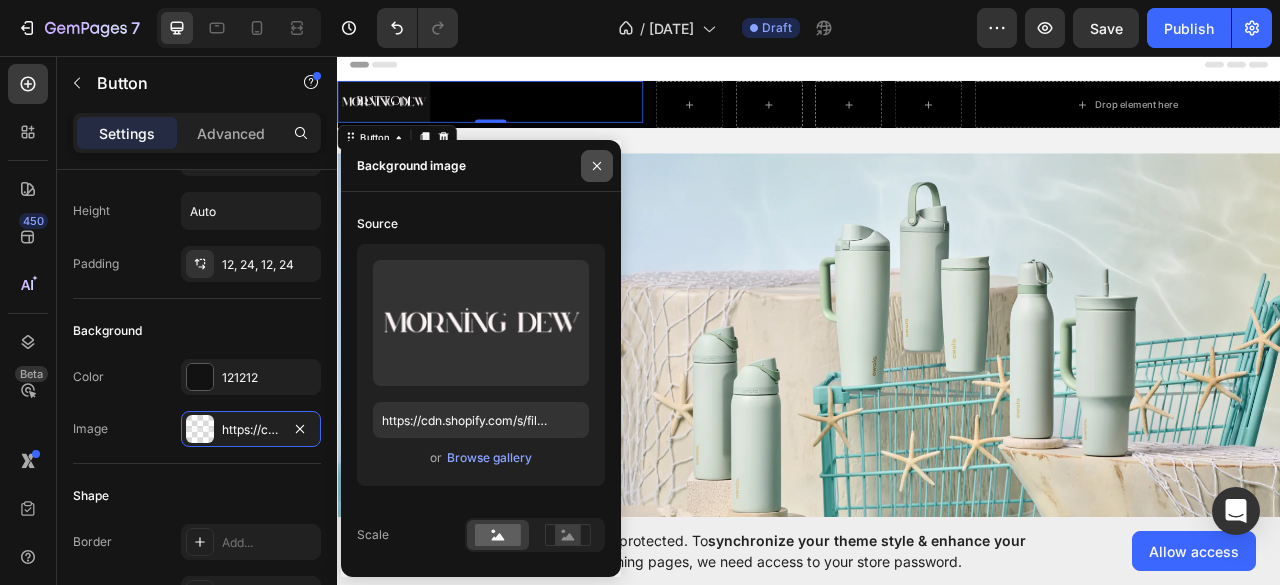 click at bounding box center [597, 166] 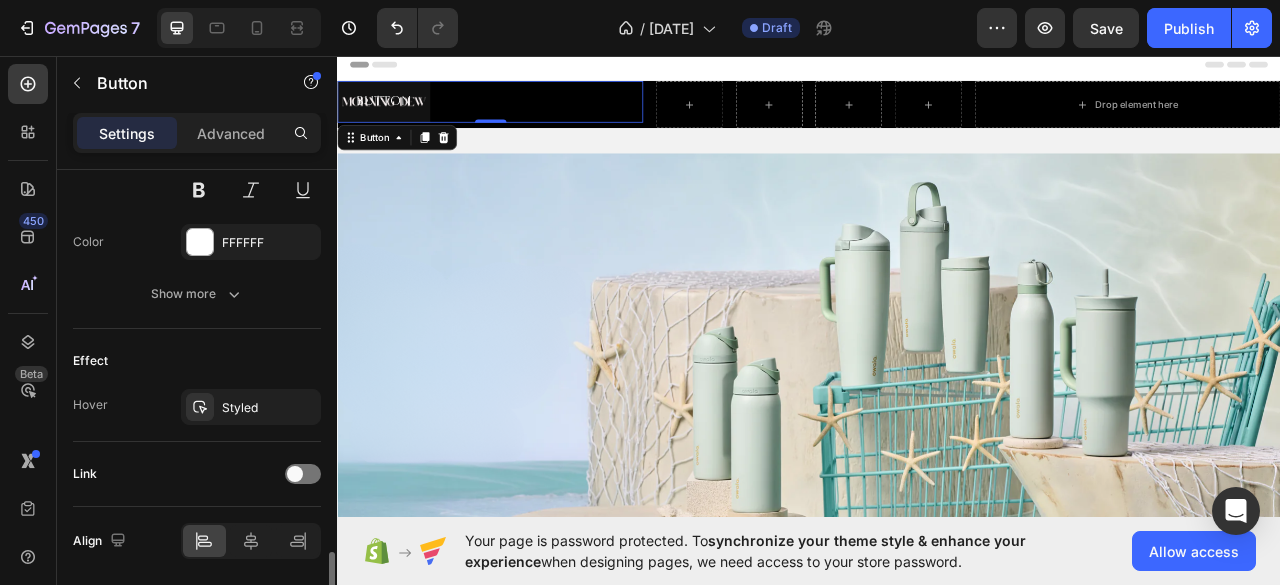 scroll, scrollTop: 957, scrollLeft: 0, axis: vertical 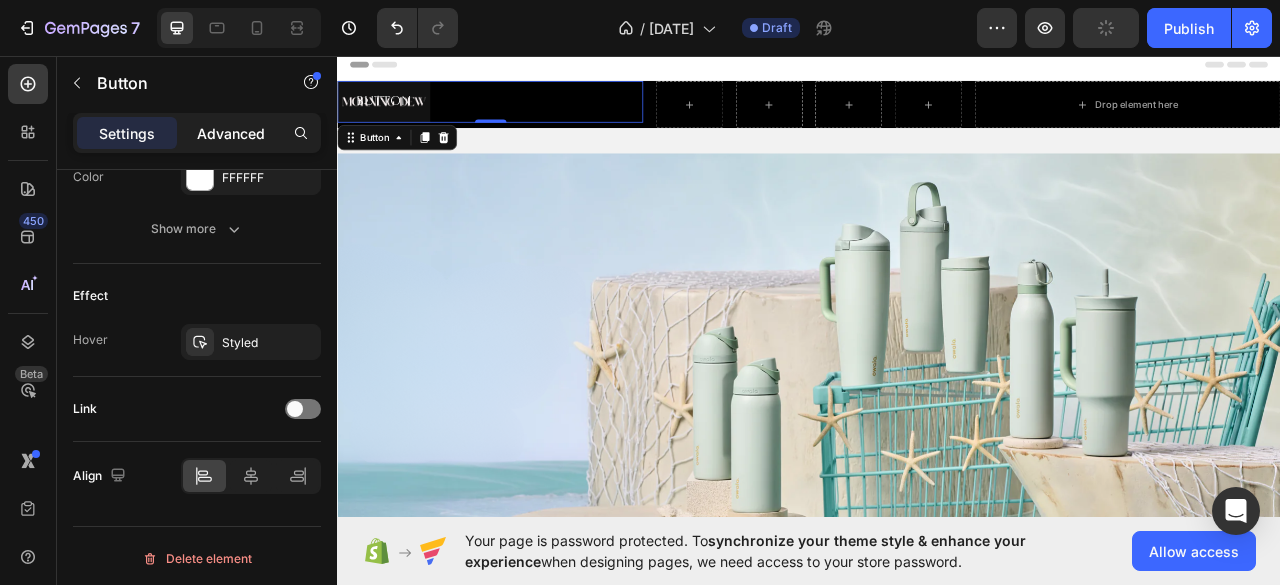 click on "Advanced" at bounding box center [231, 133] 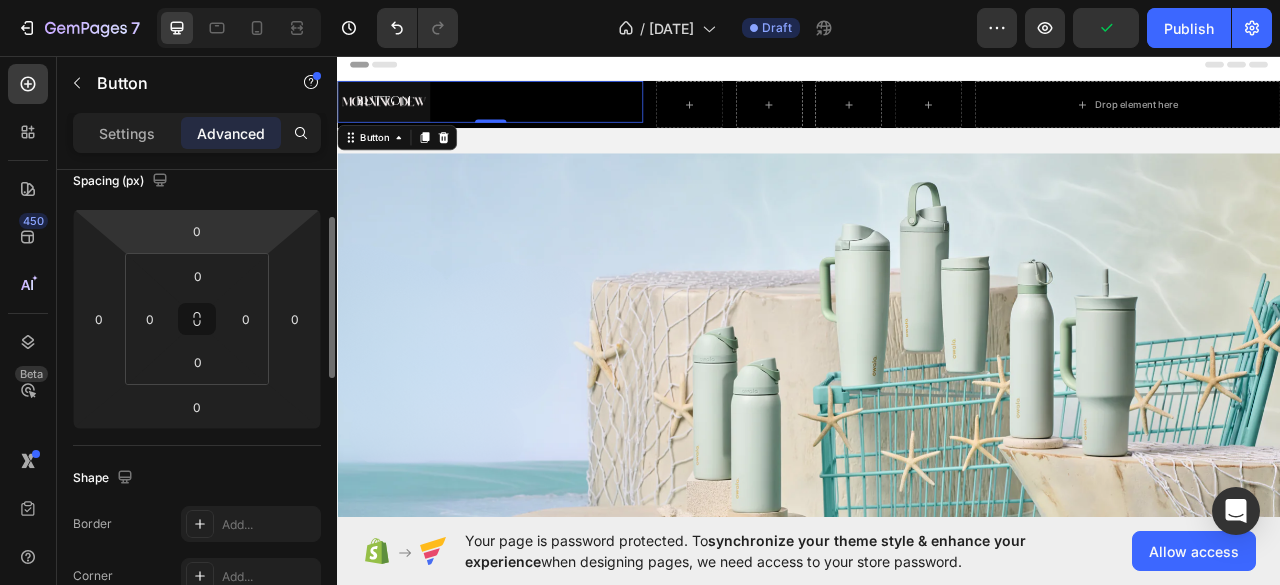 scroll, scrollTop: 0, scrollLeft: 0, axis: both 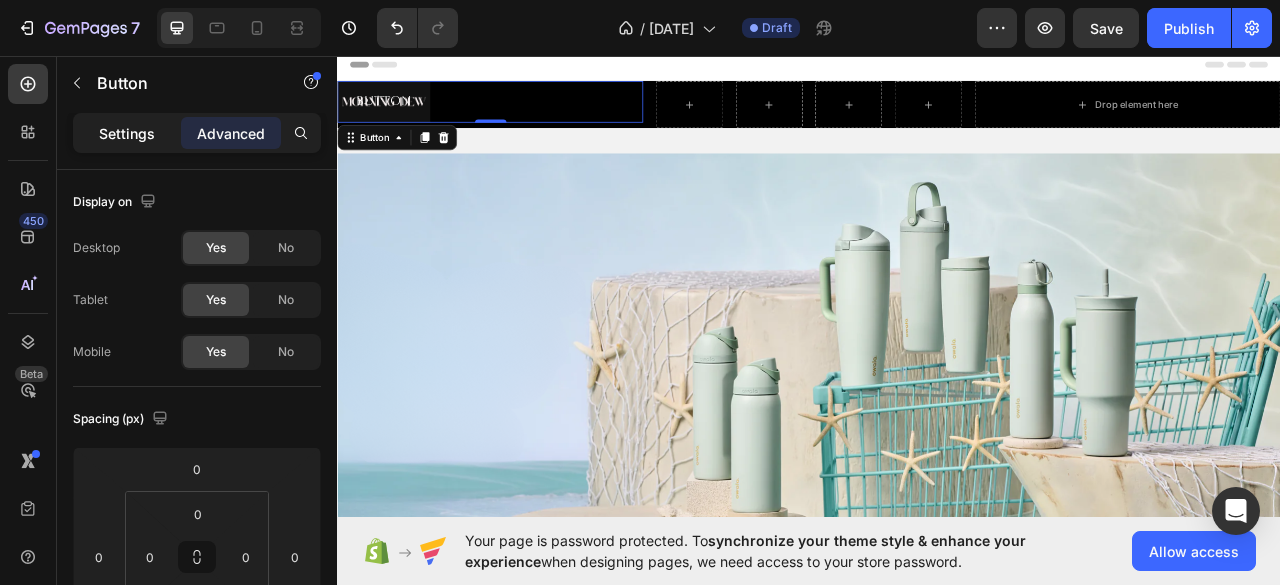 click on "Settings" 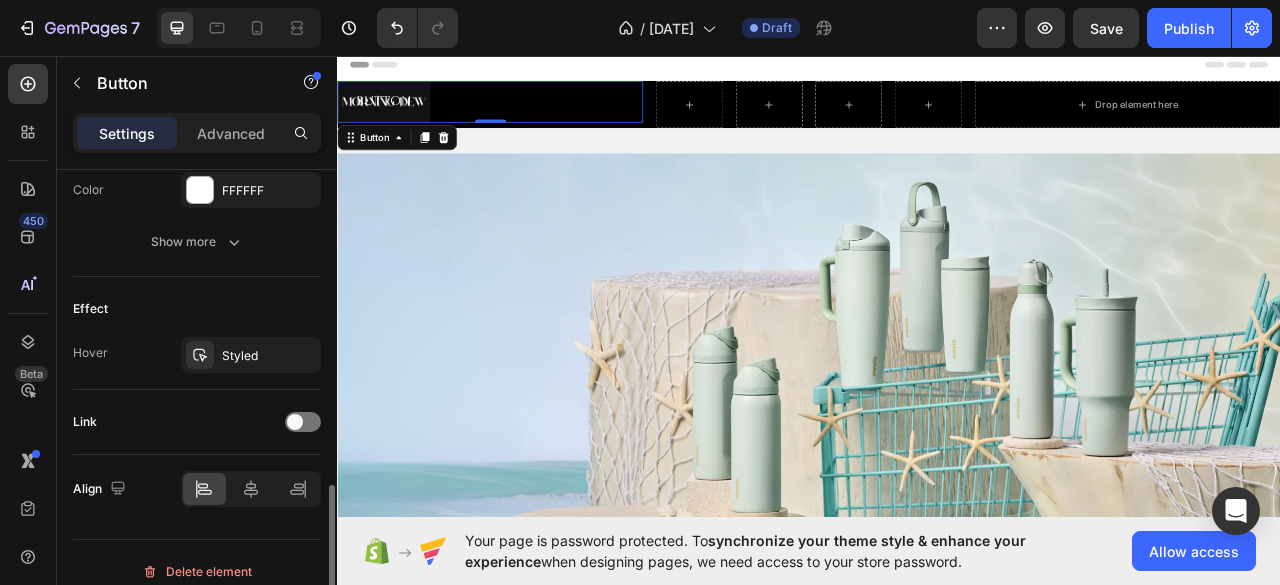 scroll, scrollTop: 946, scrollLeft: 0, axis: vertical 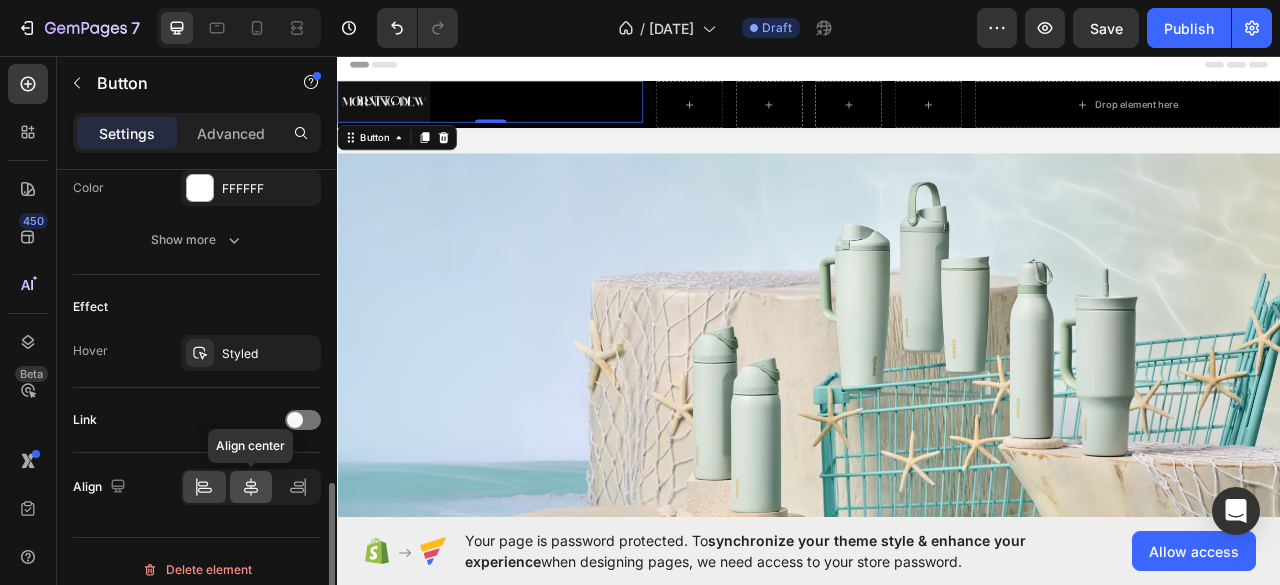 click 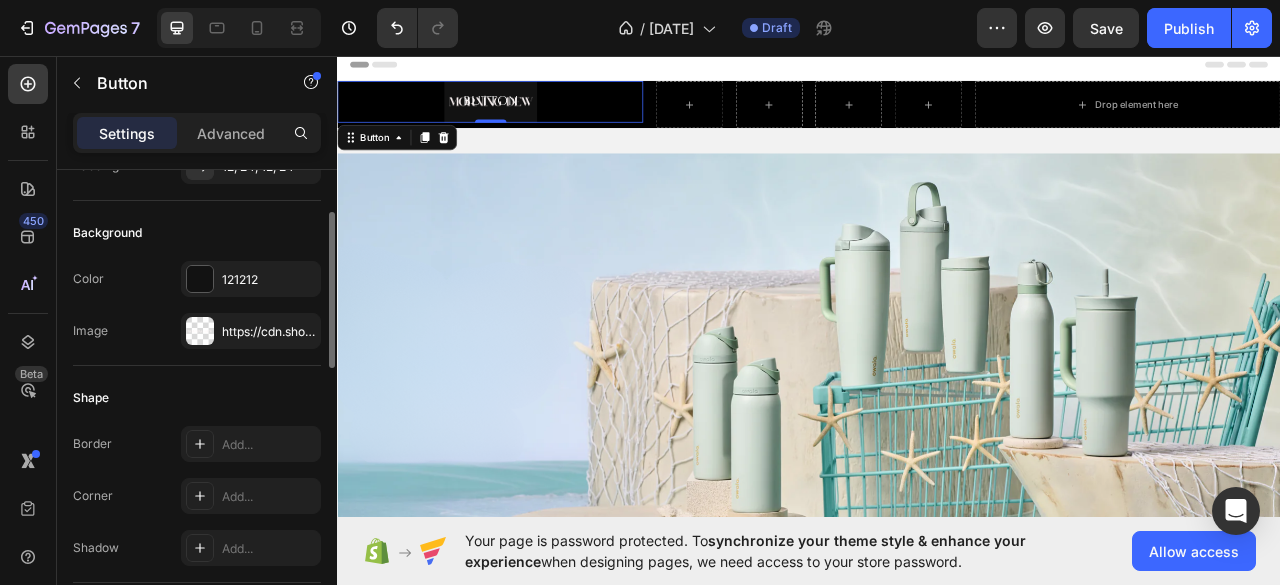 scroll, scrollTop: 174, scrollLeft: 0, axis: vertical 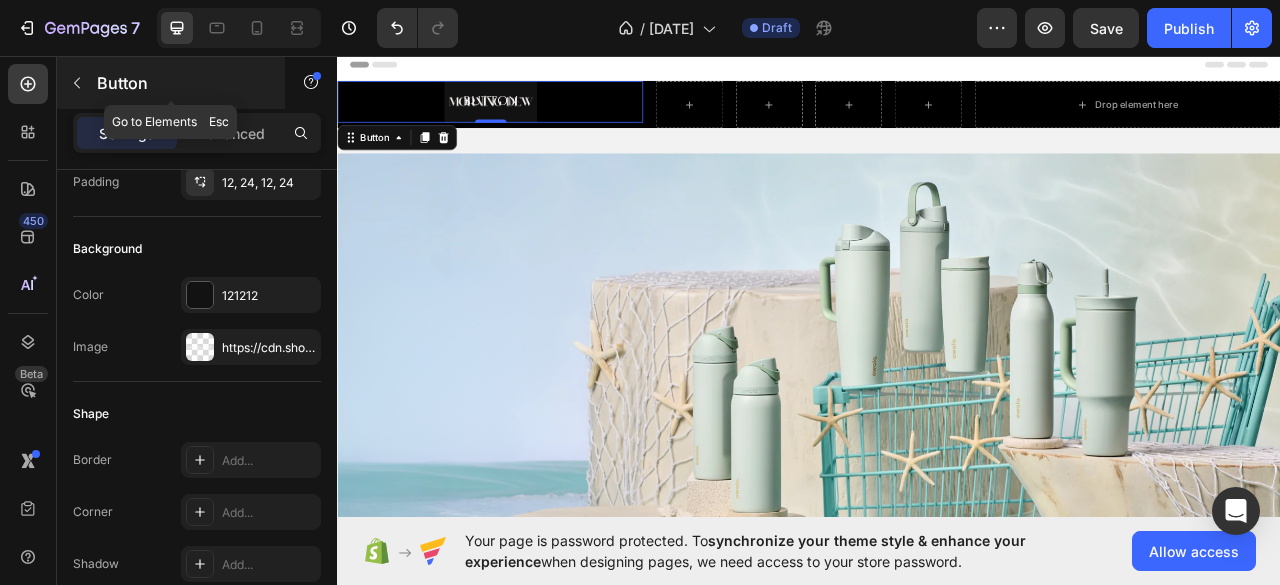 click 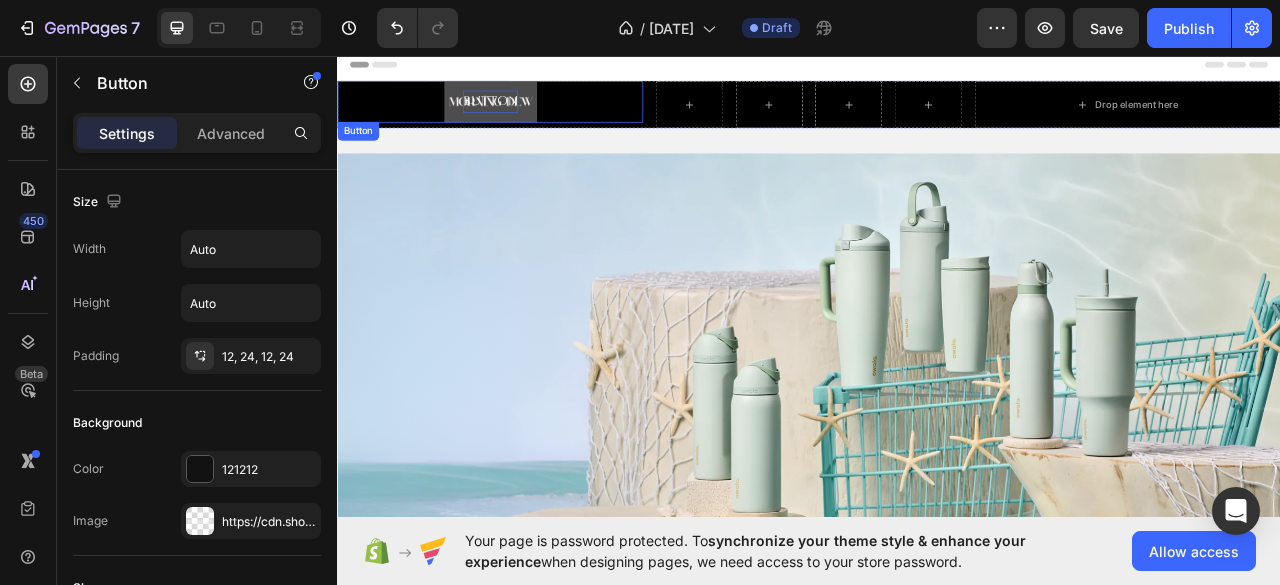 click on "Button" at bounding box center (532, 115) 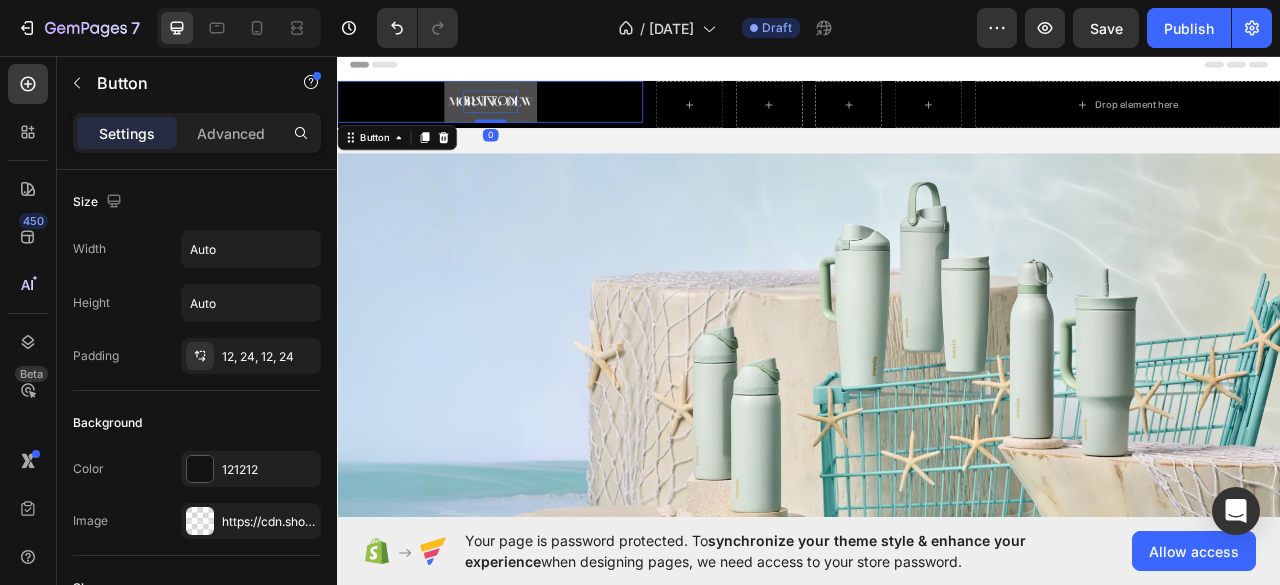 click on "Button" at bounding box center [532, 115] 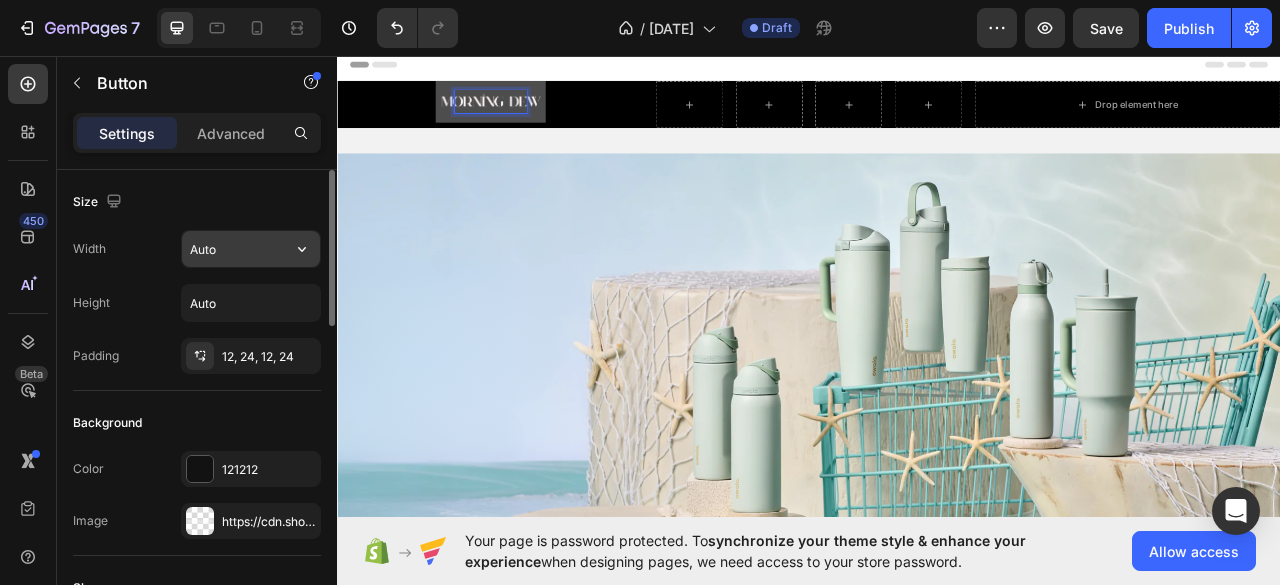 click at bounding box center [532, 115] 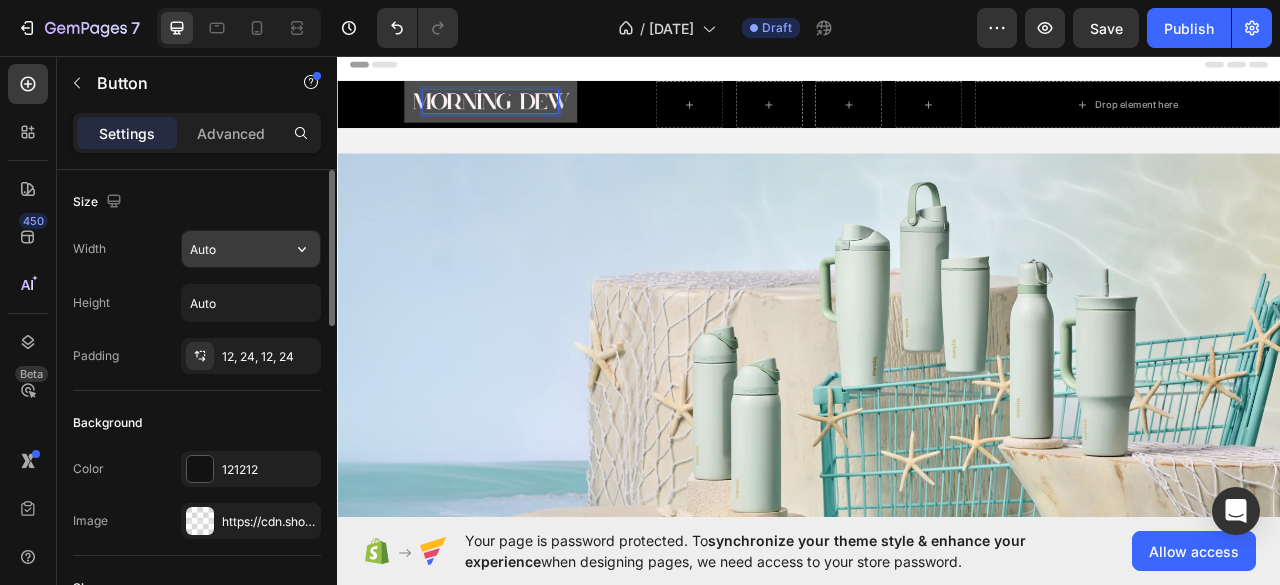 click at bounding box center (532, 115) 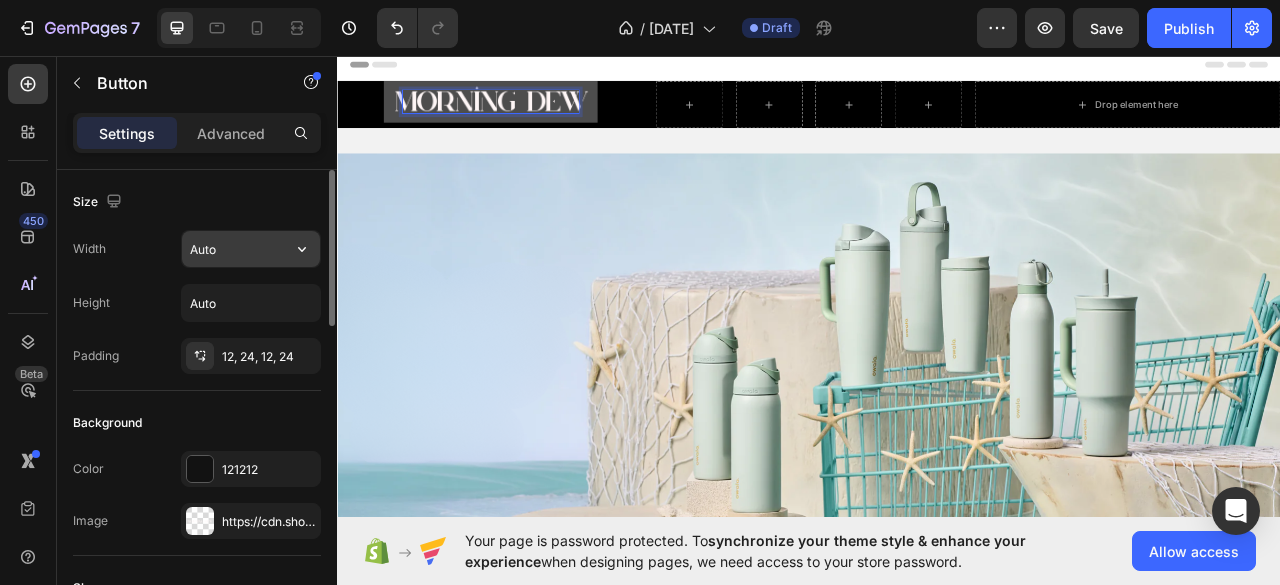 click at bounding box center (532, 115) 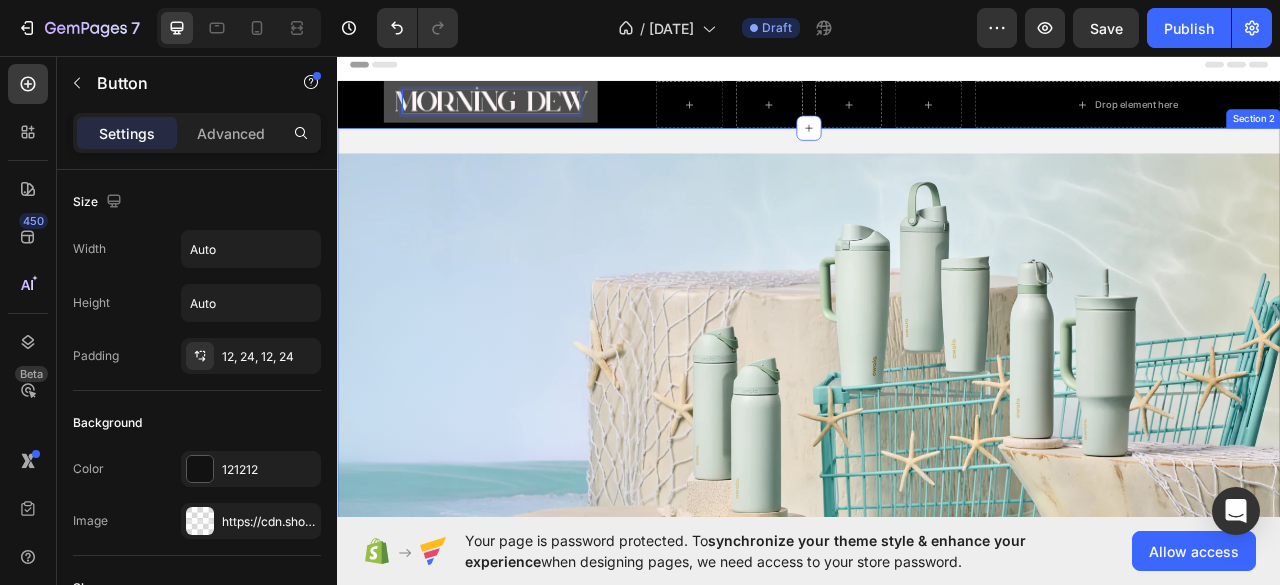 click on "Get started Button Hero Banner FREE Shipping On All U.S. Orders Over $150 Text Block Image Row Row Click here to edit heading Heading This is your text block. Click to edit and make it your own. Share your product's story or services offered. Get creative and make it yours! Text Block Get started Button Hero Banner Image Image Image Image Image Image Image Image Image Image Image Image Image Marquee Section 2" at bounding box center [937, 935] 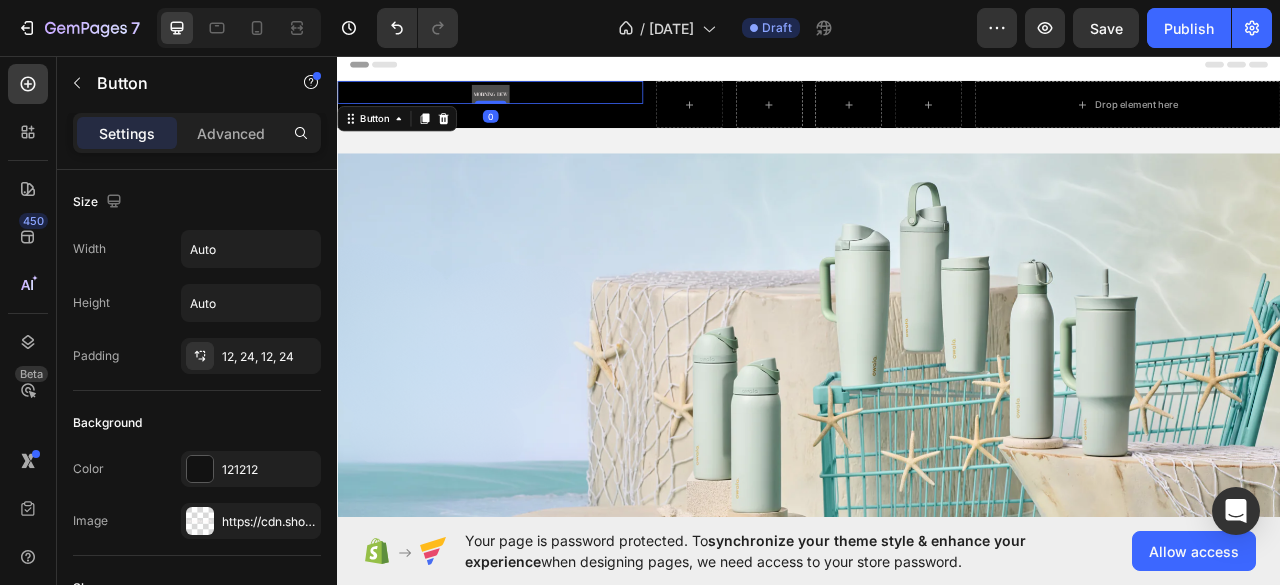 click at bounding box center [532, 106] 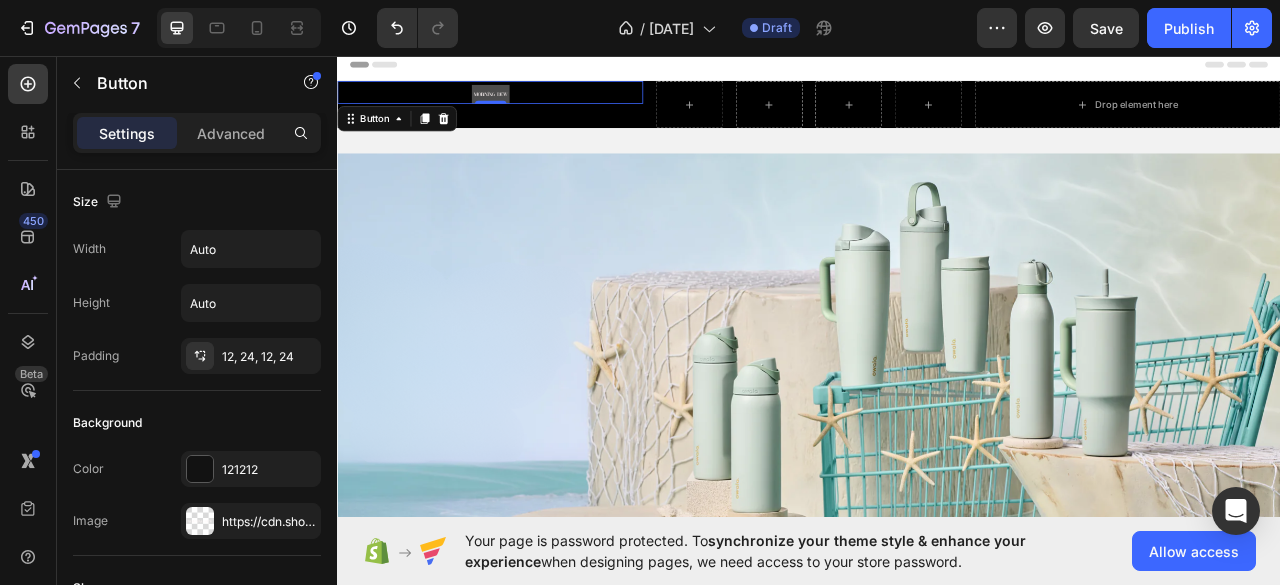 click at bounding box center (532, 106) 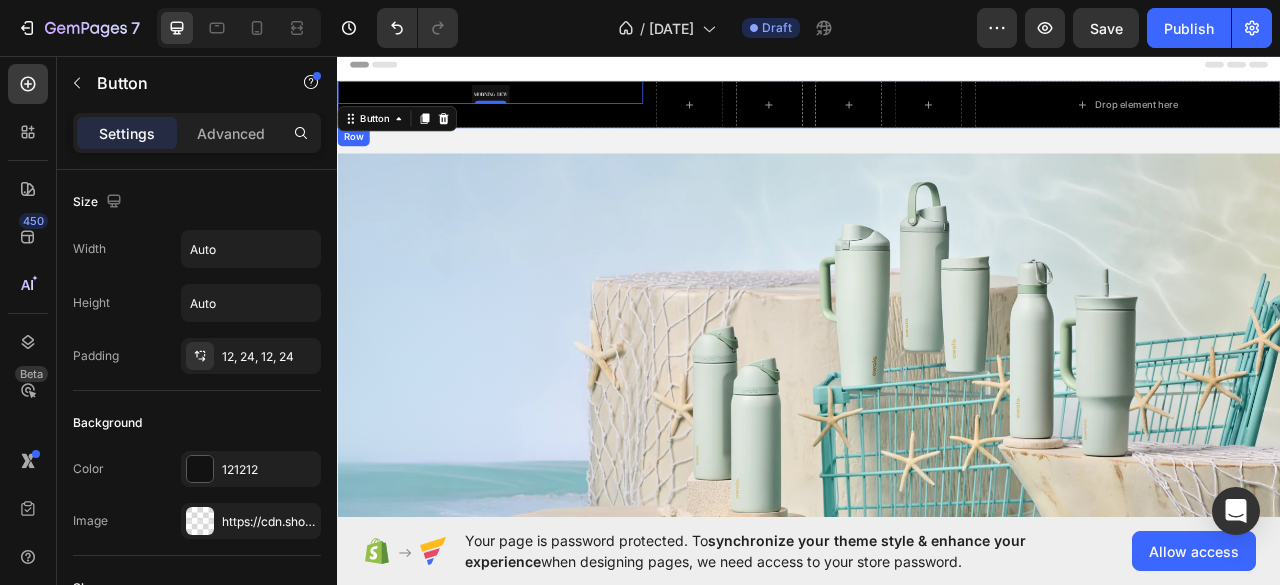 click on "Button   0" at bounding box center [531, 119] 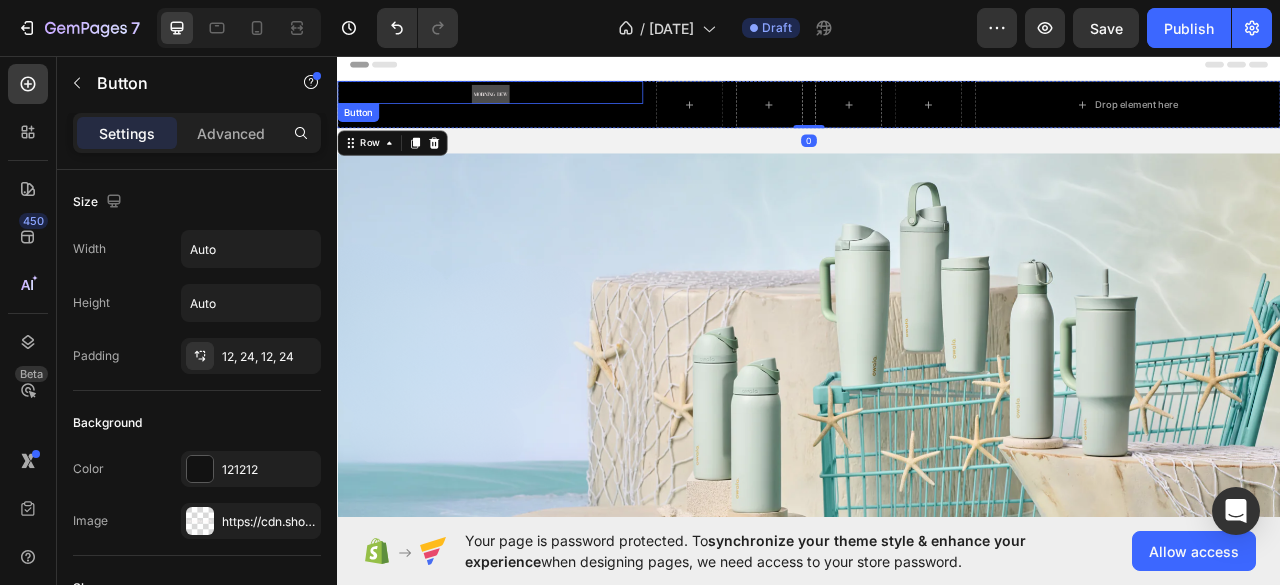 click at bounding box center (532, 106) 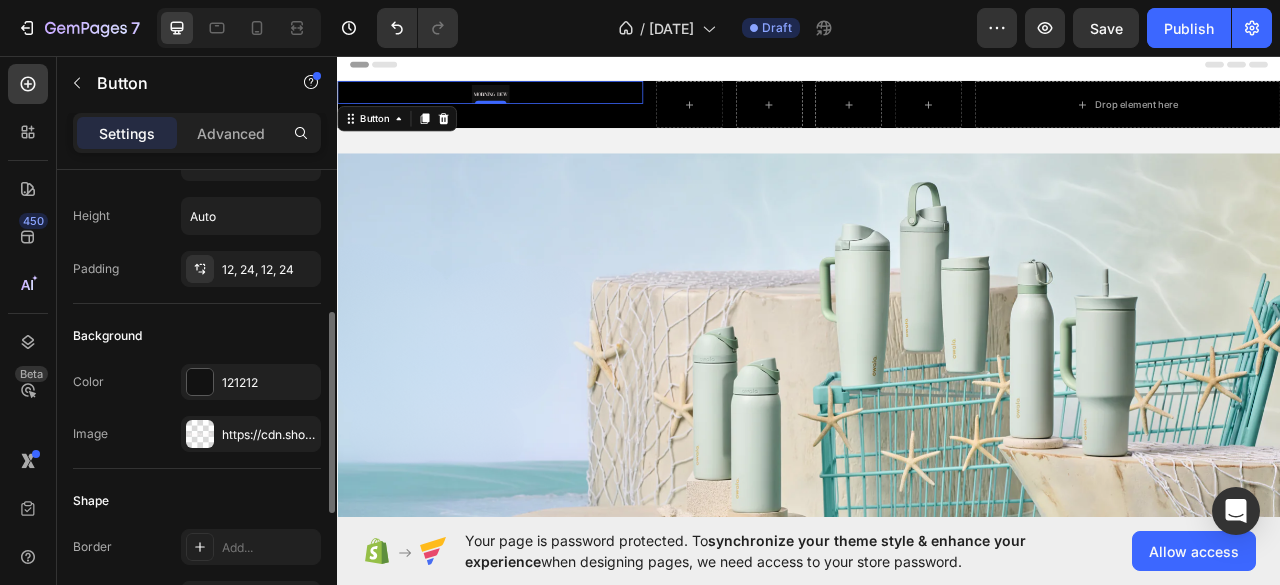 scroll, scrollTop: 0, scrollLeft: 0, axis: both 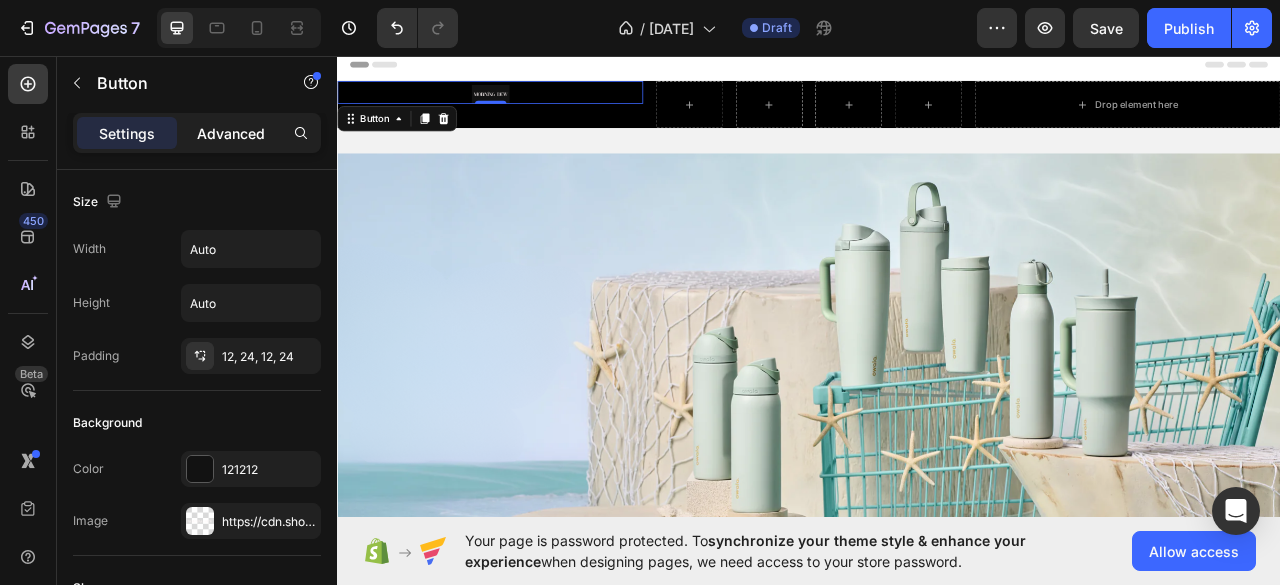 click on "Advanced" at bounding box center [231, 133] 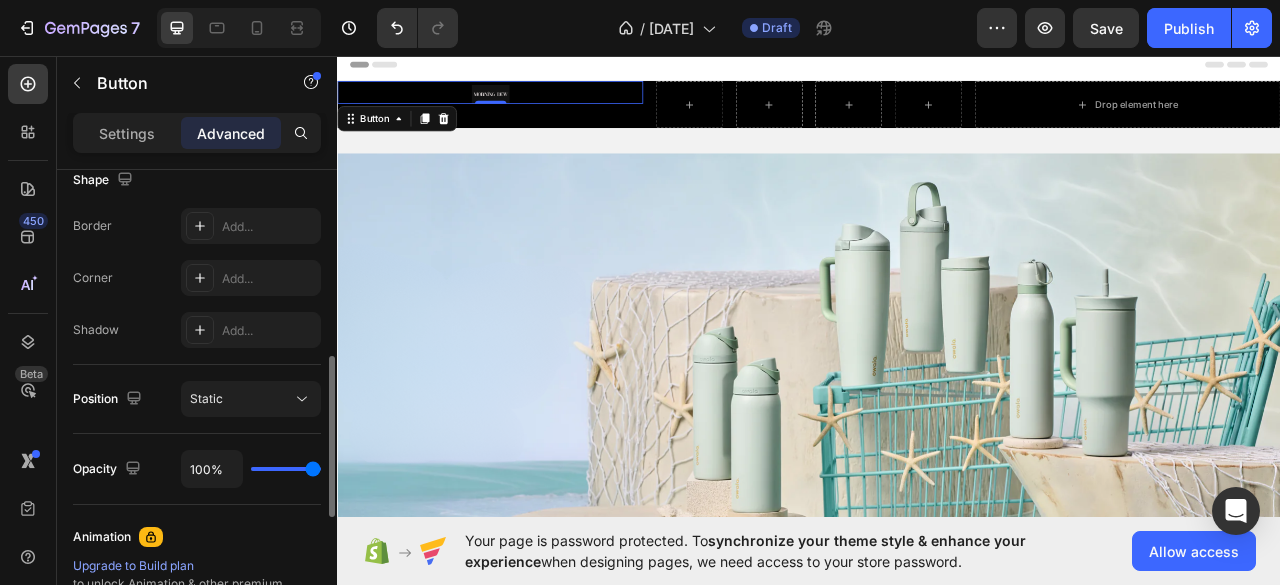 scroll, scrollTop: 538, scrollLeft: 0, axis: vertical 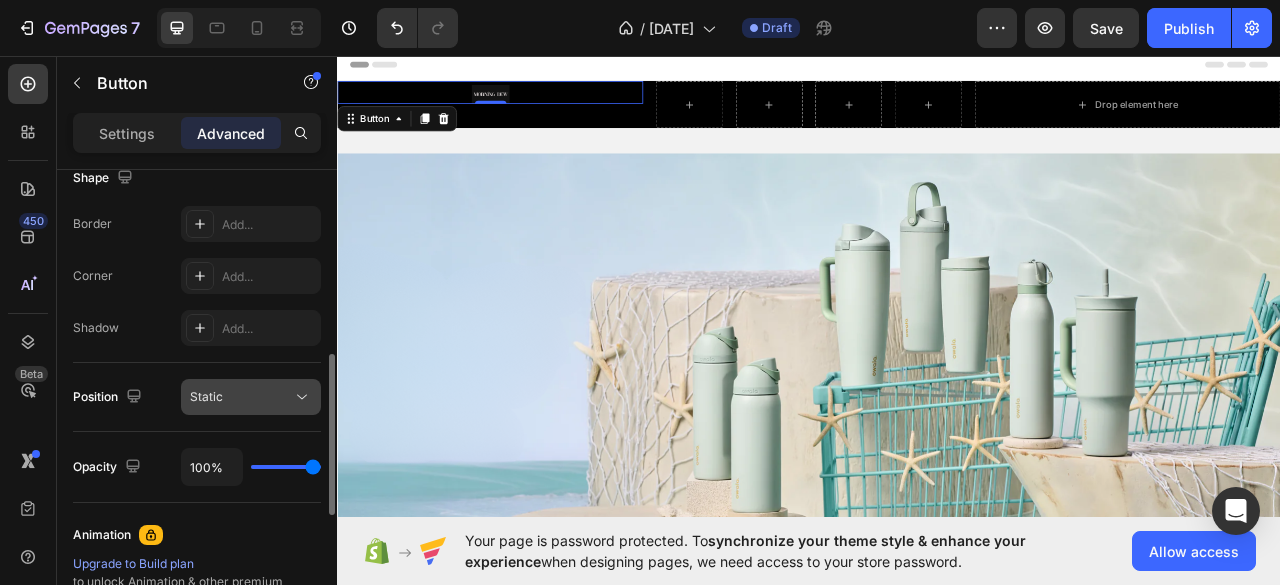 click on "Static" at bounding box center (241, 397) 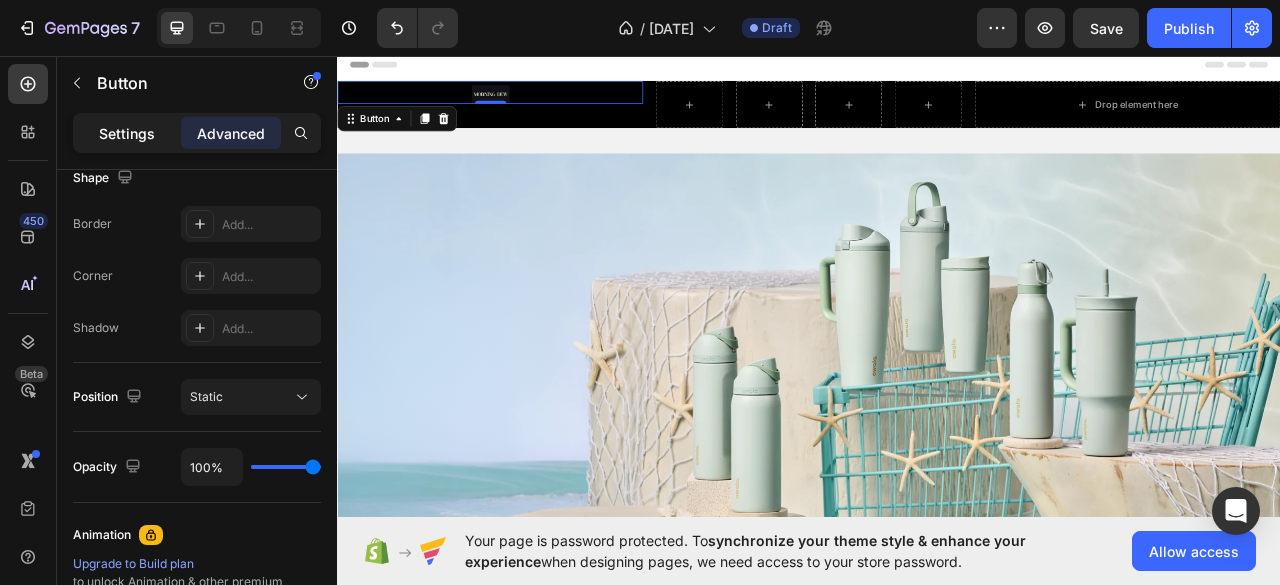 click on "Settings" 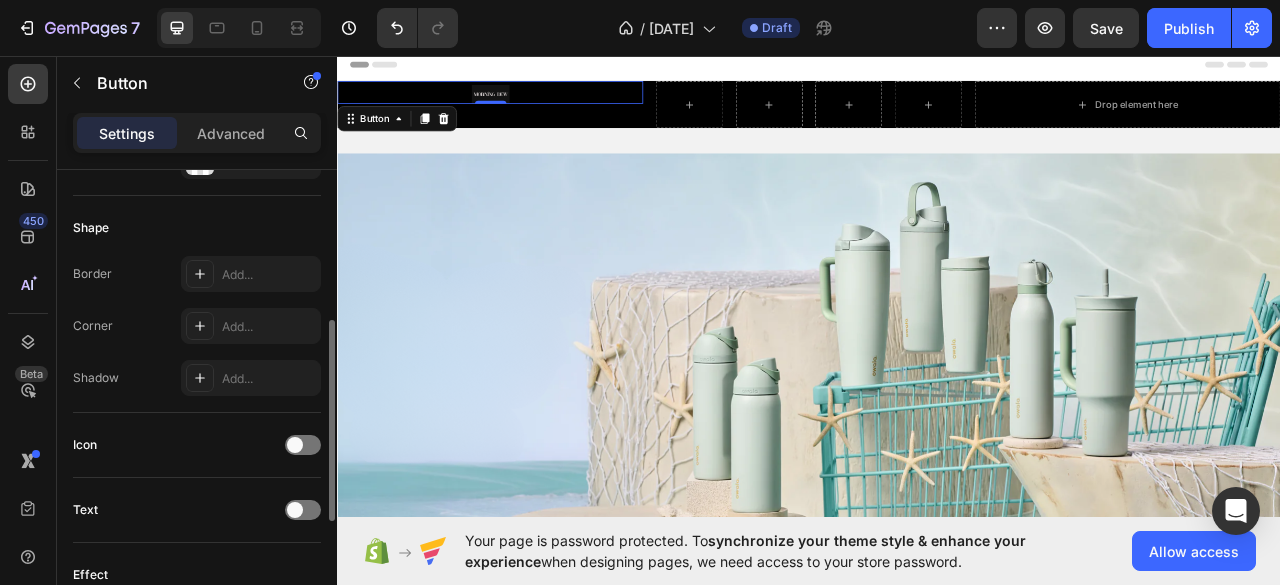 scroll, scrollTop: 358, scrollLeft: 0, axis: vertical 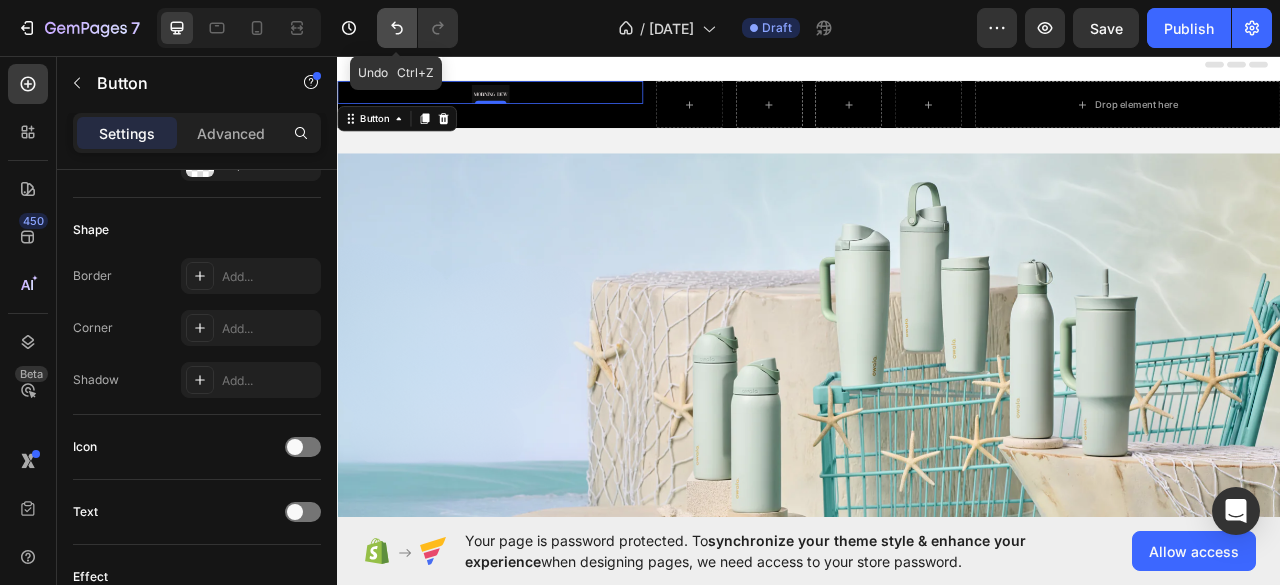 click 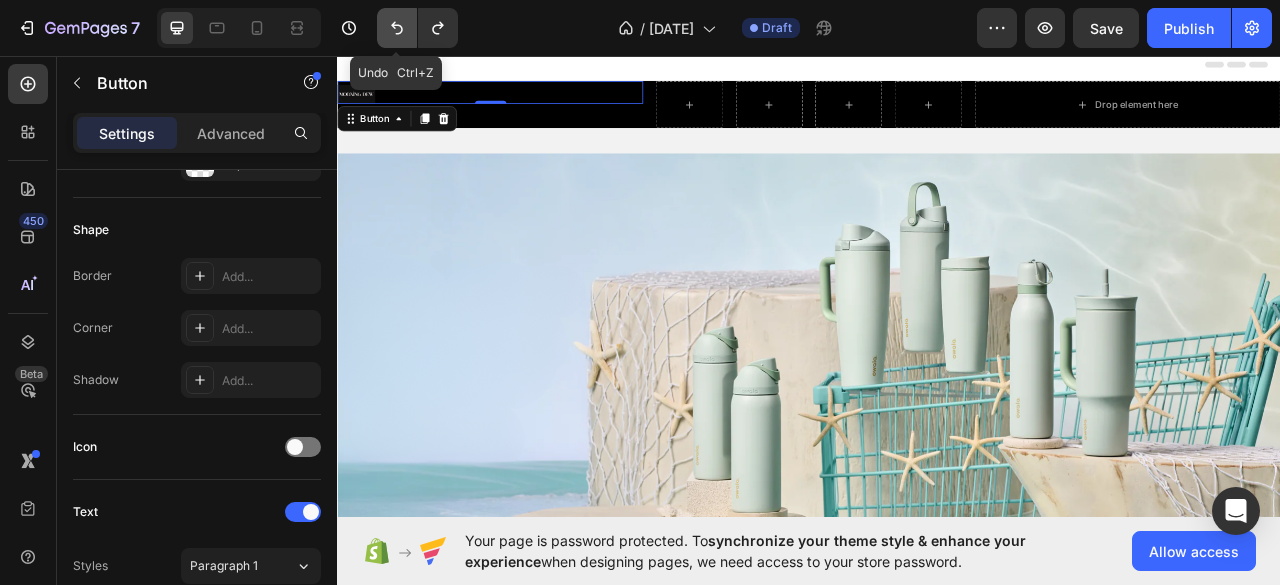 click 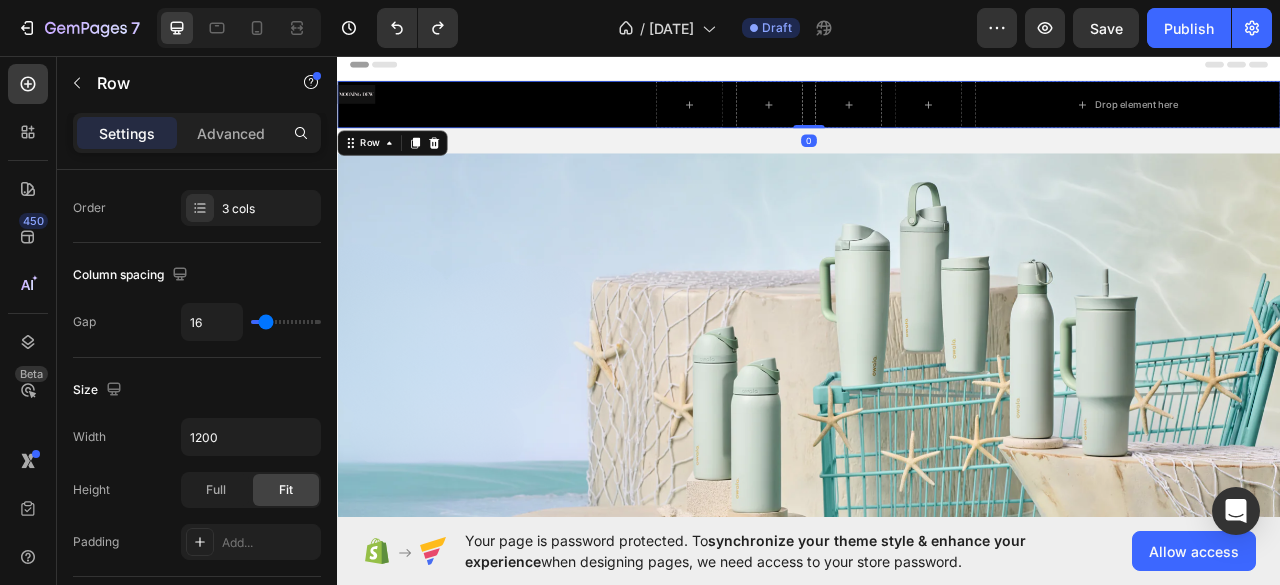 click on "Button" at bounding box center [531, 119] 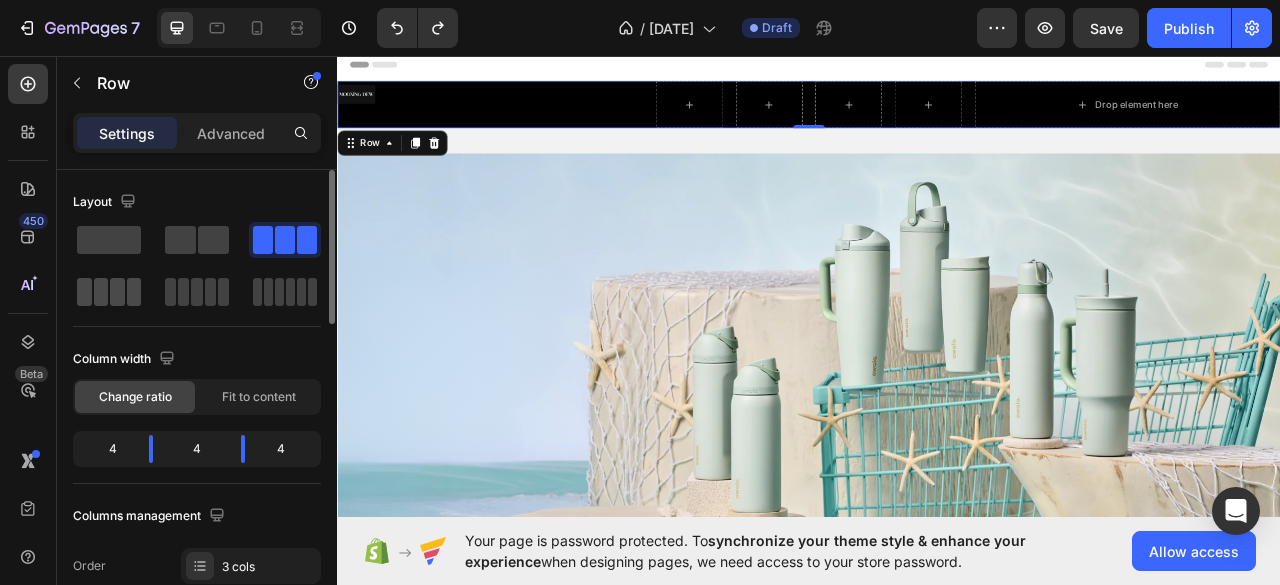 click 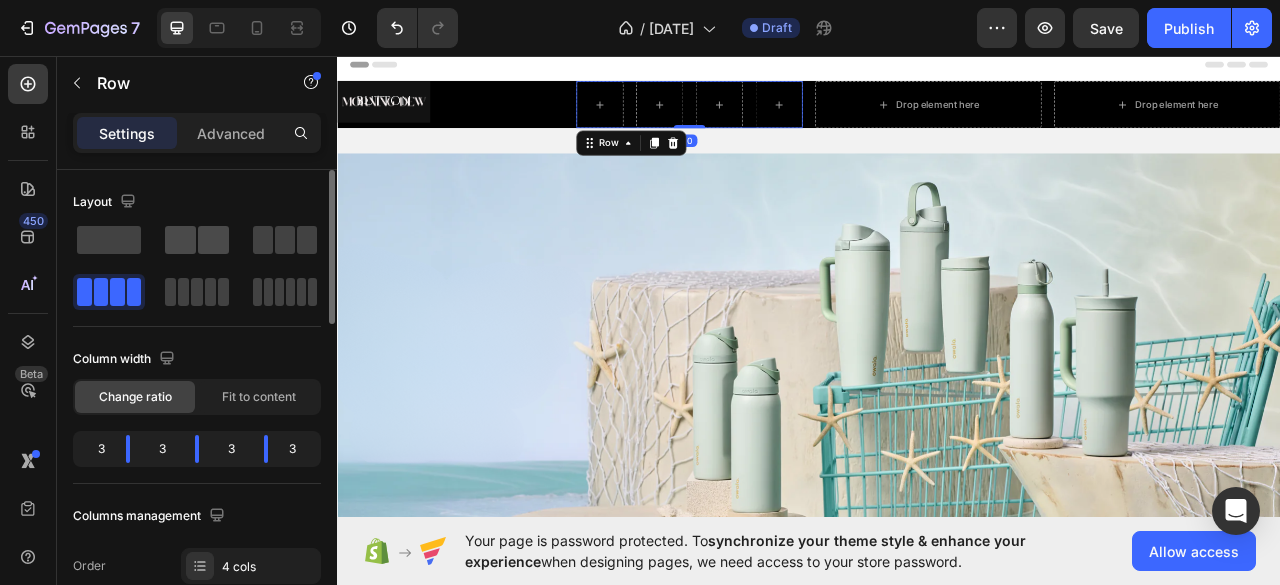 click 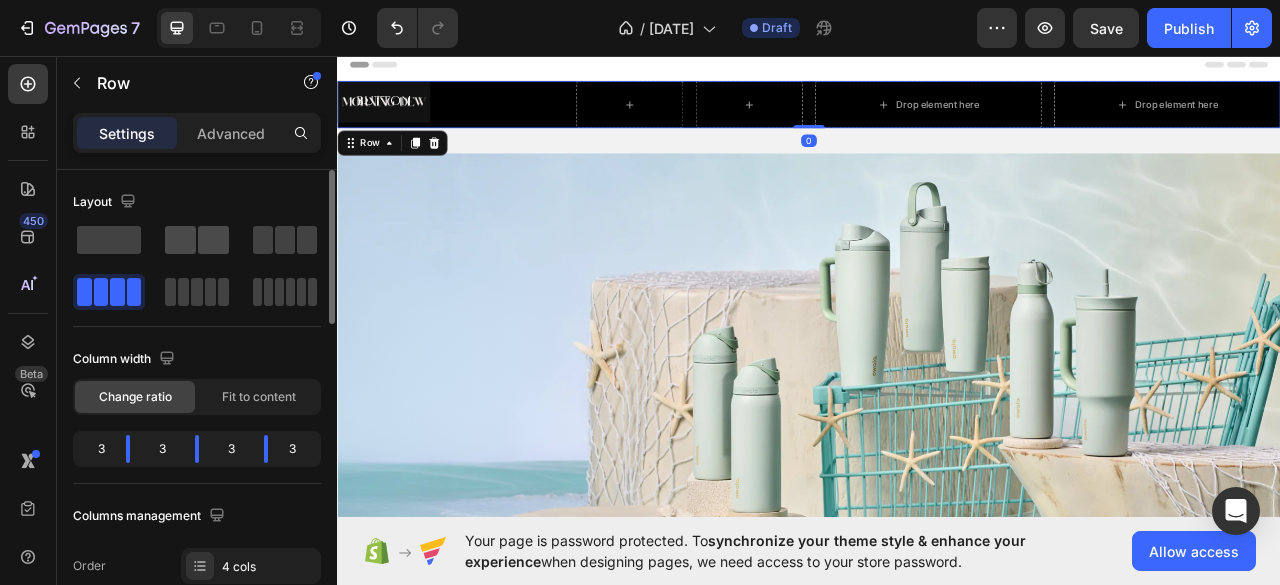 click 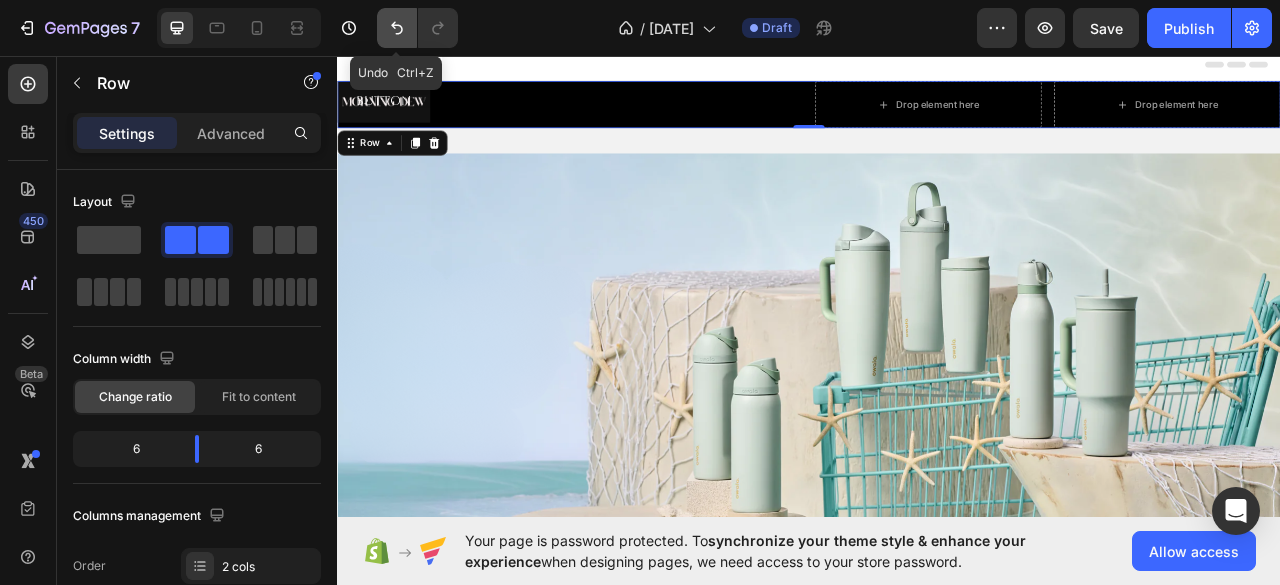 click 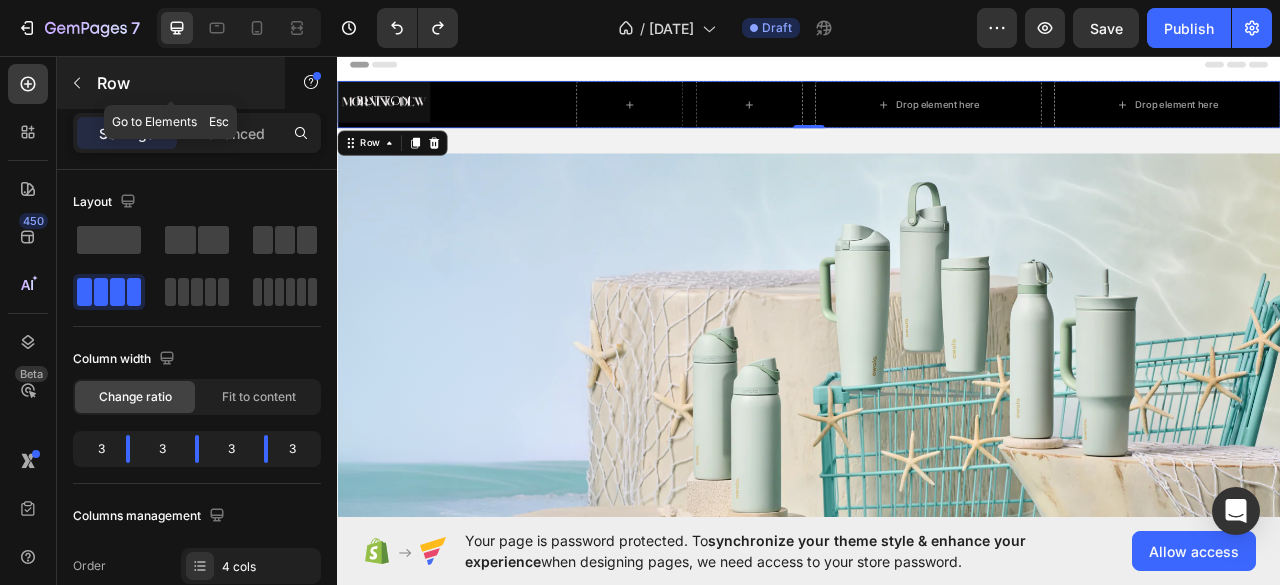 click 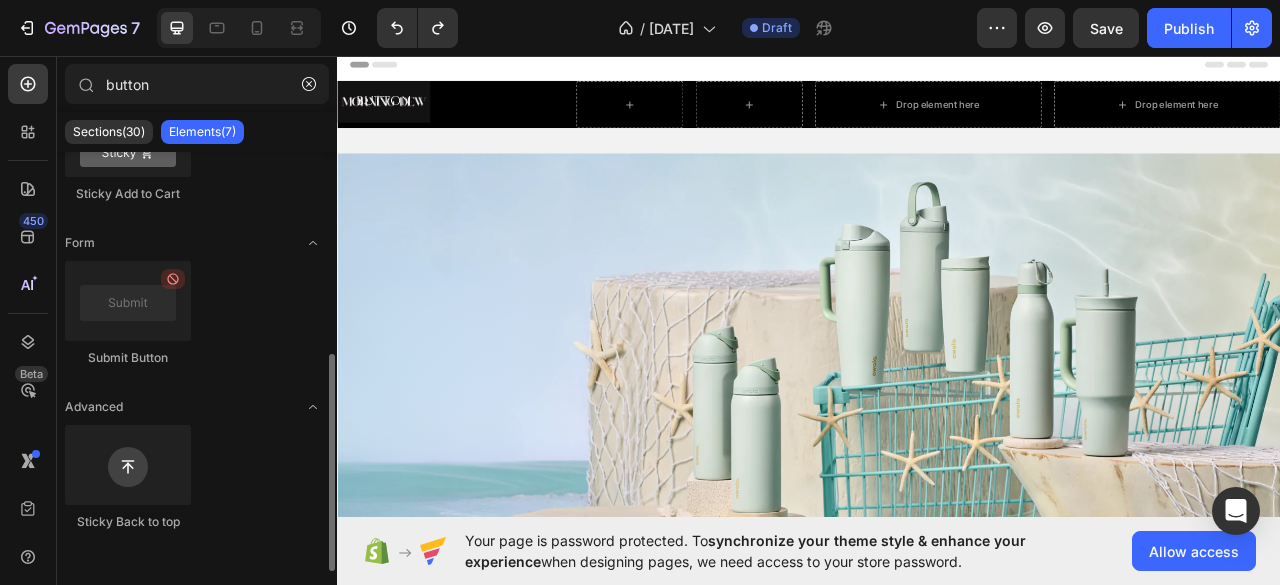 scroll, scrollTop: 0, scrollLeft: 0, axis: both 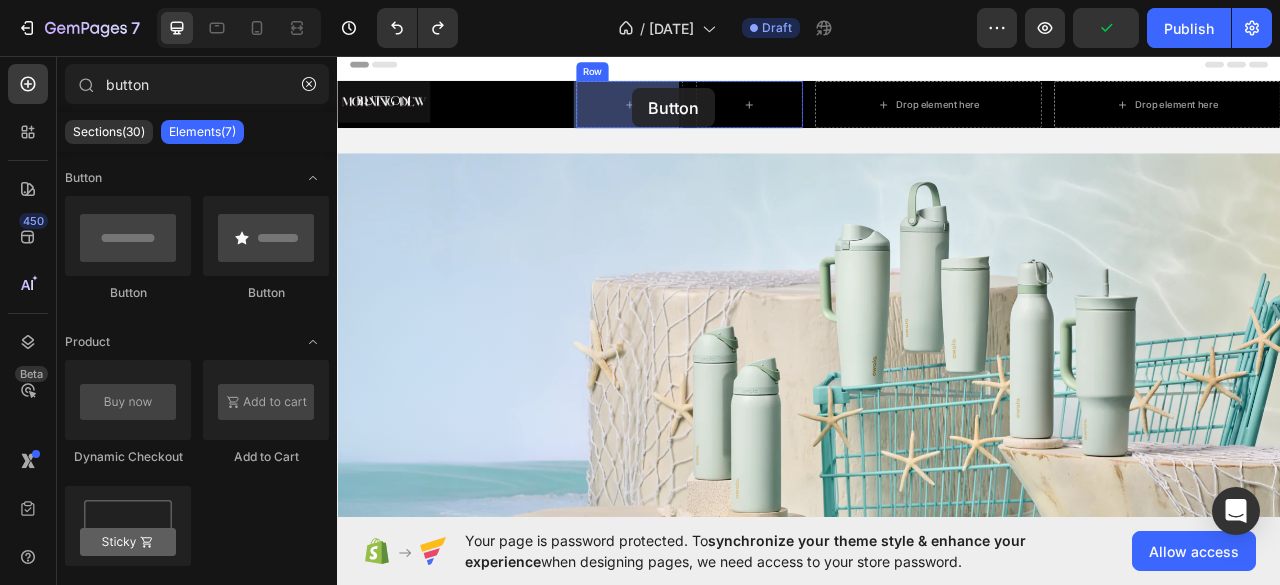 drag, startPoint x: 454, startPoint y: 305, endPoint x: 712, endPoint y: 100, distance: 329.52844 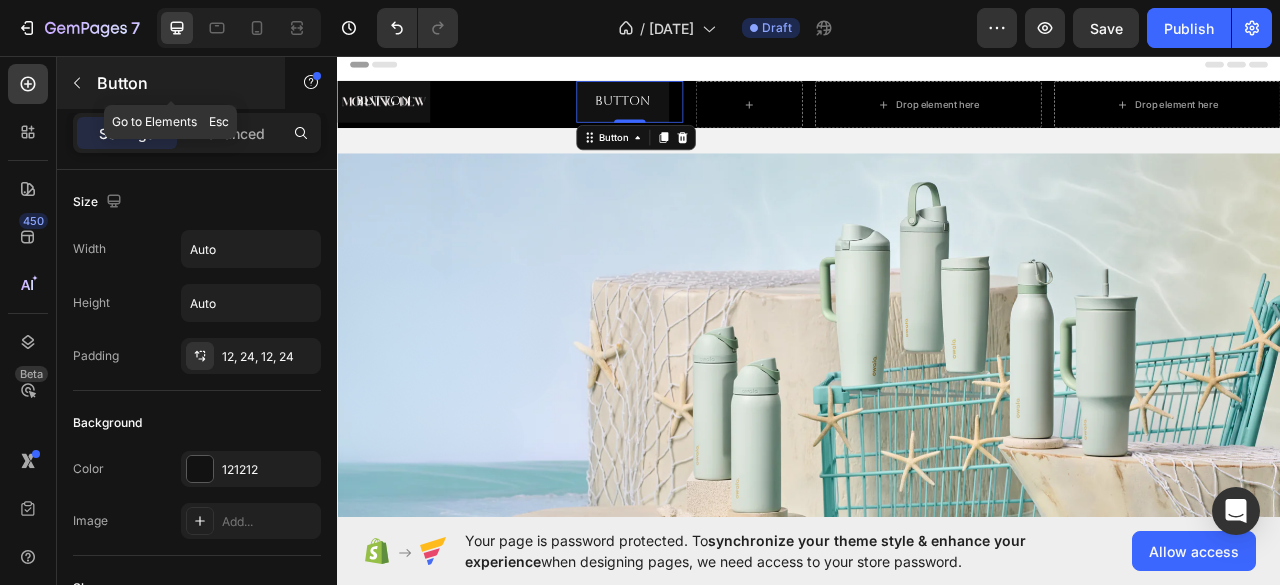 click 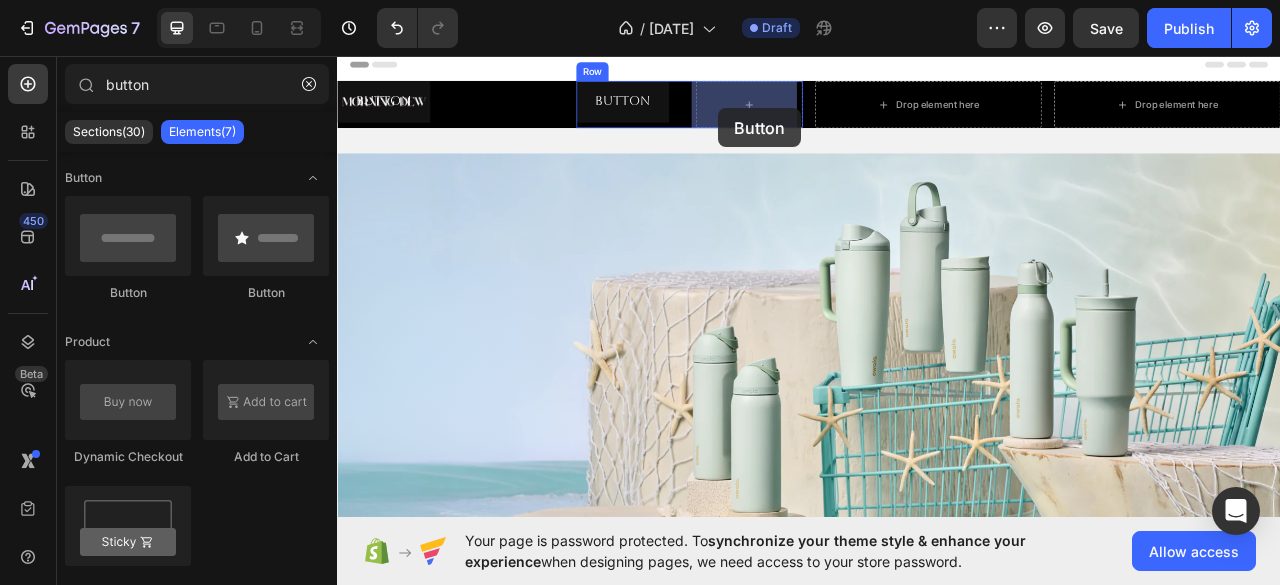 drag, startPoint x: 475, startPoint y: 294, endPoint x: 796, endPoint y: 137, distance: 357.33737 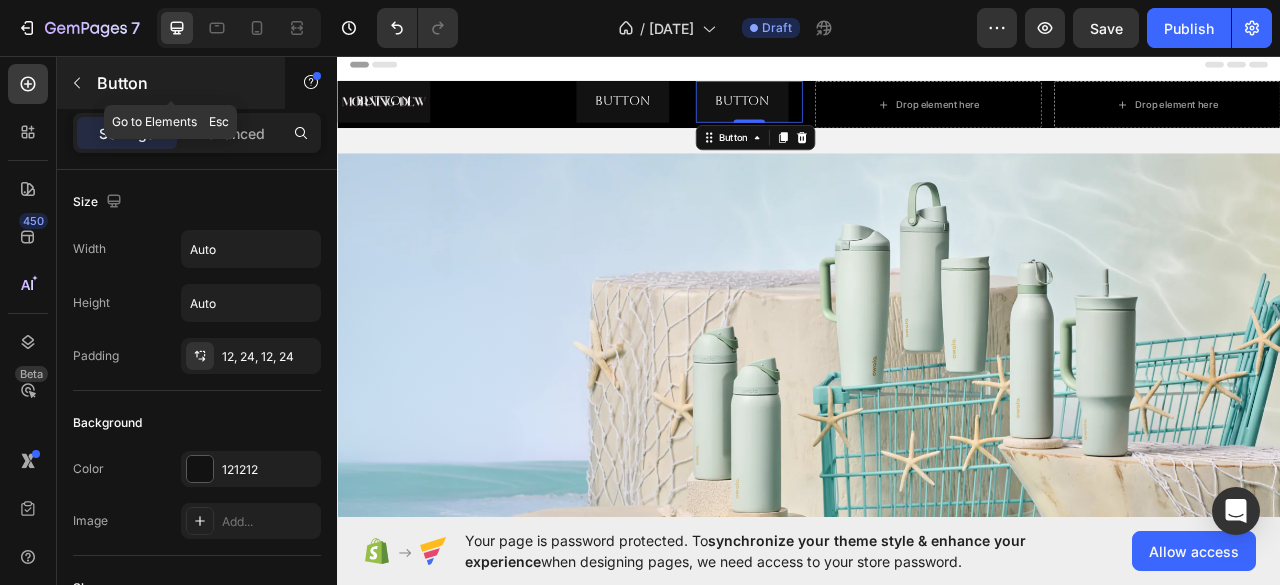 click 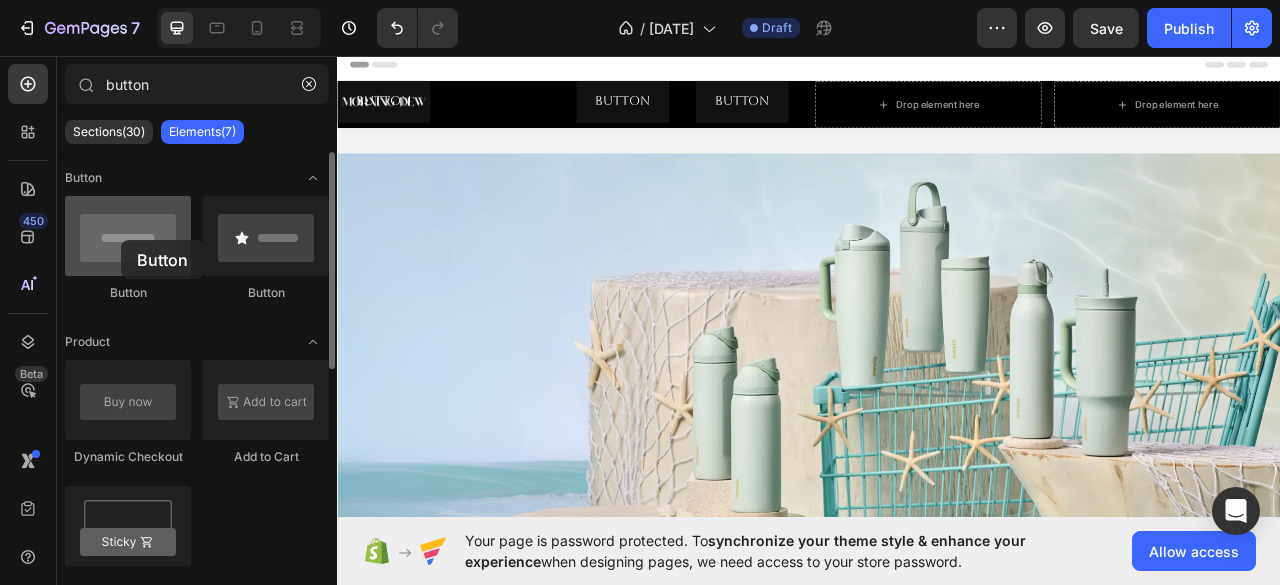 click at bounding box center (128, 236) 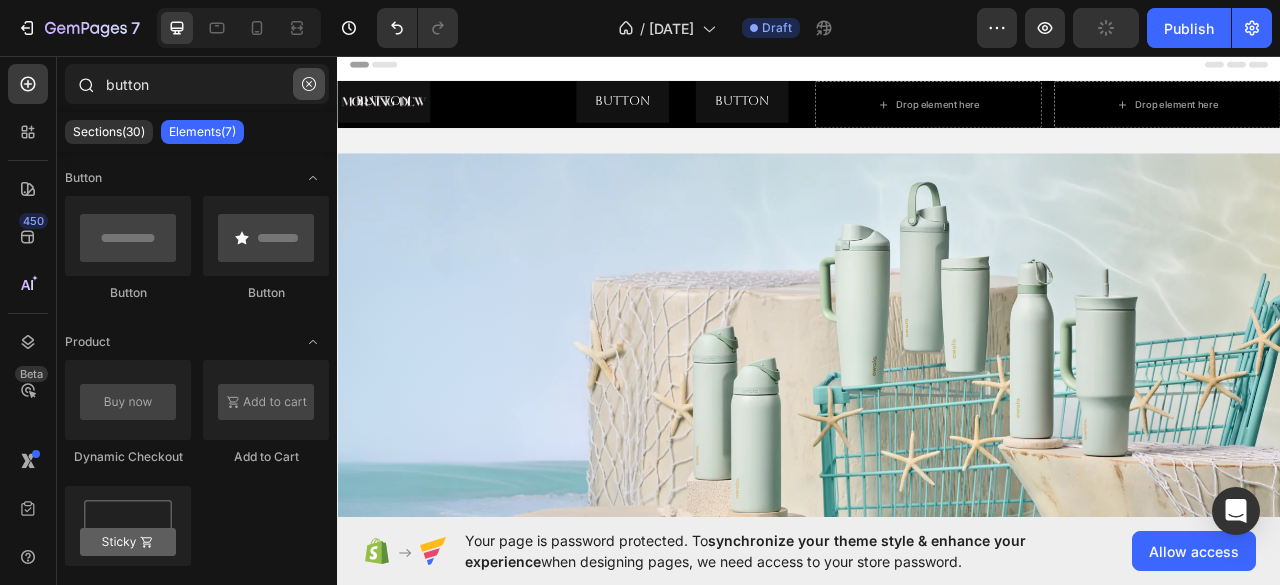 click 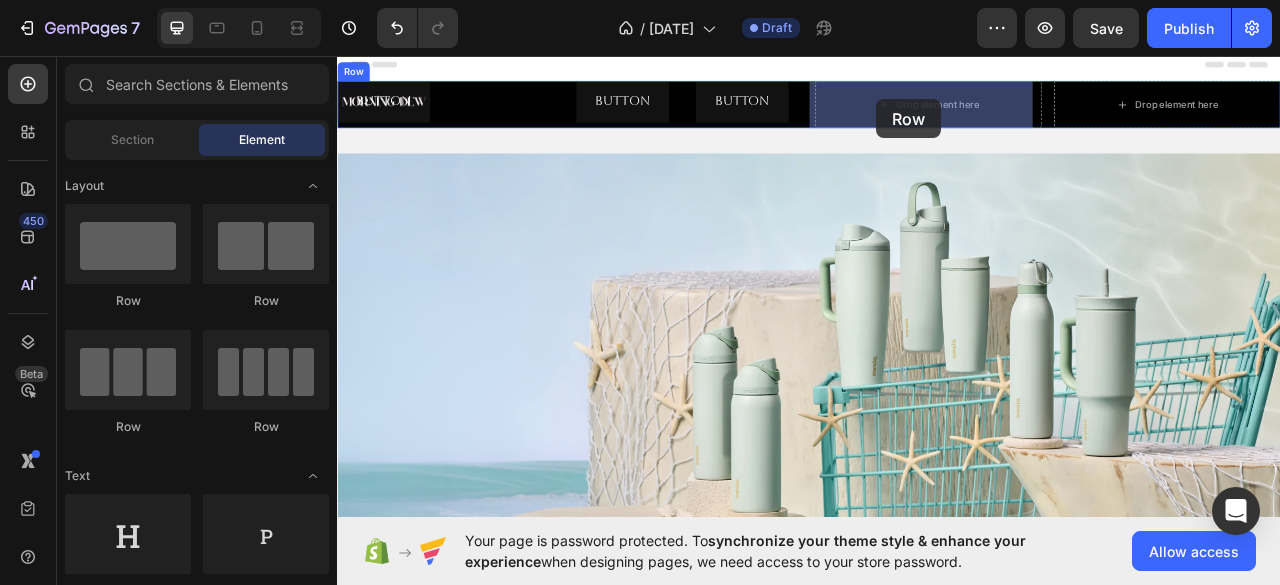 drag, startPoint x: 585, startPoint y: 293, endPoint x: 1023, endPoint y: 113, distance: 473.5441 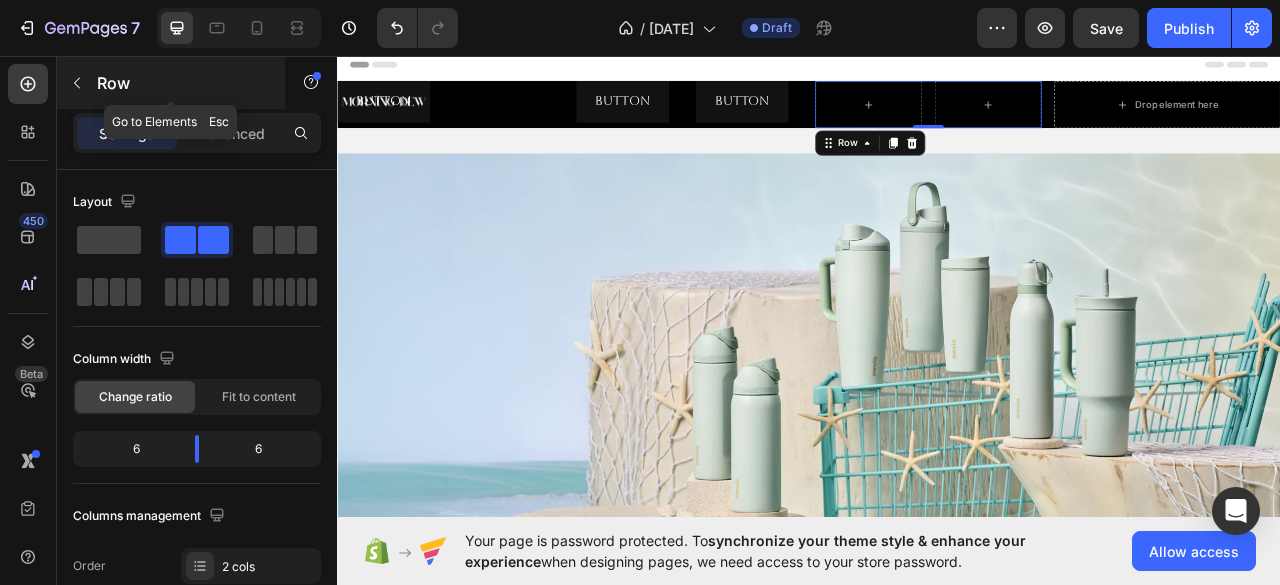 click 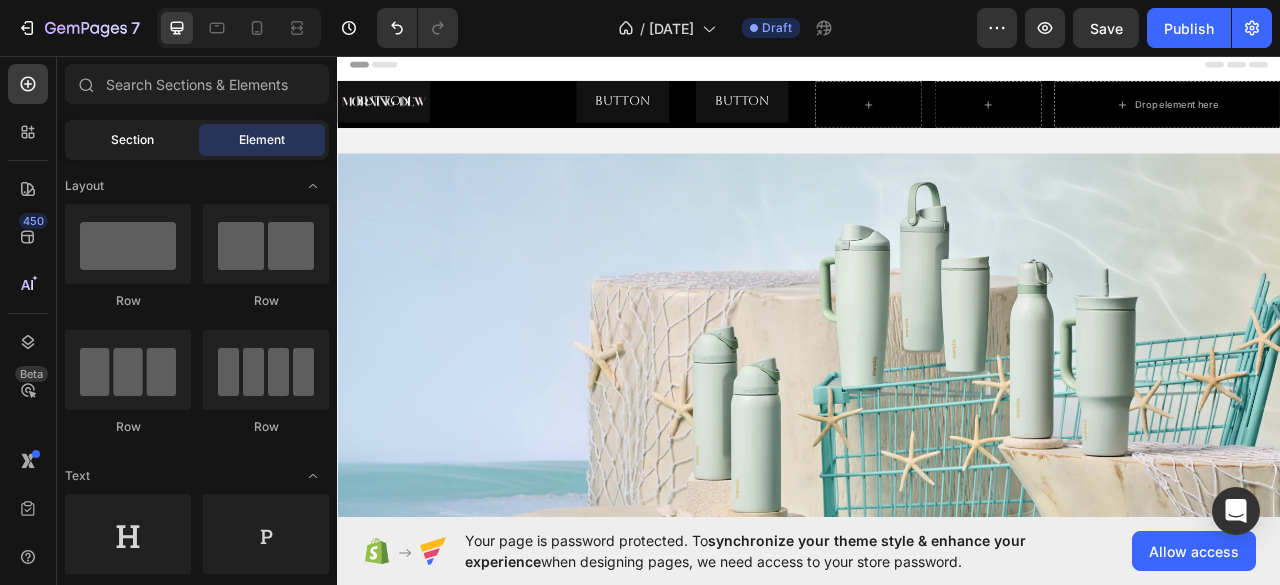 click on "Section" at bounding box center [132, 140] 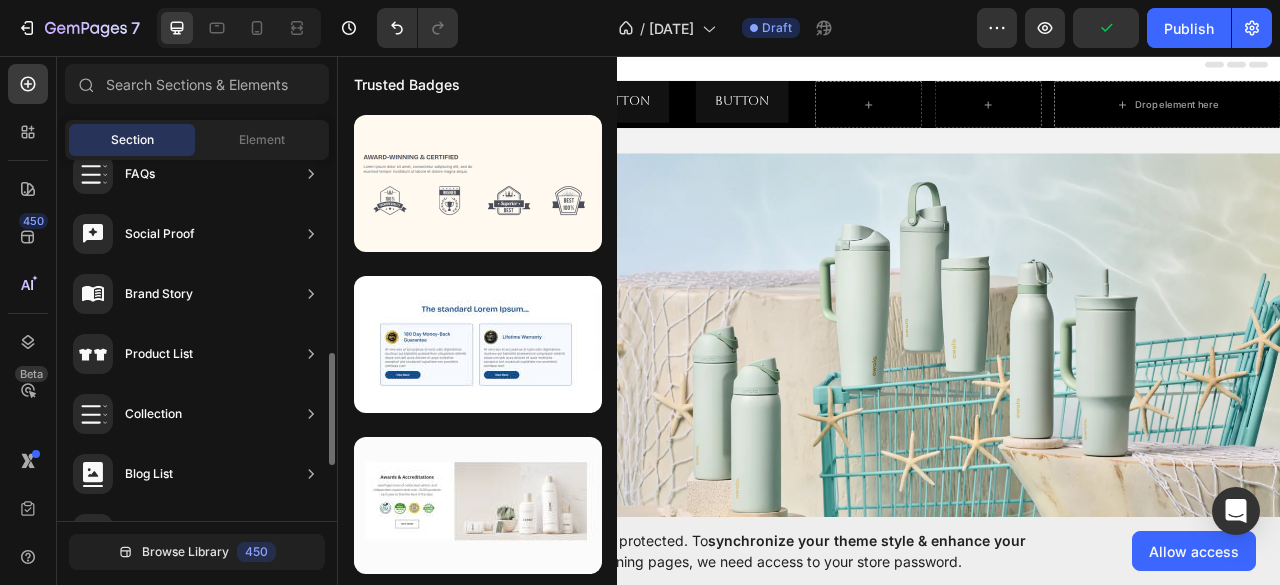 scroll, scrollTop: 628, scrollLeft: 0, axis: vertical 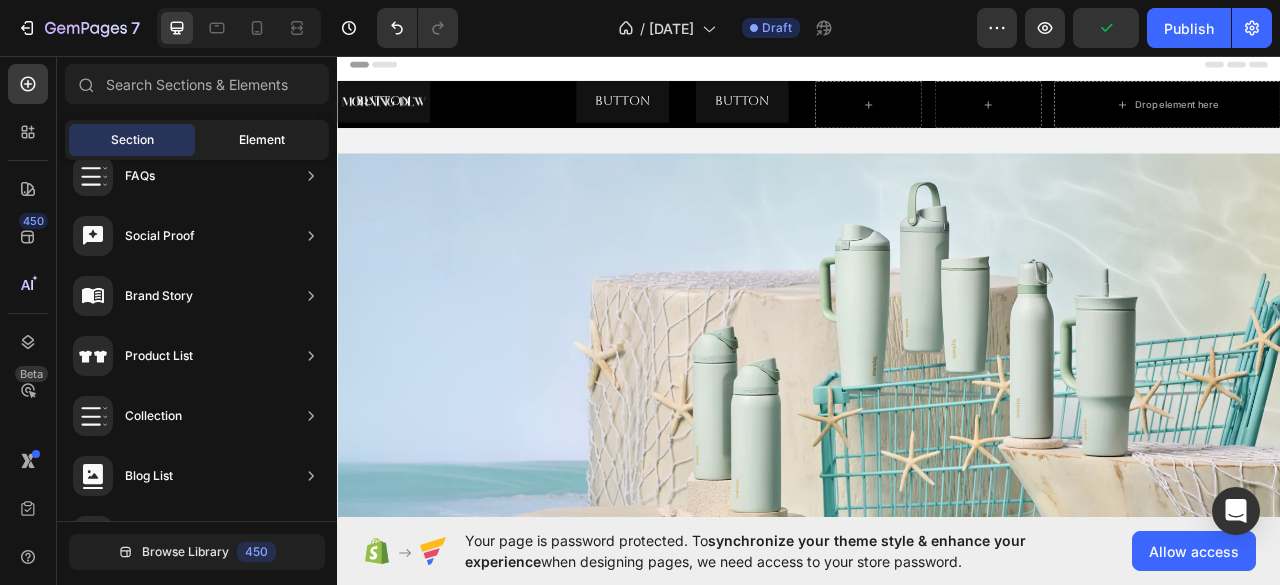 click on "Element" at bounding box center [262, 140] 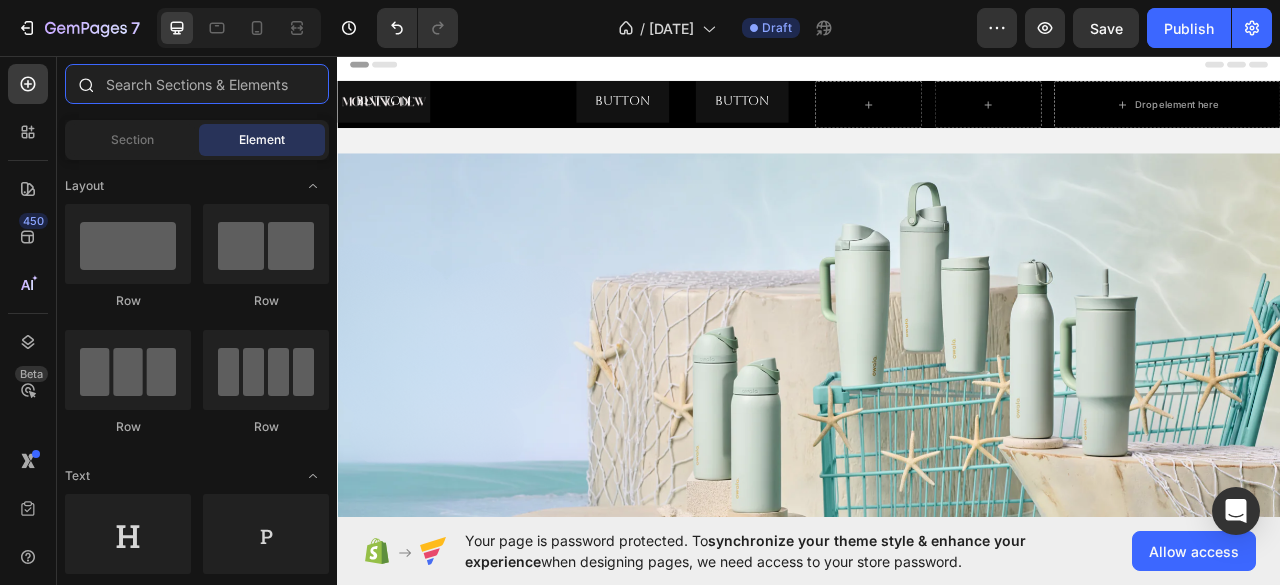click at bounding box center (197, 84) 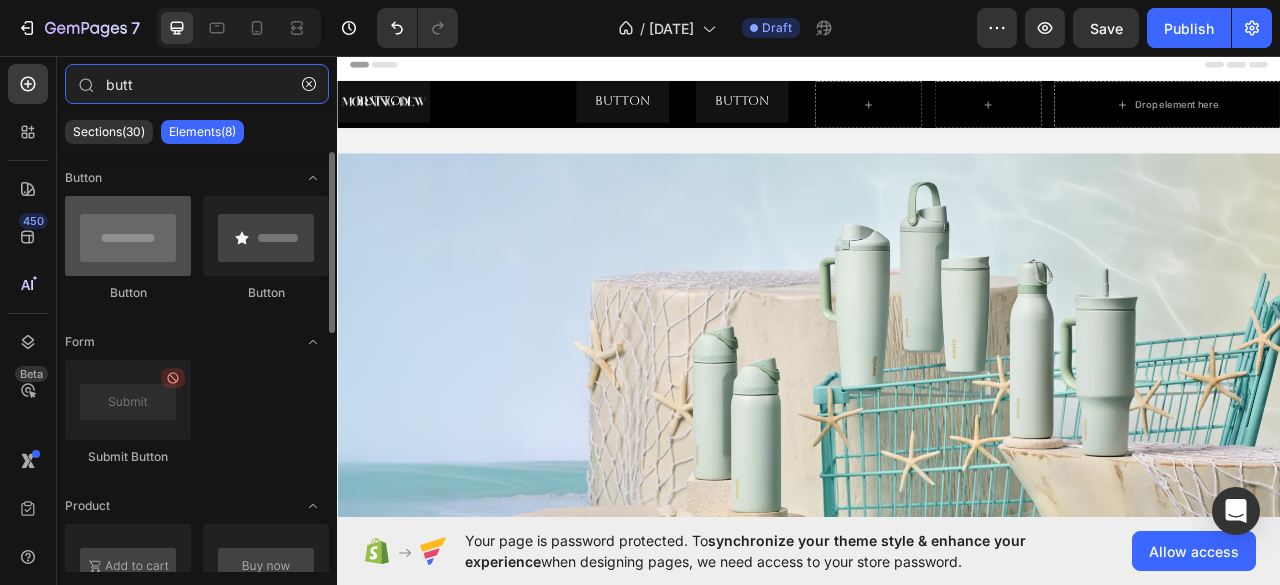 type on "butt" 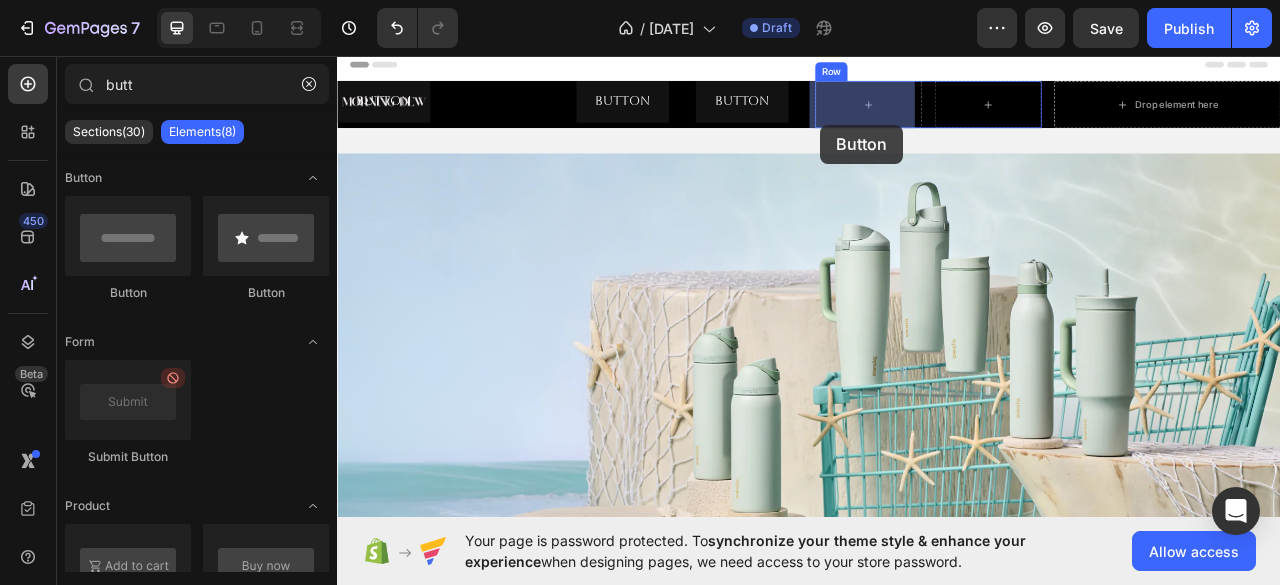 drag, startPoint x: 500, startPoint y: 283, endPoint x: 951, endPoint y: 145, distance: 471.64075 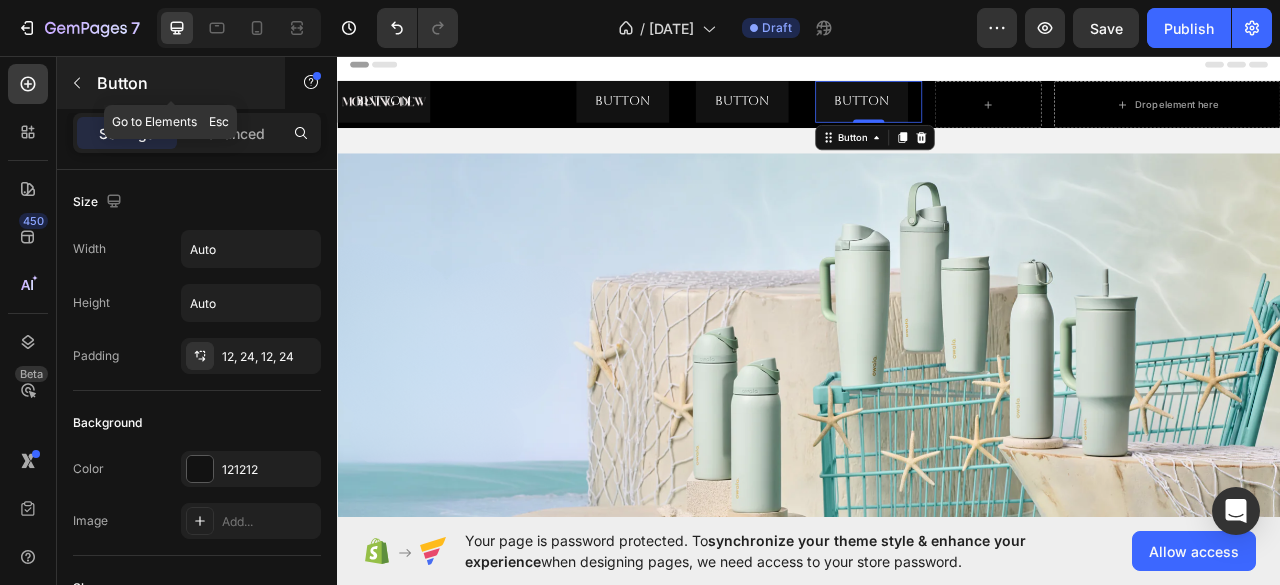 click 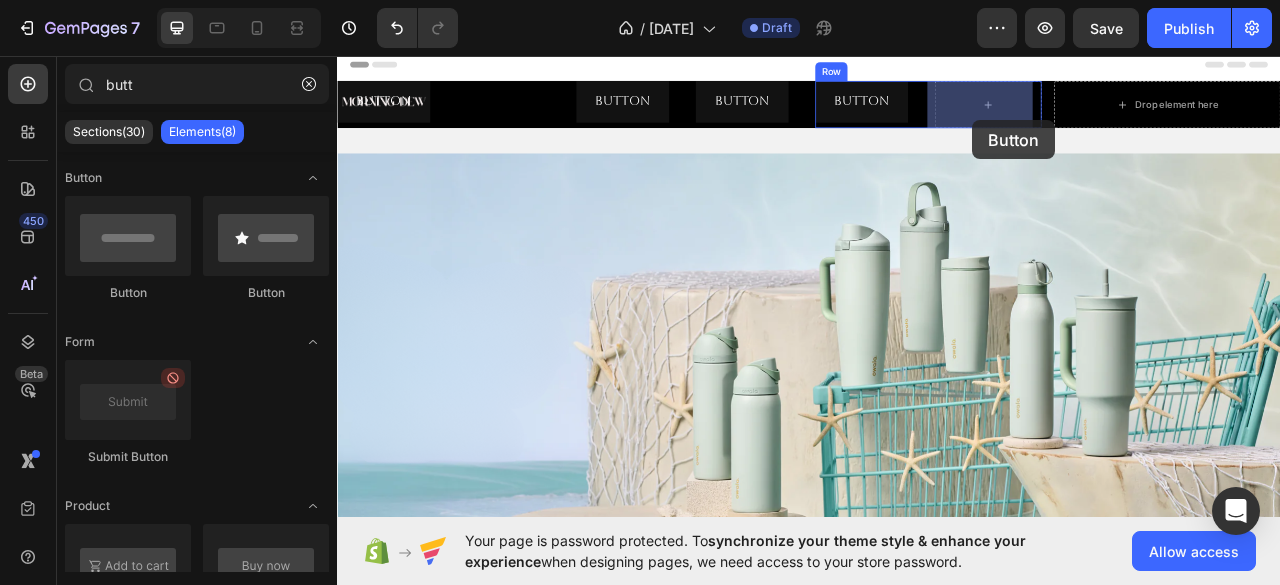 drag, startPoint x: 445, startPoint y: 283, endPoint x: 1103, endPoint y: 139, distance: 673.5726 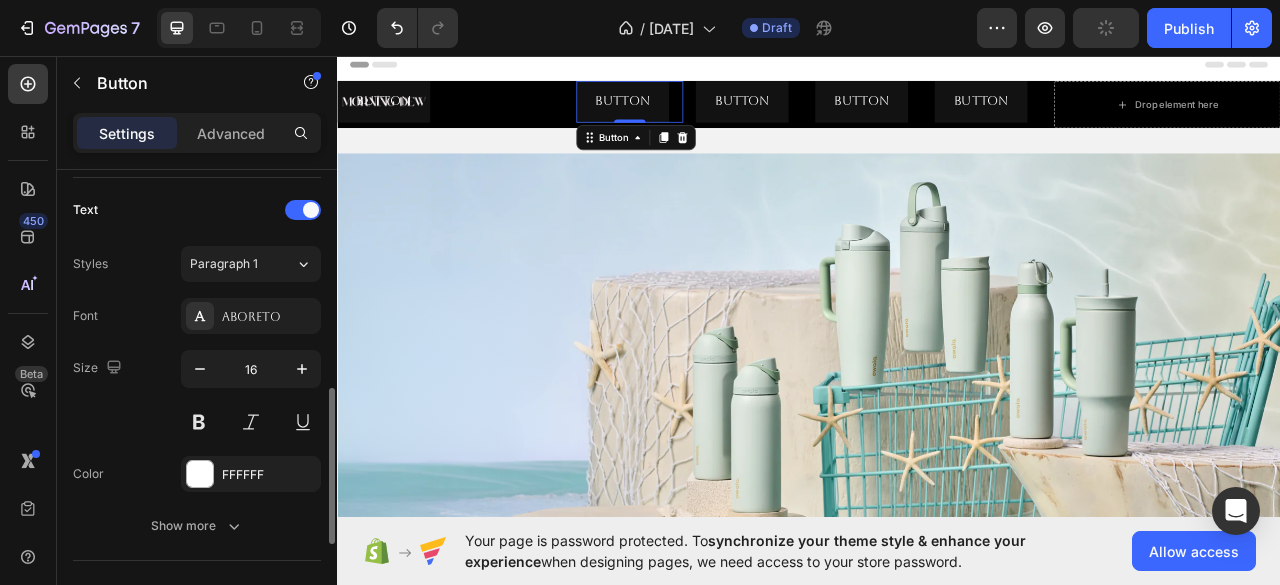 scroll, scrollTop: 678, scrollLeft: 0, axis: vertical 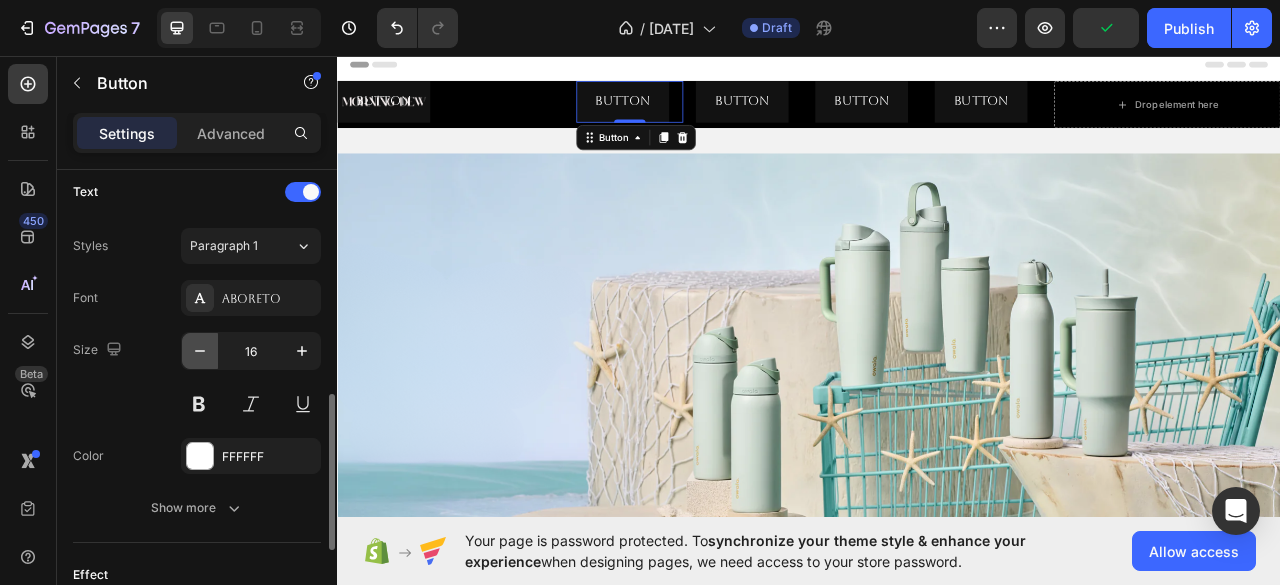 click 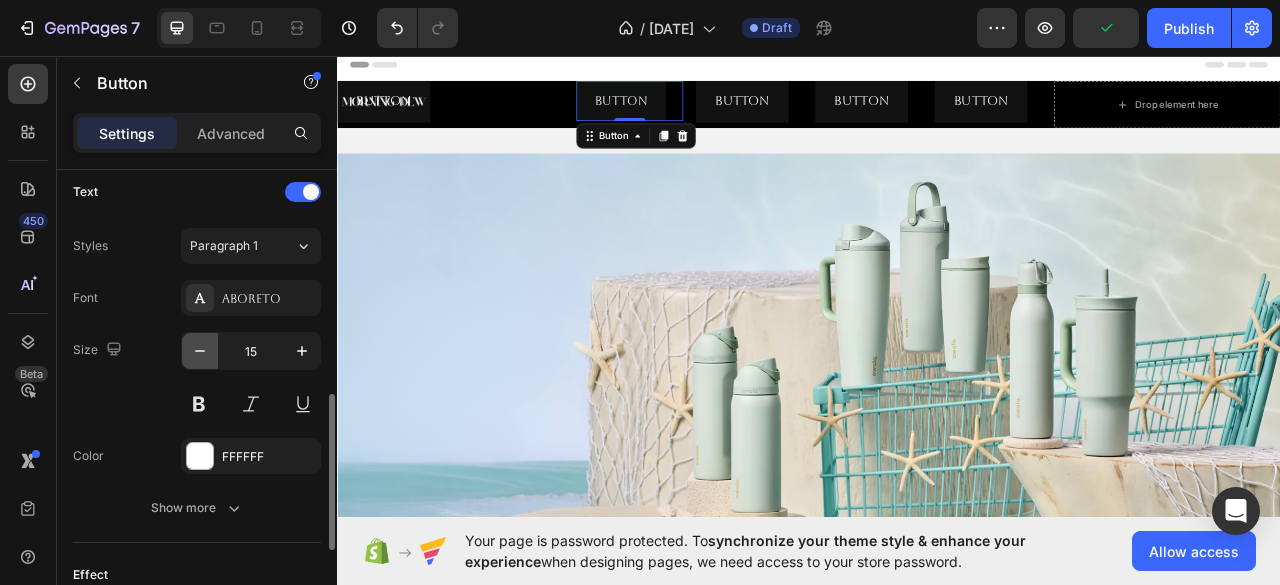 click 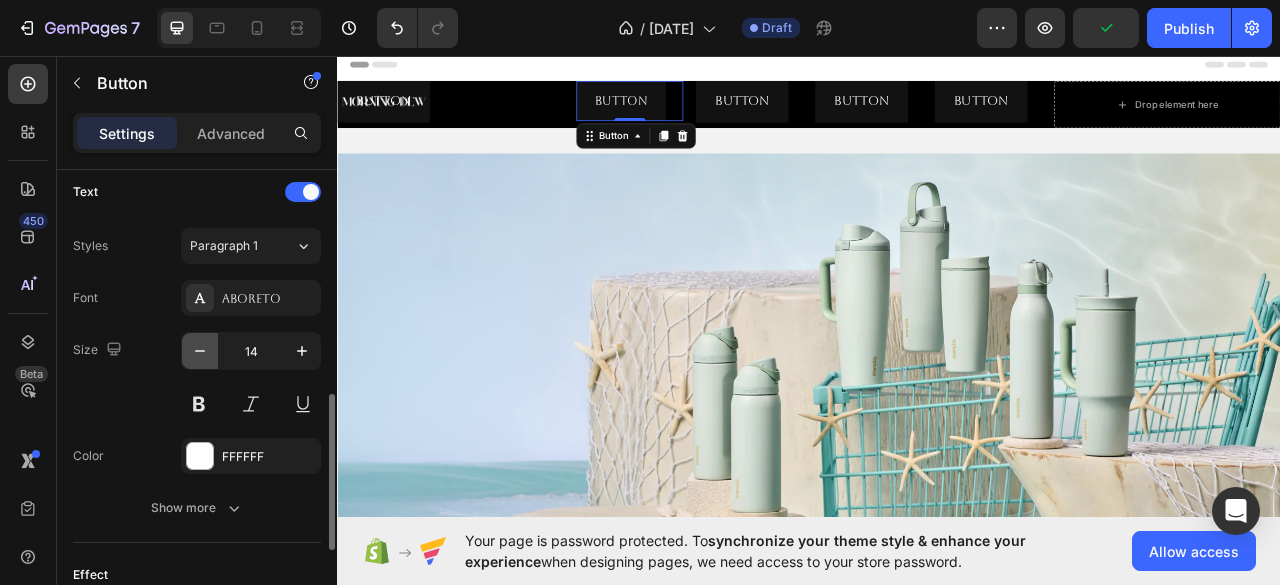 click 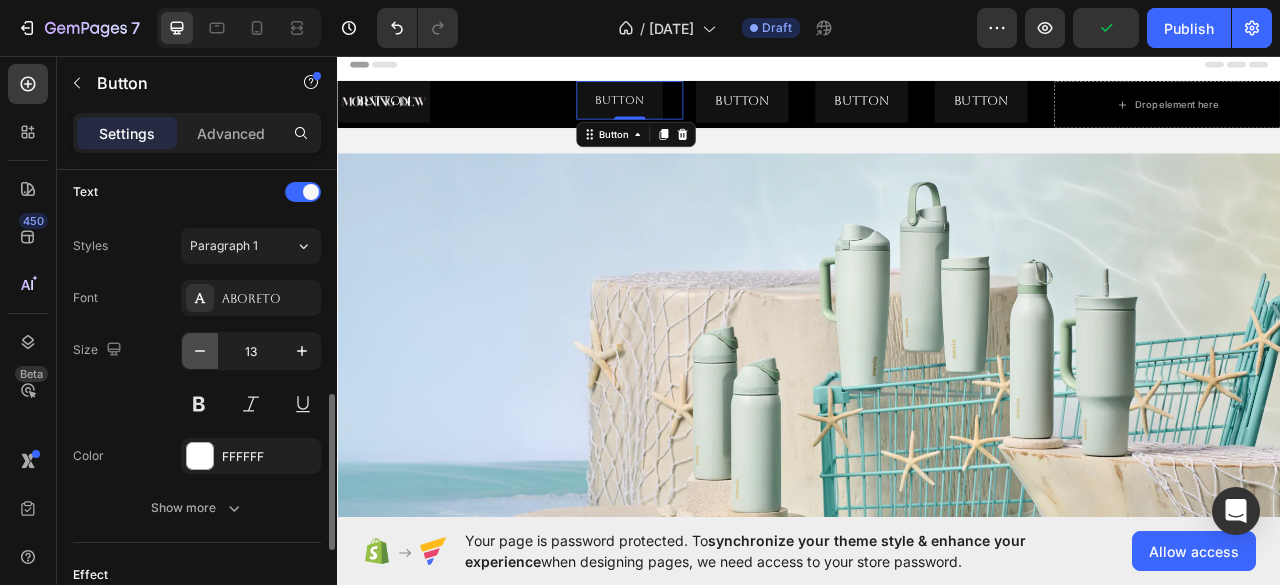 click 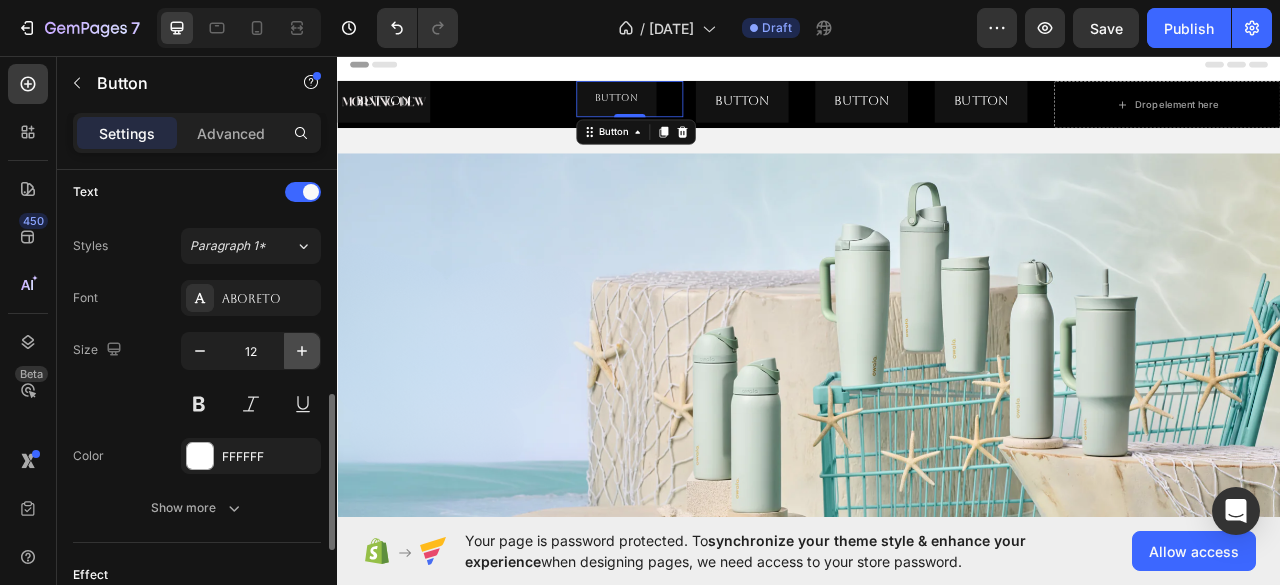 click 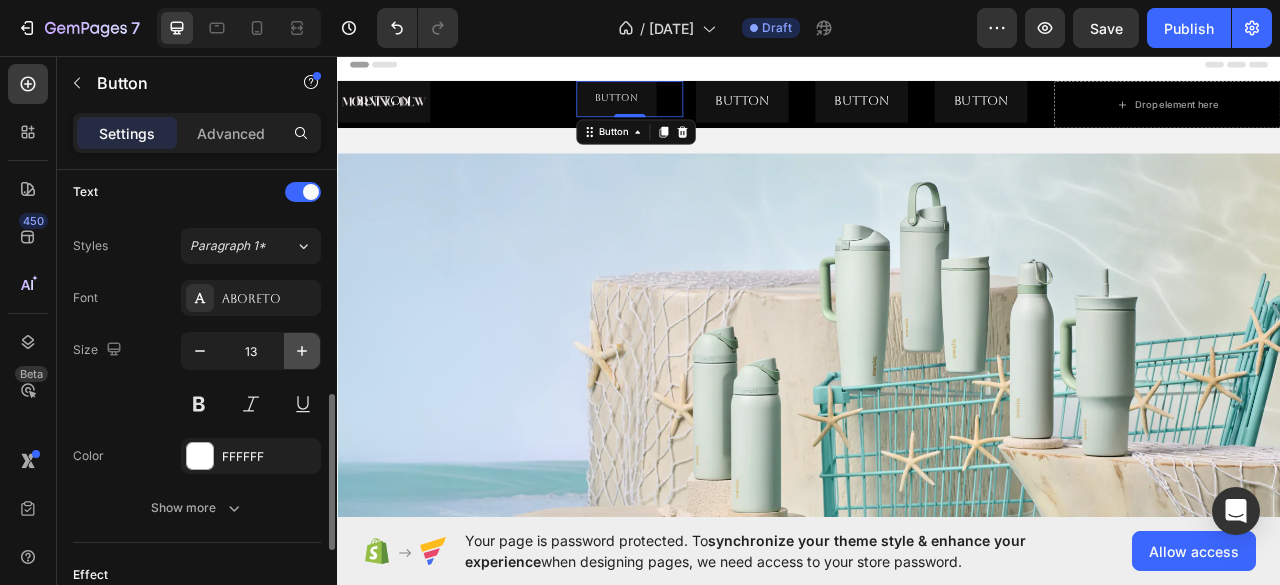 click 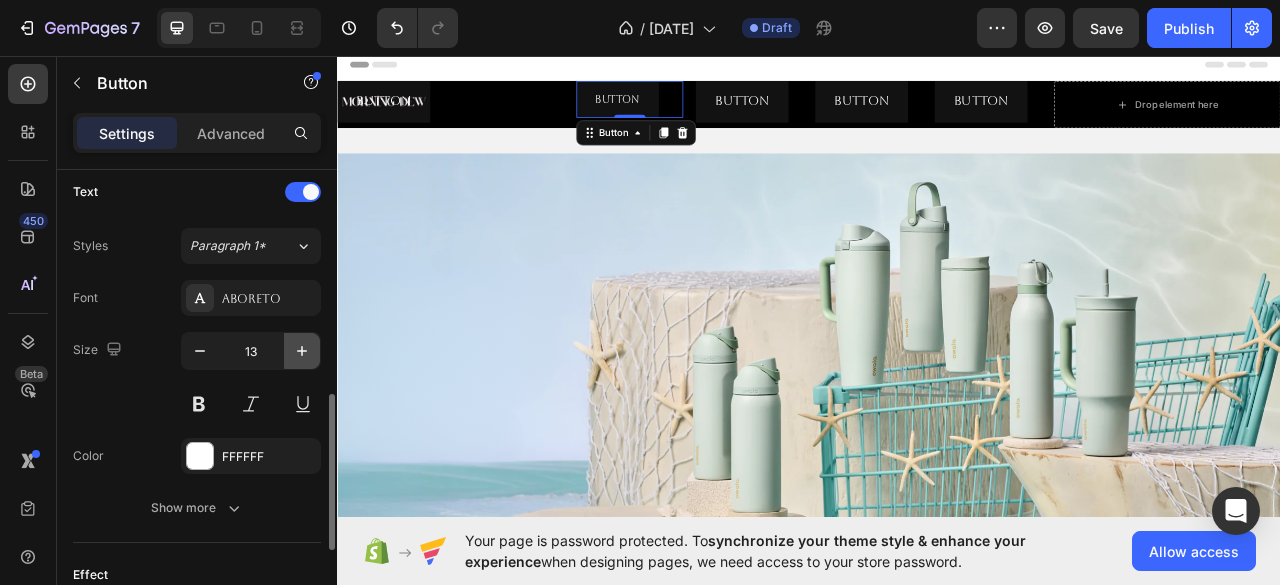 type on "14" 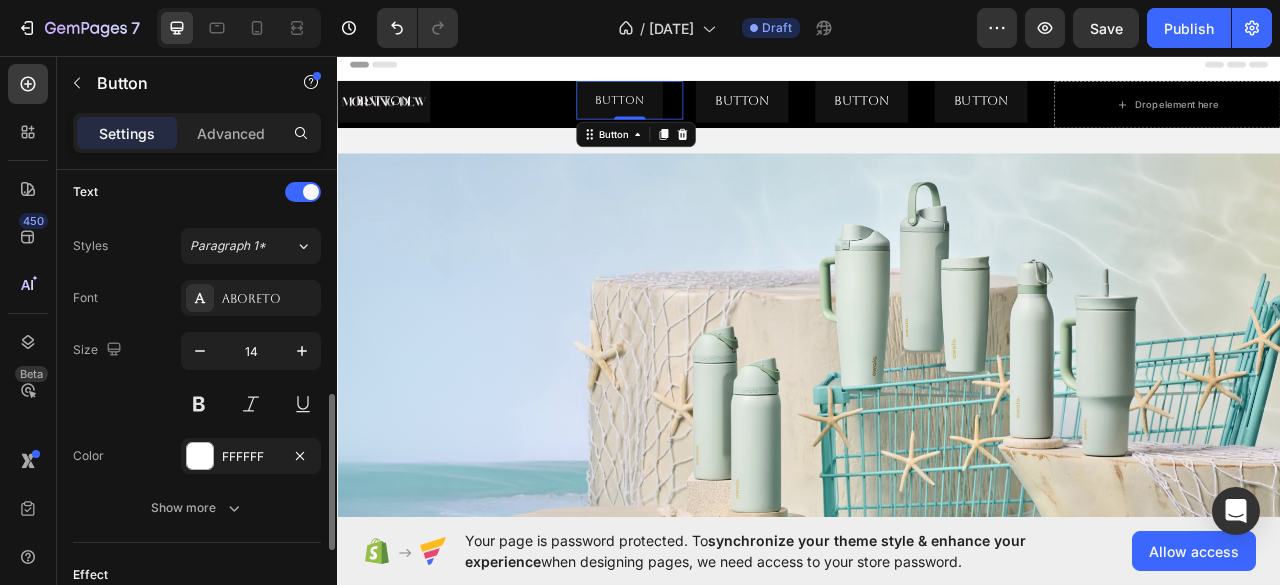 scroll, scrollTop: 957, scrollLeft: 0, axis: vertical 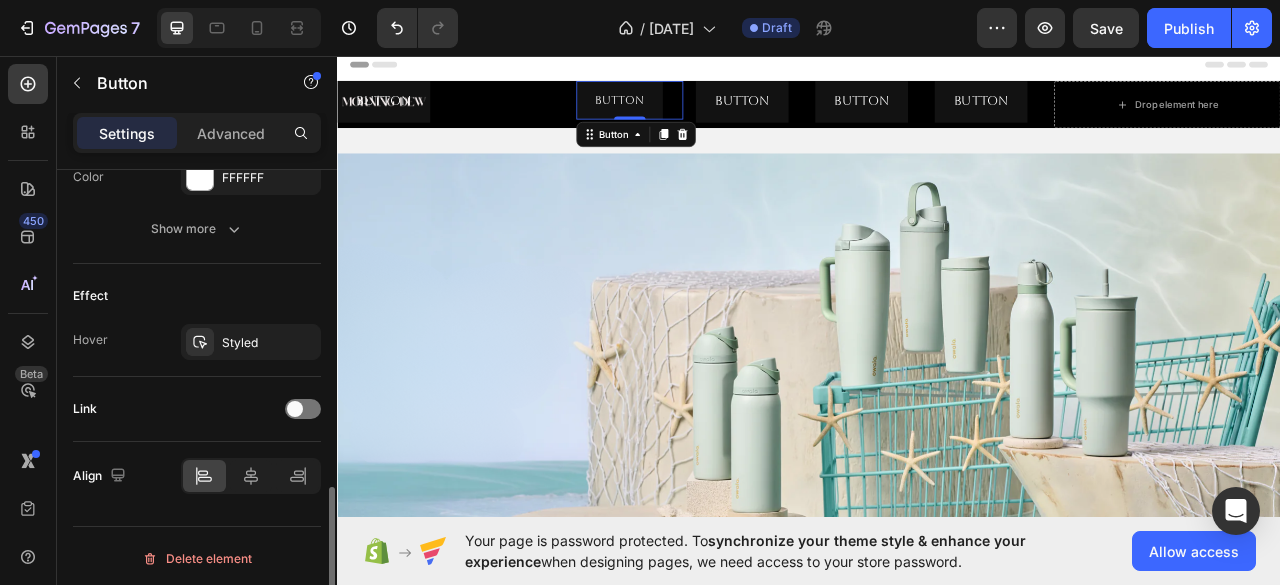 click at bounding box center [251, 476] 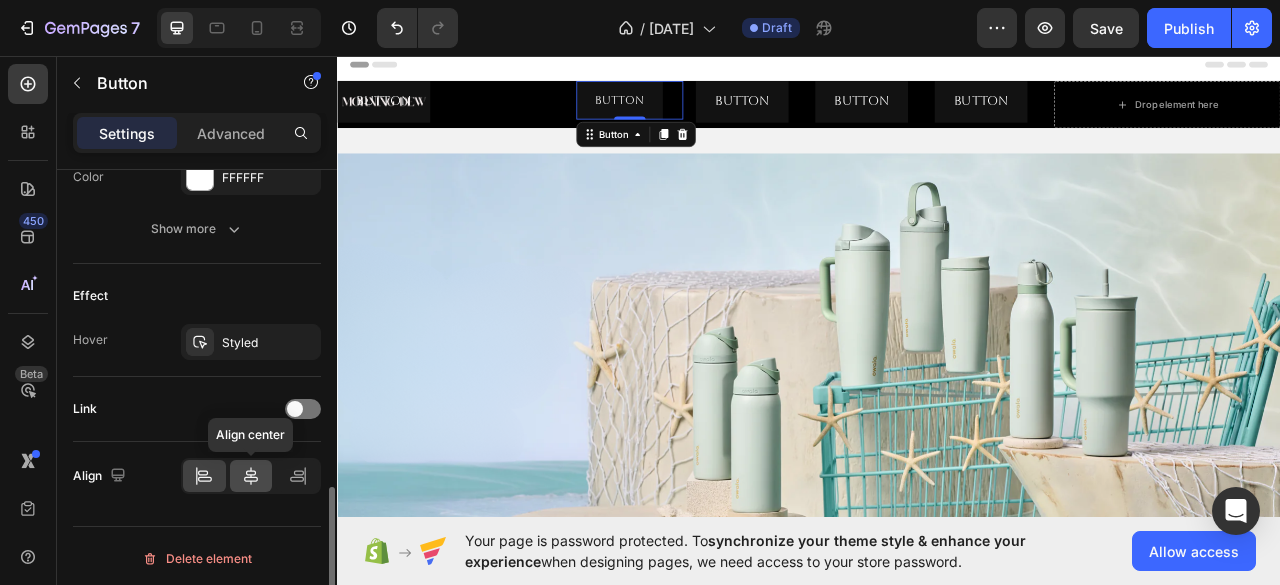 click 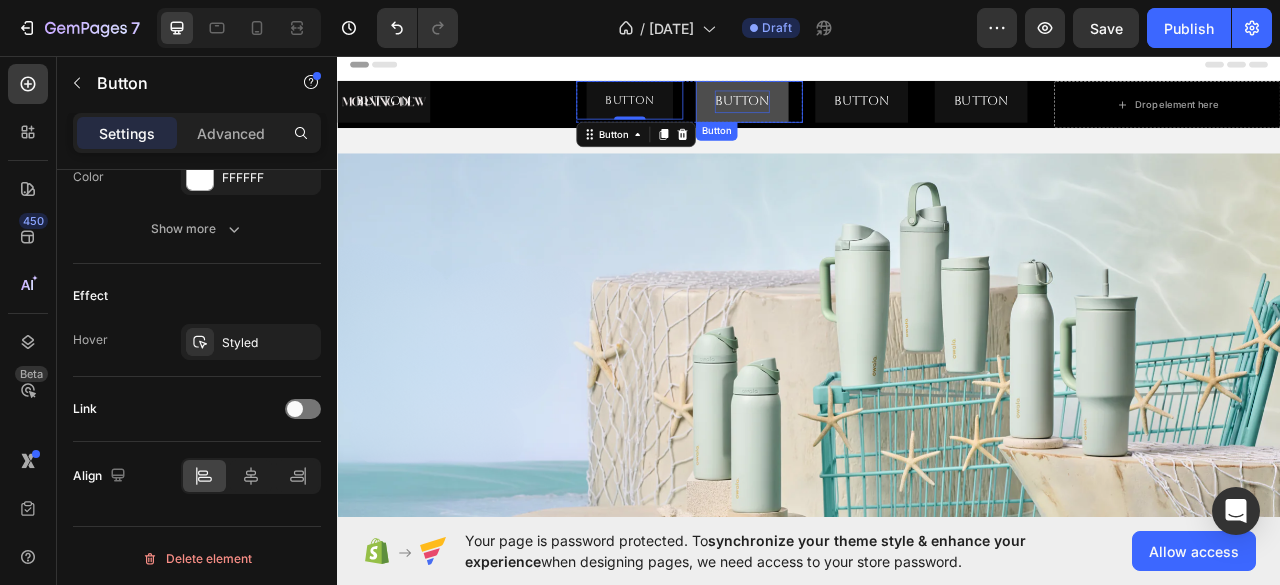 click on "Button" at bounding box center (852, 115) 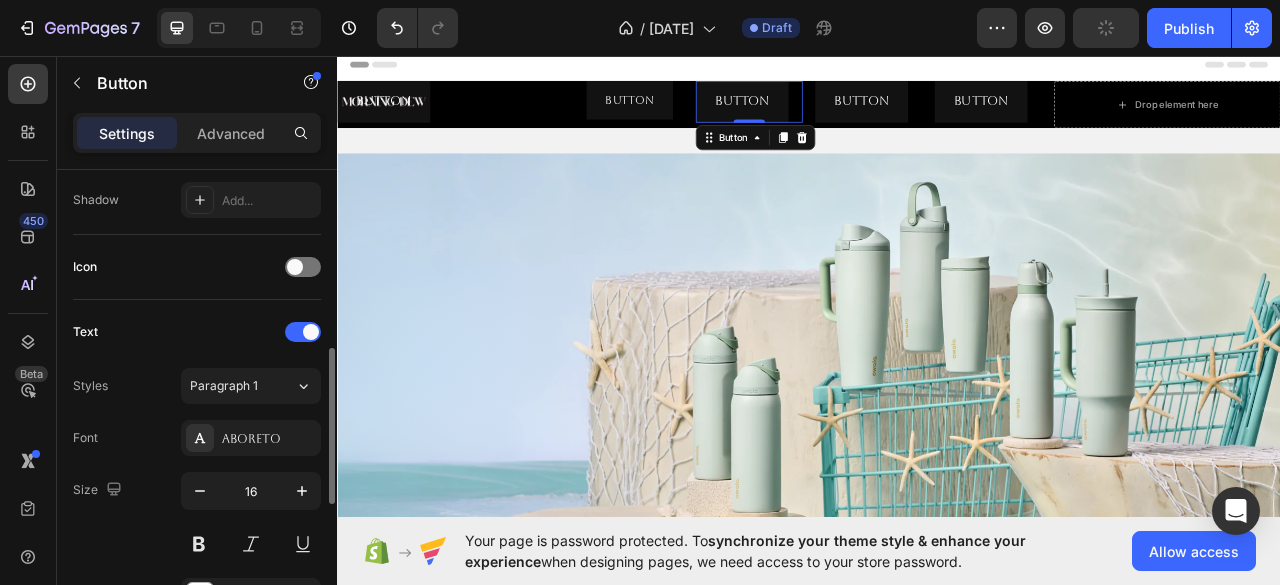scroll, scrollTop: 508, scrollLeft: 0, axis: vertical 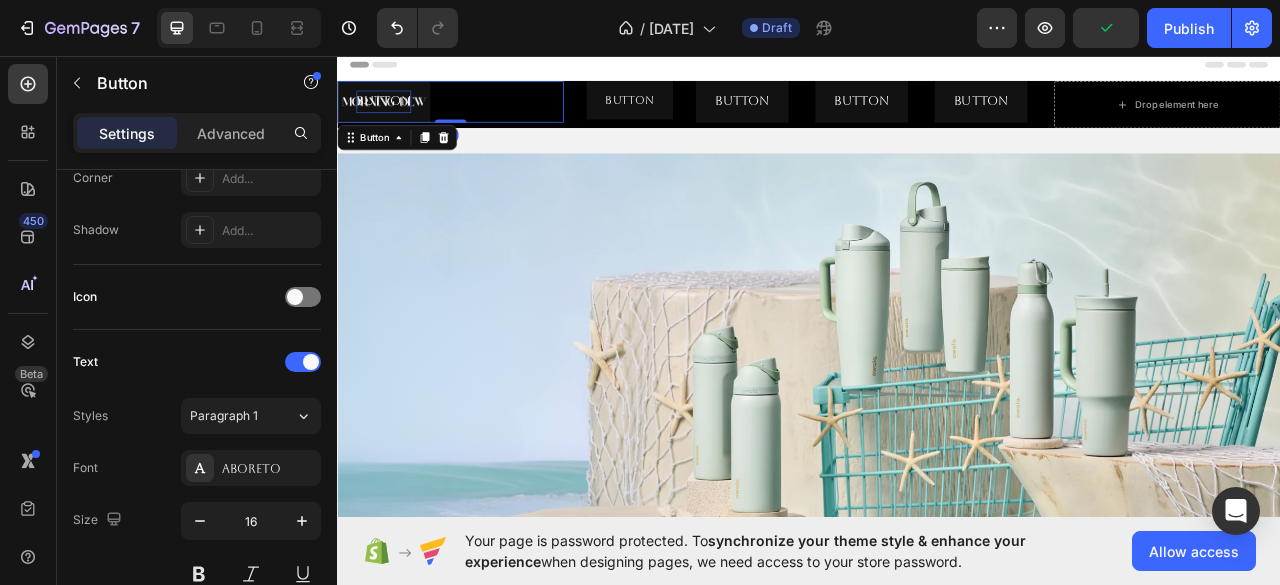 click on "Button" at bounding box center [396, 115] 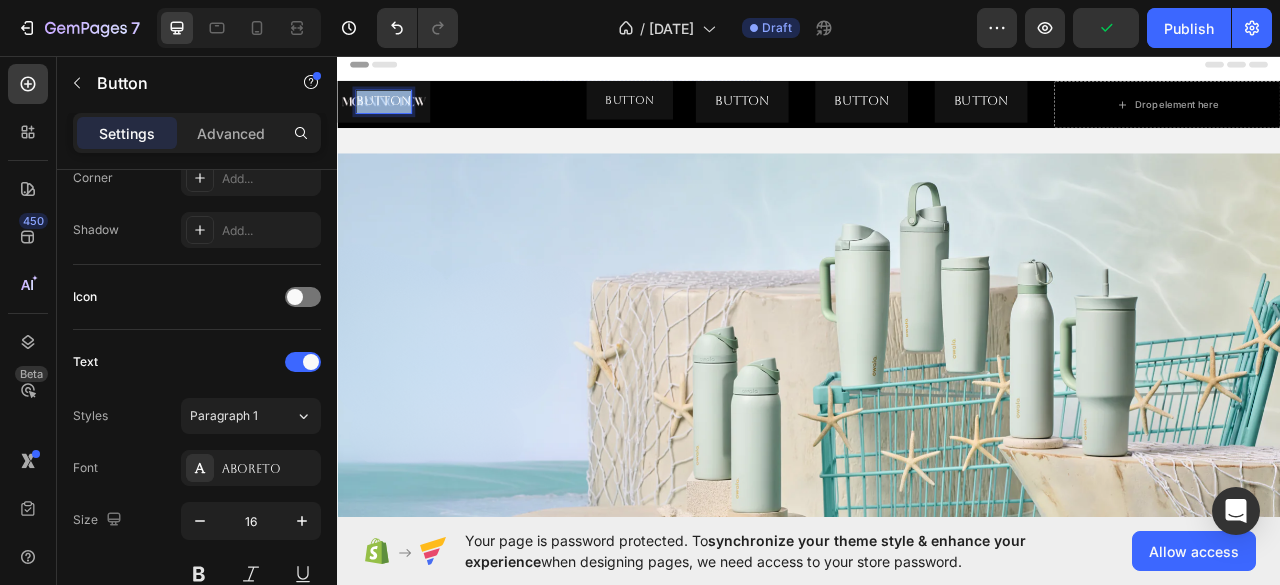 click on "Button" at bounding box center [396, 115] 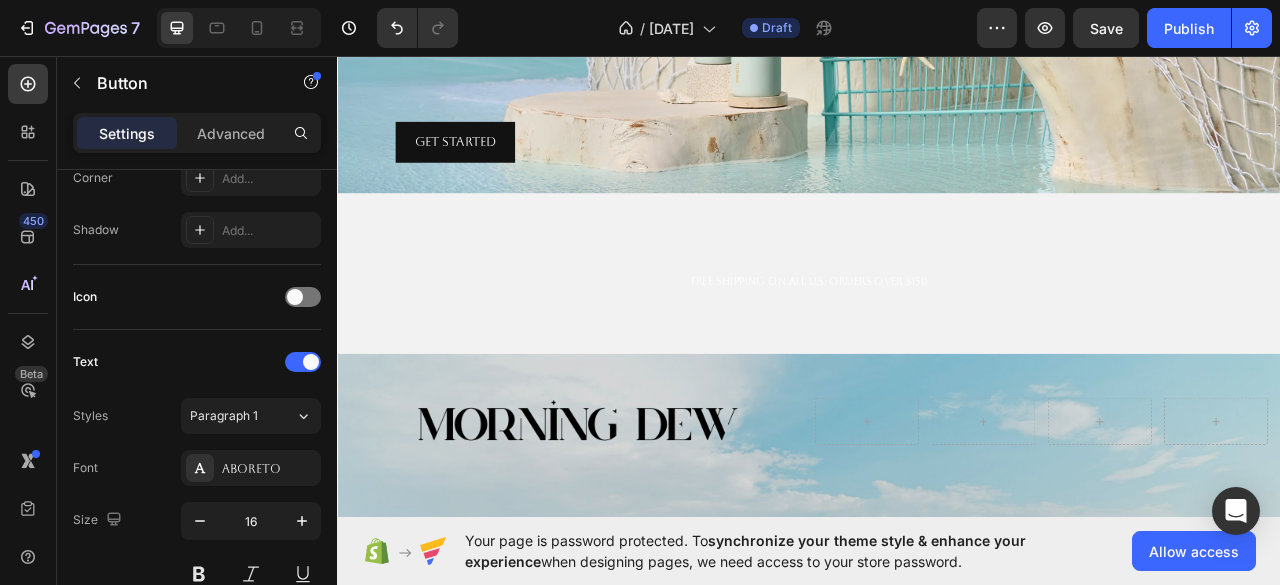 scroll, scrollTop: 0, scrollLeft: 0, axis: both 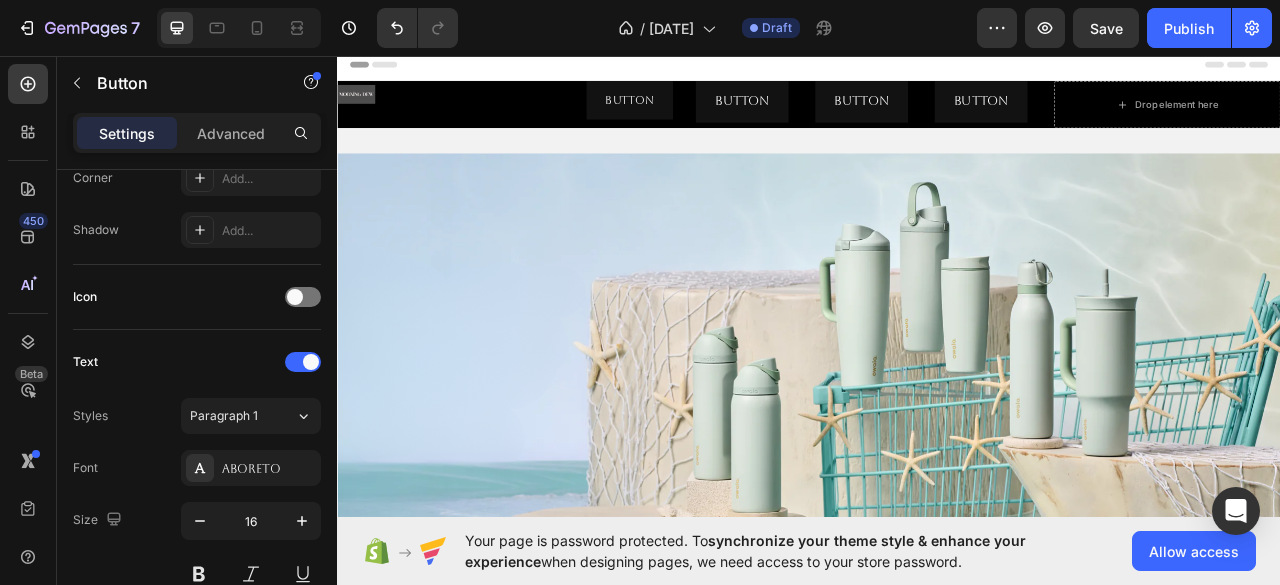 click at bounding box center (361, 106) 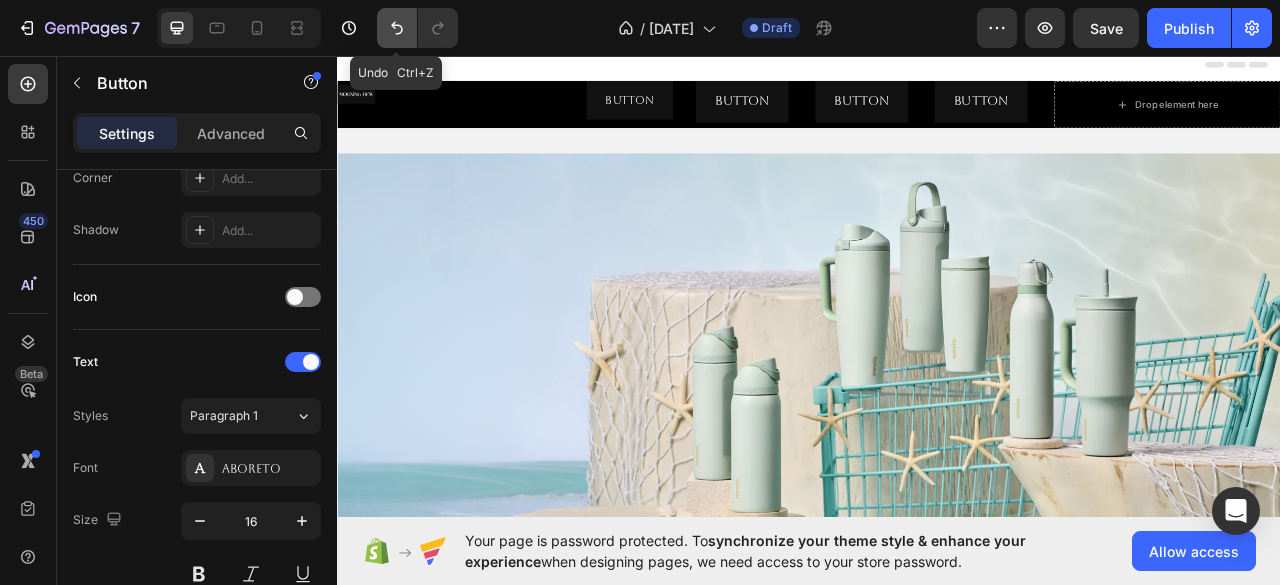 click 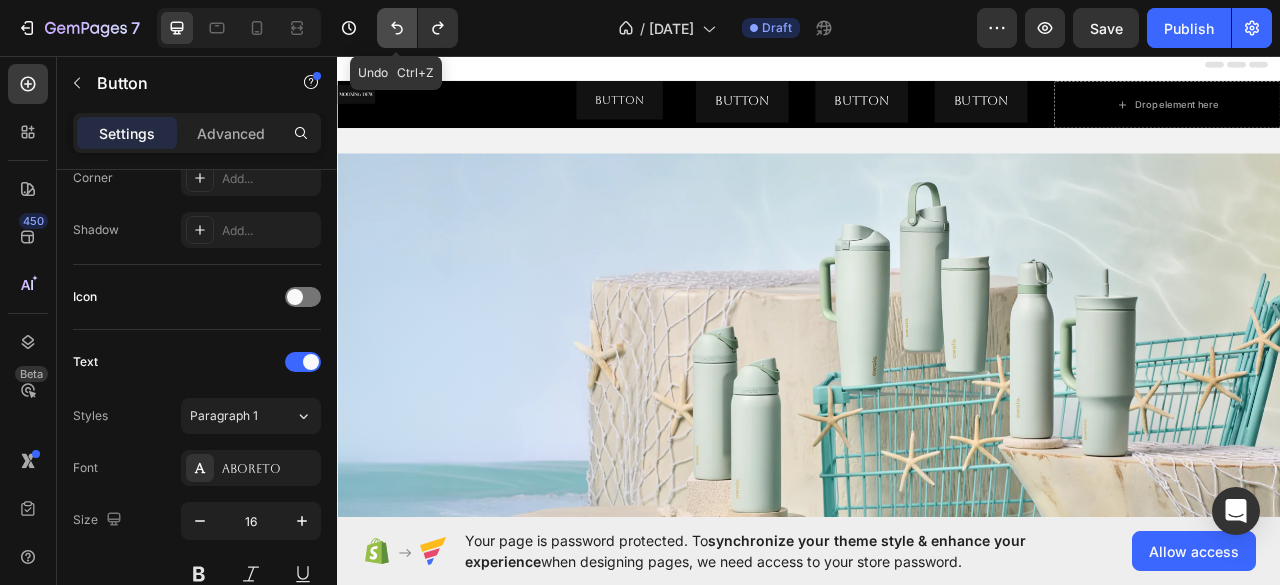 click 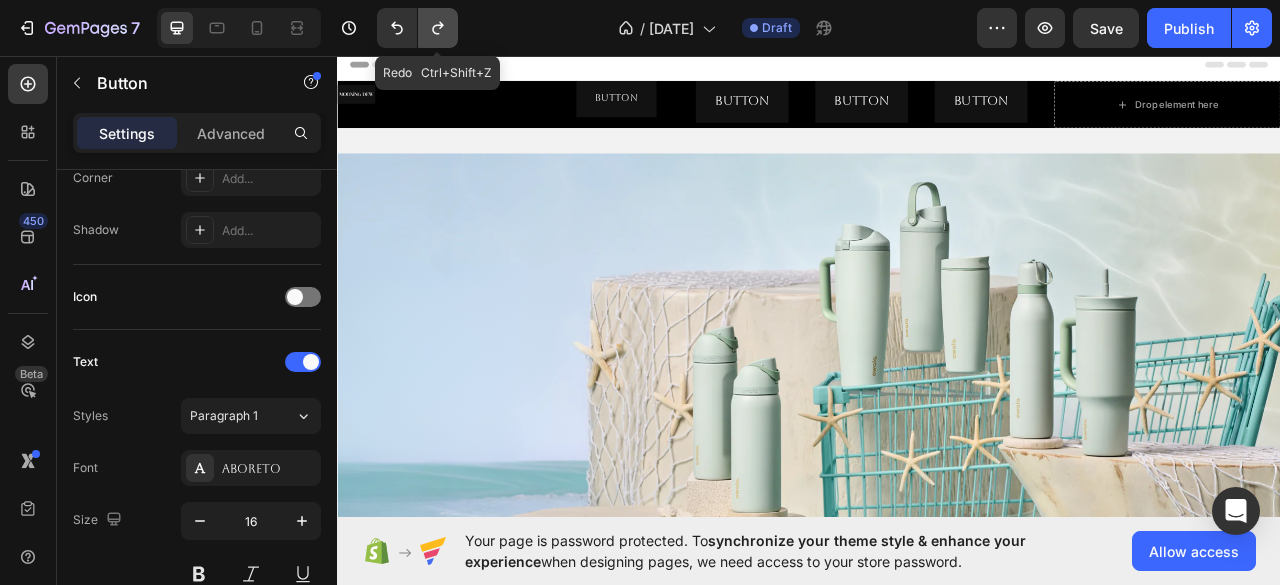 click 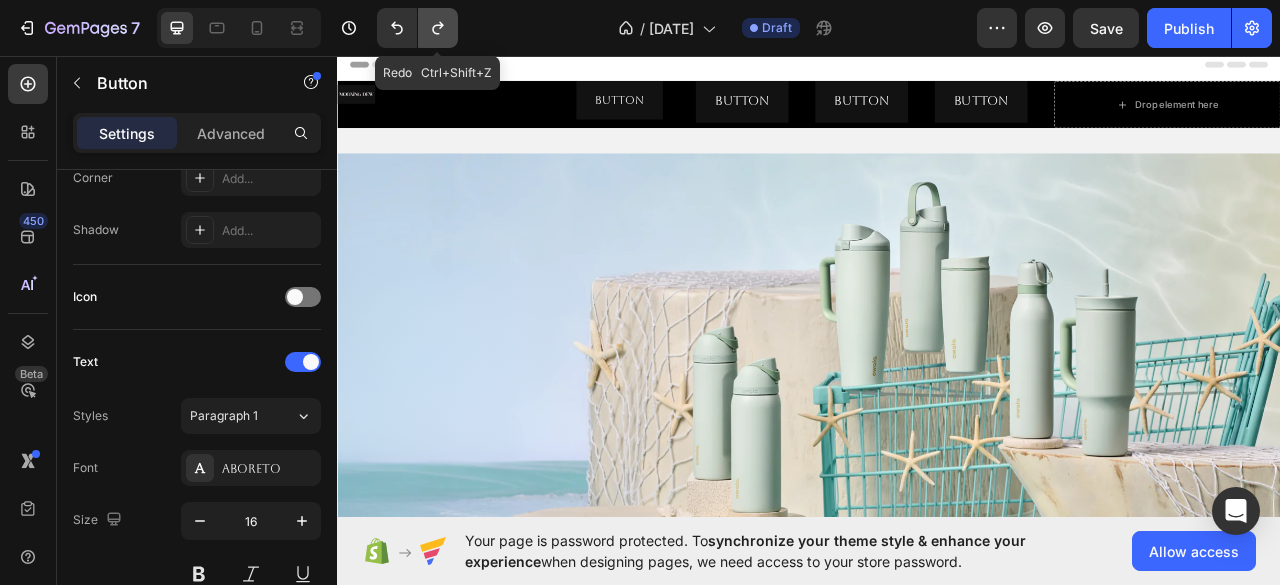 click 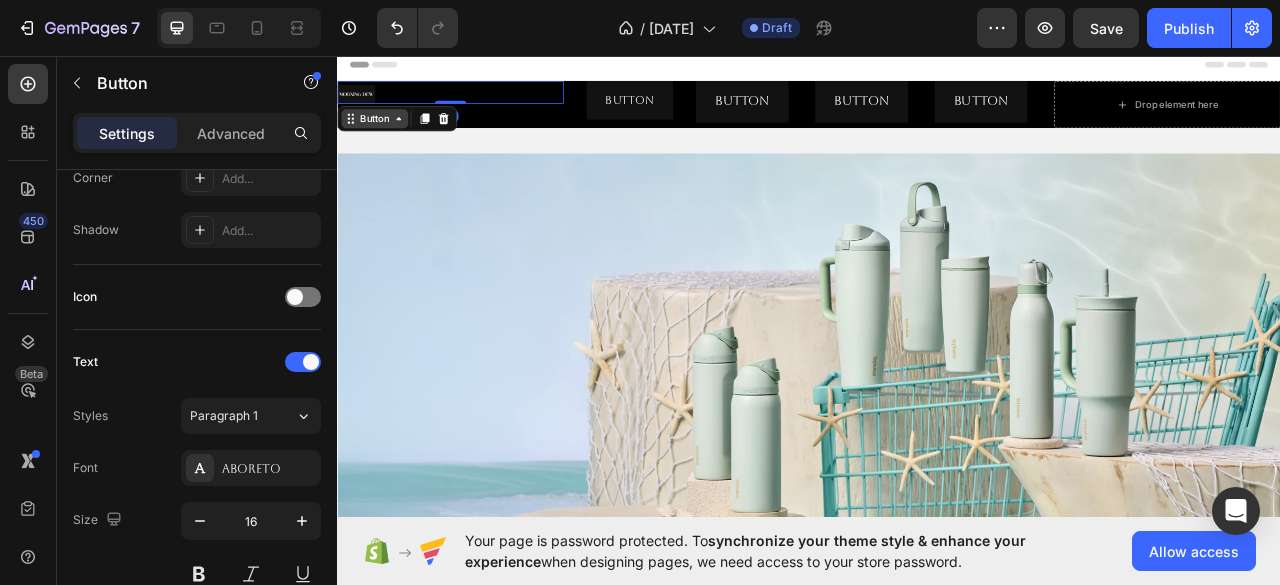 click on "Button" at bounding box center [384, 137] 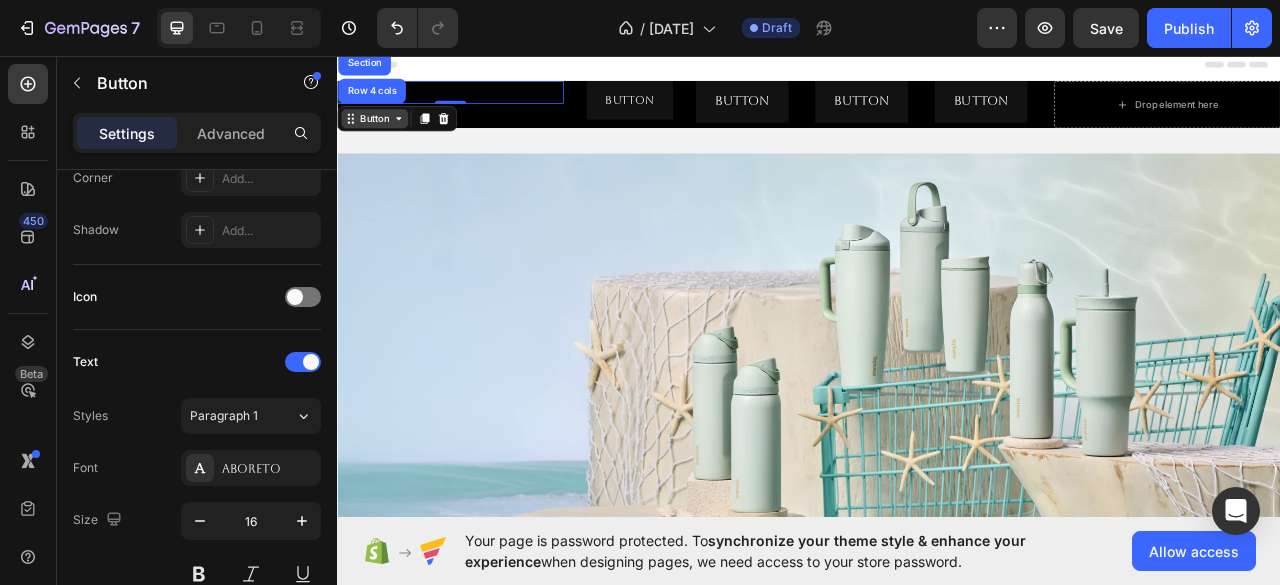 click on "Button" at bounding box center [384, 137] 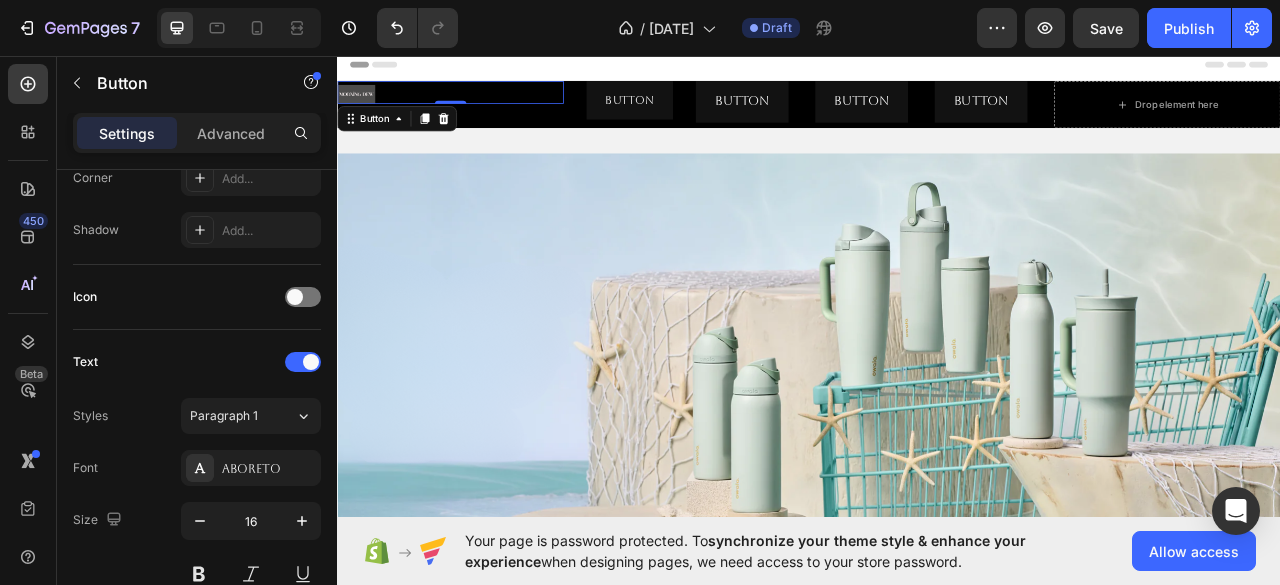 click at bounding box center (361, 106) 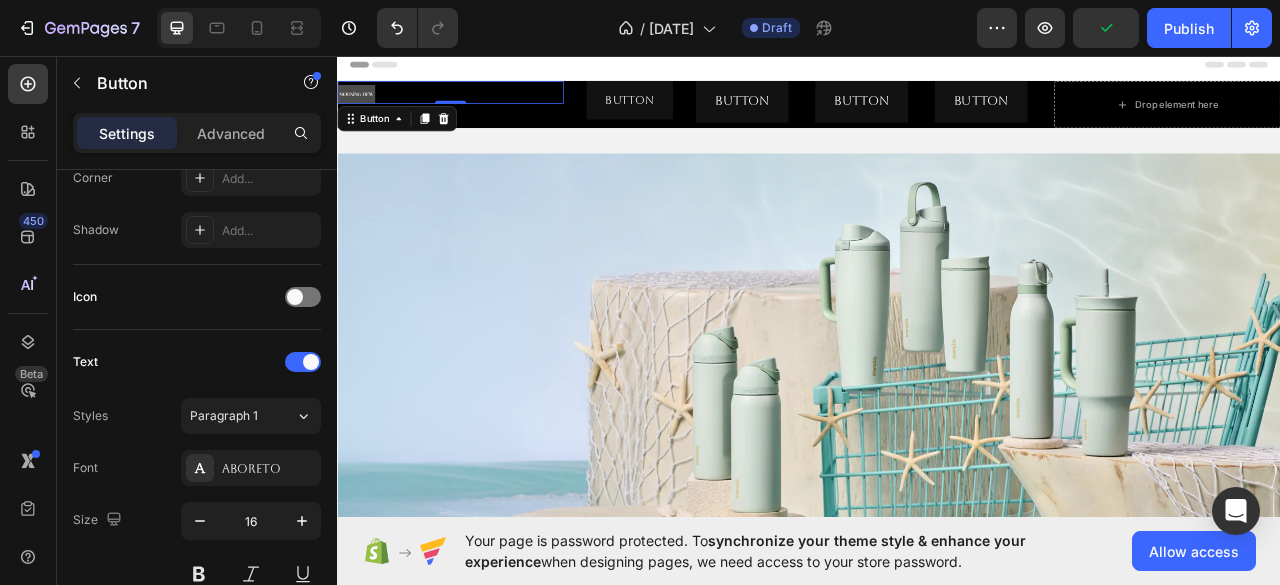 click at bounding box center [361, 106] 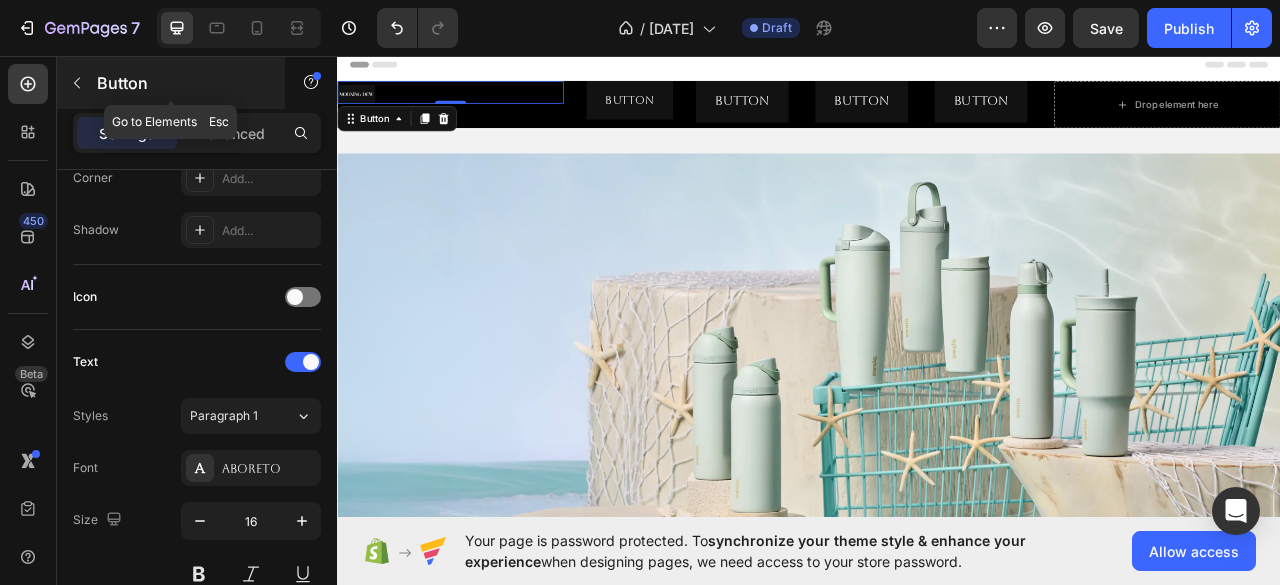 click on "Button" at bounding box center (171, 83) 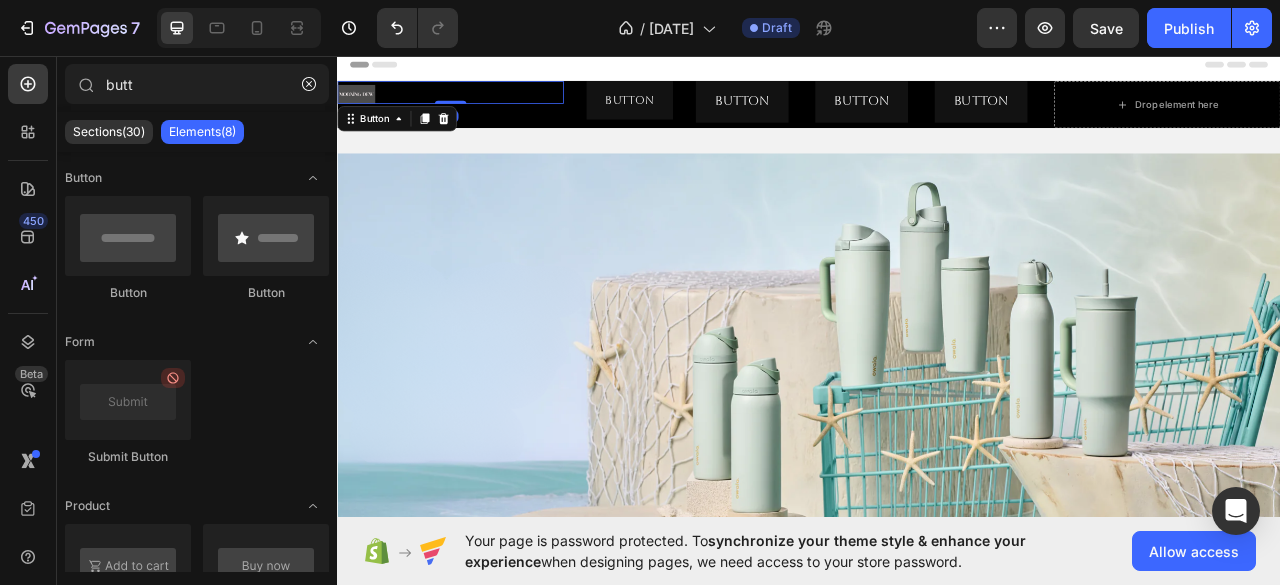 click at bounding box center [361, 106] 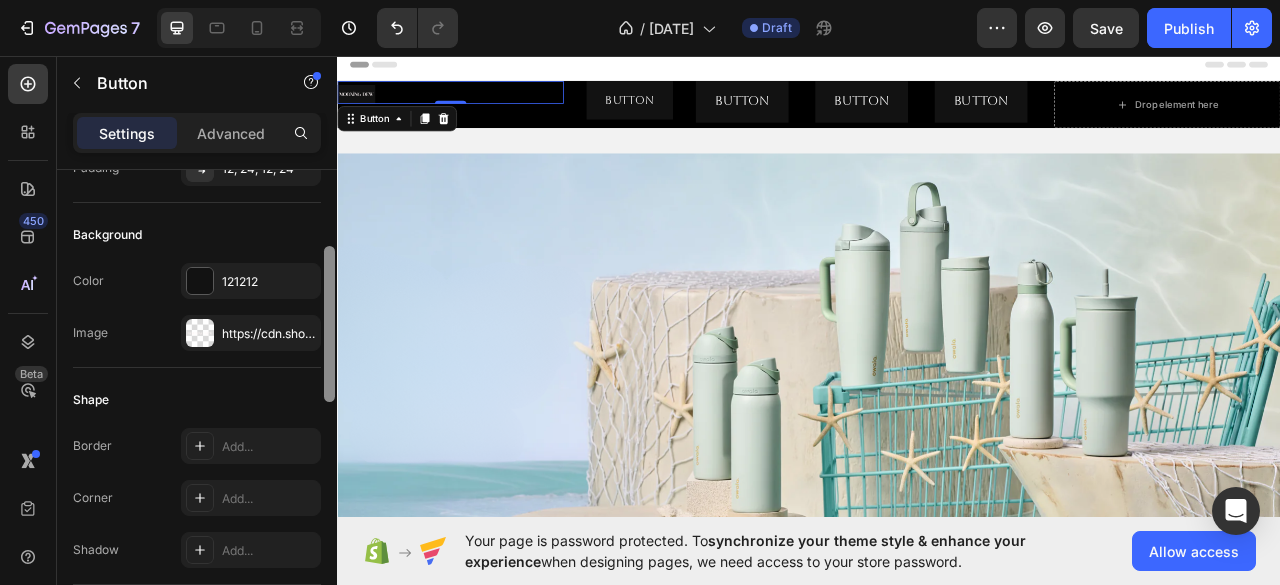 scroll, scrollTop: 177, scrollLeft: 0, axis: vertical 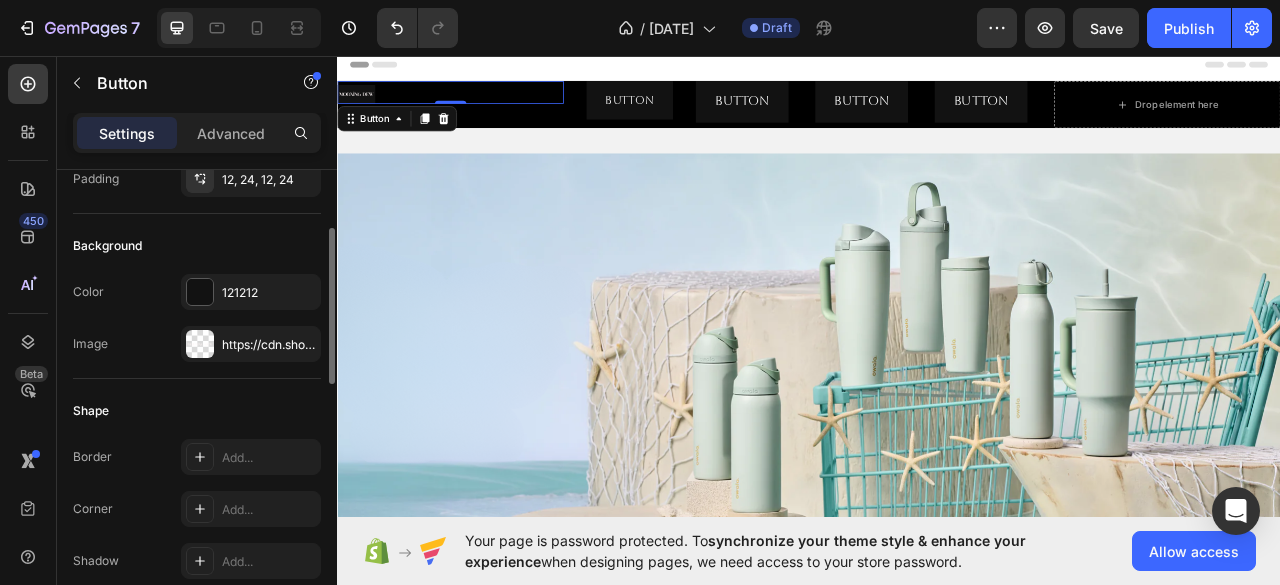 click on "Button" at bounding box center [413, 137] 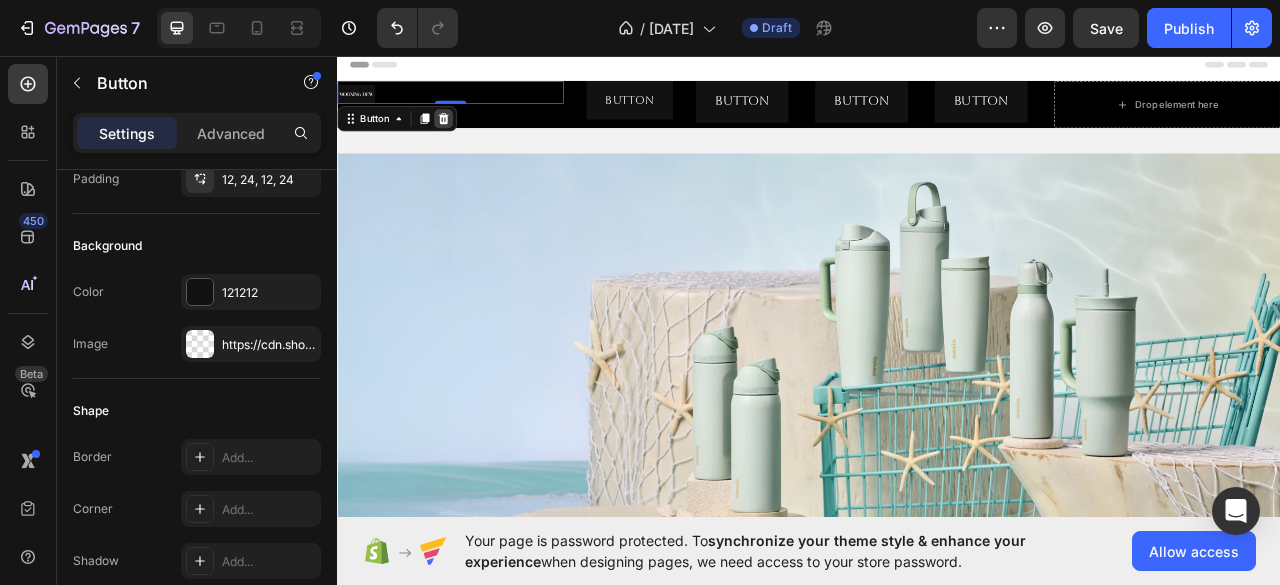 click 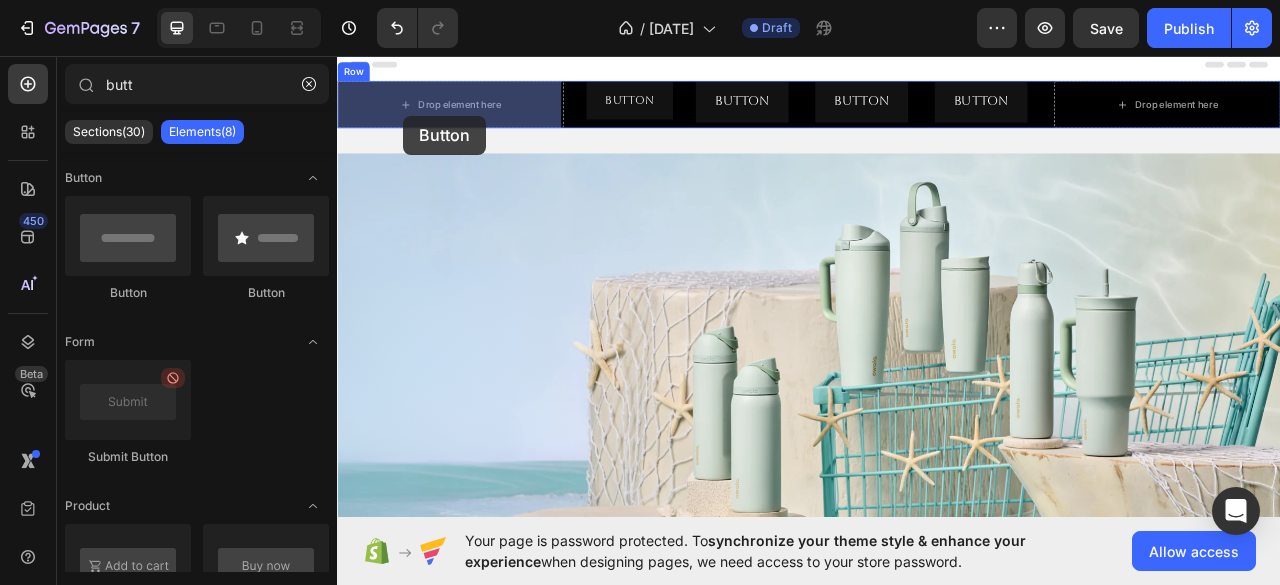 drag, startPoint x: 465, startPoint y: 291, endPoint x: 444, endPoint y: 125, distance: 167.32304 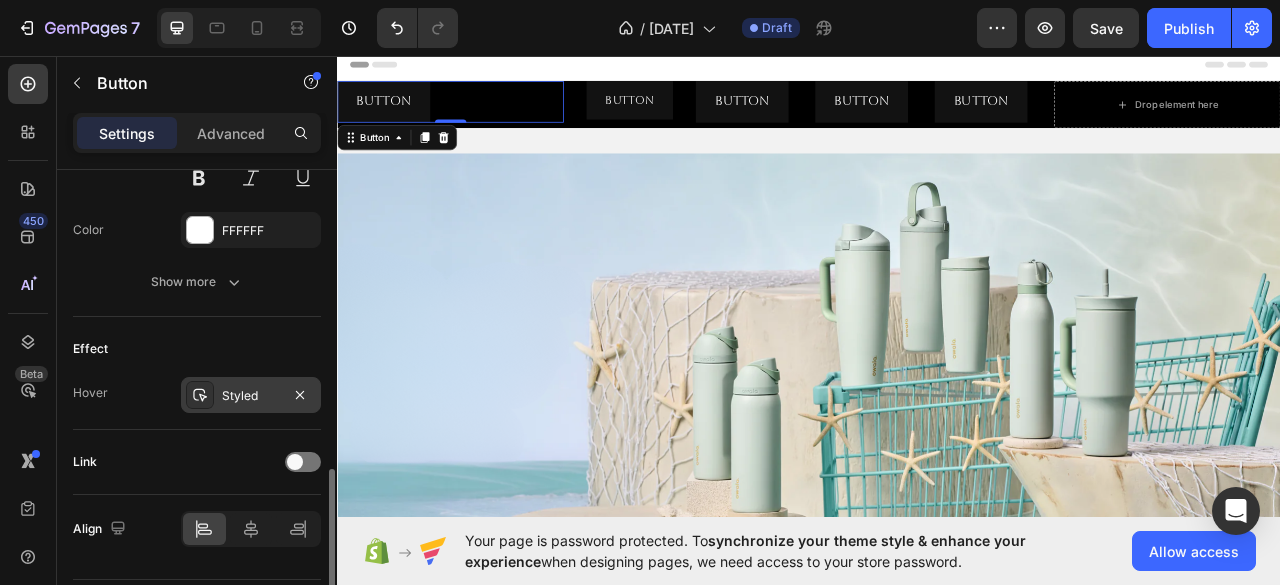 scroll, scrollTop: 957, scrollLeft: 0, axis: vertical 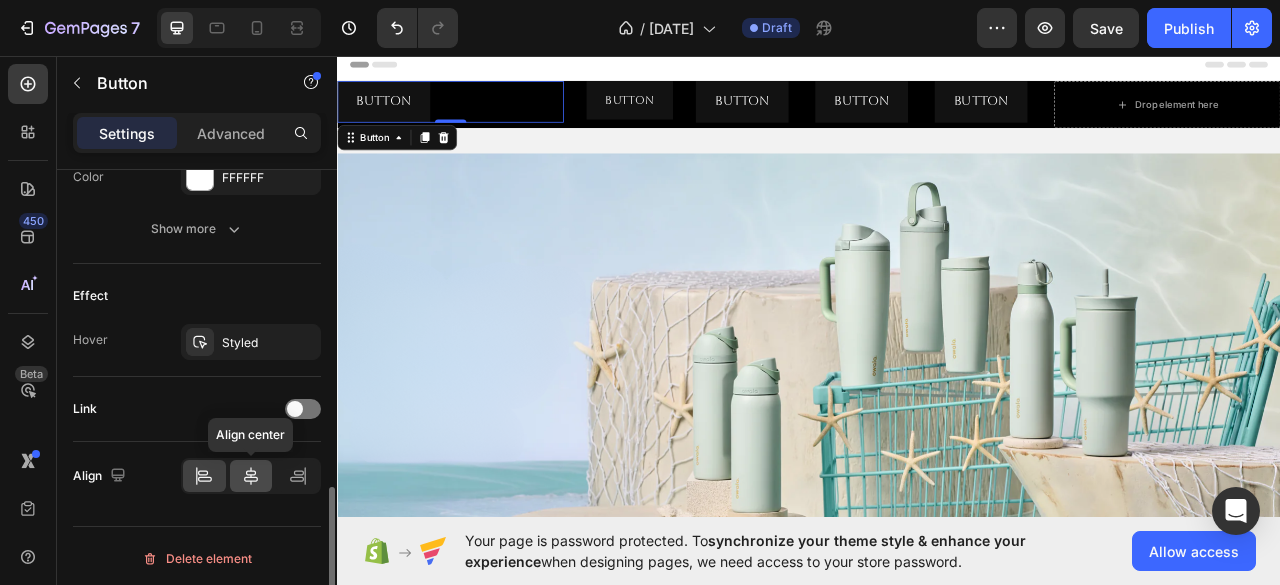 click 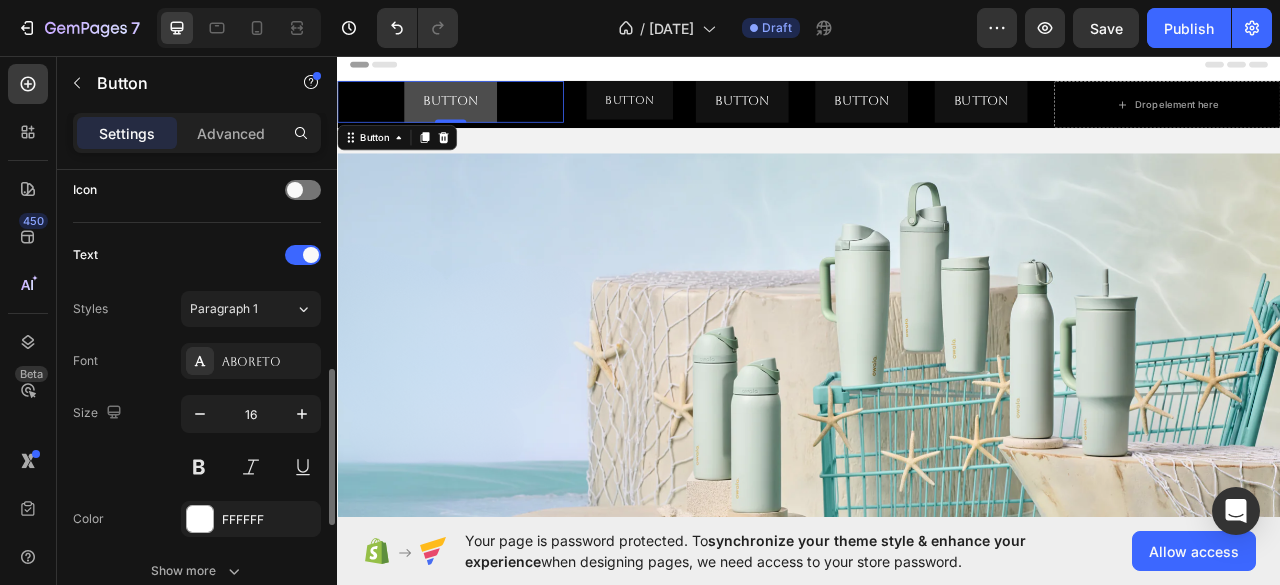 scroll, scrollTop: 612, scrollLeft: 0, axis: vertical 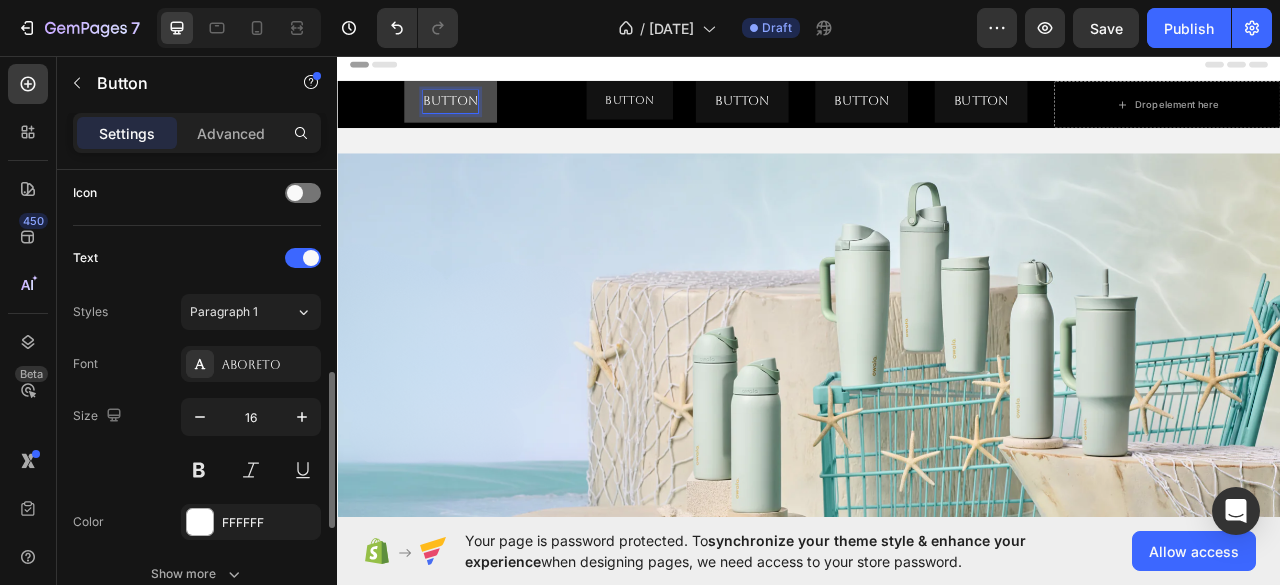 click on "Button" at bounding box center [481, 115] 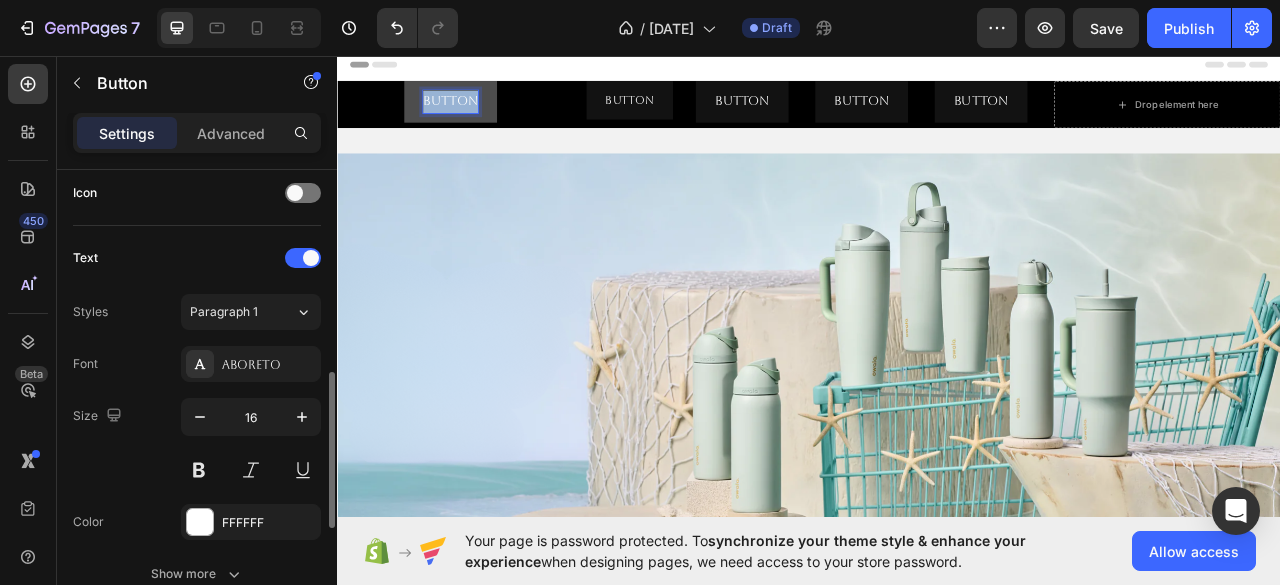 click on "Button" at bounding box center [481, 115] 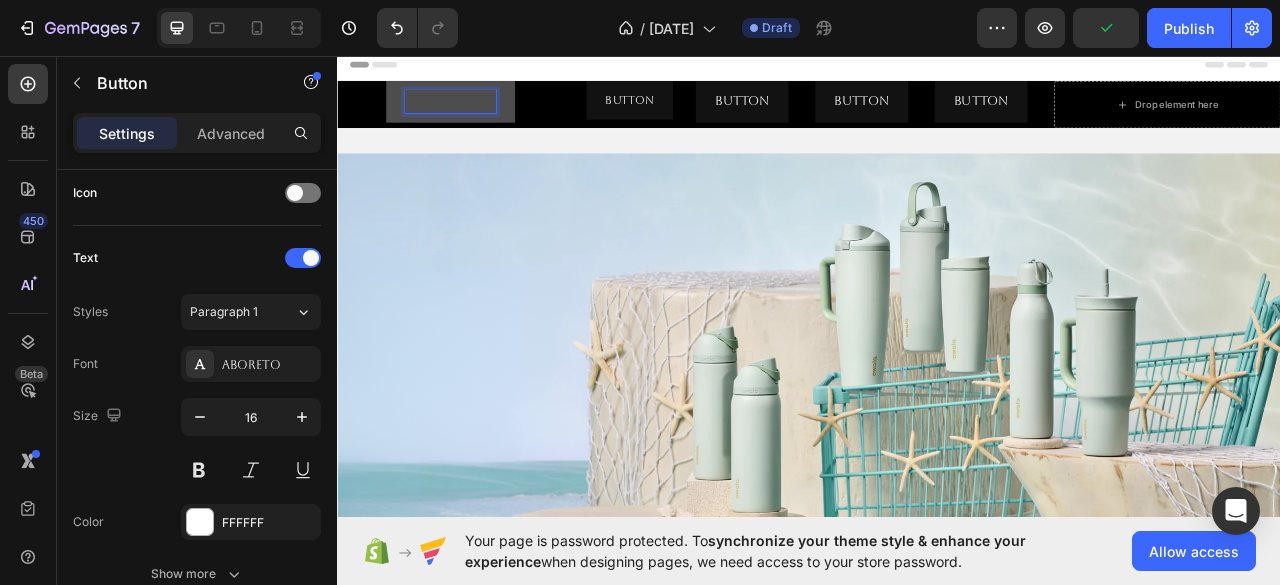 click at bounding box center [481, 115] 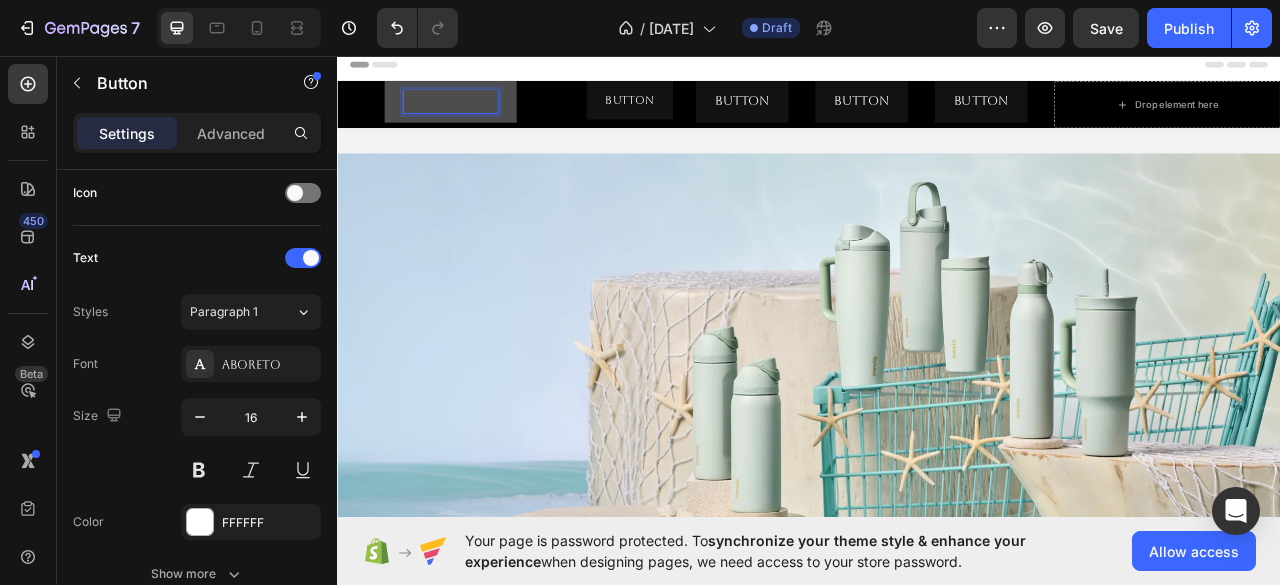click at bounding box center (481, 115) 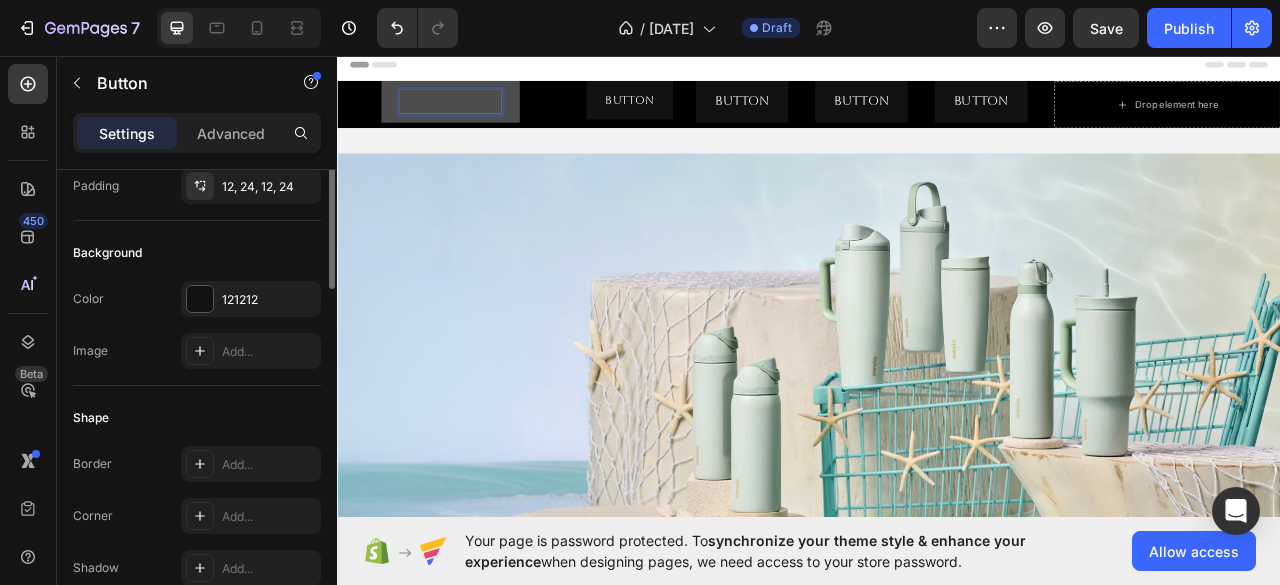 scroll, scrollTop: 92, scrollLeft: 0, axis: vertical 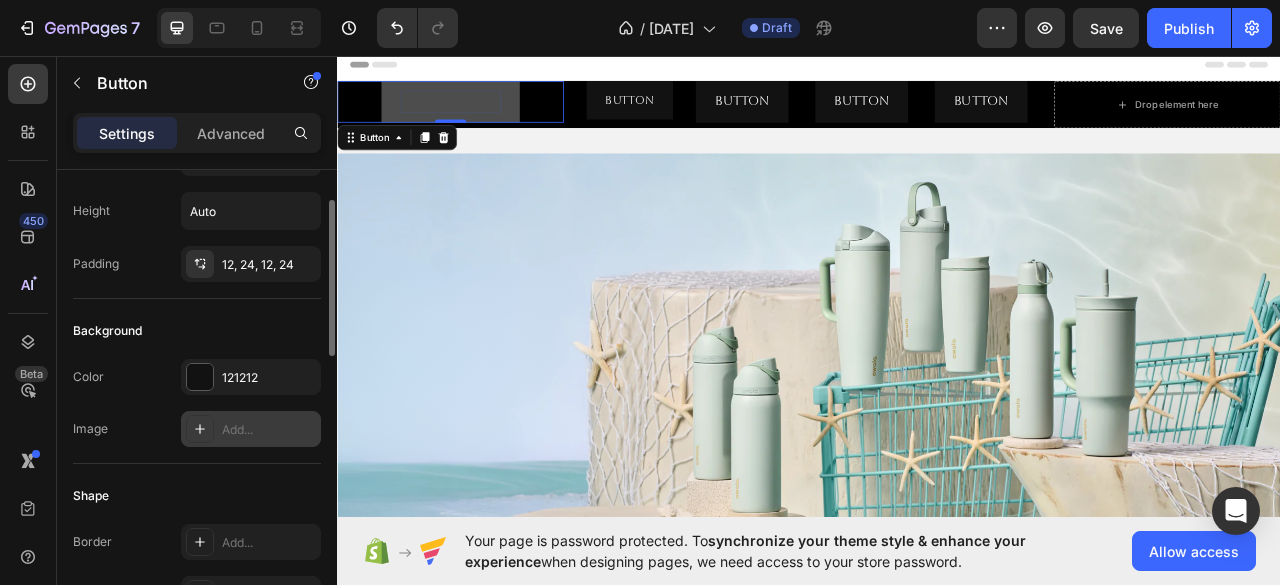 click on "Add..." at bounding box center (251, 429) 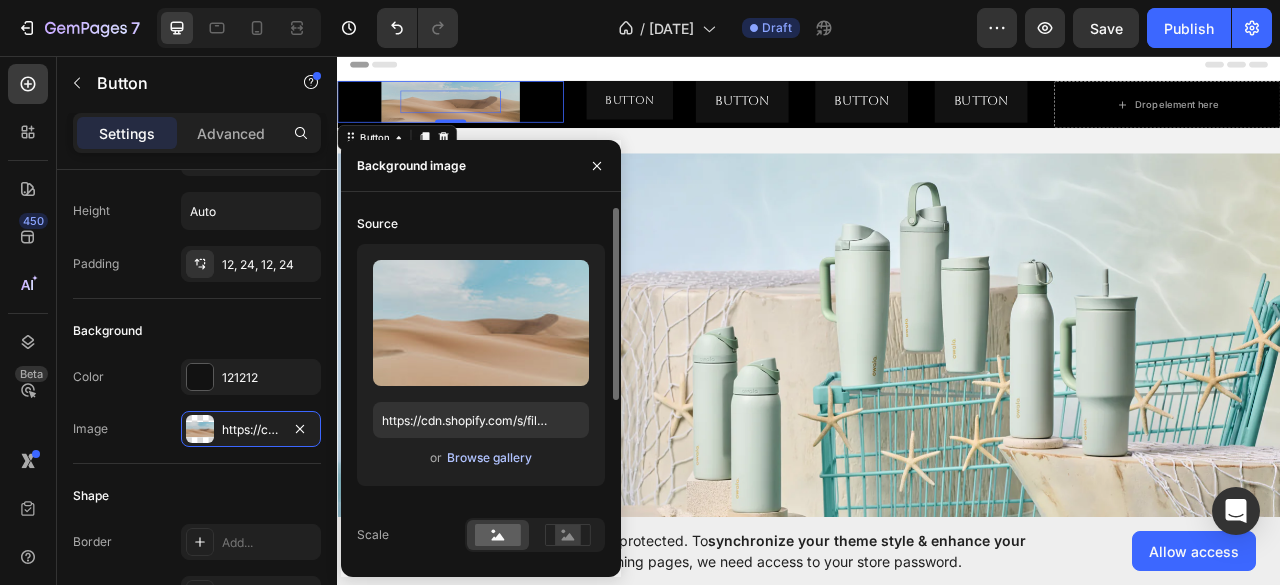 click on "Browse gallery" at bounding box center (489, 458) 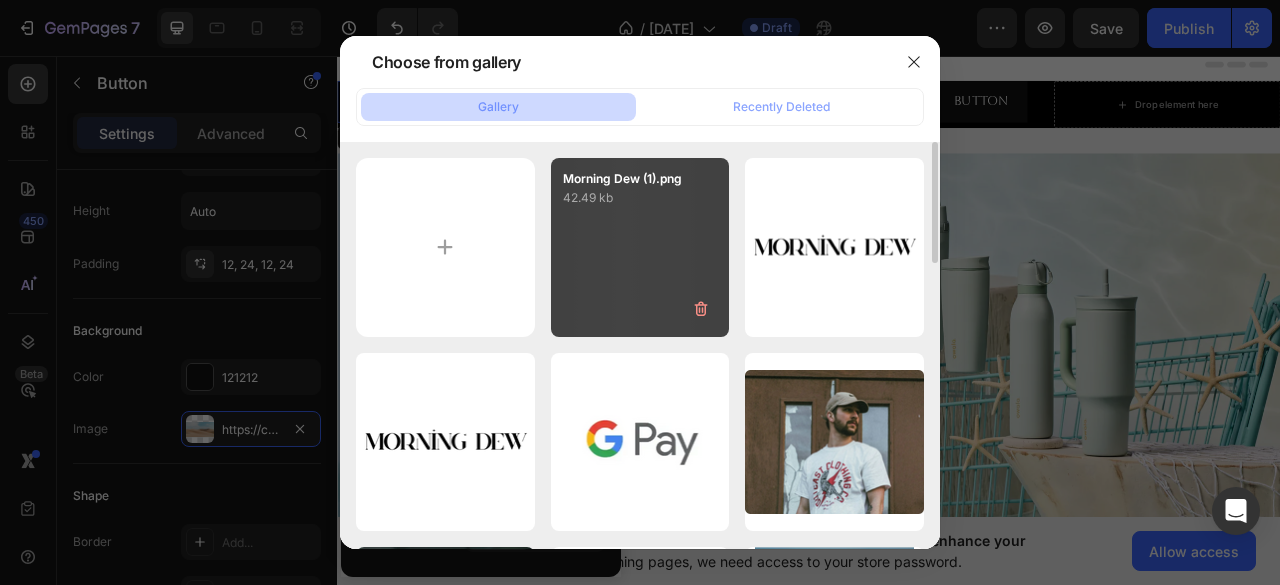 click on "[FILENAME] [SIZE]" at bounding box center (640, 247) 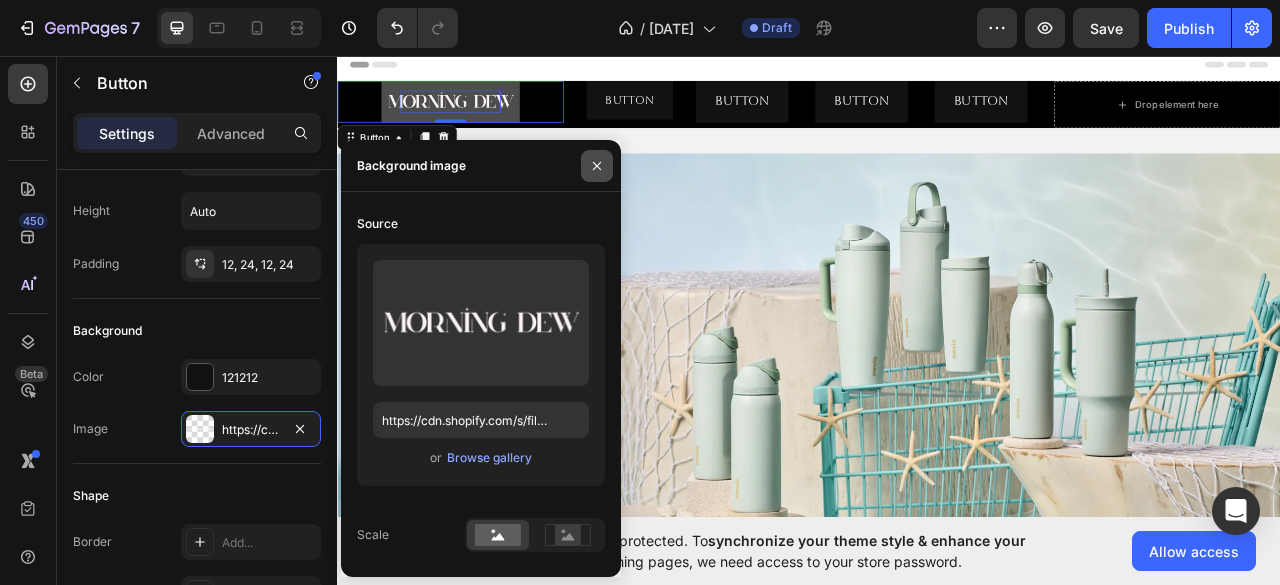click 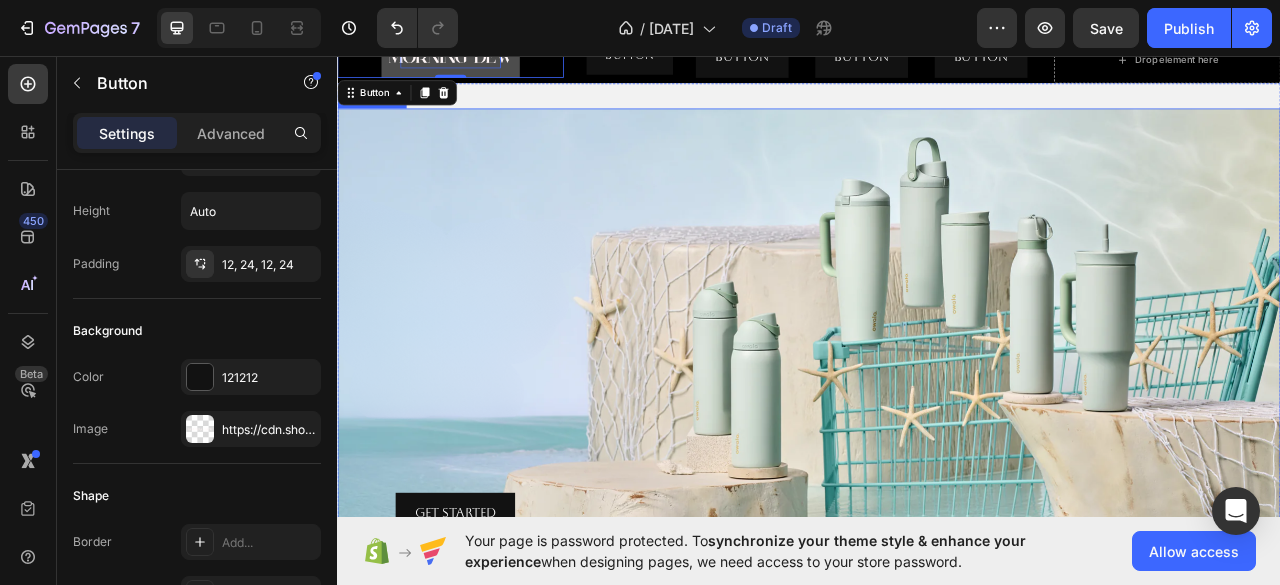 scroll, scrollTop: 0, scrollLeft: 0, axis: both 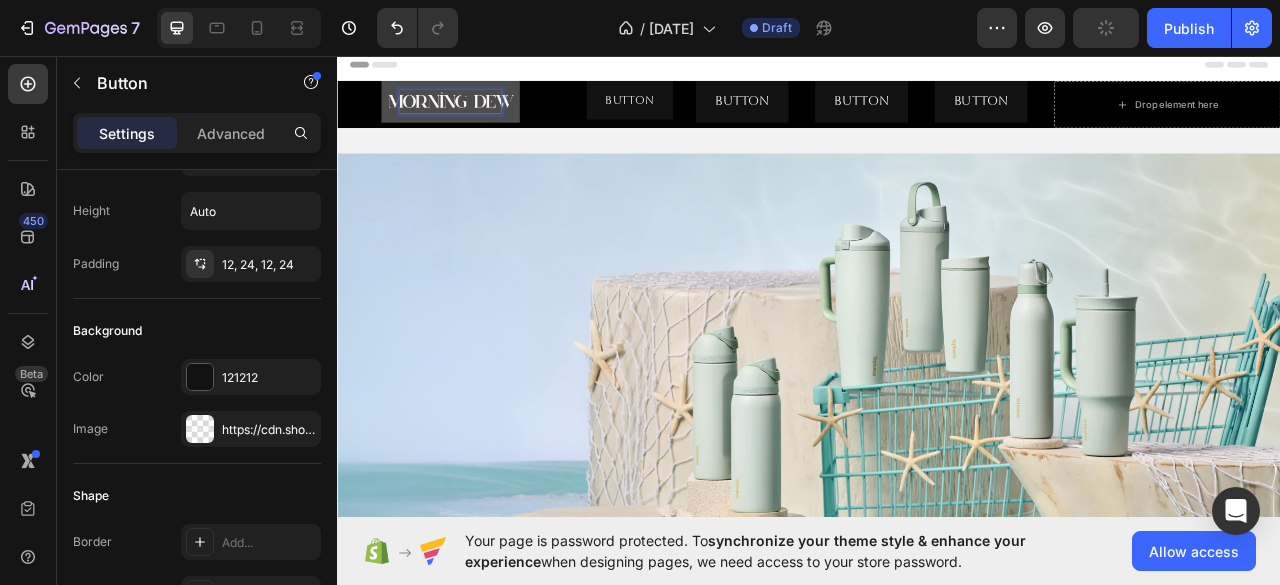 click at bounding box center [481, 115] 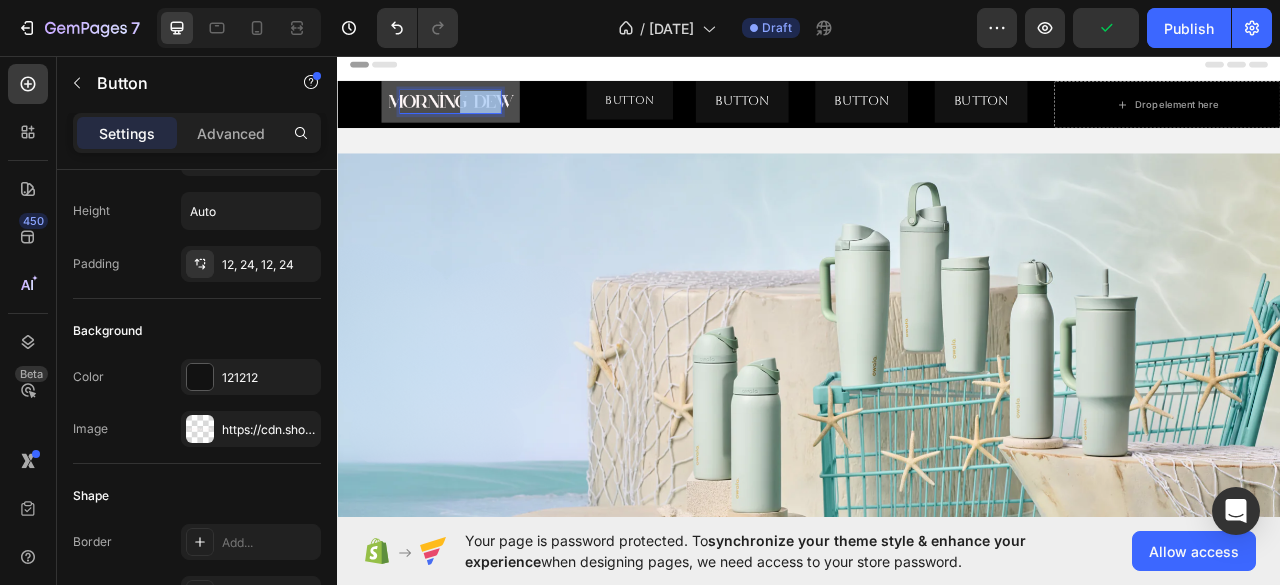 click at bounding box center [481, 115] 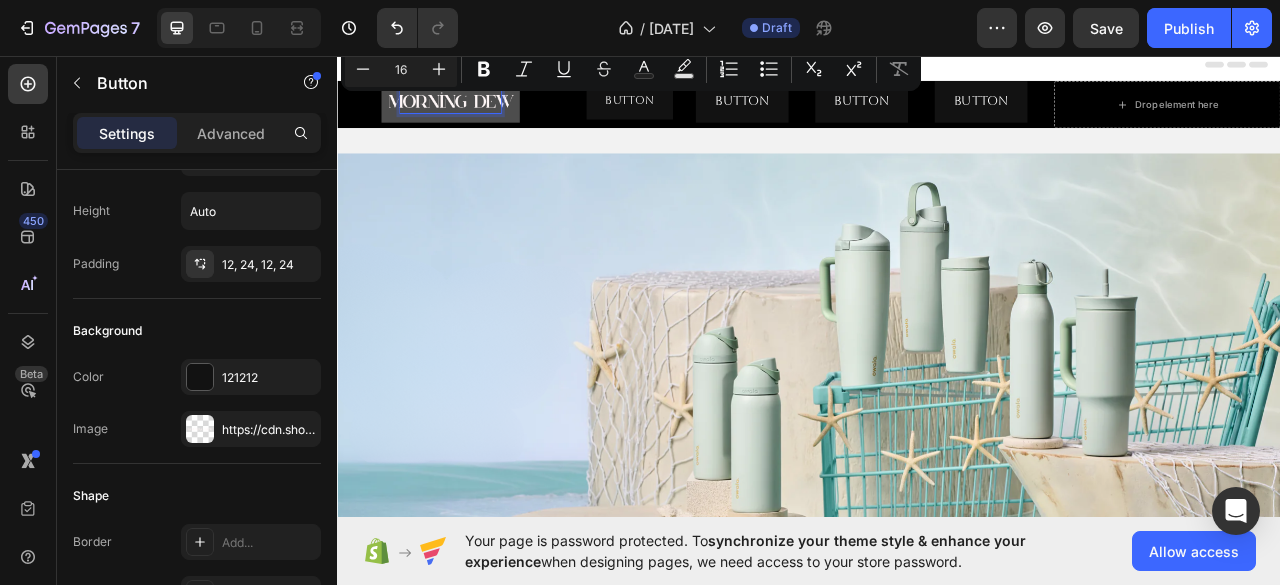 click at bounding box center [481, 115] 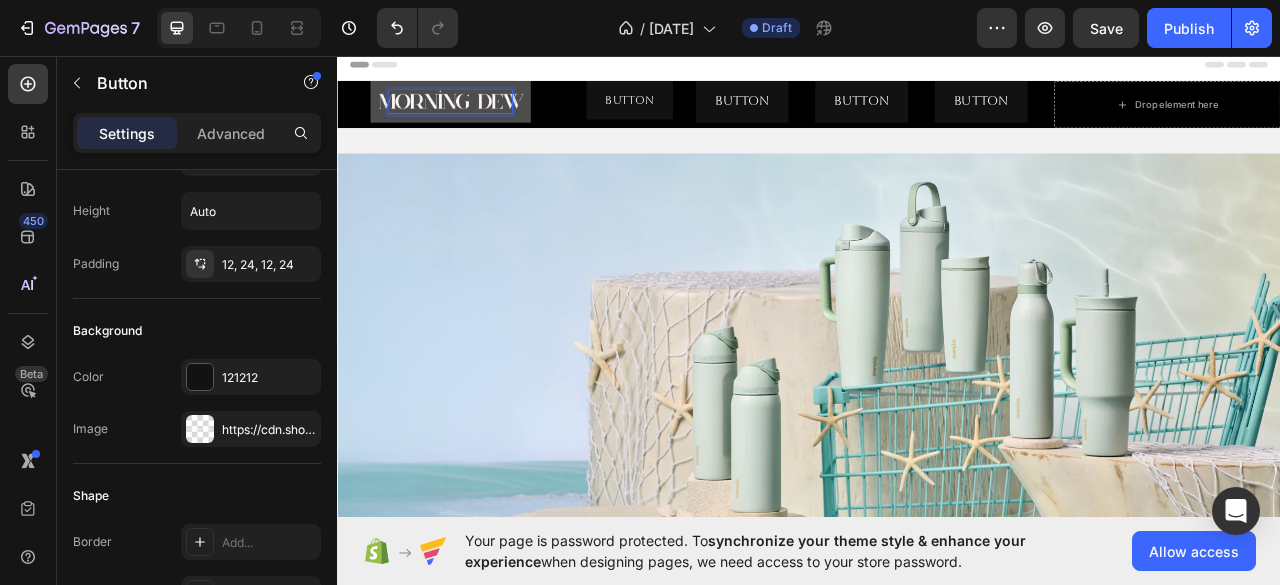 click at bounding box center (481, 115) 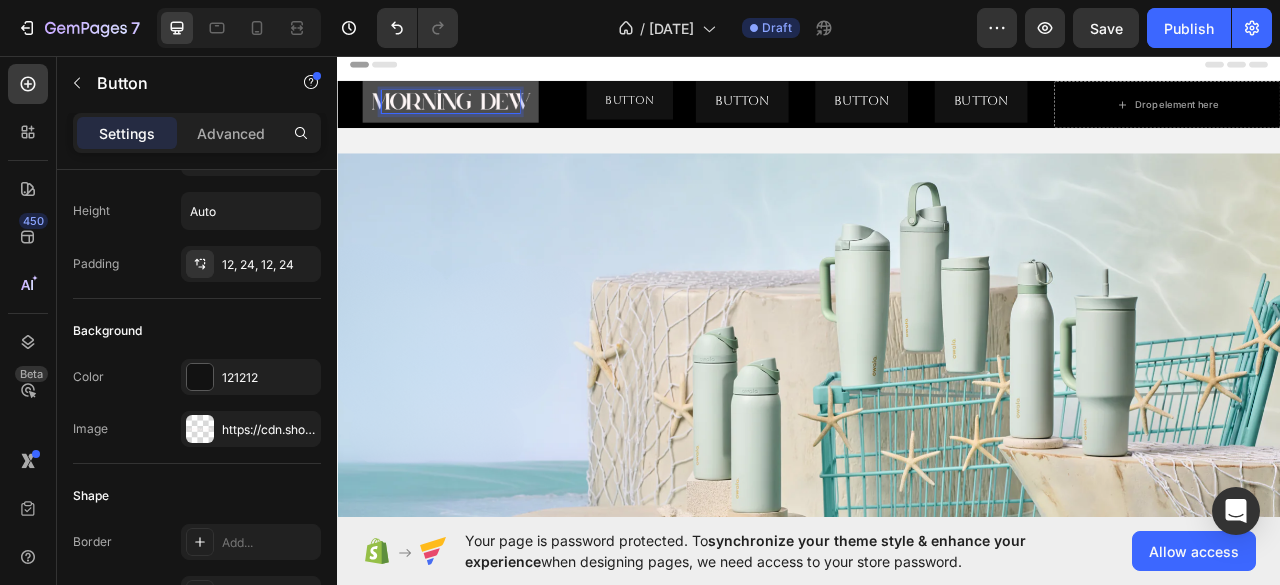click at bounding box center (481, 115) 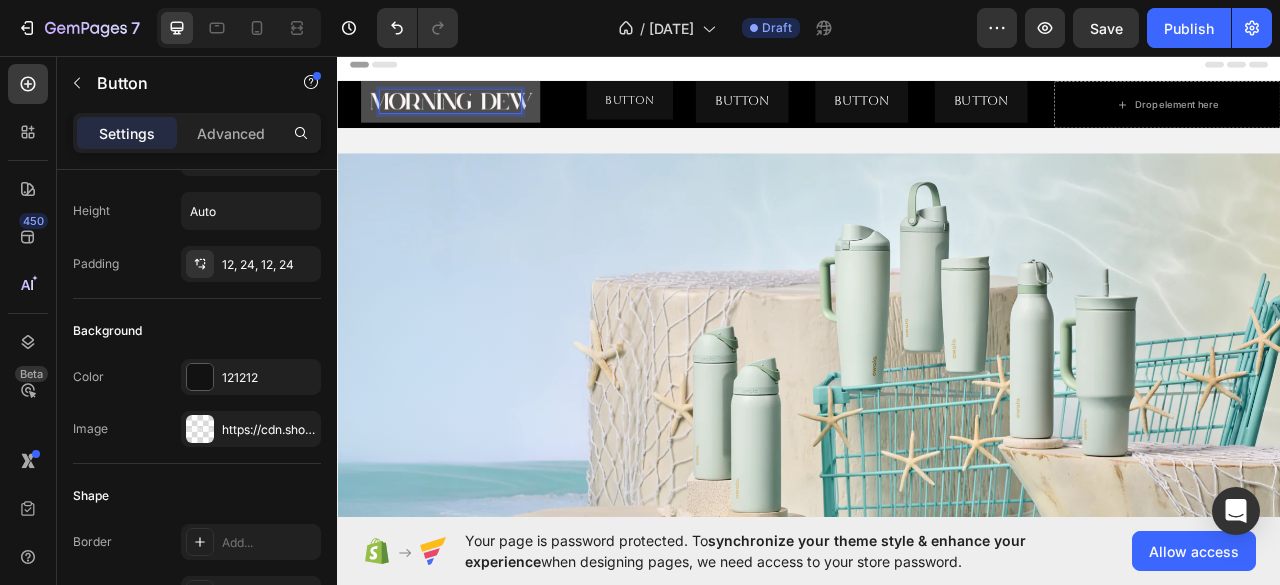 click at bounding box center [481, 115] 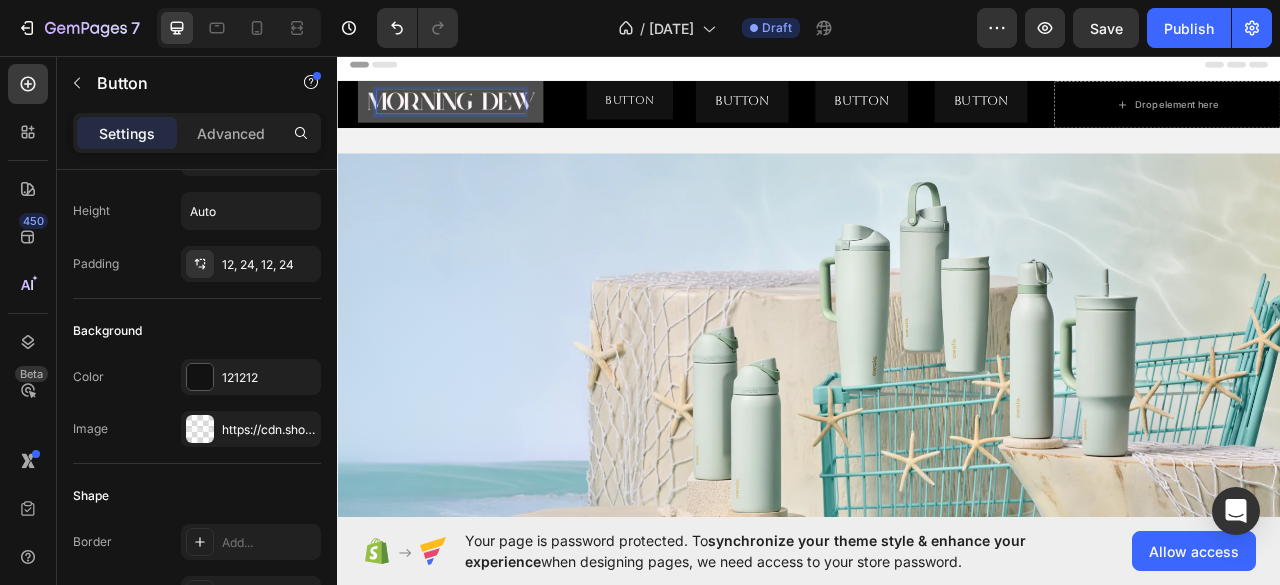 click at bounding box center [481, 115] 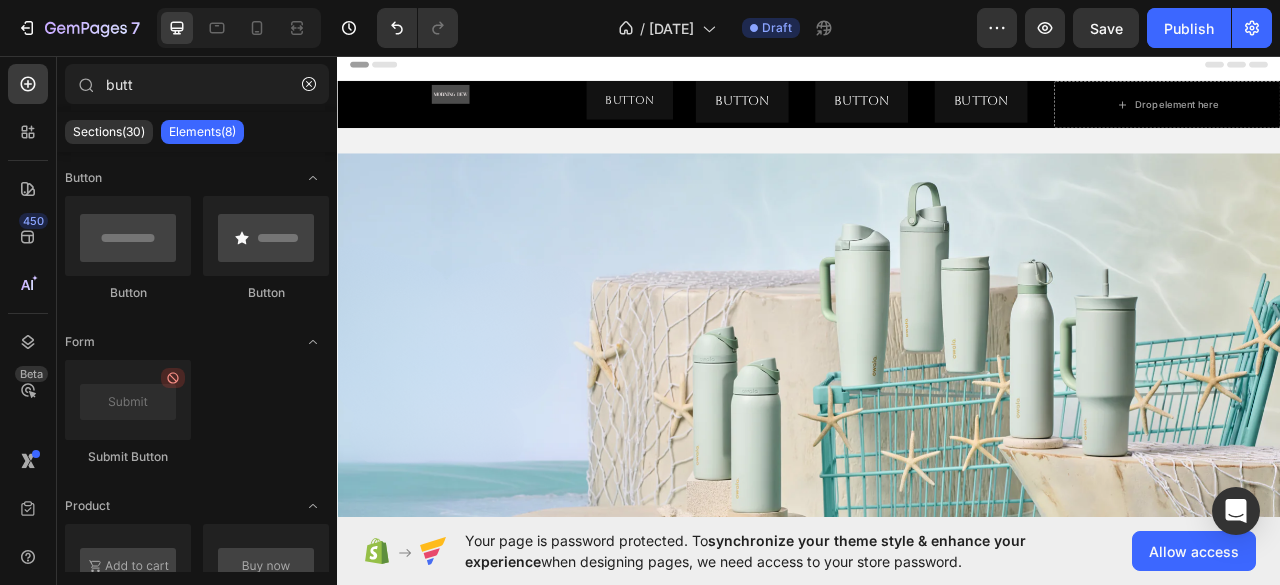 click on "Header" at bounding box center (937, 68) 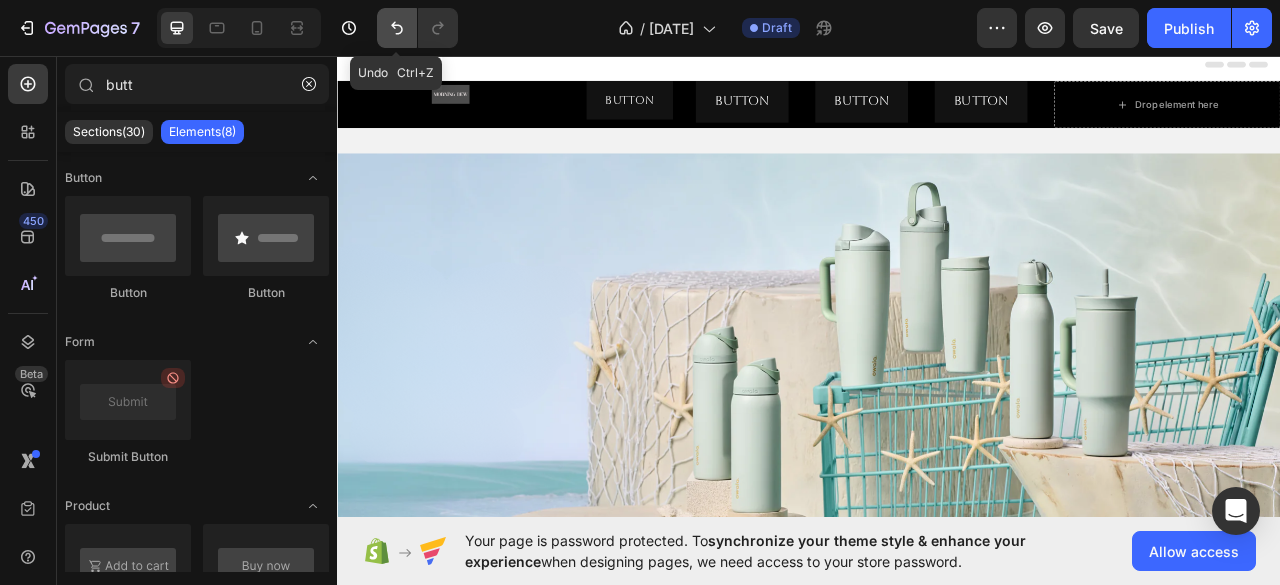 click 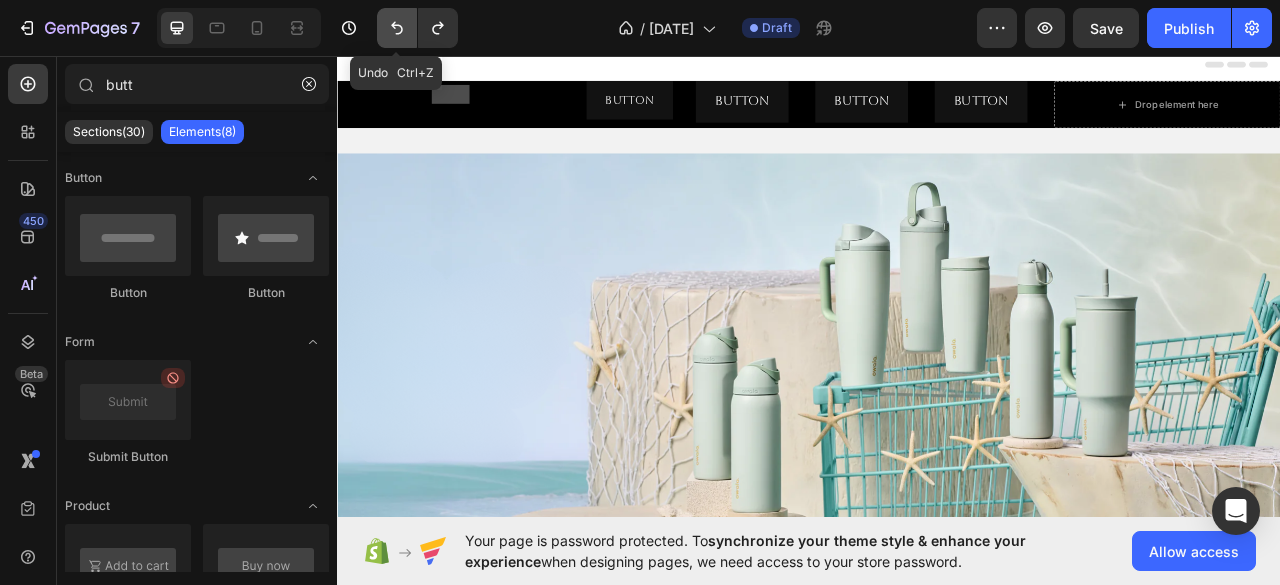 click 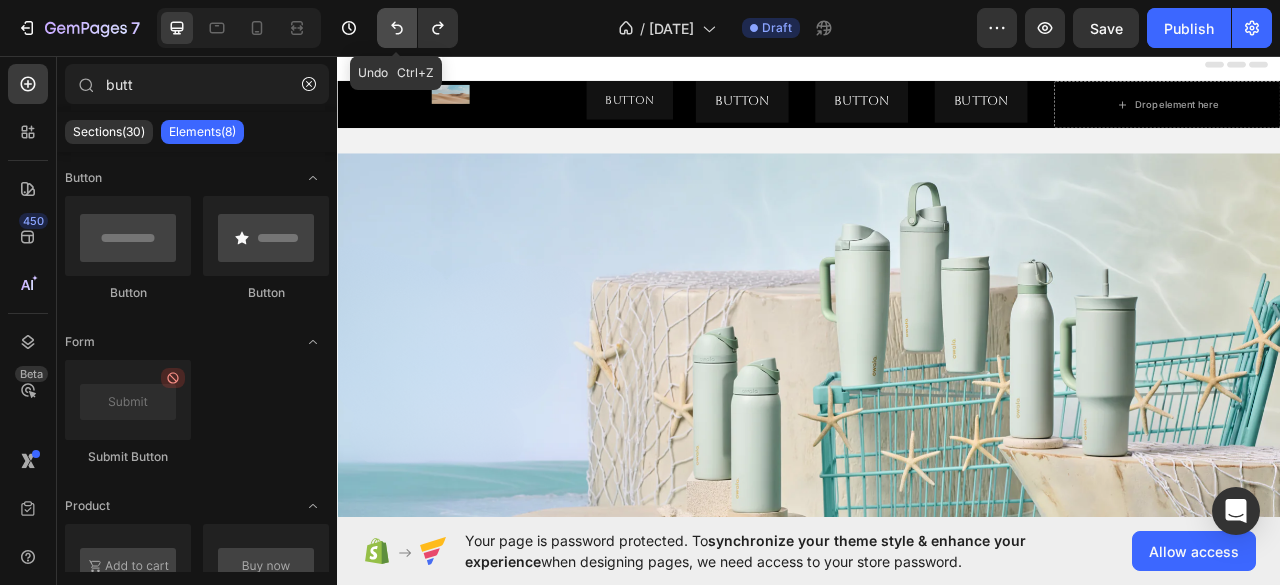 click 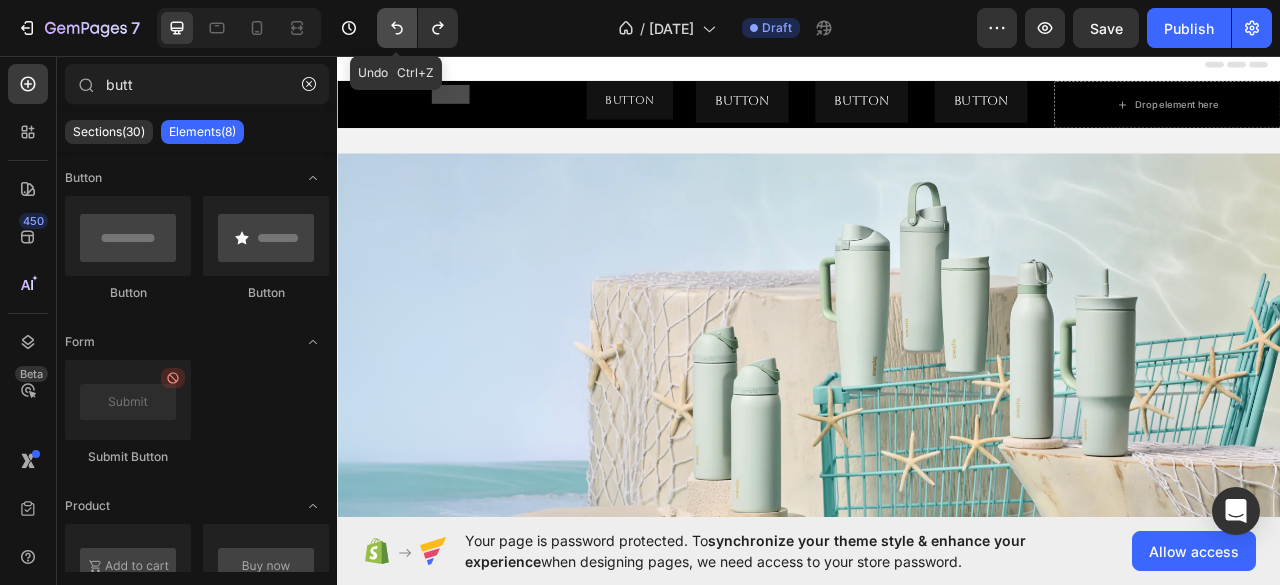click 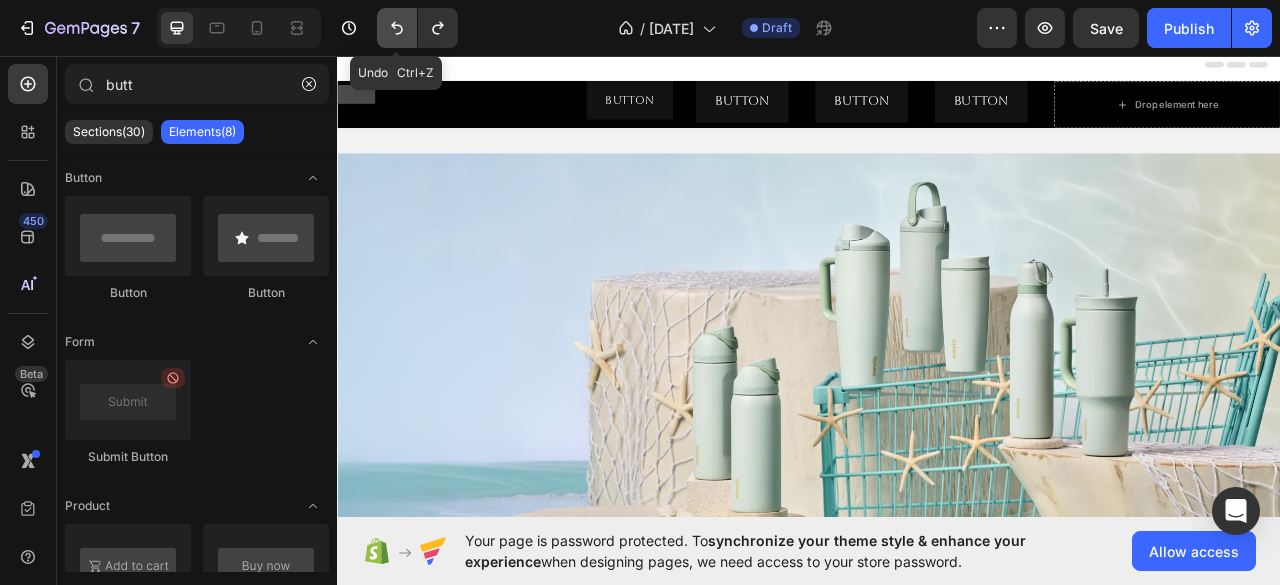 click 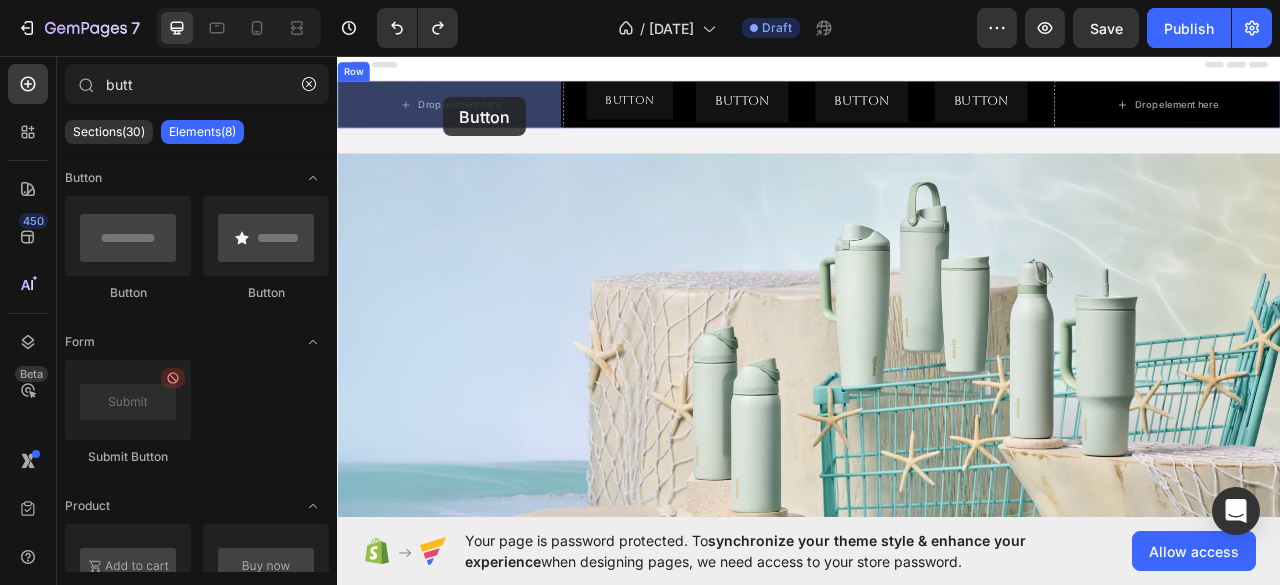 drag, startPoint x: 490, startPoint y: 283, endPoint x: 463, endPoint y: 106, distance: 179.04749 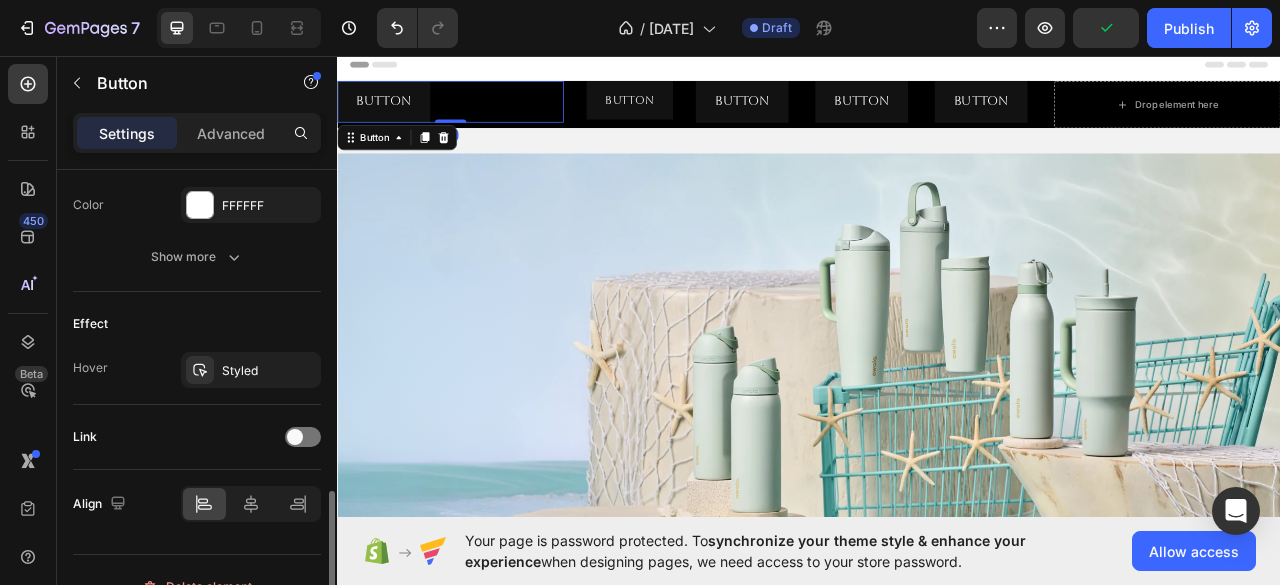 scroll, scrollTop: 939, scrollLeft: 0, axis: vertical 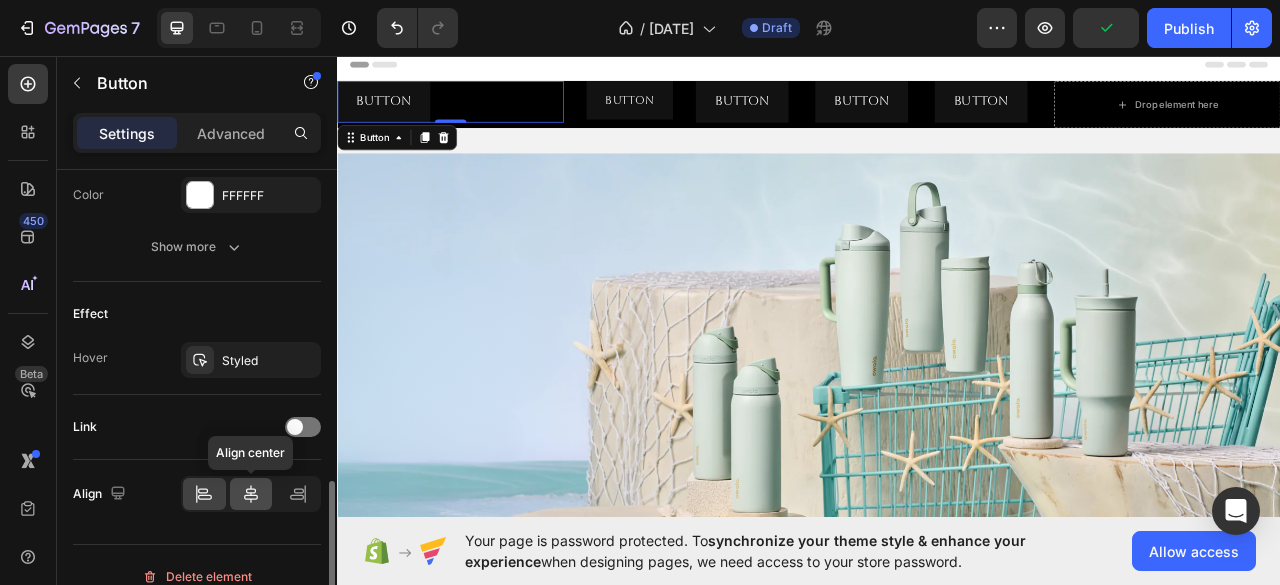 click 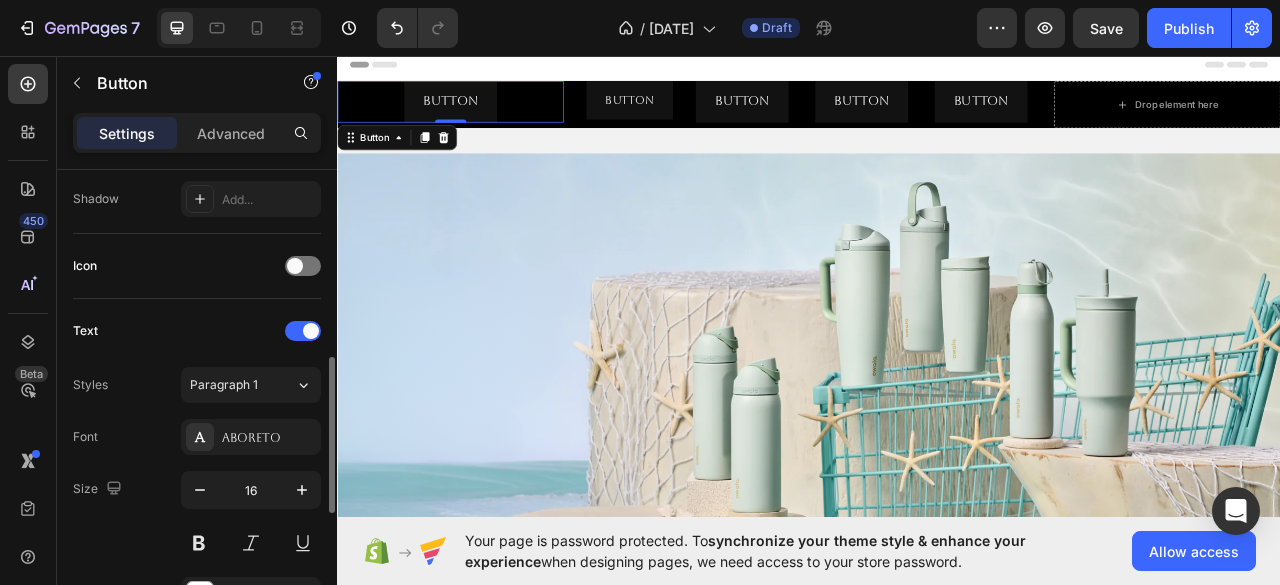 scroll, scrollTop: 546, scrollLeft: 0, axis: vertical 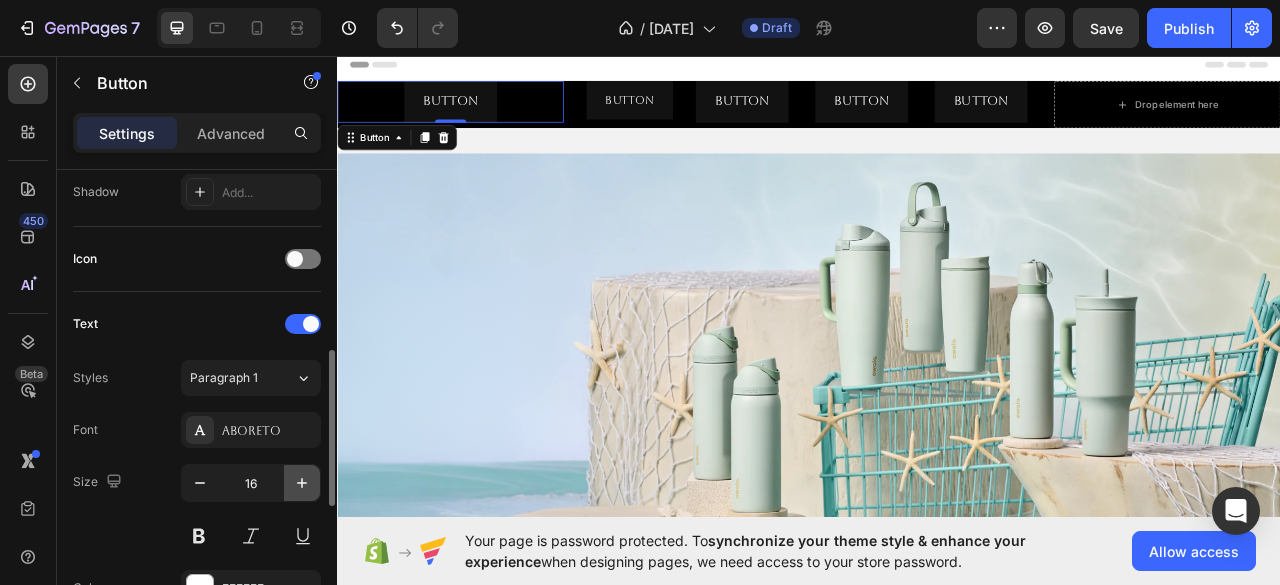 click 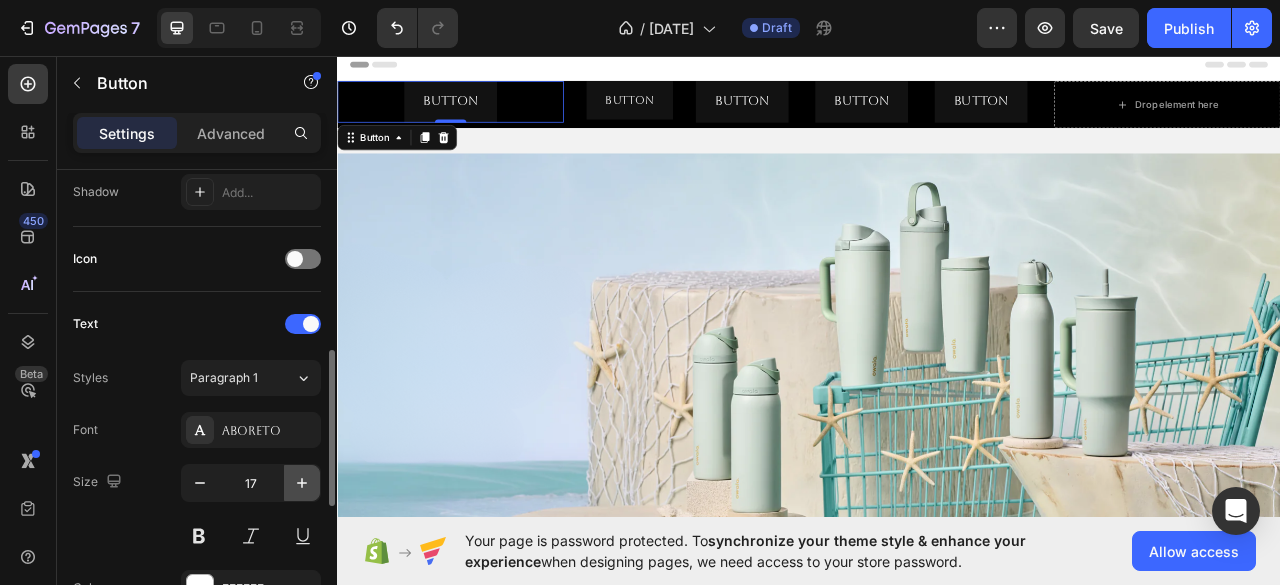 click 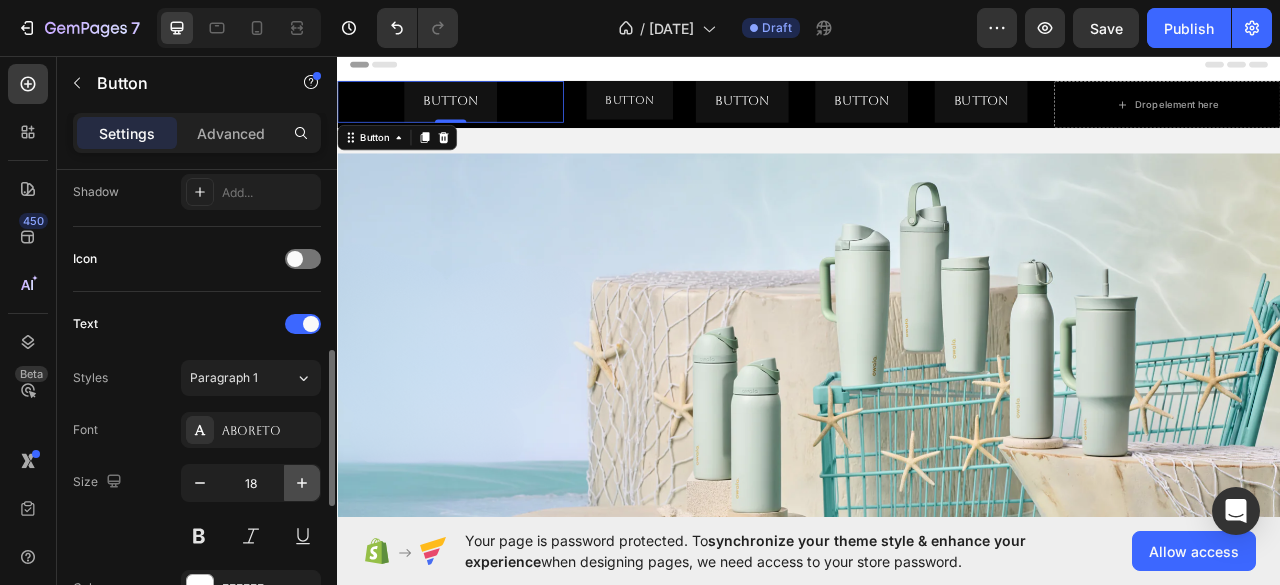 click 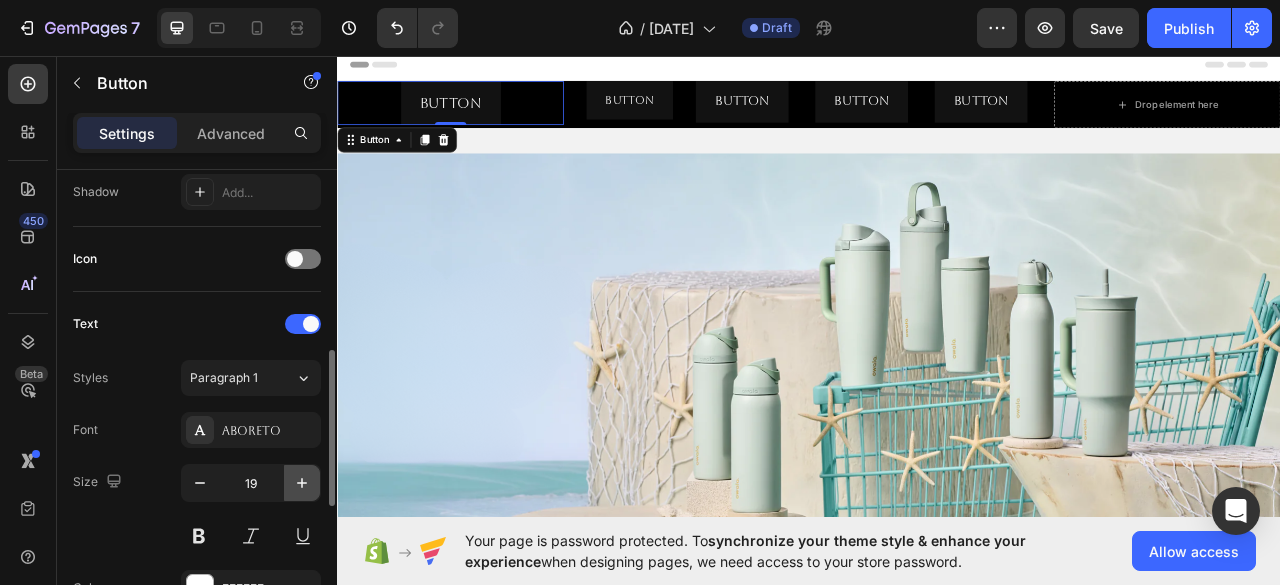 click 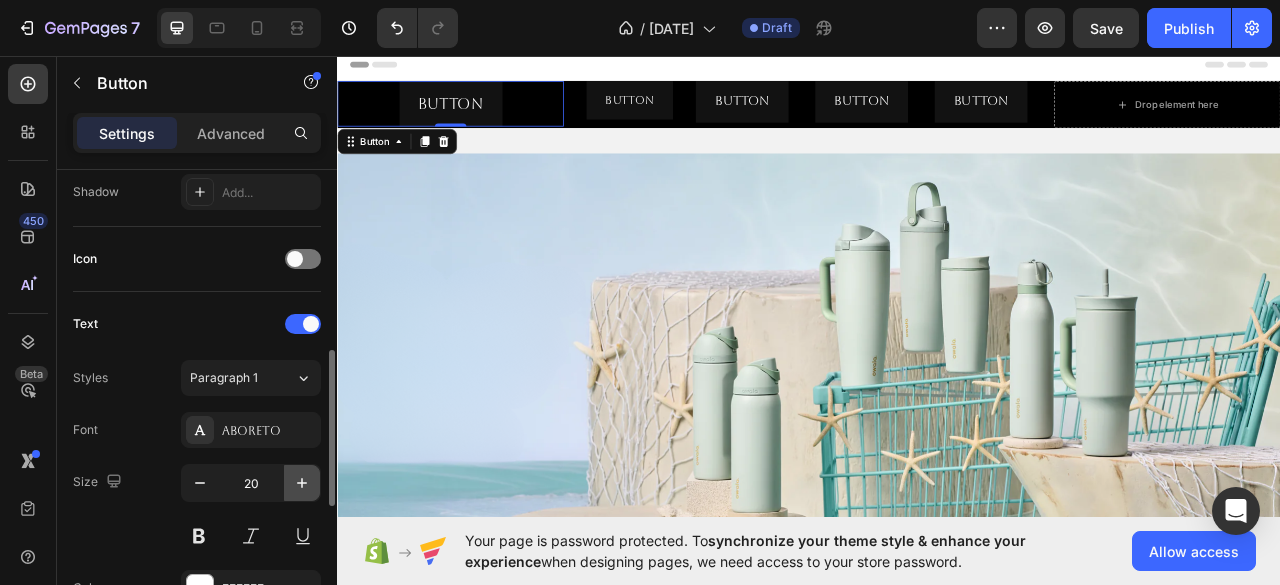click 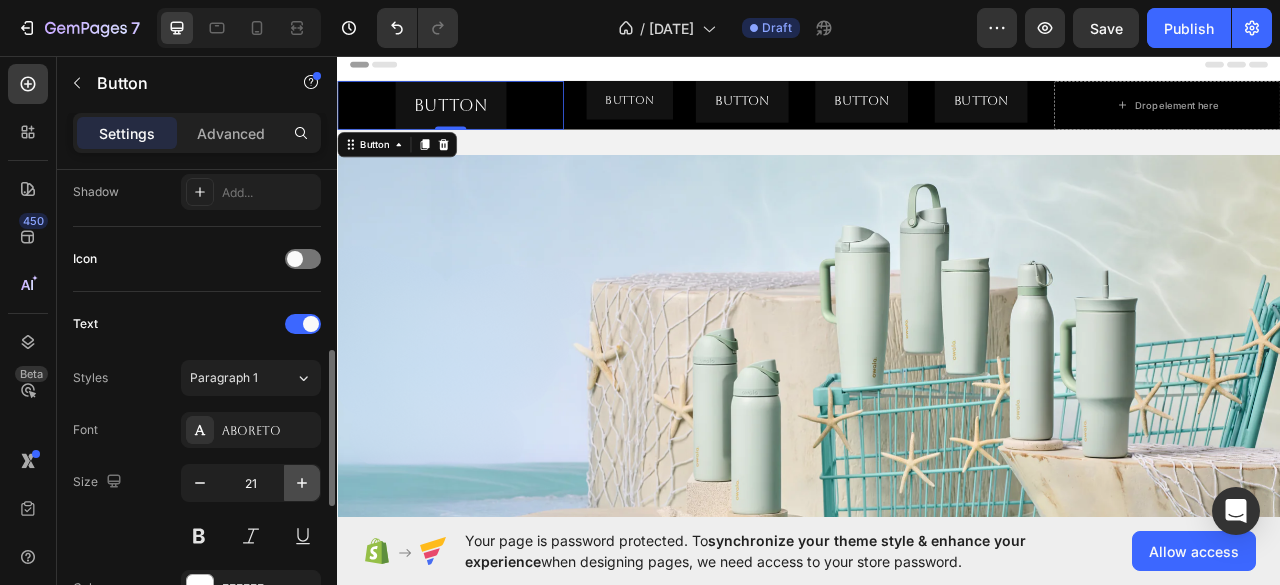 click 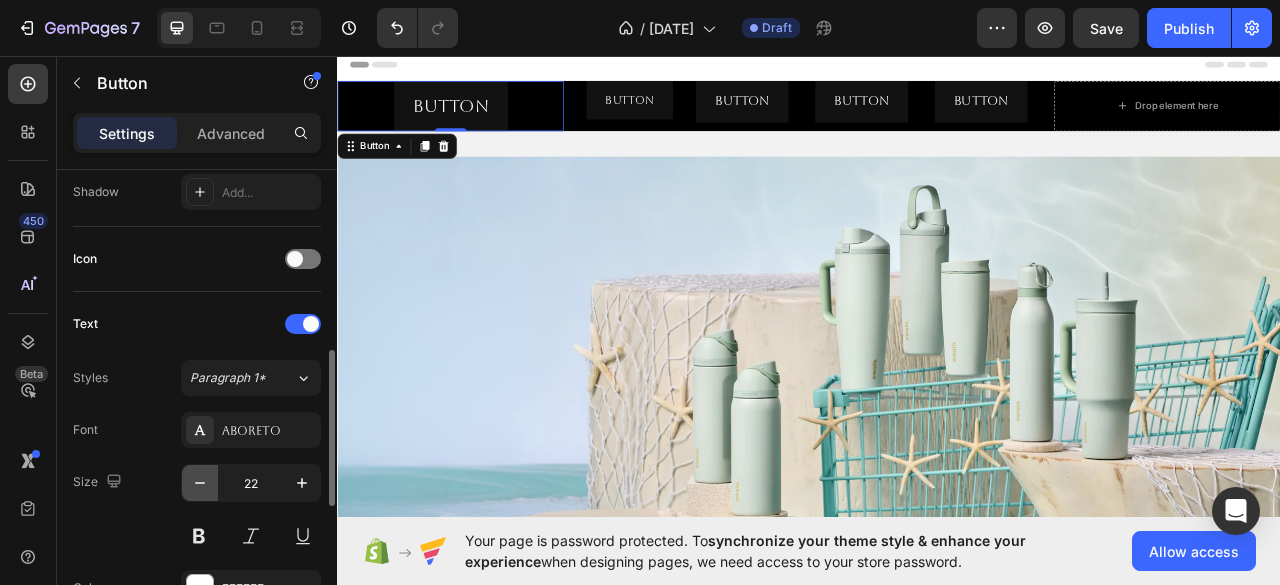 click 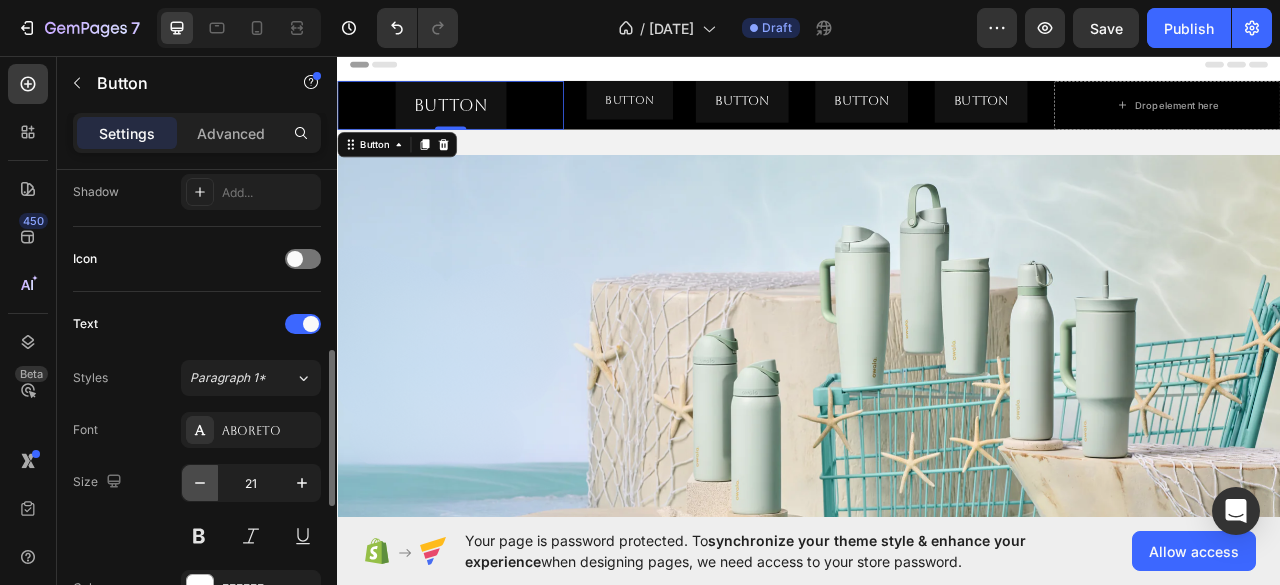 click 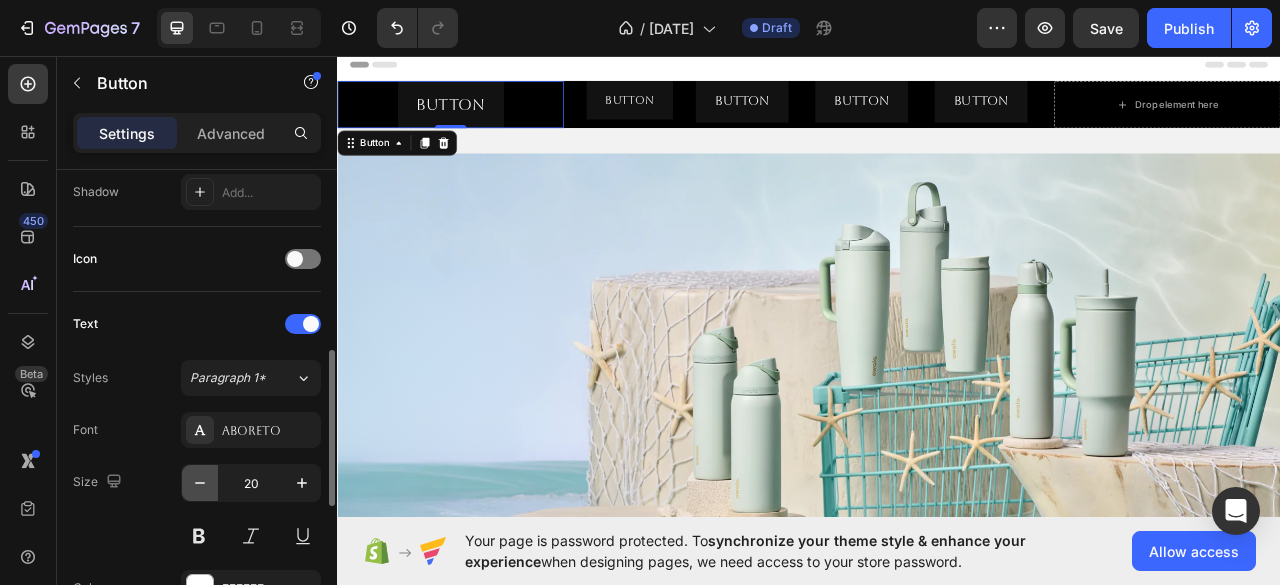 click 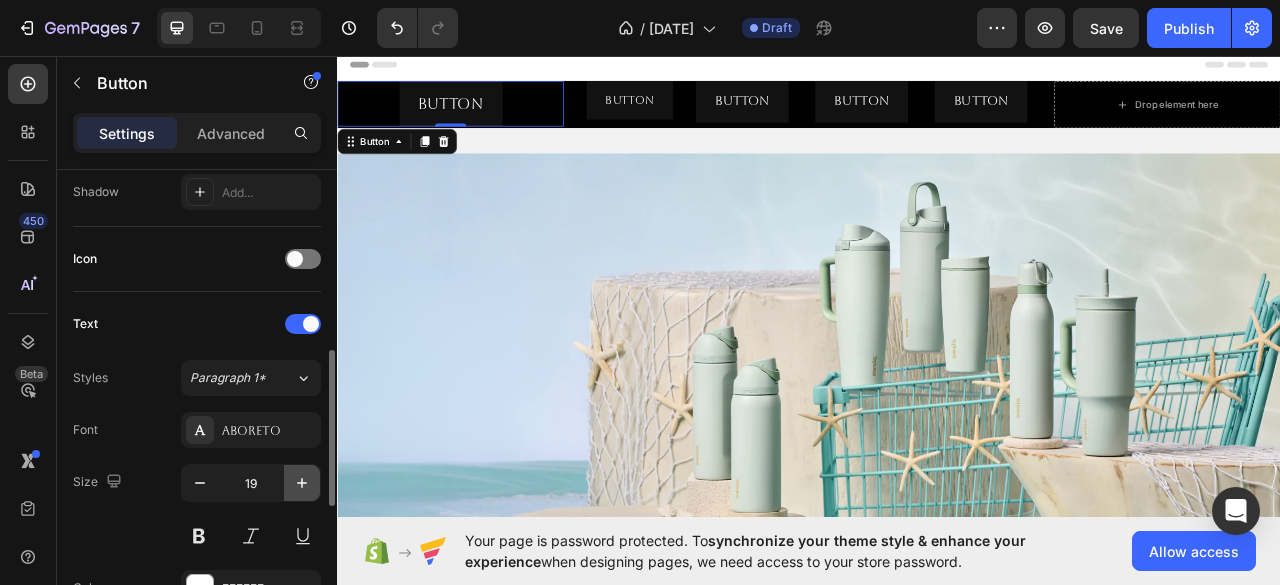 click 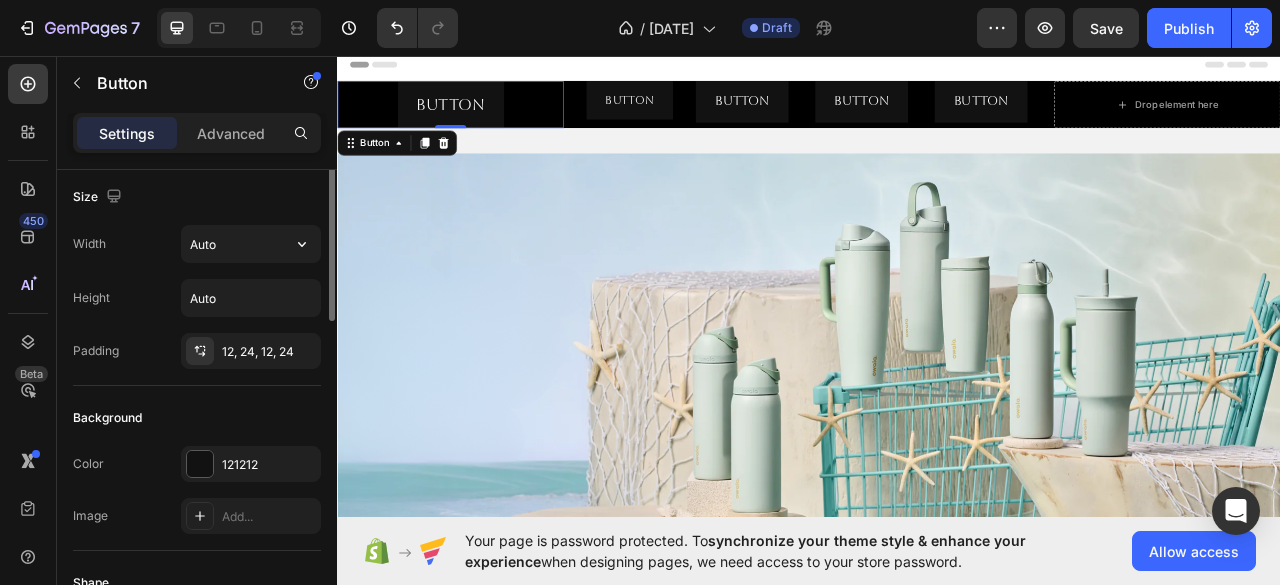scroll, scrollTop: 0, scrollLeft: 0, axis: both 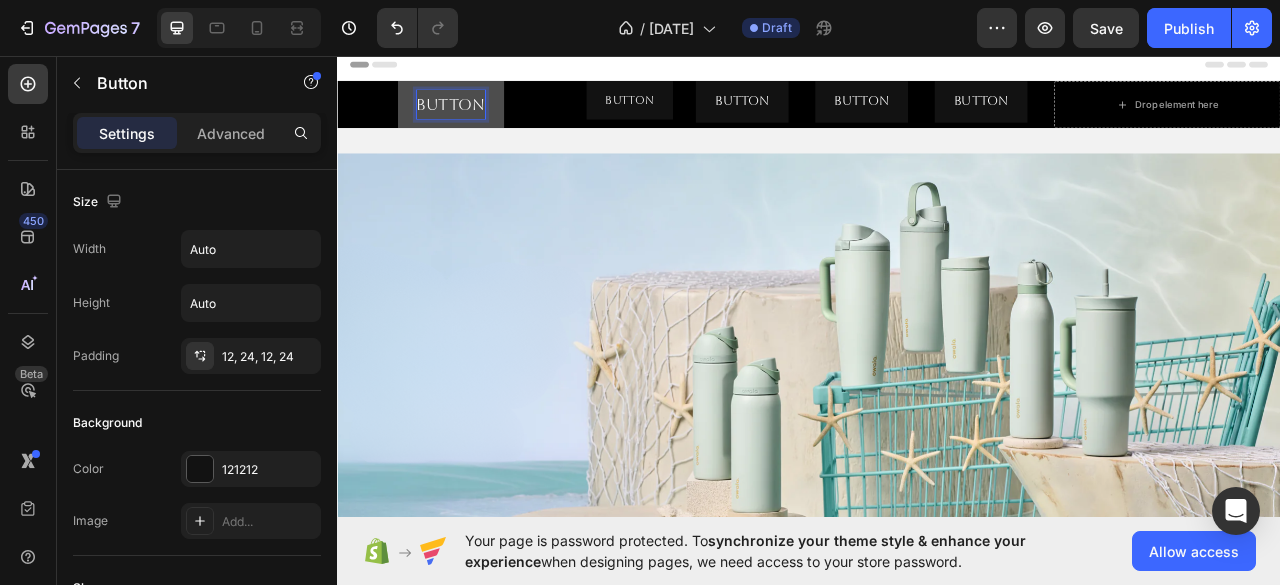 click on "Button" at bounding box center [481, 119] 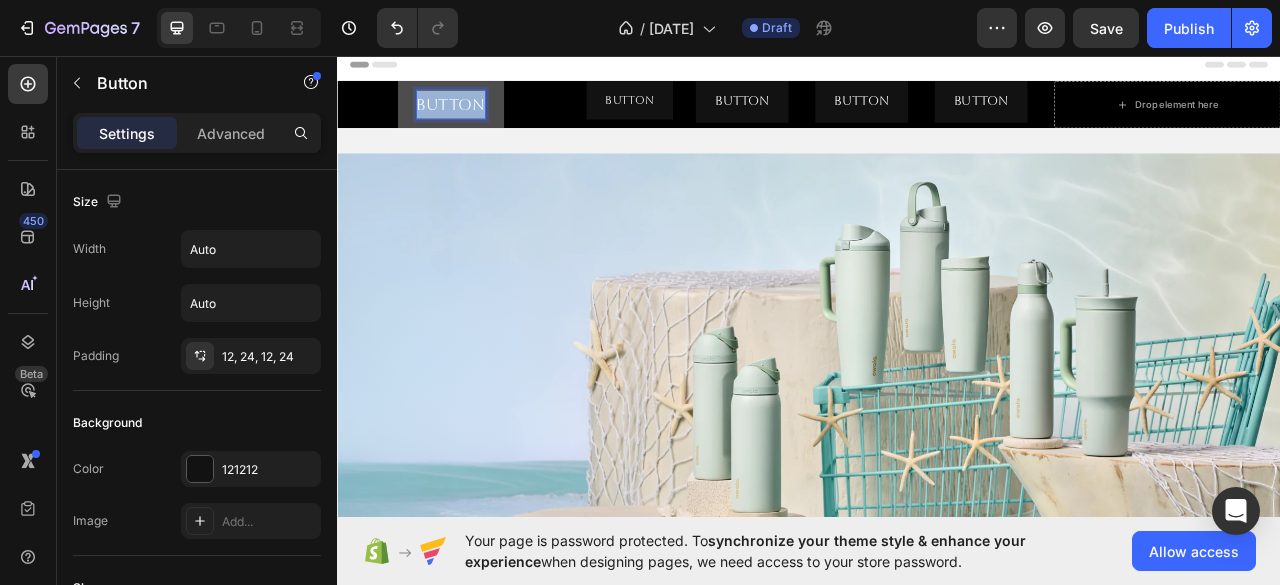 click on "Button" at bounding box center (481, 119) 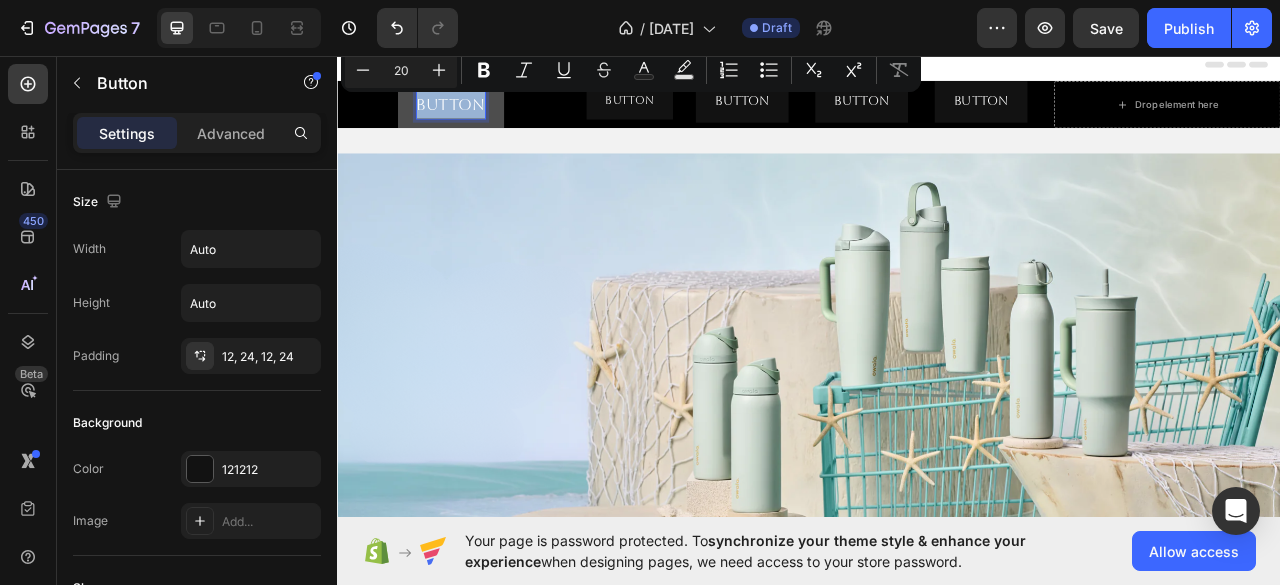 click on "Button" at bounding box center (481, 119) 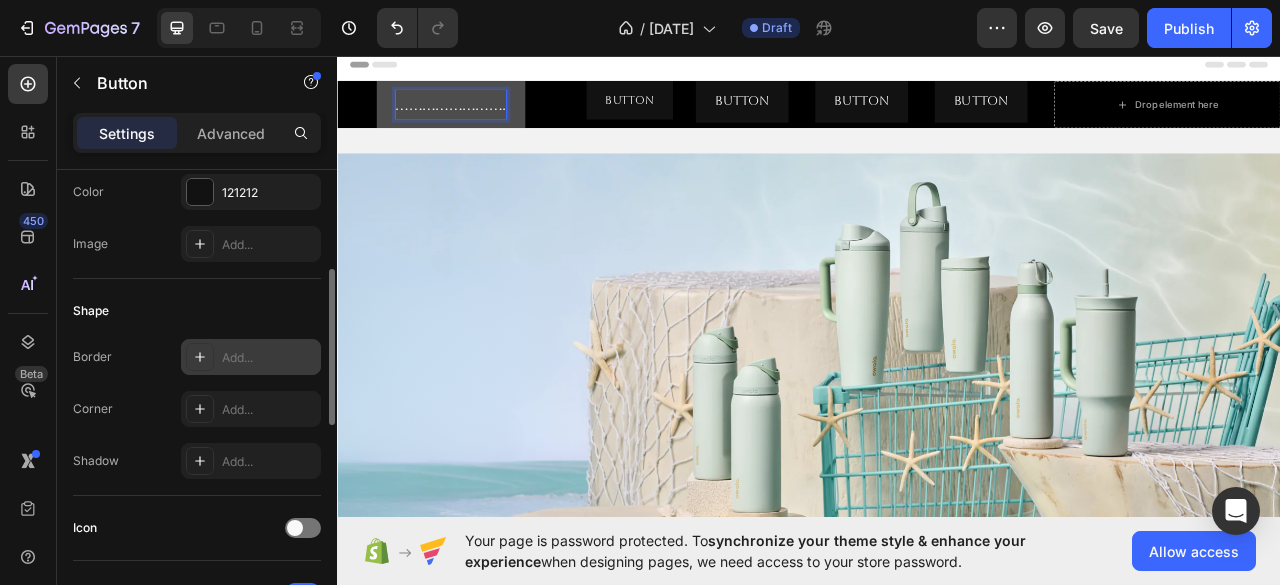 scroll, scrollTop: 272, scrollLeft: 0, axis: vertical 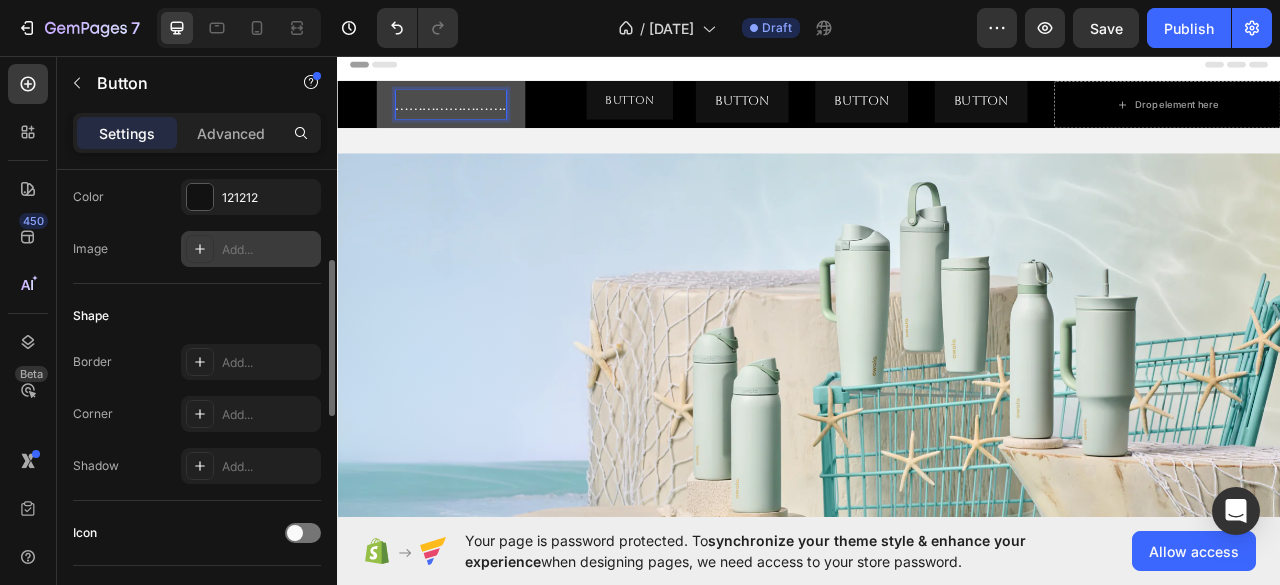 click 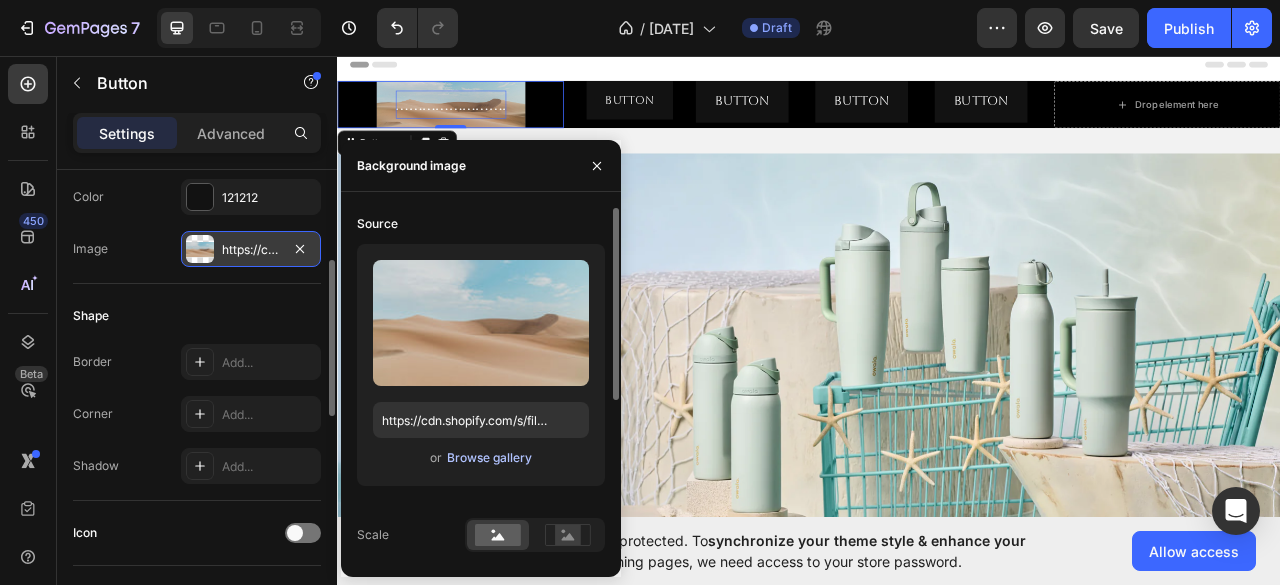 click on "Browse gallery" at bounding box center [489, 458] 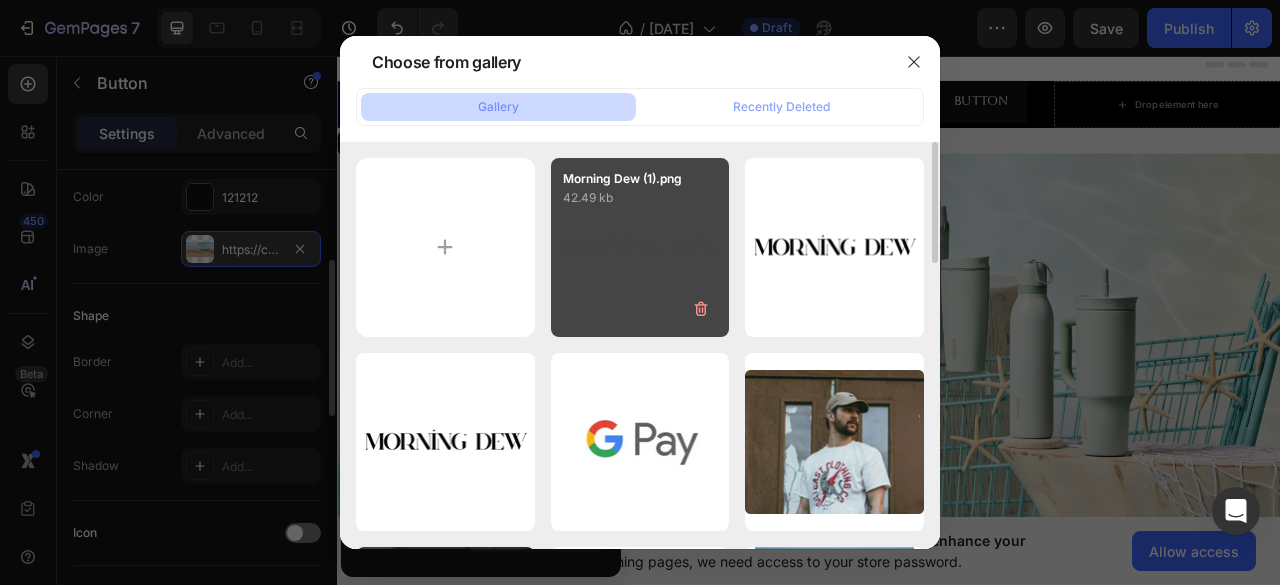 click on "[FILENAME] [SIZE]" at bounding box center [640, 247] 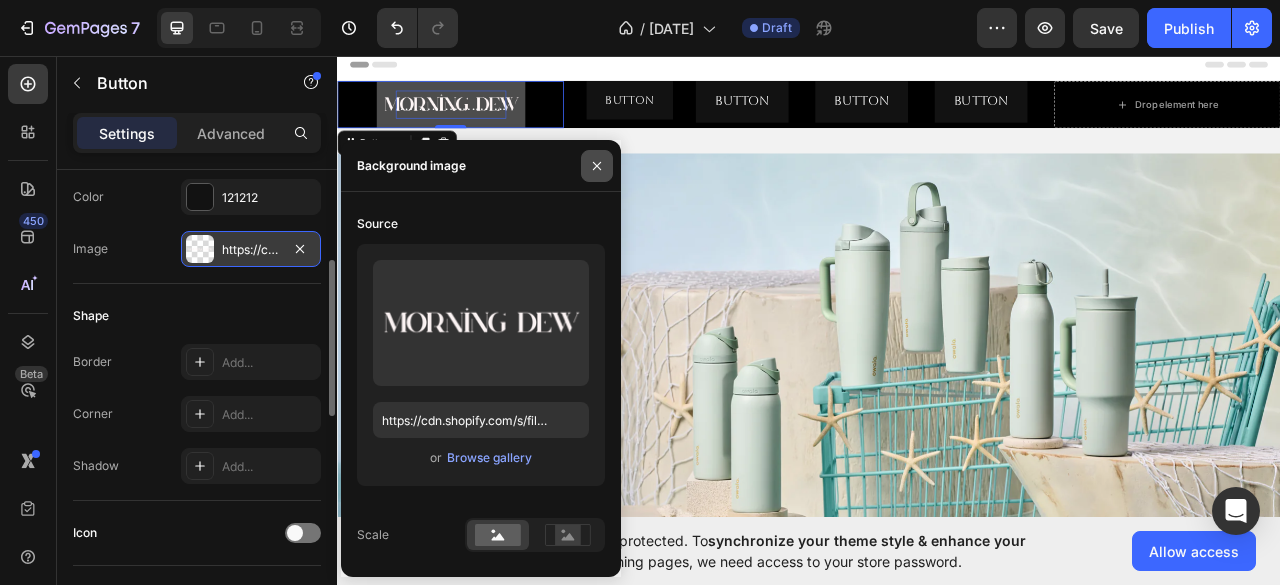 click at bounding box center (597, 166) 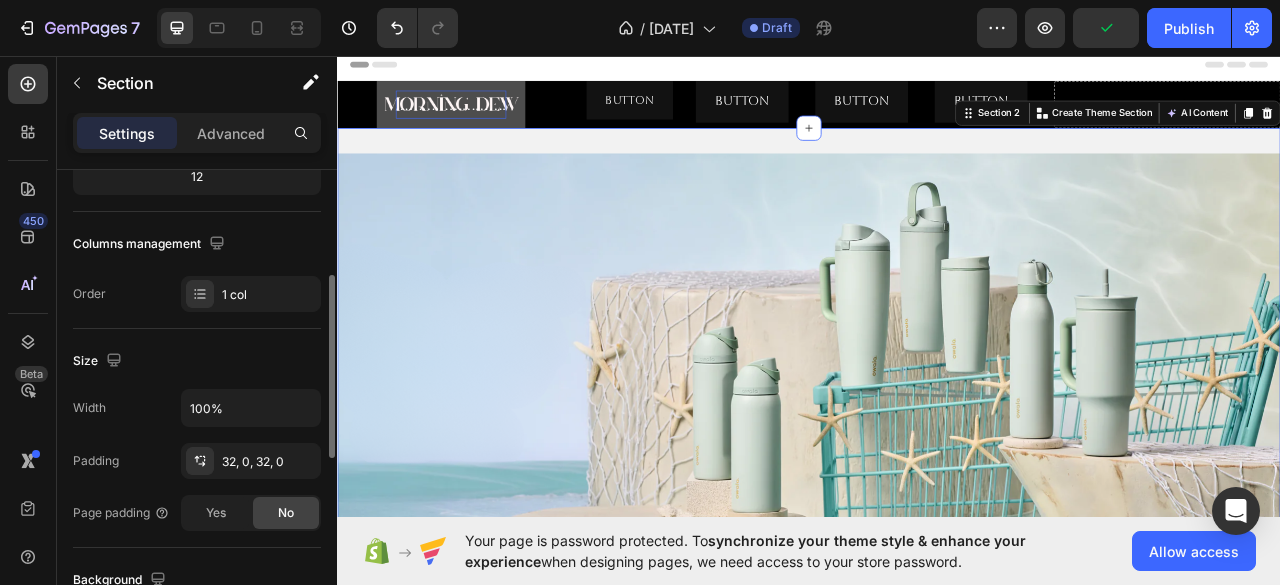 scroll, scrollTop: 0, scrollLeft: 0, axis: both 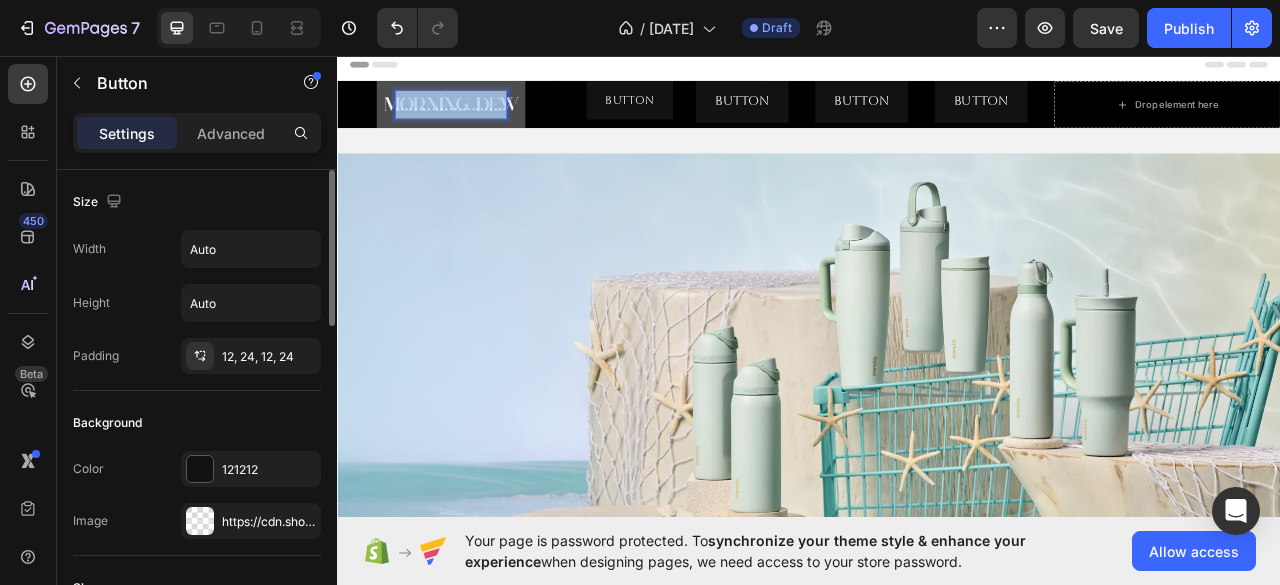click on "........................." at bounding box center [481, 119] 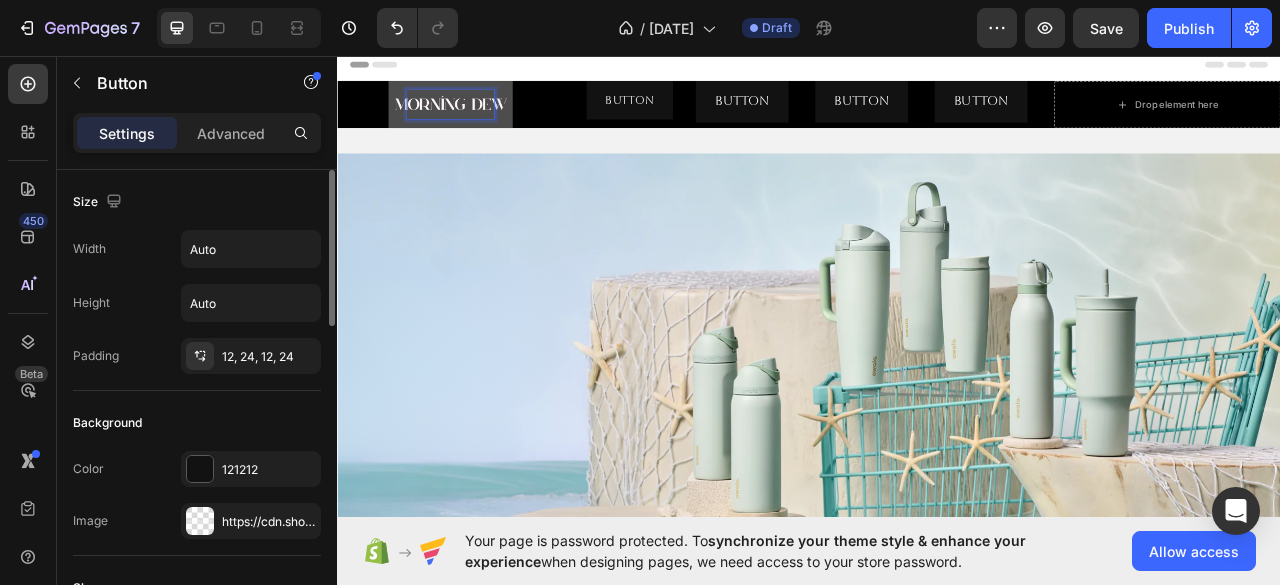 click at bounding box center [481, 119] 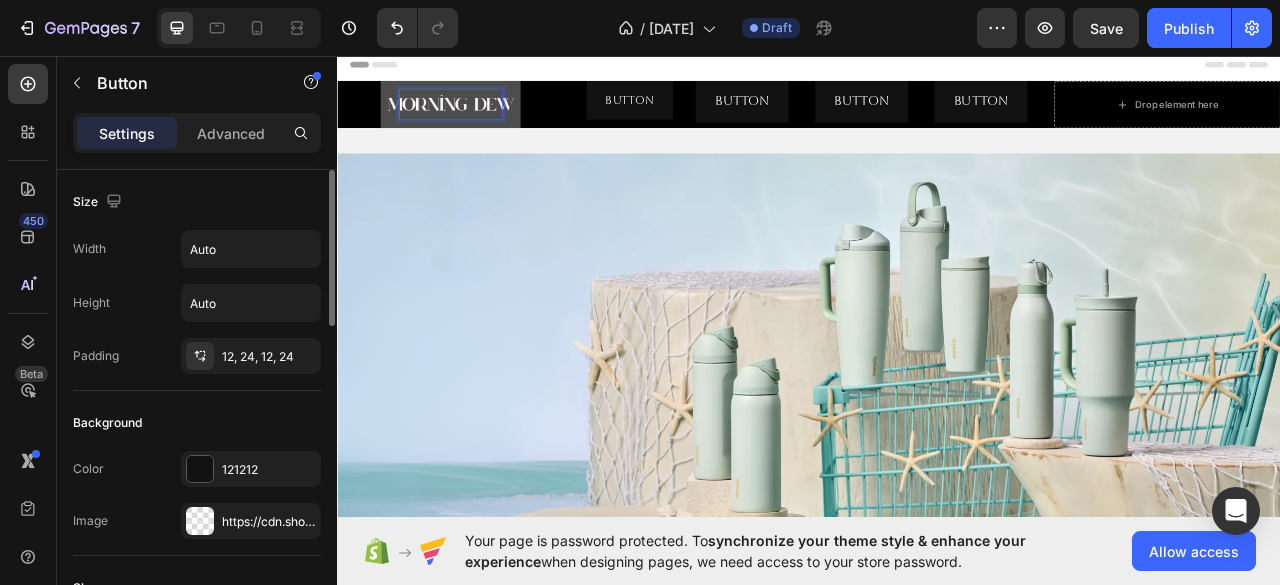 click at bounding box center [481, 119] 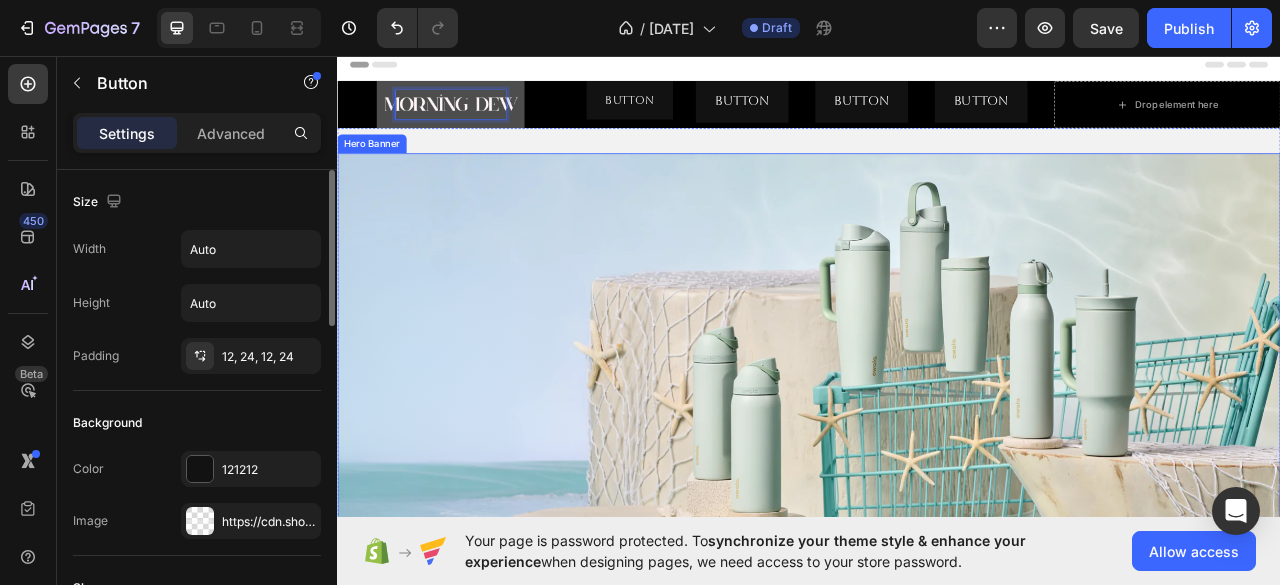 click at bounding box center [937, 481] 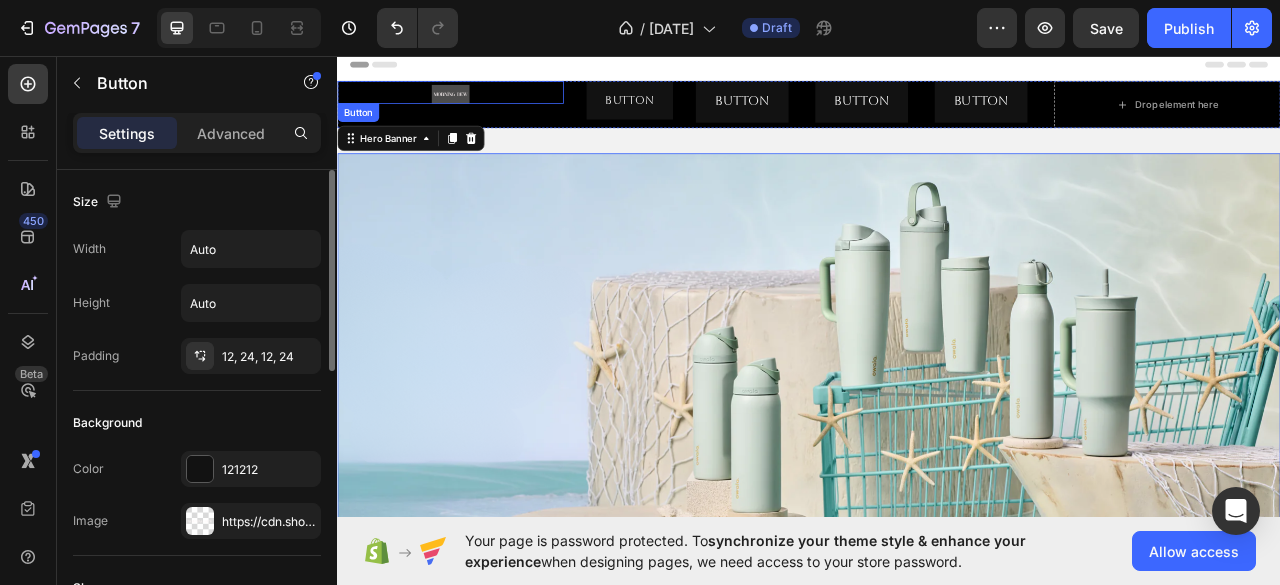 click at bounding box center [481, 106] 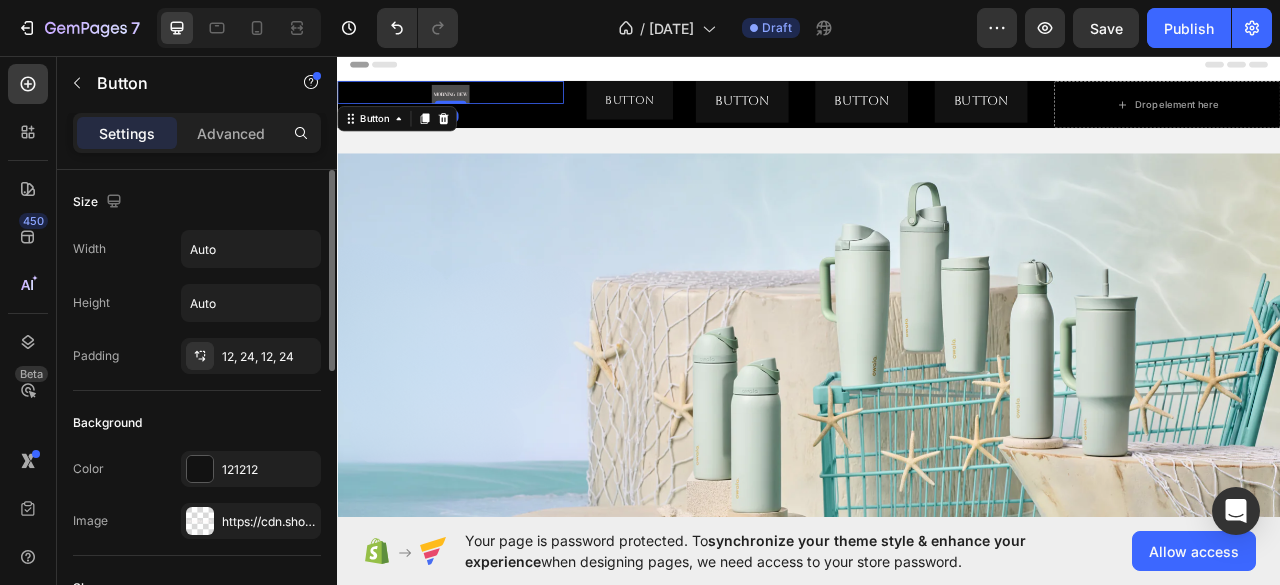 click at bounding box center [481, 106] 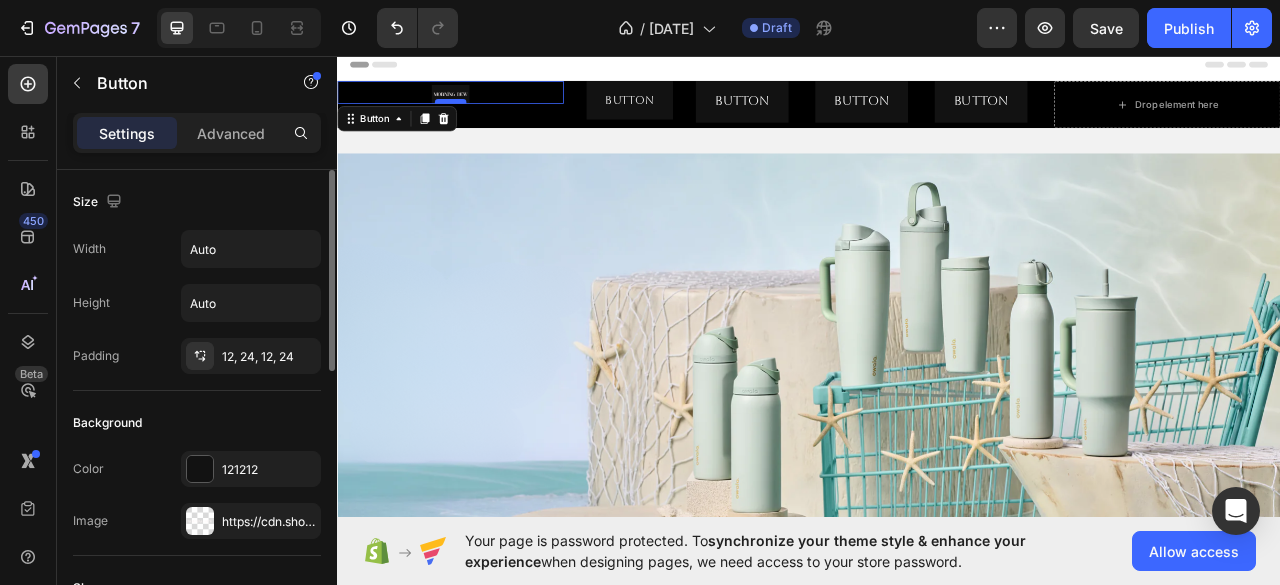 click at bounding box center (481, 115) 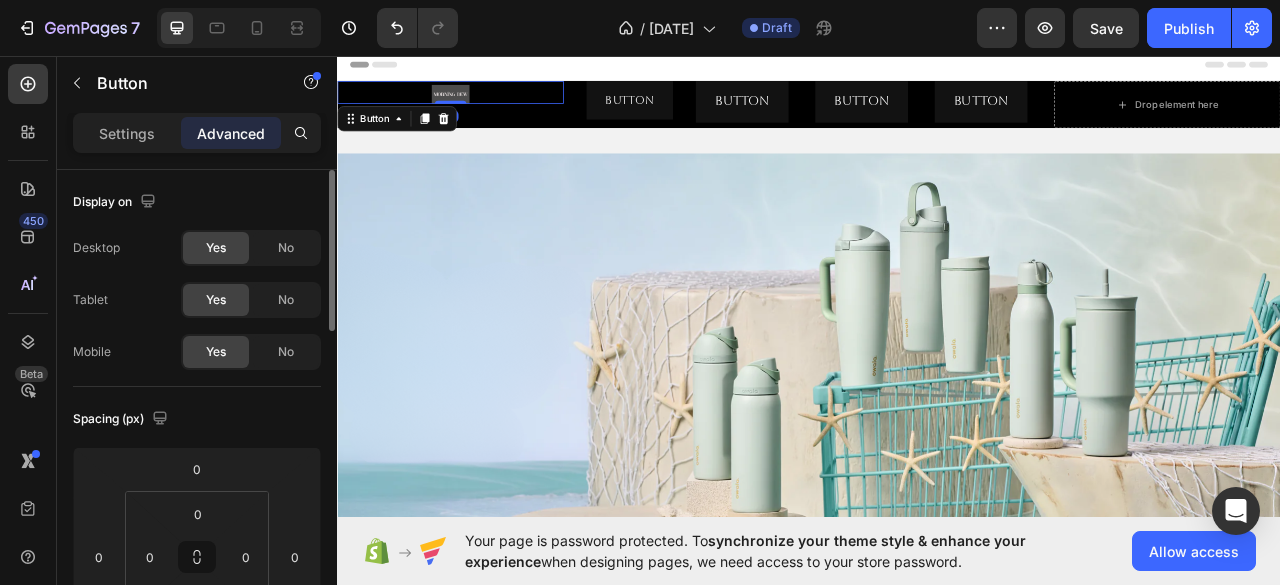 drag, startPoint x: 479, startPoint y: 117, endPoint x: 478, endPoint y: 107, distance: 10.049875 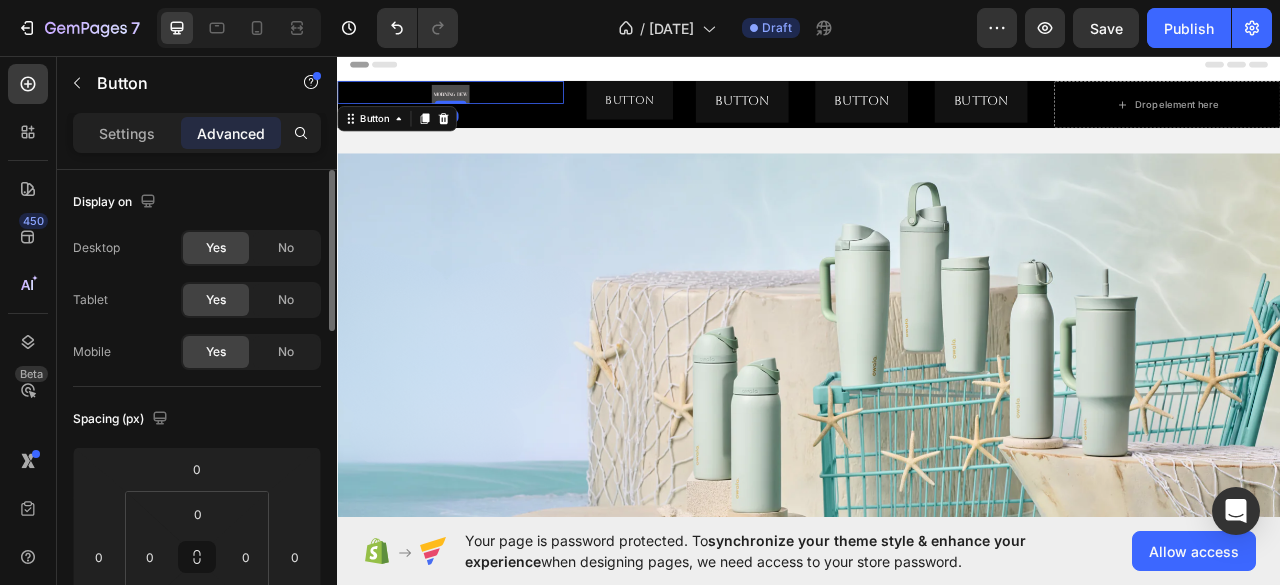click on "Button   0" at bounding box center [481, 103] 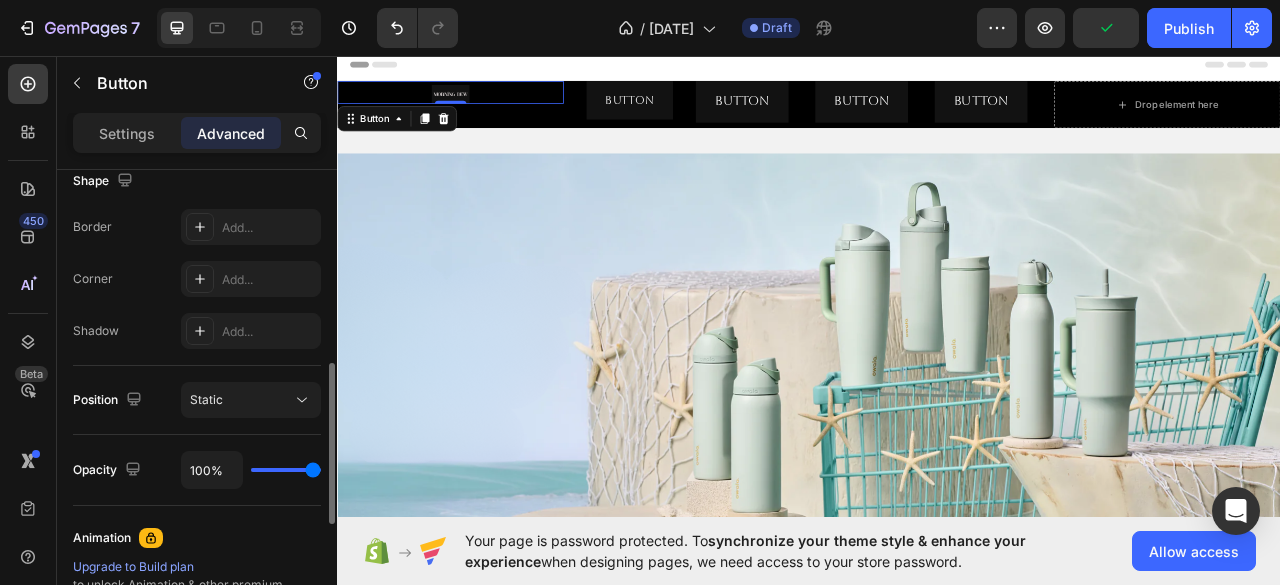 scroll, scrollTop: 496, scrollLeft: 0, axis: vertical 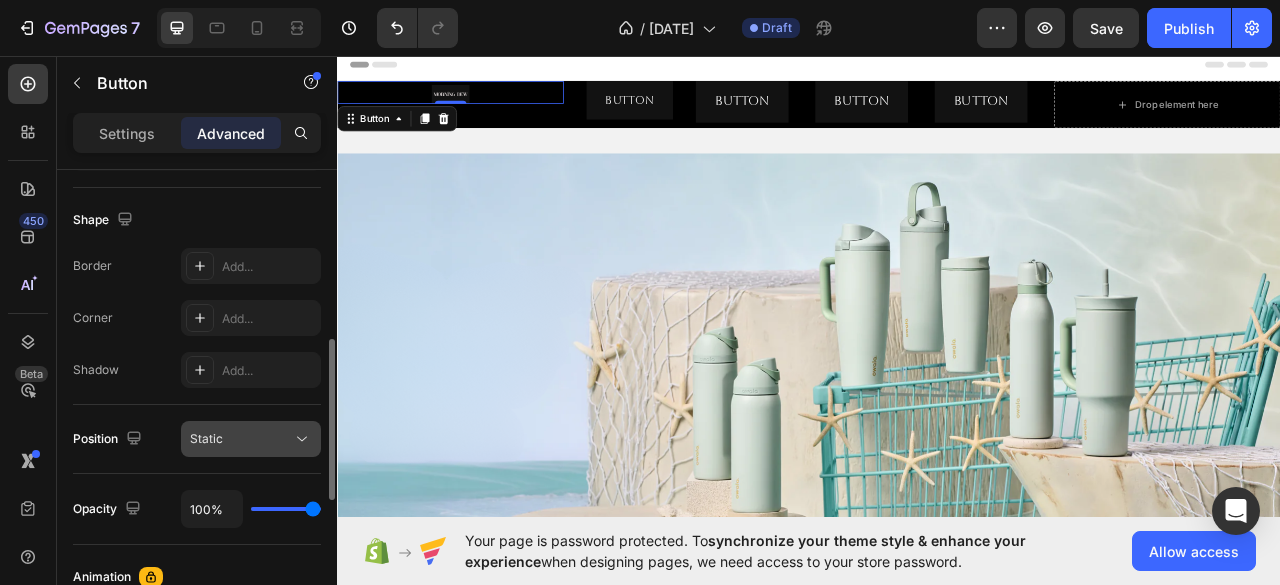 click on "Static" at bounding box center (241, 439) 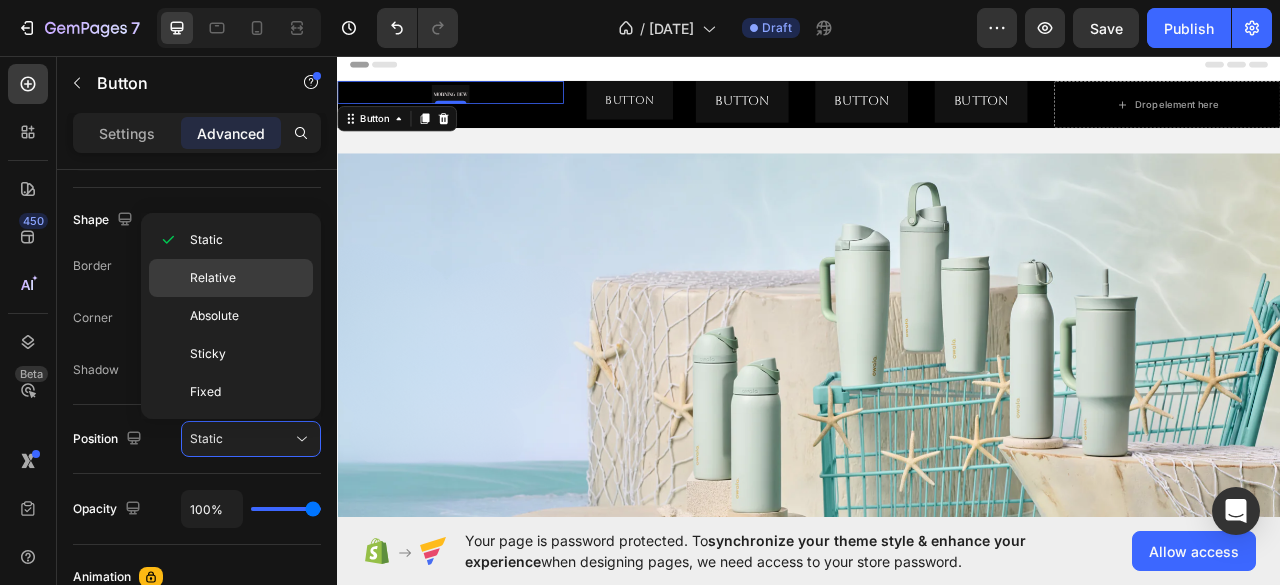 click on "Relative" at bounding box center (213, 278) 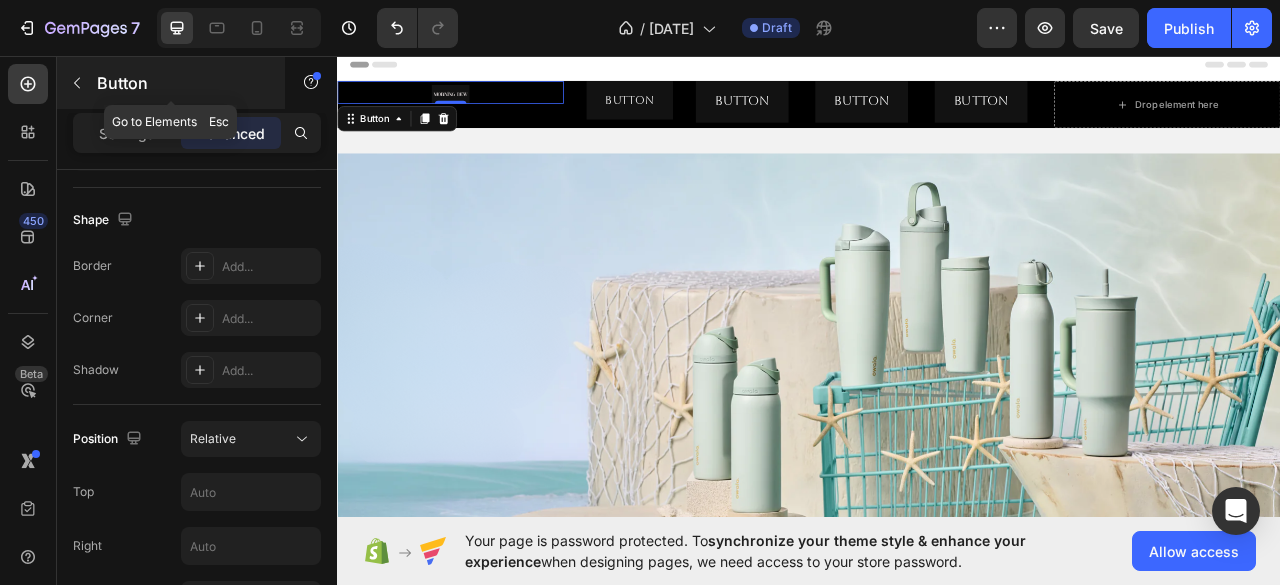 click on "Button" at bounding box center (171, 83) 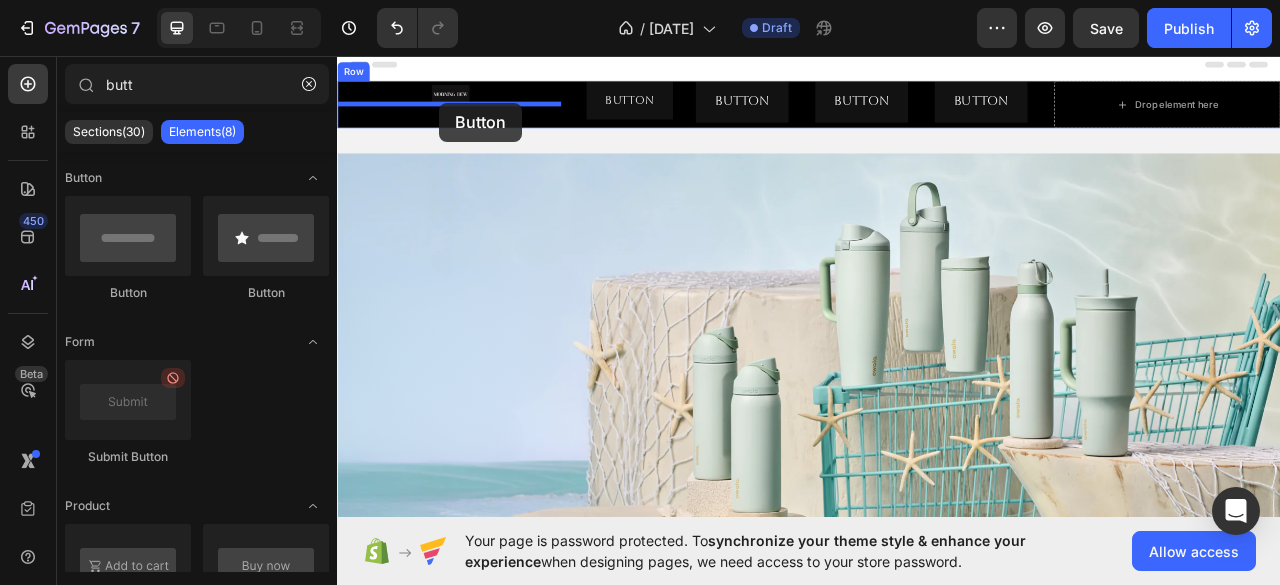 drag, startPoint x: 473, startPoint y: 283, endPoint x: 465, endPoint y: 117, distance: 166.19266 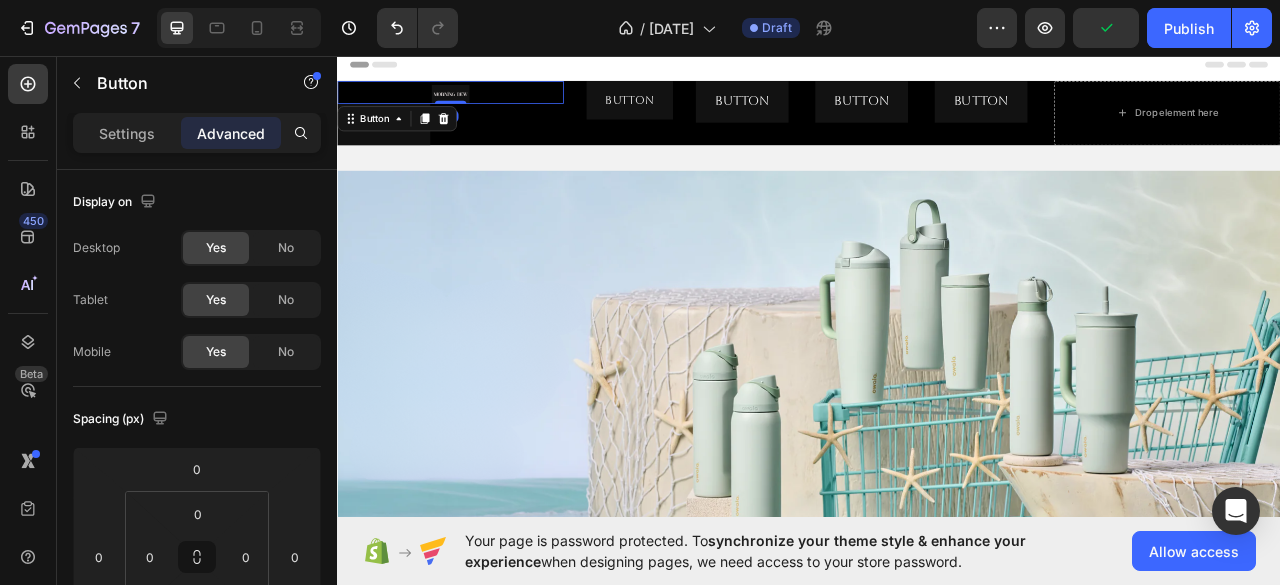 click on "Button   0" at bounding box center (481, 103) 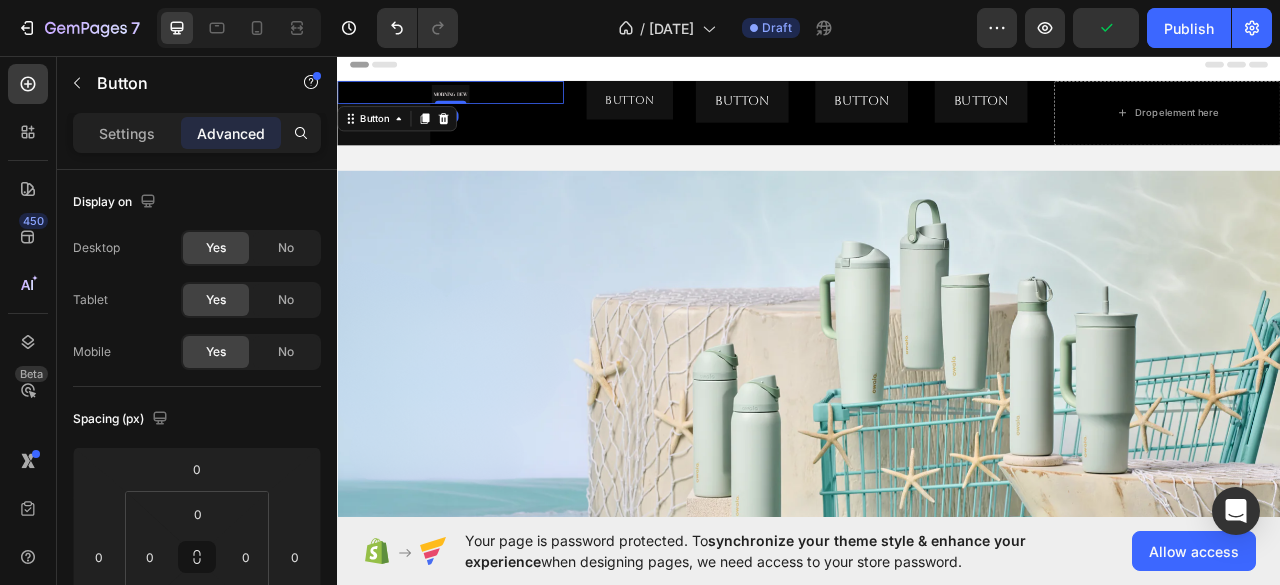 scroll, scrollTop: 496, scrollLeft: 0, axis: vertical 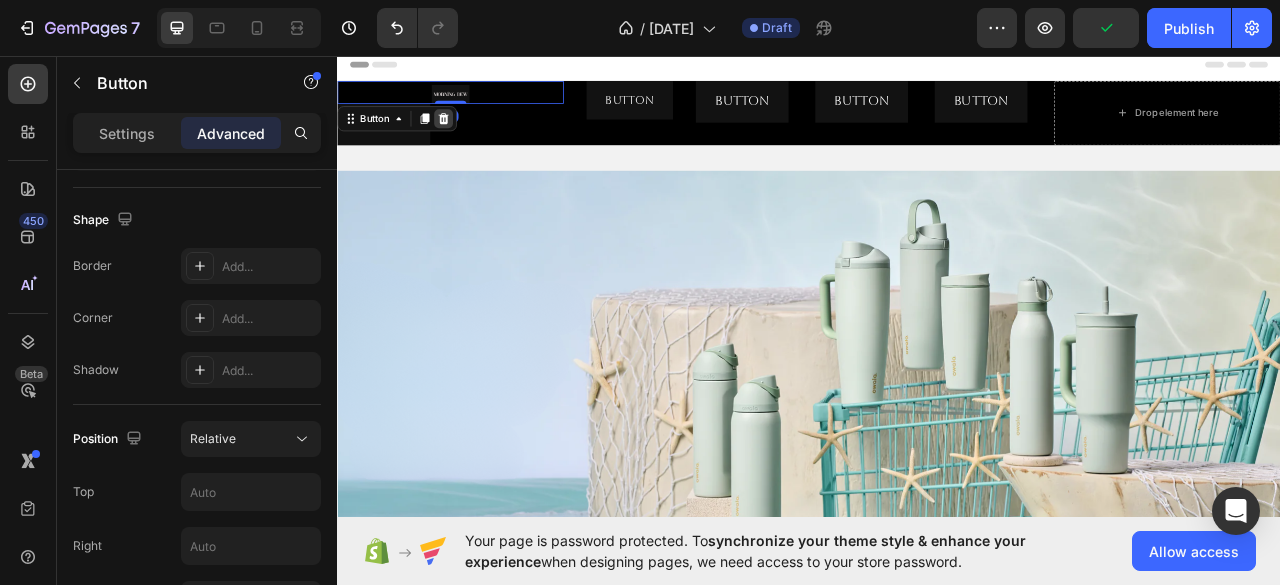 click 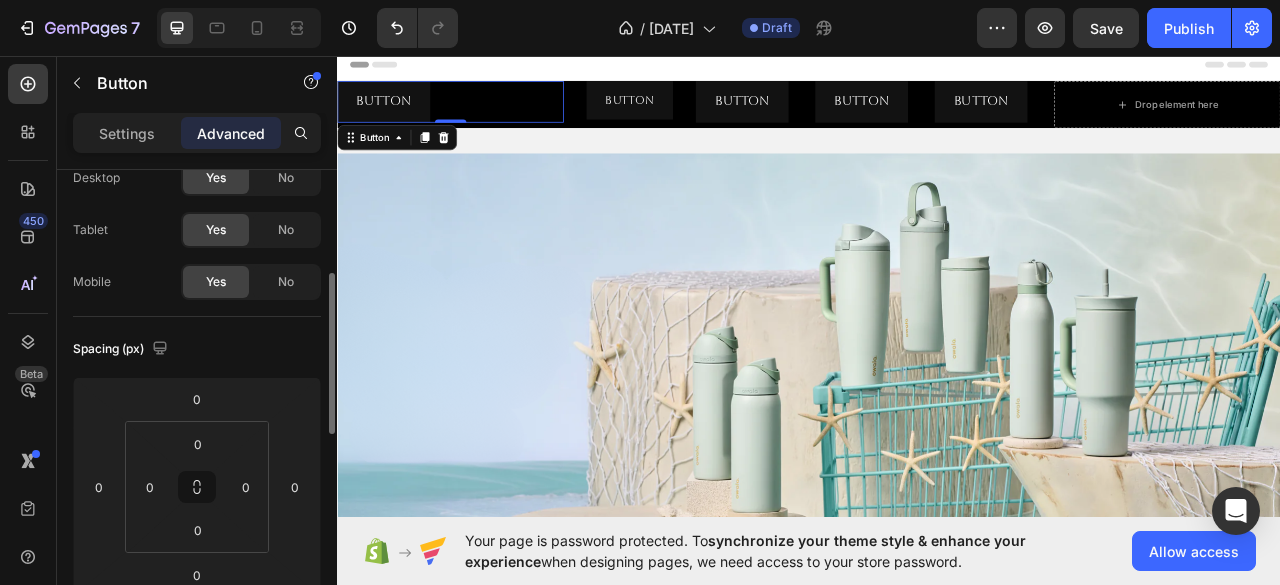 scroll, scrollTop: 0, scrollLeft: 0, axis: both 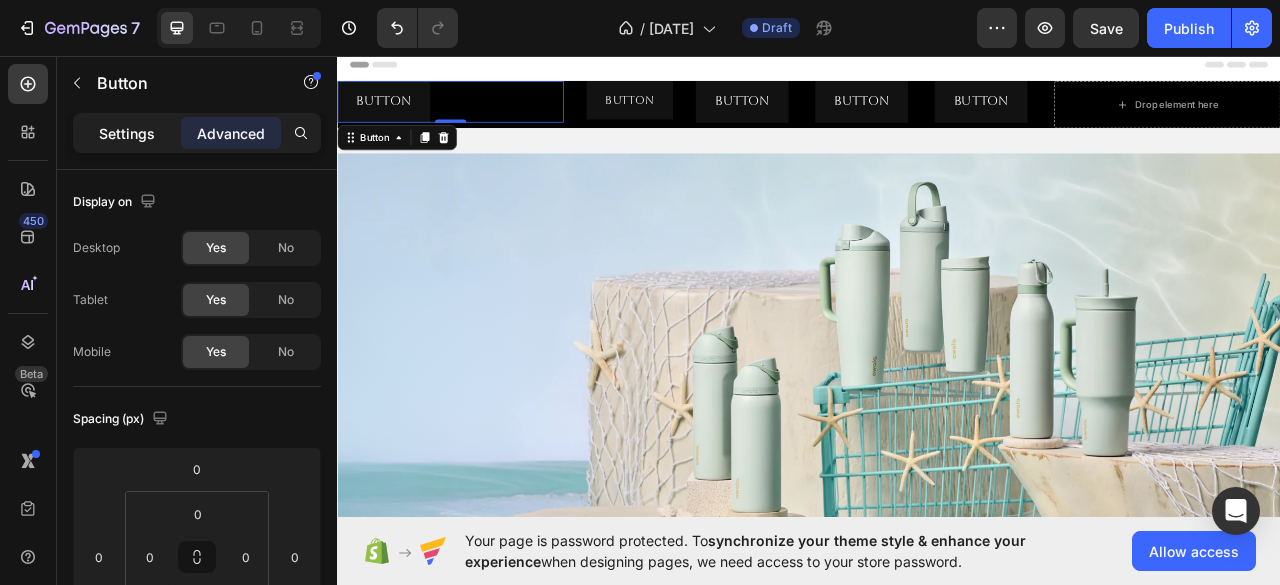 click on "Settings" at bounding box center [127, 133] 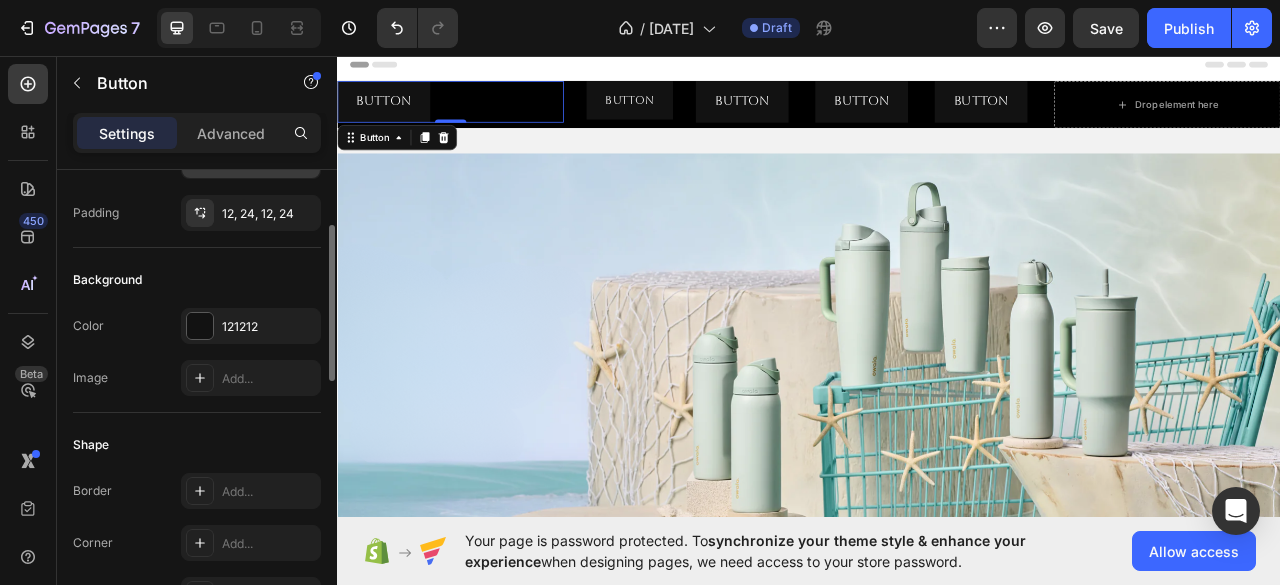 scroll, scrollTop: 152, scrollLeft: 0, axis: vertical 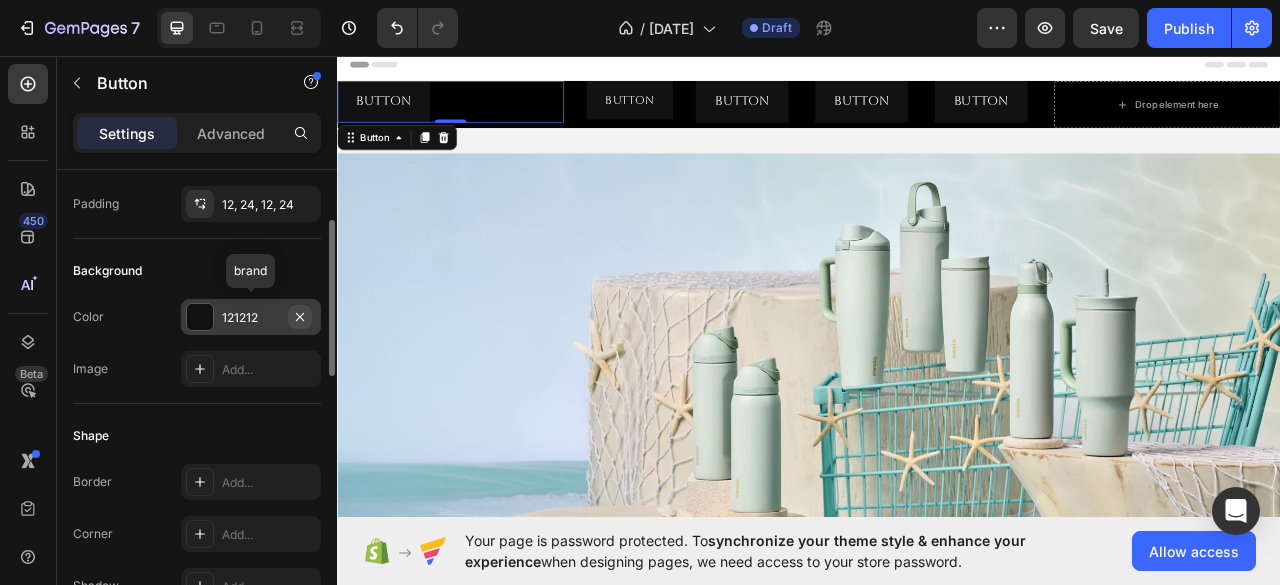 click 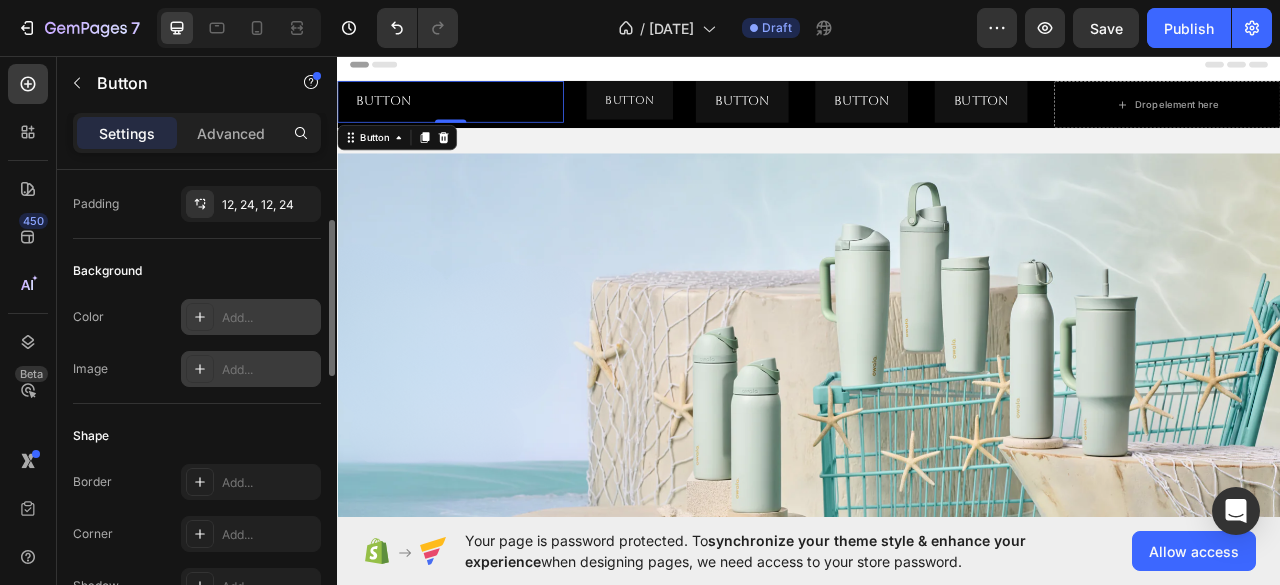click on "Add..." at bounding box center (251, 369) 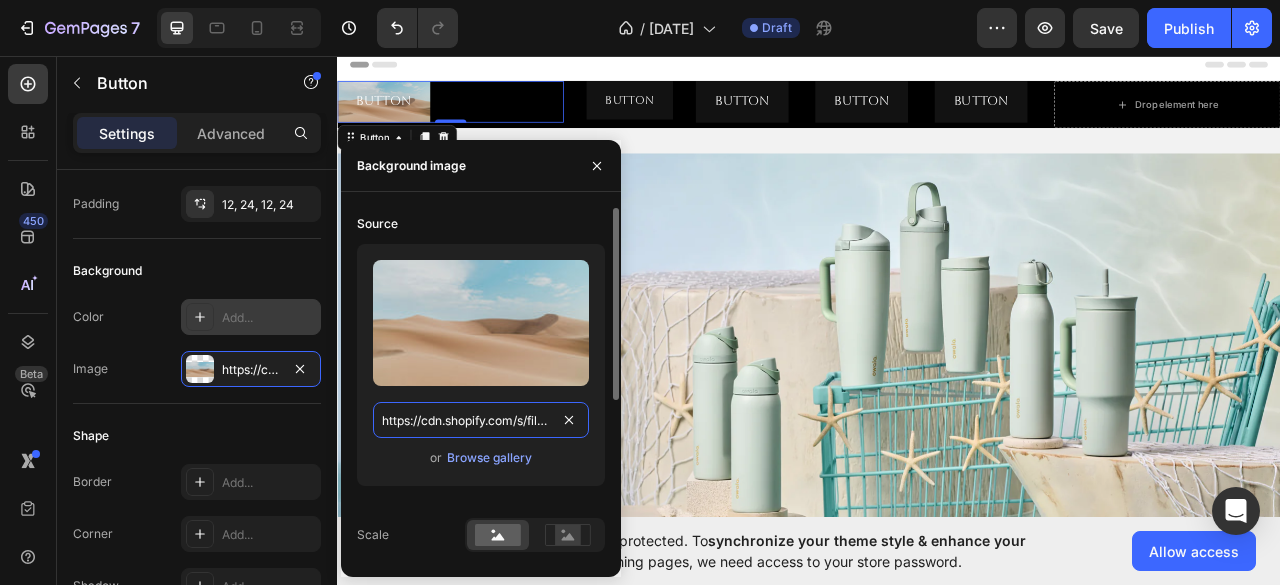 click on "https://cdn.shopify.com/s/files/1/2005/9307/files/background_settings.jpg" at bounding box center (481, 420) 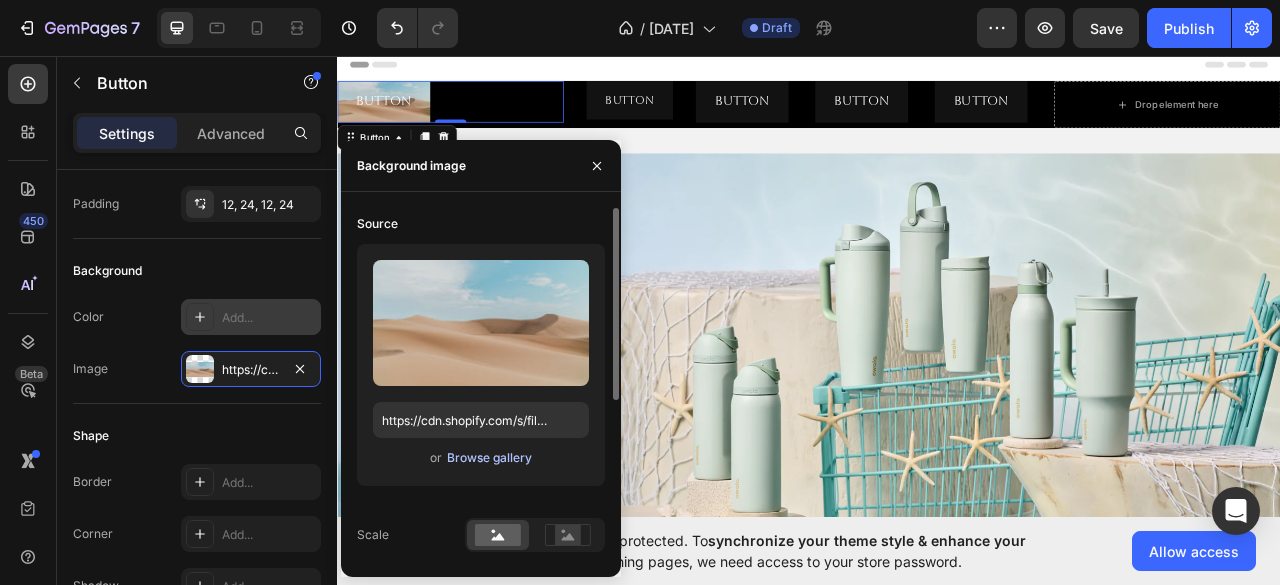 click on "Browse gallery" at bounding box center [489, 458] 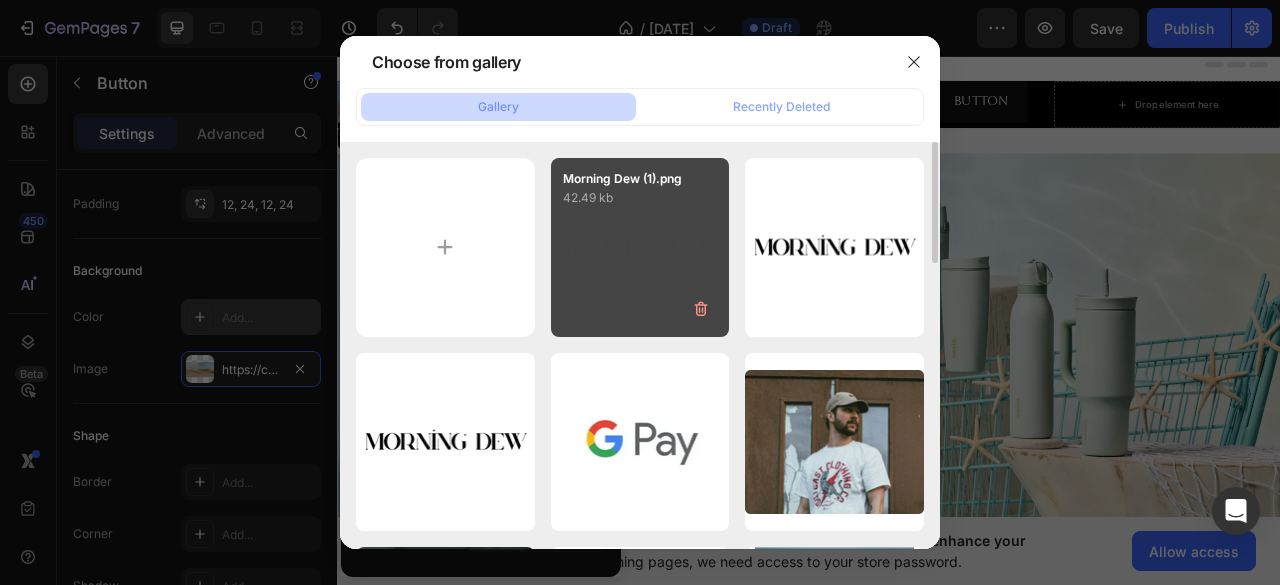 click on "[FILENAME] [SIZE]" at bounding box center (640, 247) 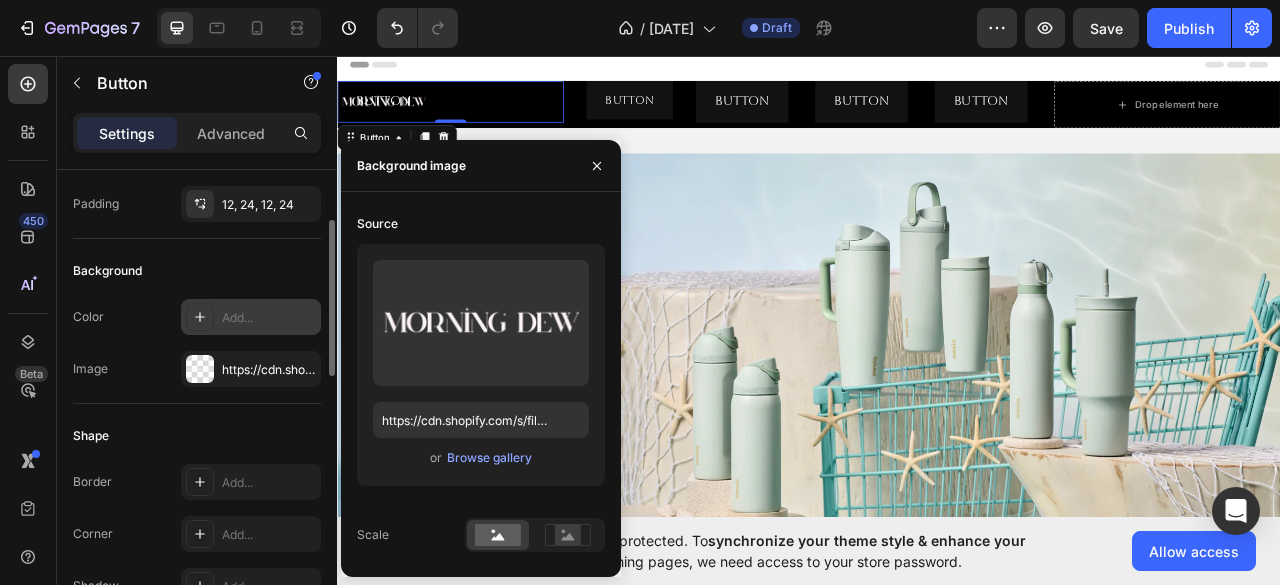 click on "Shape Border Add... Corner Add... Shadow Add..." 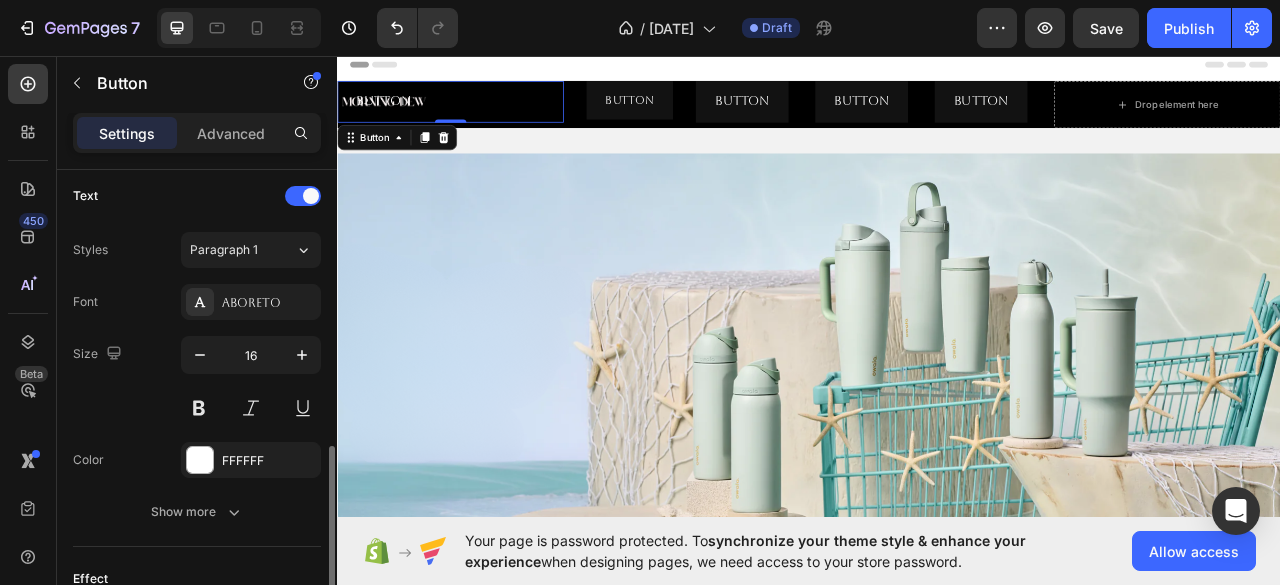 scroll, scrollTop: 717, scrollLeft: 0, axis: vertical 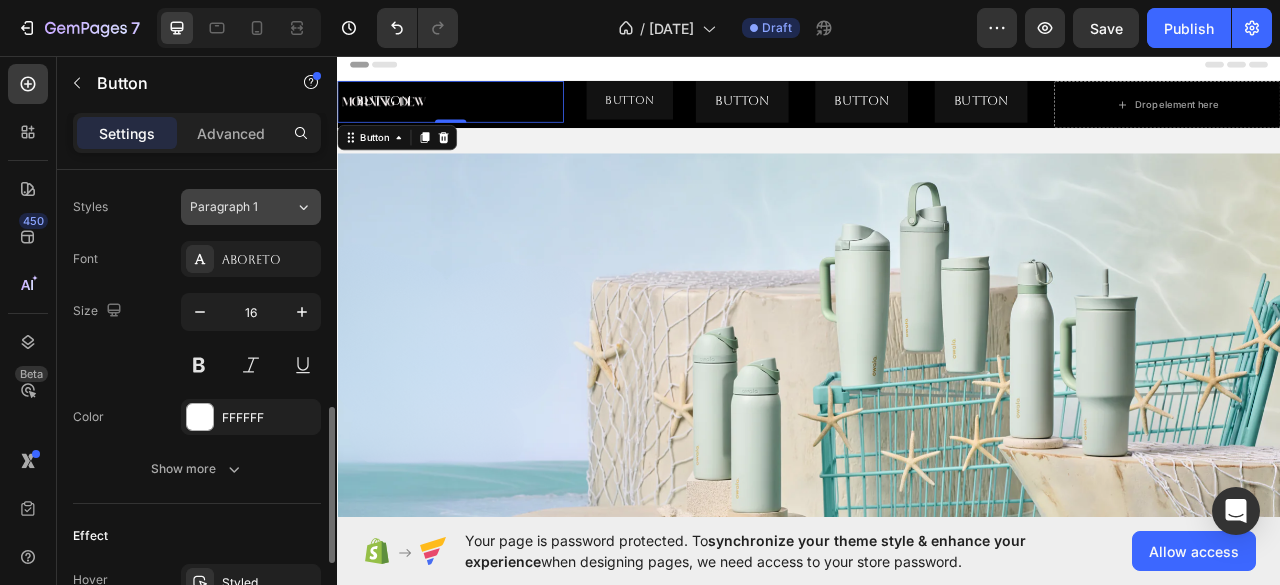 click on "Paragraph 1" at bounding box center [242, 207] 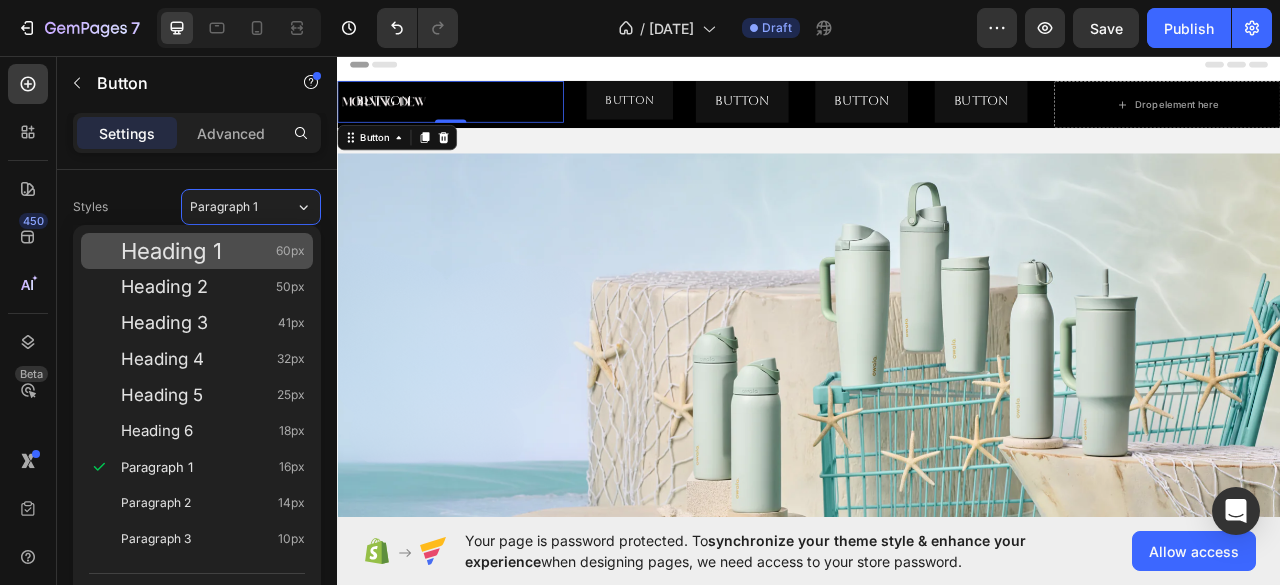 click on "Heading 1 60px" at bounding box center (213, 251) 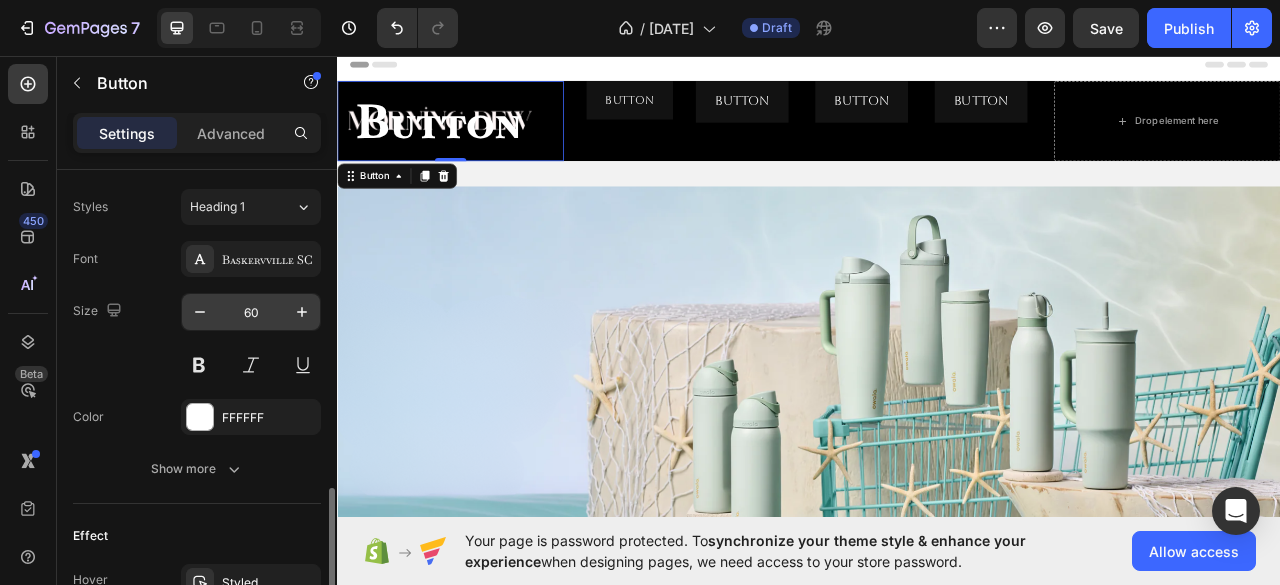 scroll, scrollTop: 957, scrollLeft: 0, axis: vertical 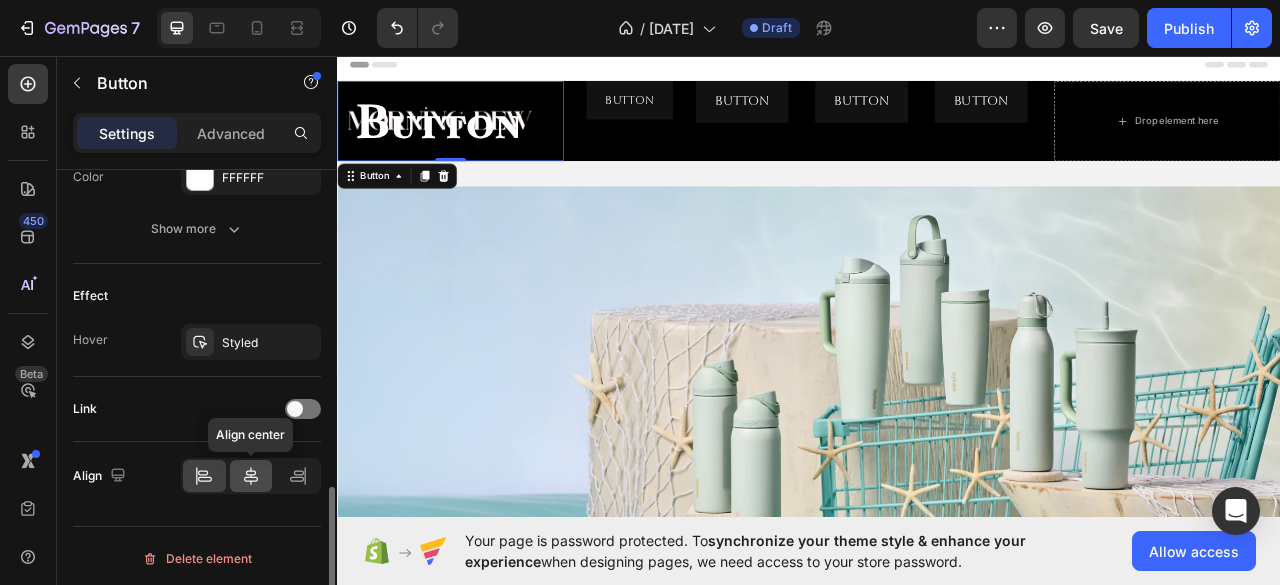 click 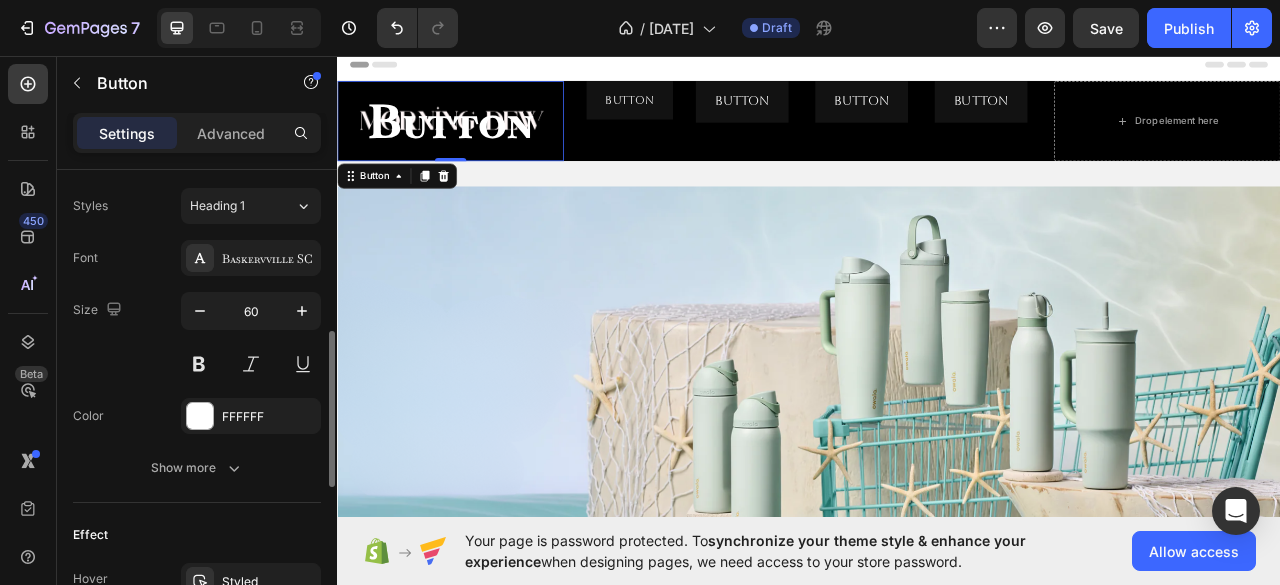 scroll, scrollTop: 658, scrollLeft: 0, axis: vertical 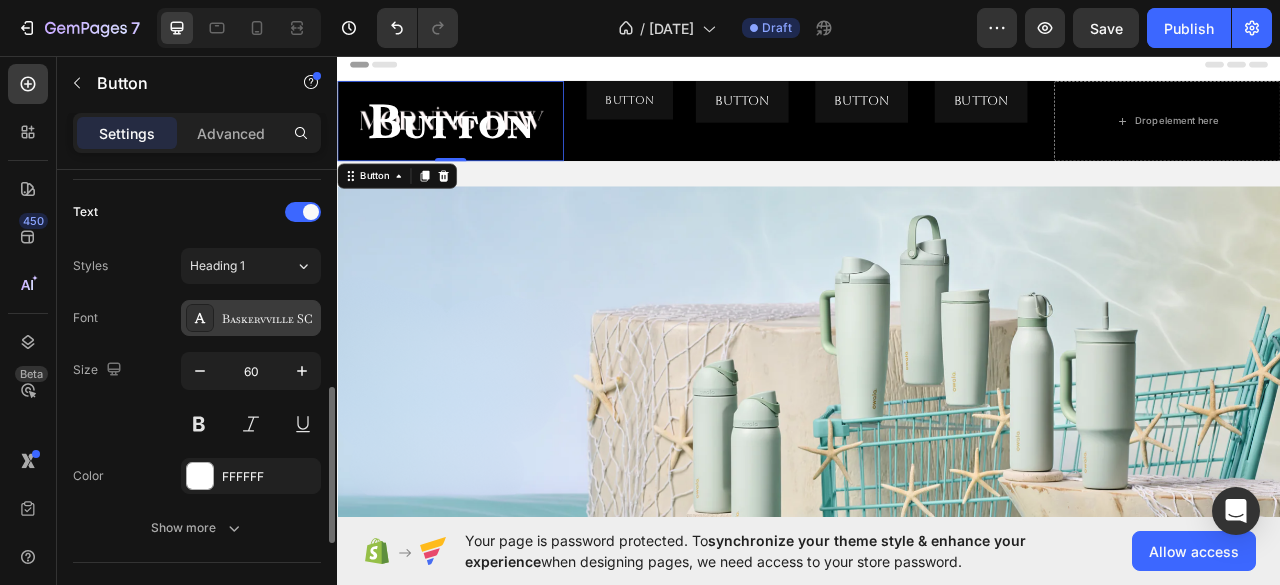 click on "Baskervville SC" at bounding box center (269, 319) 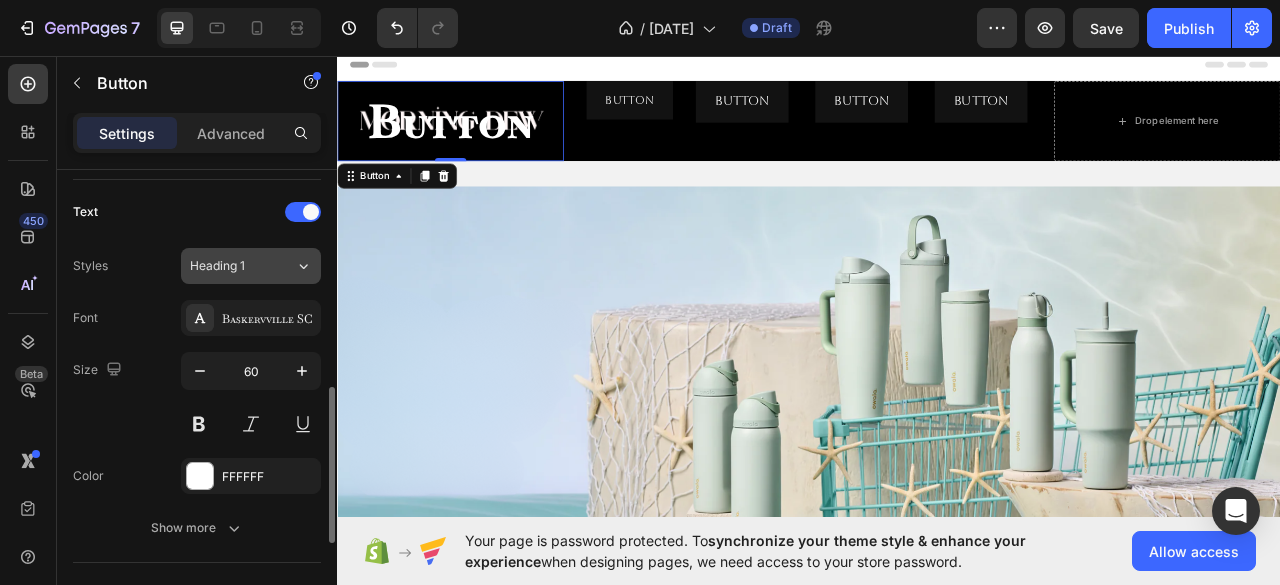 click on "Heading 1" 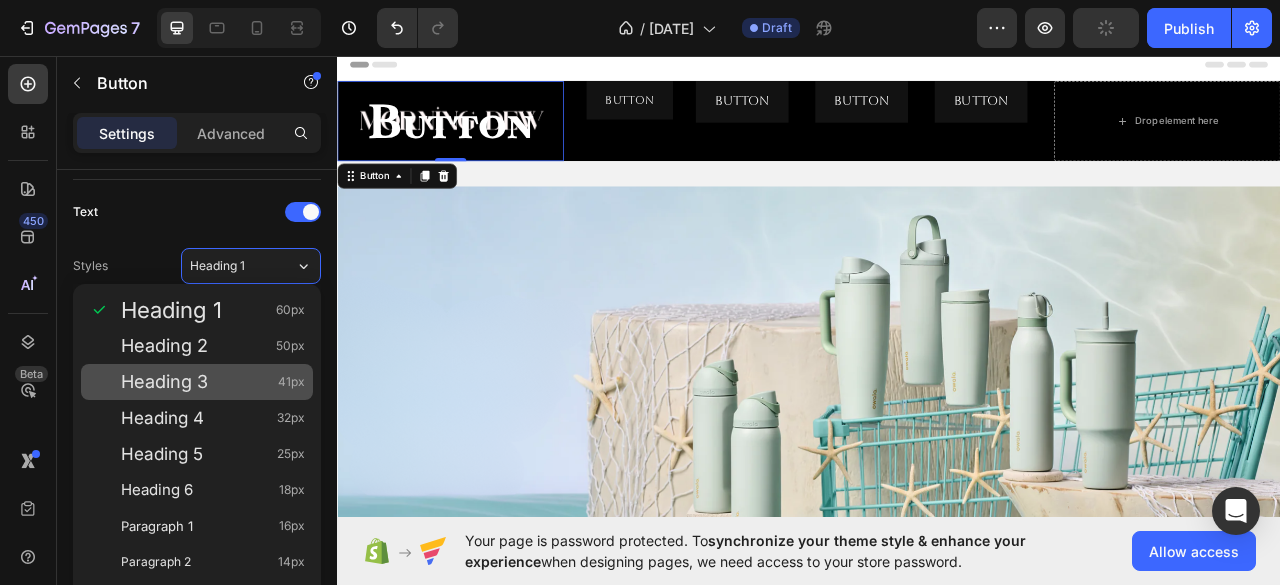 click on "Heading 3" at bounding box center (164, 382) 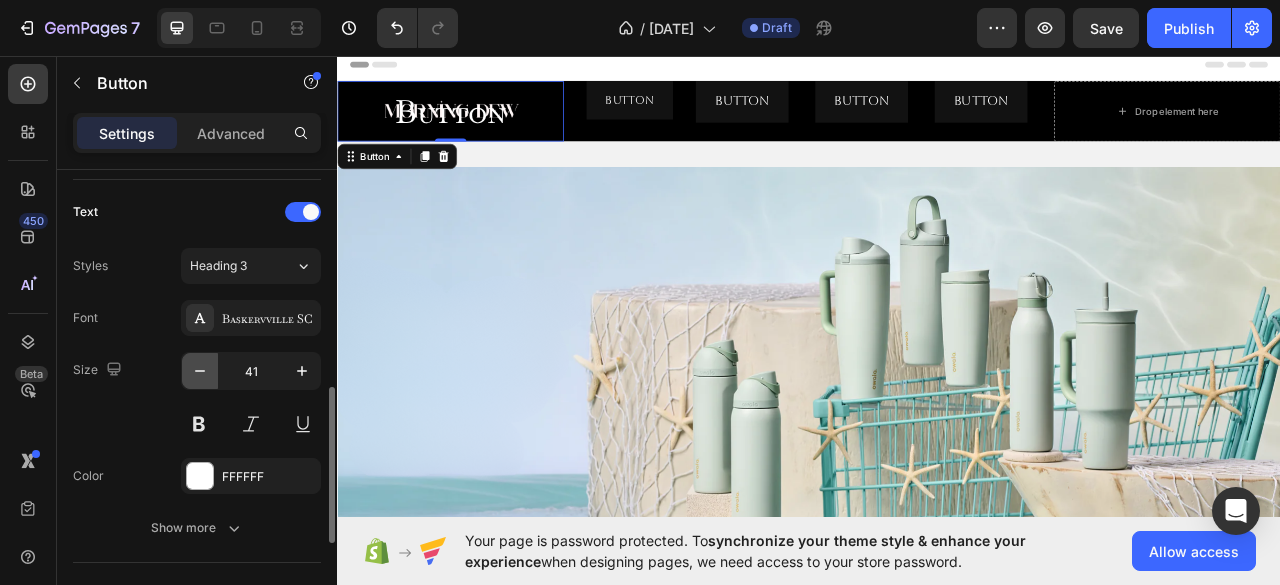 click 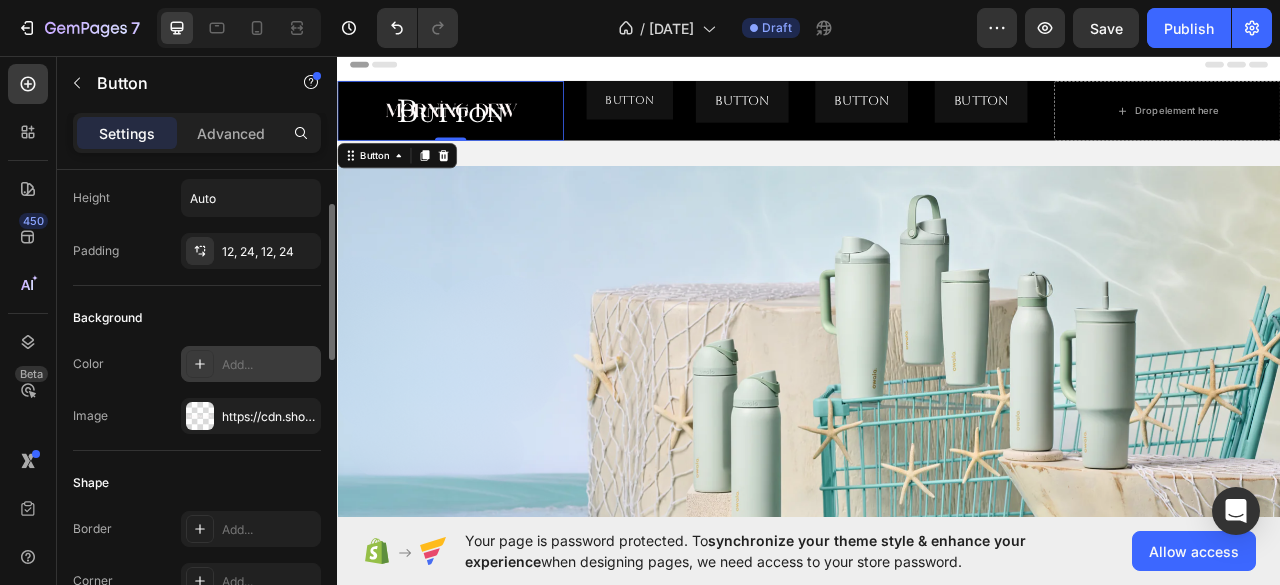 scroll, scrollTop: 0, scrollLeft: 0, axis: both 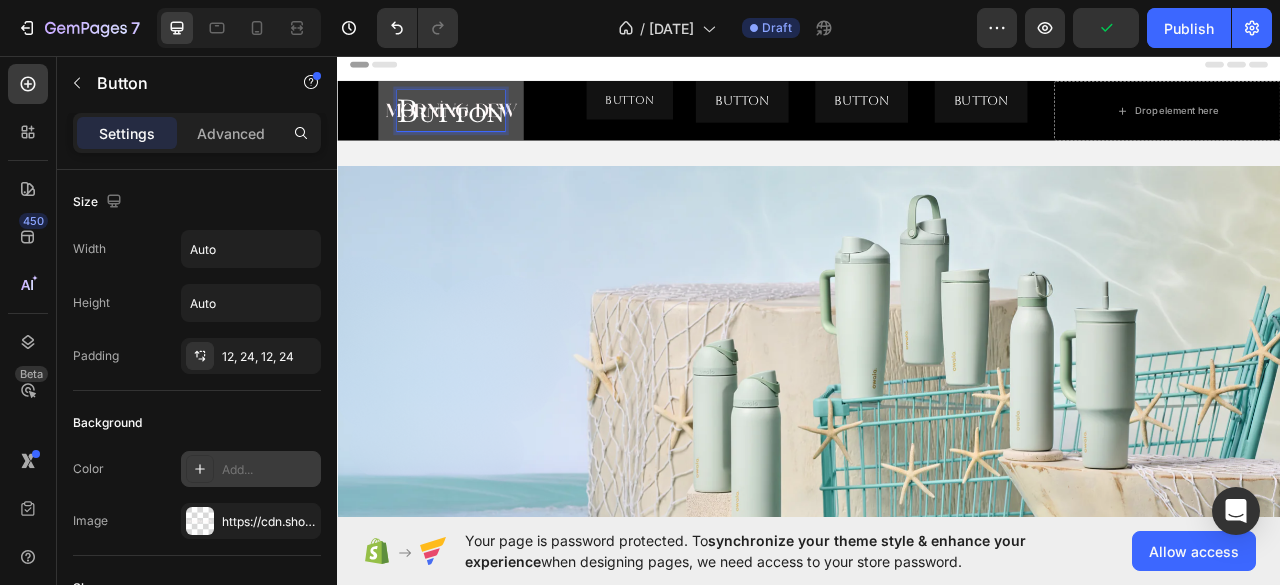 click on "Button" at bounding box center (481, 127) 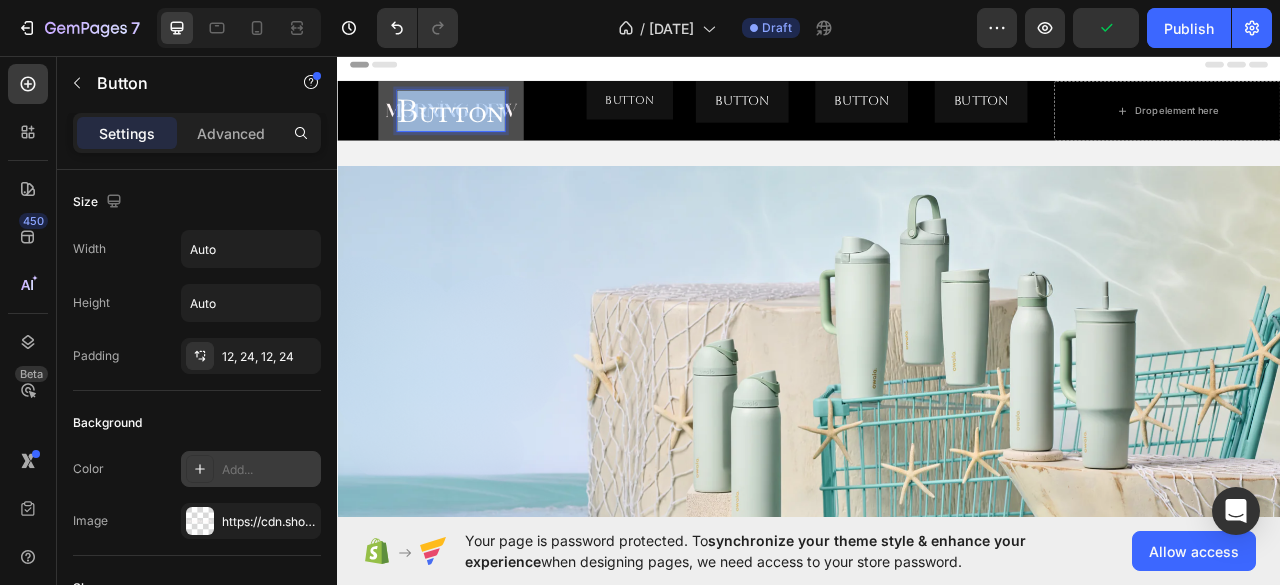 click on "Button" at bounding box center (481, 127) 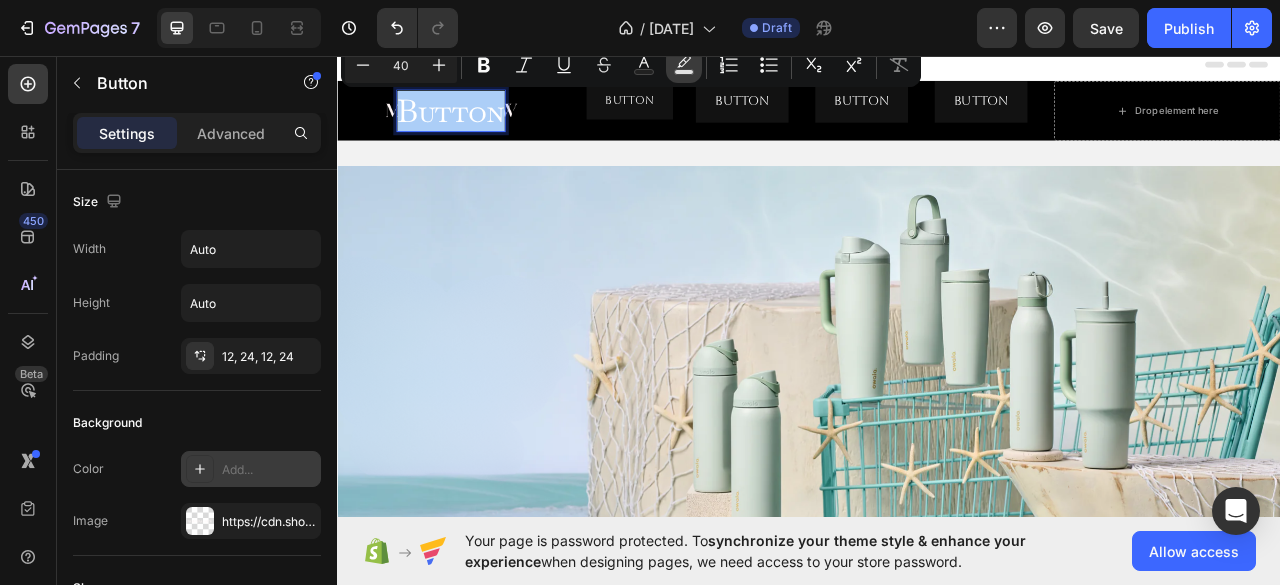 click on "Text Background Color" at bounding box center (684, 65) 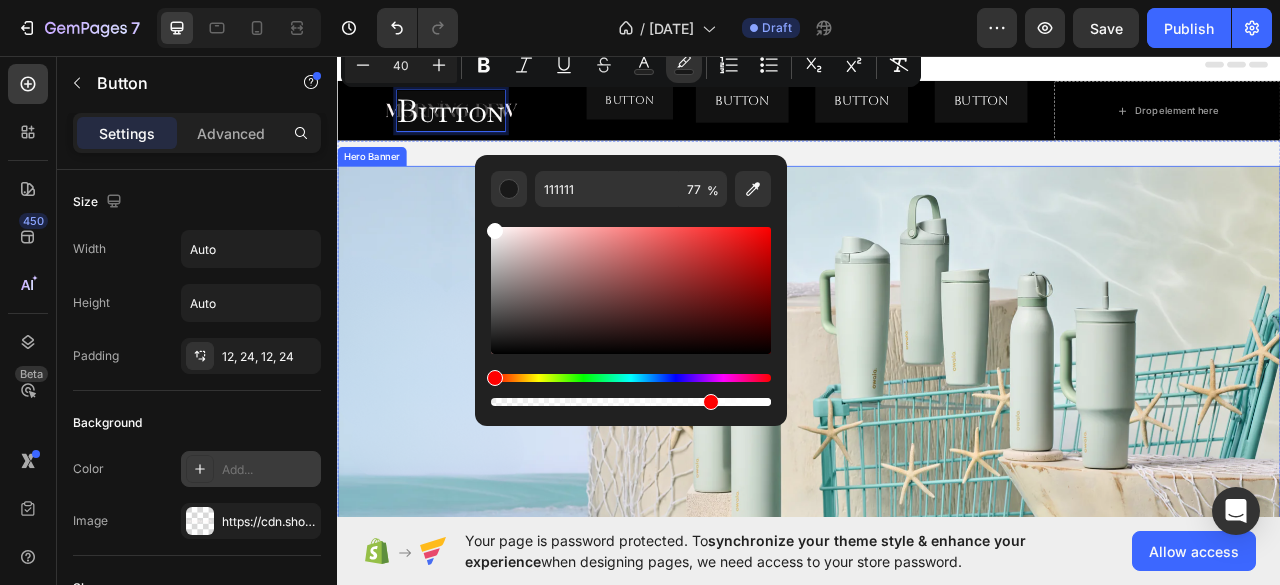 drag, startPoint x: 894, startPoint y: 349, endPoint x: 499, endPoint y: 239, distance: 410.0305 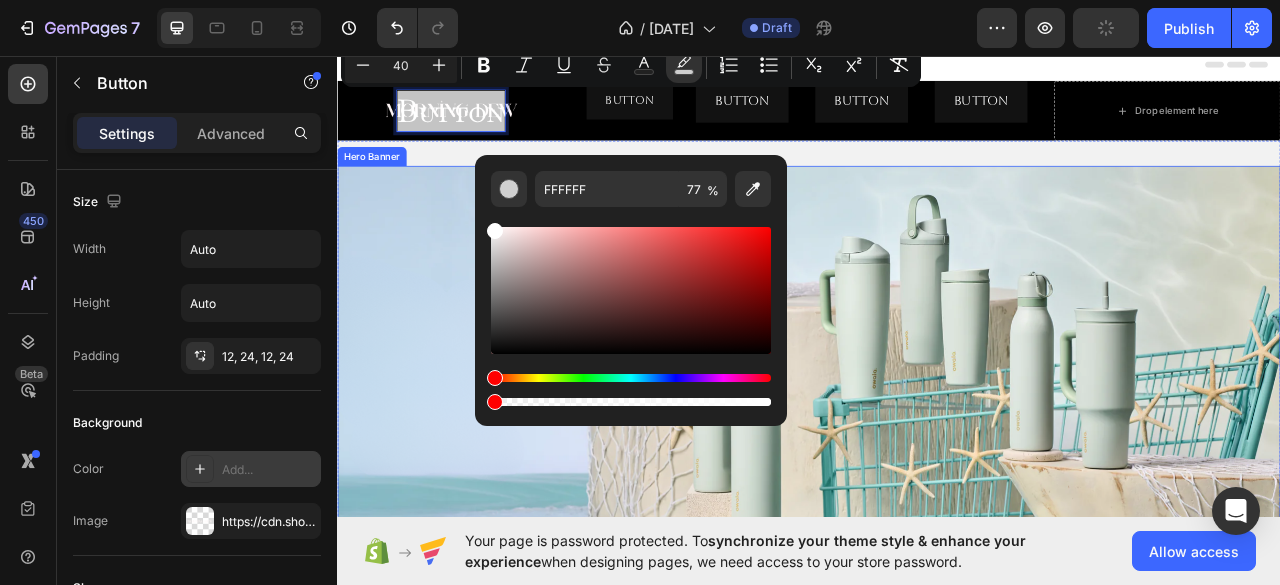 drag, startPoint x: 851, startPoint y: 449, endPoint x: 491, endPoint y: 509, distance: 364.96576 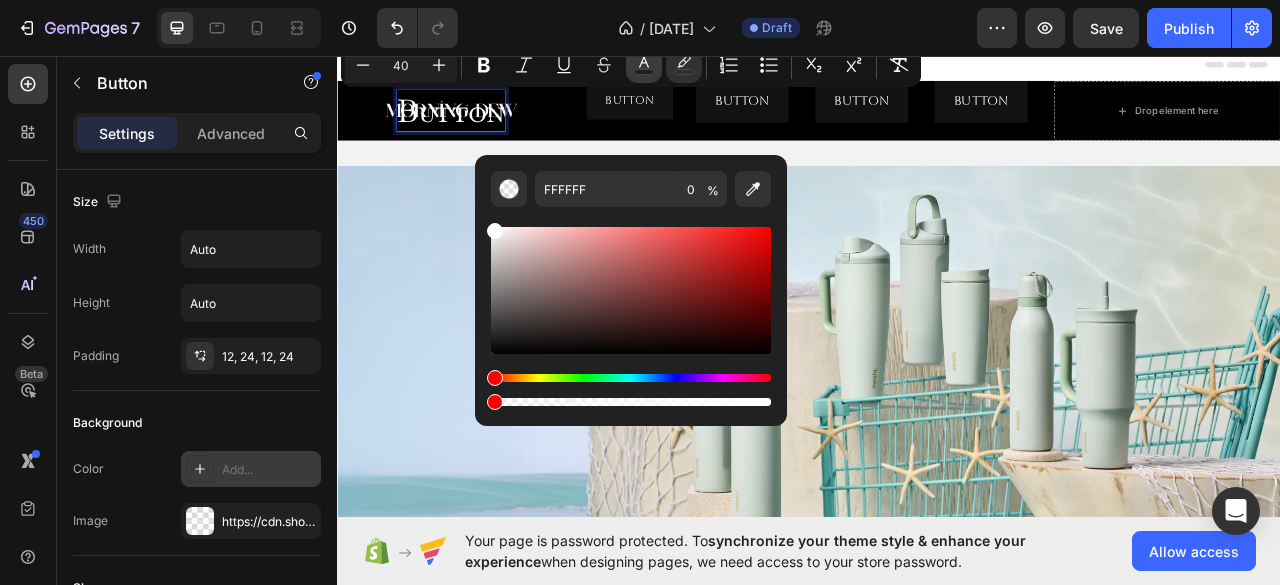 click 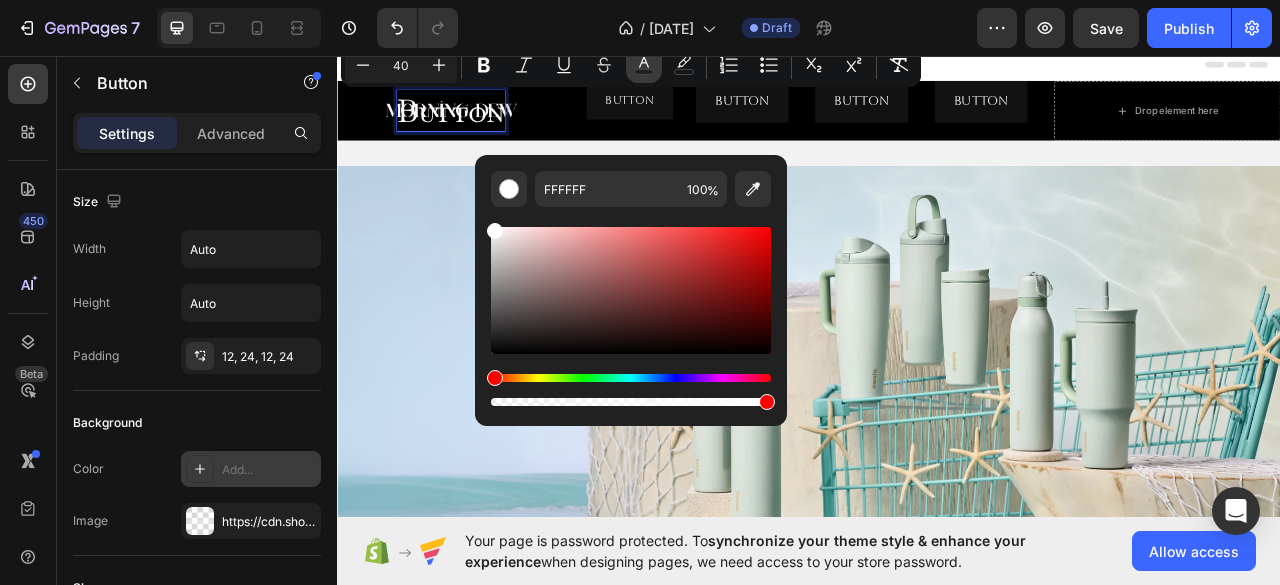 click 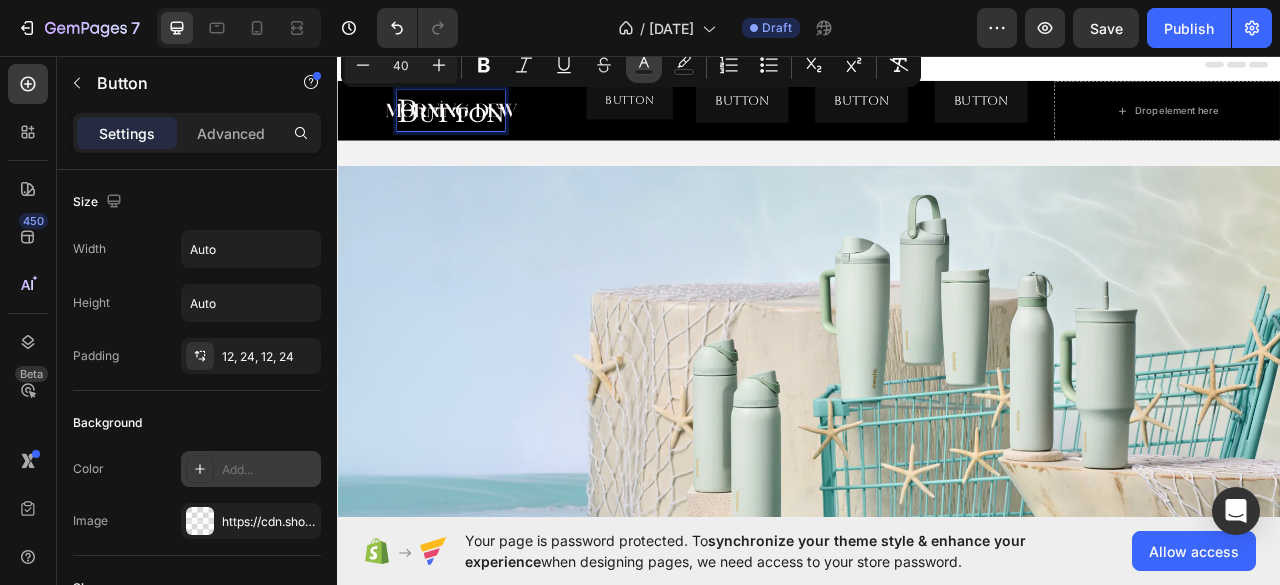 click on "Text Color" at bounding box center [644, 65] 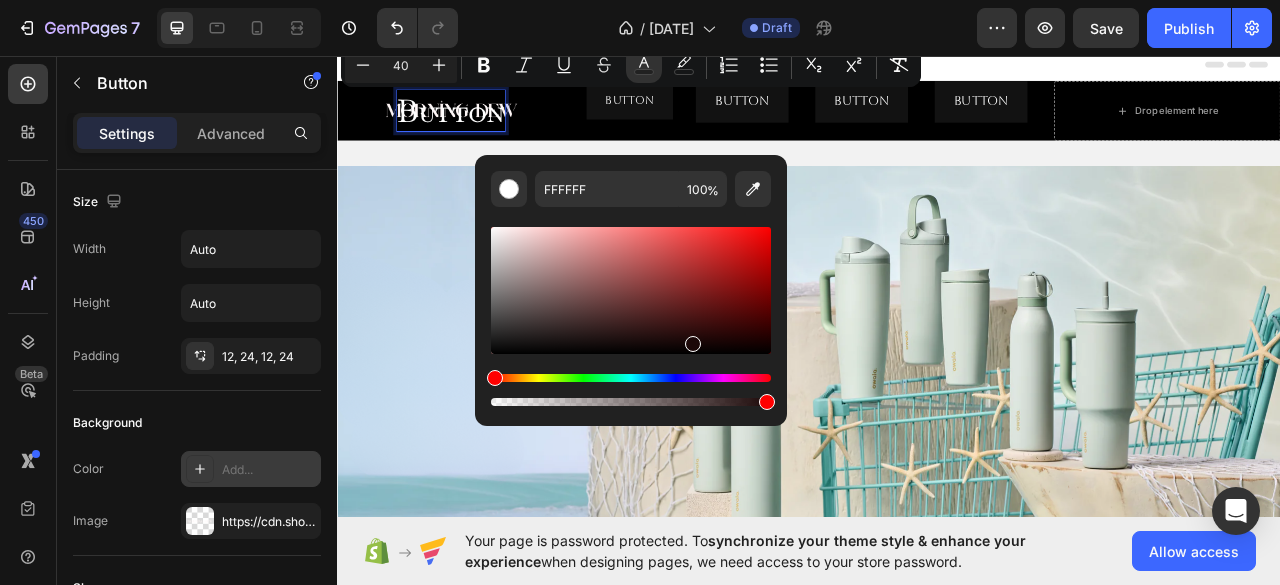 type on "[COLOR]" 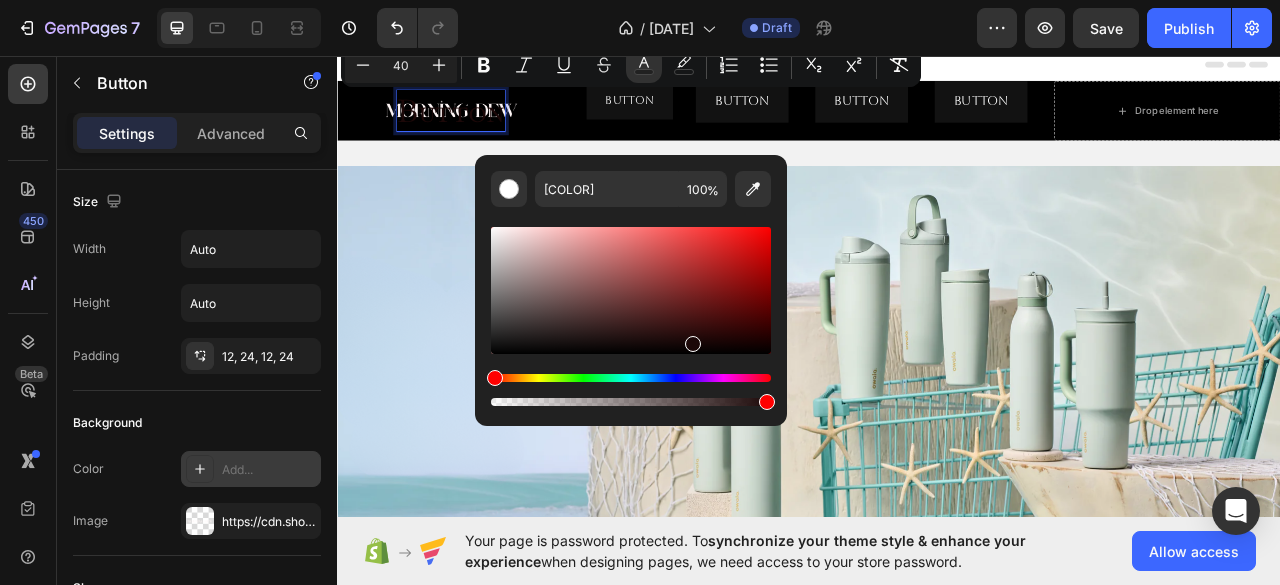 drag, startPoint x: 534, startPoint y: 322, endPoint x: 690, endPoint y: 339, distance: 156.92355 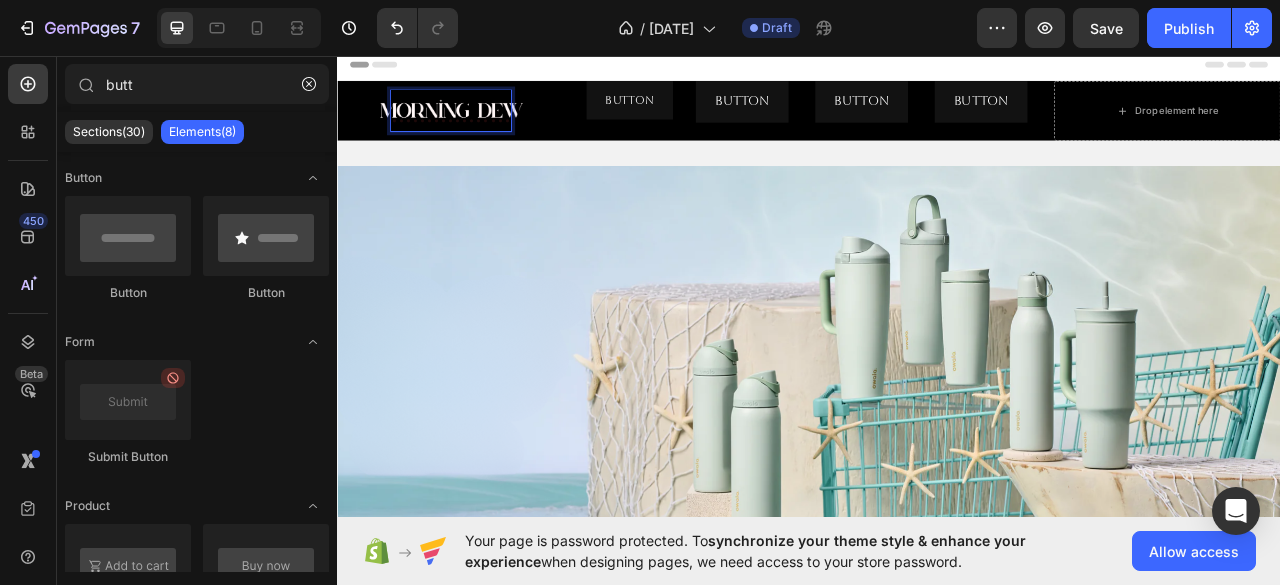 click on "Header" at bounding box center (937, 68) 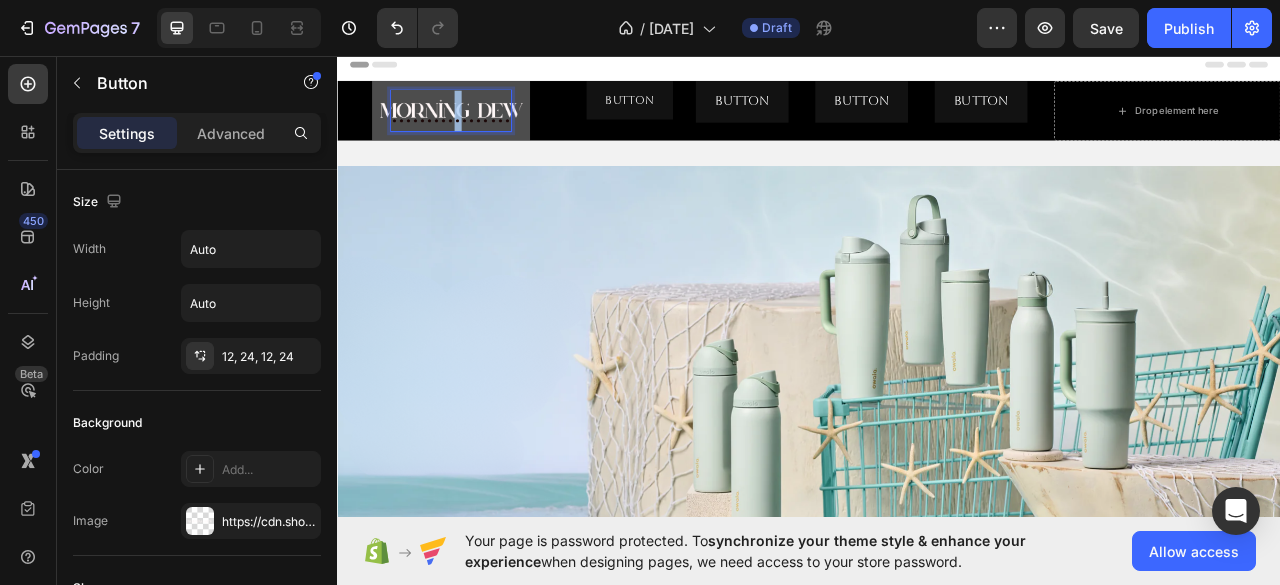 click on "................." at bounding box center (481, 127) 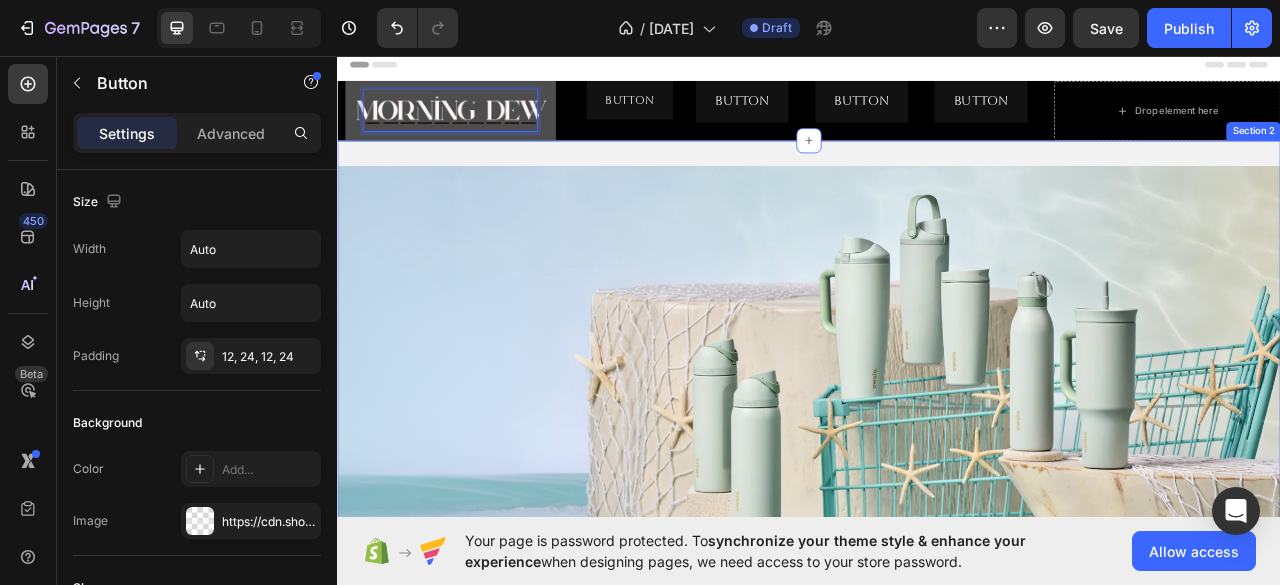 click on "Get started Button Hero Banner FREE Shipping On All U.S. Orders Over $150 Text Block Image Row Row Click here to edit heading Heading This is your text block. Click to edit and make it your own. Share your product's story or services offered. Get creative and make it yours! Text Block Get started Button Hero Banner Image Image Image Image Image Image Image Image Image Image Image Image Image Marquee Section 2" at bounding box center (937, 951) 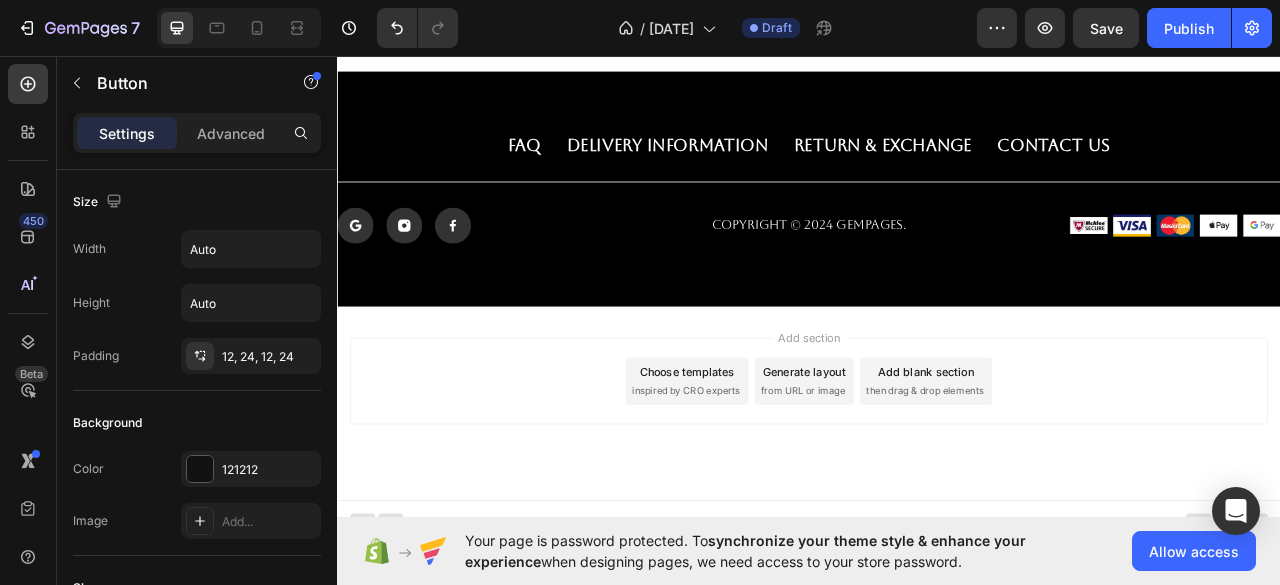 scroll, scrollTop: 5048, scrollLeft: 0, axis: vertical 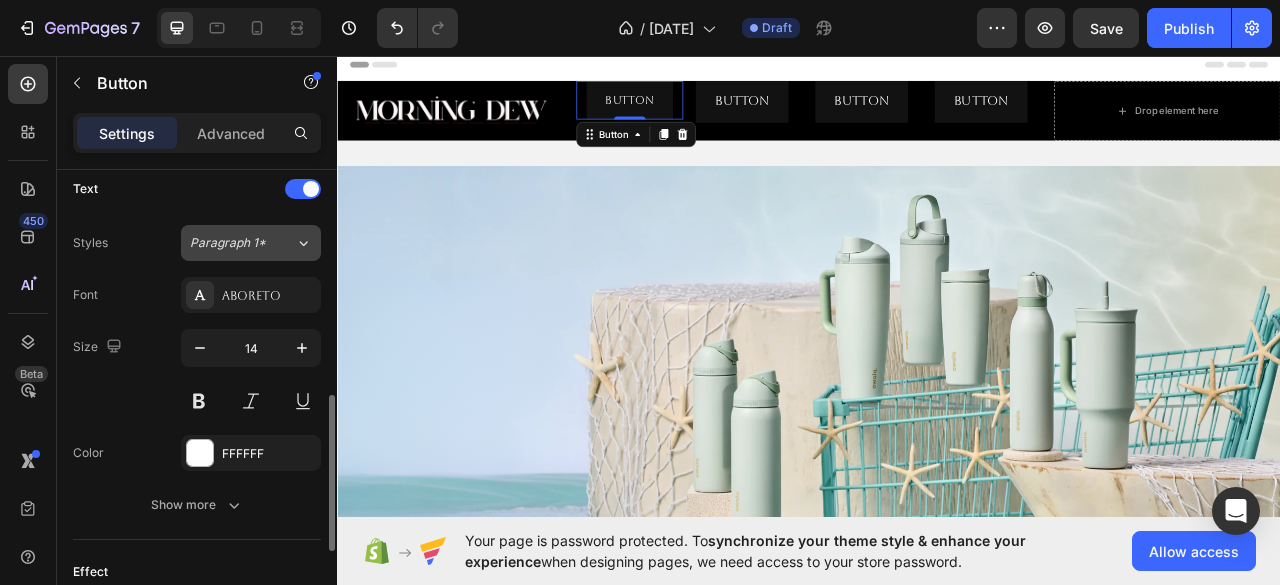 click on "Paragraph 1*" 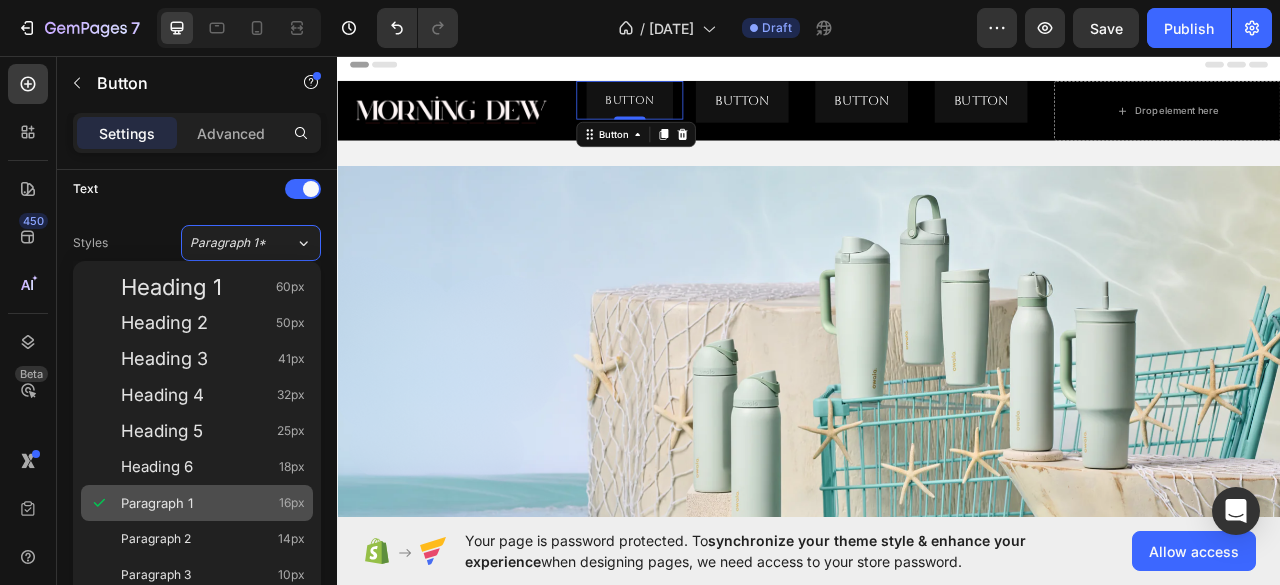 click on "Paragraph 1 16px" at bounding box center (213, 503) 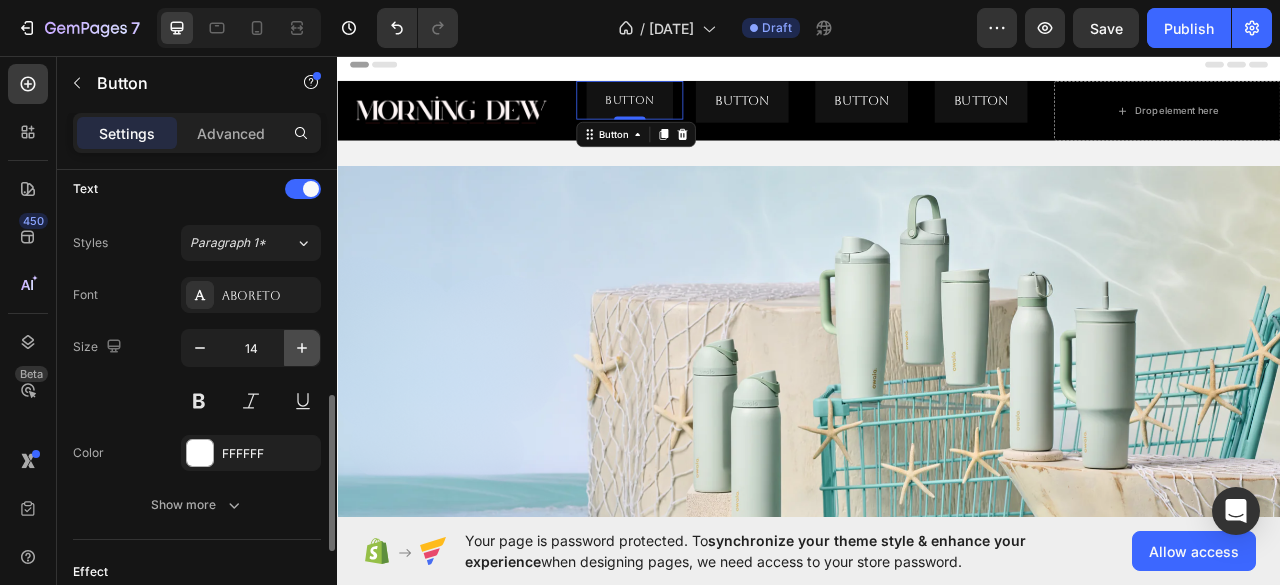 click 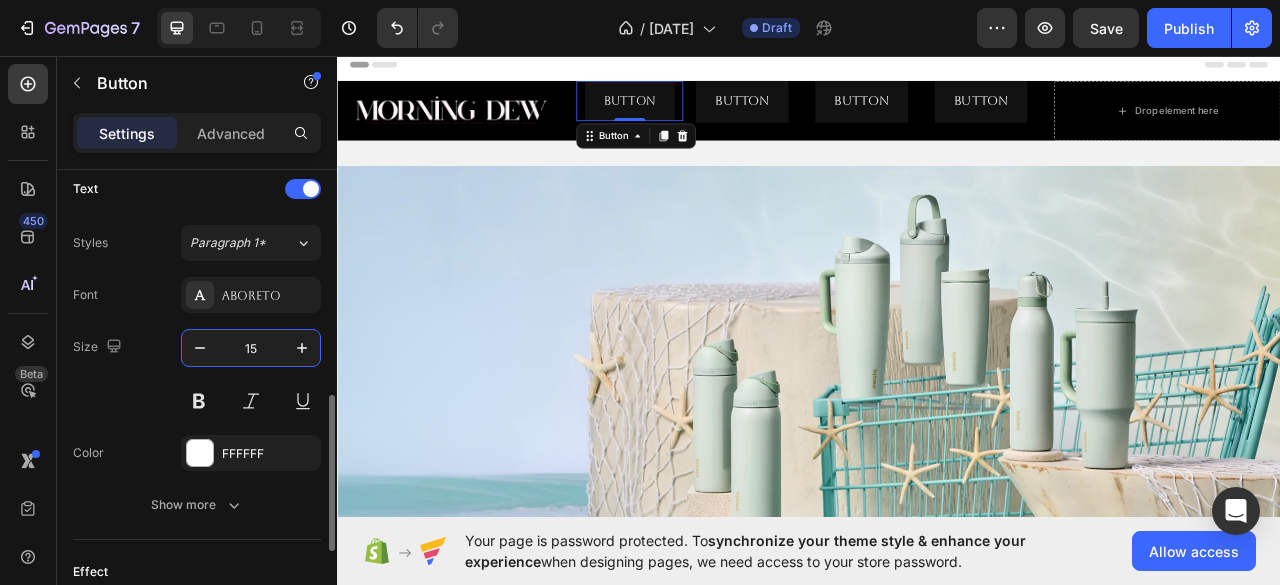 drag, startPoint x: 293, startPoint y: 334, endPoint x: 244, endPoint y: 355, distance: 53.310413 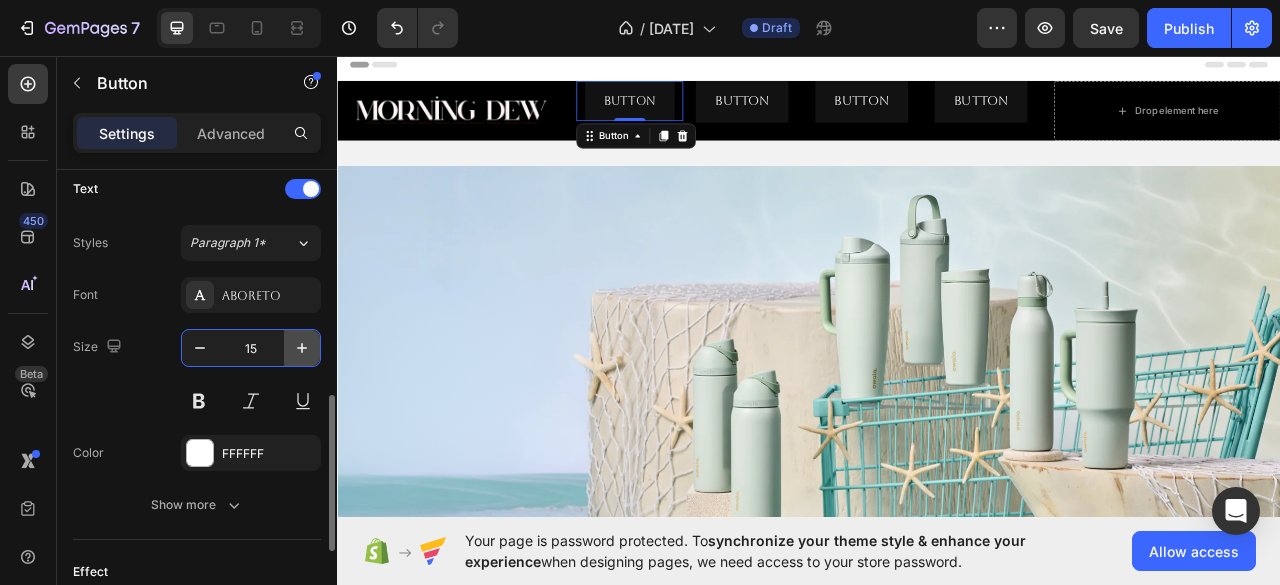 click 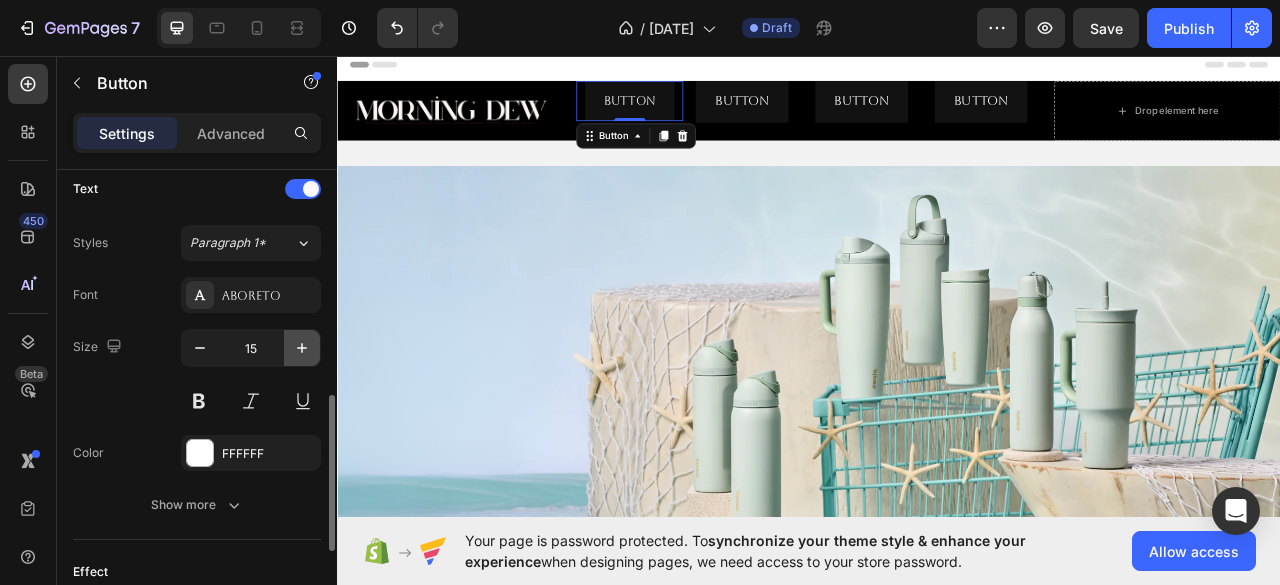 type on "16" 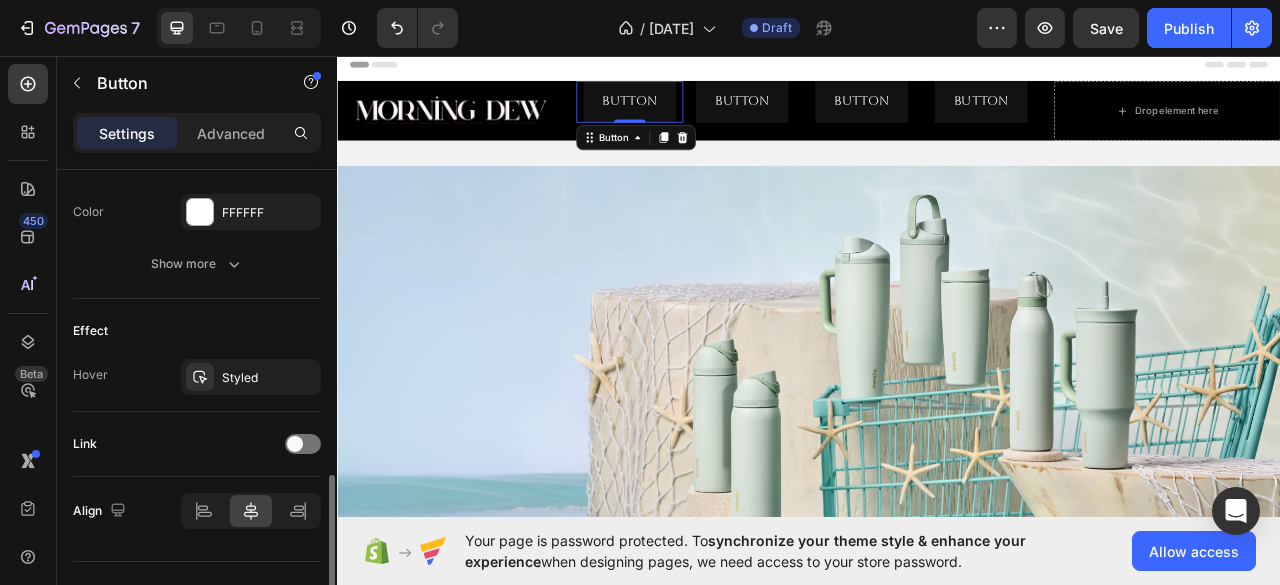 scroll, scrollTop: 957, scrollLeft: 0, axis: vertical 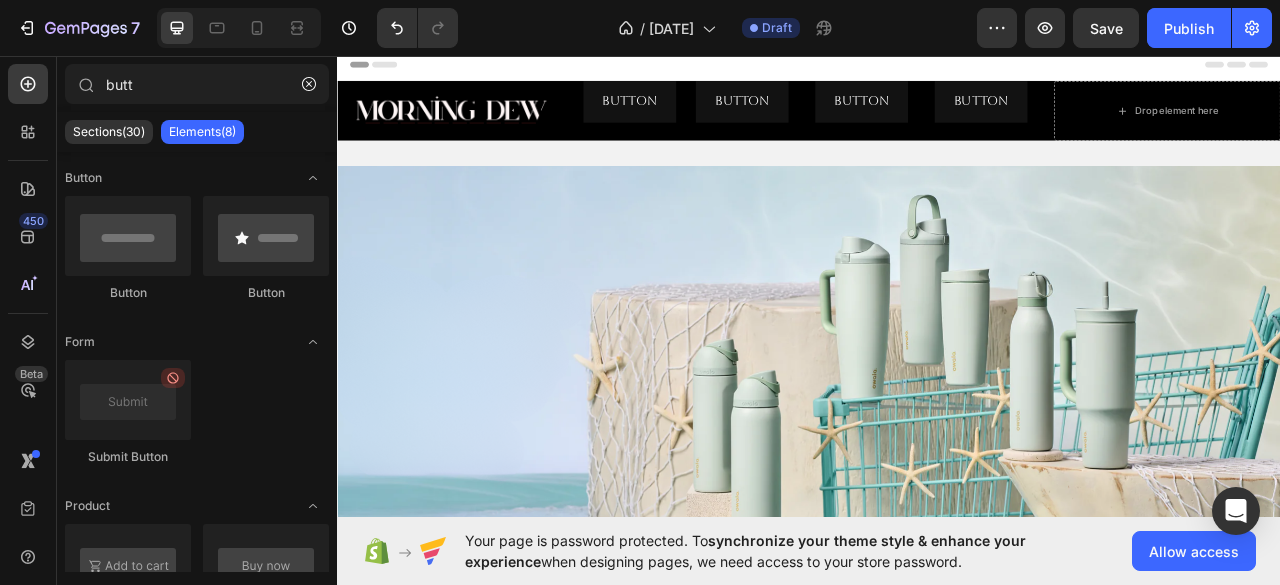 click on "Header" at bounding box center (937, 68) 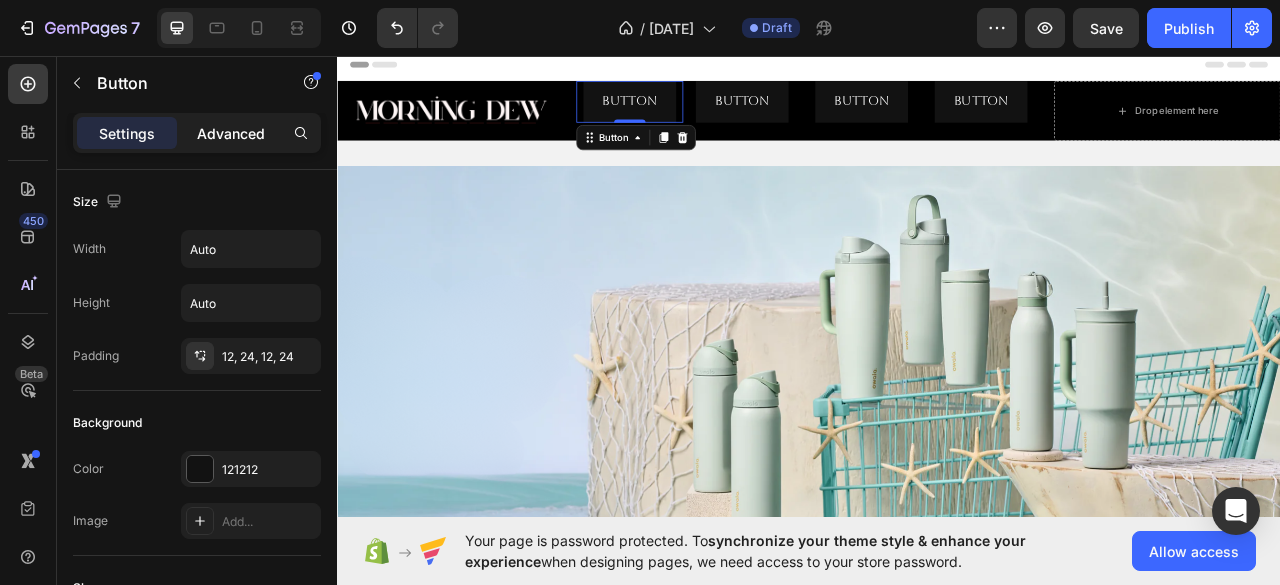 click on "Advanced" at bounding box center (231, 133) 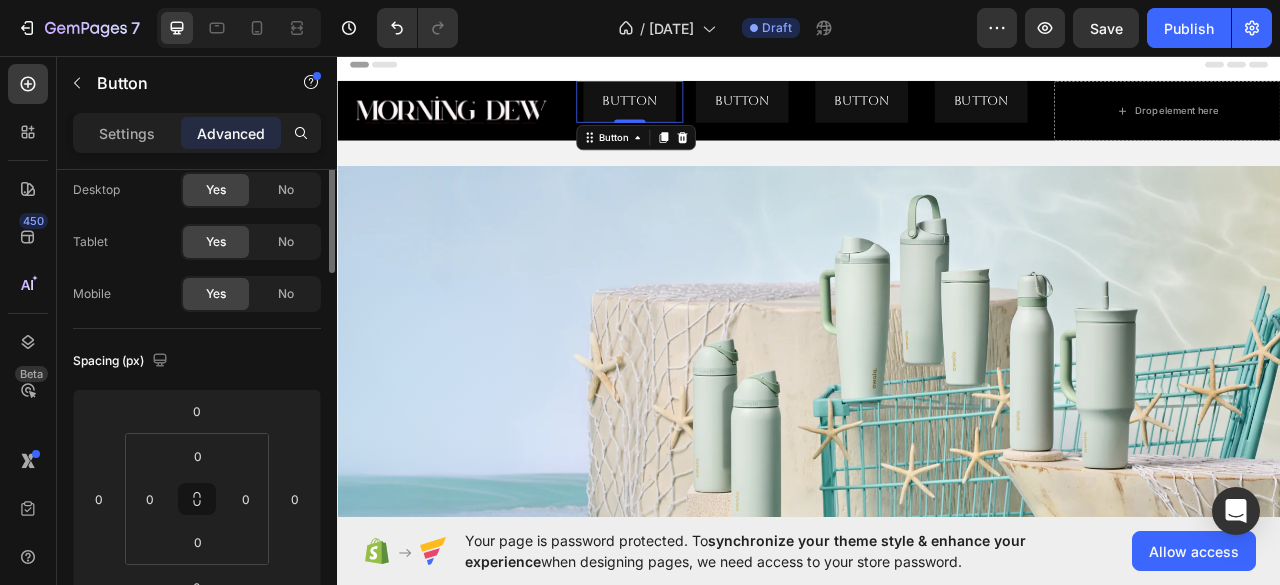 scroll, scrollTop: 0, scrollLeft: 0, axis: both 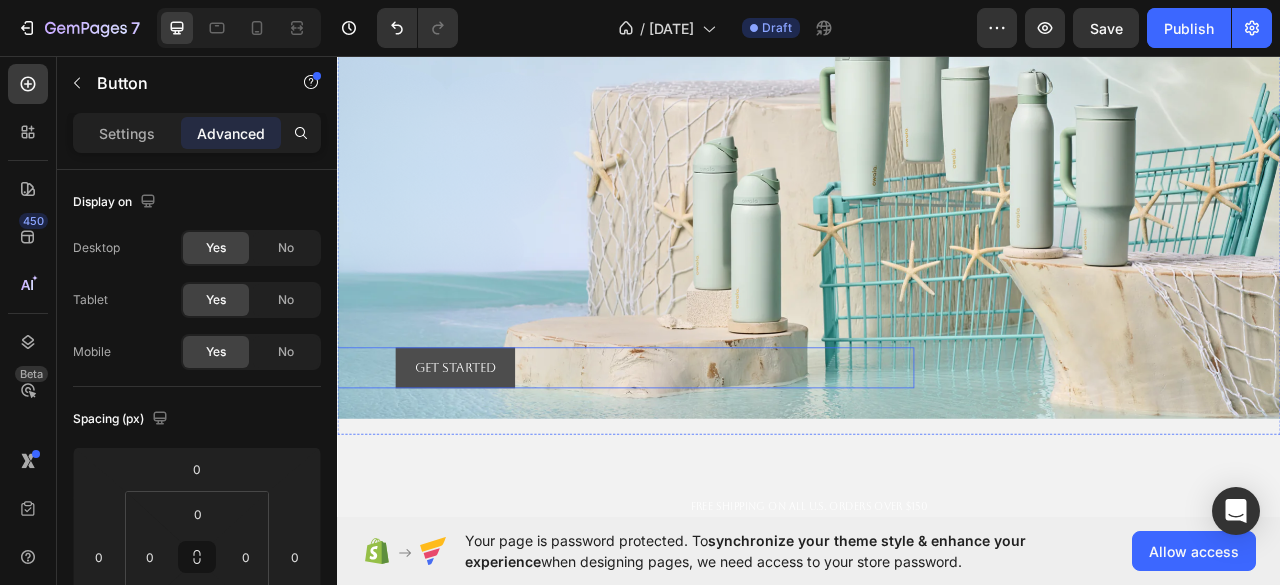 click on "Get started" at bounding box center (487, 454) 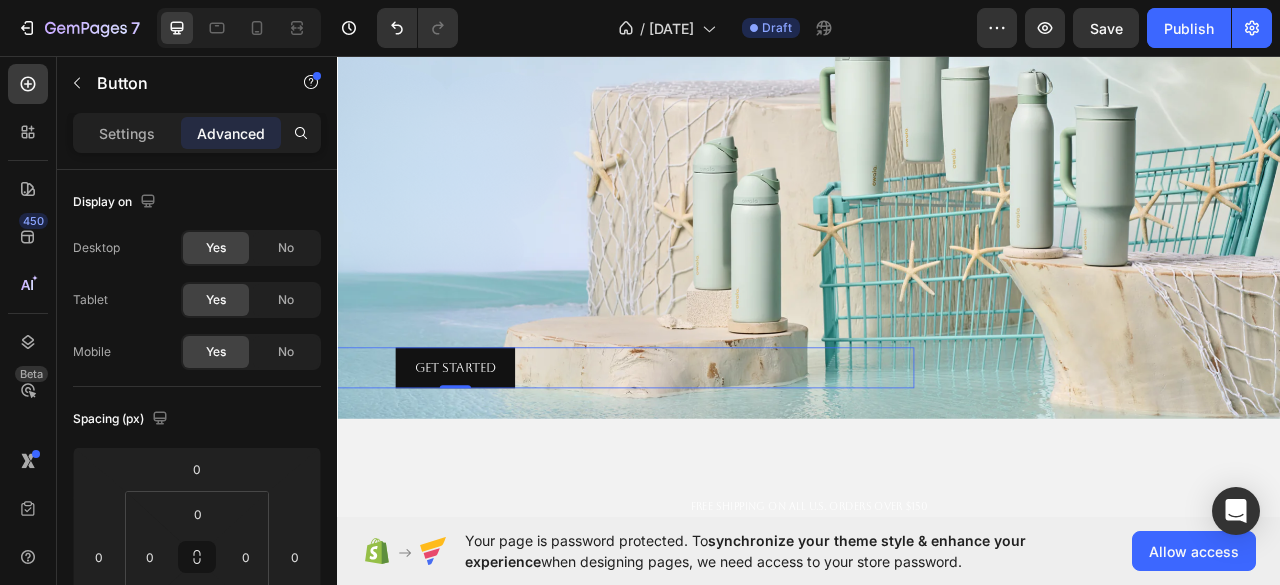 click on "Get started Button   0" at bounding box center (487, 454) 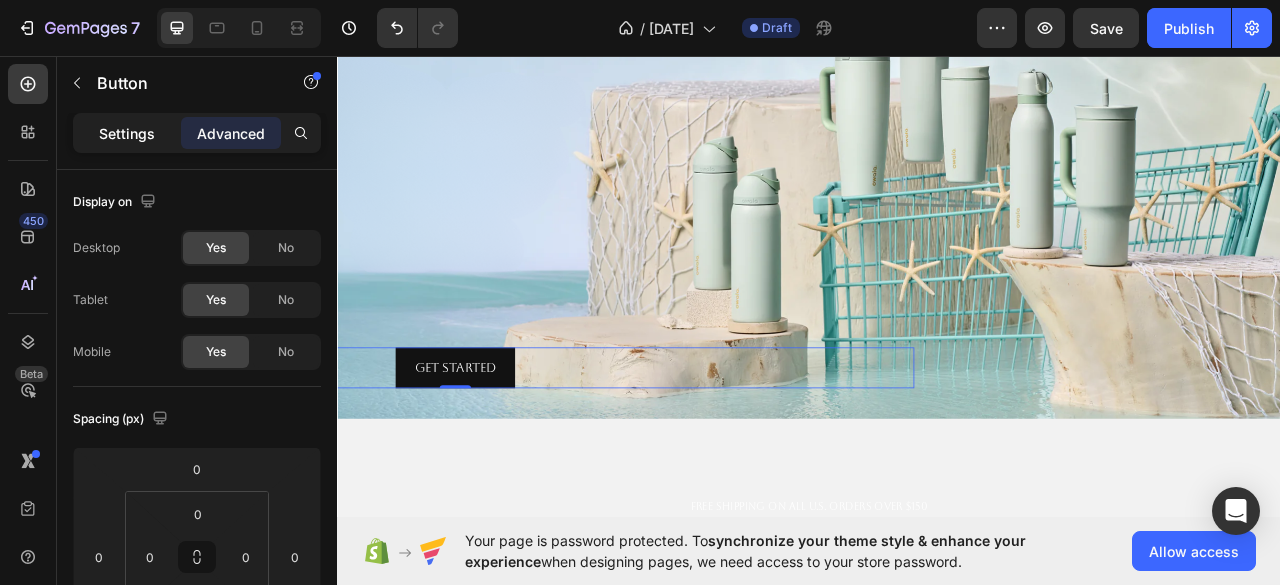click on "Settings" at bounding box center (127, 133) 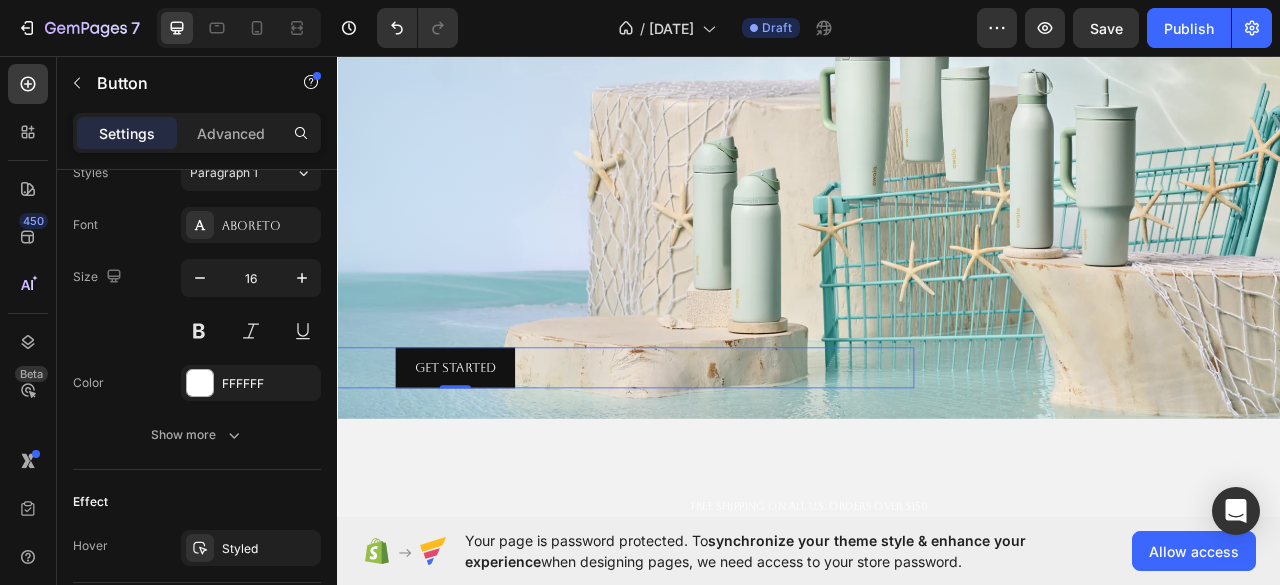 scroll, scrollTop: 957, scrollLeft: 0, axis: vertical 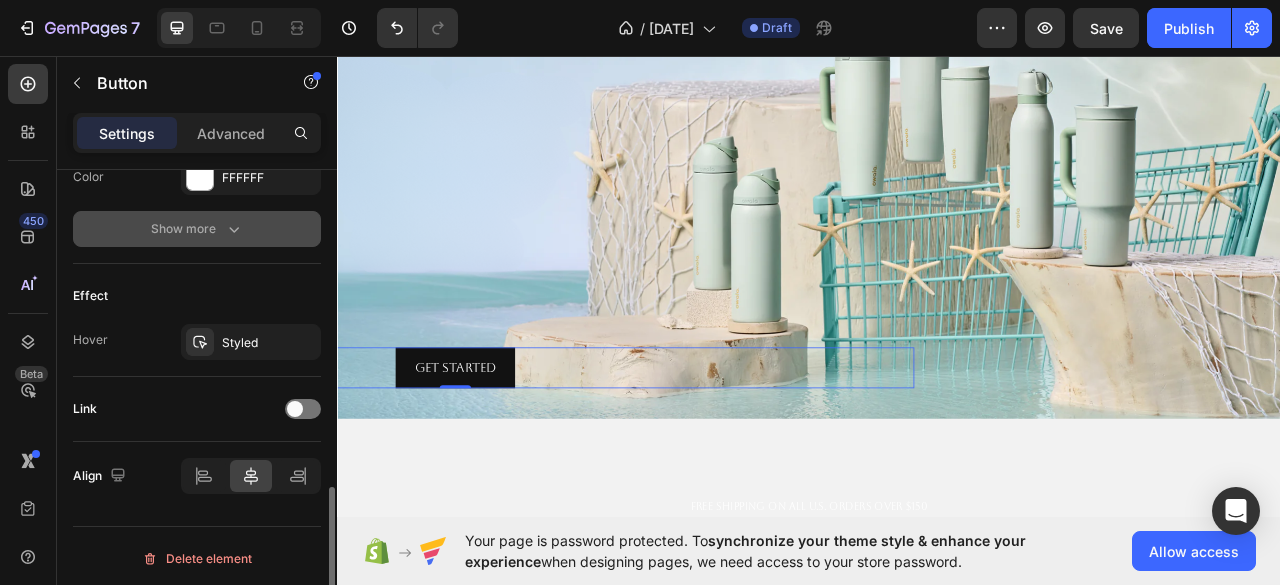 click on "Show more" at bounding box center (197, 229) 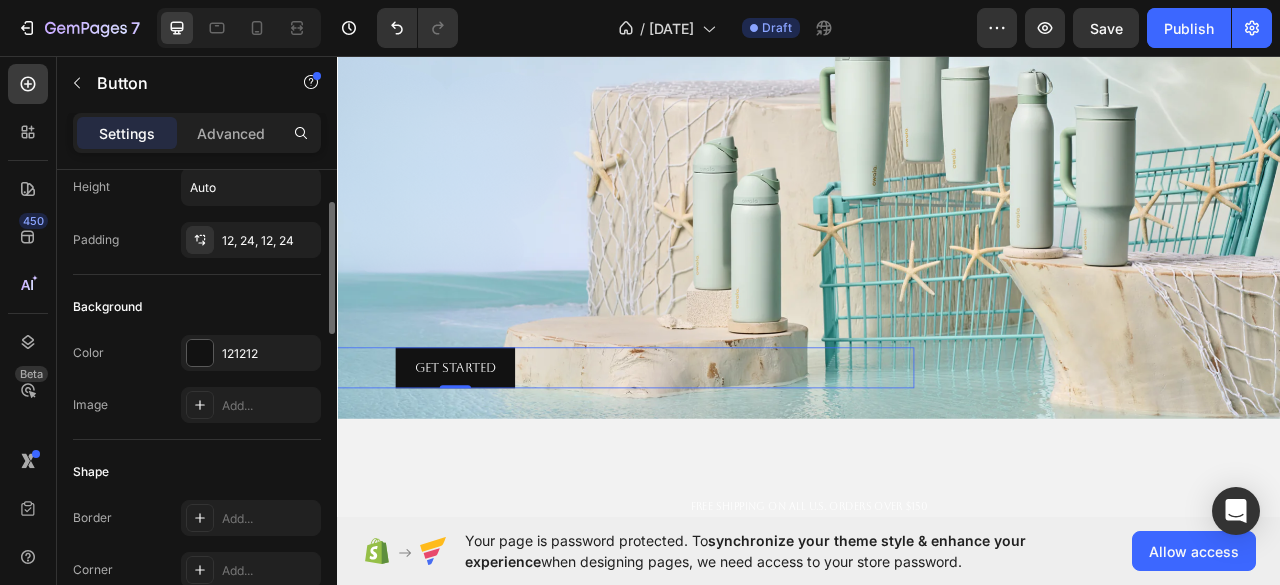 scroll, scrollTop: 0, scrollLeft: 0, axis: both 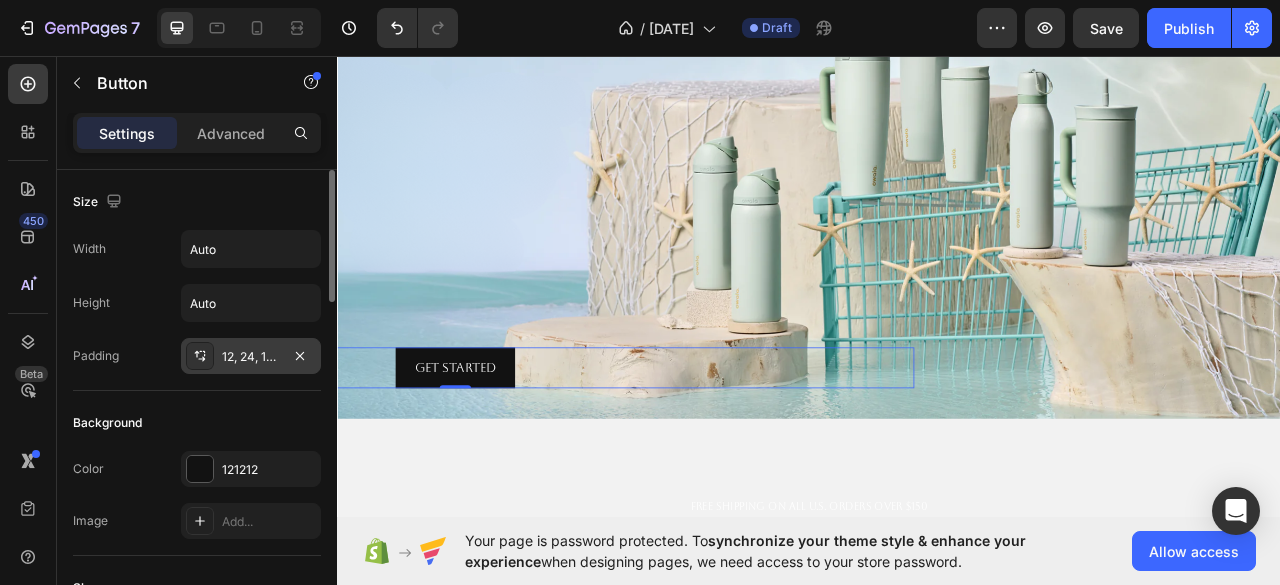 click on "12, 24, 12, 24" at bounding box center [251, 357] 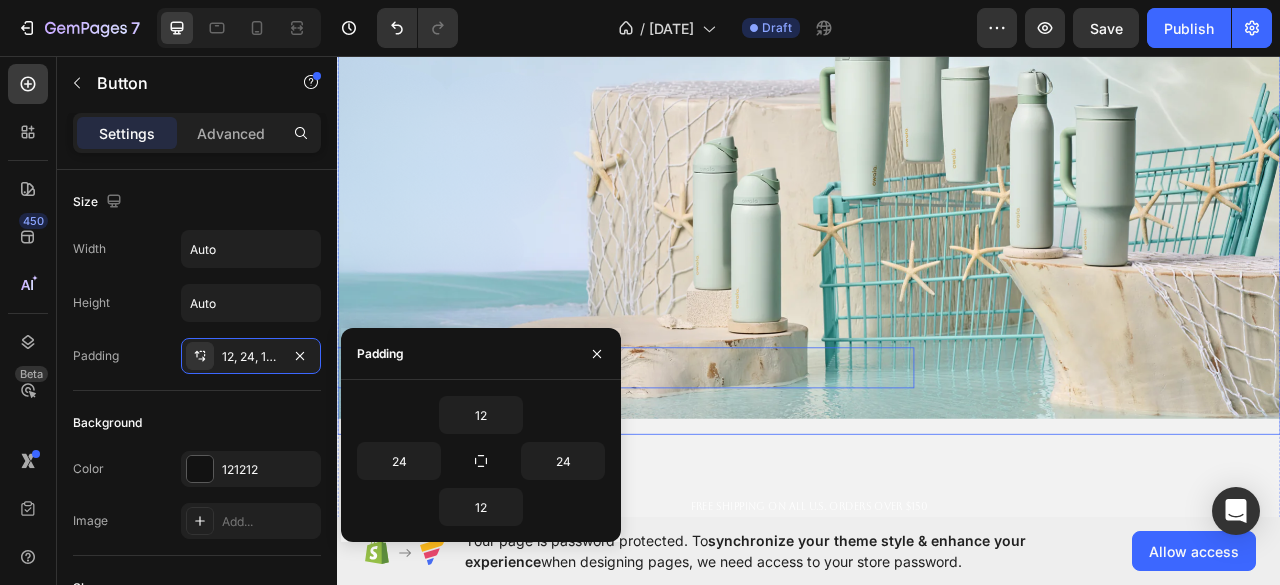 scroll, scrollTop: 0, scrollLeft: 0, axis: both 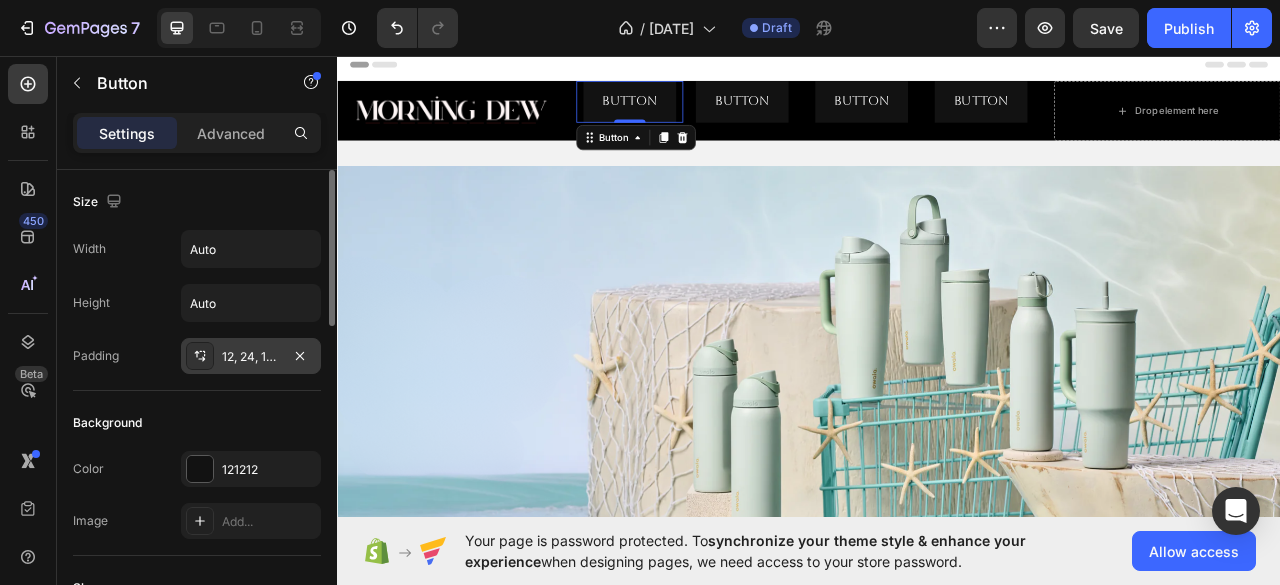 click on "12, 24, 12, 24" at bounding box center [251, 357] 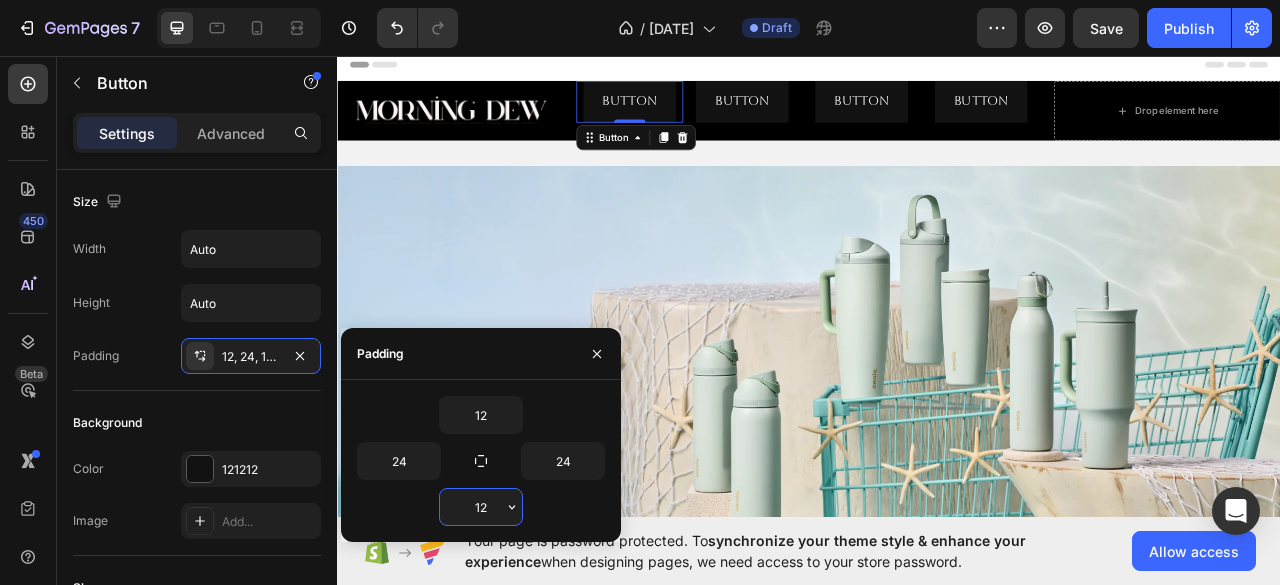 click on "12" at bounding box center [481, 507] 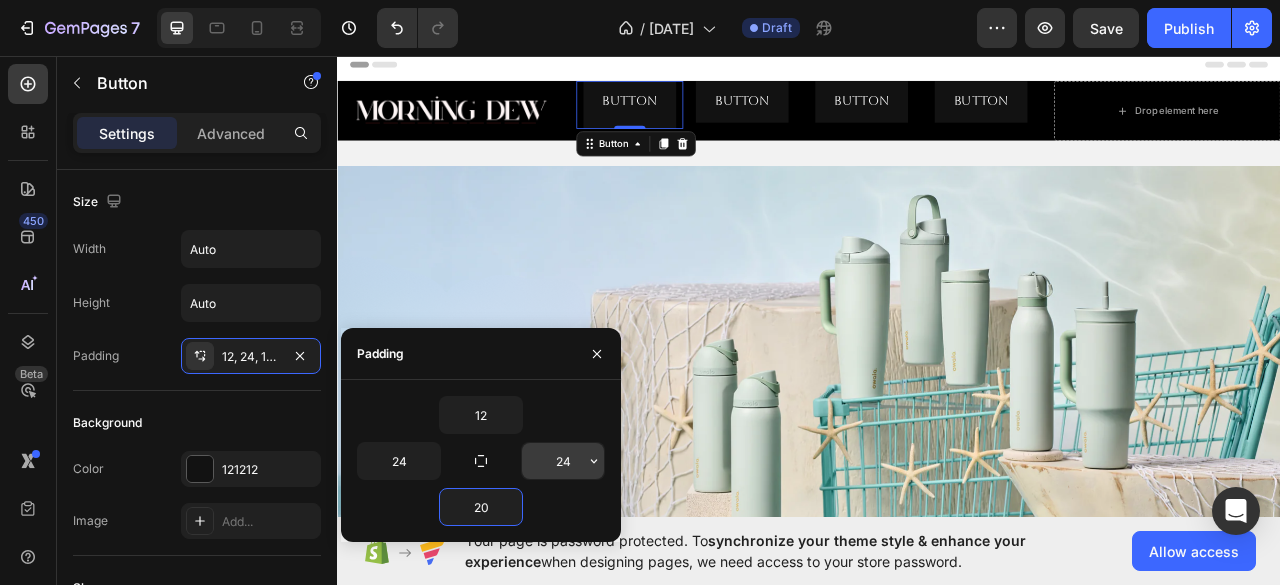type on "2" 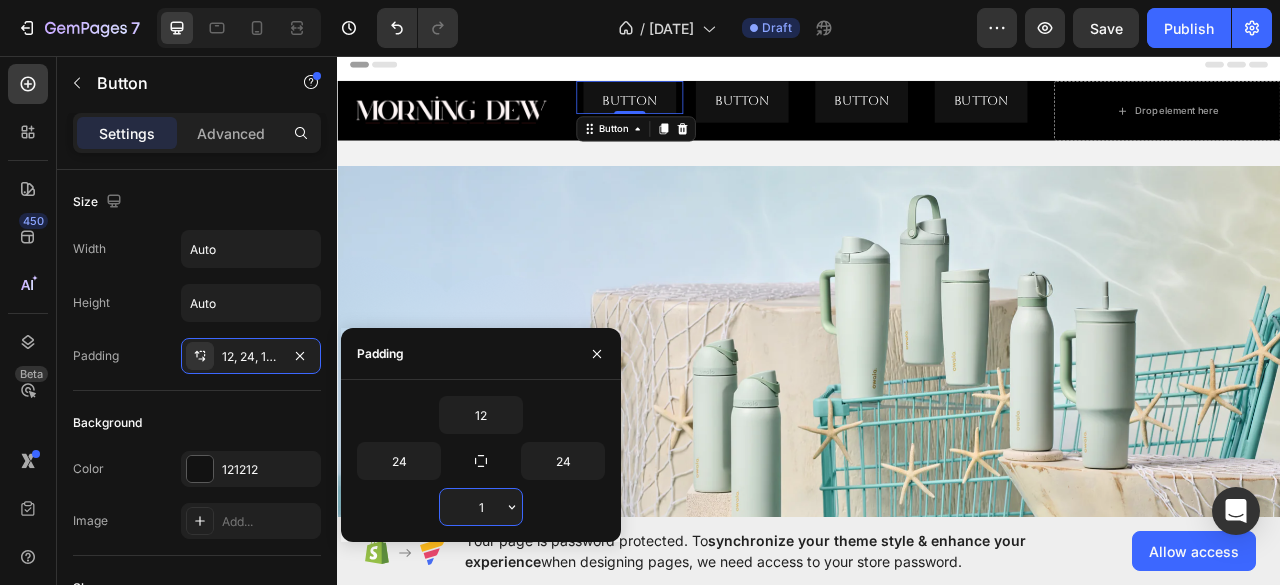 type on "12" 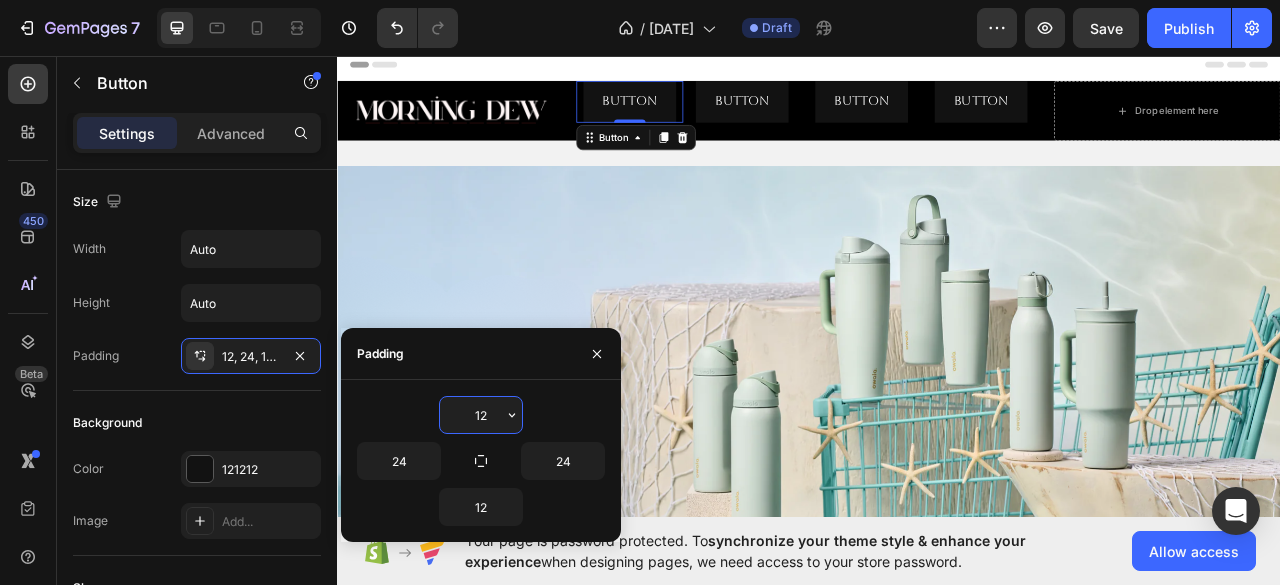 click on "12" at bounding box center (481, 415) 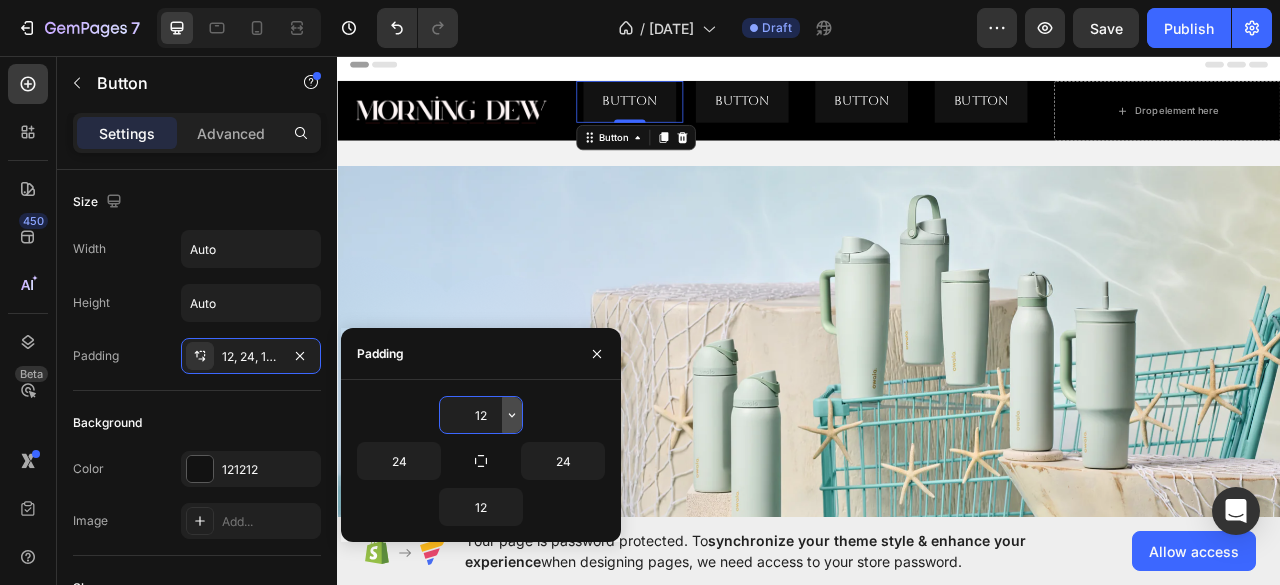click 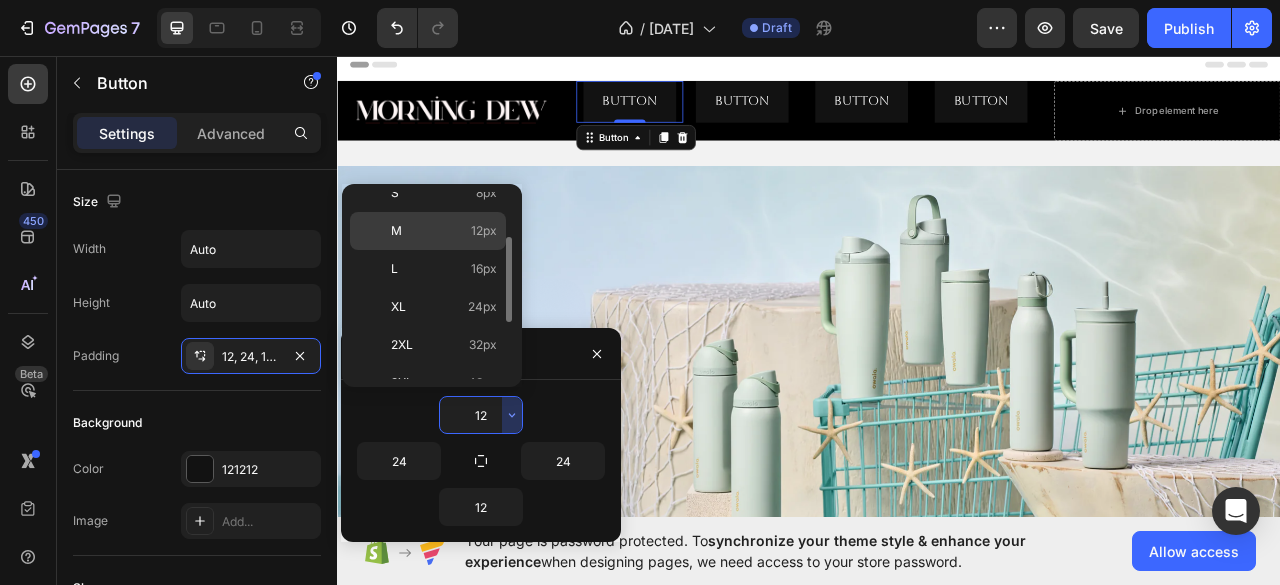 scroll, scrollTop: 133, scrollLeft: 0, axis: vertical 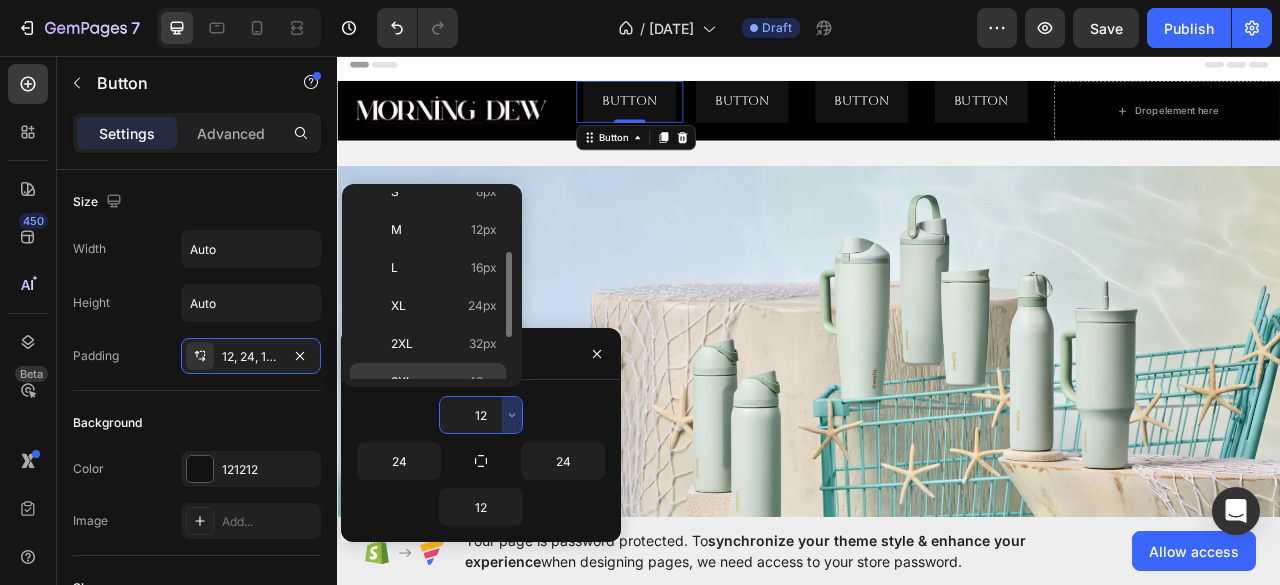 click on "3XL 48px" at bounding box center [444, 382] 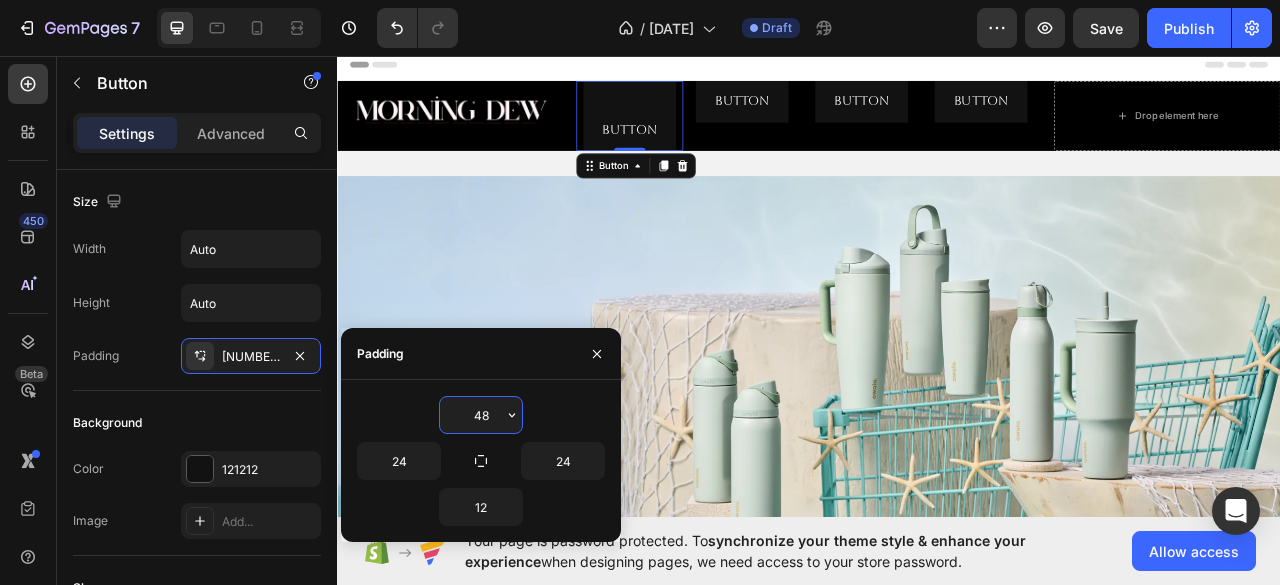click on "48" at bounding box center [481, 415] 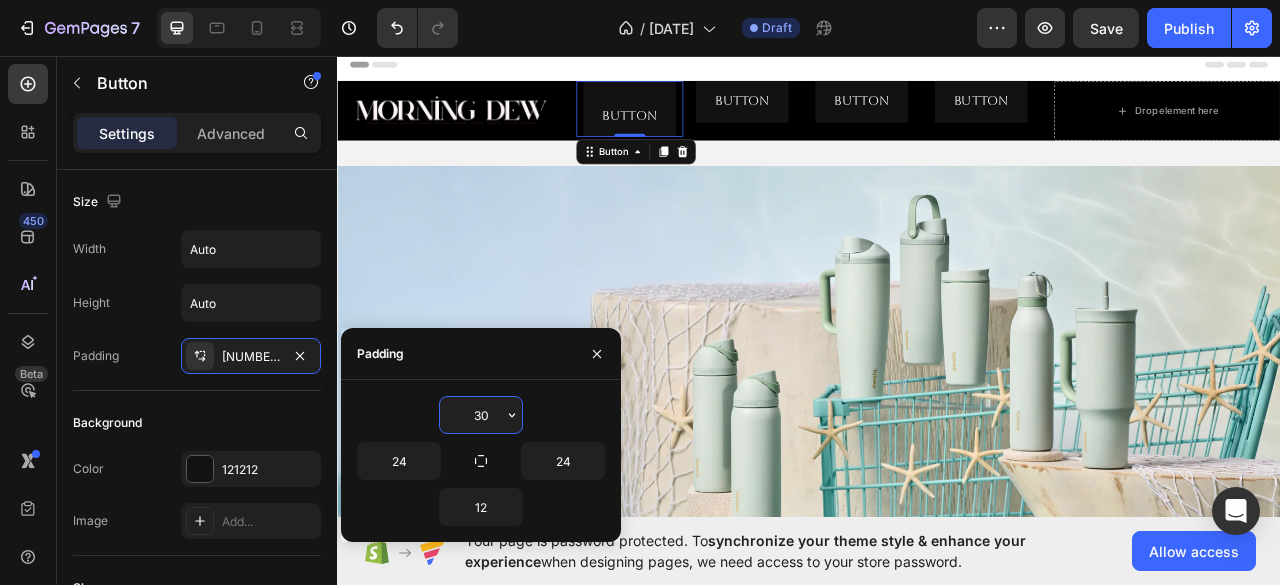 type on "3" 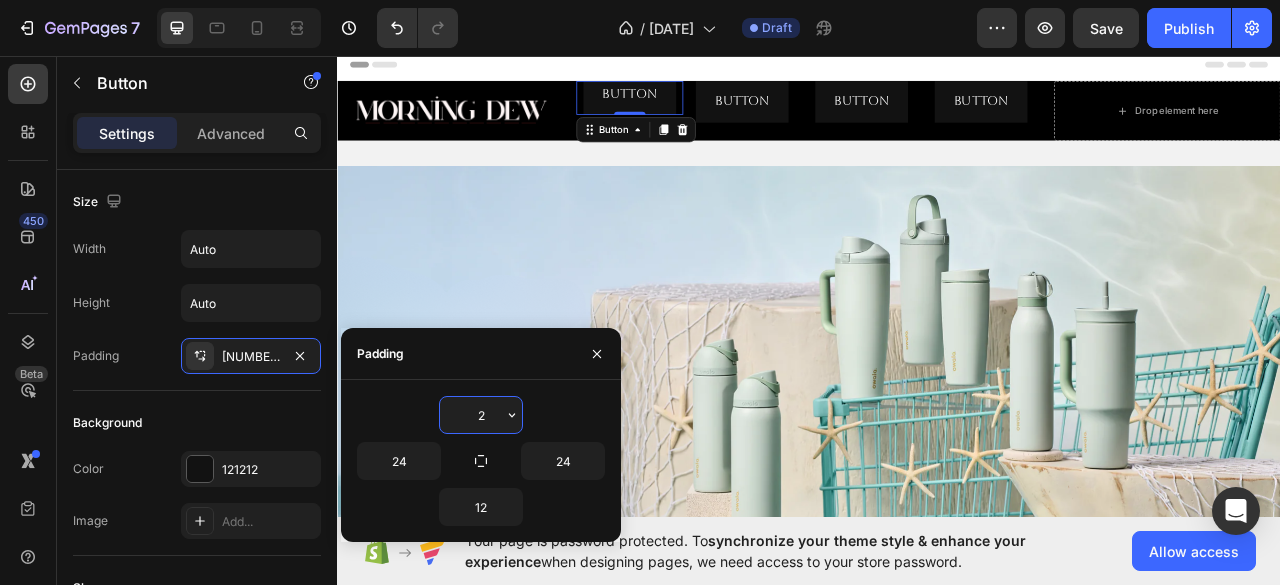type on "28" 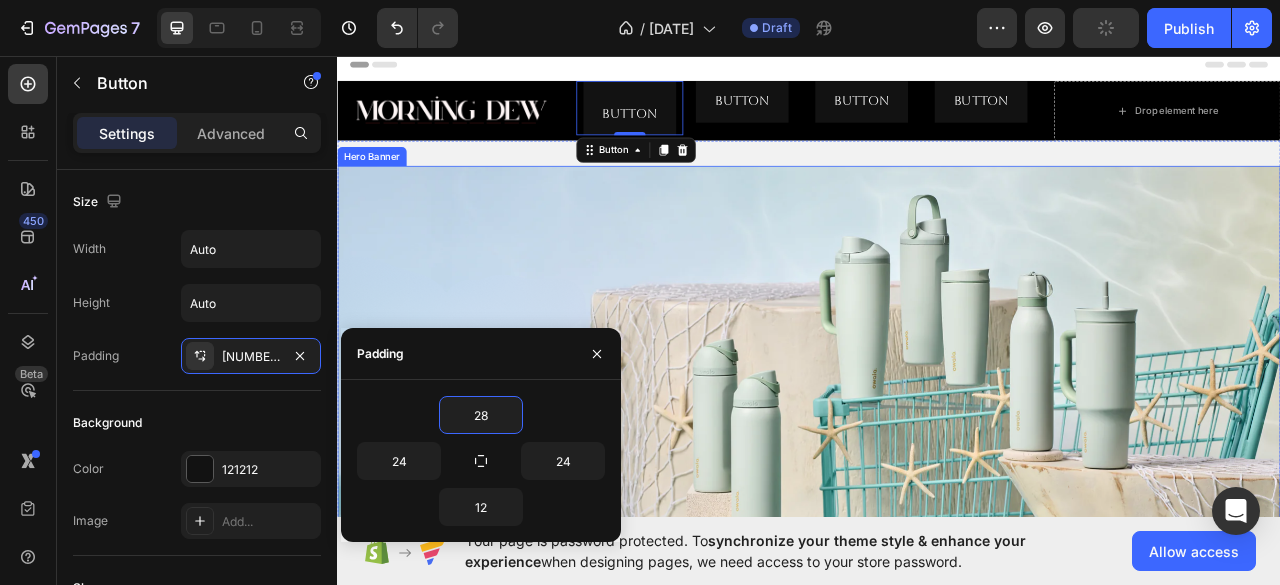 click at bounding box center (937, 497) 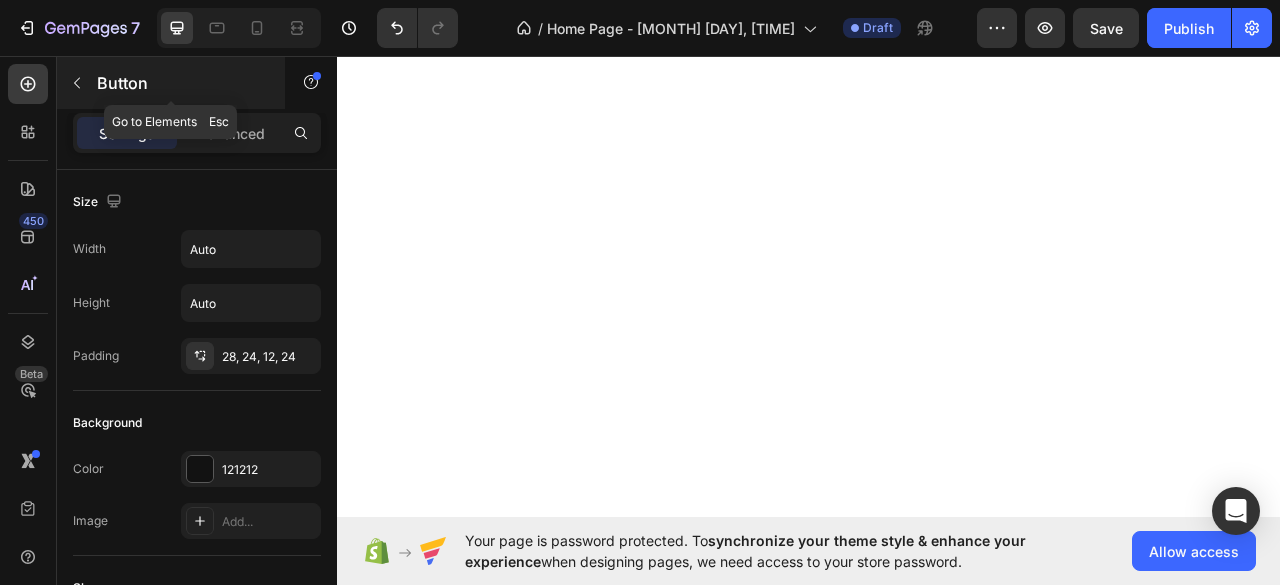 scroll, scrollTop: 0, scrollLeft: 0, axis: both 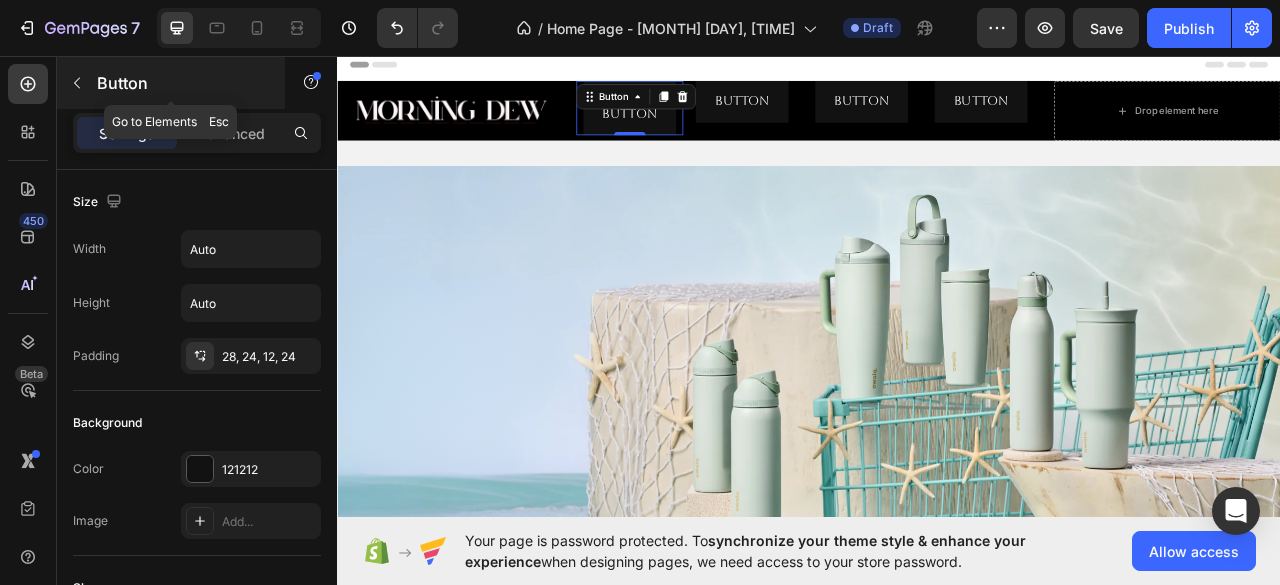 click 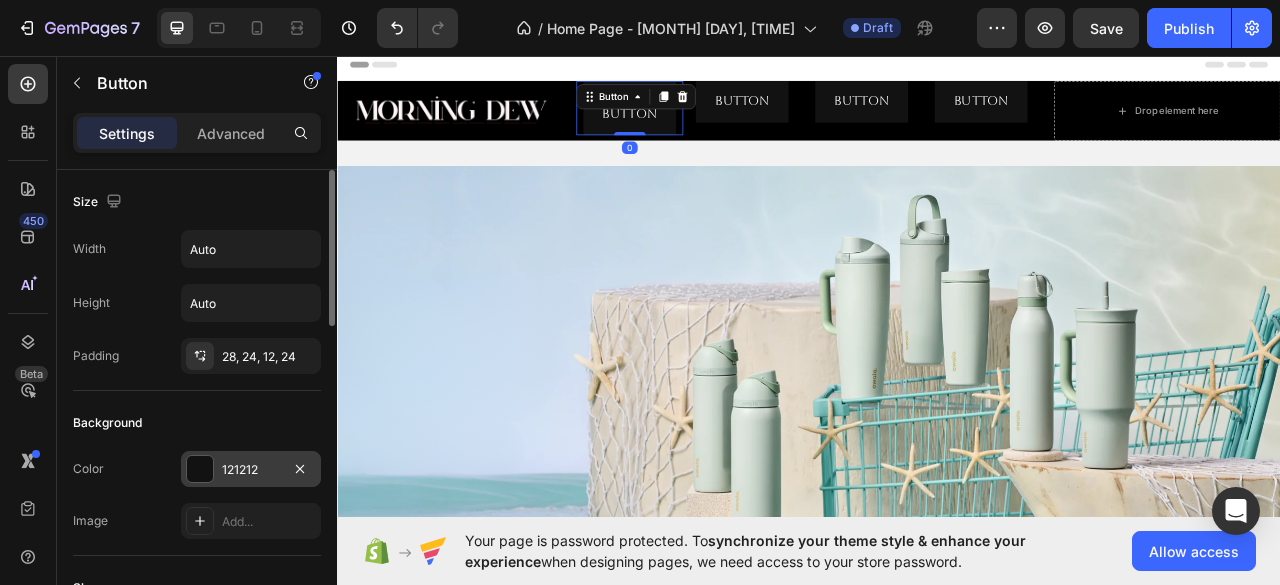 click on "121212" at bounding box center (251, 470) 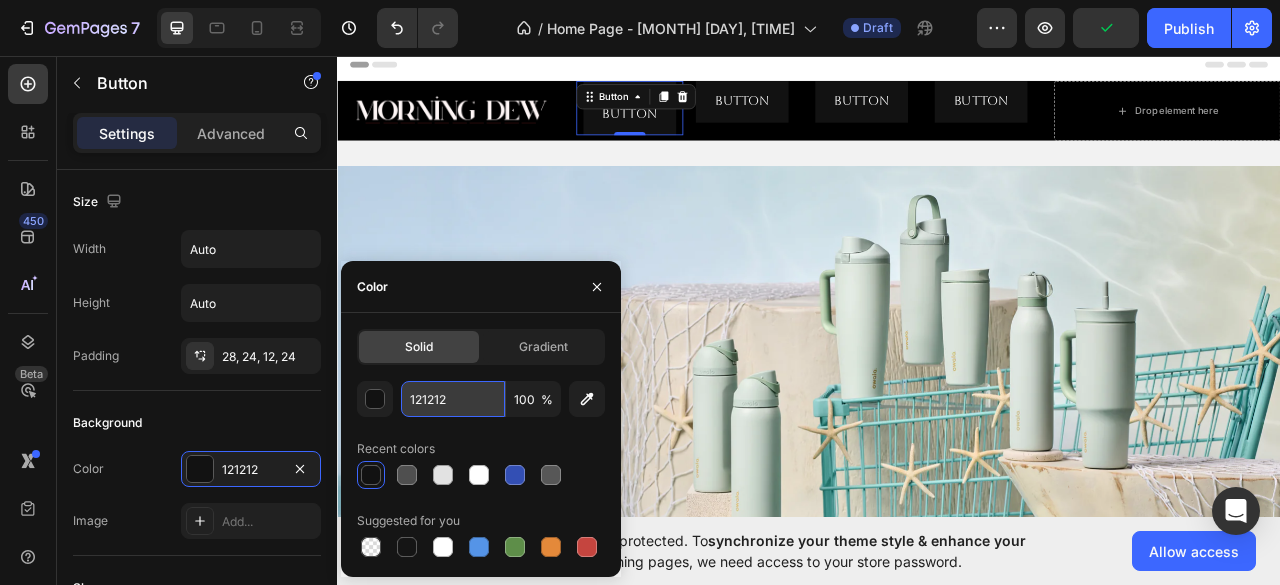 click on "121212" at bounding box center (453, 399) 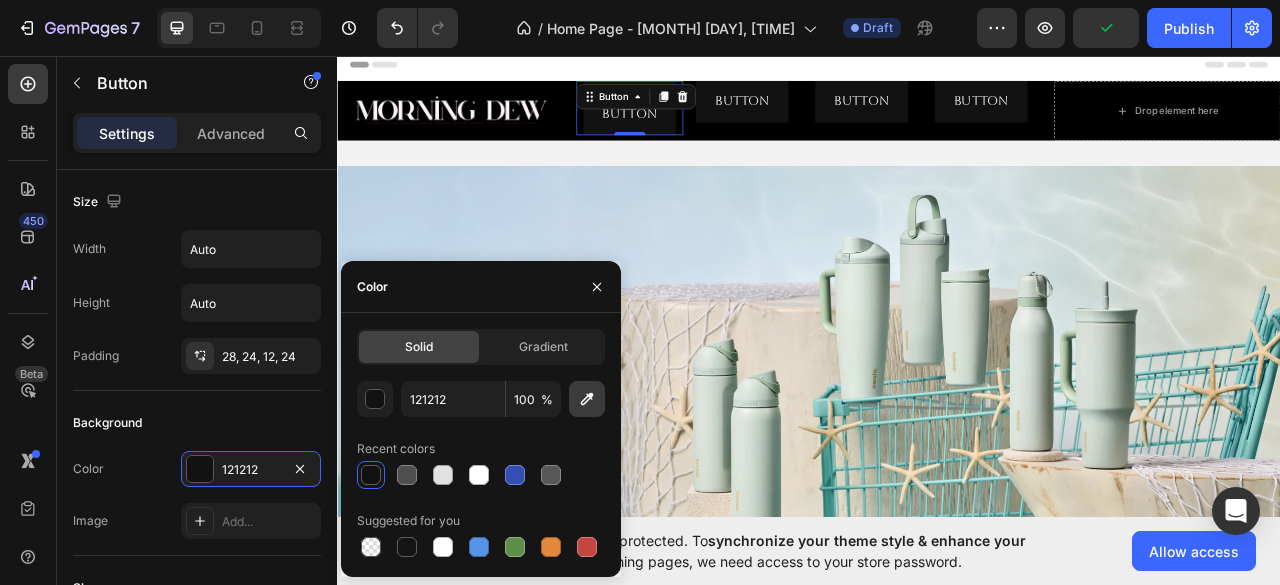 click at bounding box center (587, 399) 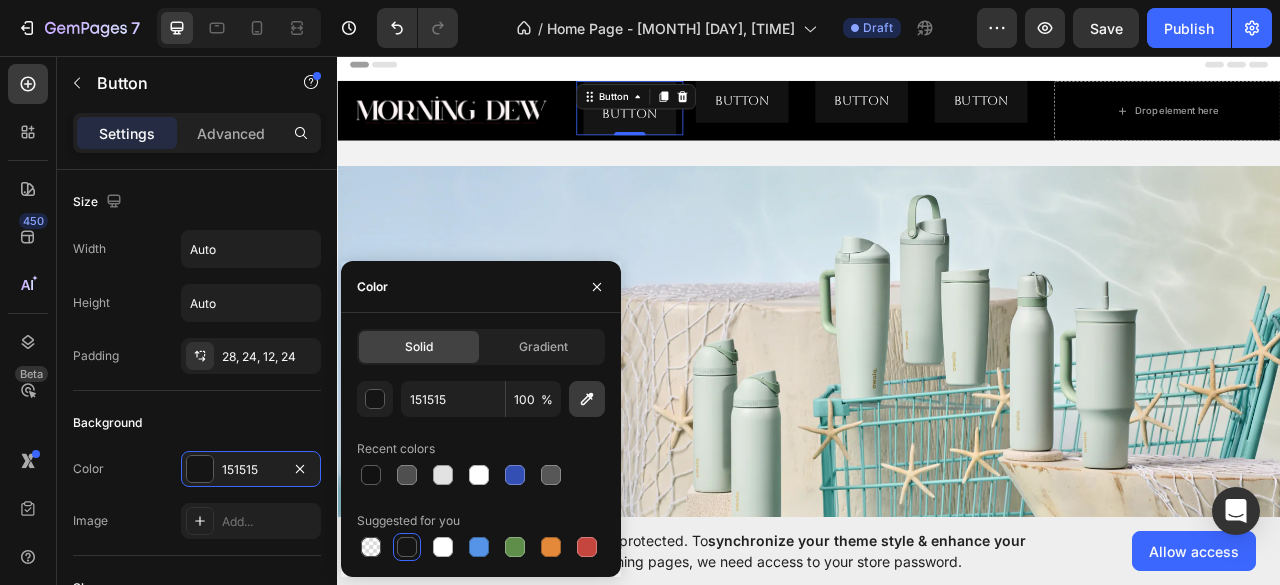 click at bounding box center [587, 399] 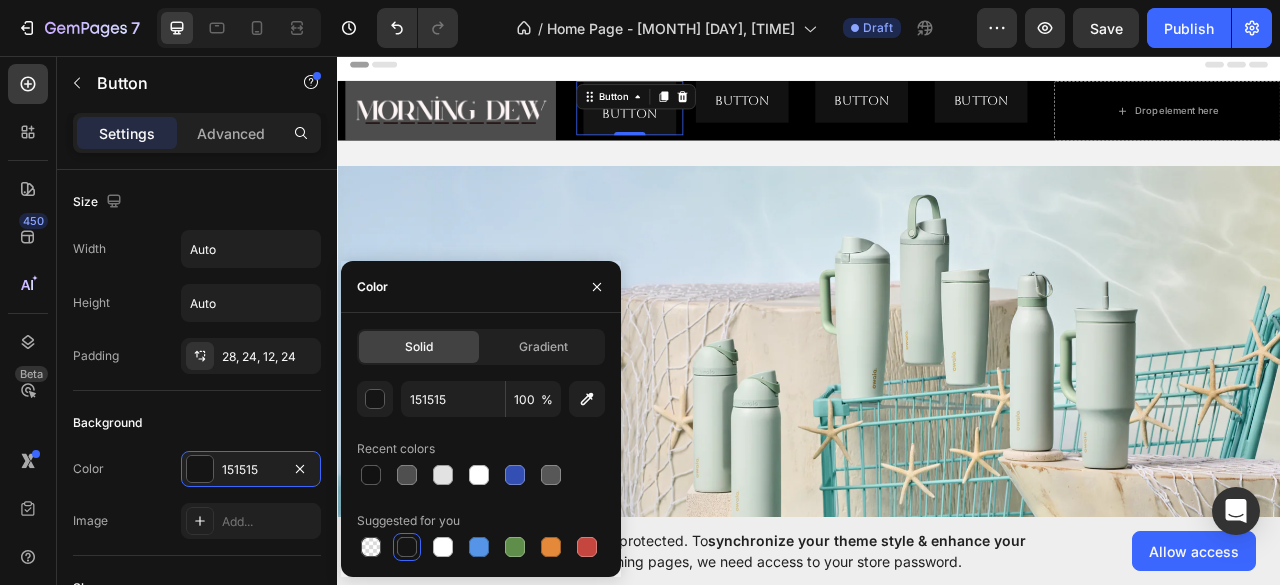 type on "000000" 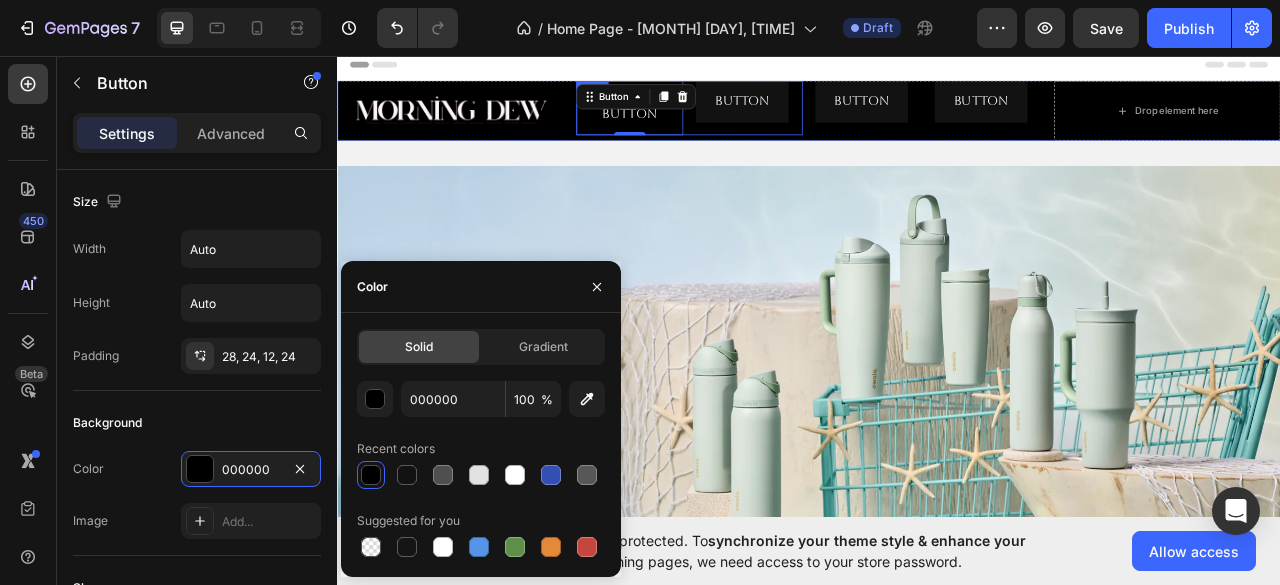 click on "Button Button" at bounding box center (861, 123) 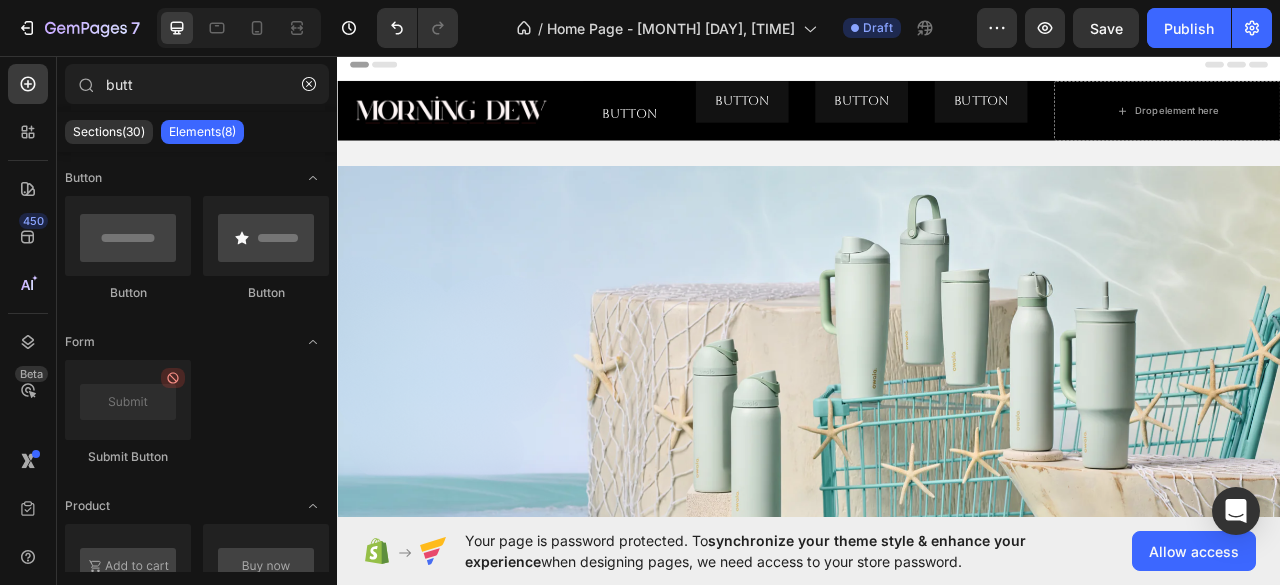 click on "Header" at bounding box center (937, 68) 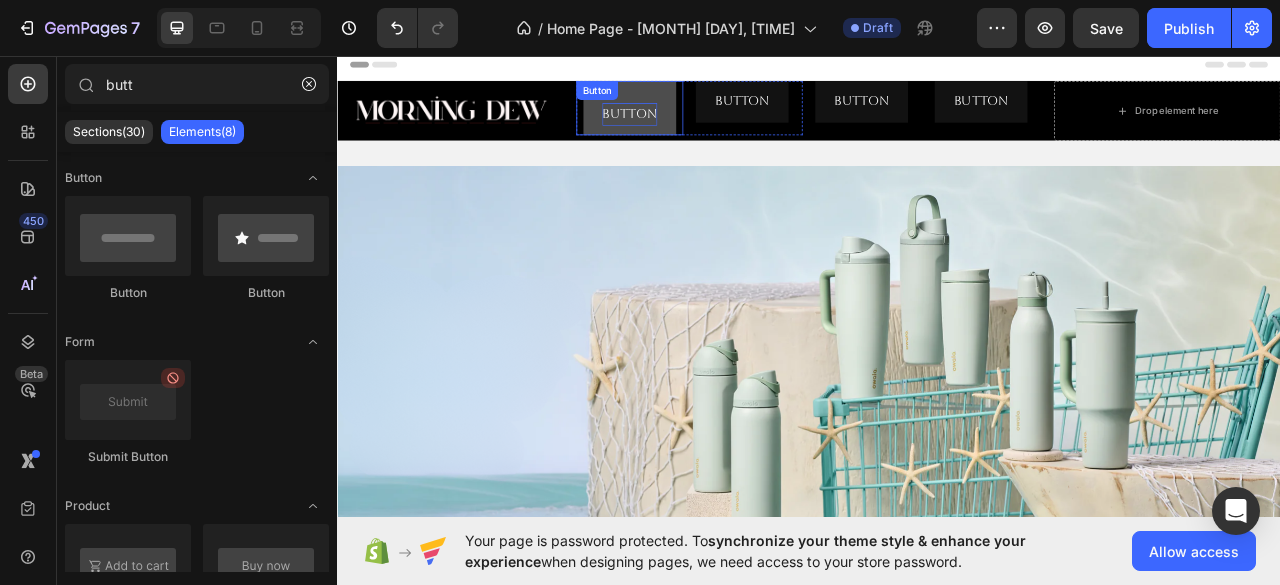 click on "Button" at bounding box center (709, 131) 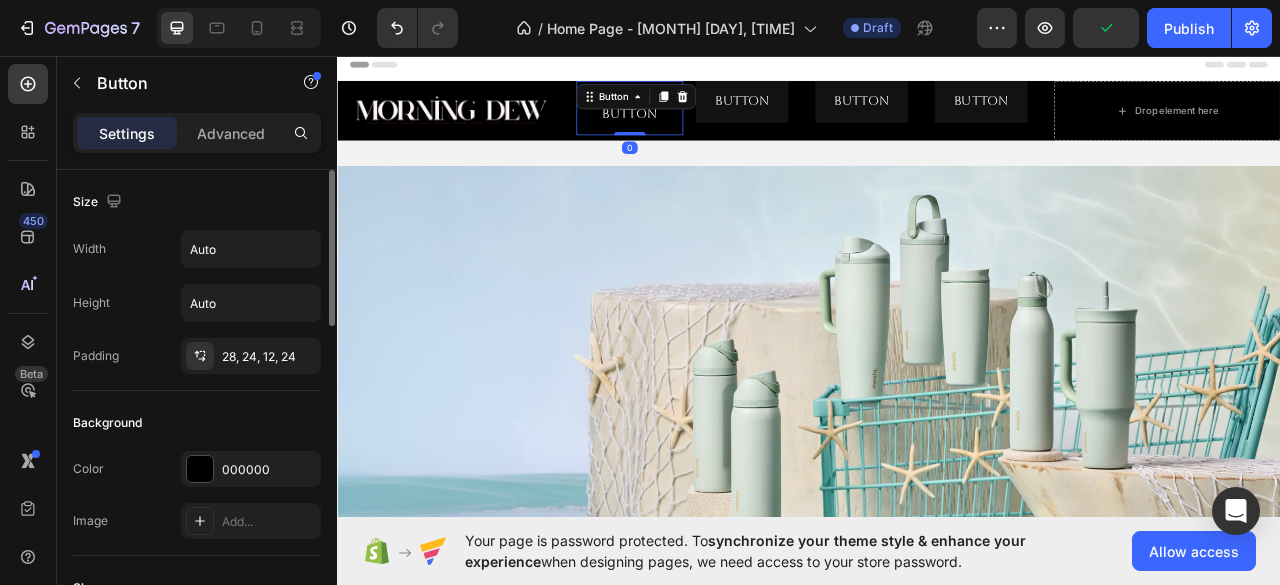 click on "Background Color 000000 Image Add..." 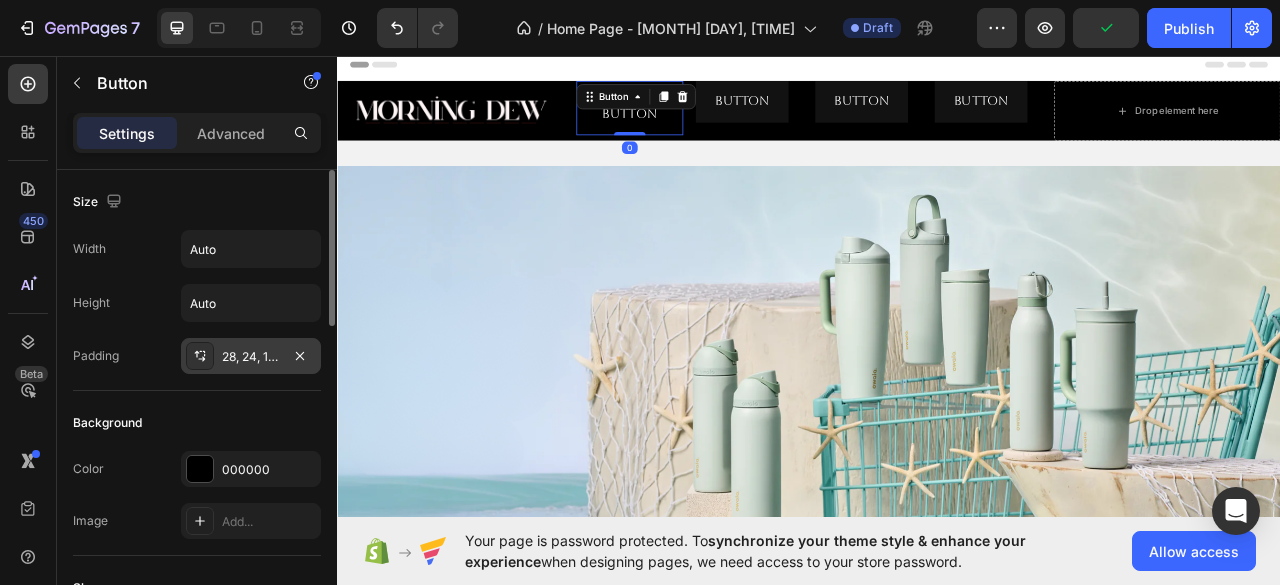 click on "[NUMBERS]" at bounding box center (251, 357) 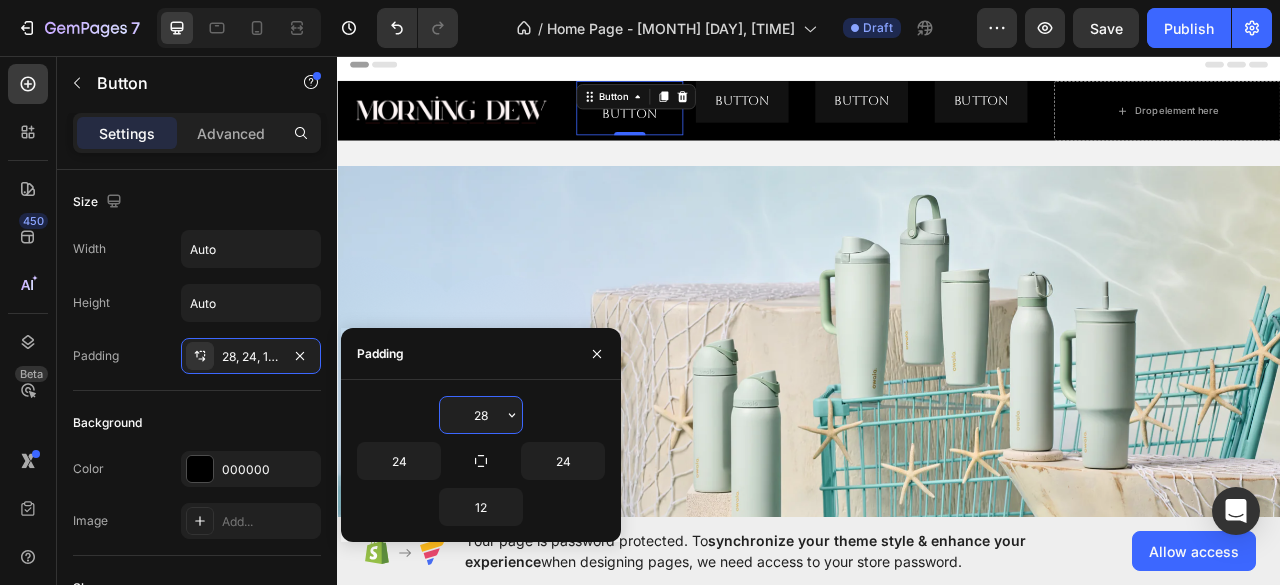 click on "28" at bounding box center (481, 415) 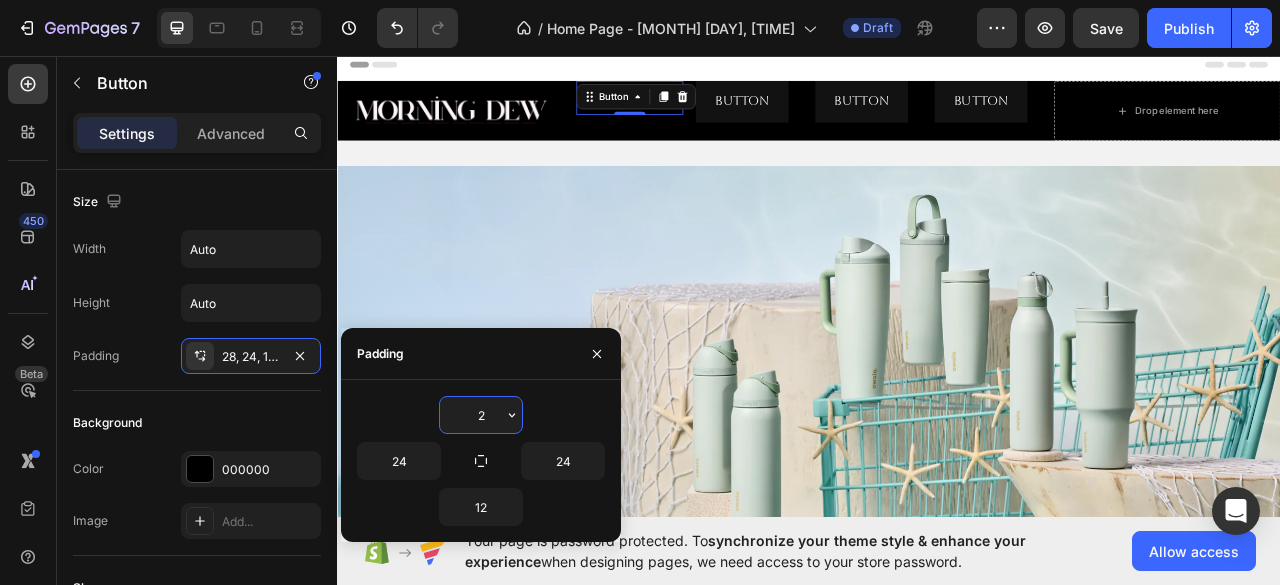 type on "27" 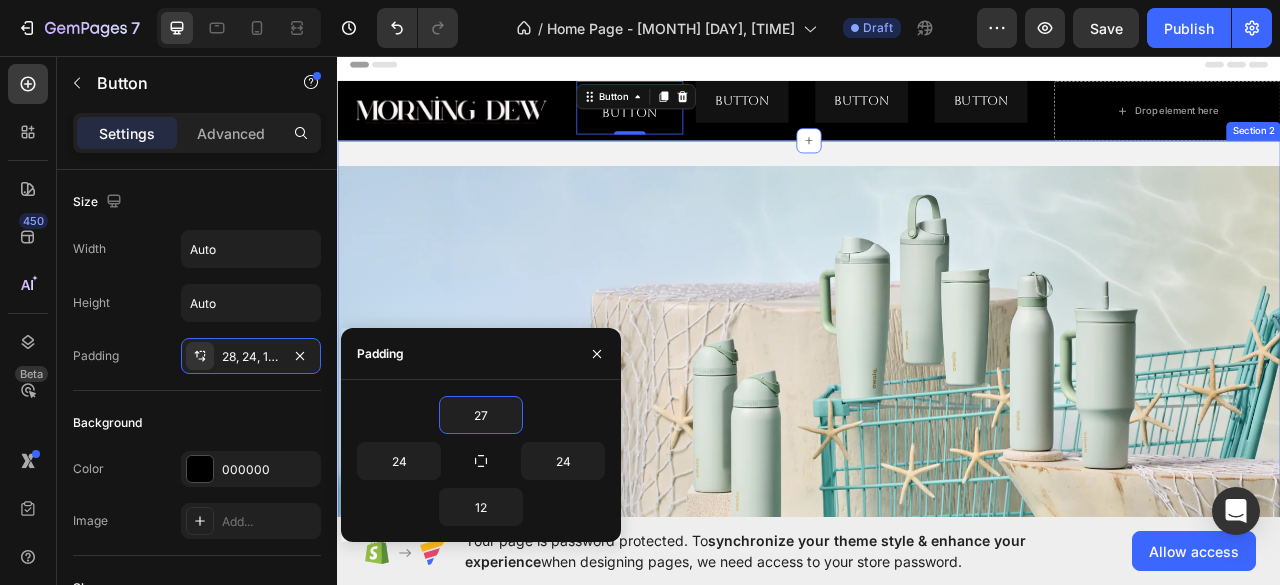 click on "Button Button   0 Button Button Row" at bounding box center [785, 127] 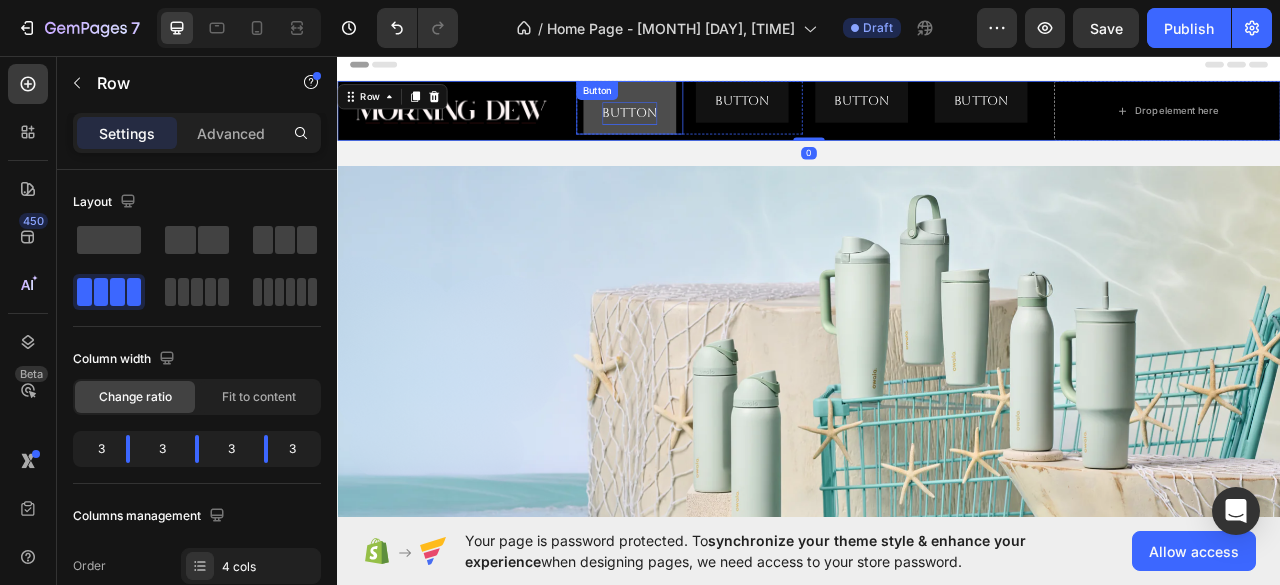 click on "Button" at bounding box center [709, 130] 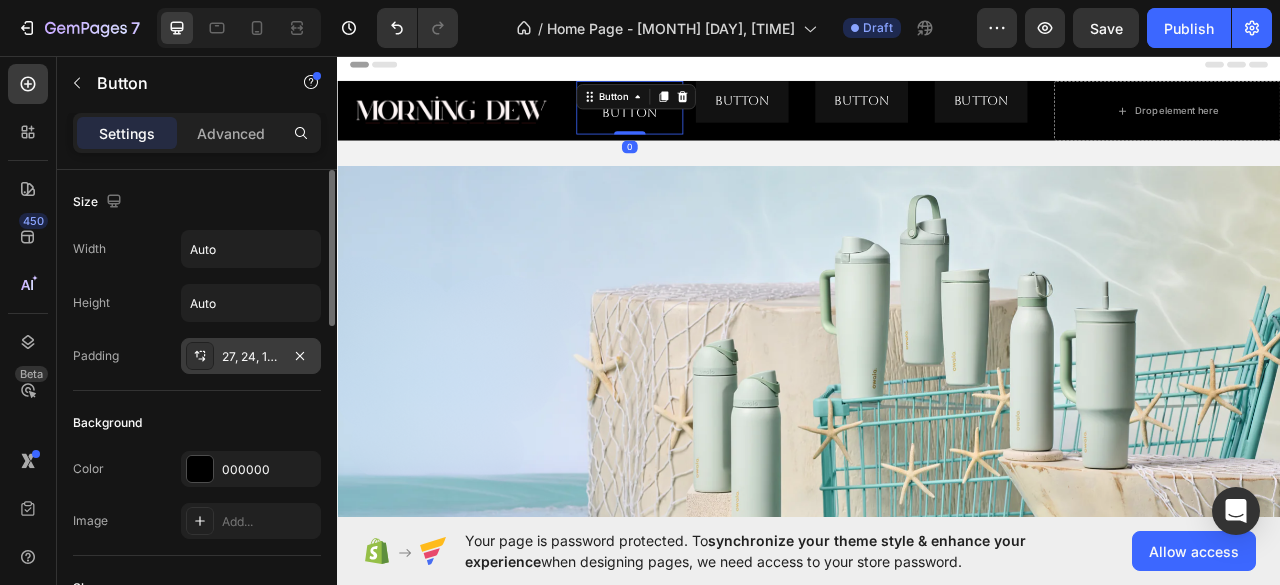 click on "27, 24, 12, 24" at bounding box center [251, 357] 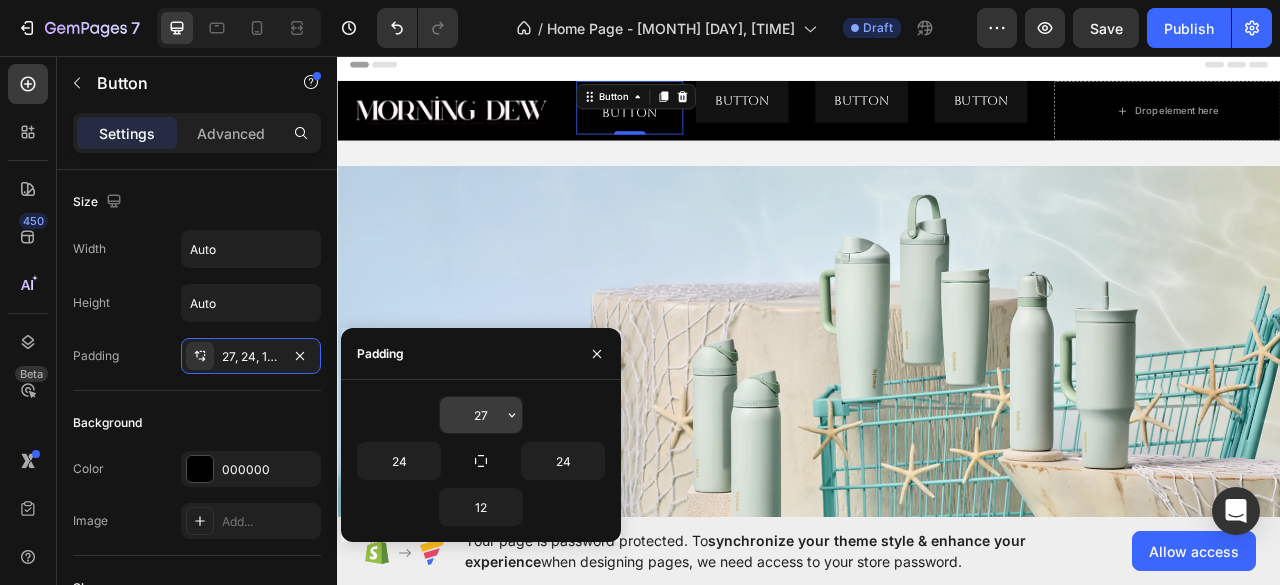 click on "27" at bounding box center (481, 415) 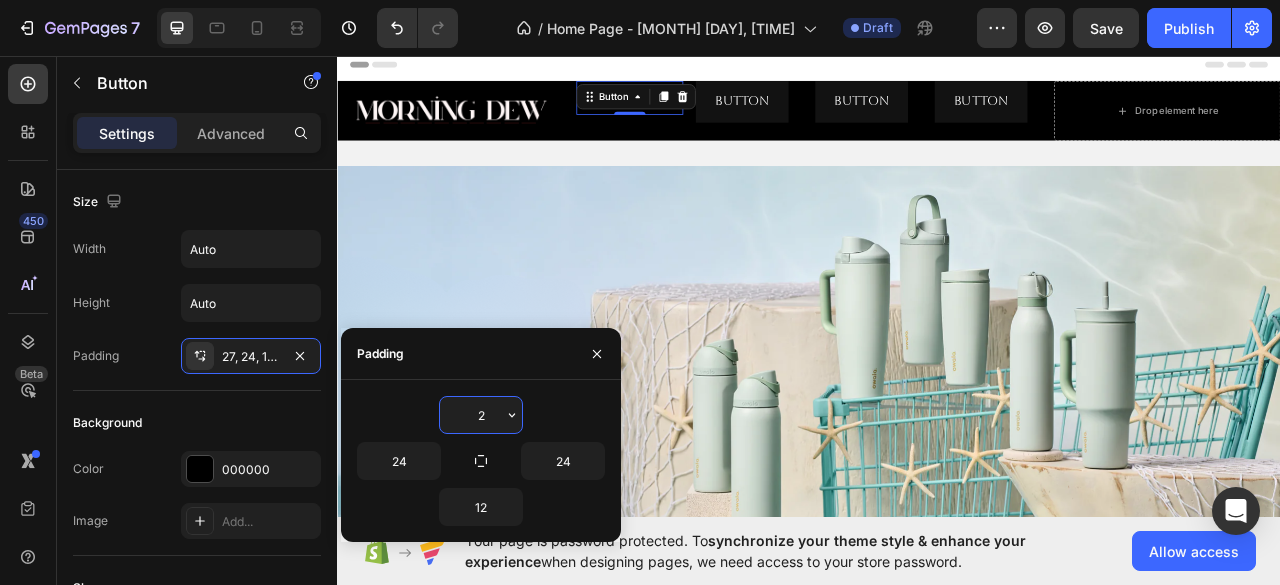 type on "26" 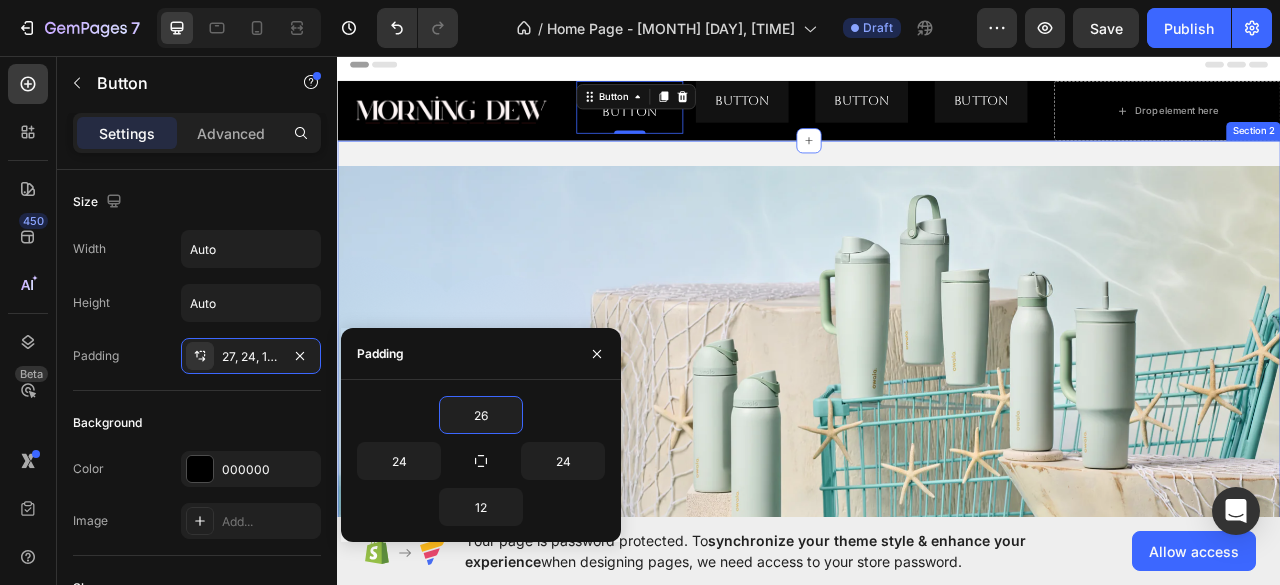 click on "Get started Button Hero Banner FREE Shipping On All U.S. Orders Over $150 Text Block Image Row Row Click here to edit heading Heading This is your text block. Click to edit and make it your own. Share your product's story or services offered. Get creative and make it yours! Text Block Get started Button Hero Banner Image Image Image Image Image Image Image Image Image Image Image Image Image Marquee Section 2" at bounding box center (937, 951) 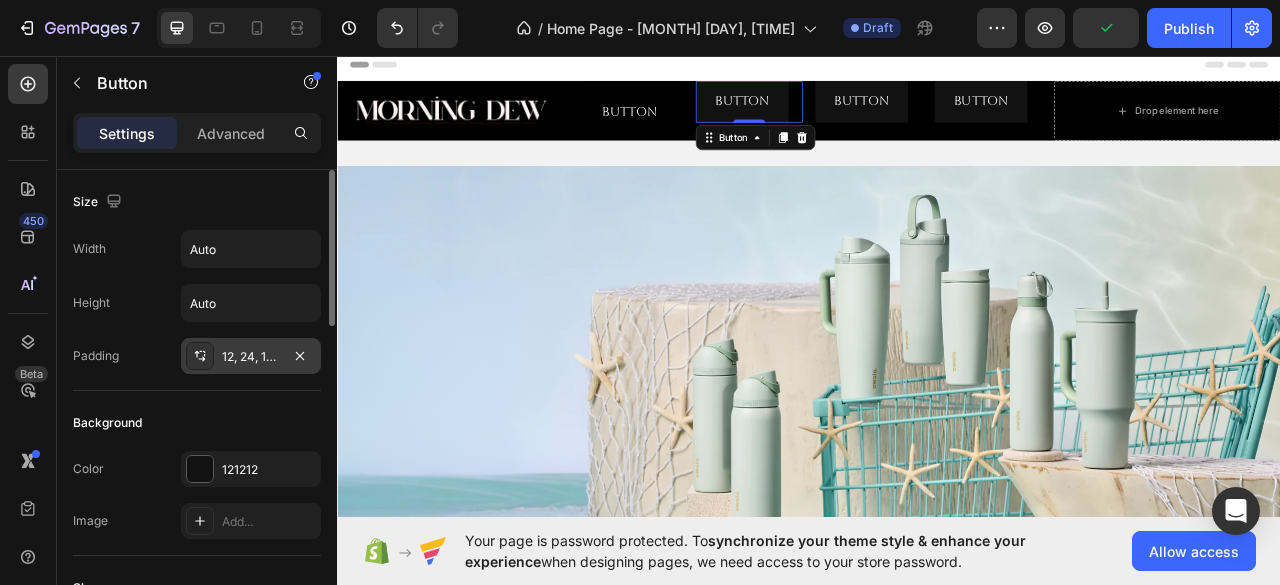 click on "12, 24, 12, 24" at bounding box center [251, 357] 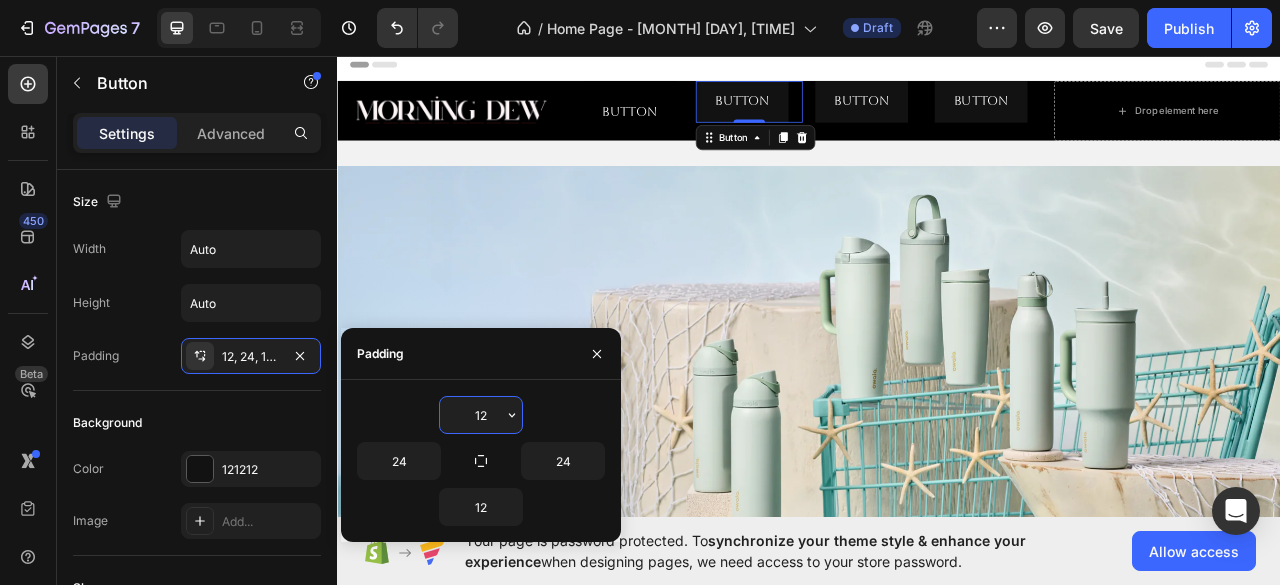 click on "12" at bounding box center (481, 415) 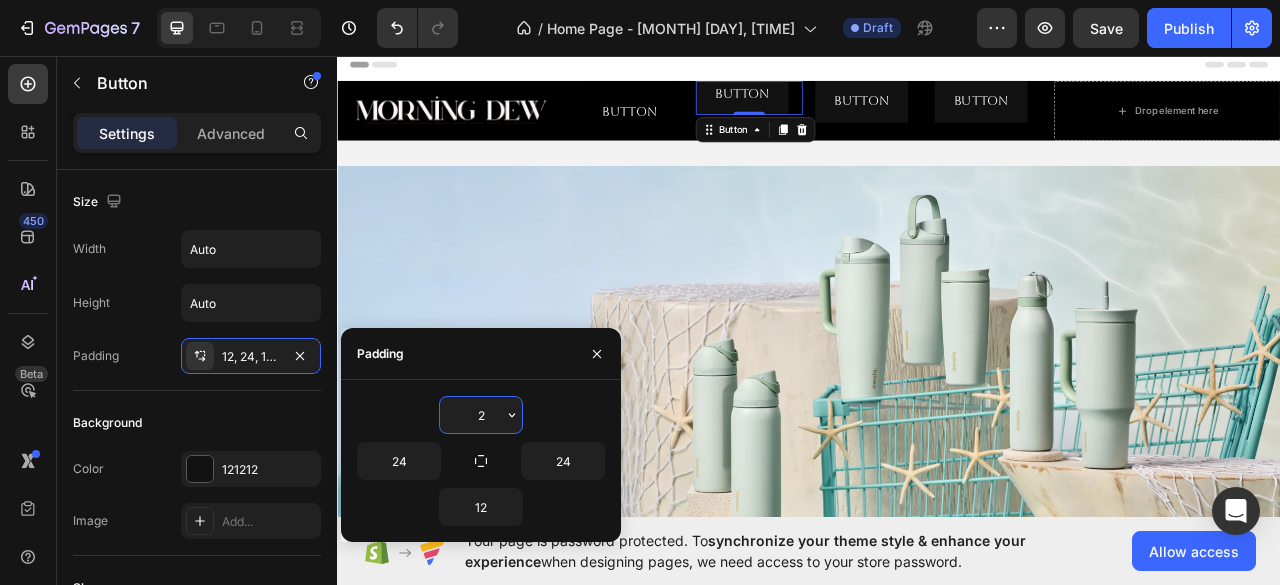 type on "26" 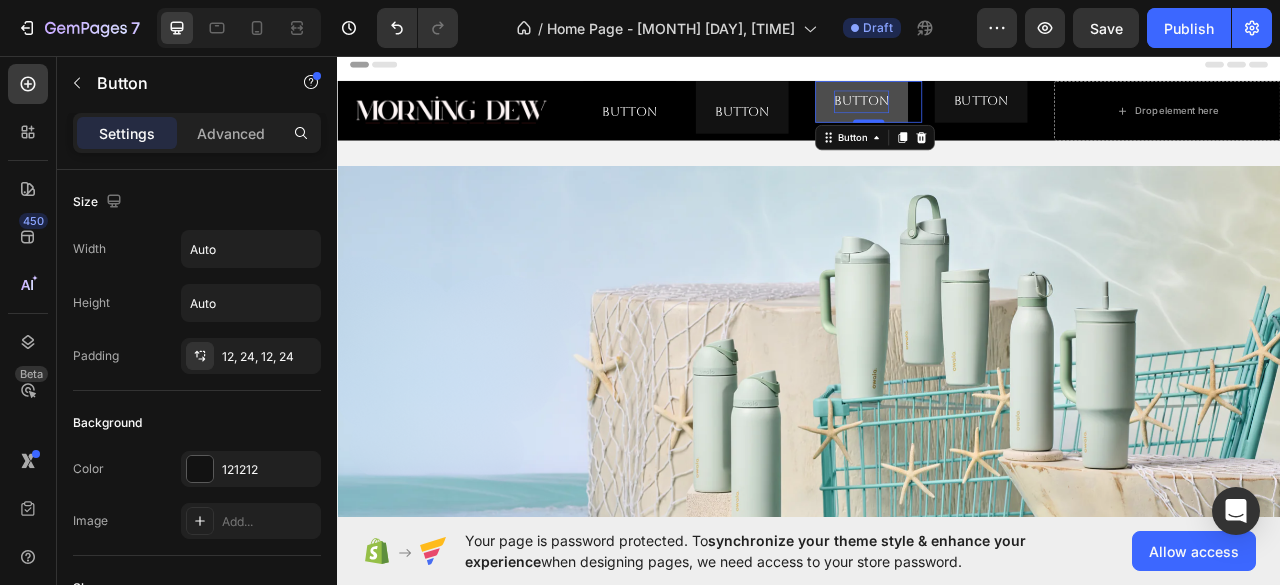 click on "Button" at bounding box center (1004, 115) 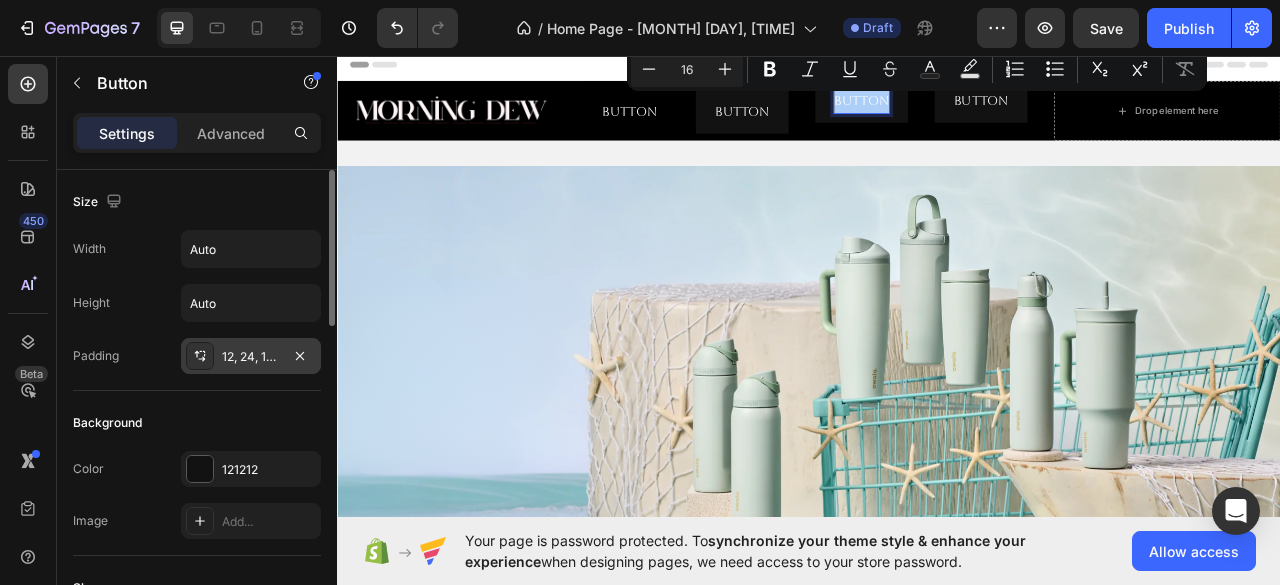 click on "12, 24, 12, 24" at bounding box center [251, 357] 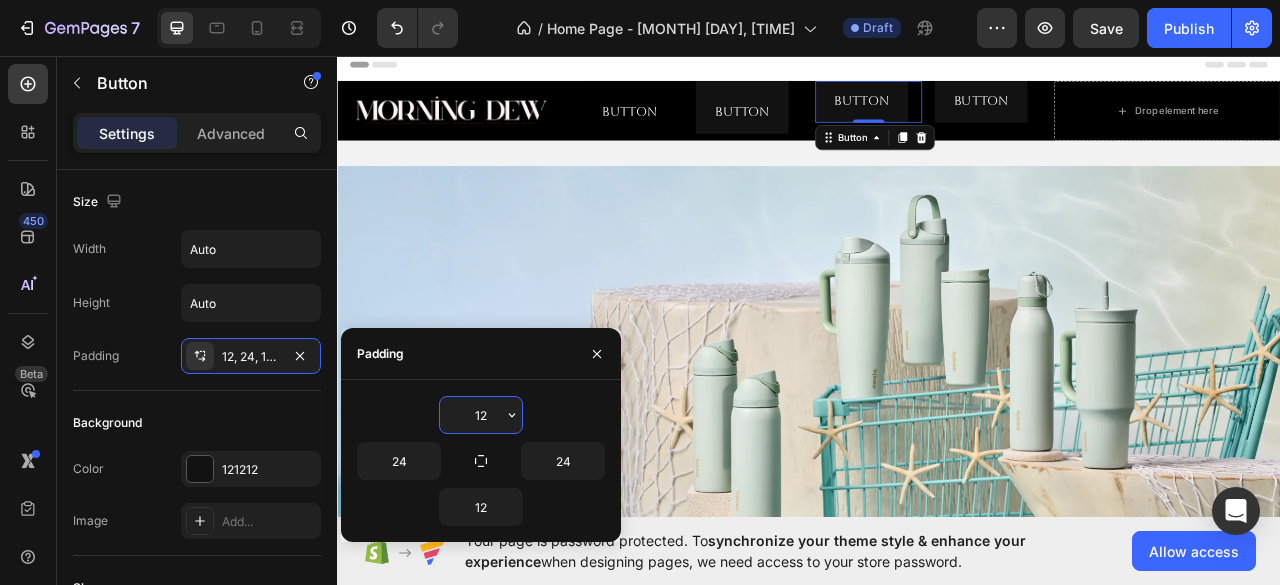 click on "12" at bounding box center (481, 415) 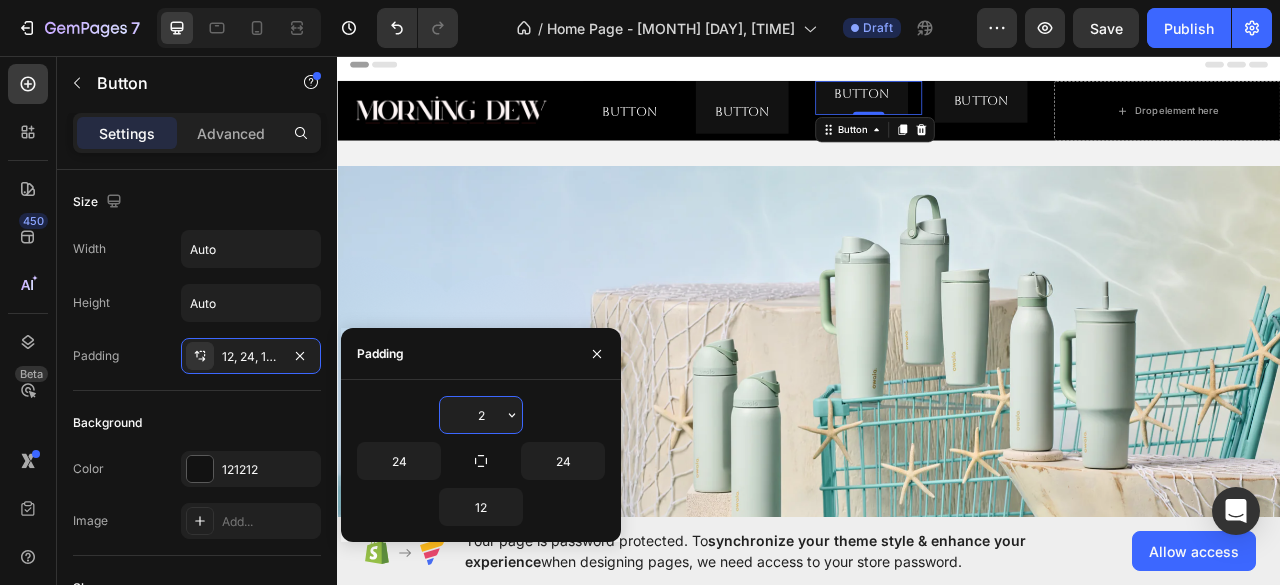 type on "26" 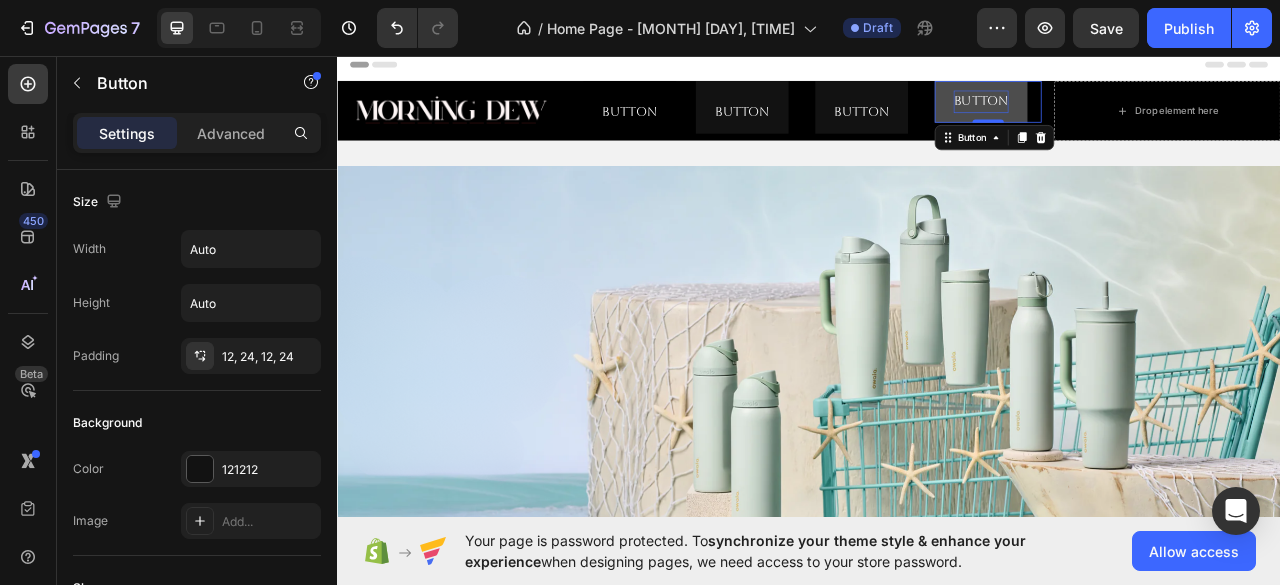 click on "Button" at bounding box center (1156, 115) 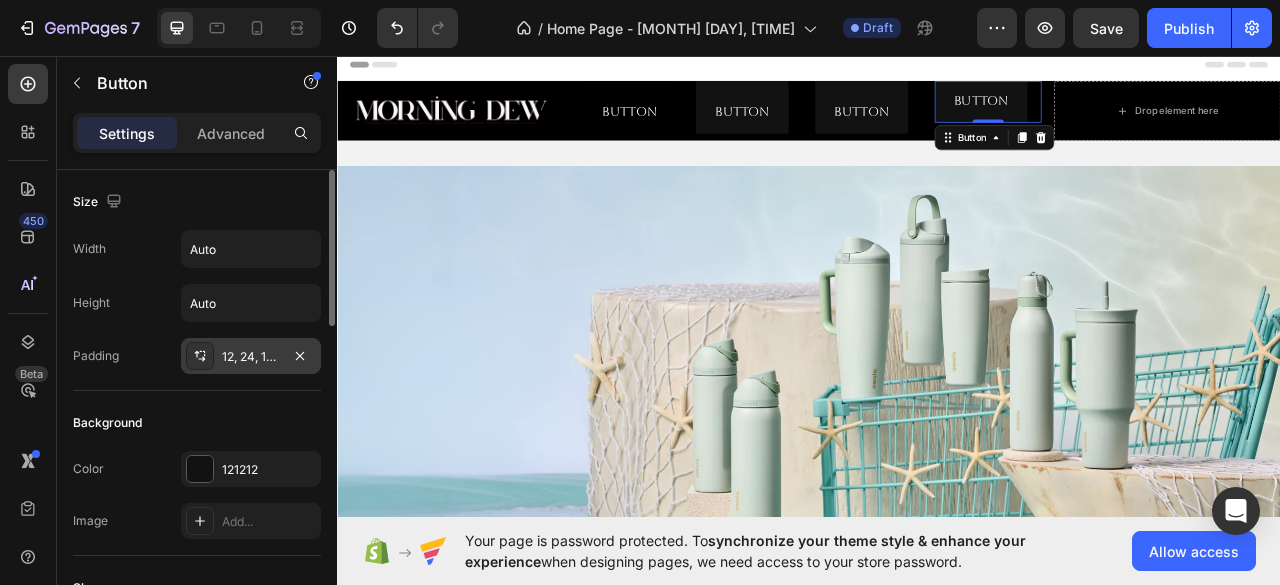 click on "12, 24, 12, 24" at bounding box center [251, 357] 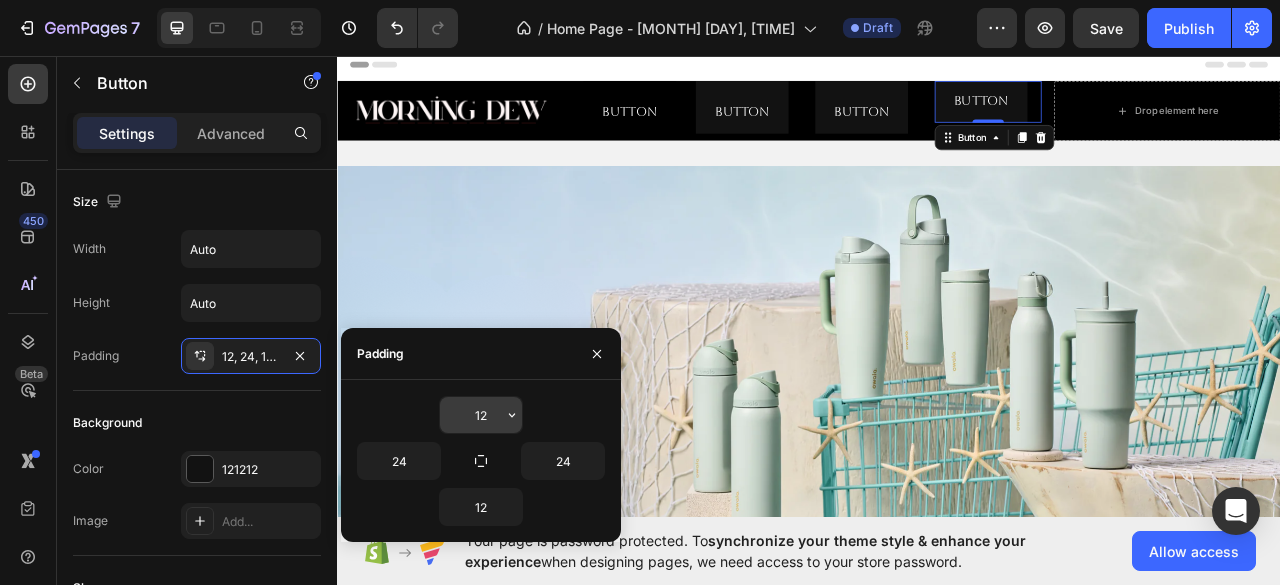 click on "12" at bounding box center (481, 415) 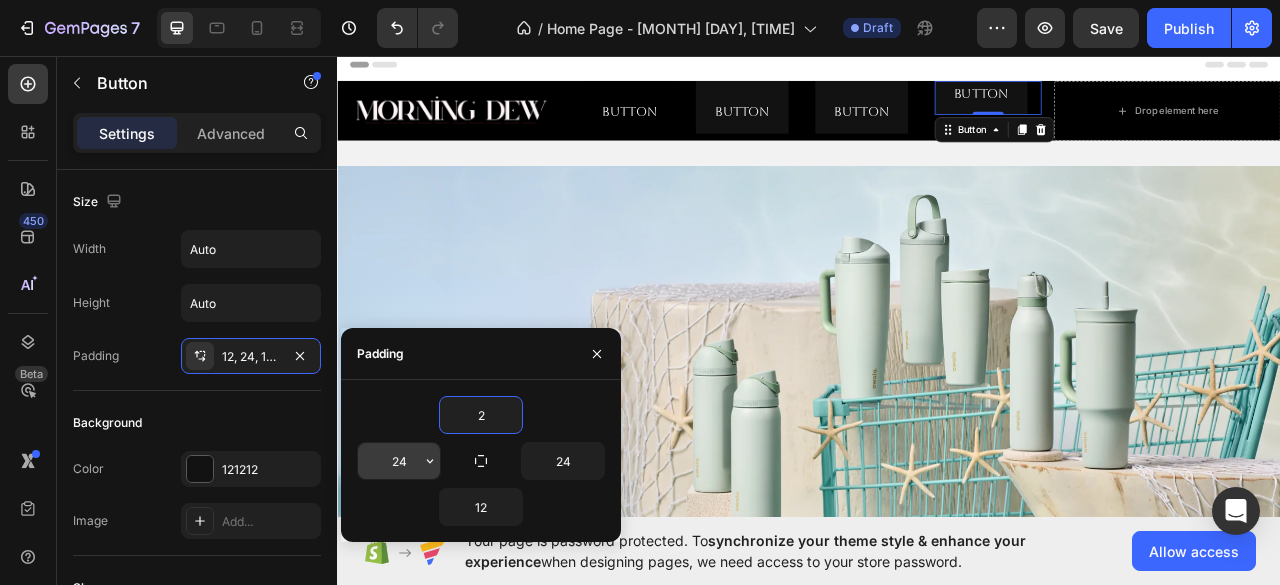 type on "26" 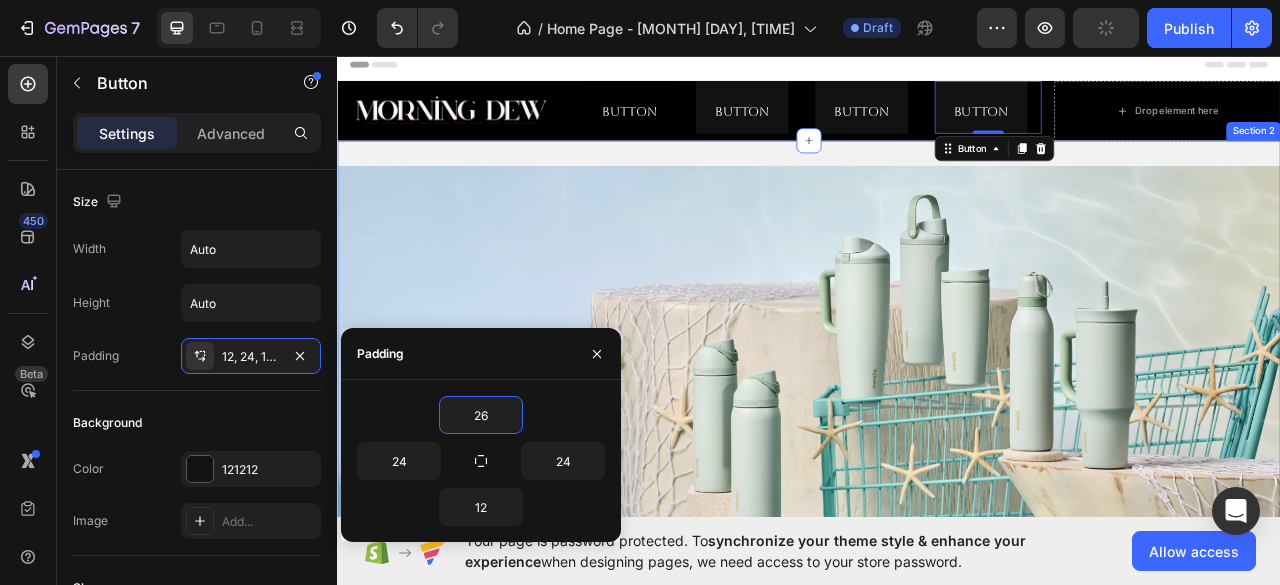 click on "Get started Button Hero Banner FREE Shipping On All U.S. Orders Over $150 Text Block Image Row Row Click here to edit heading Heading This is your text block. Click to edit and make it your own. Share your product's story or services offered. Get creative and make it yours! Text Block Get started Button Hero Banner Image Image Image Image Image Image Image Image Image Image Image Image Image Marquee Section 2" at bounding box center [937, 951] 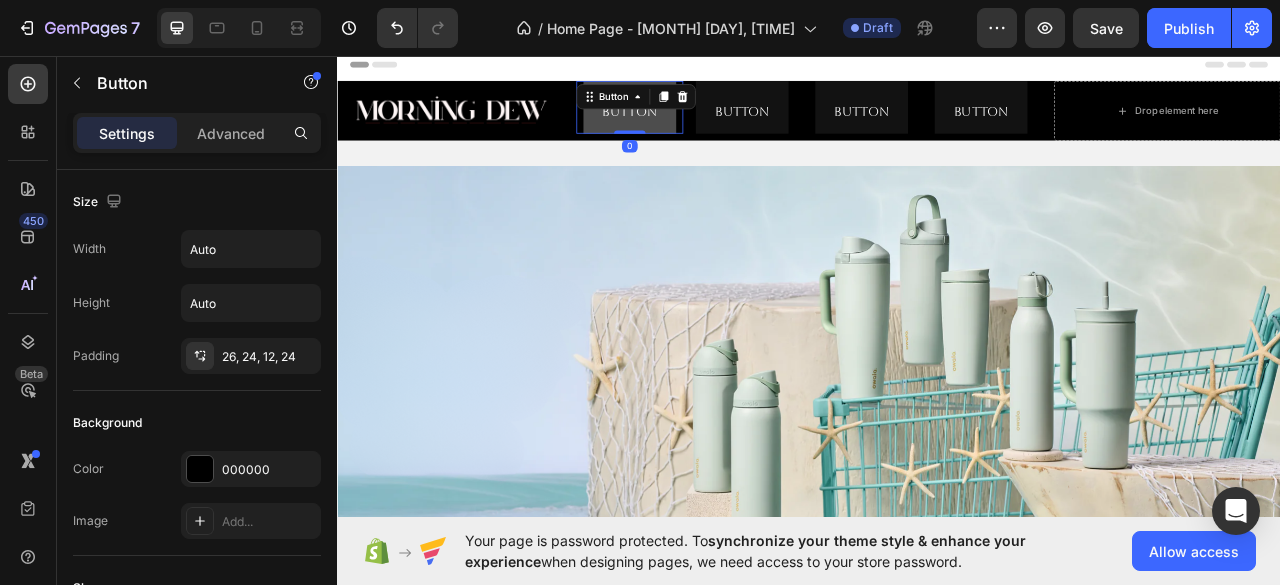 click on "Button" at bounding box center (709, 122) 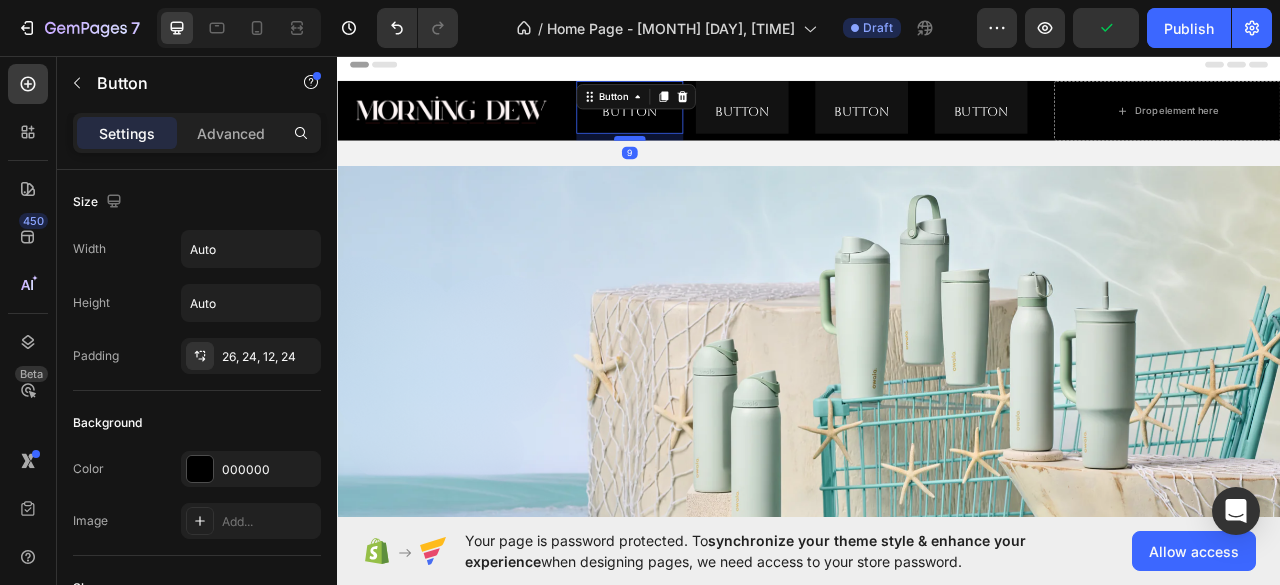 click at bounding box center [709, 162] 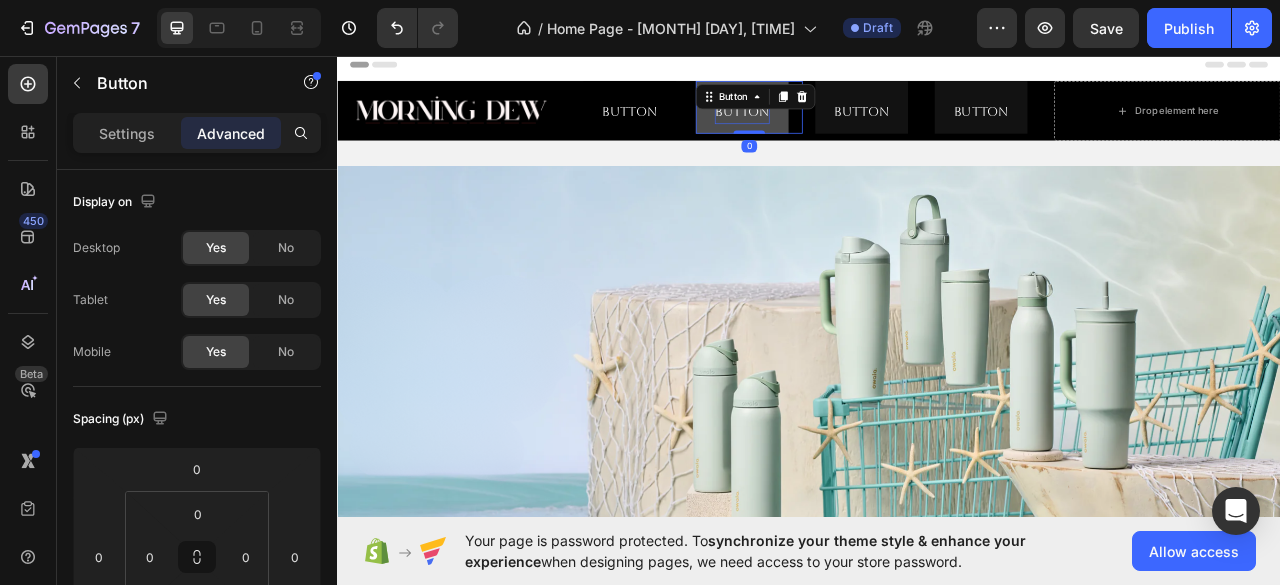 click on "Button" at bounding box center (852, 129) 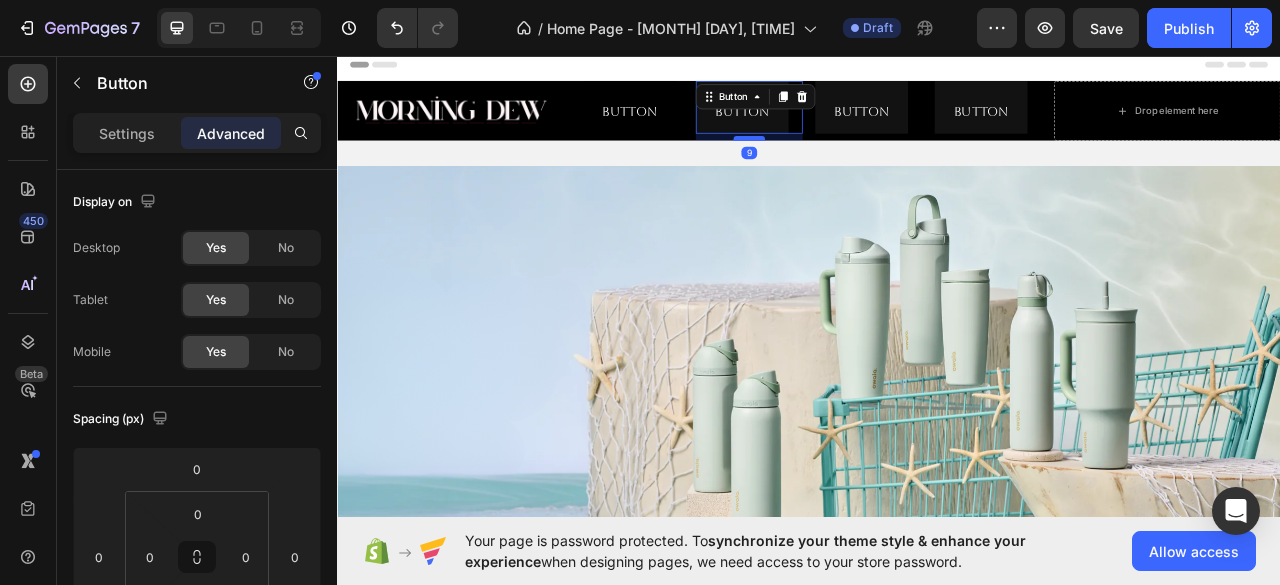 click at bounding box center (861, 162) 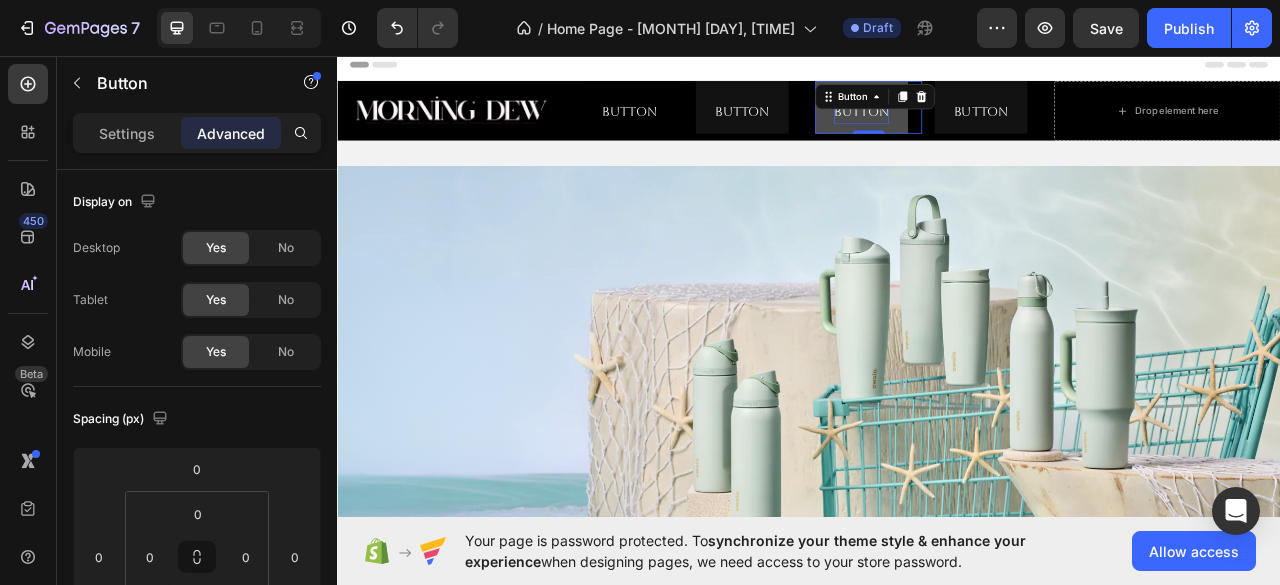 click on "Button" at bounding box center (1004, 129) 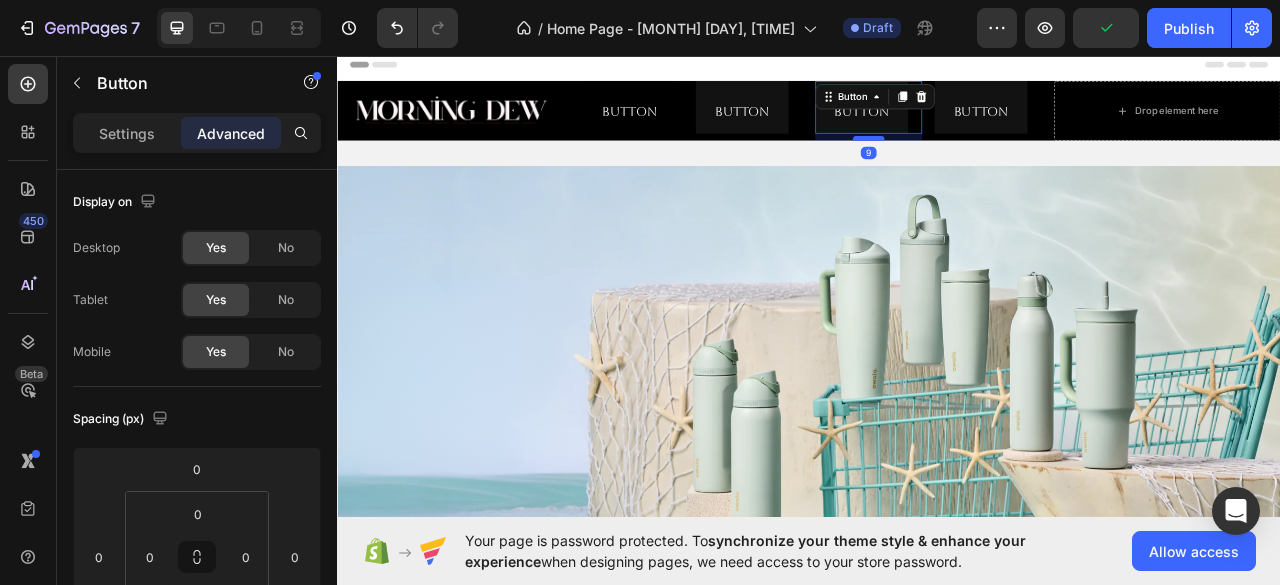 click at bounding box center (1013, 162) 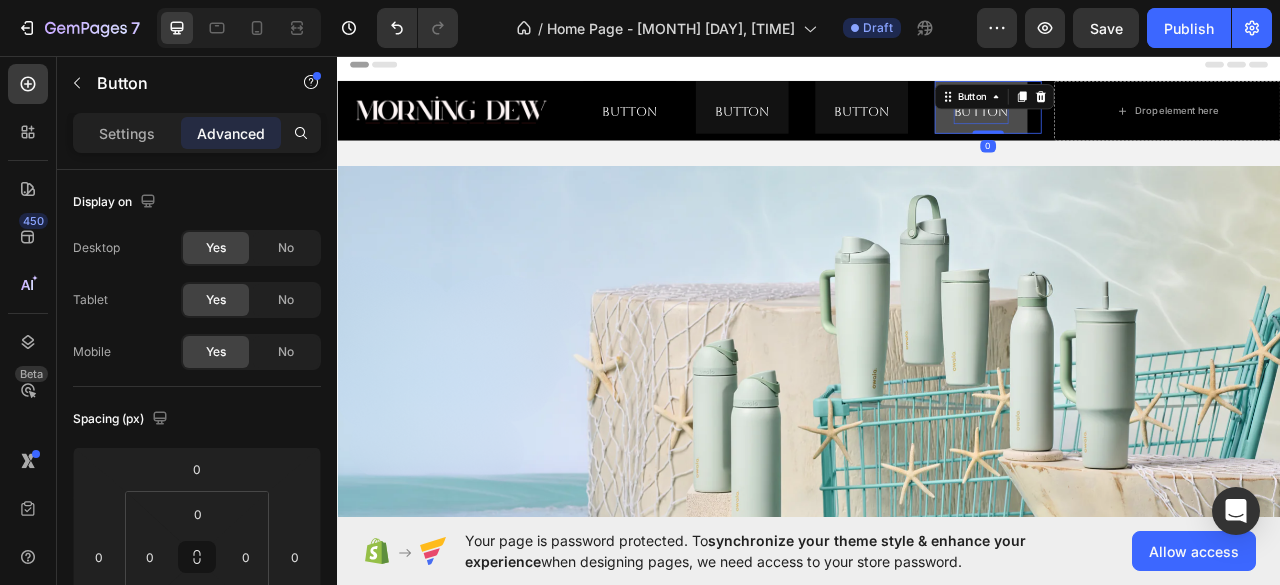 click on "Button" at bounding box center [1156, 129] 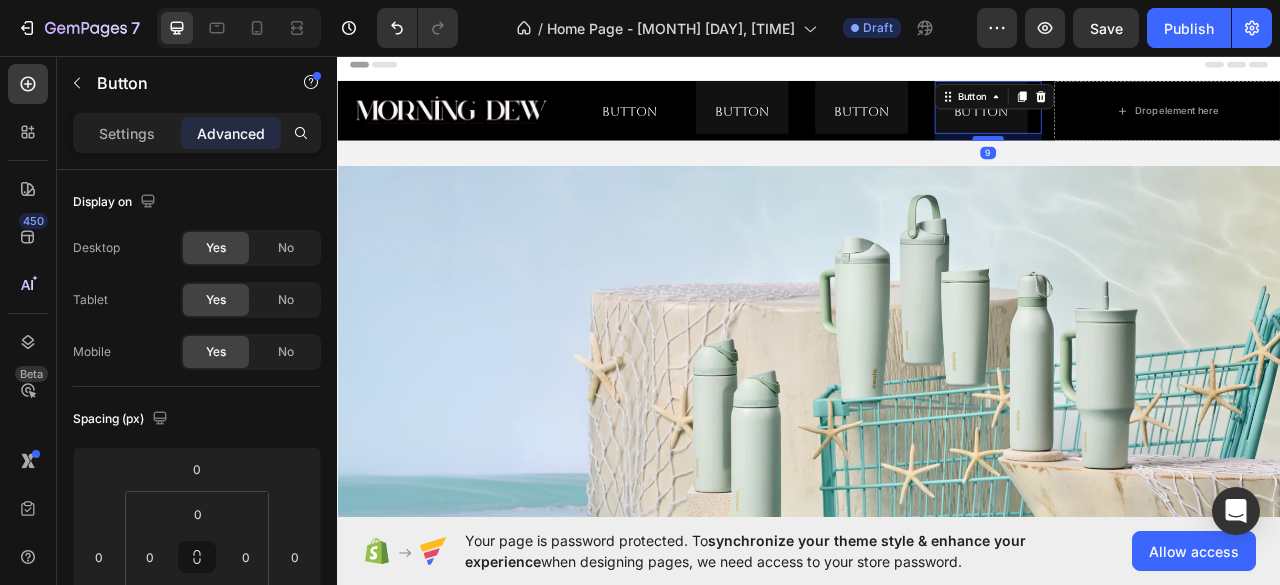 click at bounding box center [1165, 162] 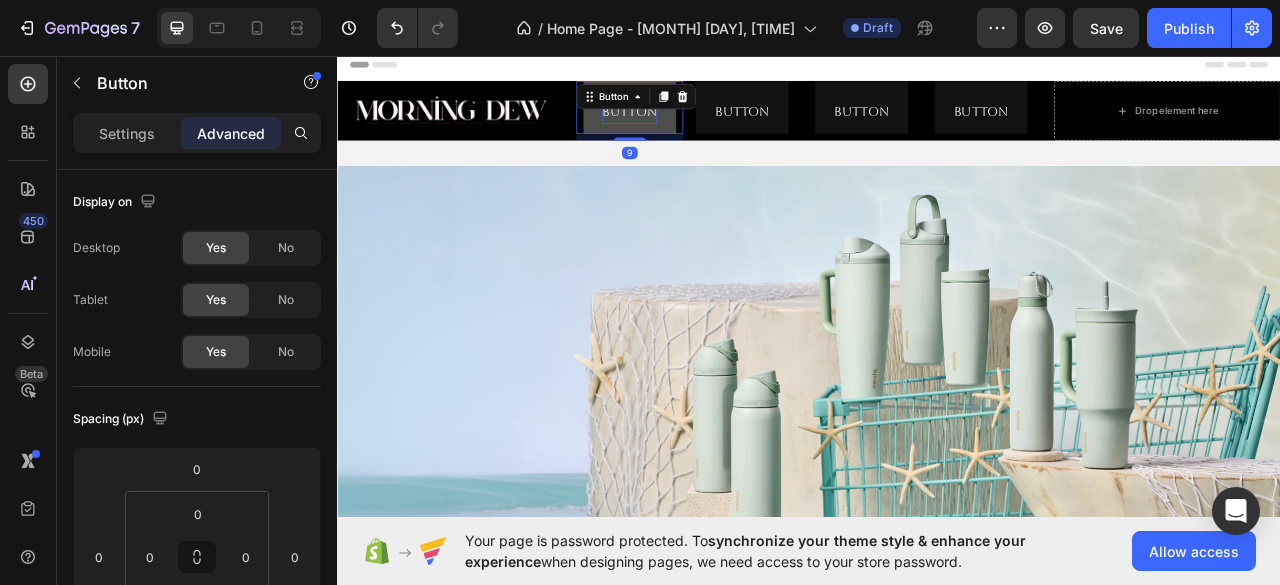 click on "Button" at bounding box center (709, 129) 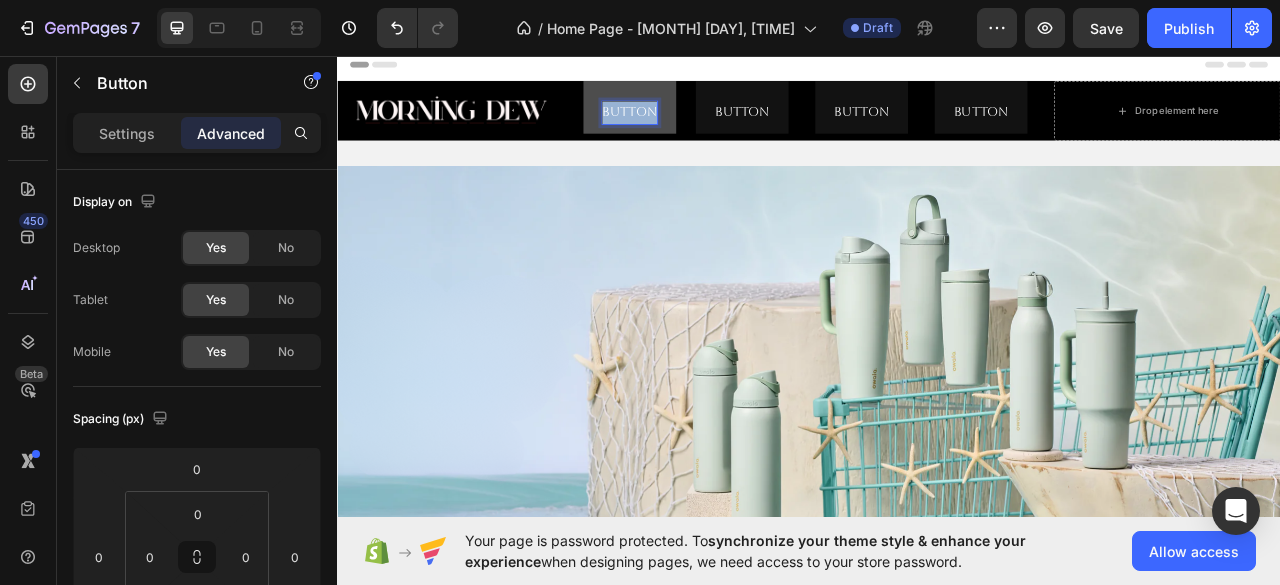 click on "Button" at bounding box center [709, 129] 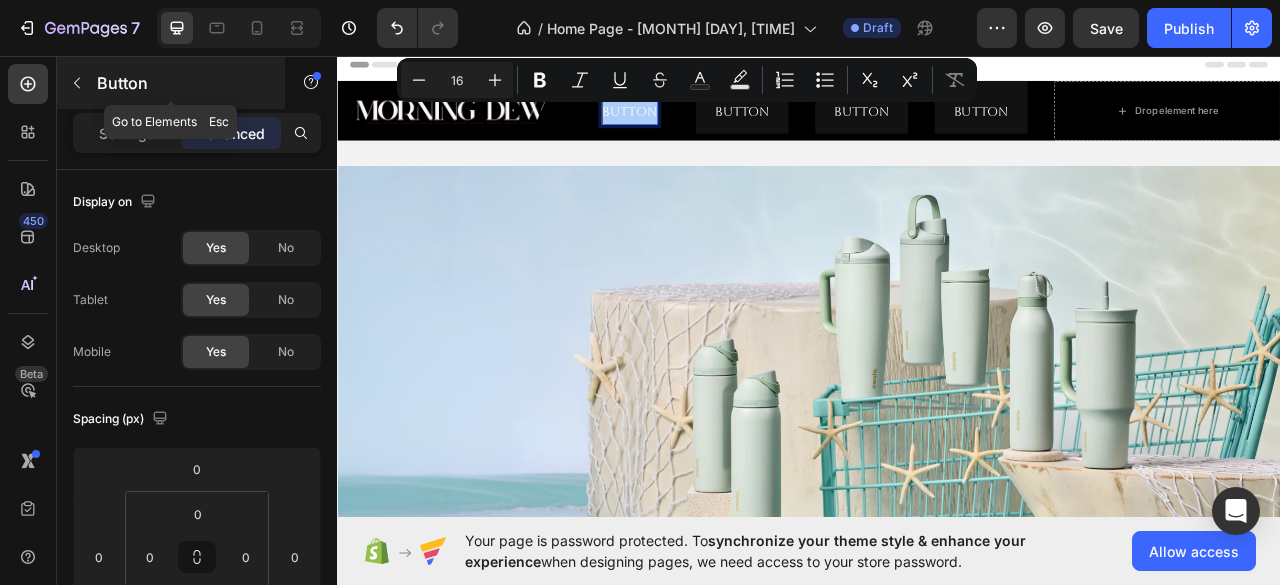 click 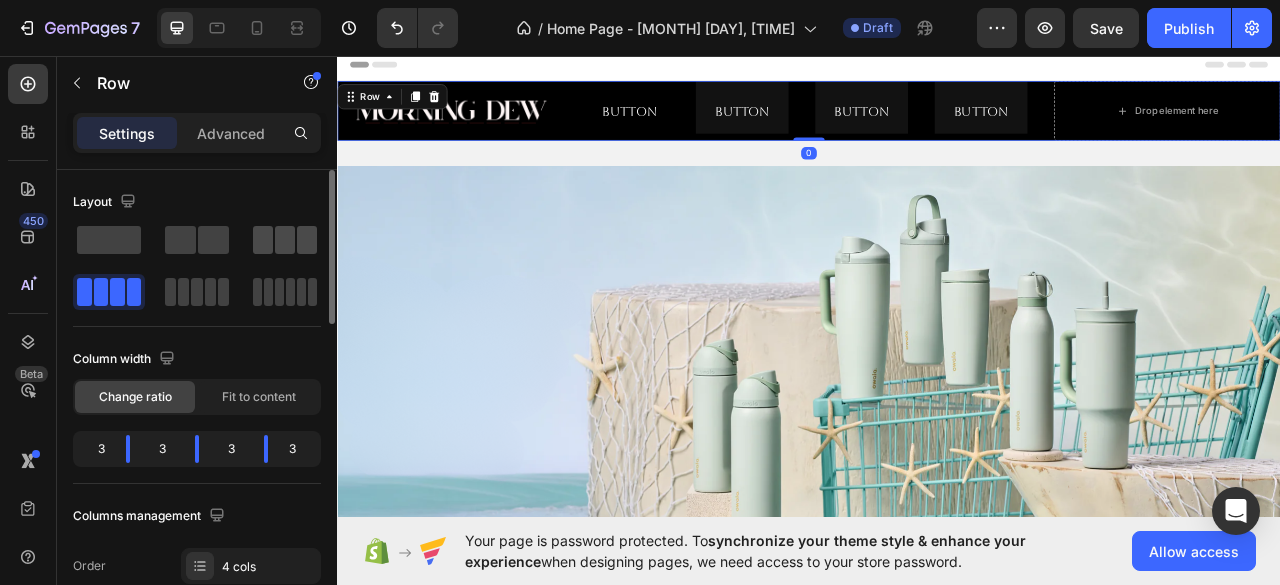 click 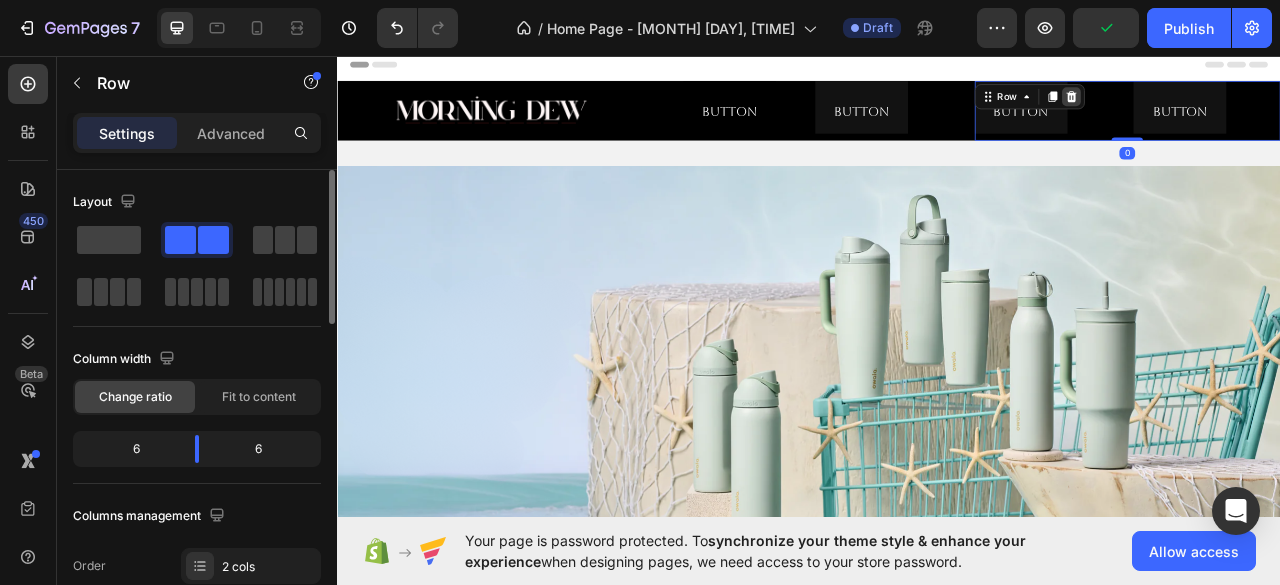 click 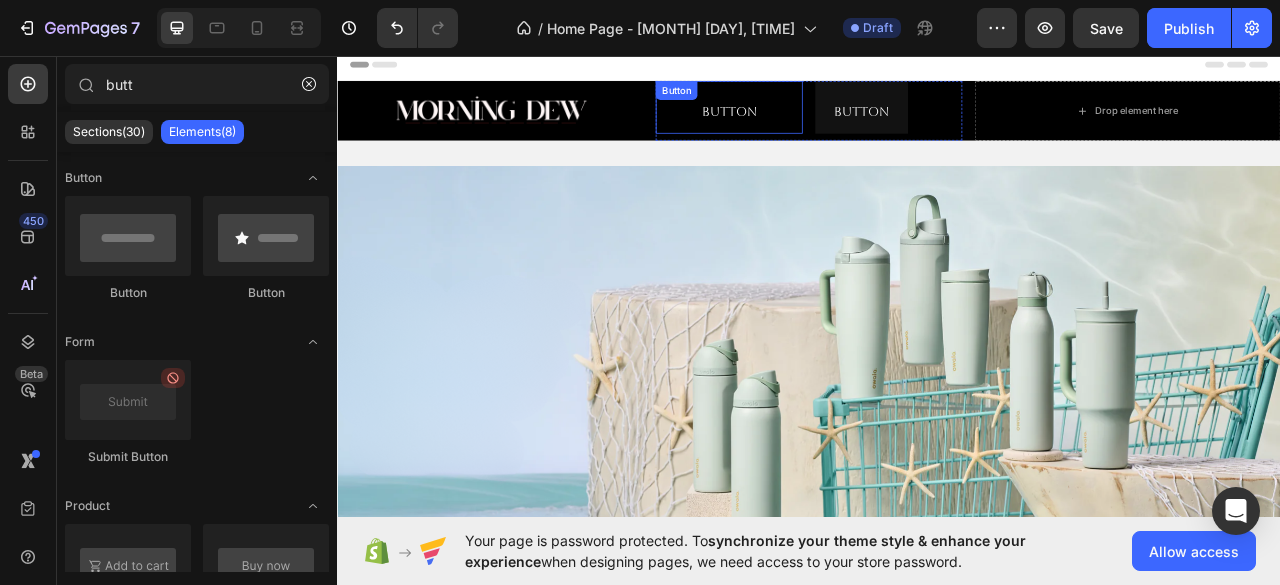 click on "Button Button" at bounding box center [835, 122] 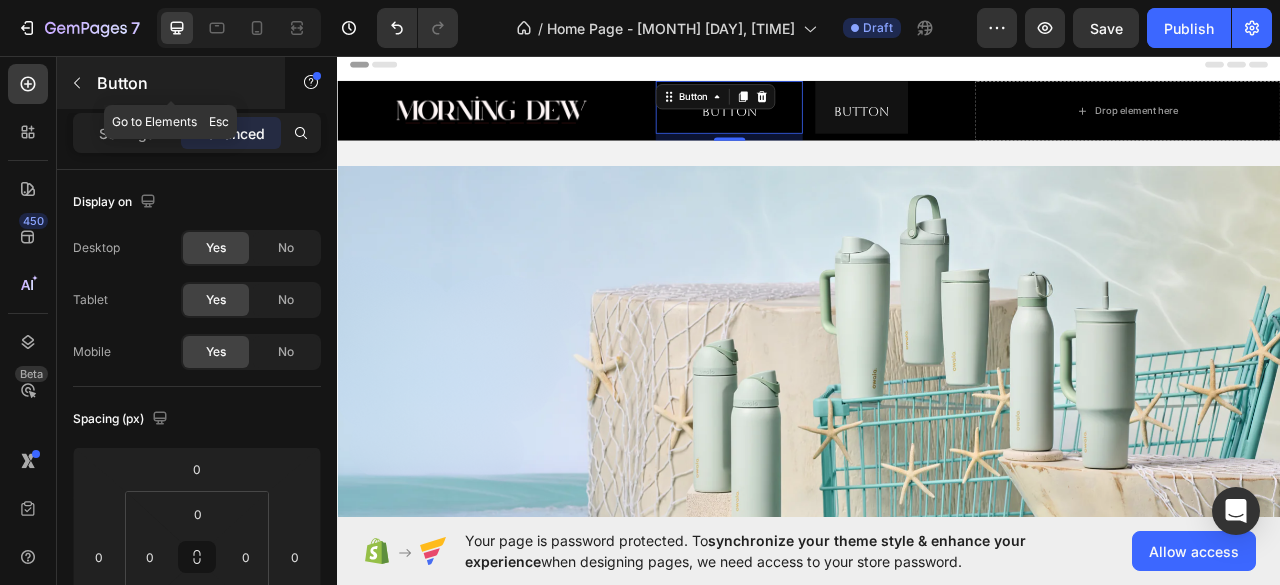 click 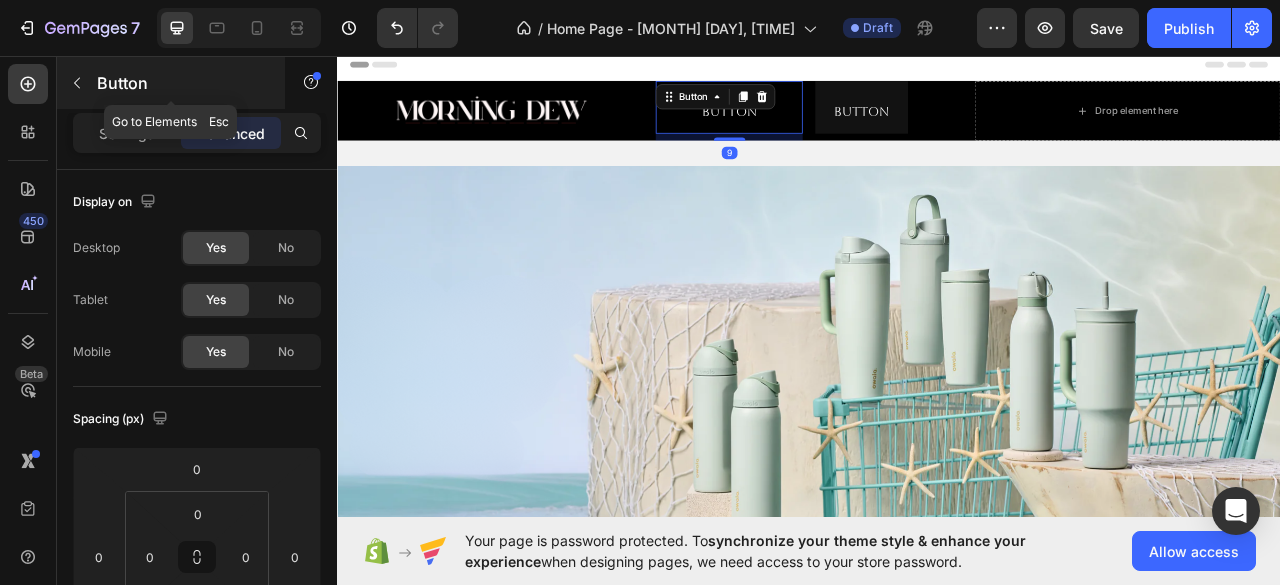 click 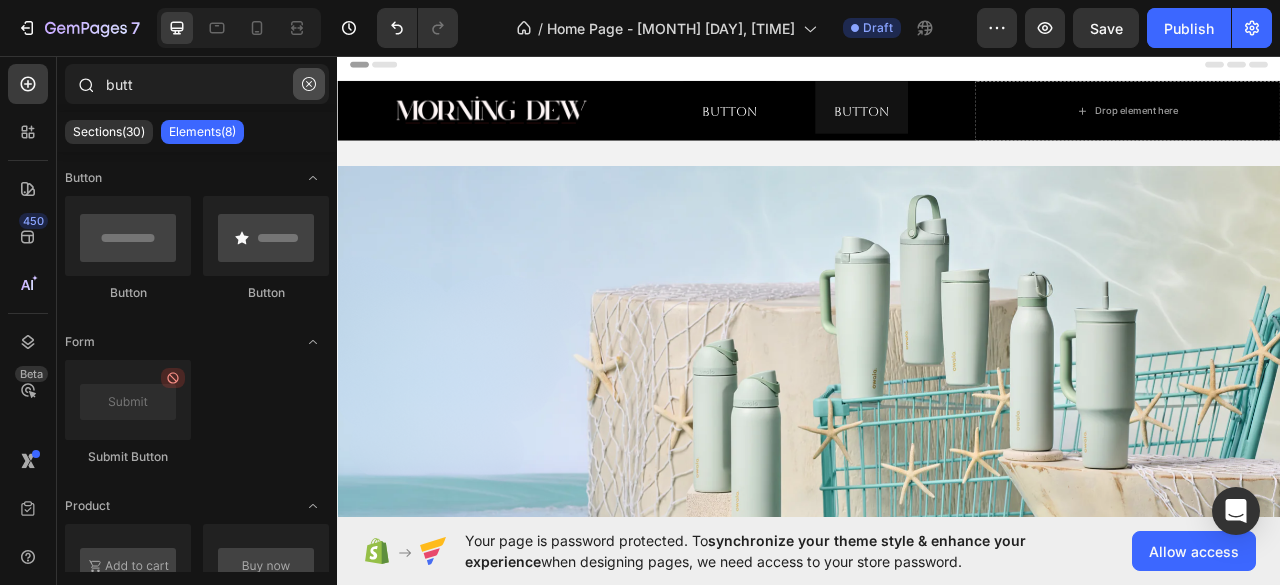 click at bounding box center (309, 84) 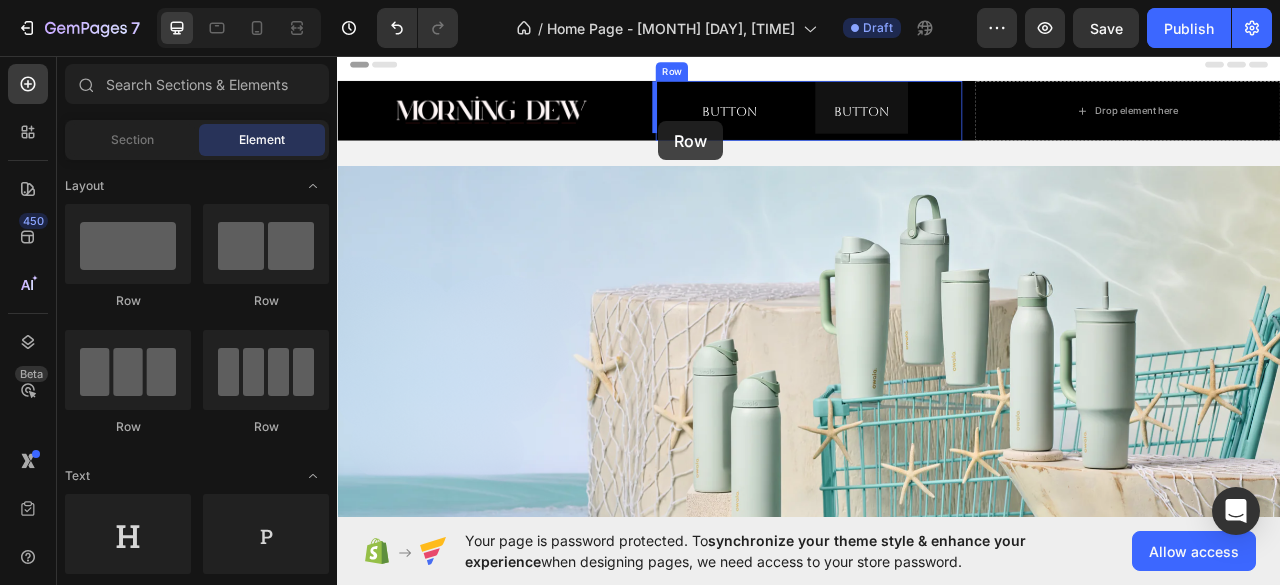 drag, startPoint x: 453, startPoint y: 299, endPoint x: 745, endPoint y: 140, distance: 332.4831 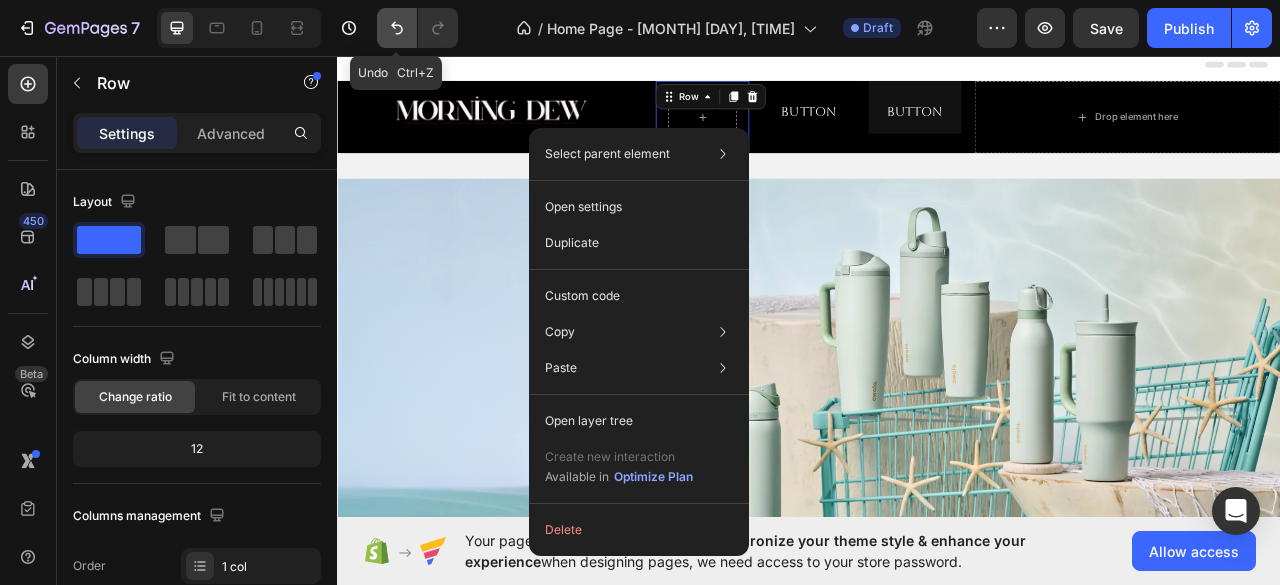 click 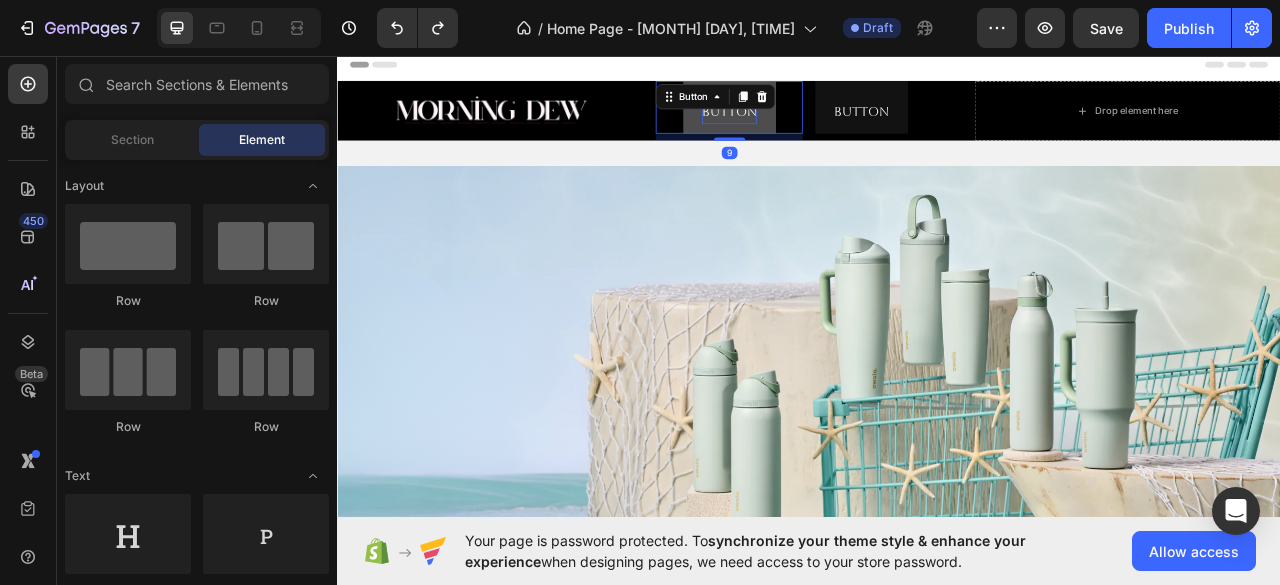 click on "Button Button   9" at bounding box center [835, 122] 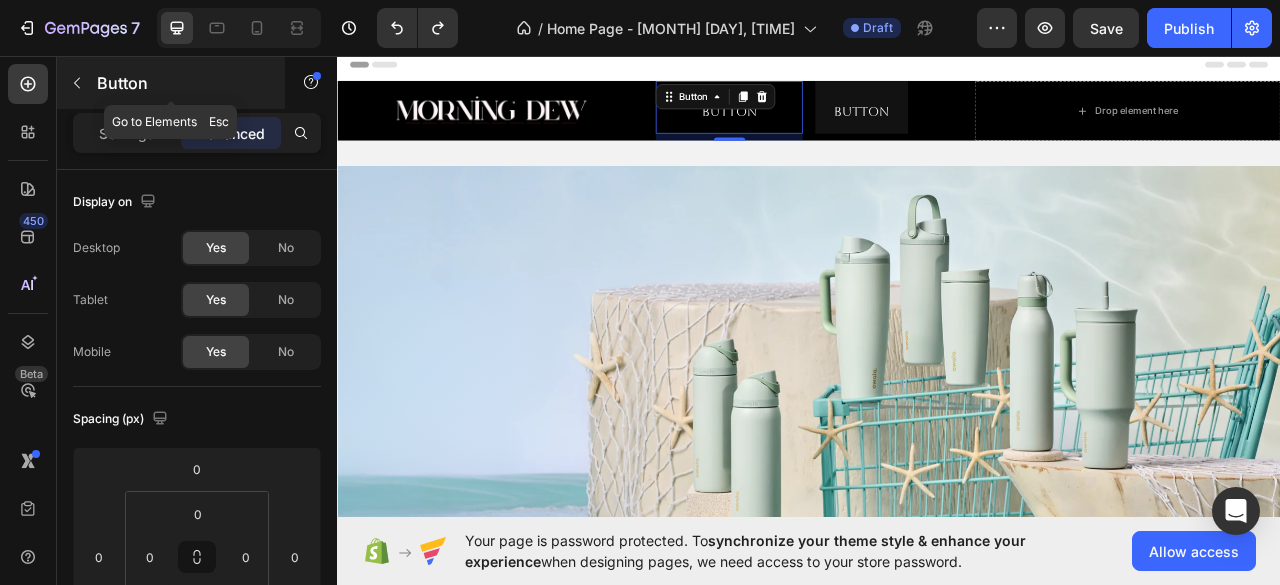 click at bounding box center [77, 83] 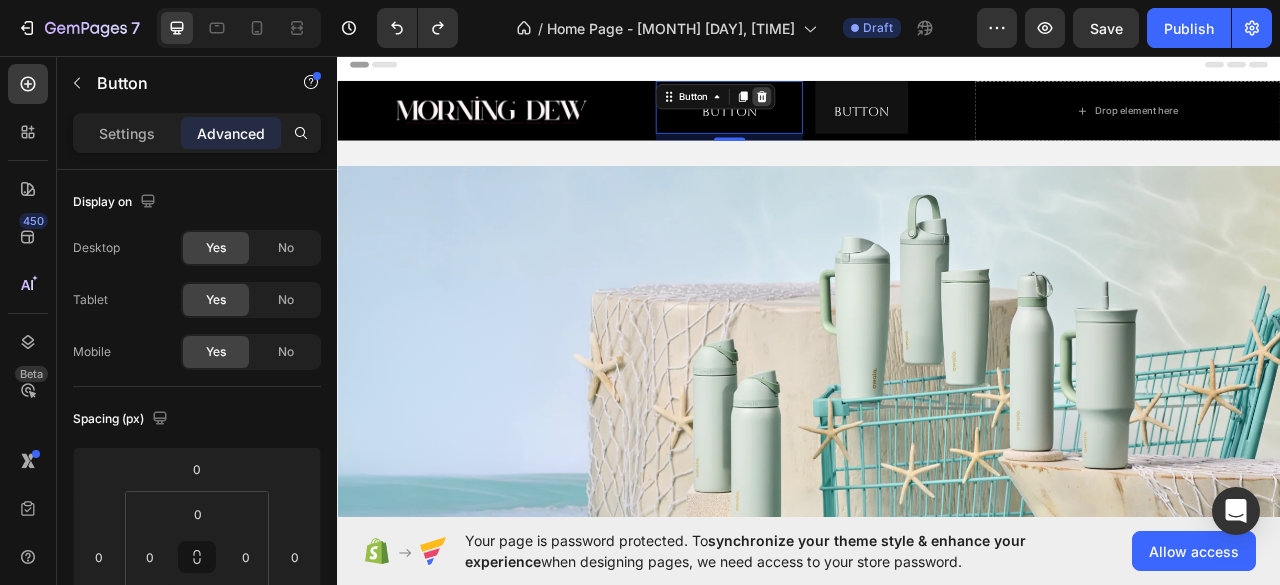 click 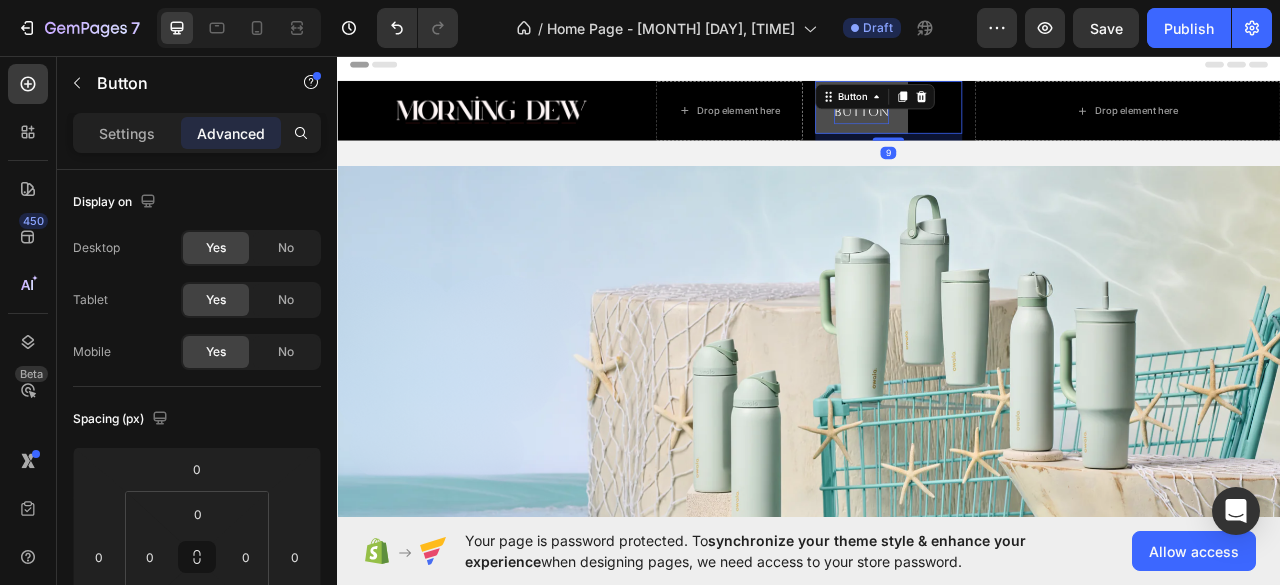 click on "Button Button   9" at bounding box center [1038, 122] 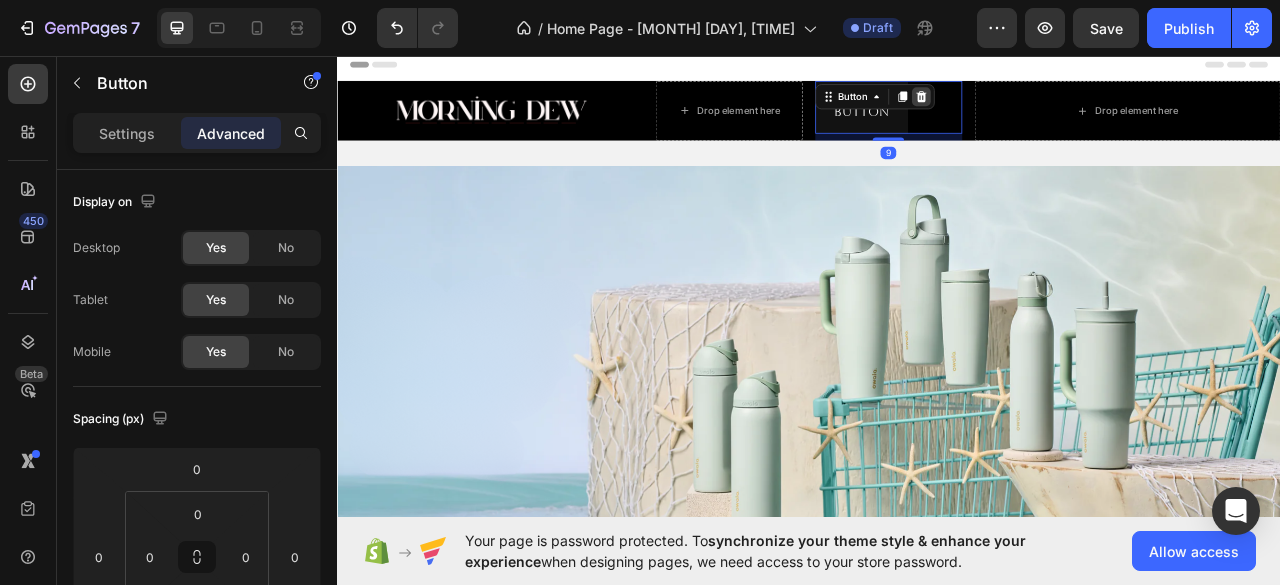click 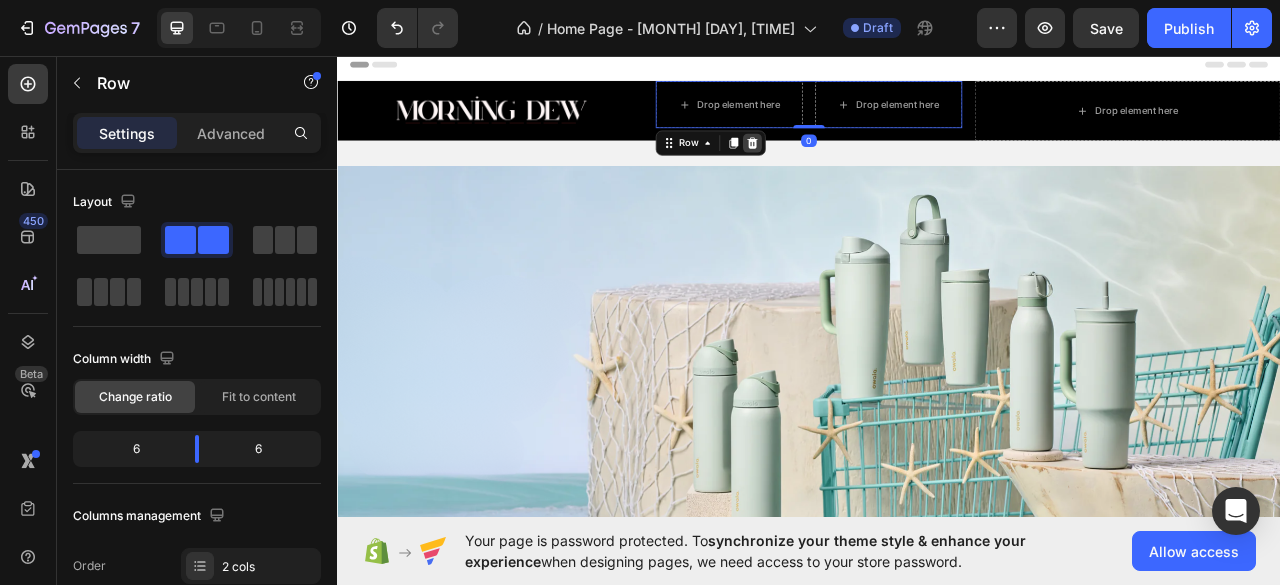 click at bounding box center (865, 168) 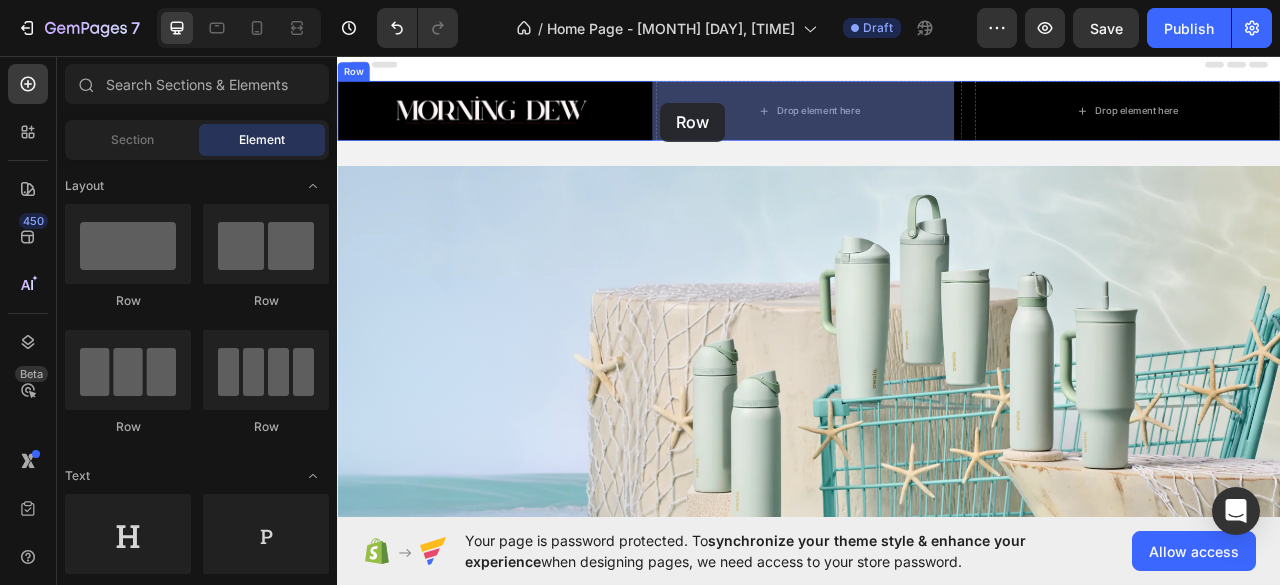 drag, startPoint x: 479, startPoint y: 413, endPoint x: 748, endPoint y: 117, distance: 399.97125 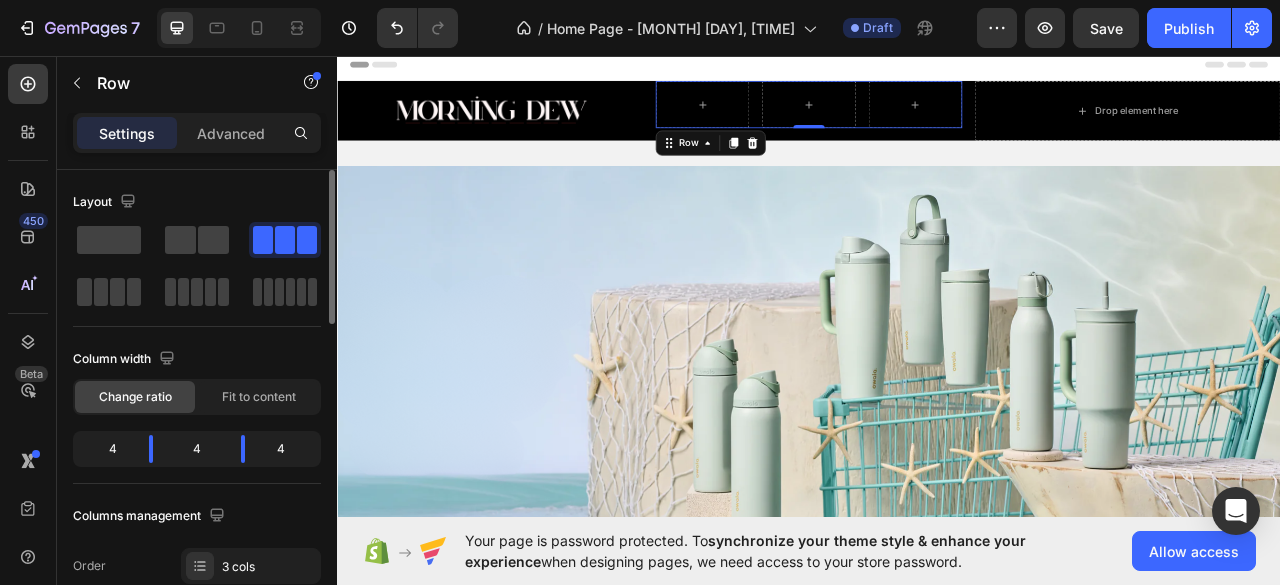 click on "4" 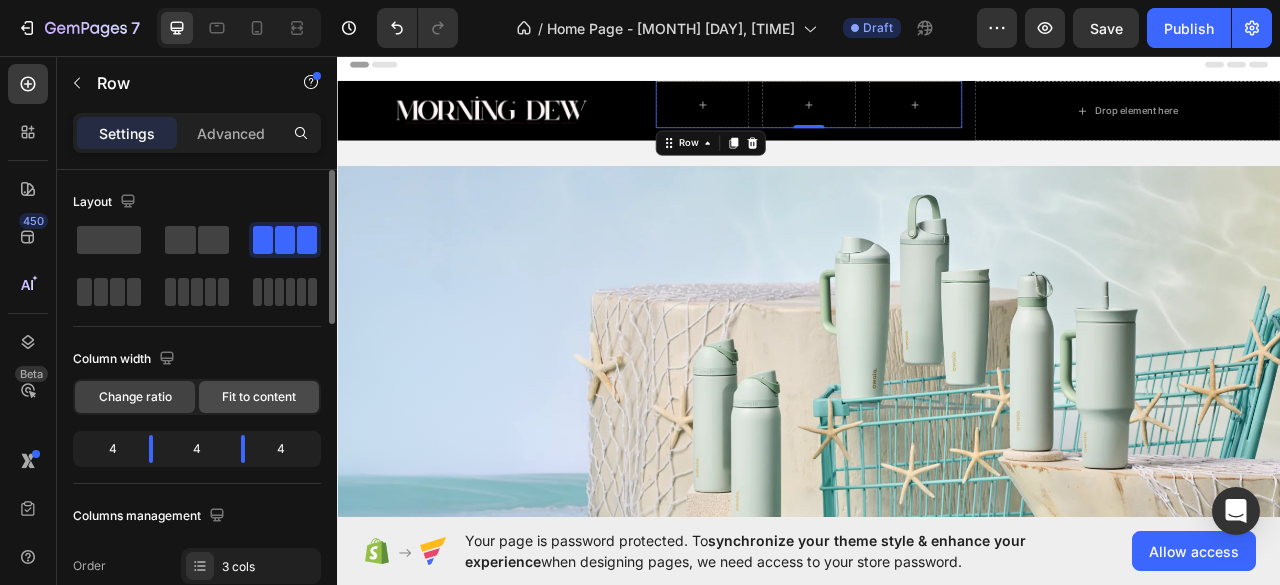 click on "Fit to content" 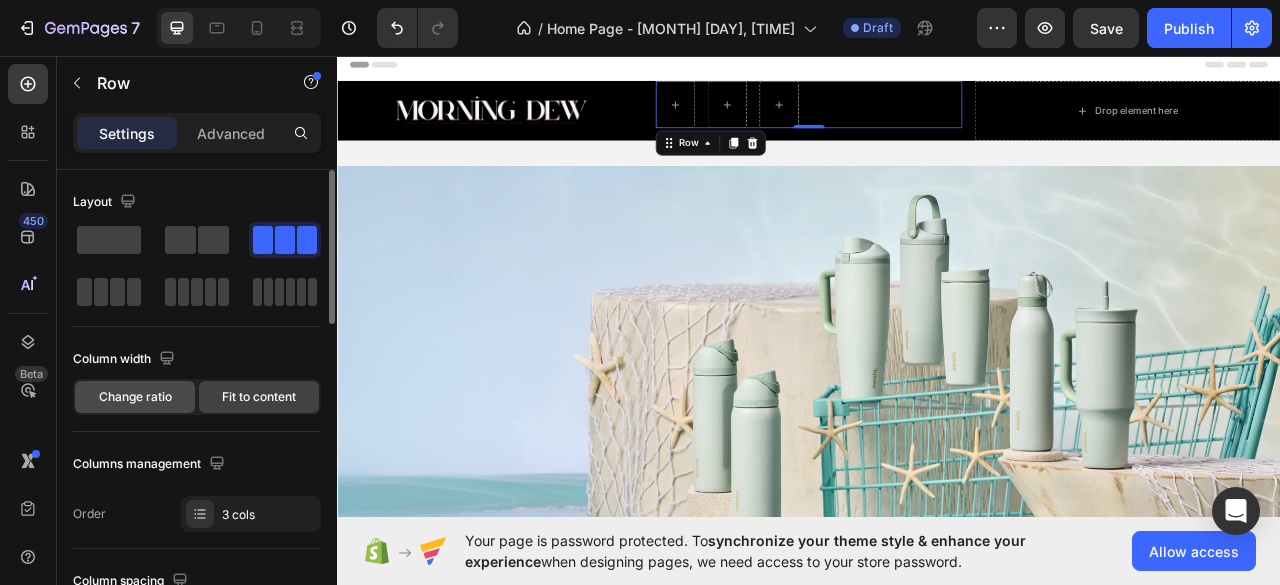 click on "Change ratio" 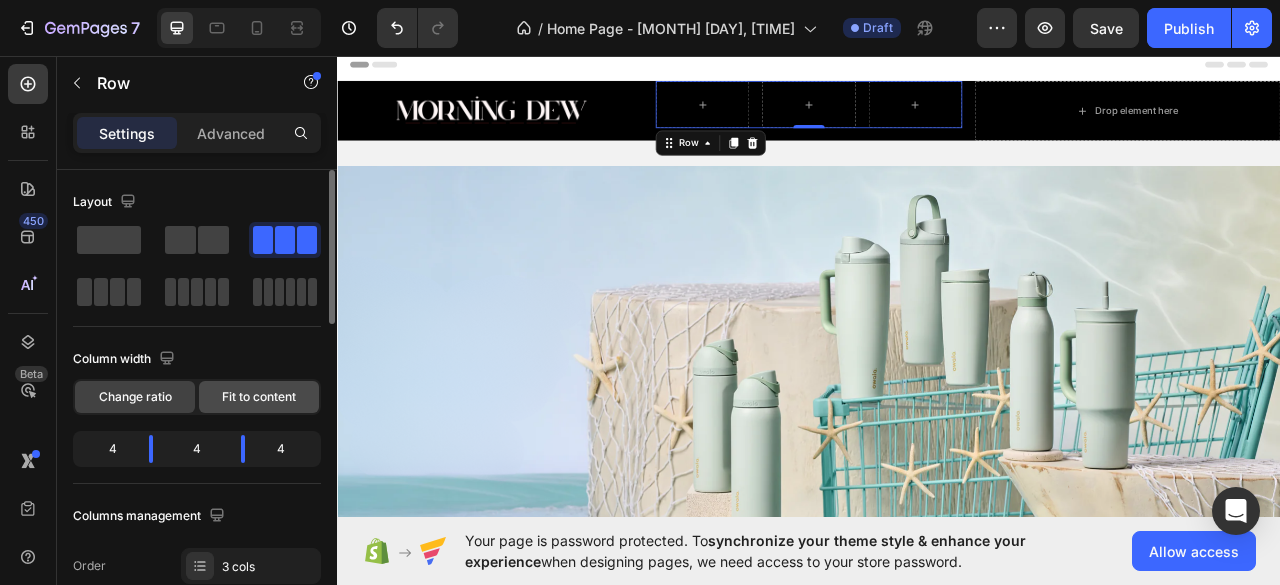 click on "Fit to content" 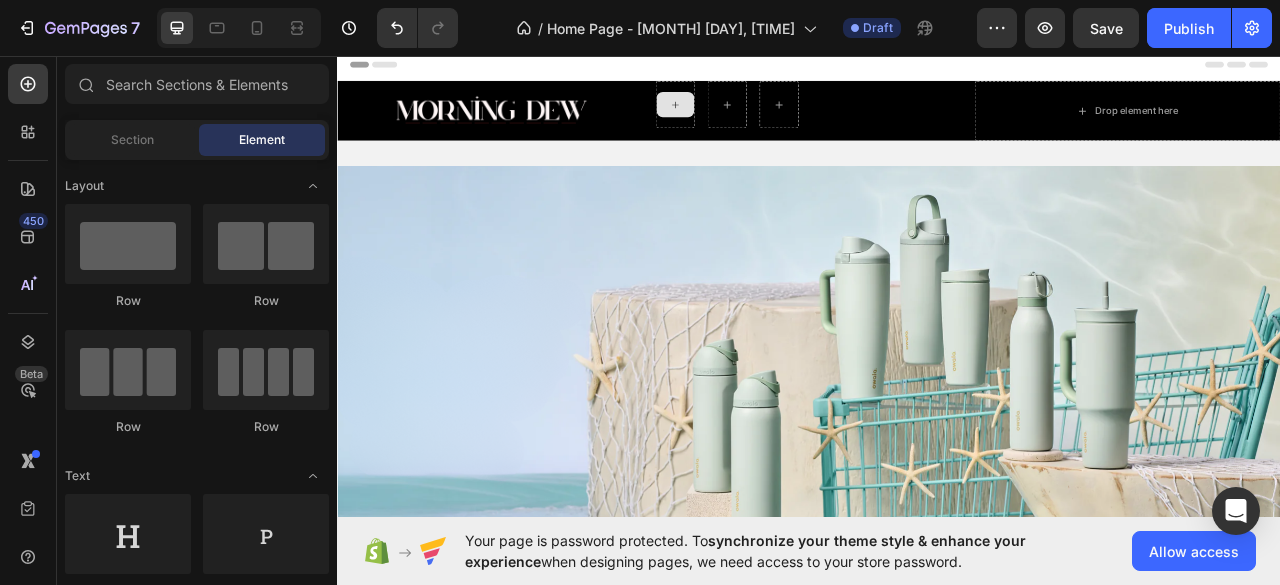 click at bounding box center (767, 119) 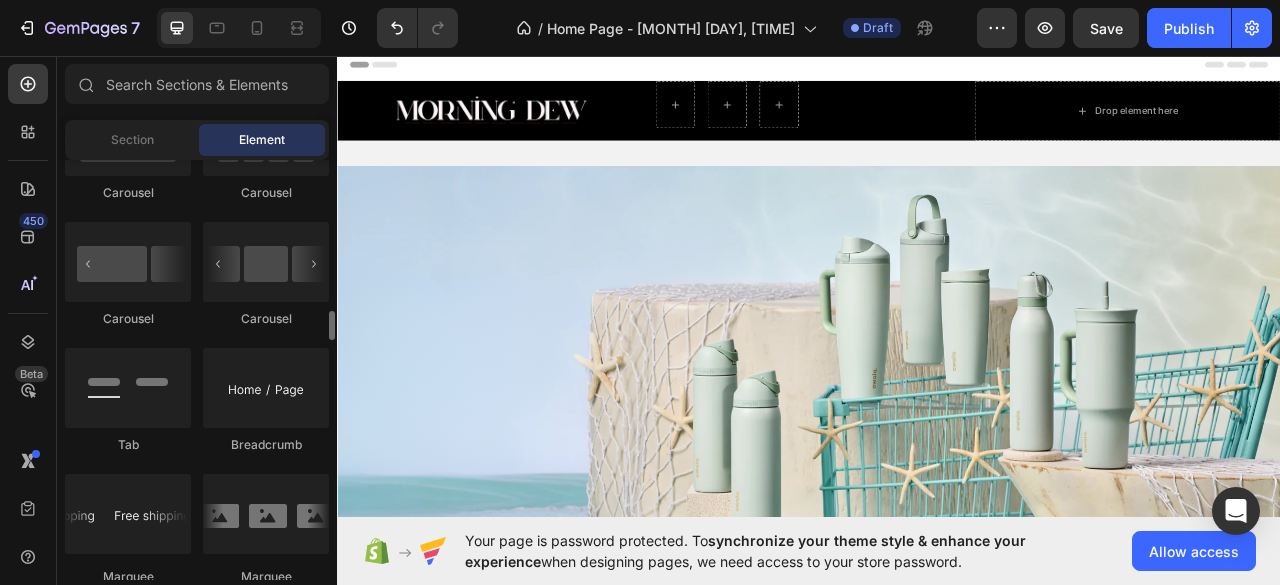 scroll, scrollTop: 2108, scrollLeft: 0, axis: vertical 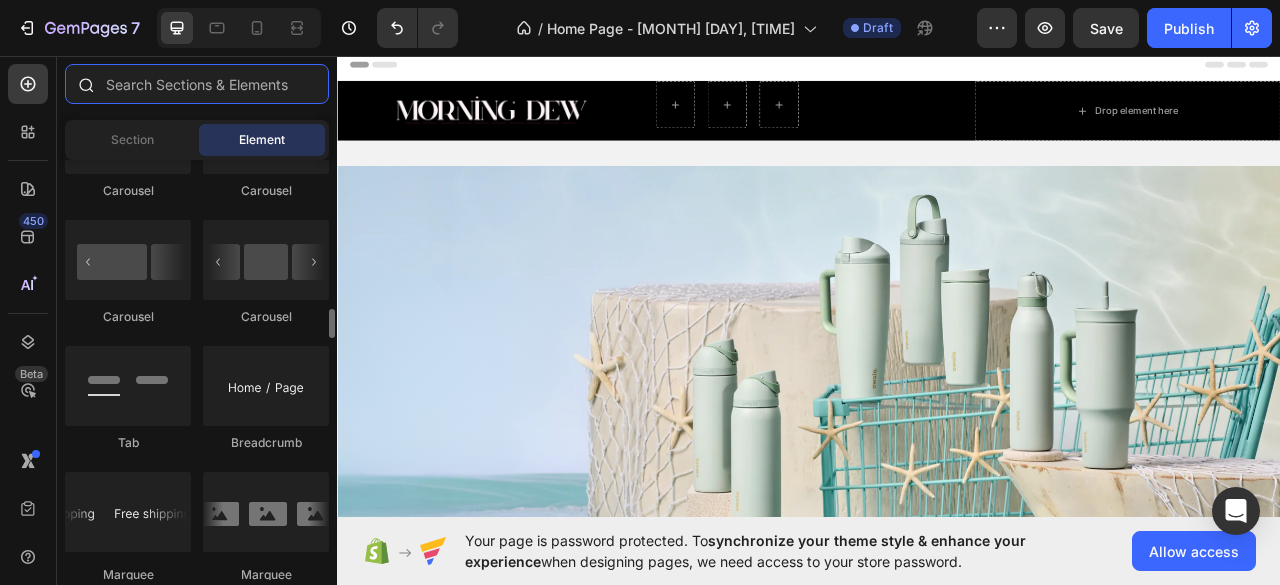 click at bounding box center [197, 84] 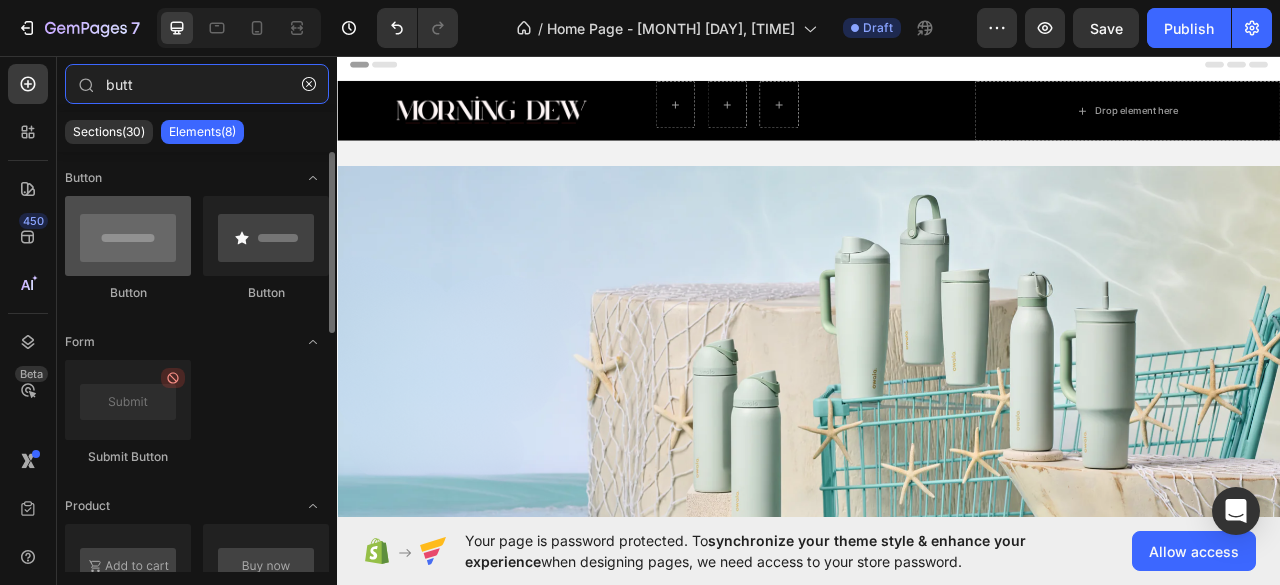 type on "butt" 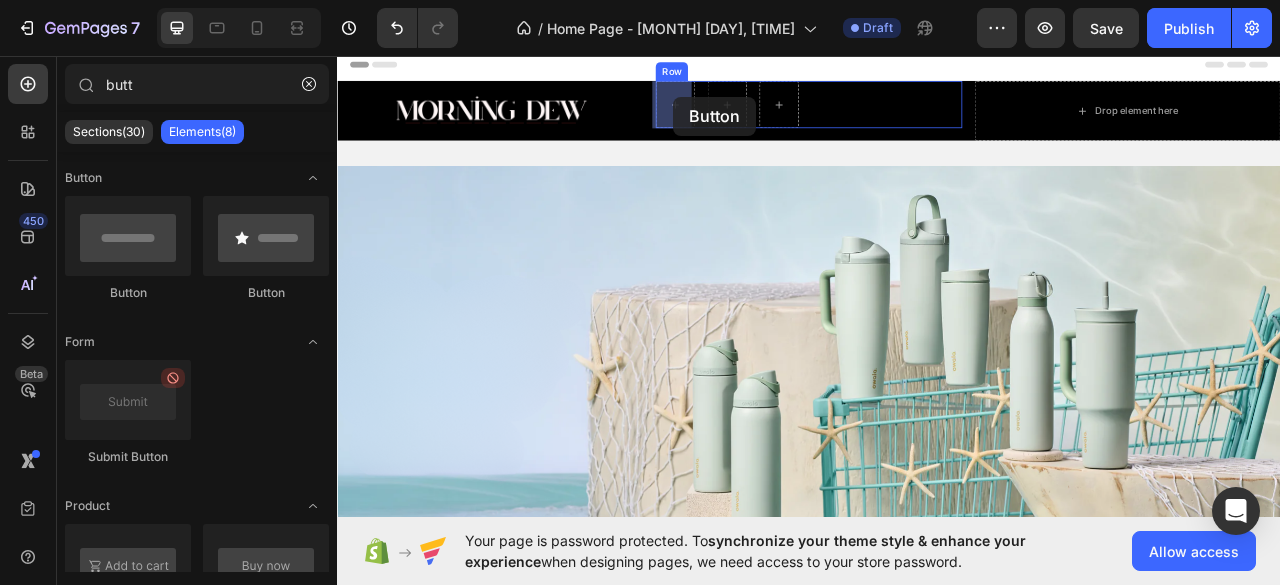 drag, startPoint x: 452, startPoint y: 297, endPoint x: 764, endPoint y: 109, distance: 364.26364 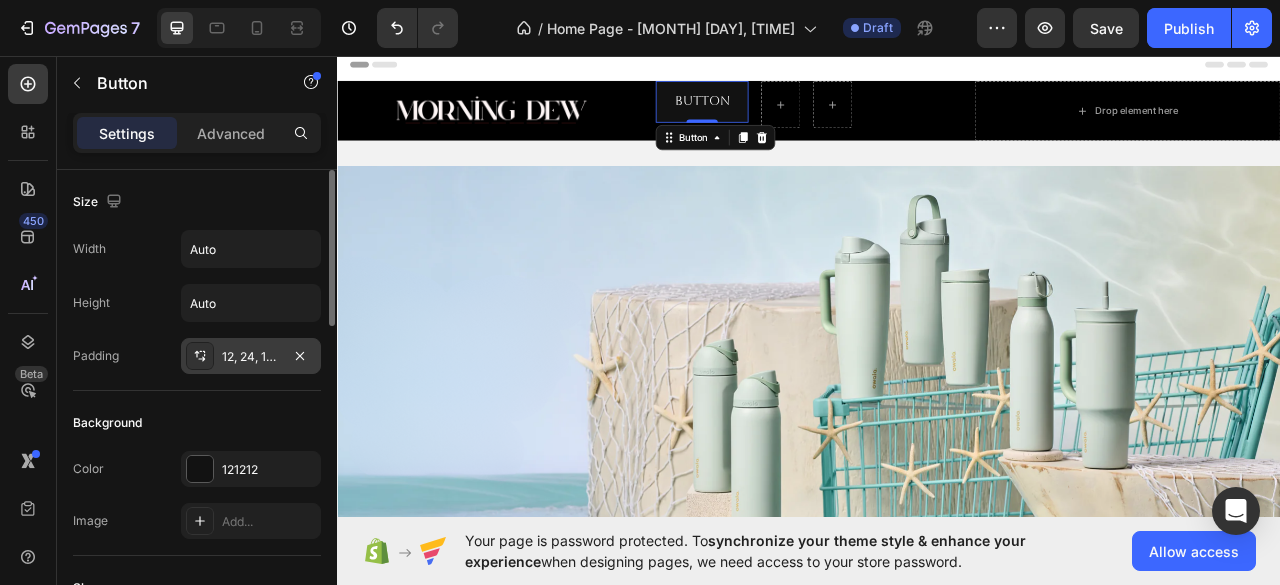 click on "12, 24, 12, 24" at bounding box center (251, 357) 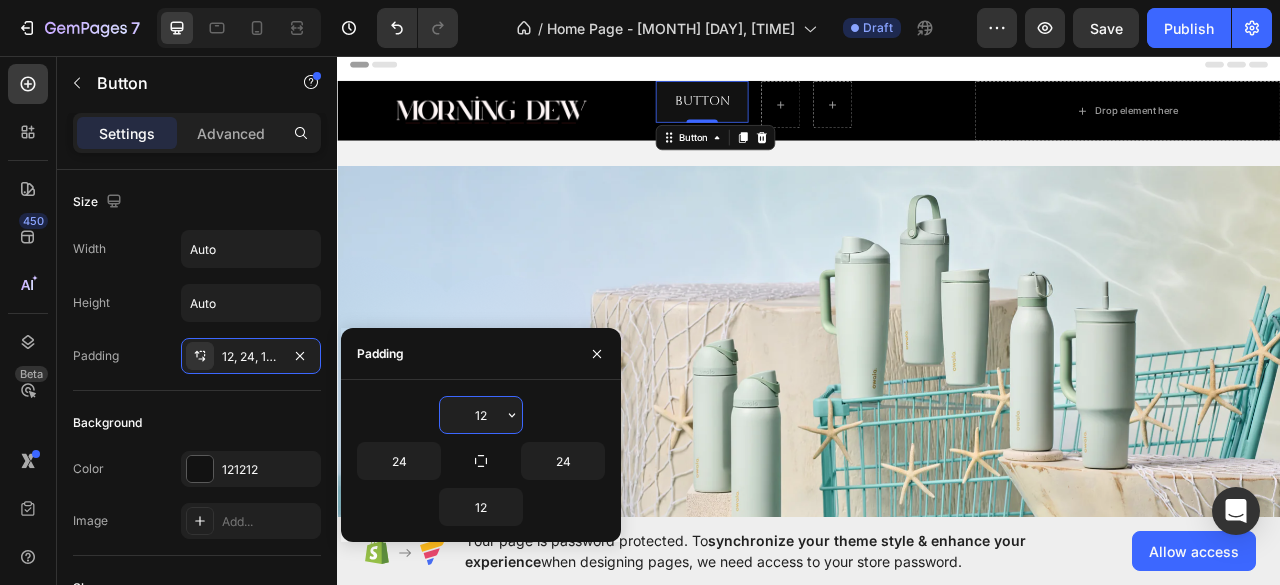click on "12" at bounding box center [481, 415] 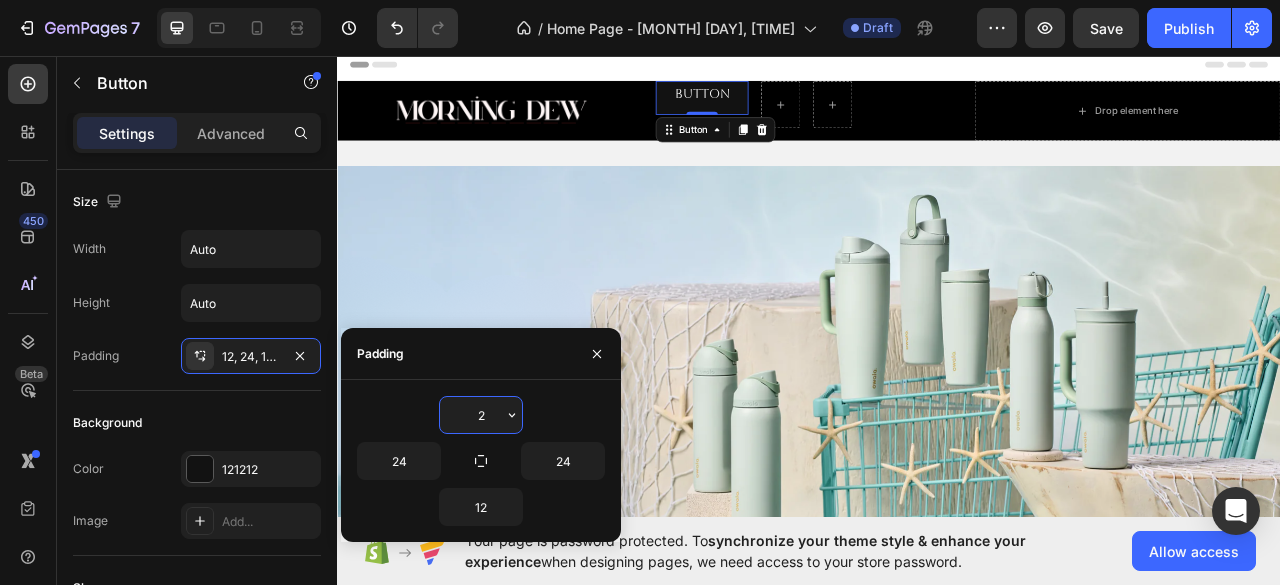 type on "26" 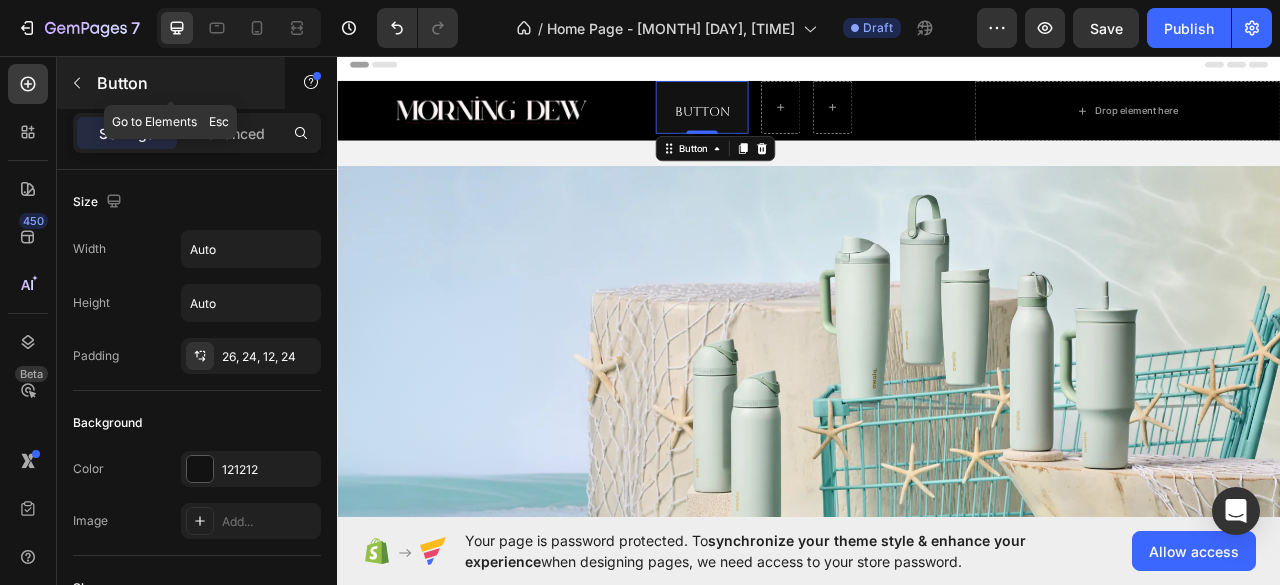 click 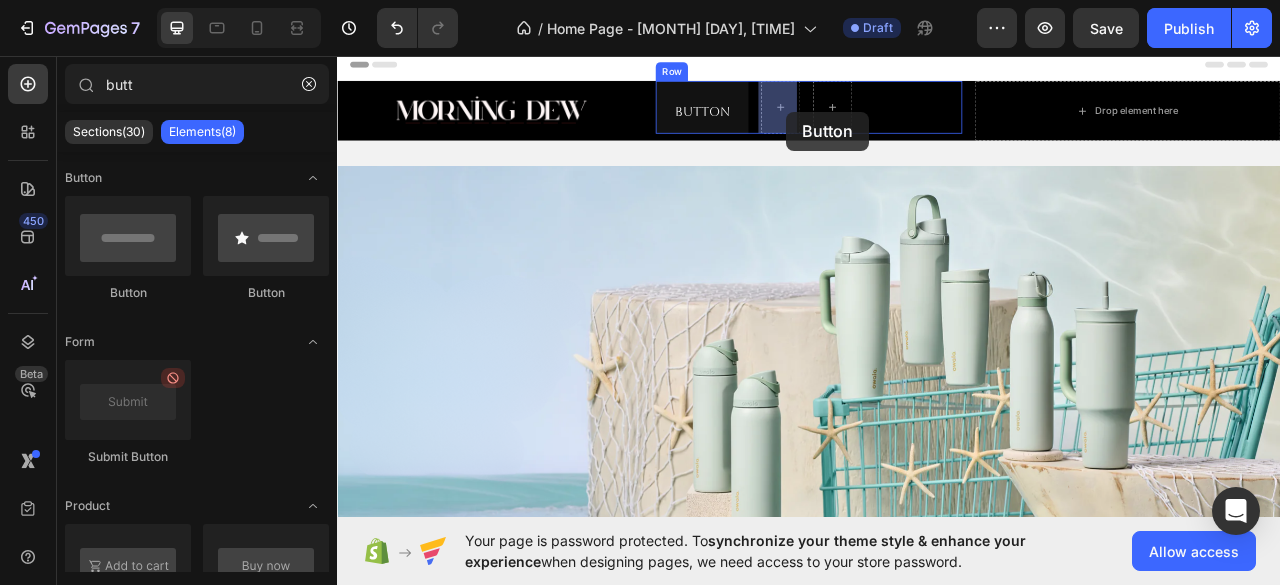 drag, startPoint x: 452, startPoint y: 289, endPoint x: 872, endPoint y: 151, distance: 442.09048 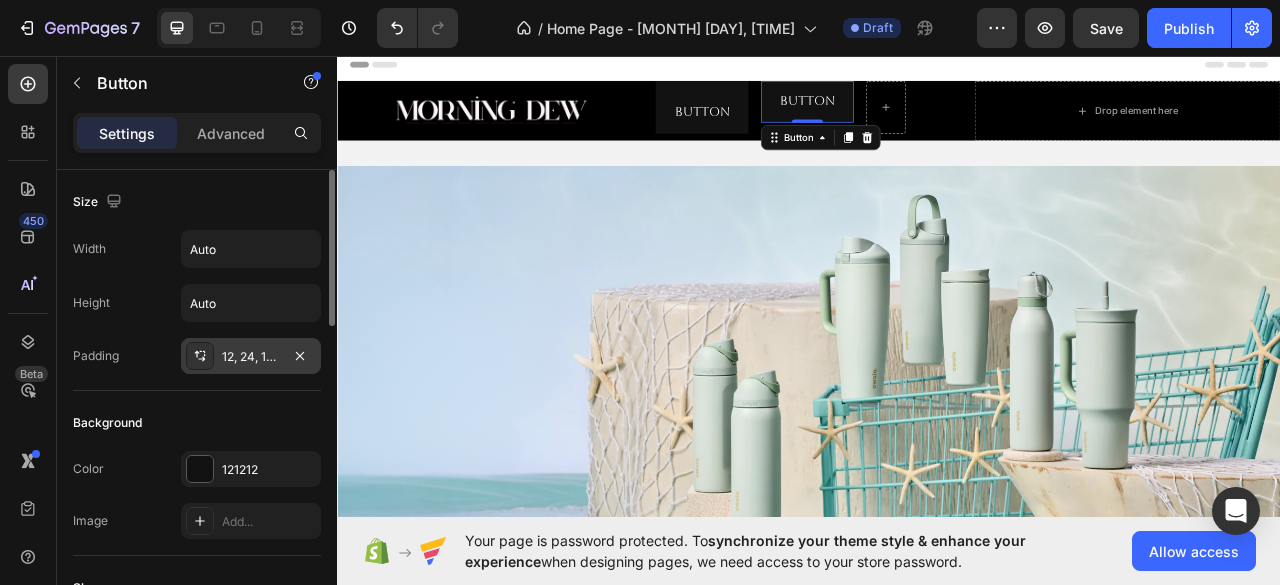 click on "12, 24, 12, 24" at bounding box center (251, 357) 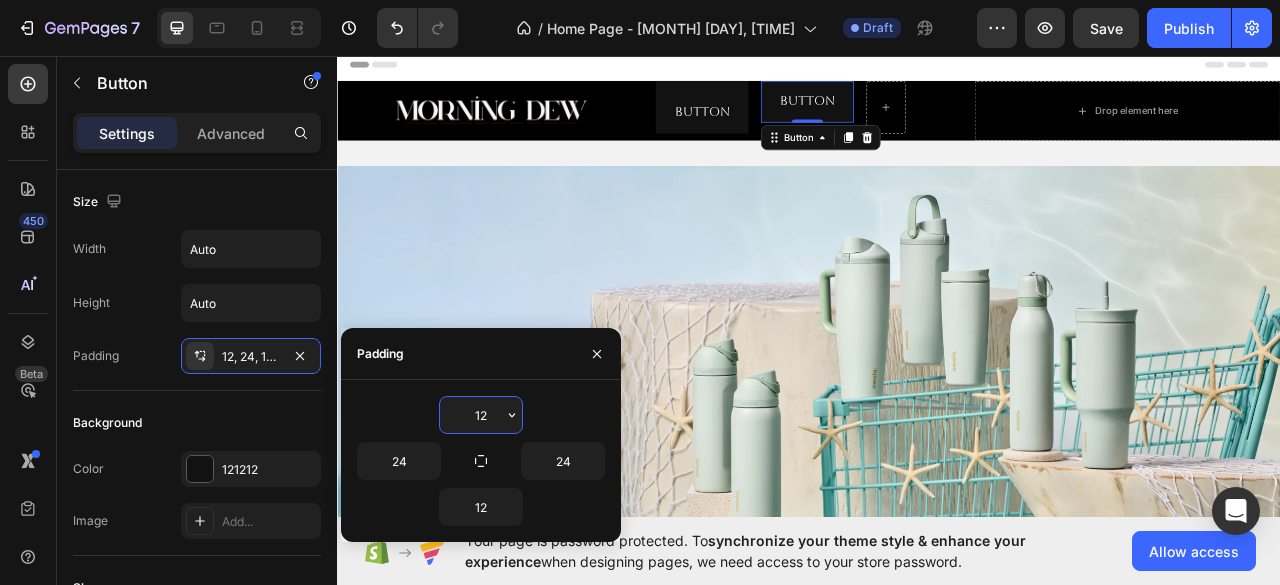 click on "12" at bounding box center (481, 415) 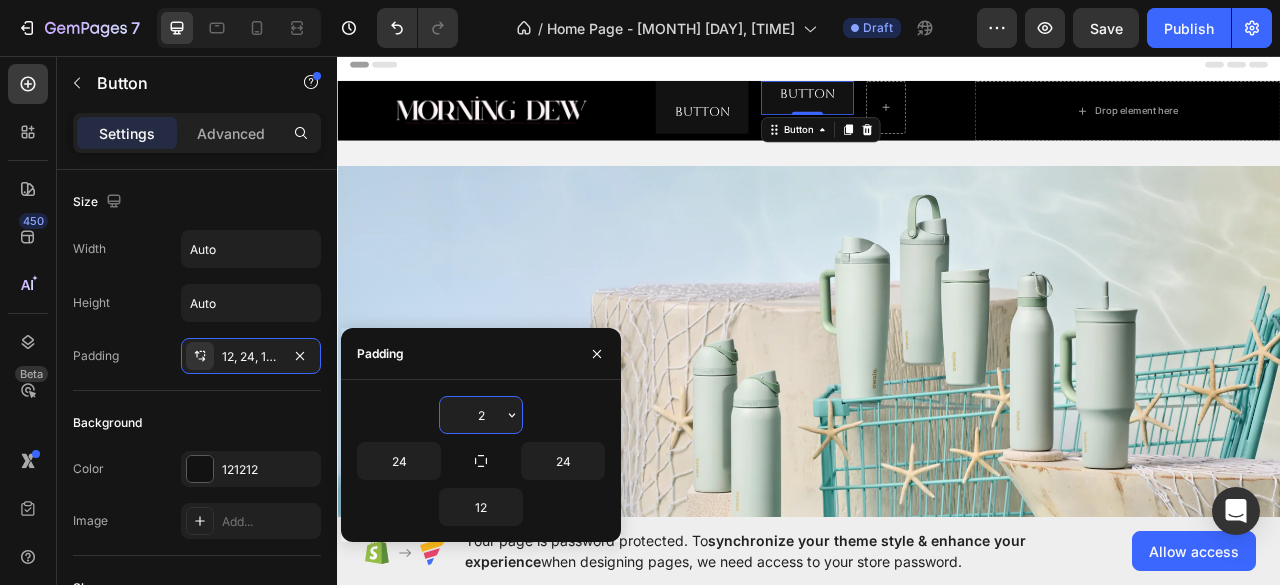 type on "26" 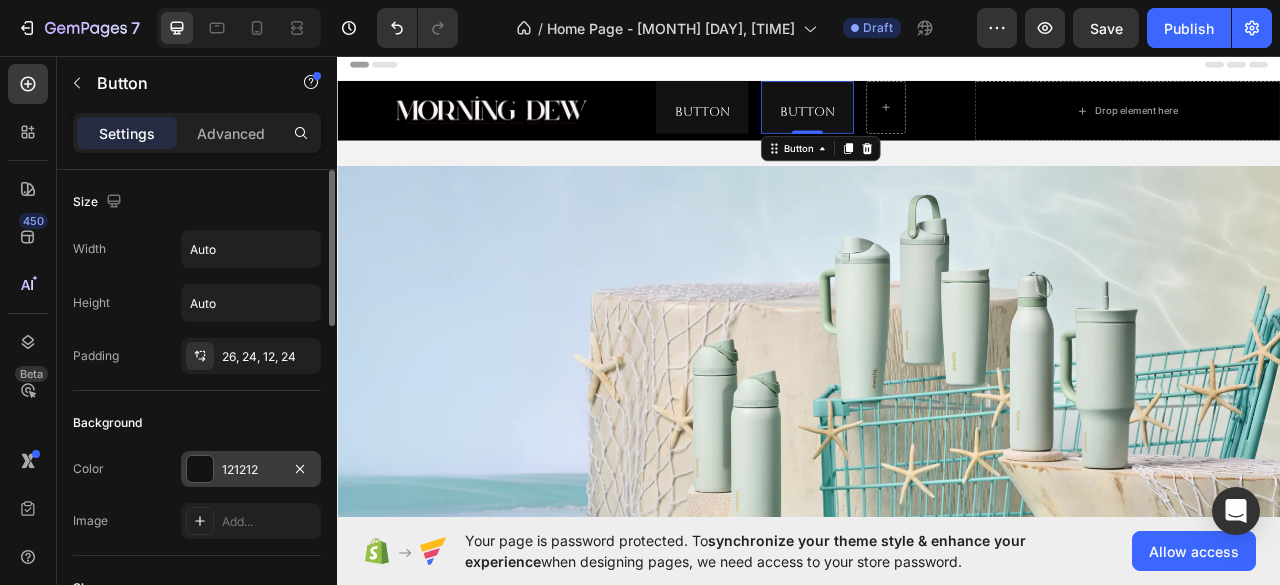 click on "121212" at bounding box center (251, 470) 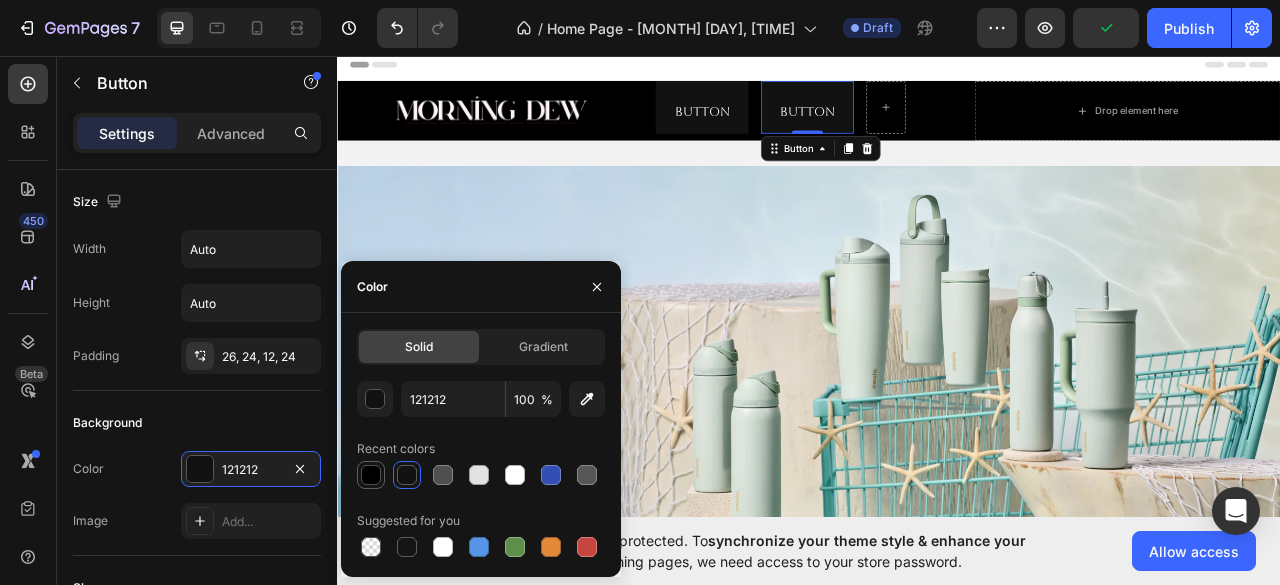 click at bounding box center (371, 475) 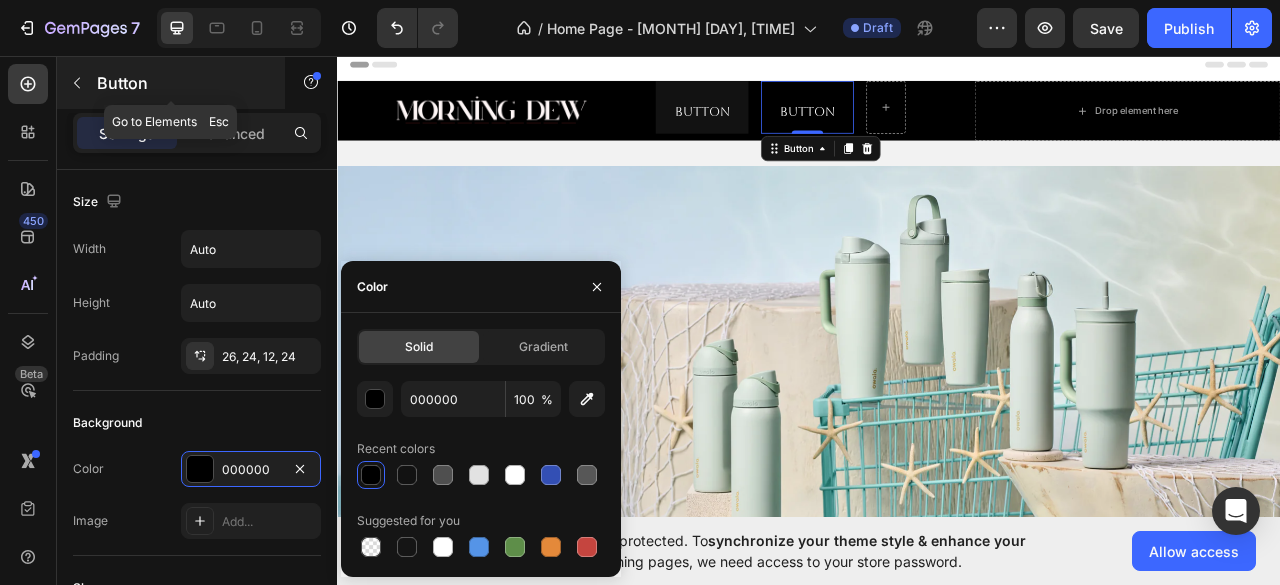 click 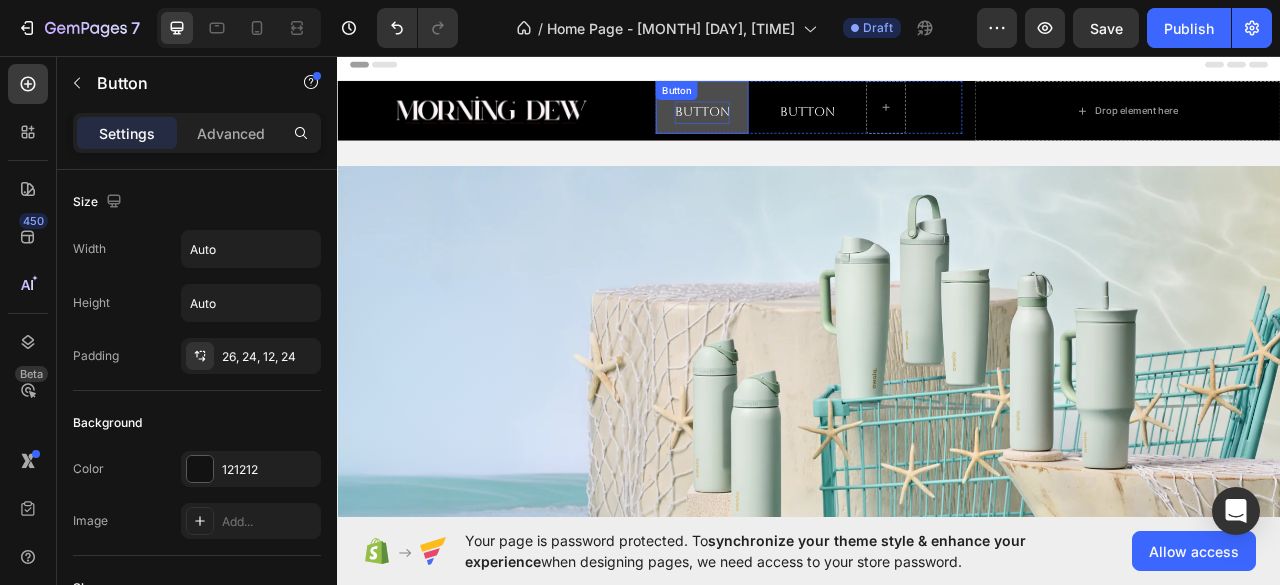 click on "Button Button" at bounding box center [801, 122] 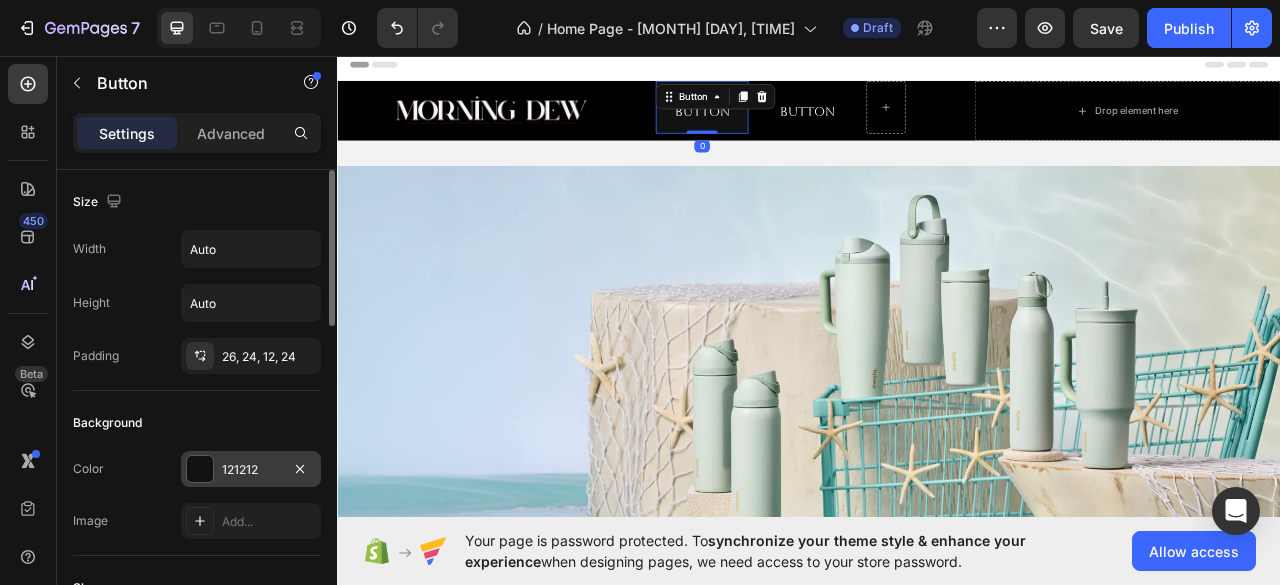 click on "121212" at bounding box center [251, 469] 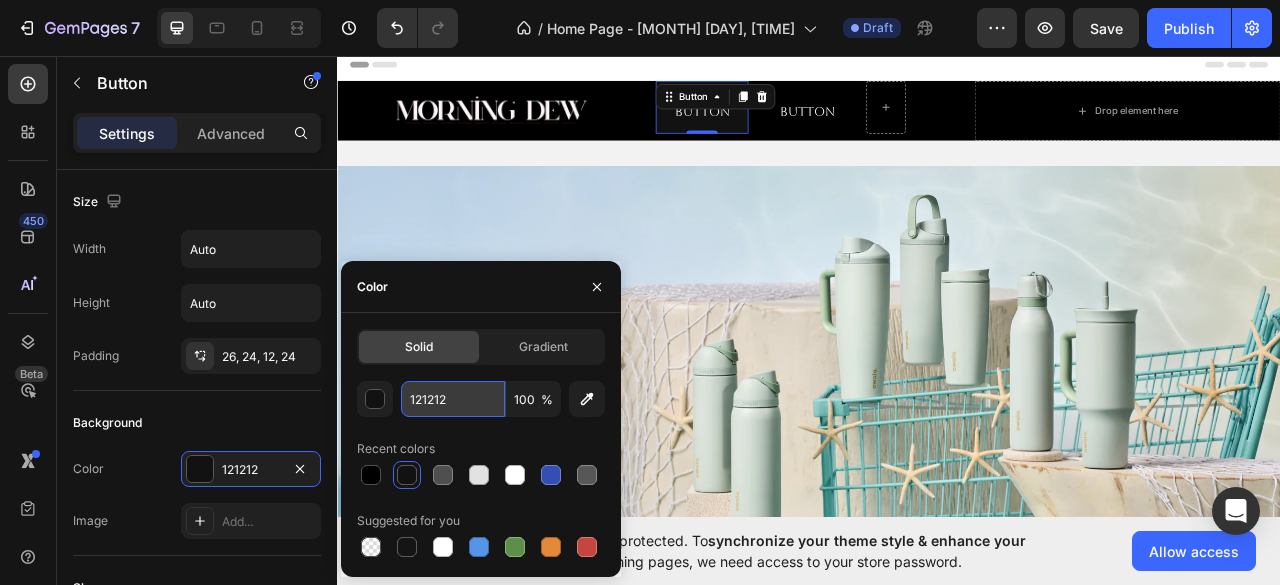 click on "121212" at bounding box center (453, 399) 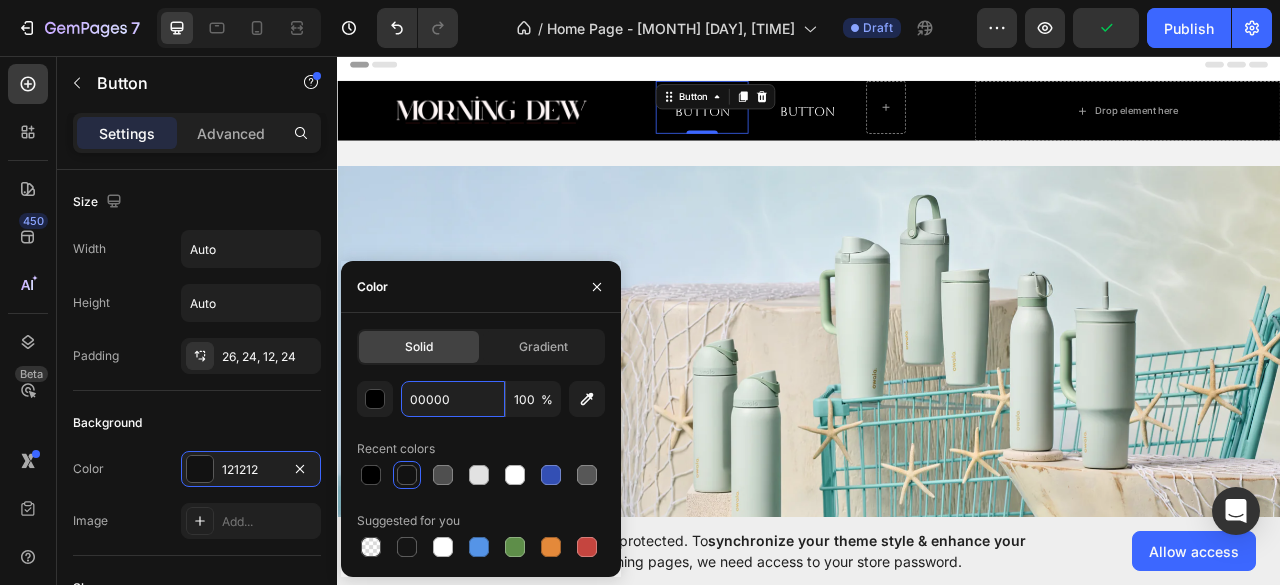 type on "000000" 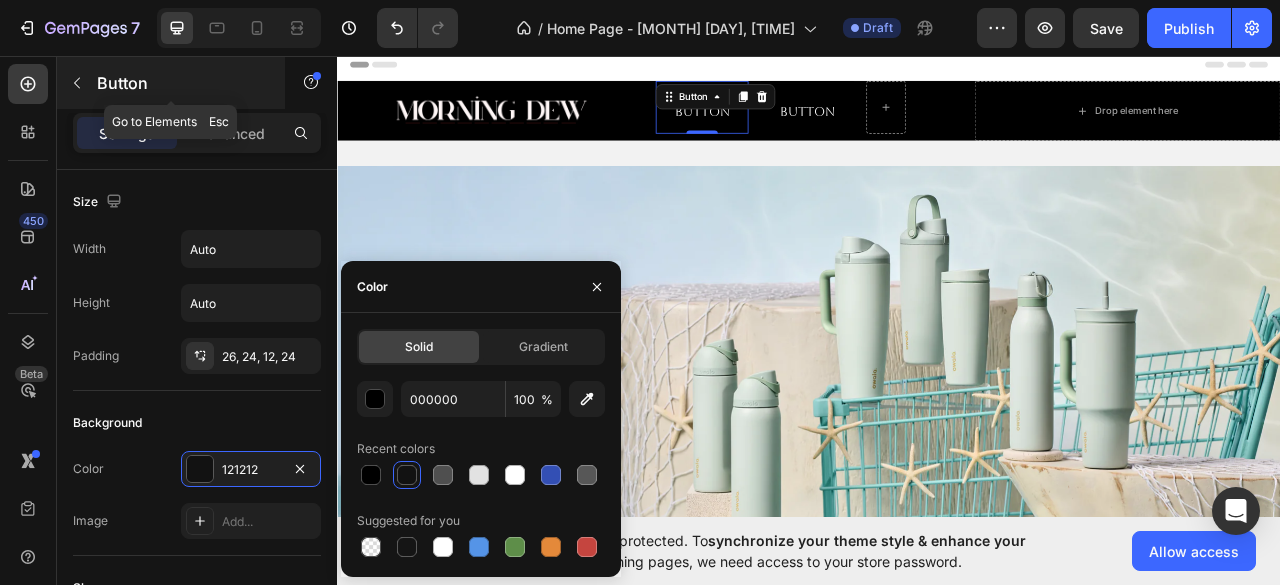 click on "Button" at bounding box center [171, 83] 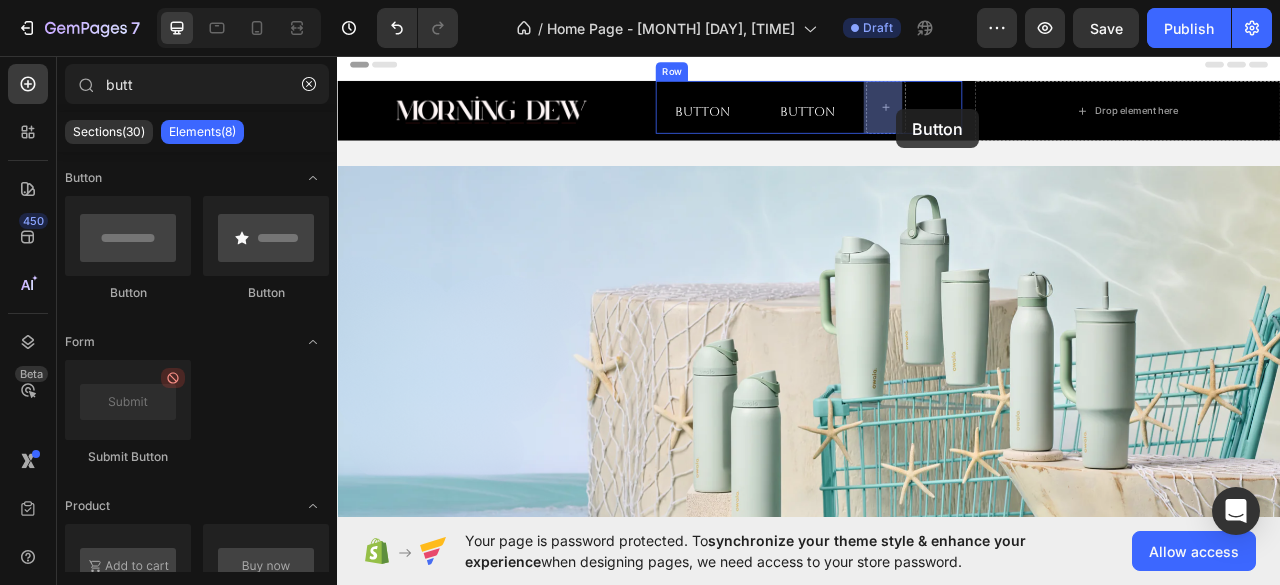 drag, startPoint x: 475, startPoint y: 294, endPoint x: 1044, endPoint y: 124, distance: 593.85266 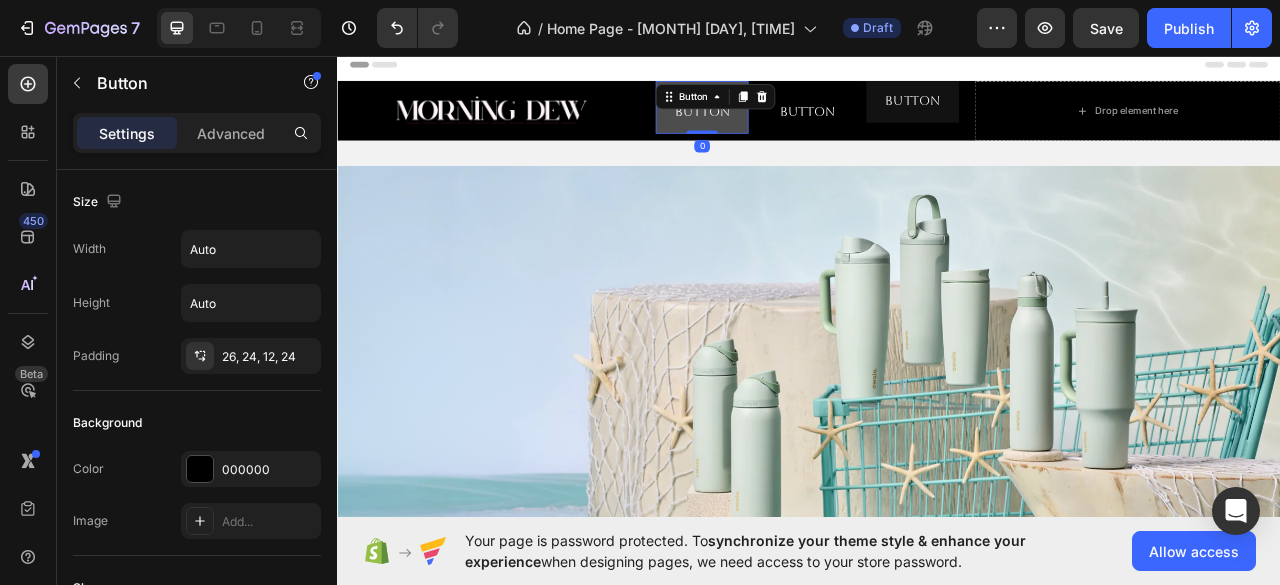 click on "Button" at bounding box center (801, 122) 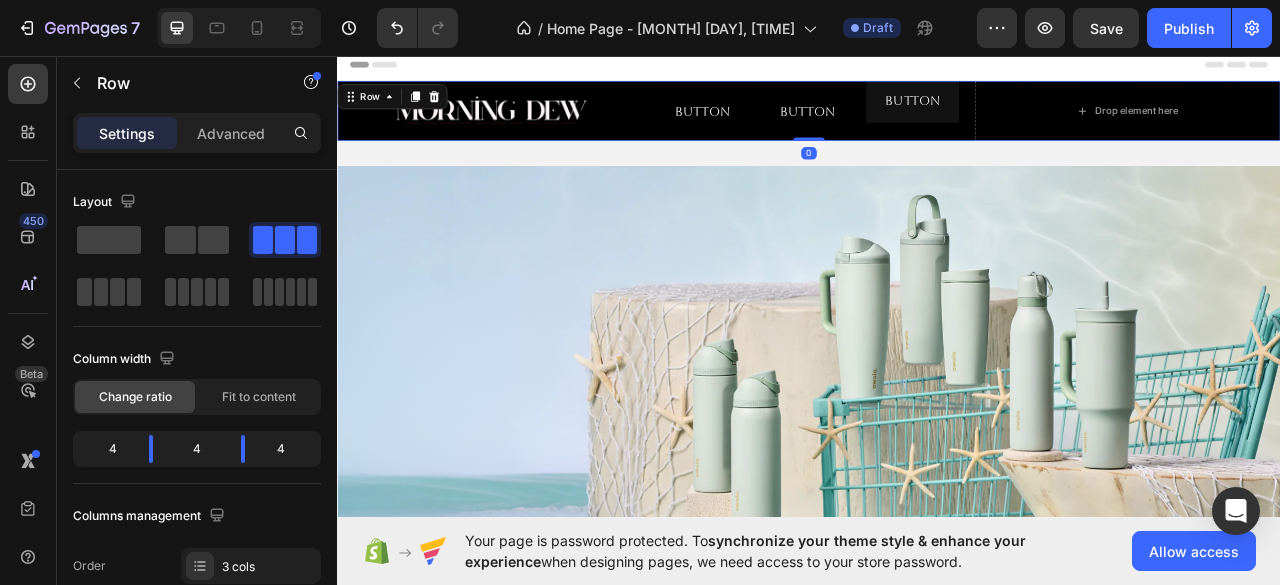 click on "__________ Button Button Button Button Button Button Button Row
Drop element here Row   0" at bounding box center (937, 127) 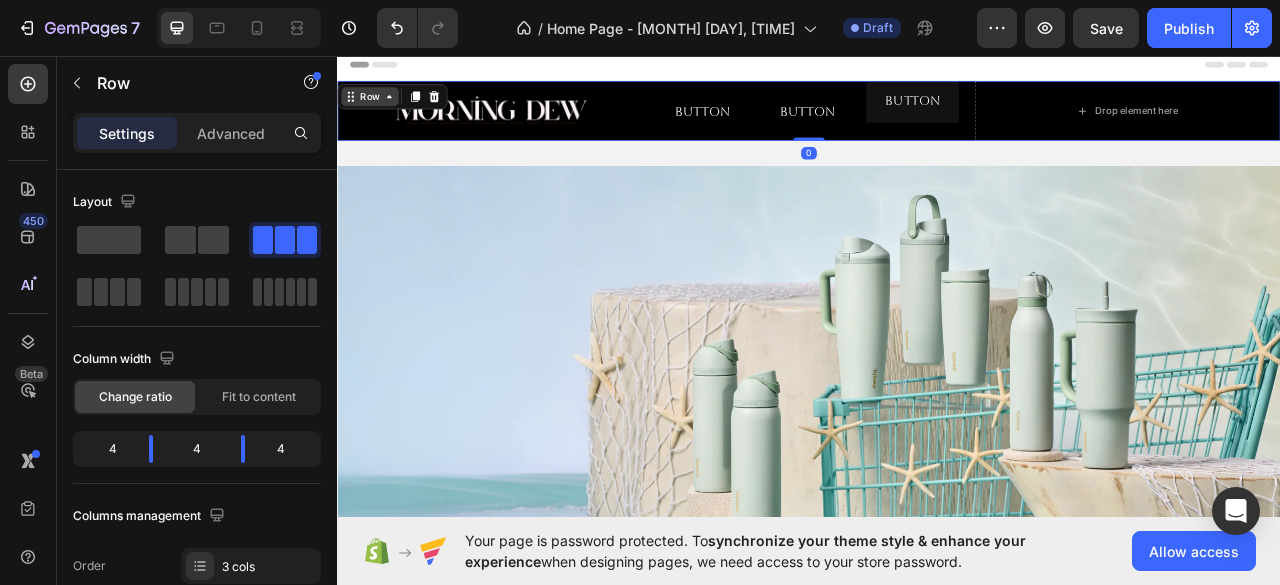 click on "Row" at bounding box center (378, 109) 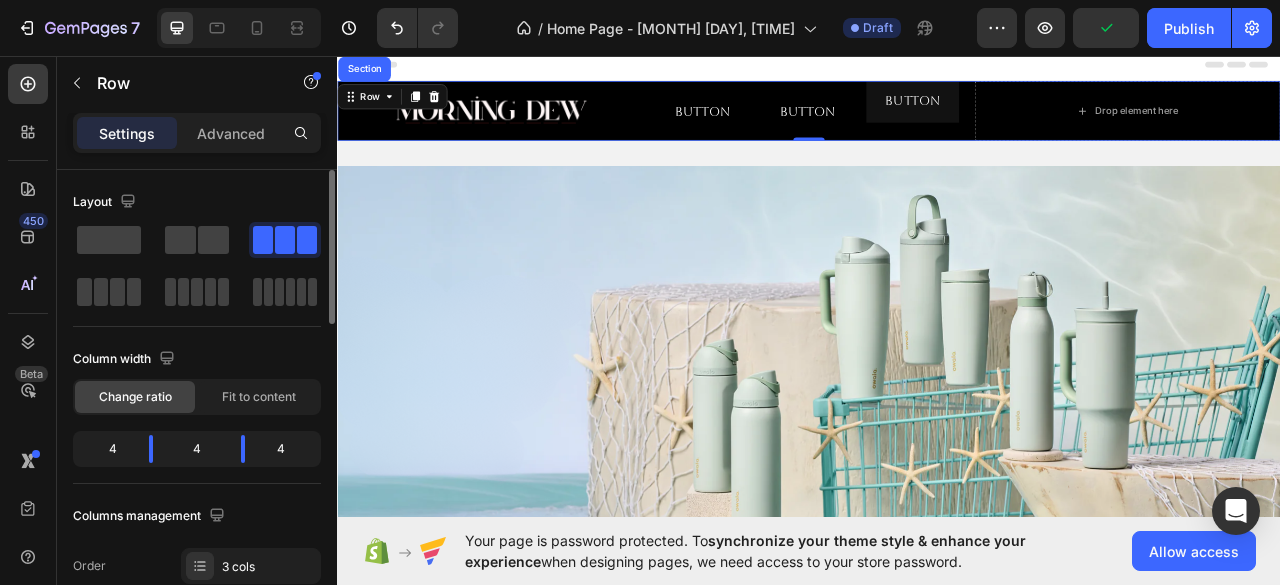click on "4" 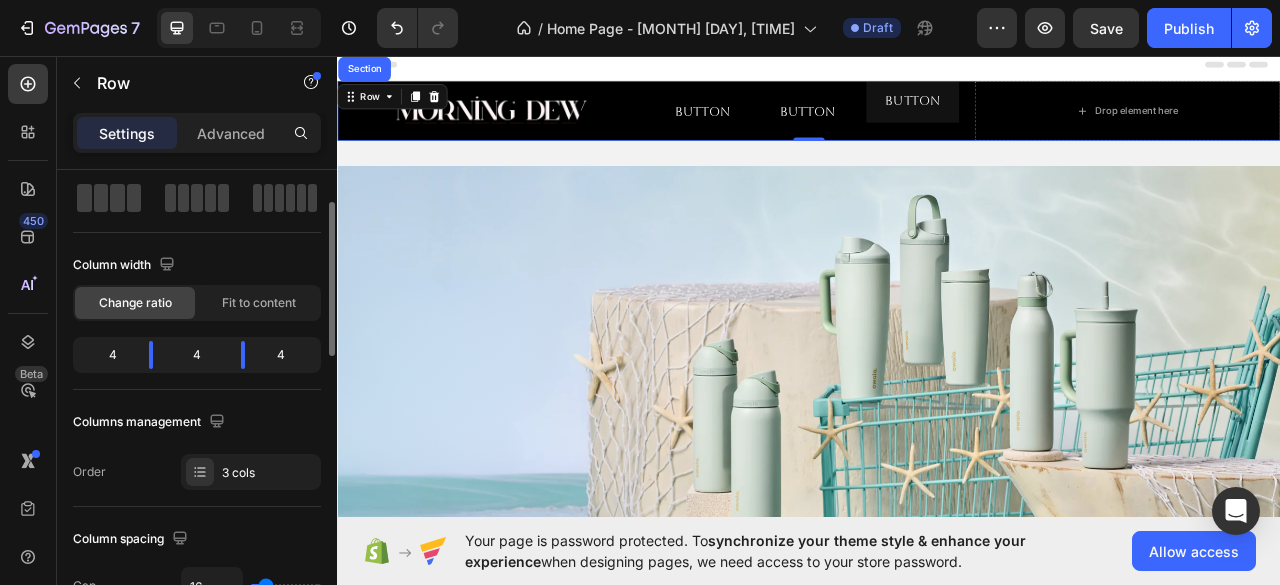 scroll, scrollTop: 96, scrollLeft: 0, axis: vertical 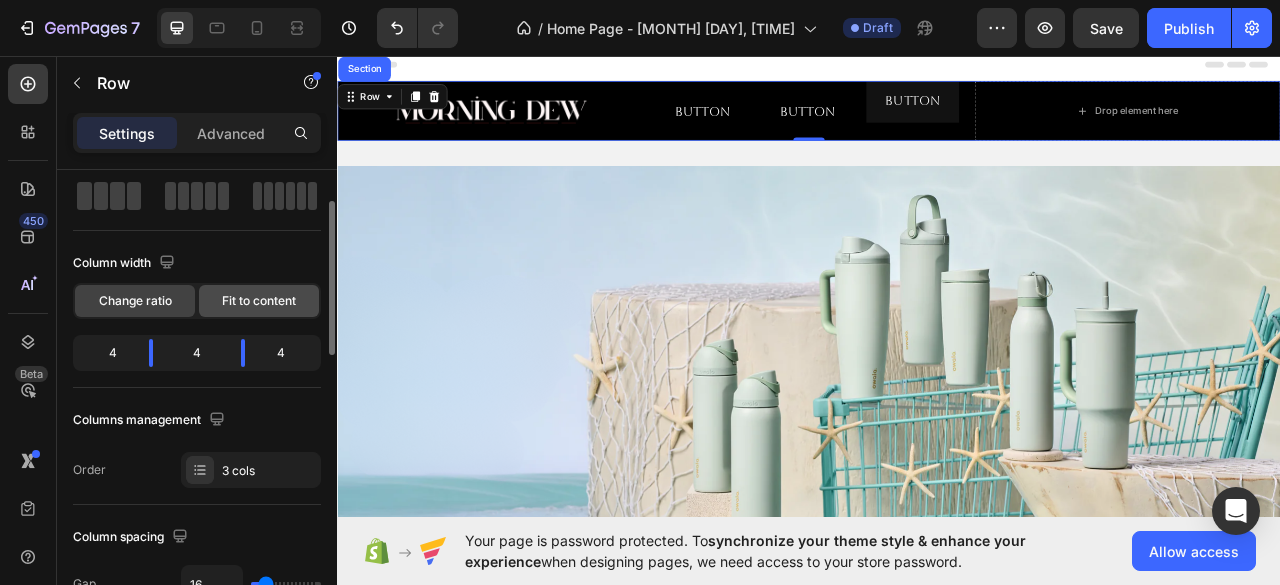 click on "Fit to content" 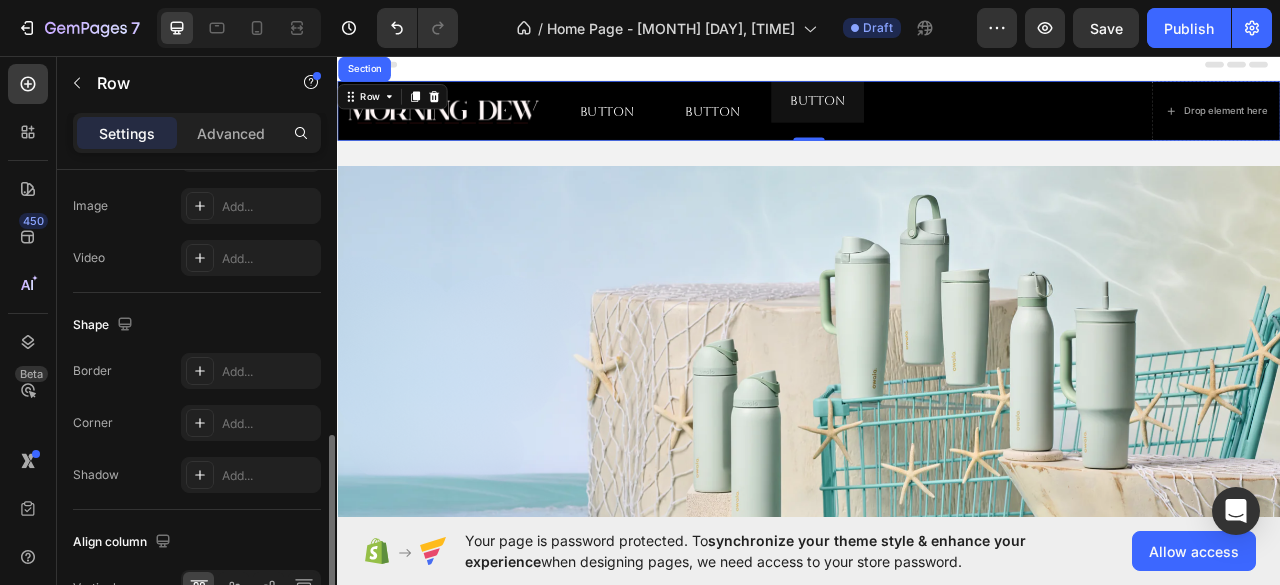 scroll, scrollTop: 972, scrollLeft: 0, axis: vertical 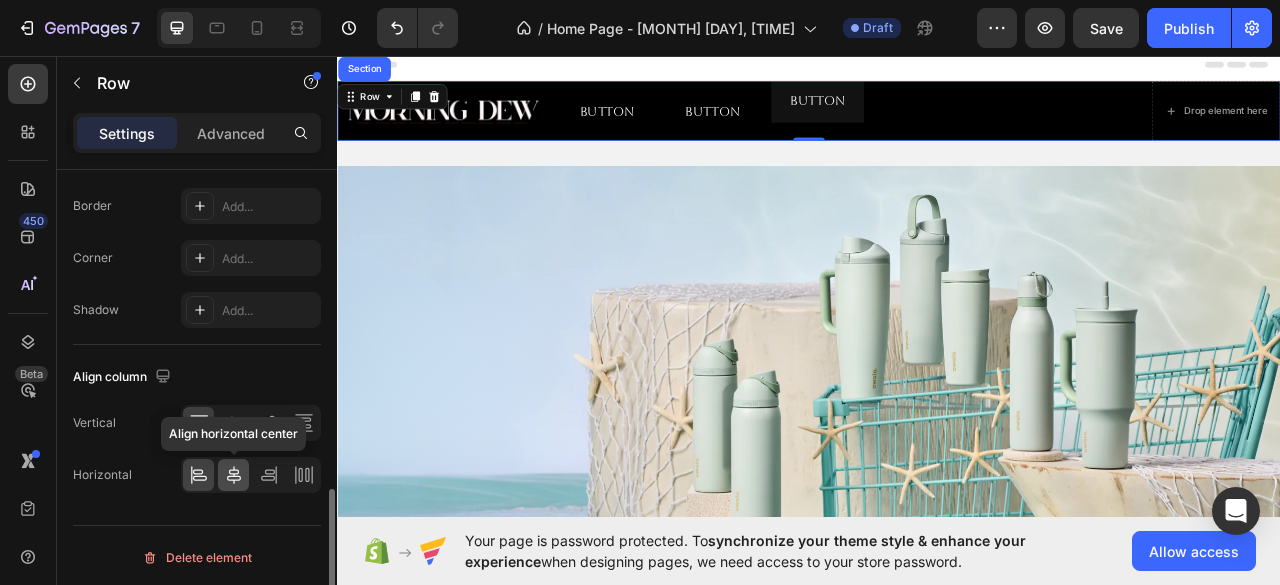 click 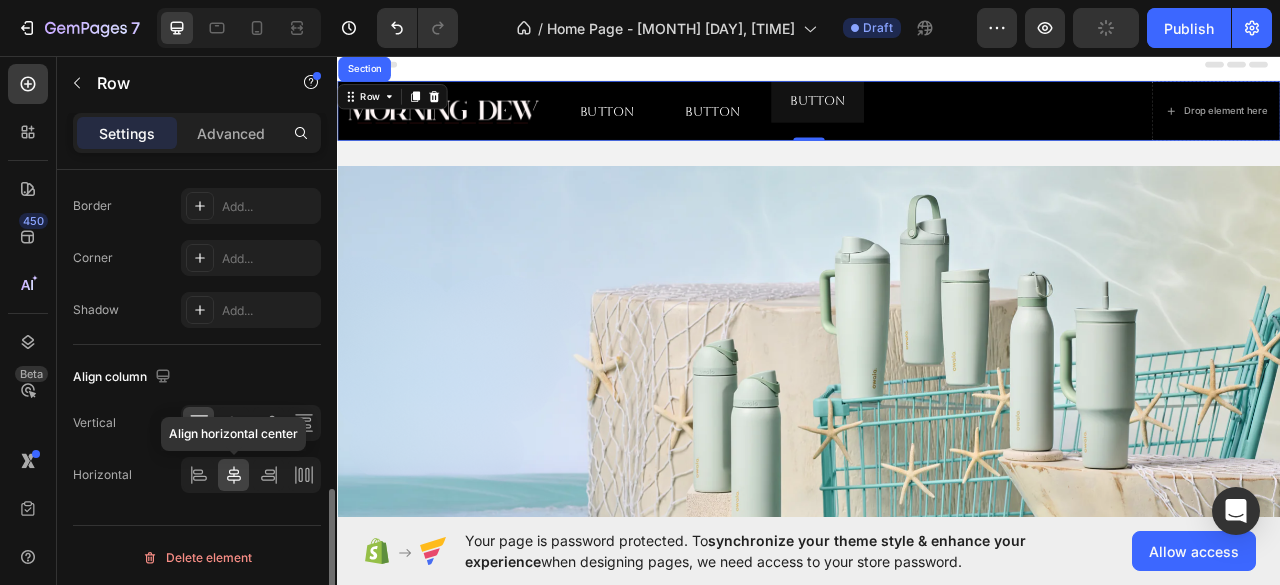 scroll, scrollTop: 972, scrollLeft: 0, axis: vertical 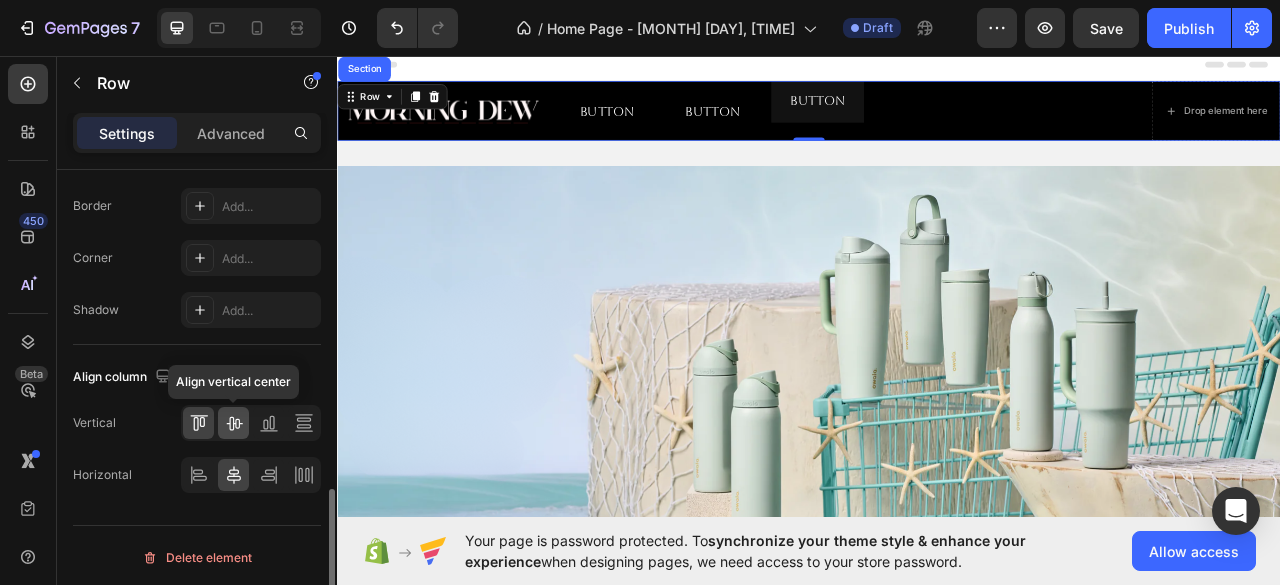 click 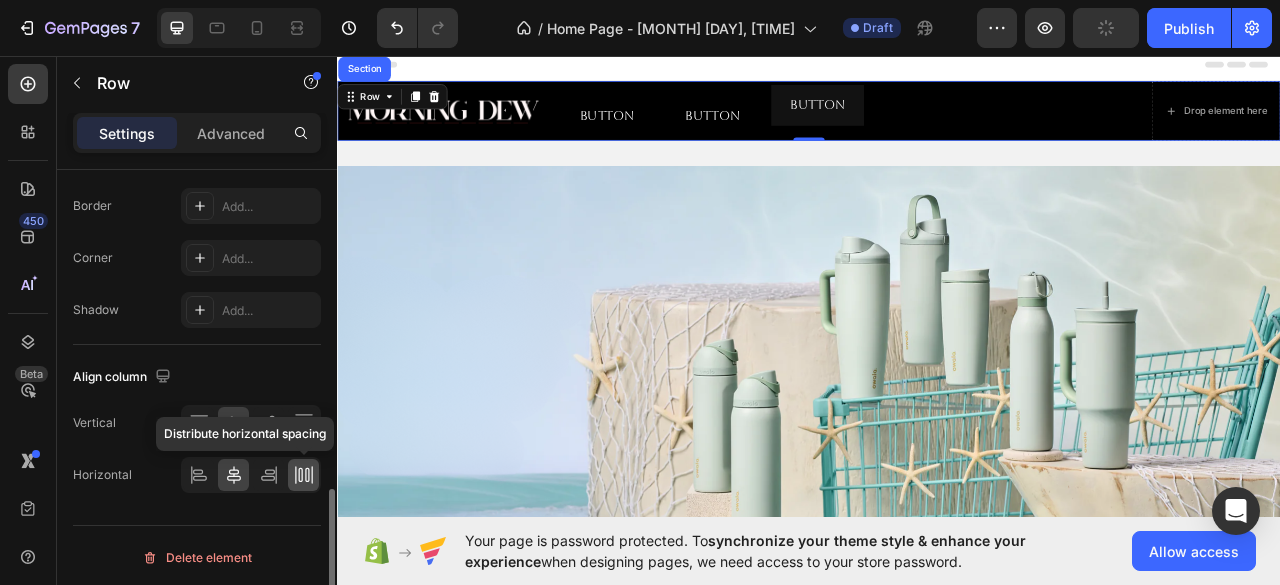 click 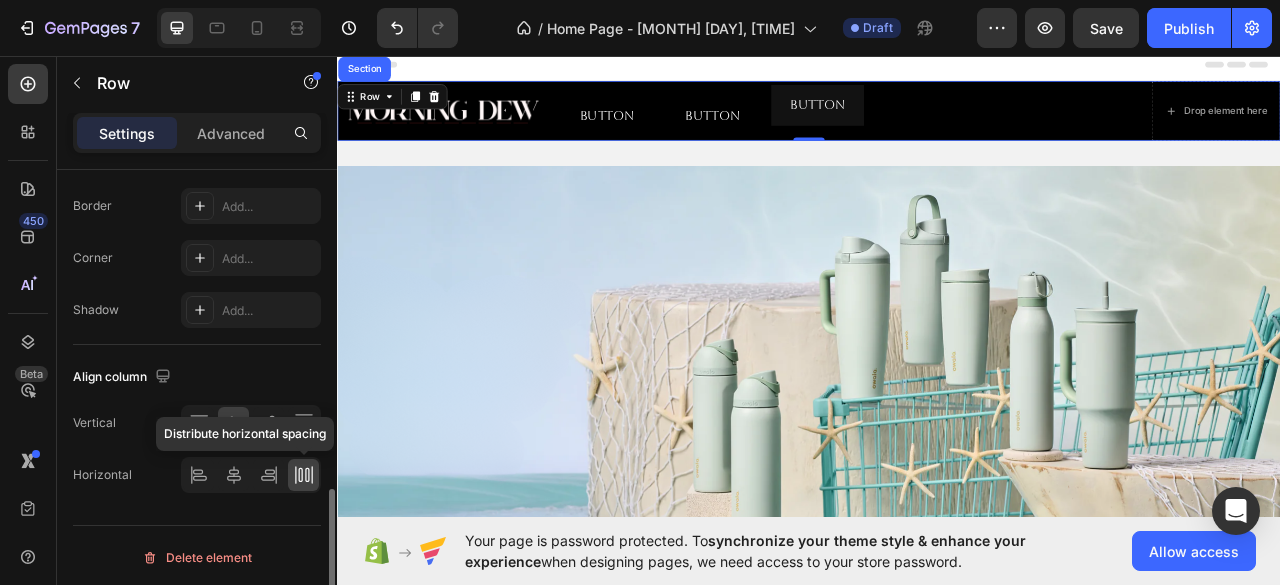 click 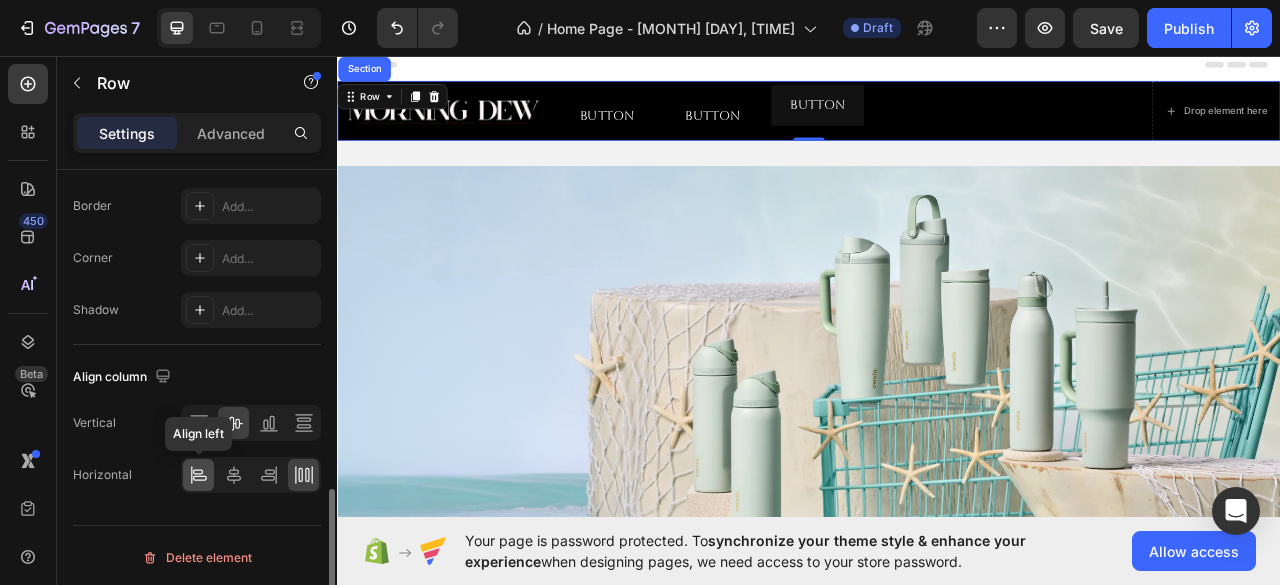 click 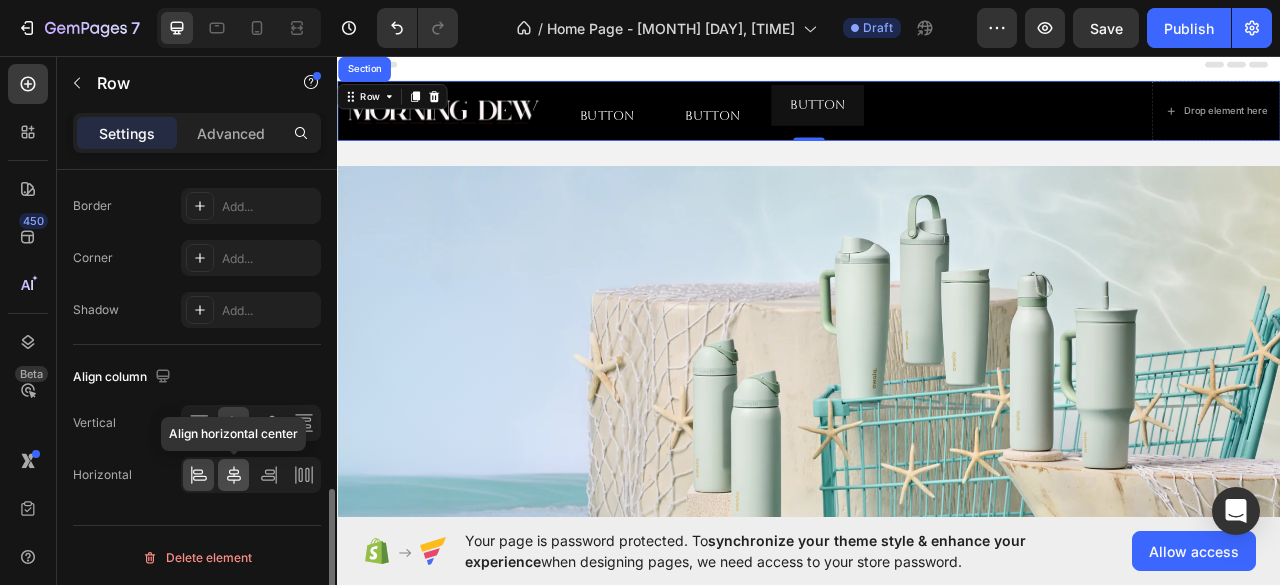 click 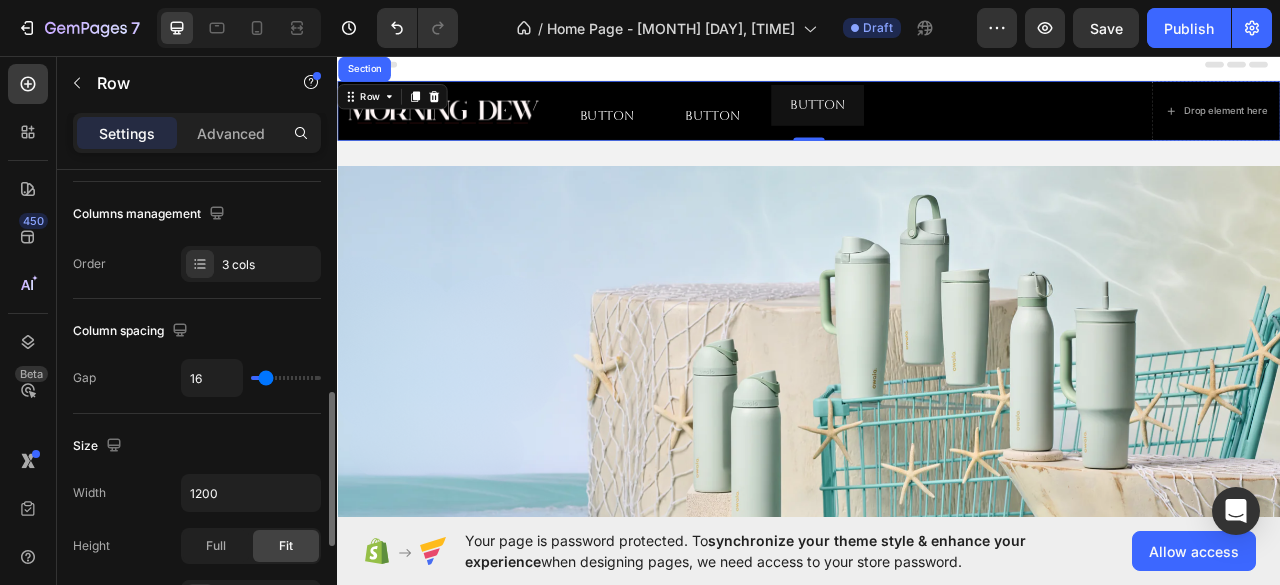 scroll, scrollTop: 0, scrollLeft: 0, axis: both 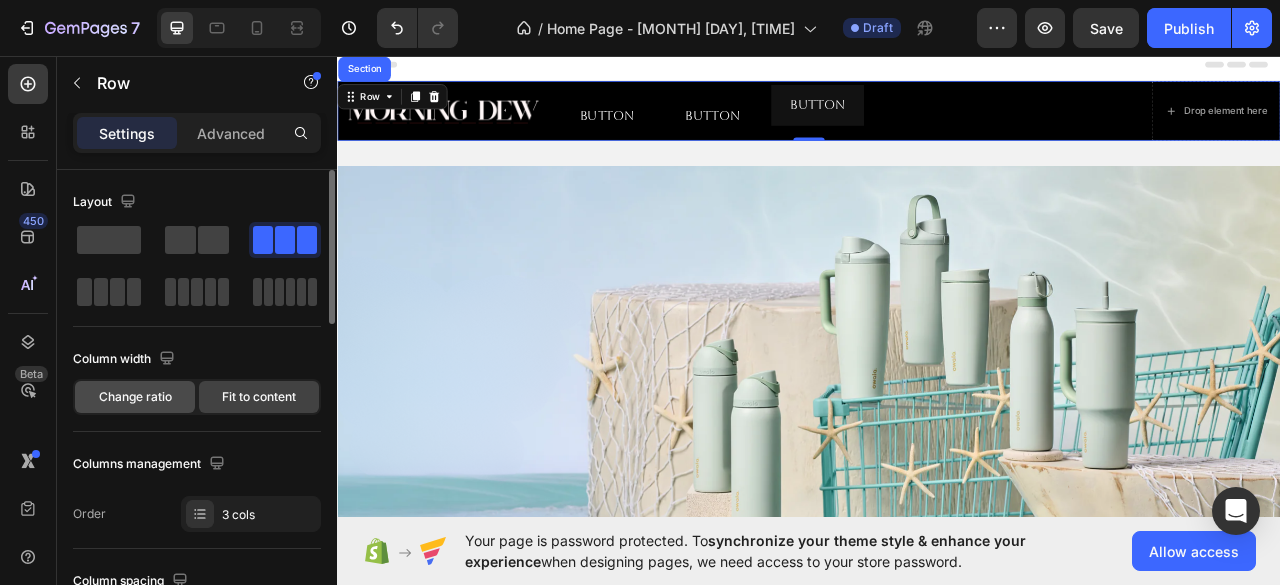 click on "Change ratio" 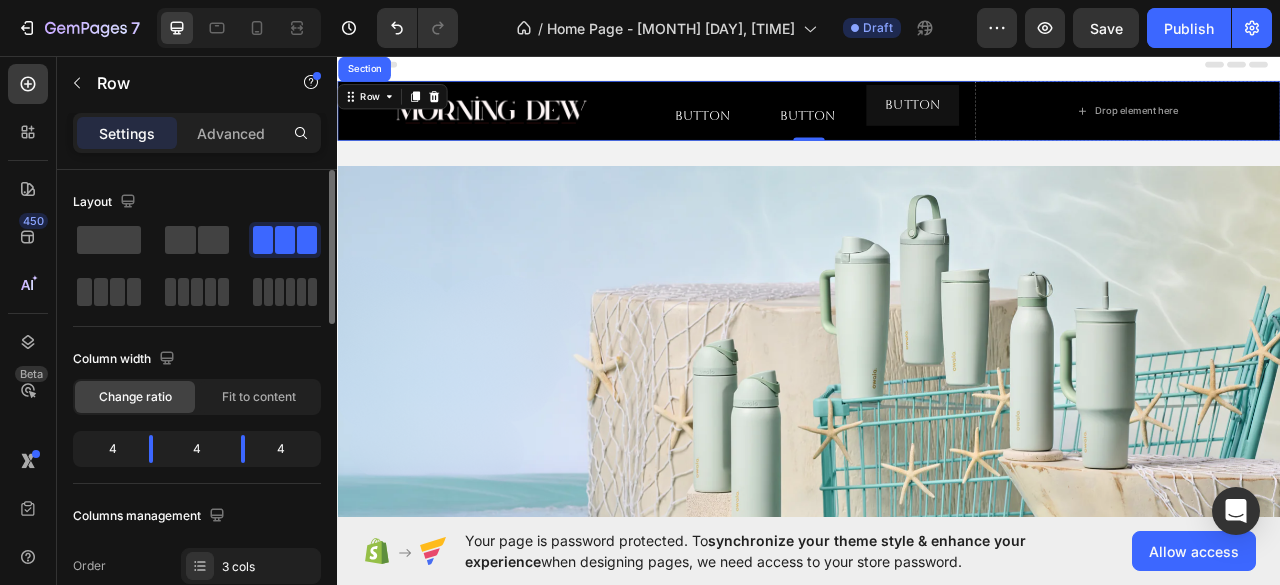 click on "4" 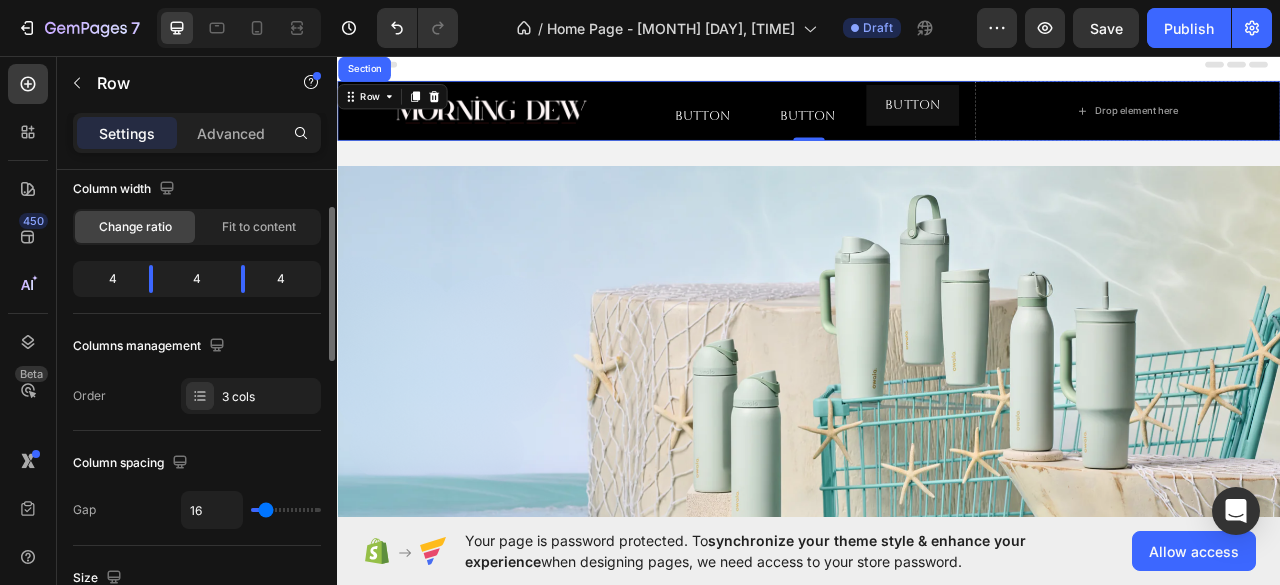 scroll, scrollTop: 184, scrollLeft: 0, axis: vertical 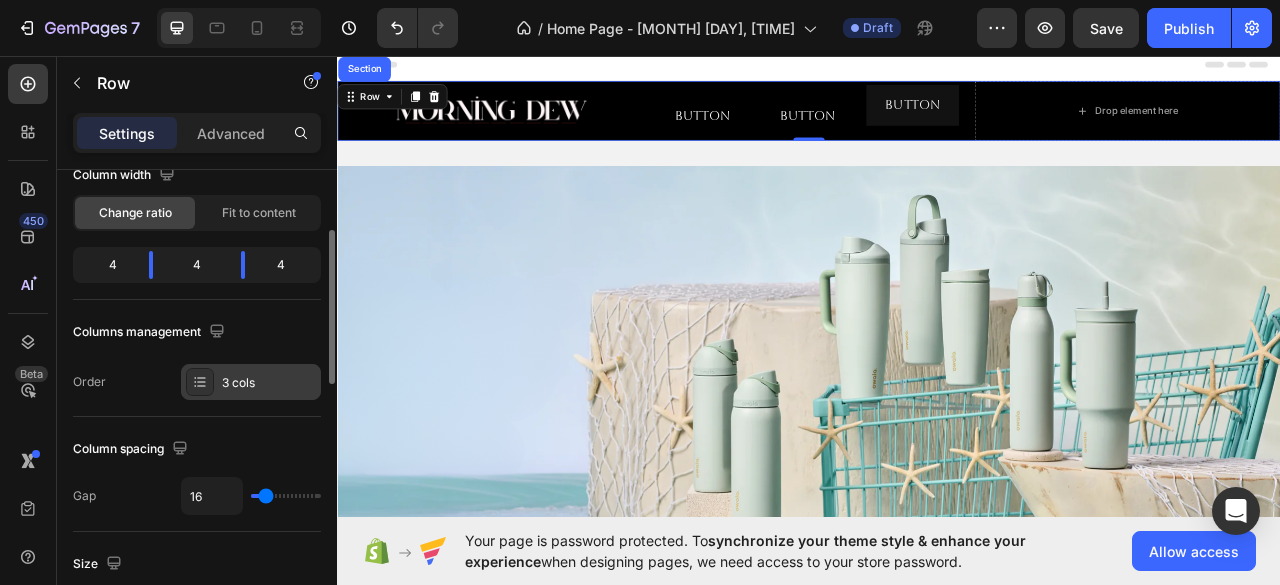 click at bounding box center (200, 382) 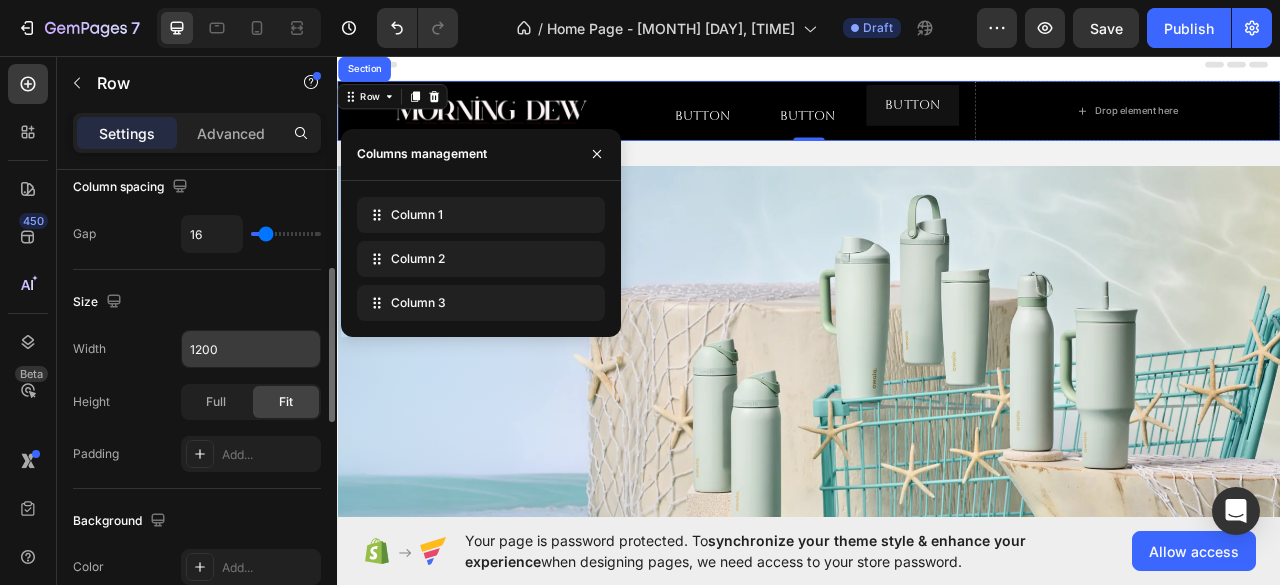 scroll, scrollTop: 447, scrollLeft: 0, axis: vertical 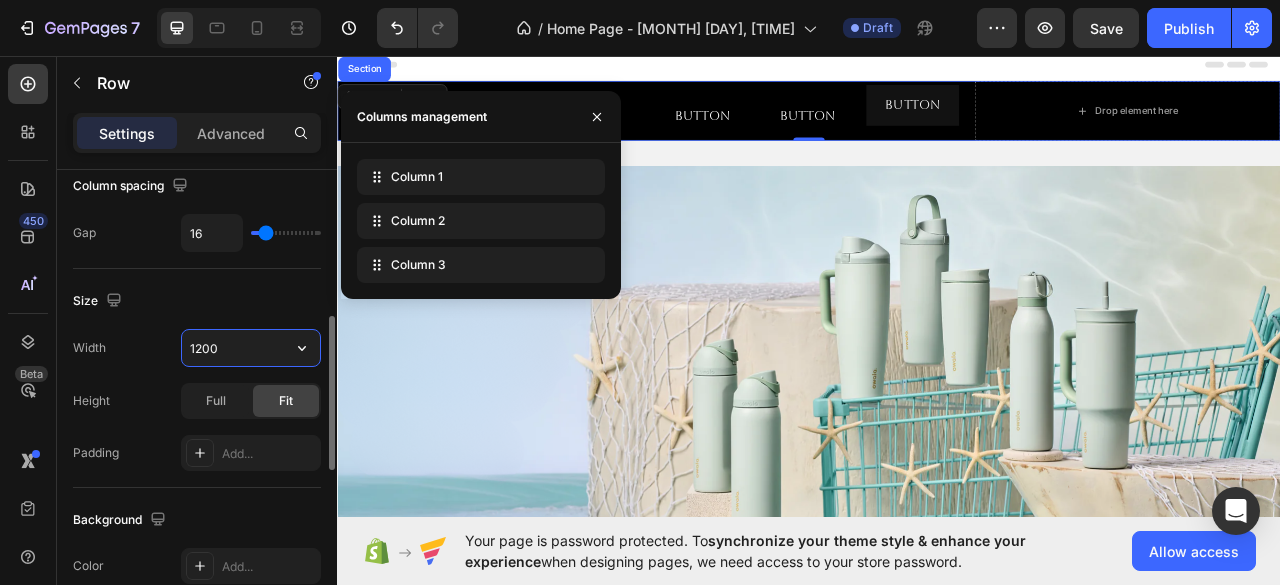 click on "1200" at bounding box center [251, 348] 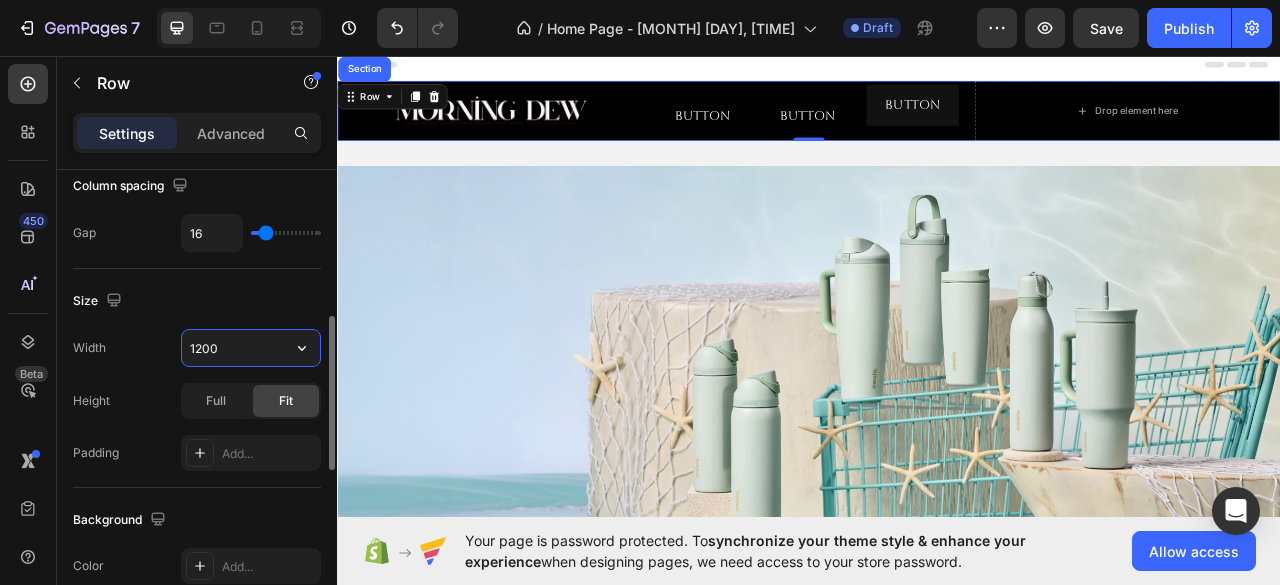 type on "2" 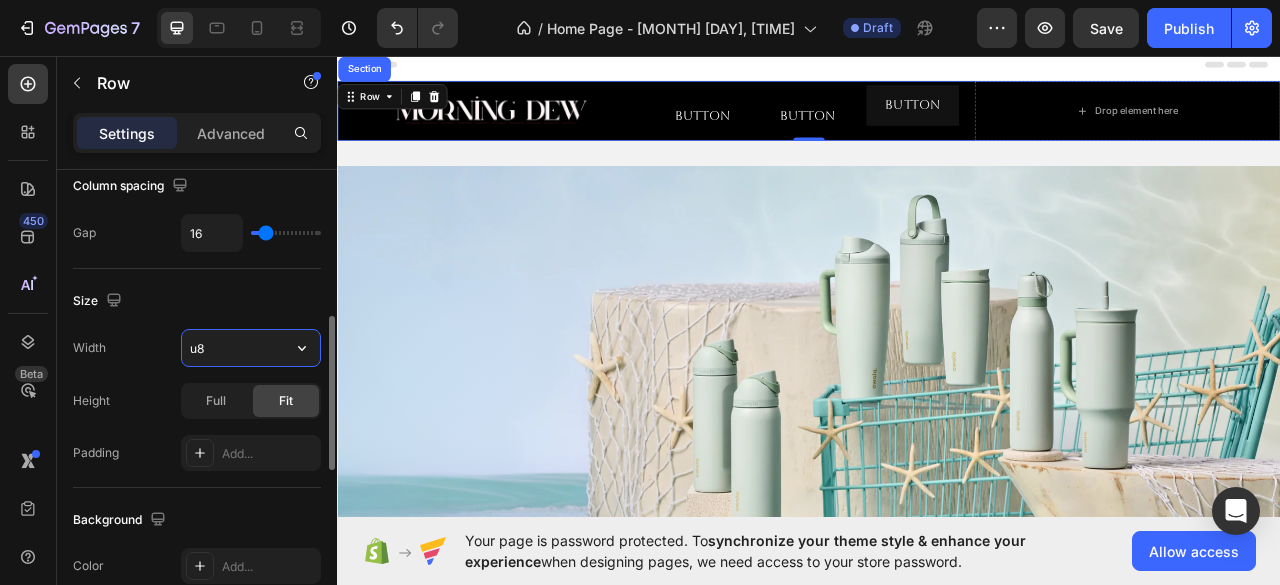 type on "u" 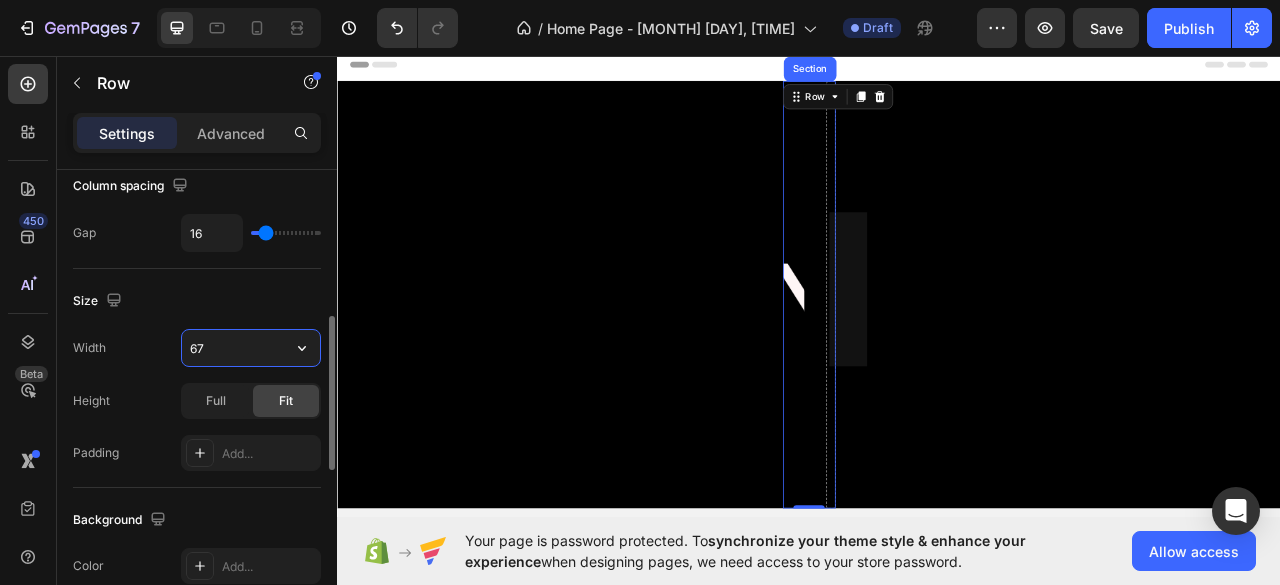 type on "6" 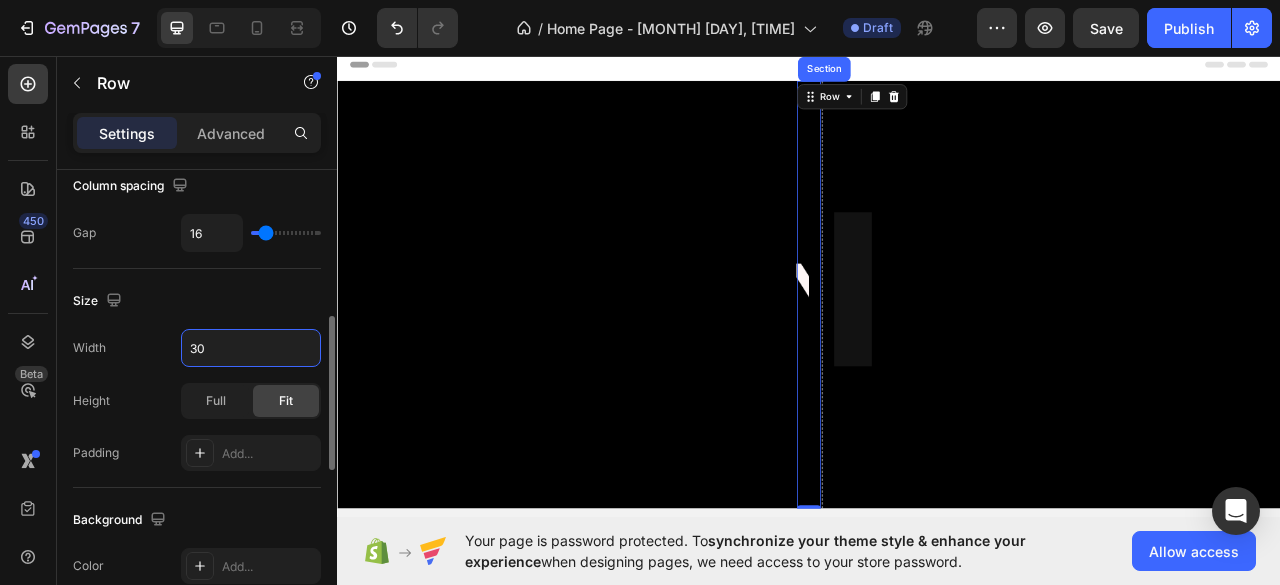 type on "3" 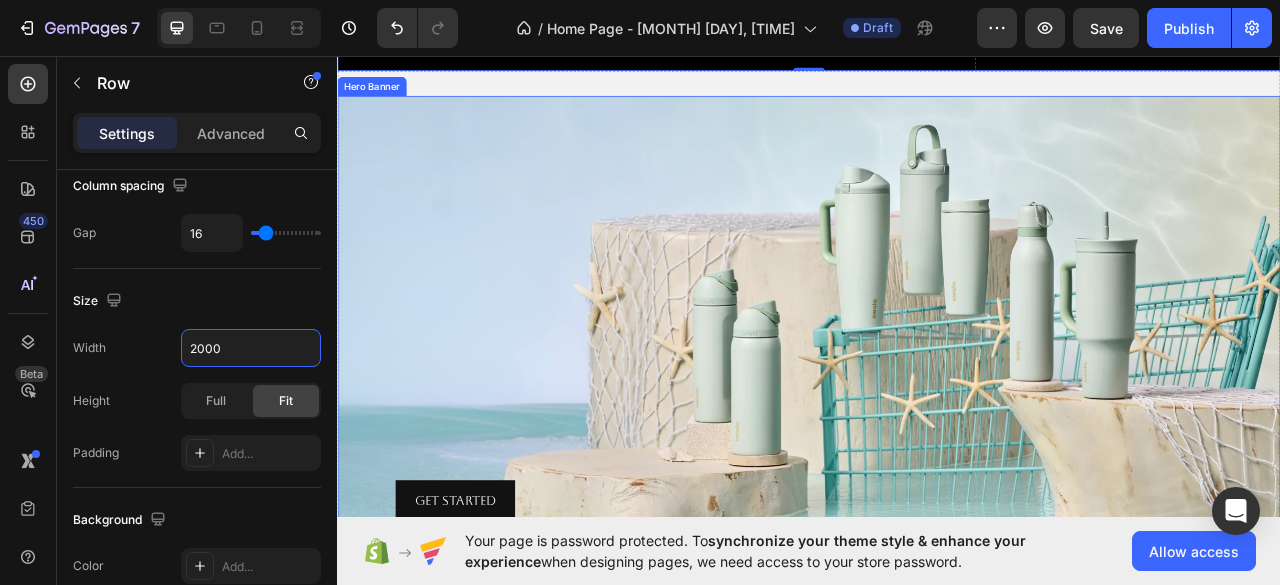 scroll, scrollTop: 0, scrollLeft: 0, axis: both 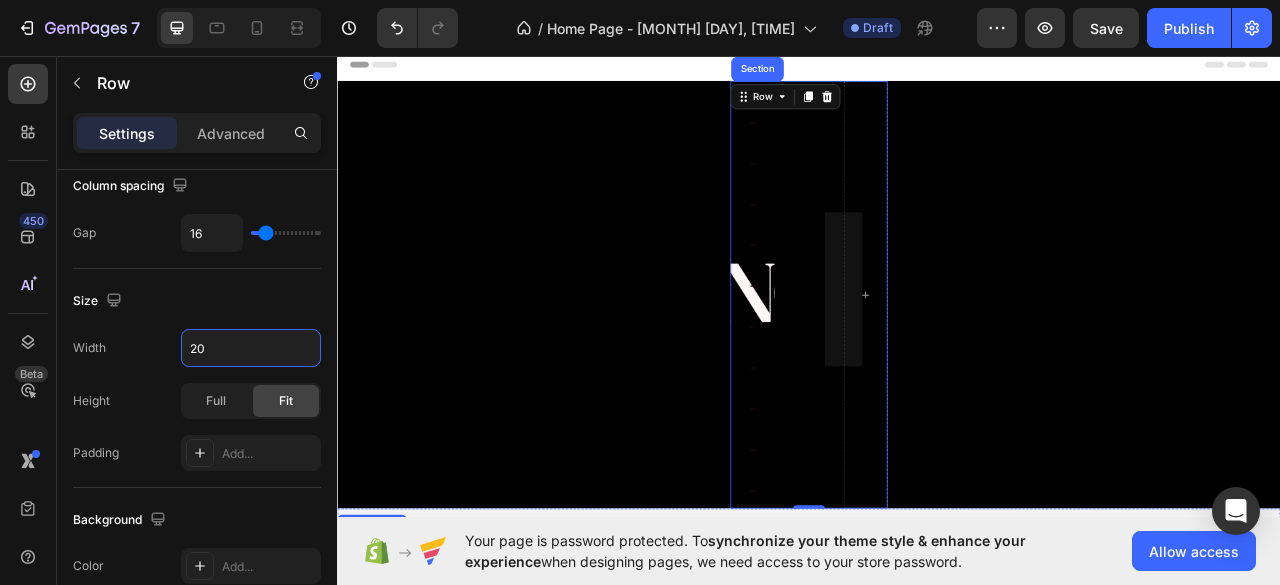 type on "2" 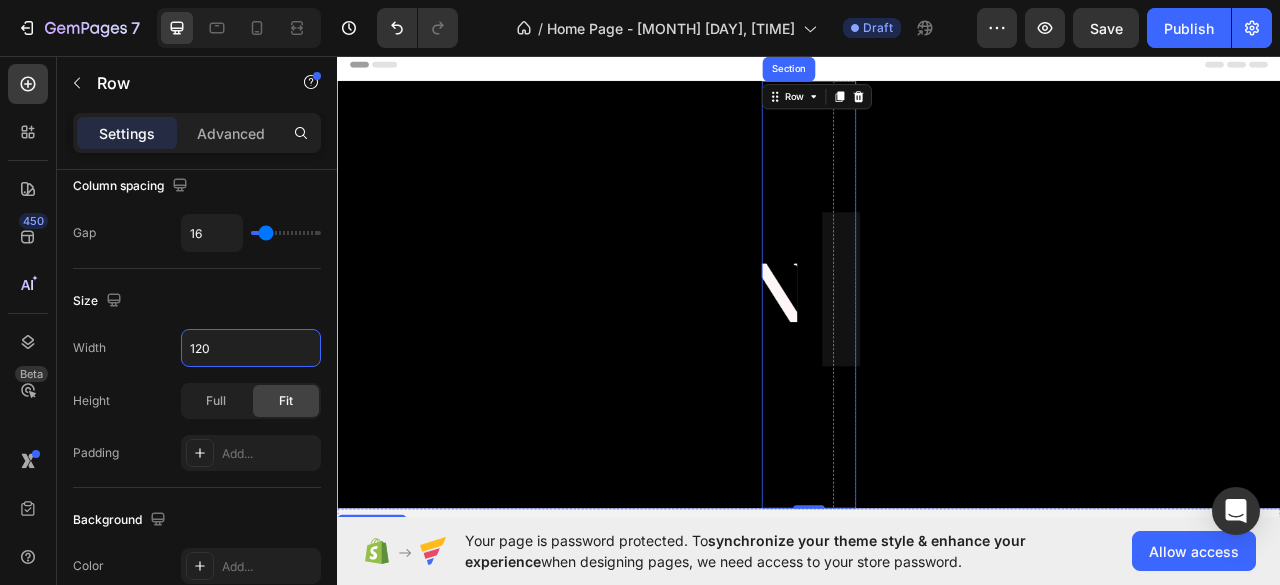 type on "1200" 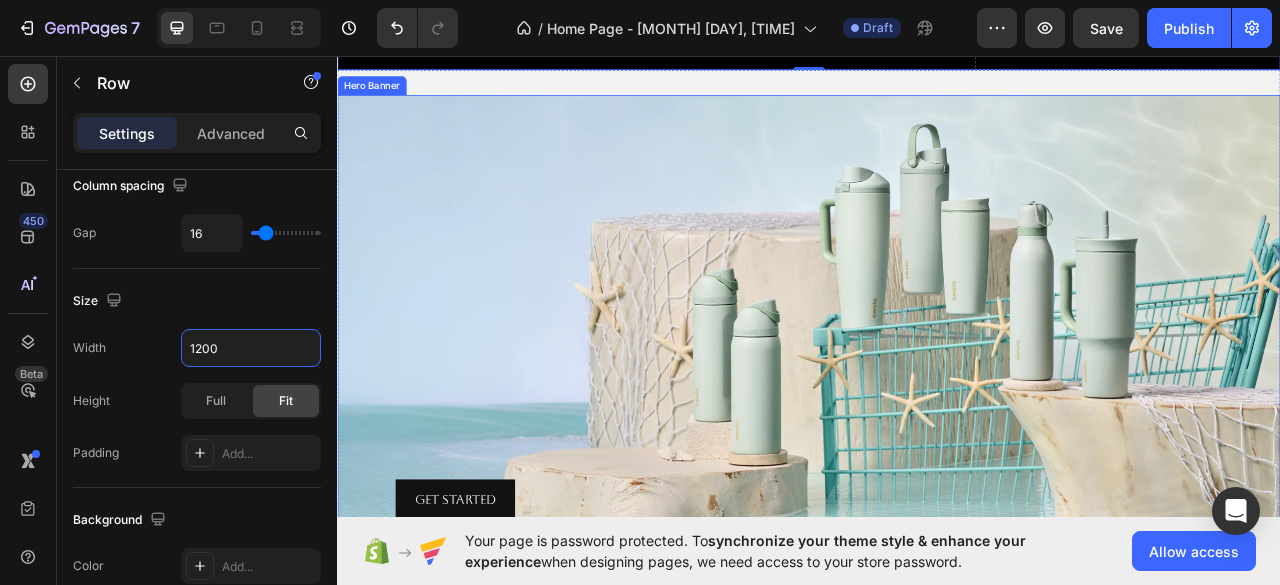 scroll, scrollTop: 0, scrollLeft: 0, axis: both 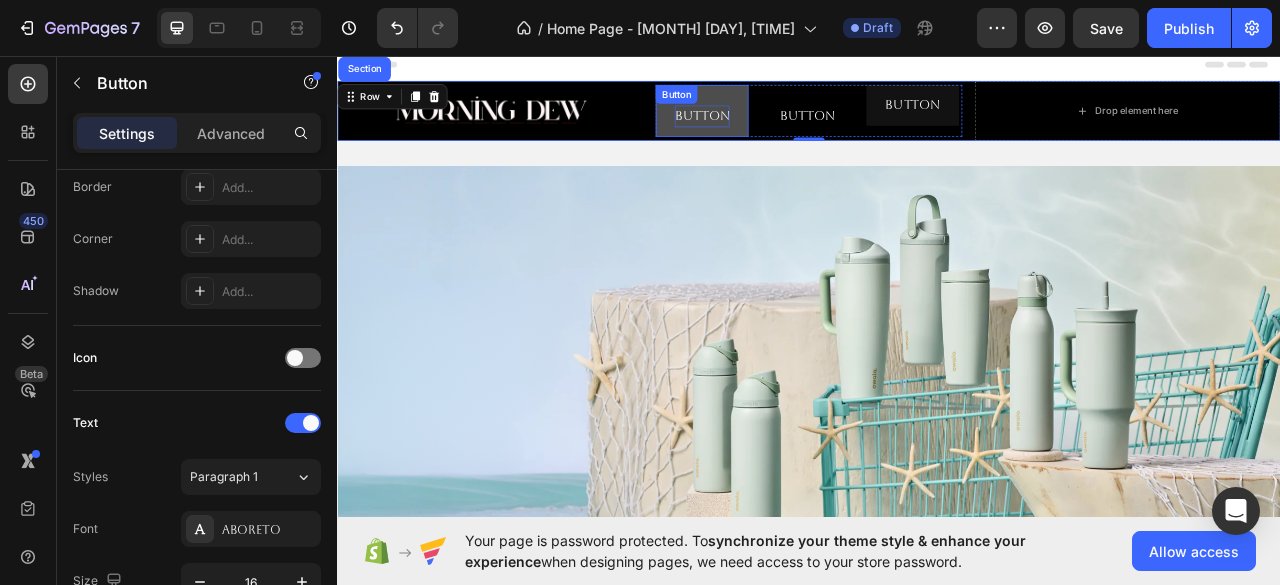 click on "Button" at bounding box center (801, 134) 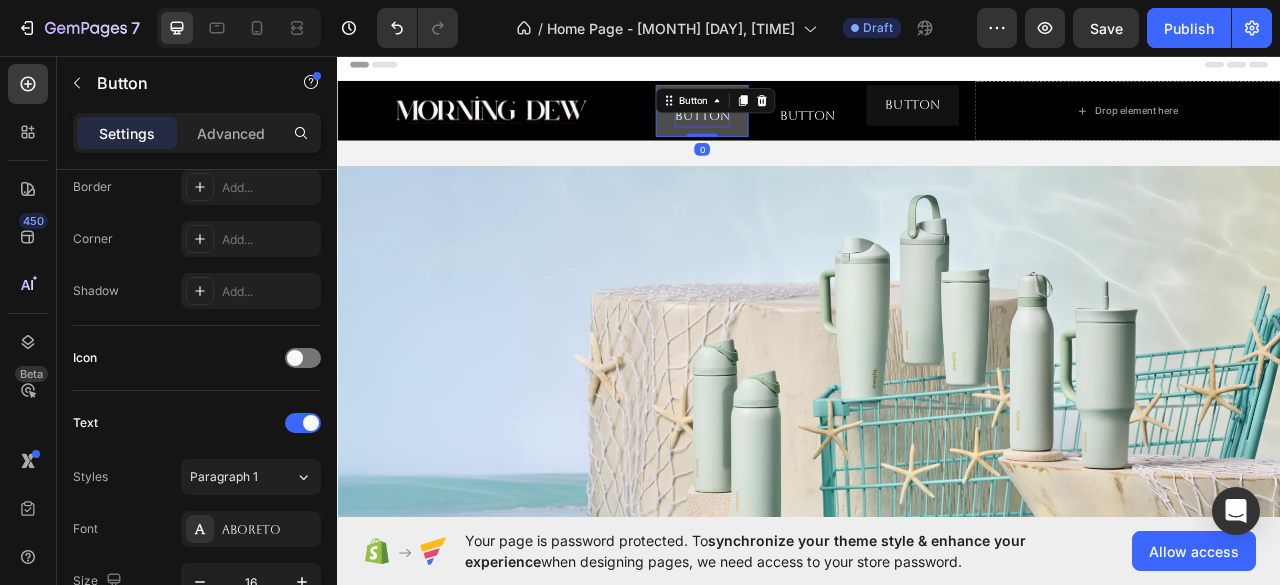 scroll, scrollTop: 0, scrollLeft: 0, axis: both 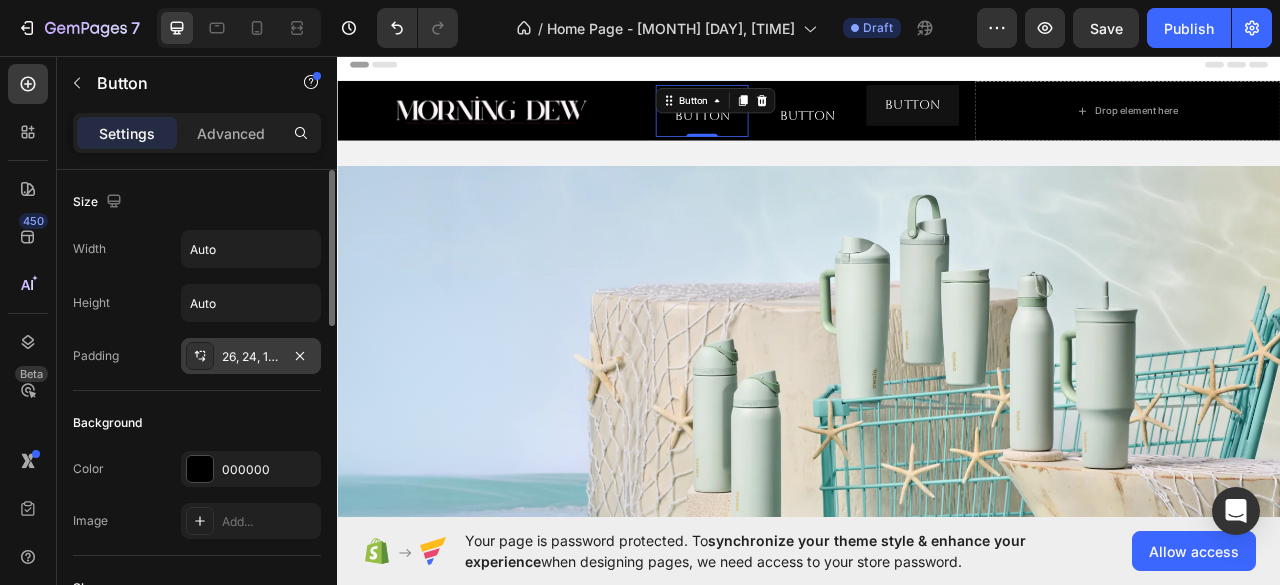 click on "26, 24, 12, 24" at bounding box center [251, 357] 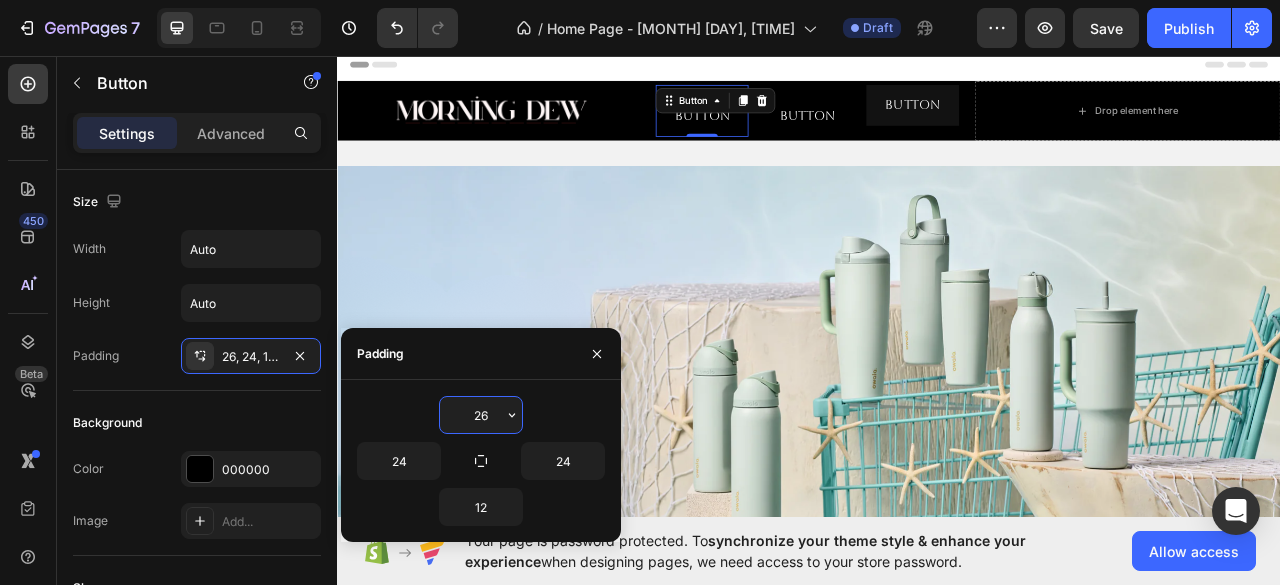 click on "26" at bounding box center [481, 415] 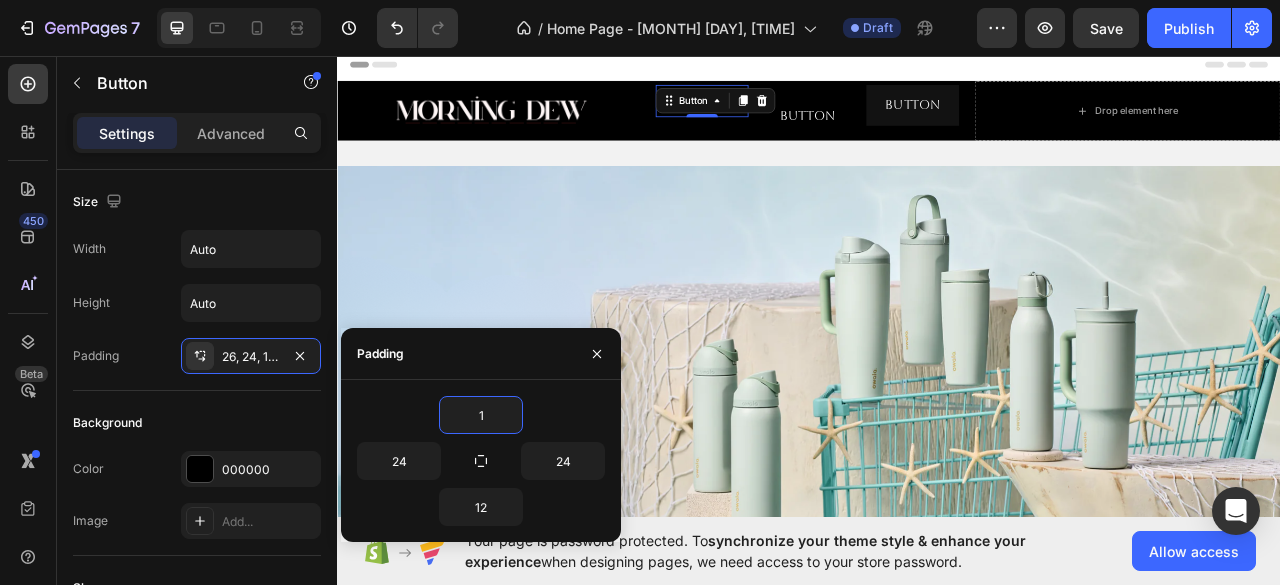type on "12" 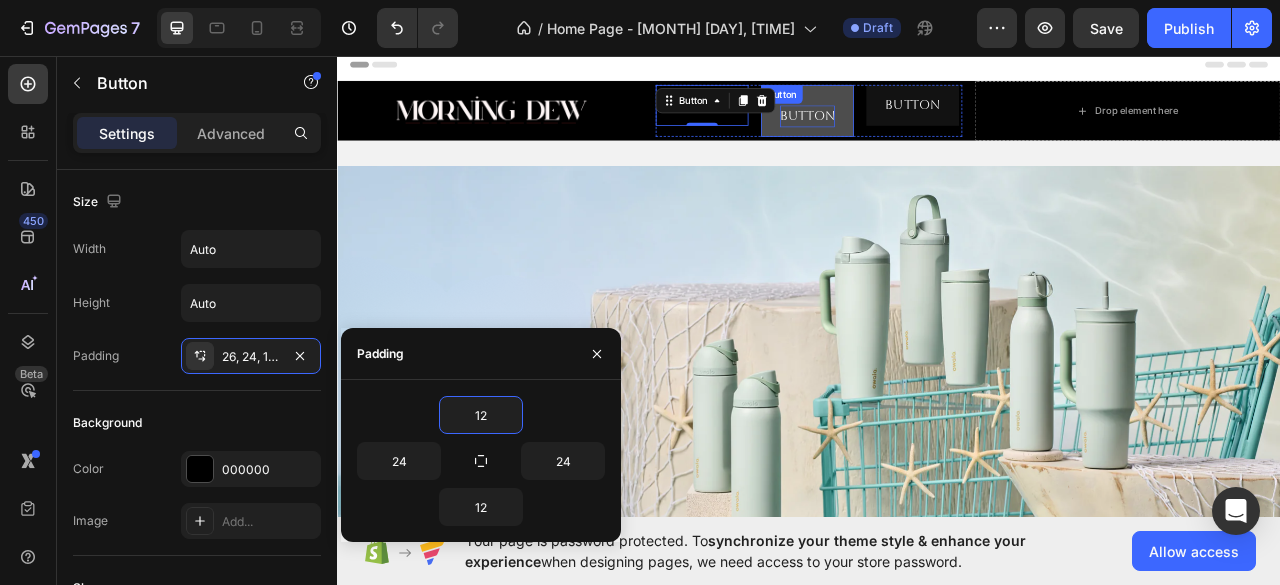 click on "Button" at bounding box center [935, 134] 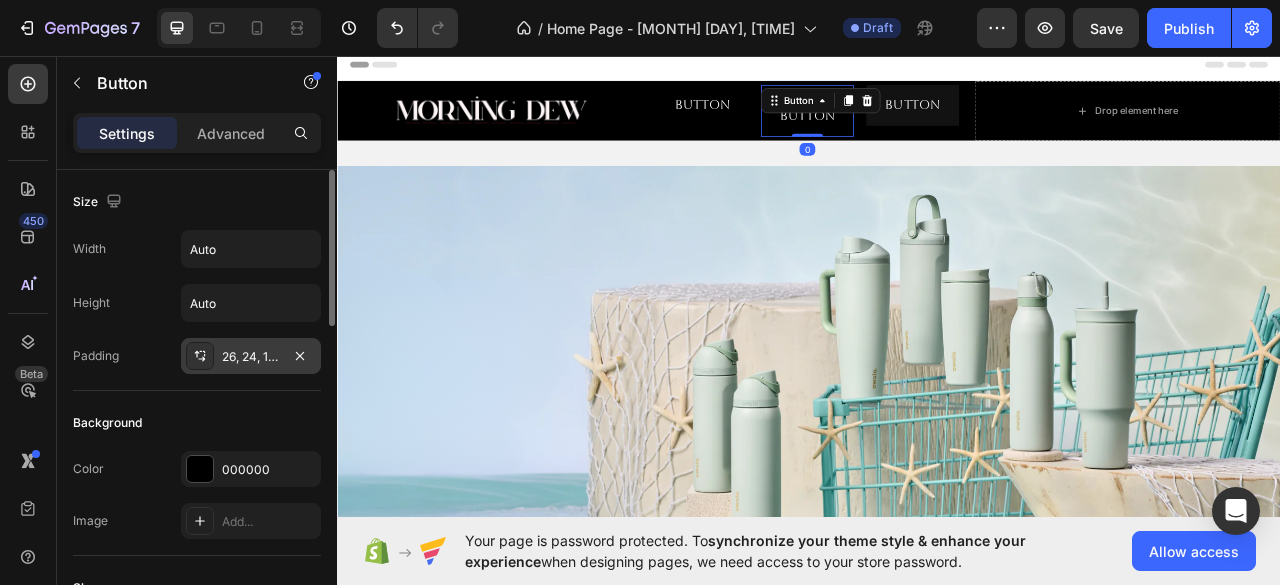 click on "26, 24, 12, 24" at bounding box center (251, 357) 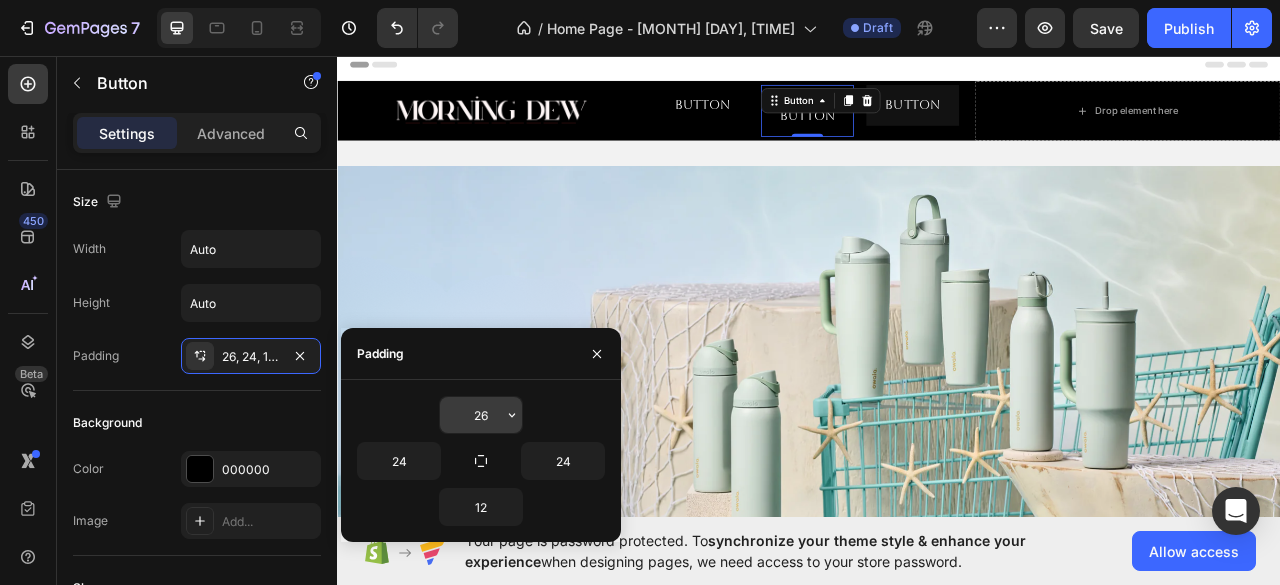 click on "26" at bounding box center [481, 415] 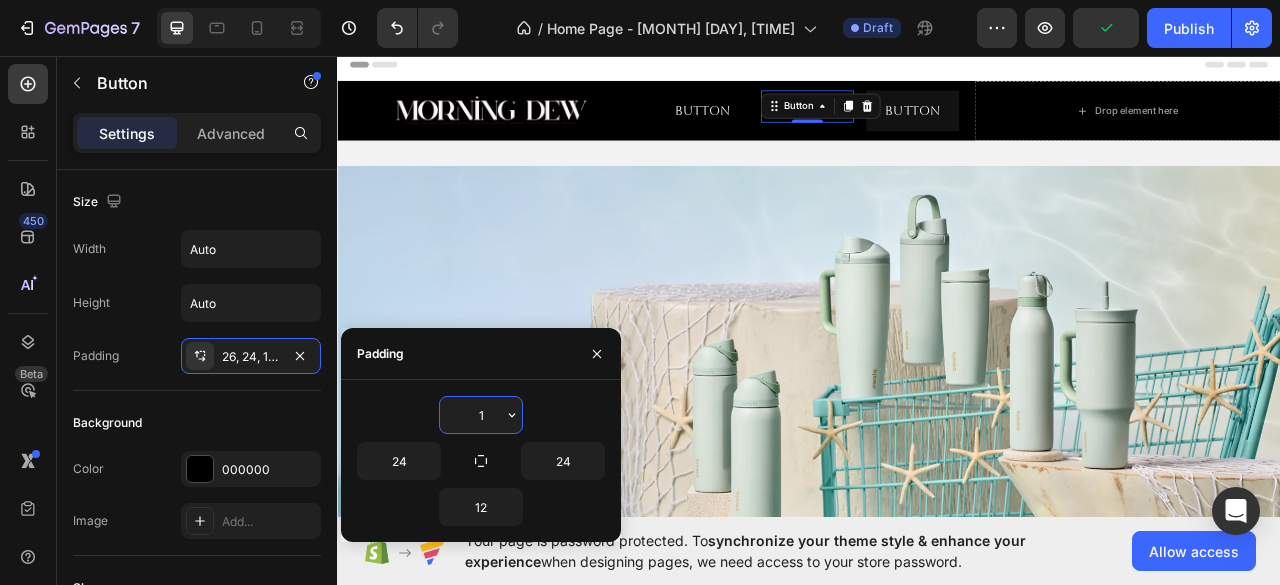 type on "12" 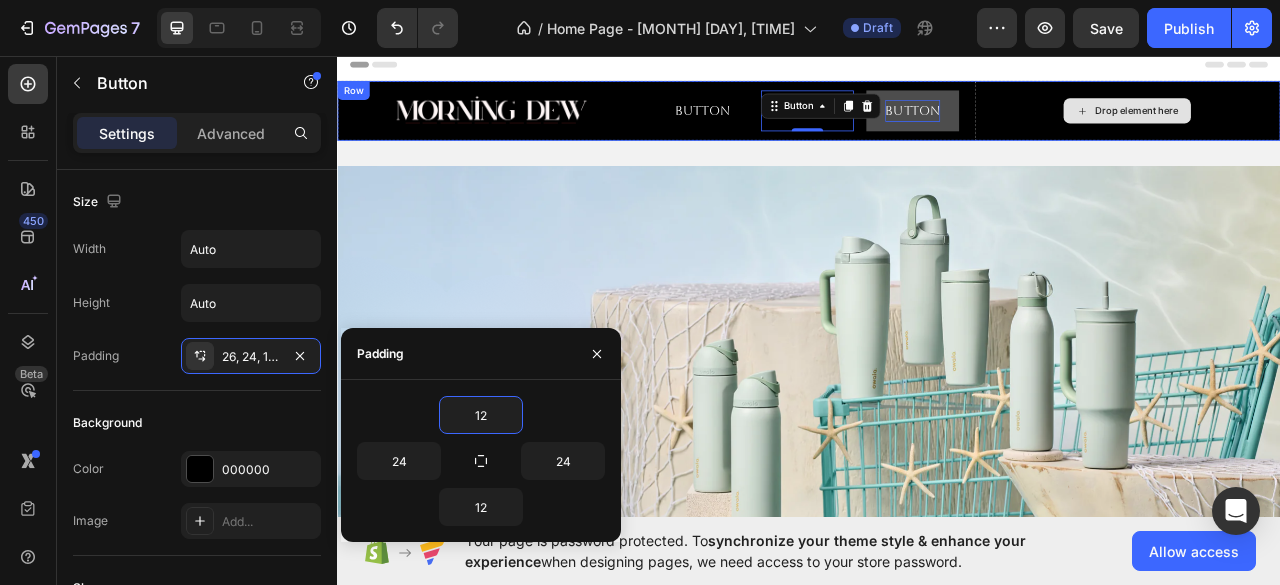 click on "Button" at bounding box center [1069, 127] 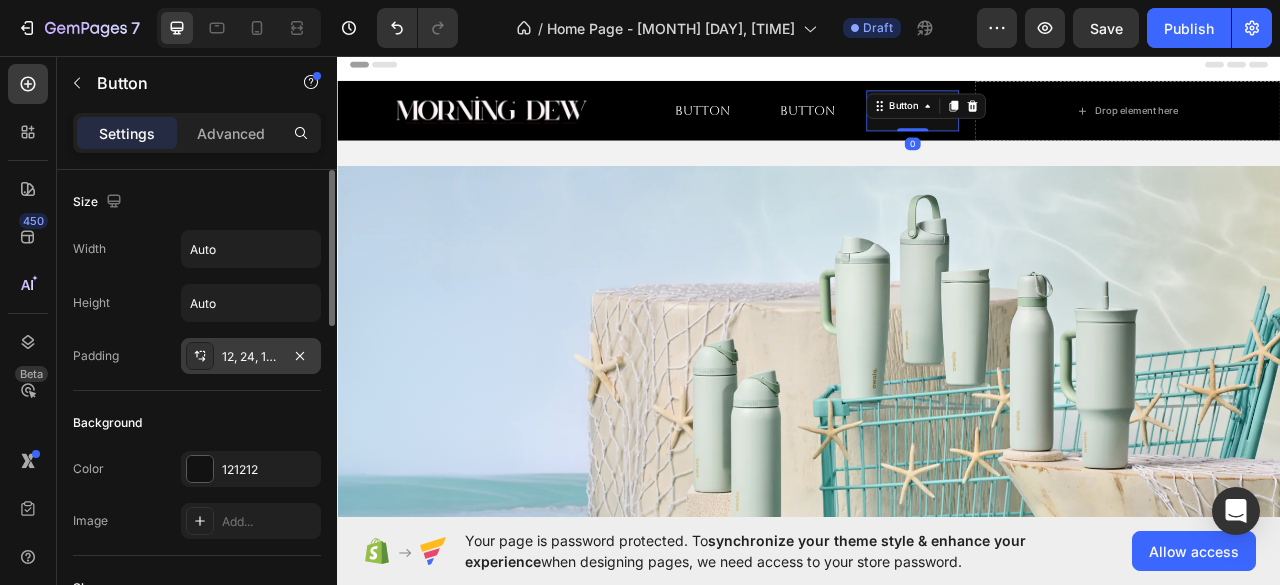 click on "12, 24, 12, 24" at bounding box center [251, 357] 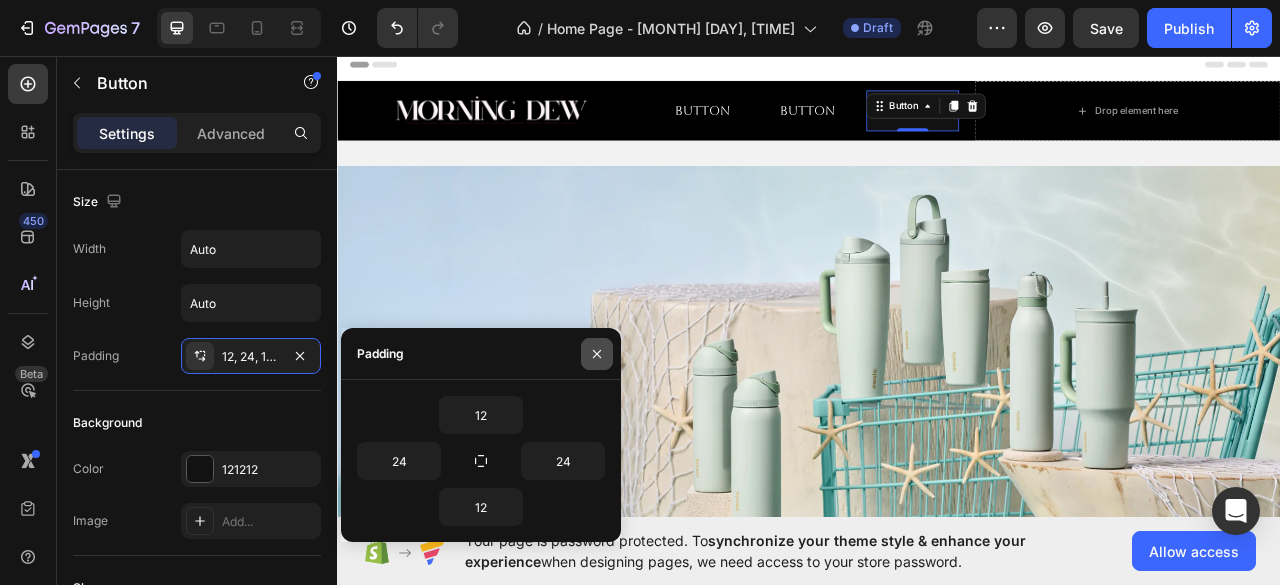 click 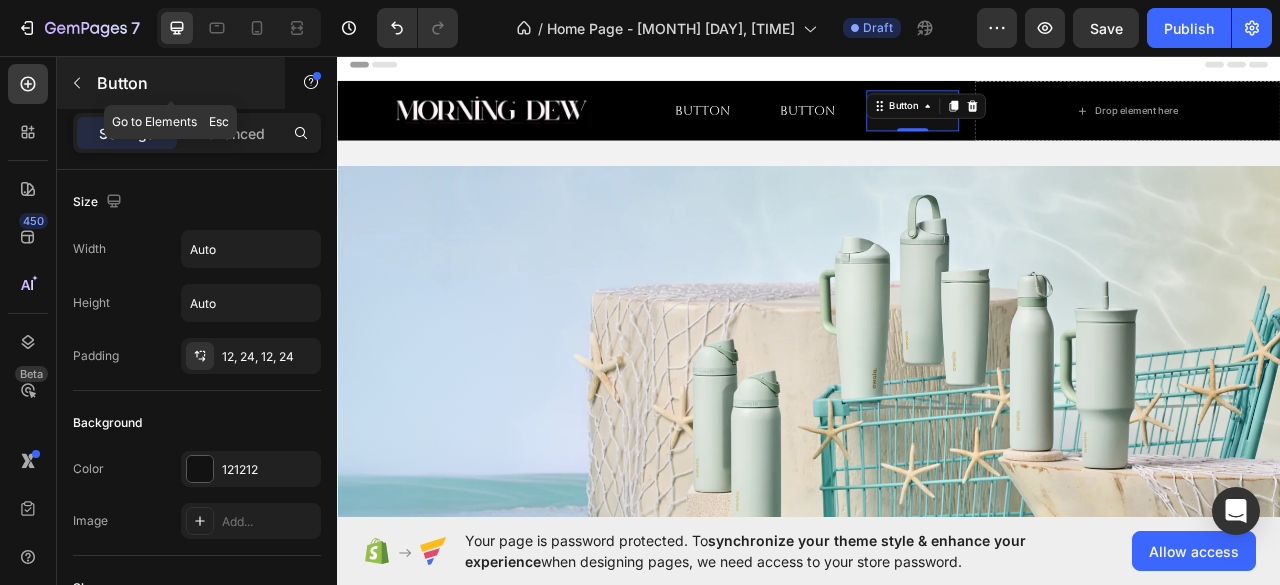 click 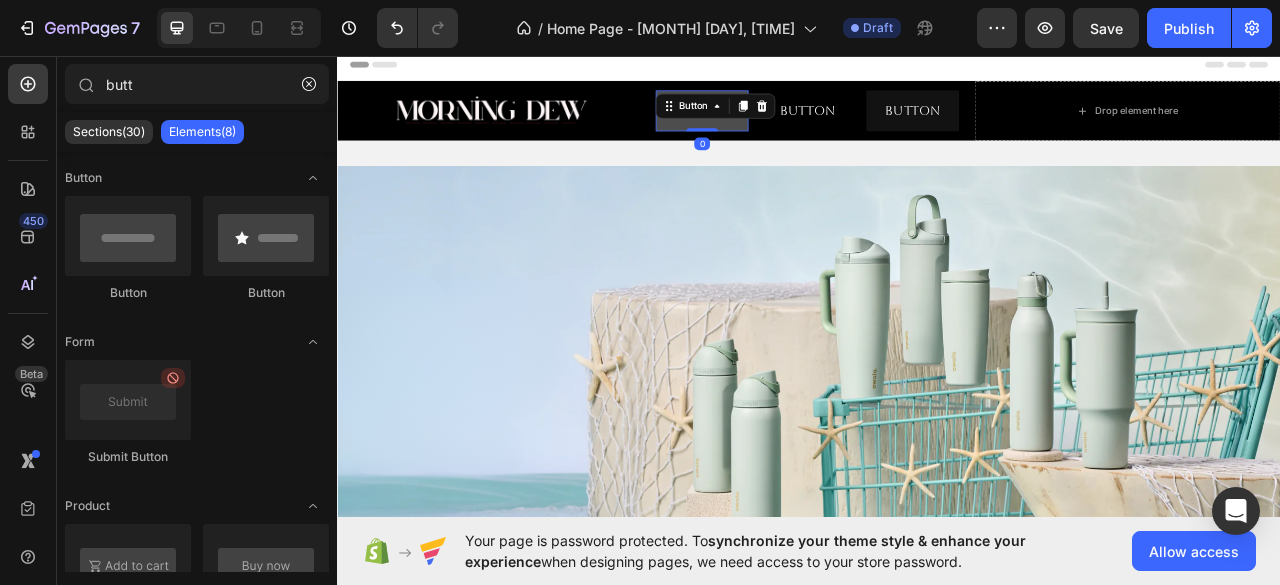 click on "Button" at bounding box center (801, 127) 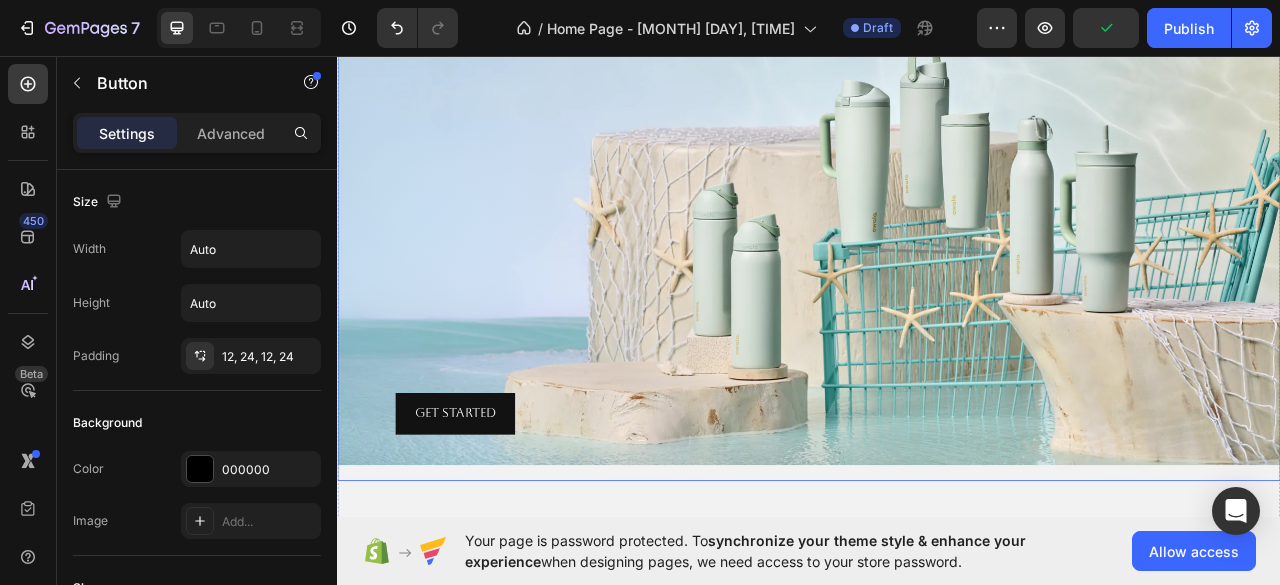 scroll, scrollTop: 0, scrollLeft: 0, axis: both 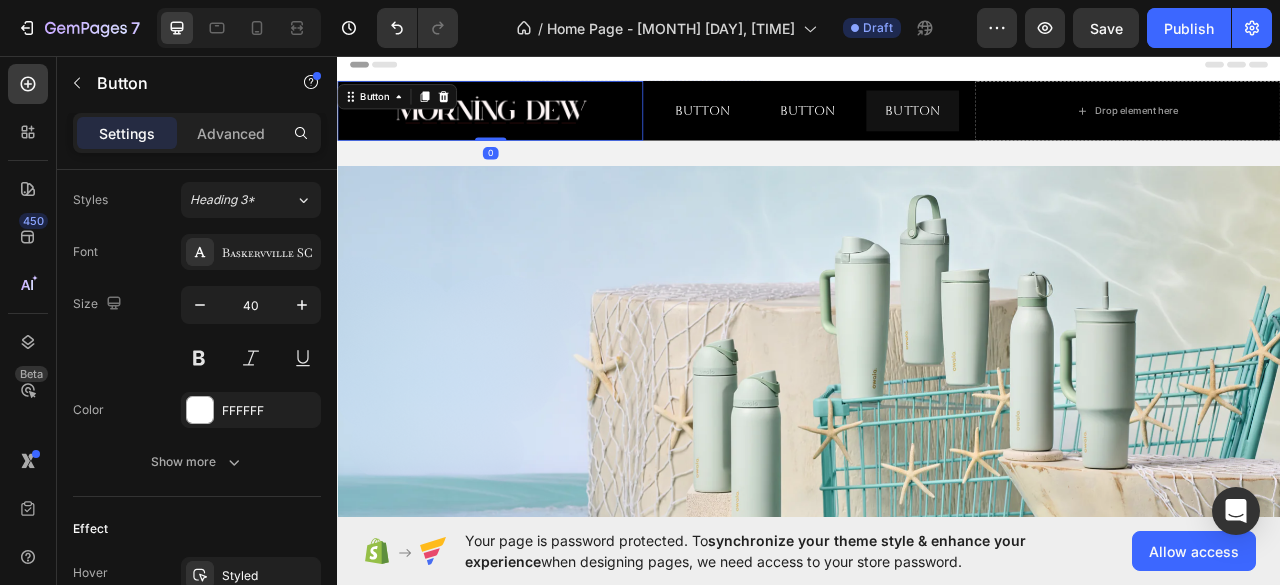 click on "__________ Button   0" at bounding box center (531, 127) 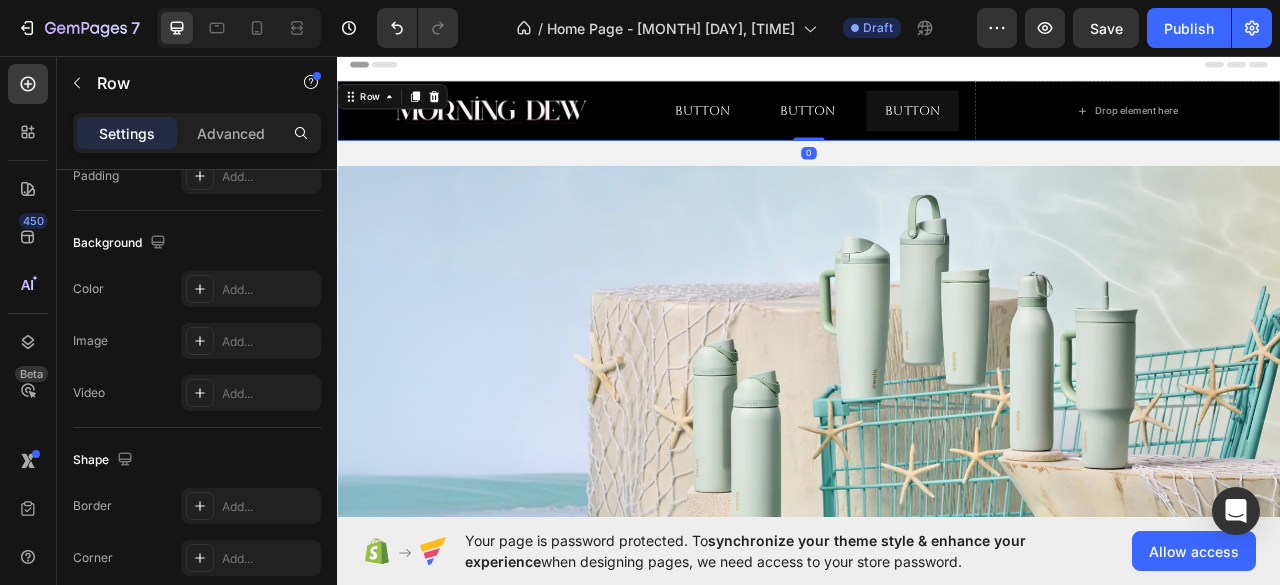 click on "__________ Button Button Button Button Button Button Button Row
Drop element here Row   0" at bounding box center (937, 127) 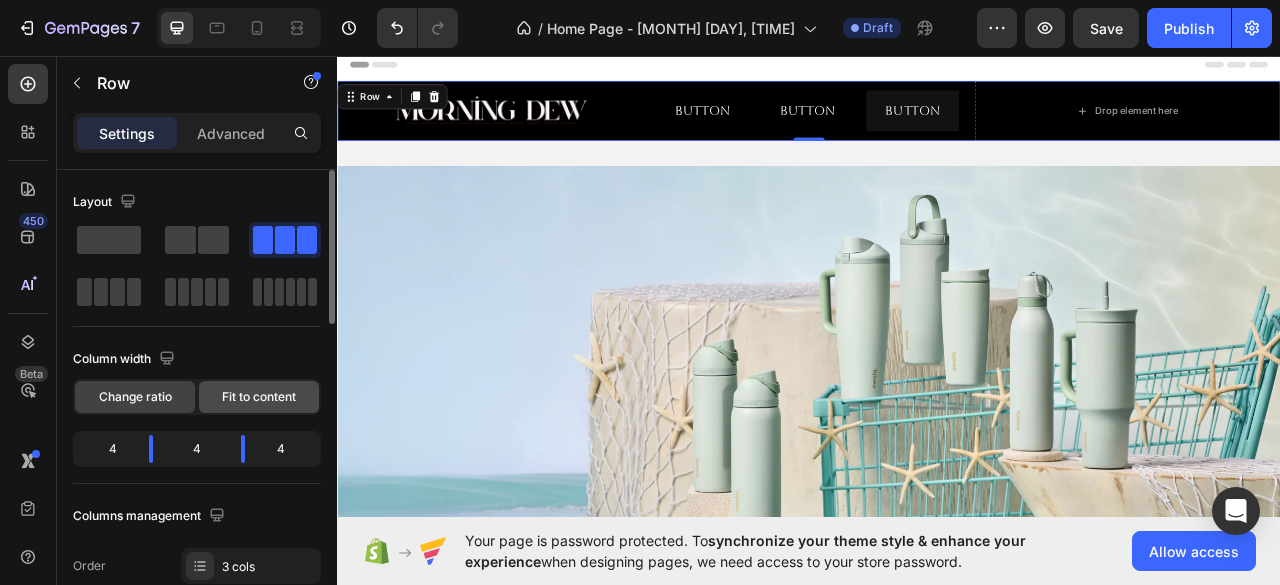 click on "Fit to content" 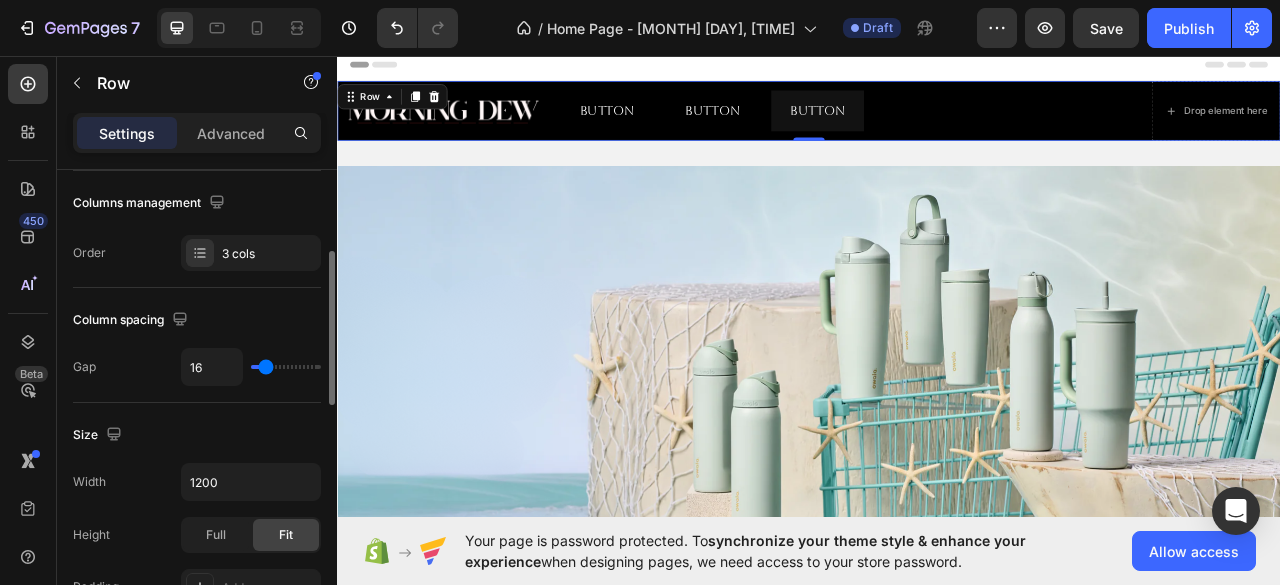 scroll, scrollTop: 262, scrollLeft: 0, axis: vertical 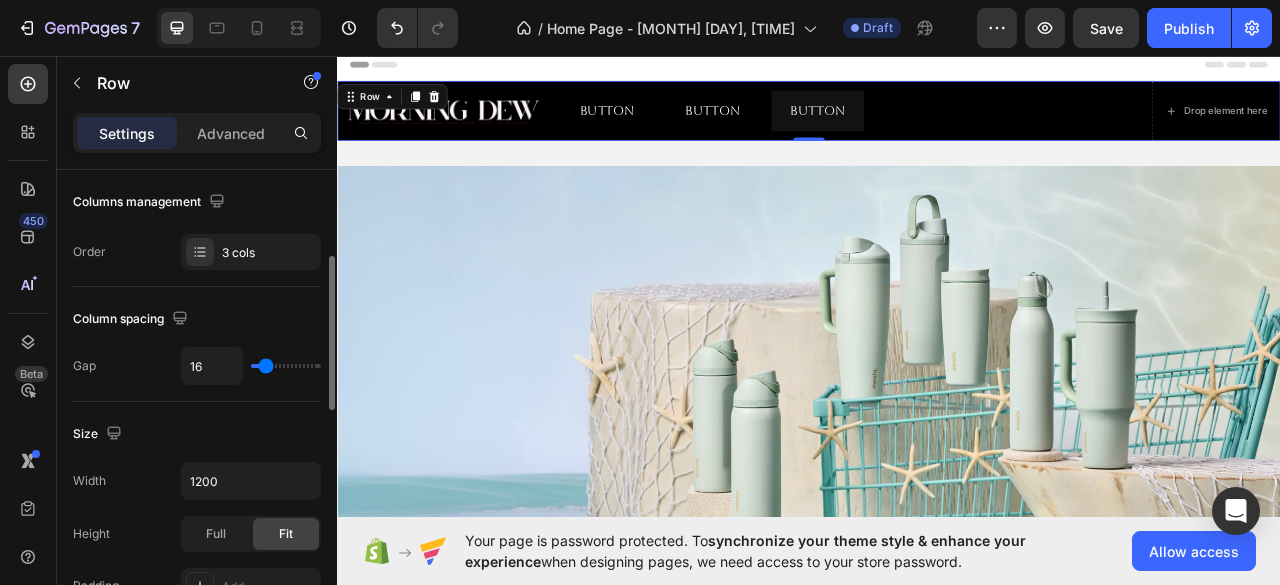 type on "36" 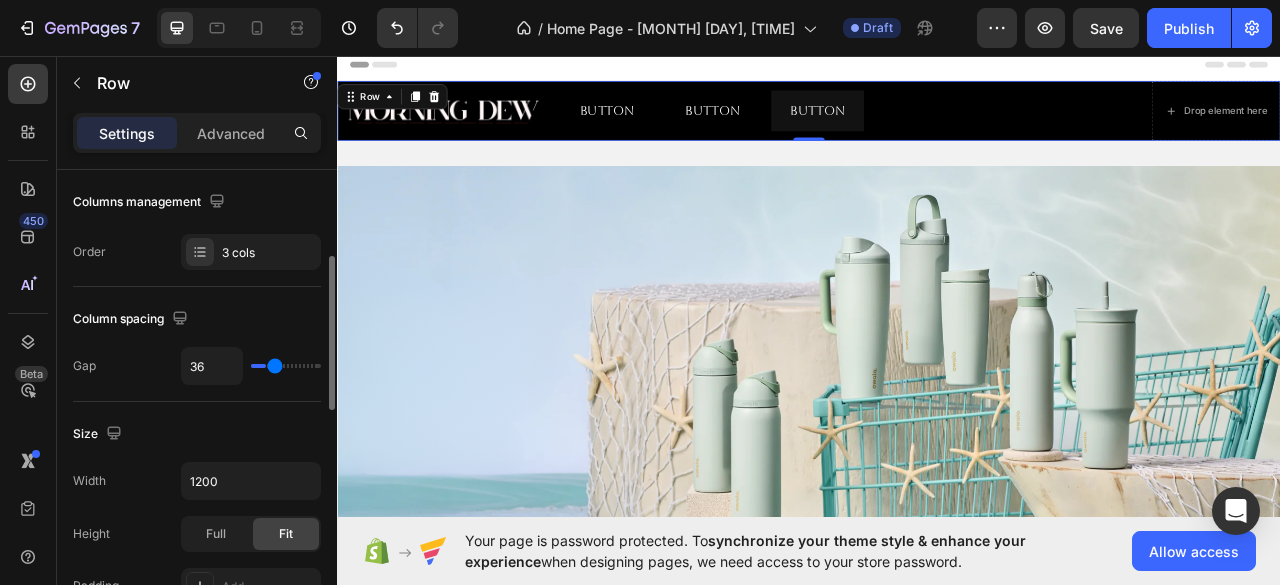 type on "39" 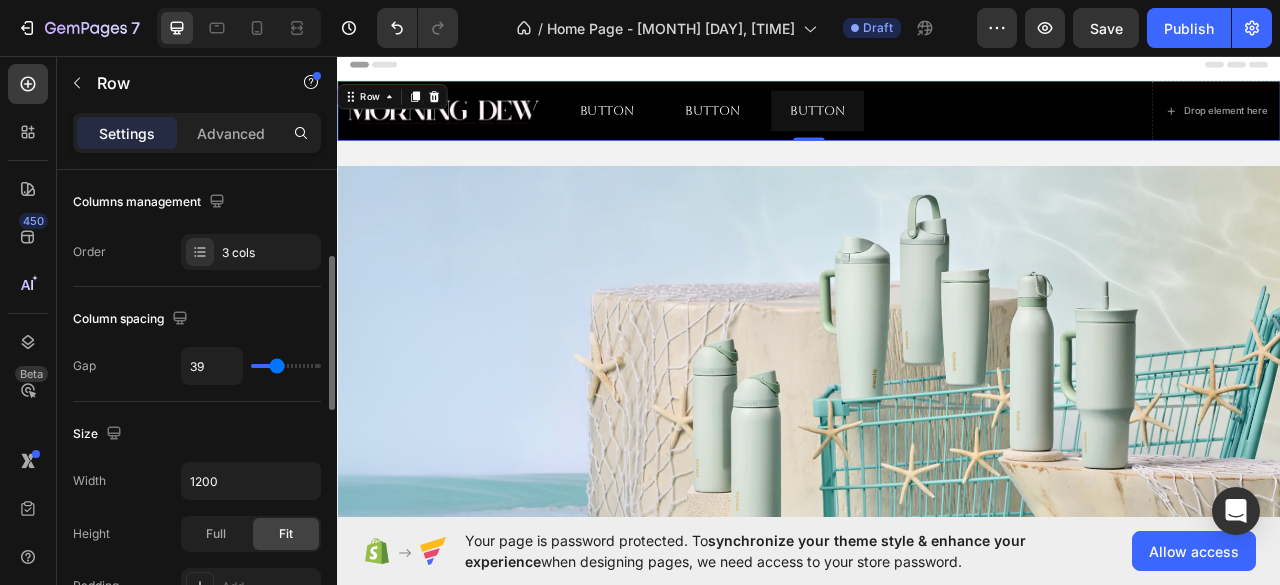 type on "41" 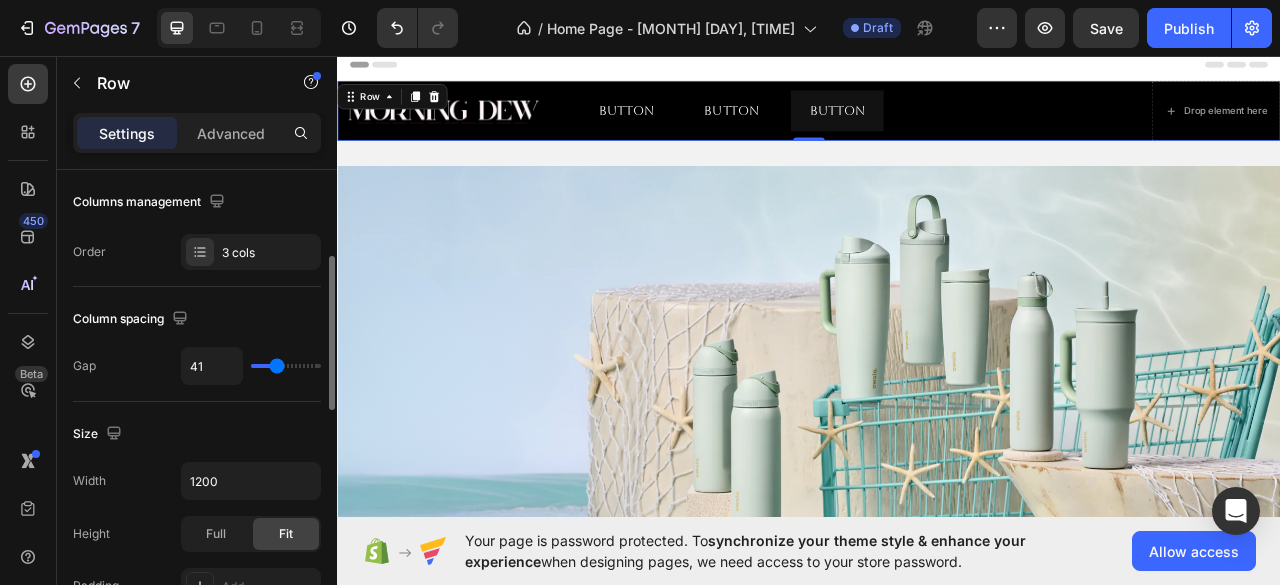 type on "42" 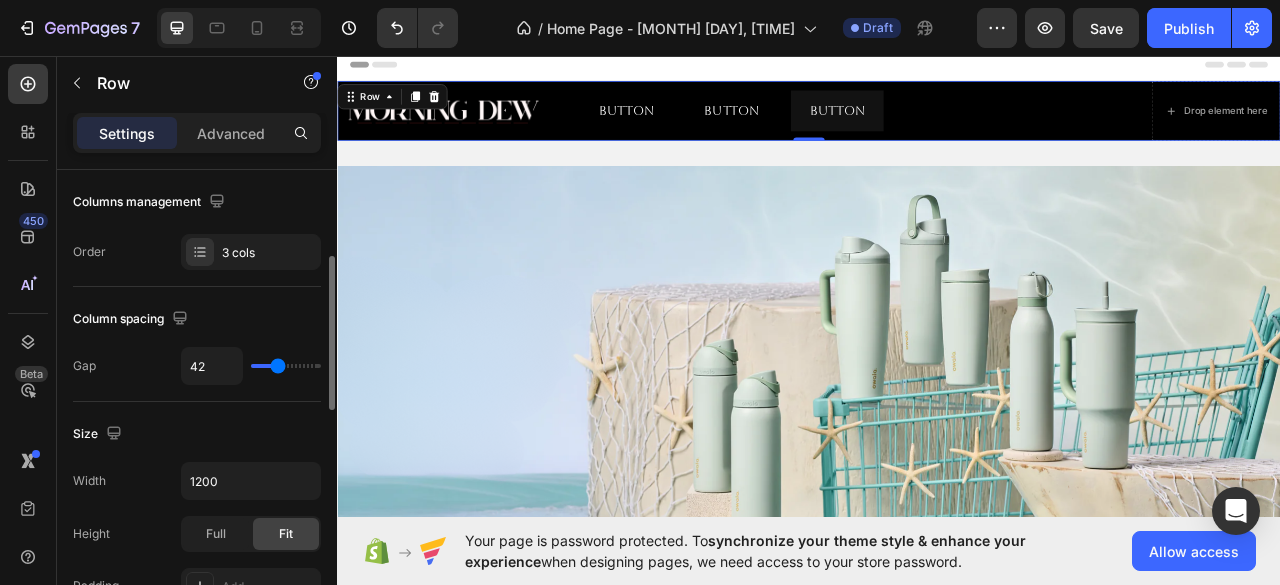 type on "44" 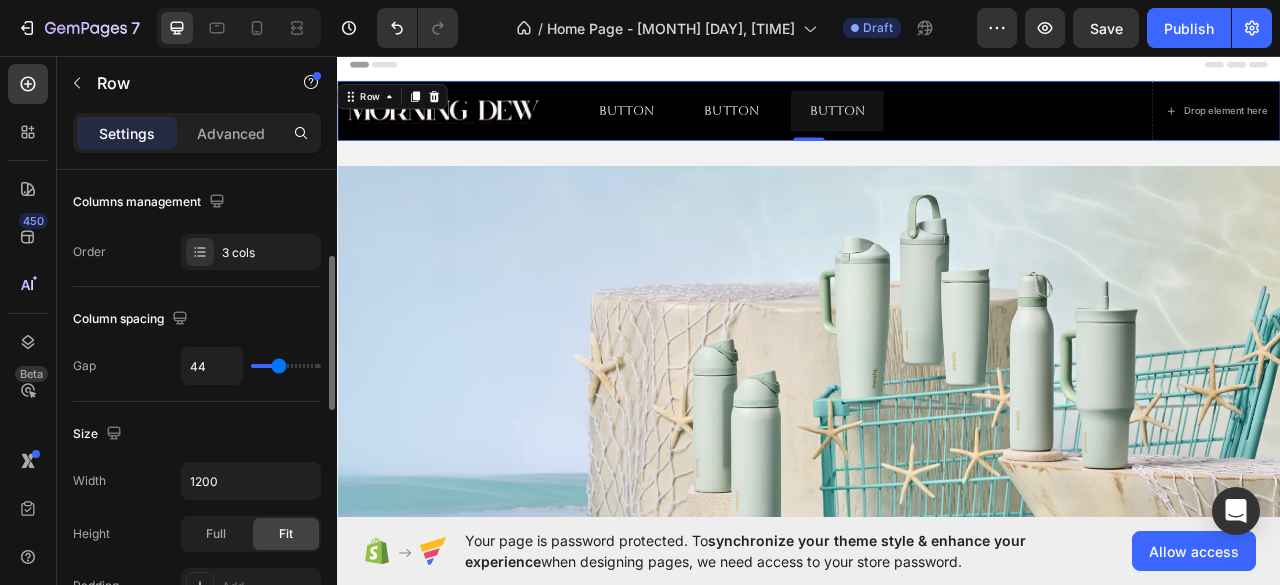 type on "45" 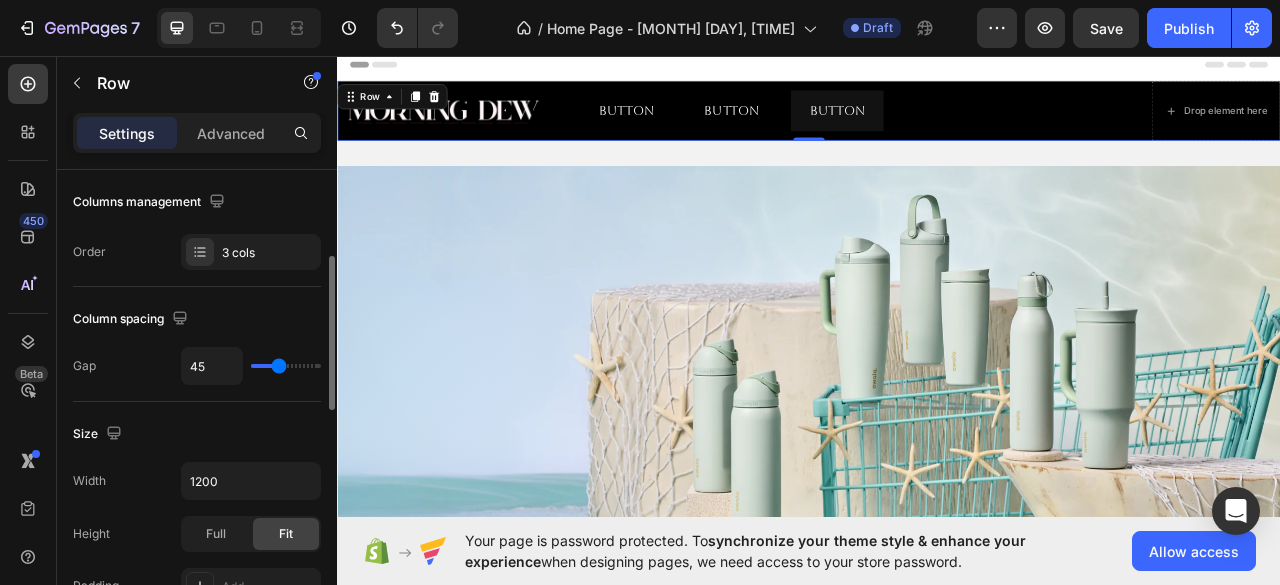 type on "57" 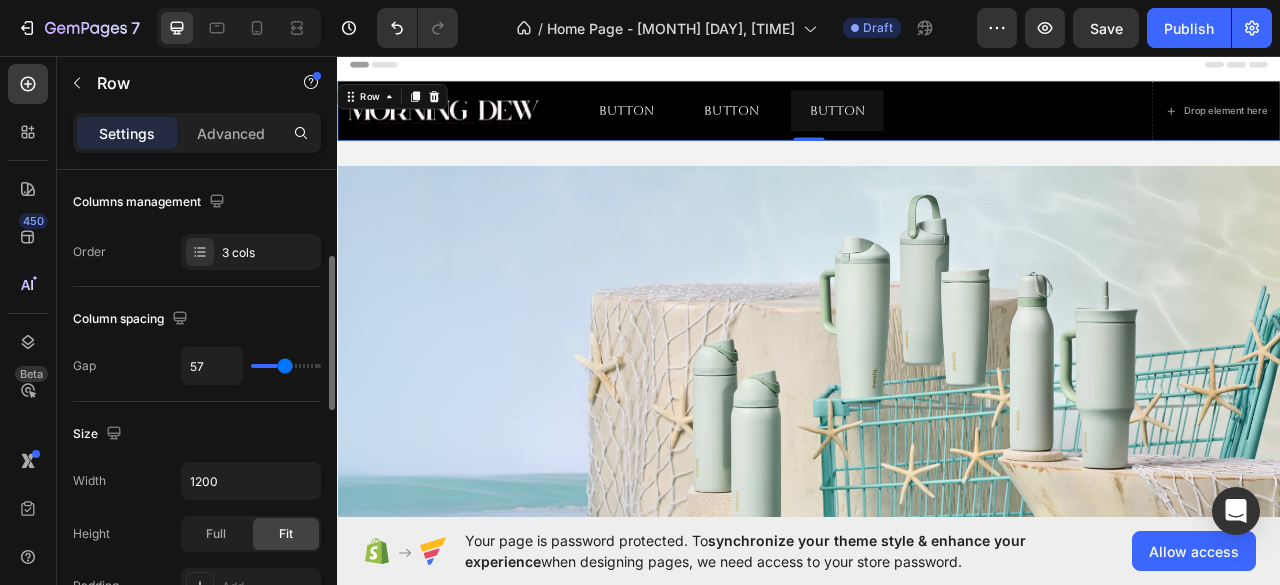 type on "60" 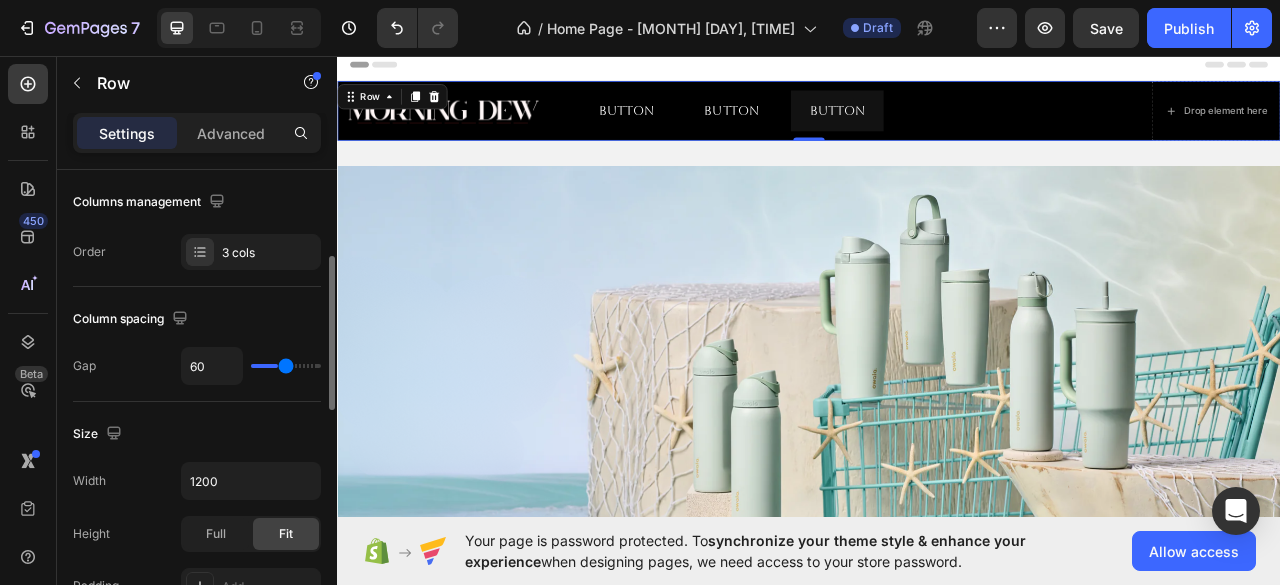 type on "63" 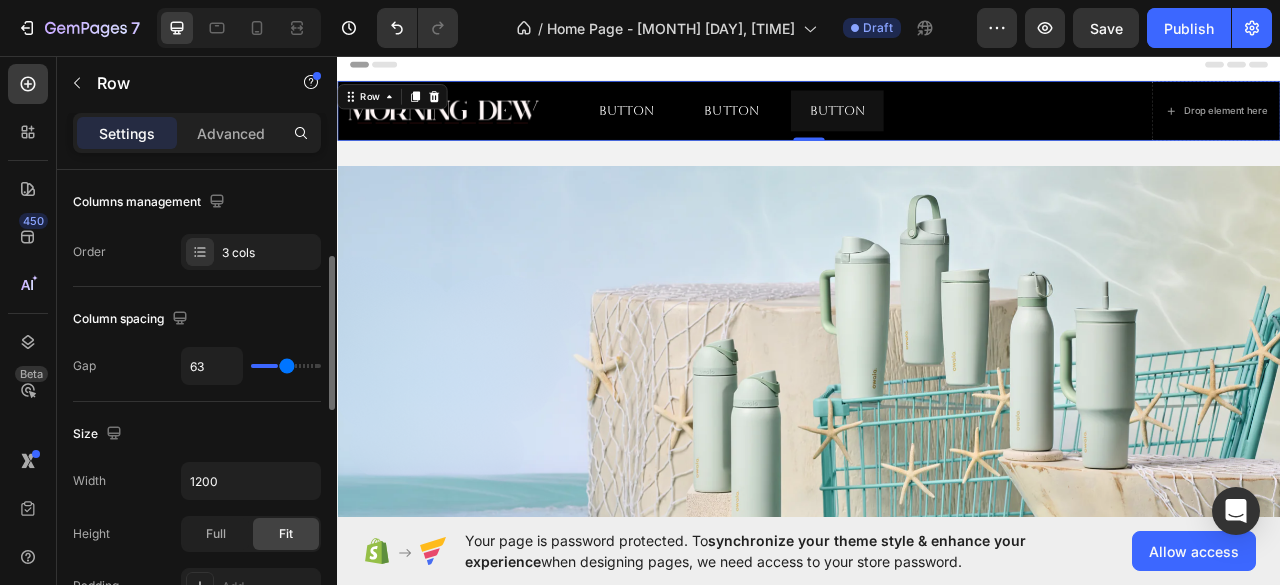 type on "64" 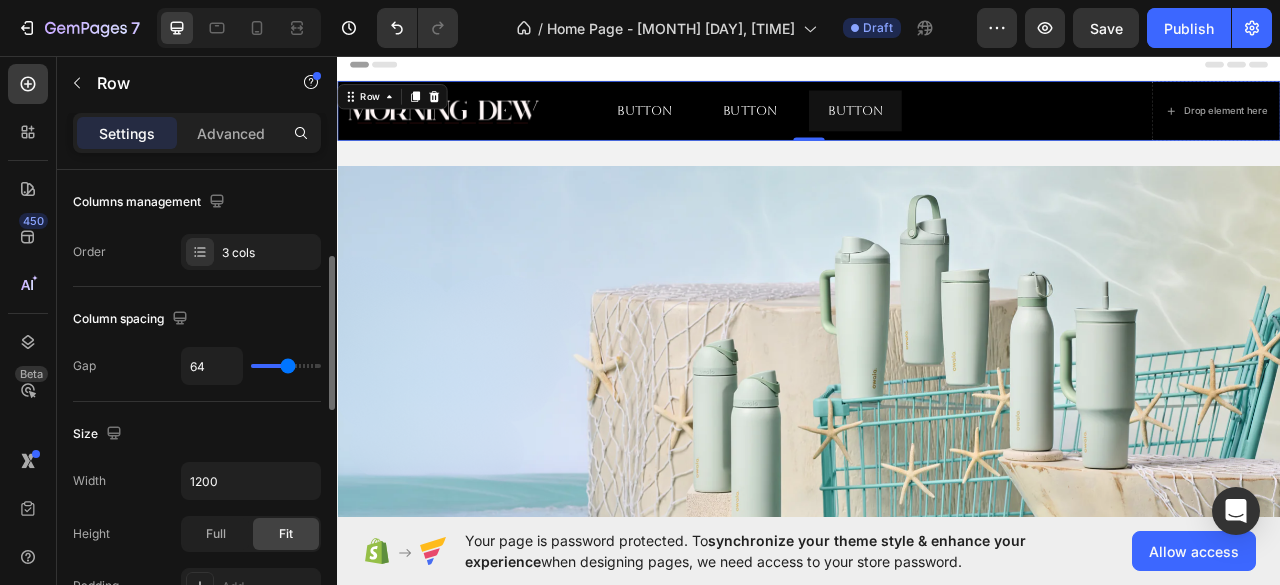 type on "66" 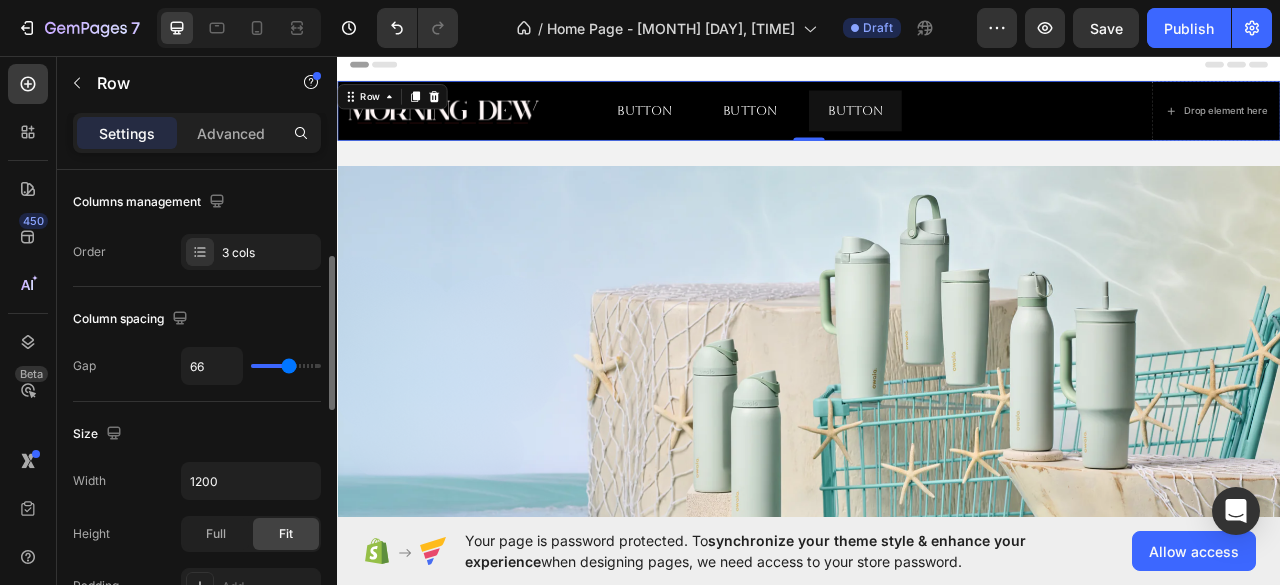 type on "70" 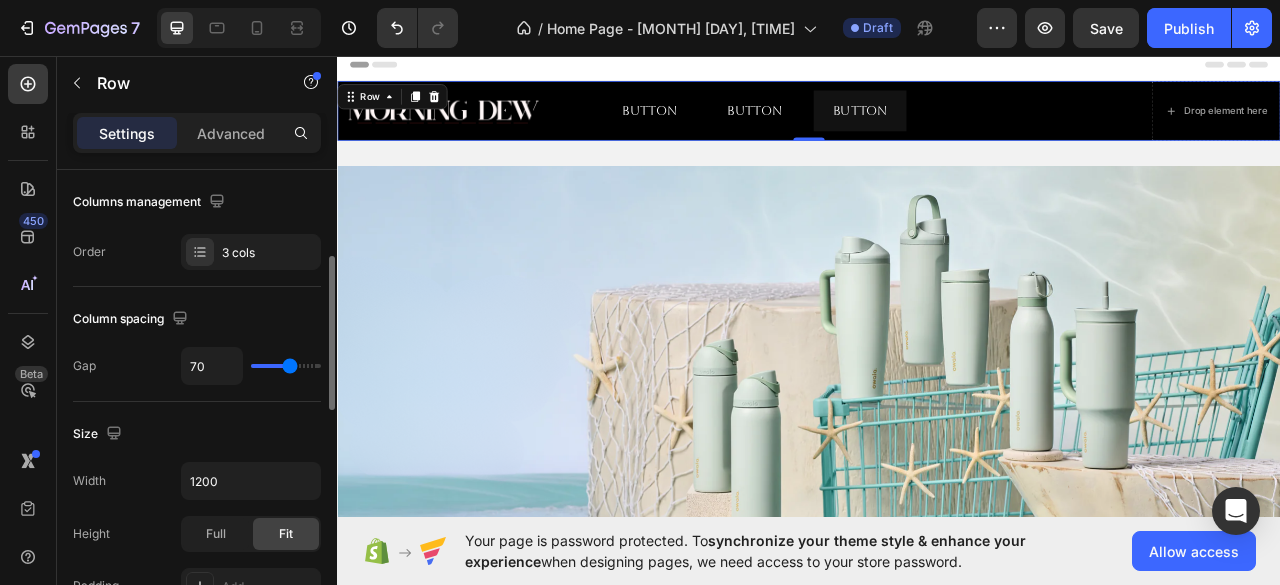type on "73" 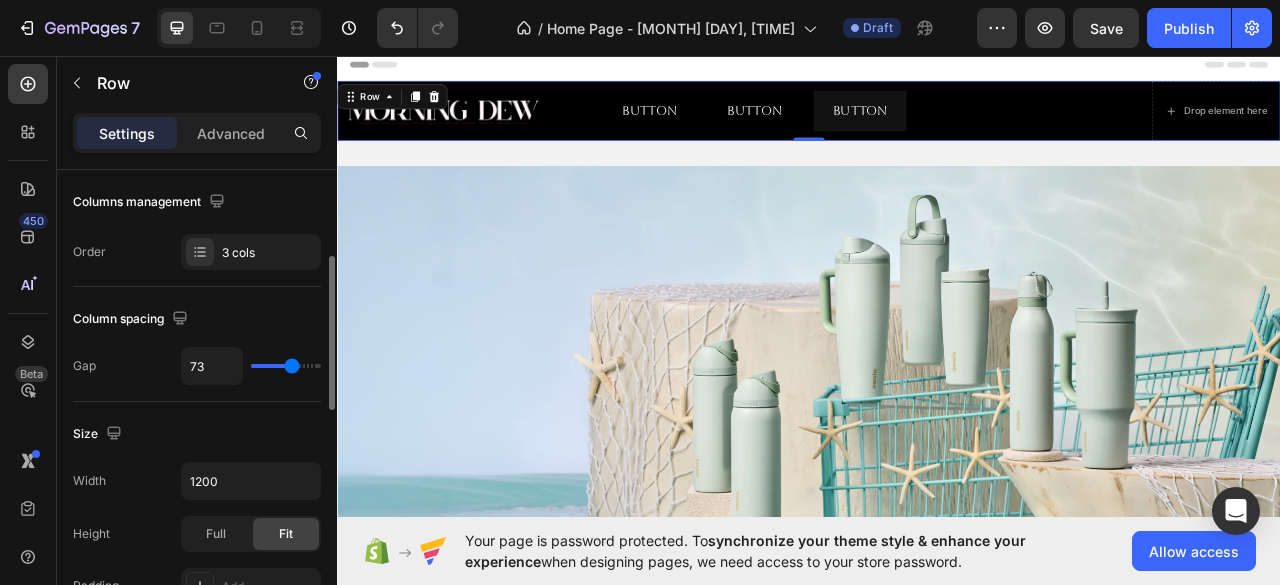 type on "75" 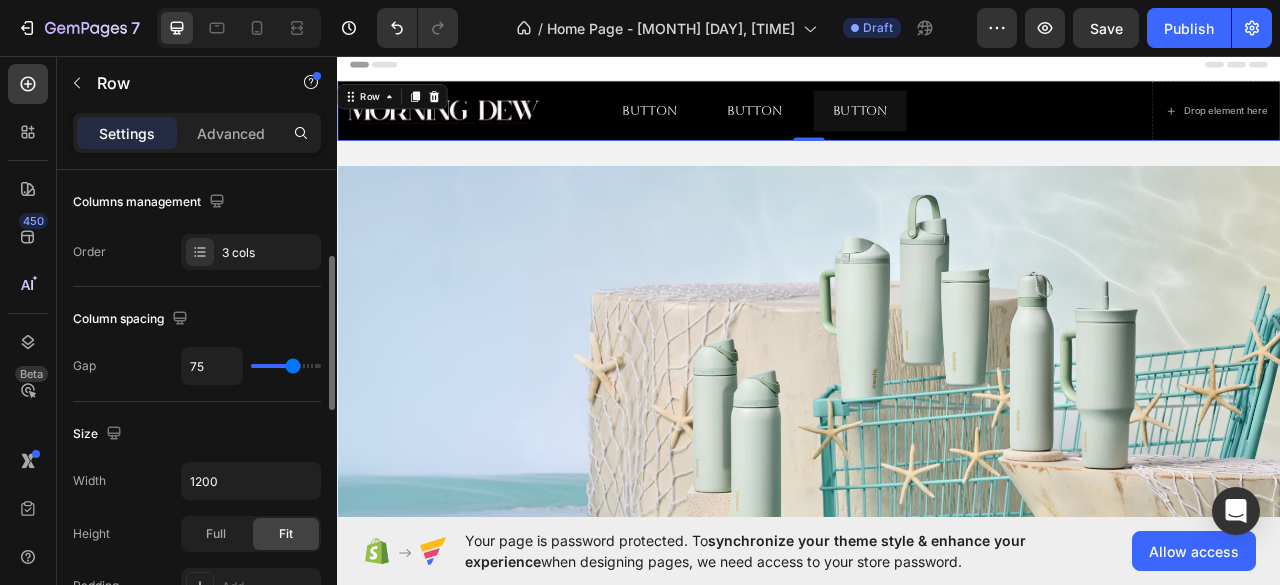 type on "90" 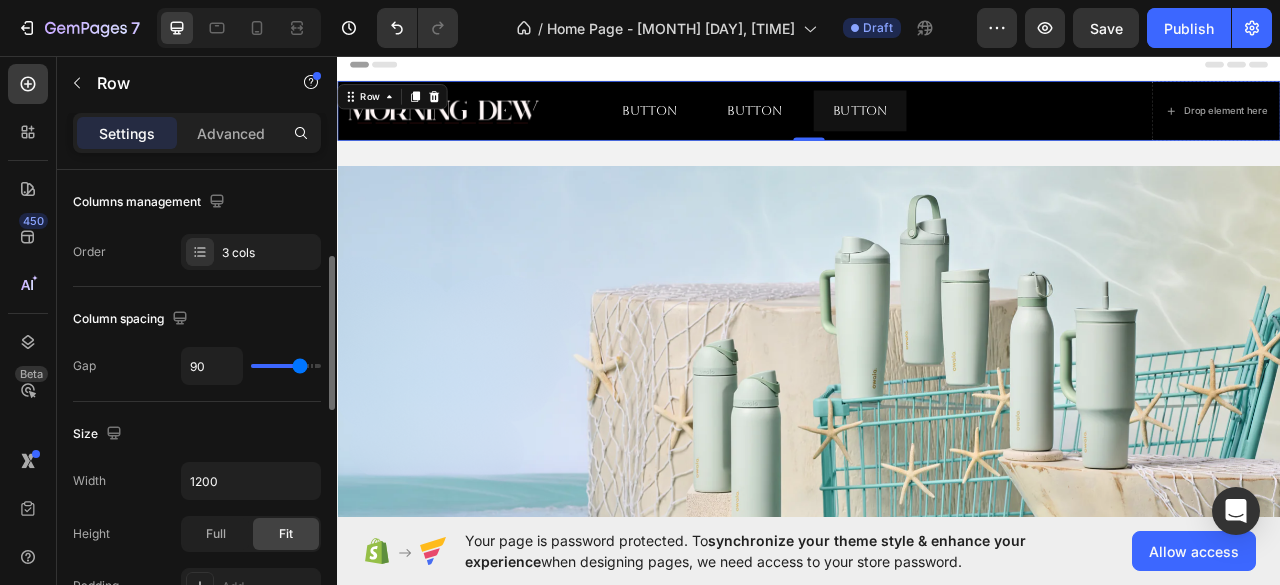type on "93" 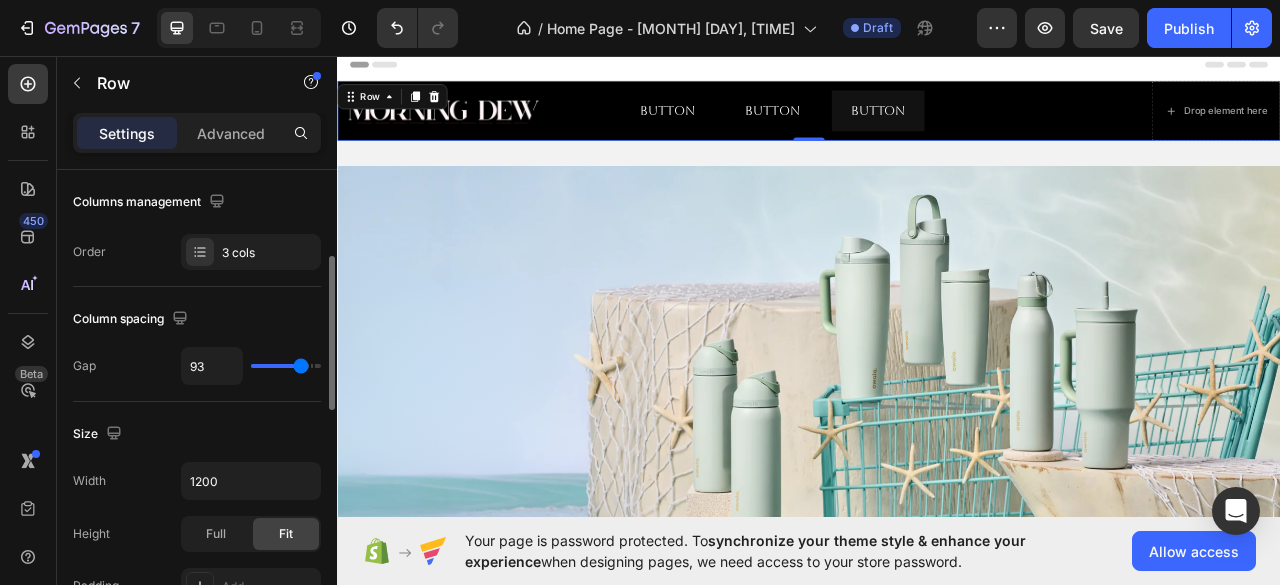 type on "94" 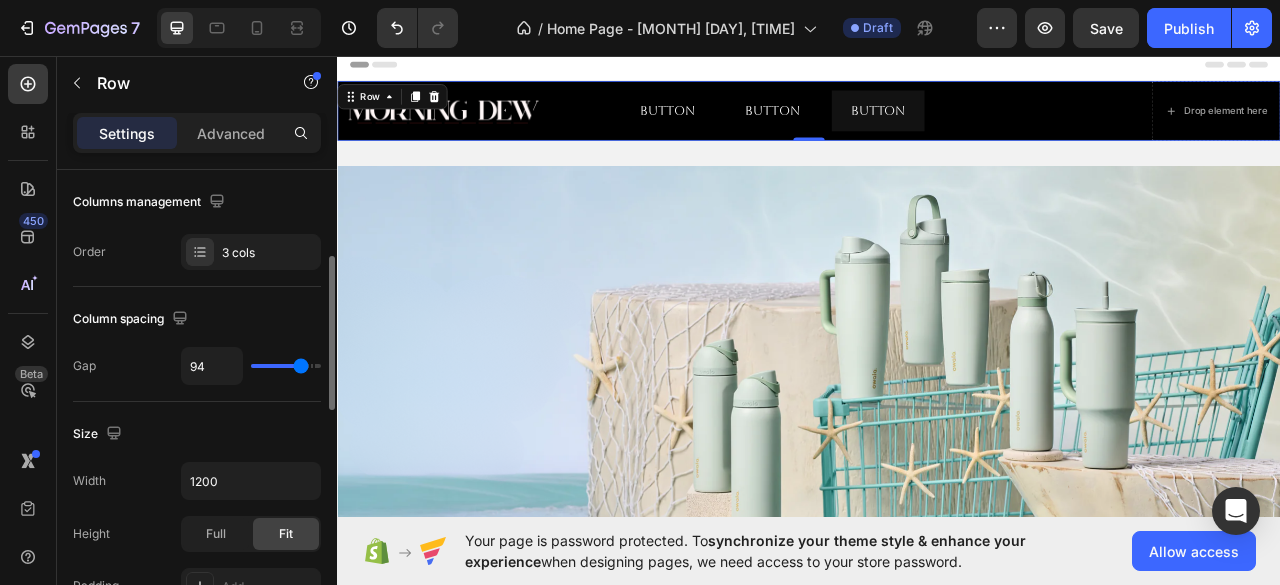 type on "112" 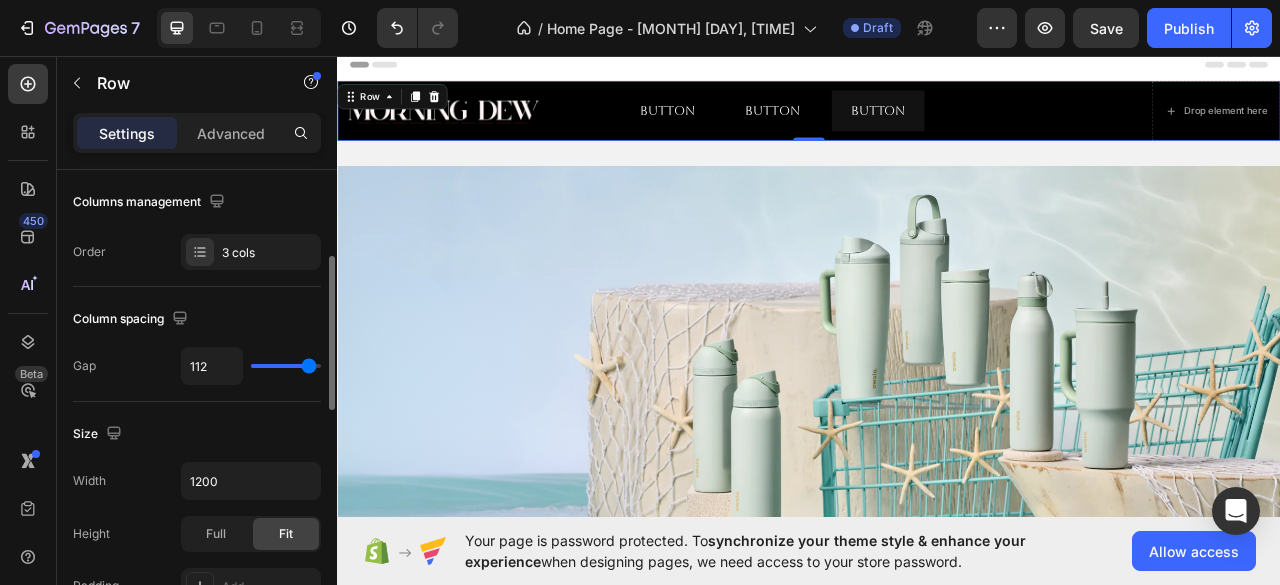 type on "116" 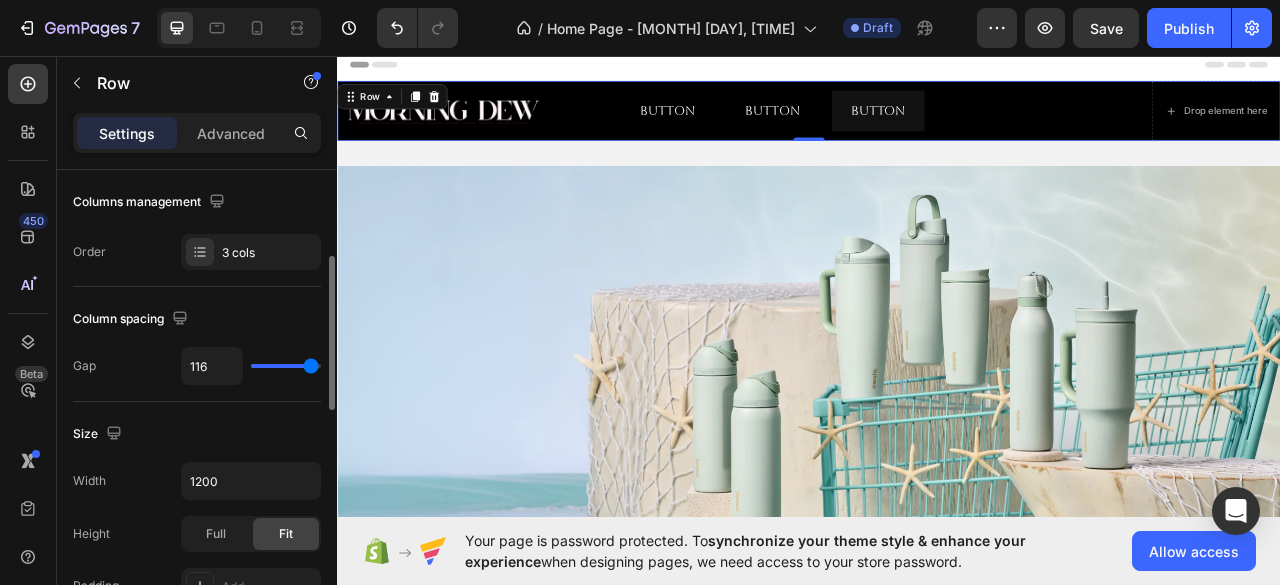 type on "119" 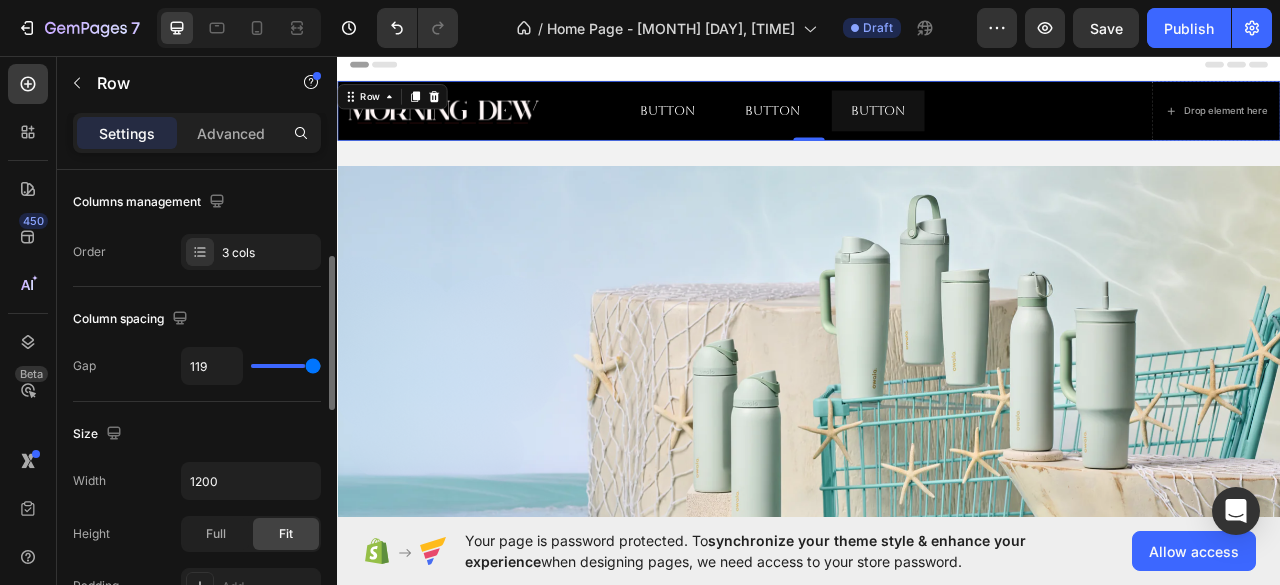 type on "120" 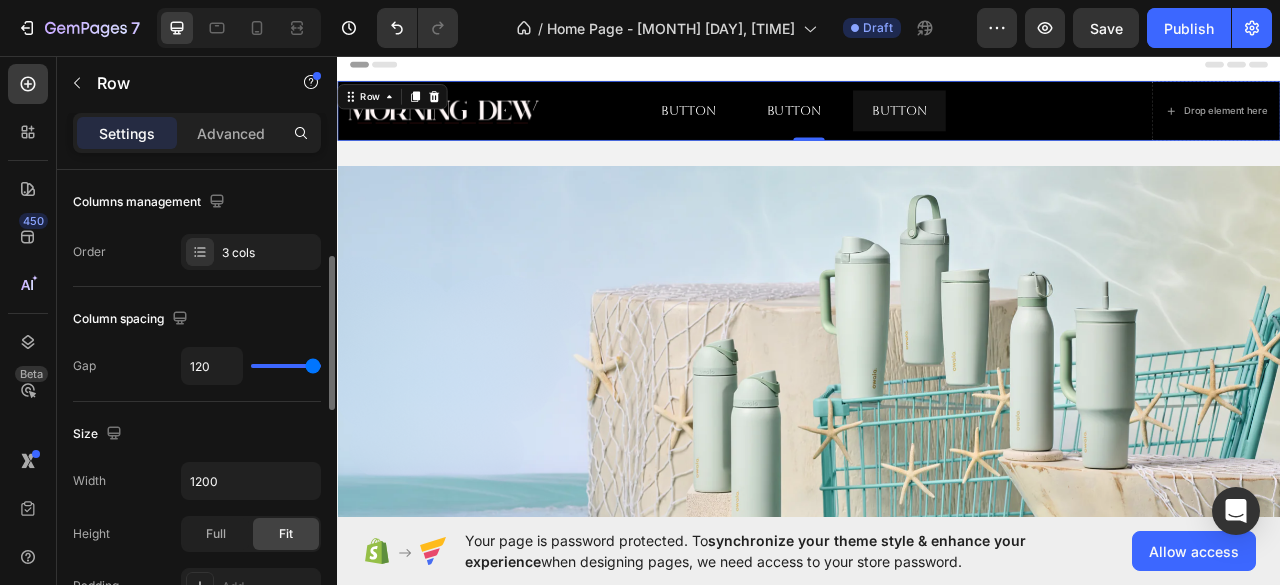 type on "118" 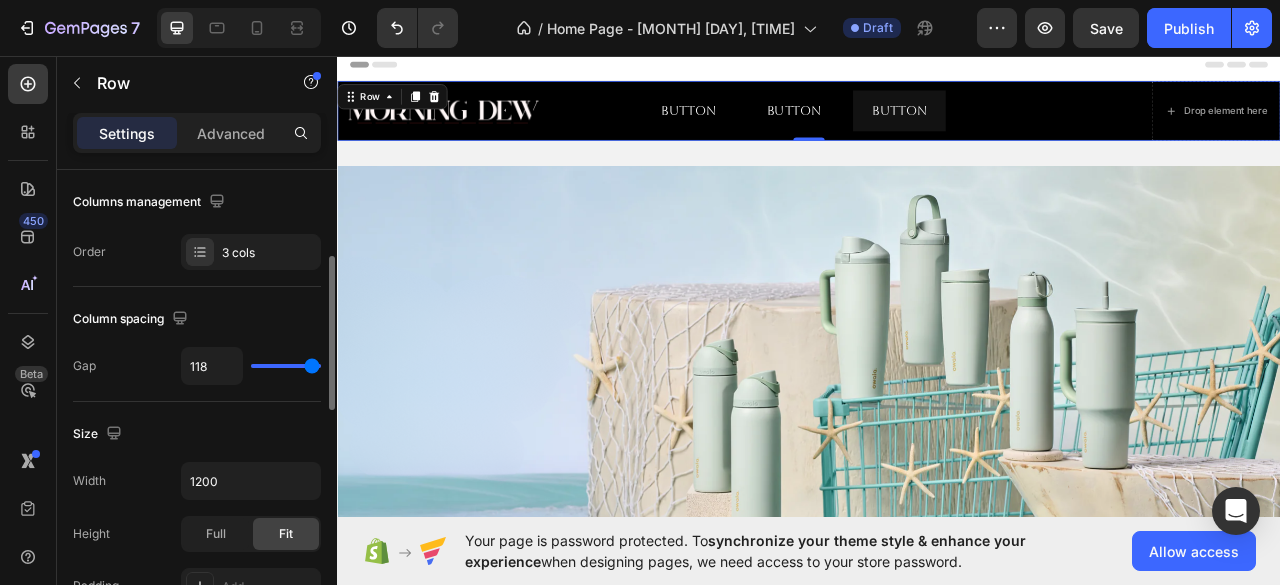 type on "116" 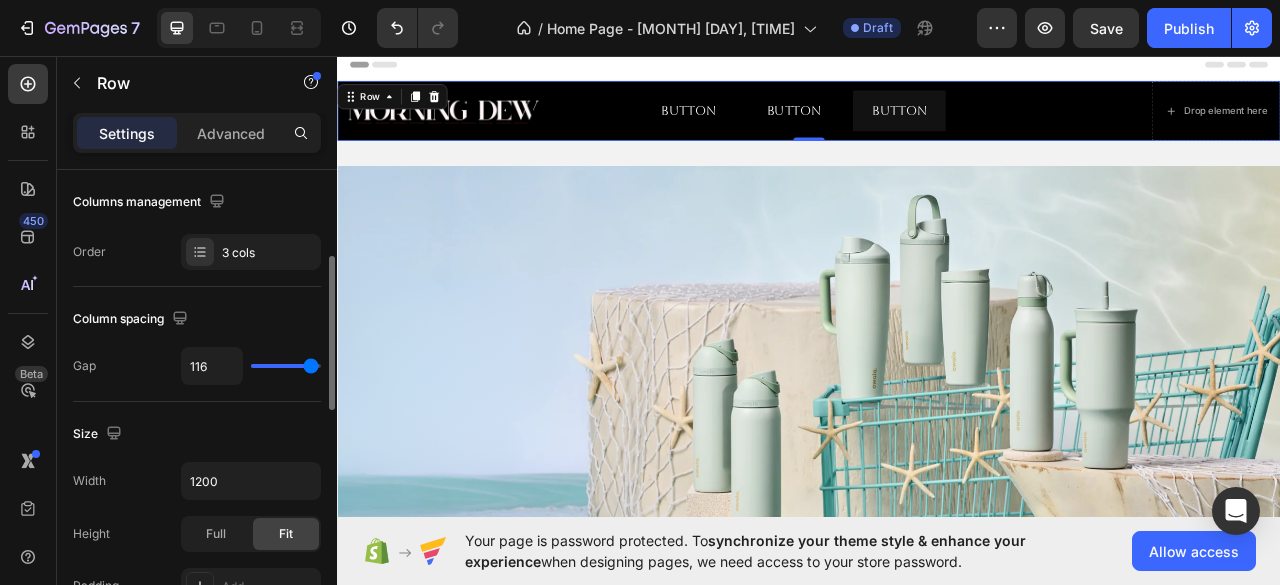 type on "115" 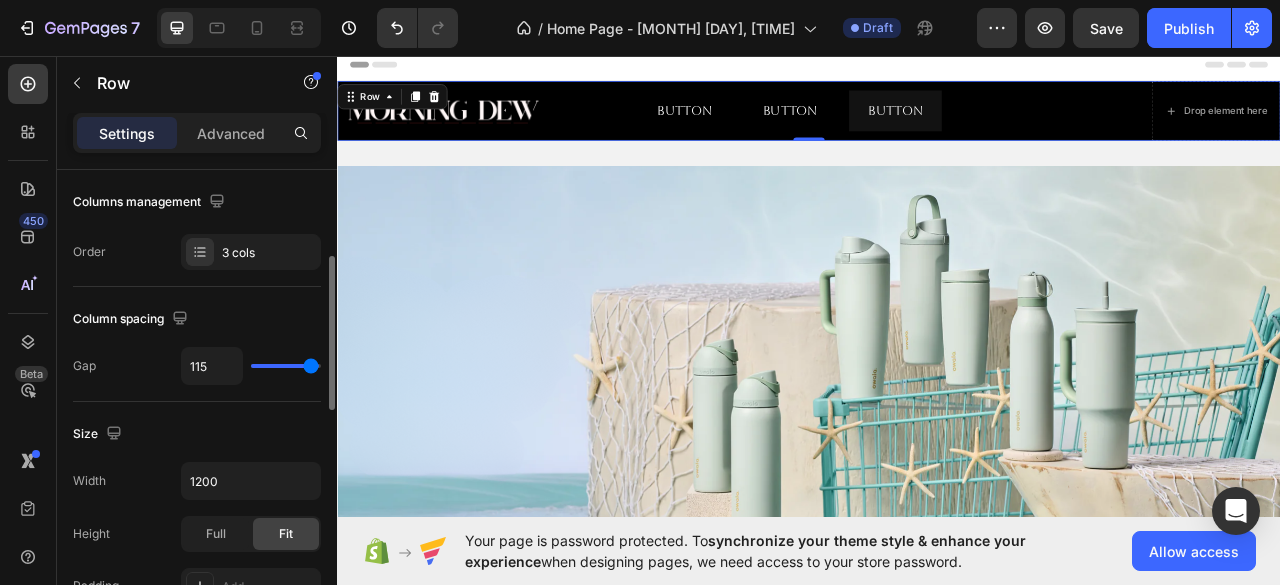 type on "113" 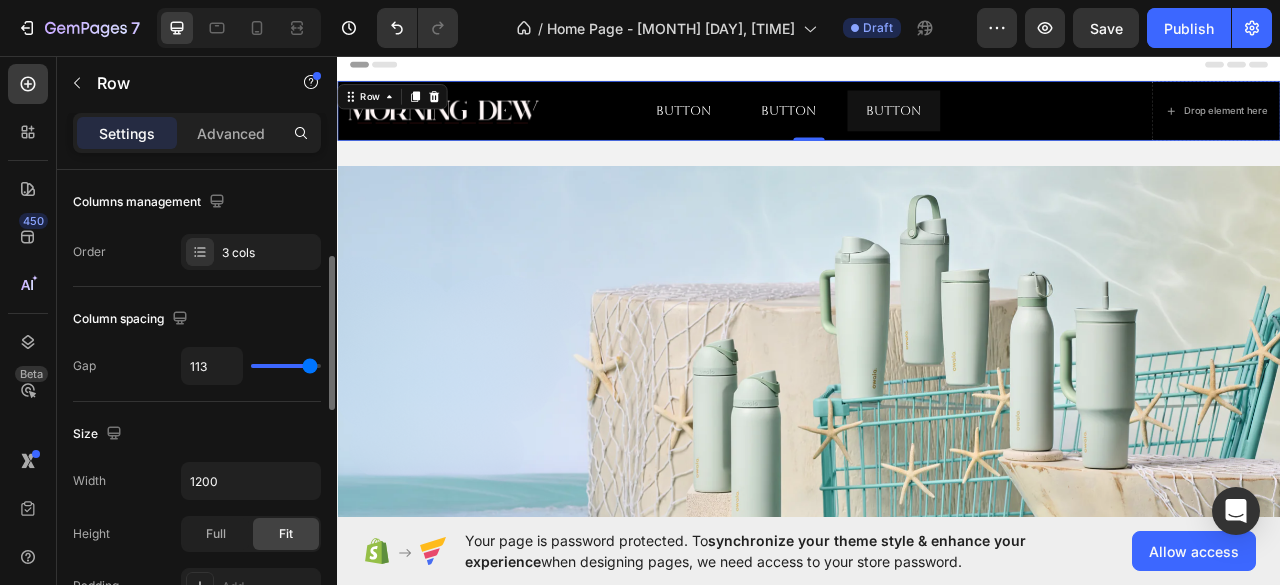type on "115" 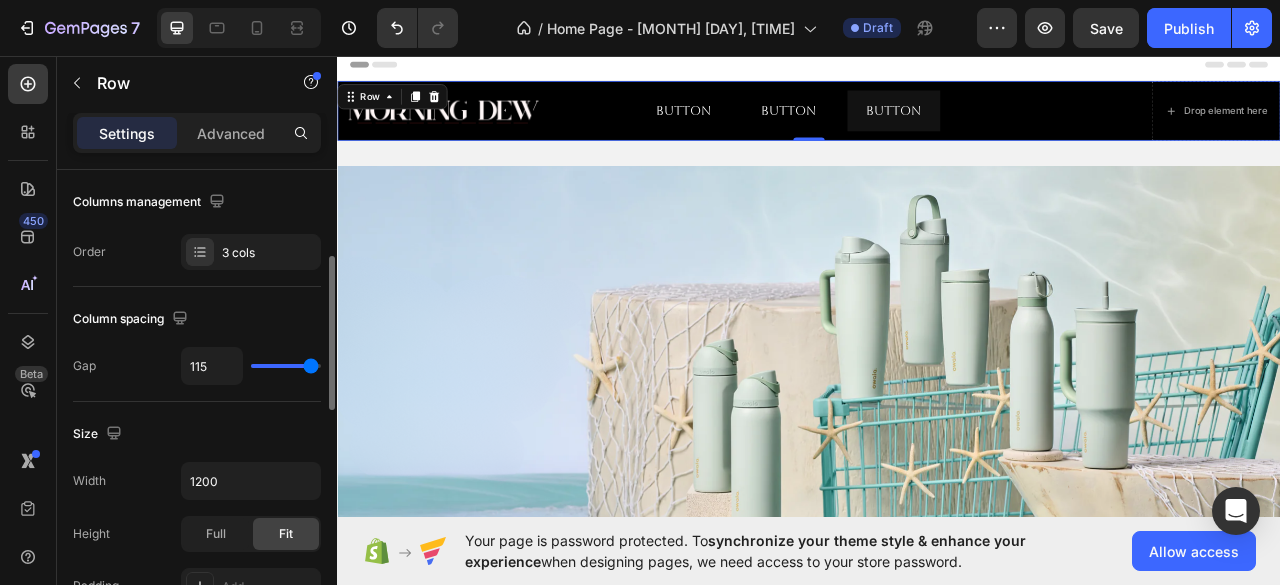 type on "116" 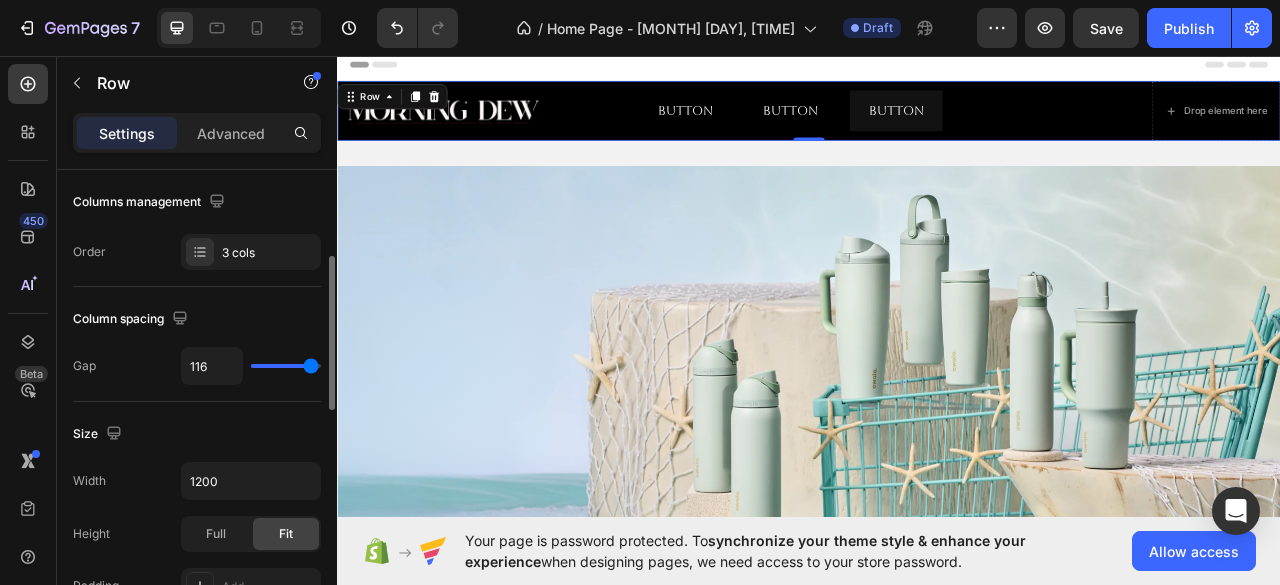 type on "119" 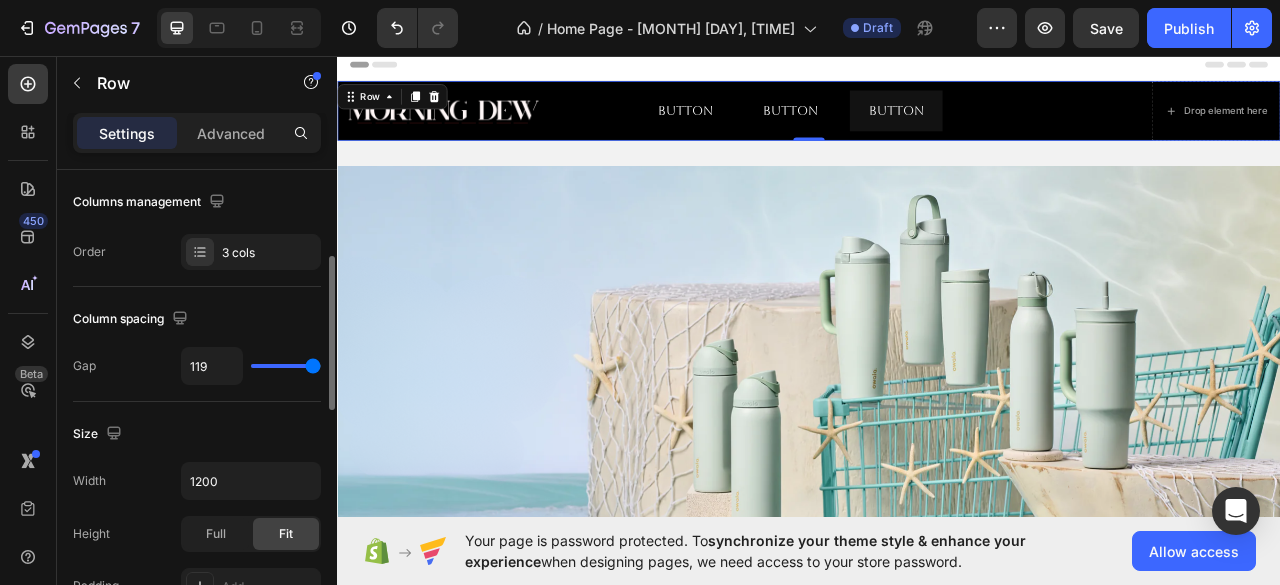 type on "120" 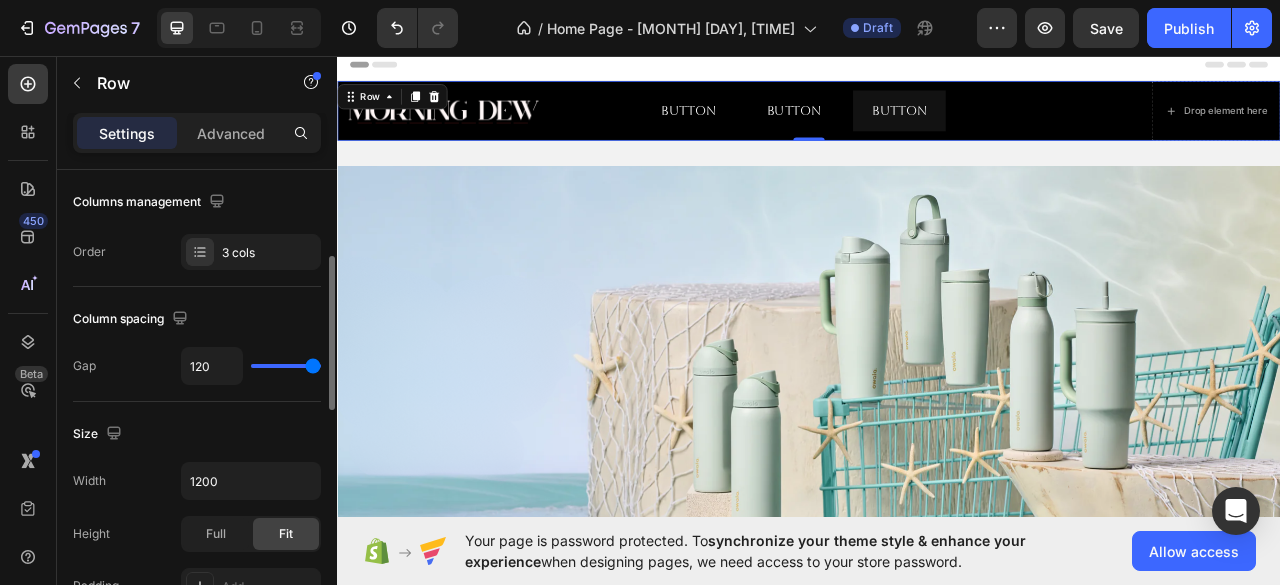 drag, startPoint x: 270, startPoint y: 360, endPoint x: 352, endPoint y: 363, distance: 82.05486 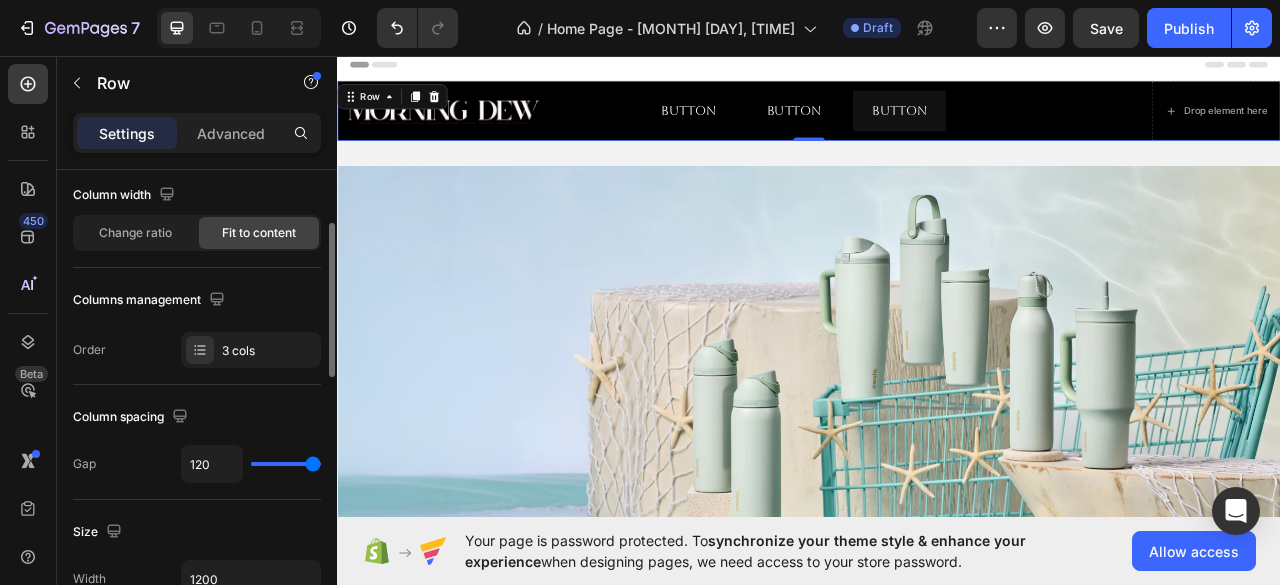 scroll, scrollTop: 68, scrollLeft: 0, axis: vertical 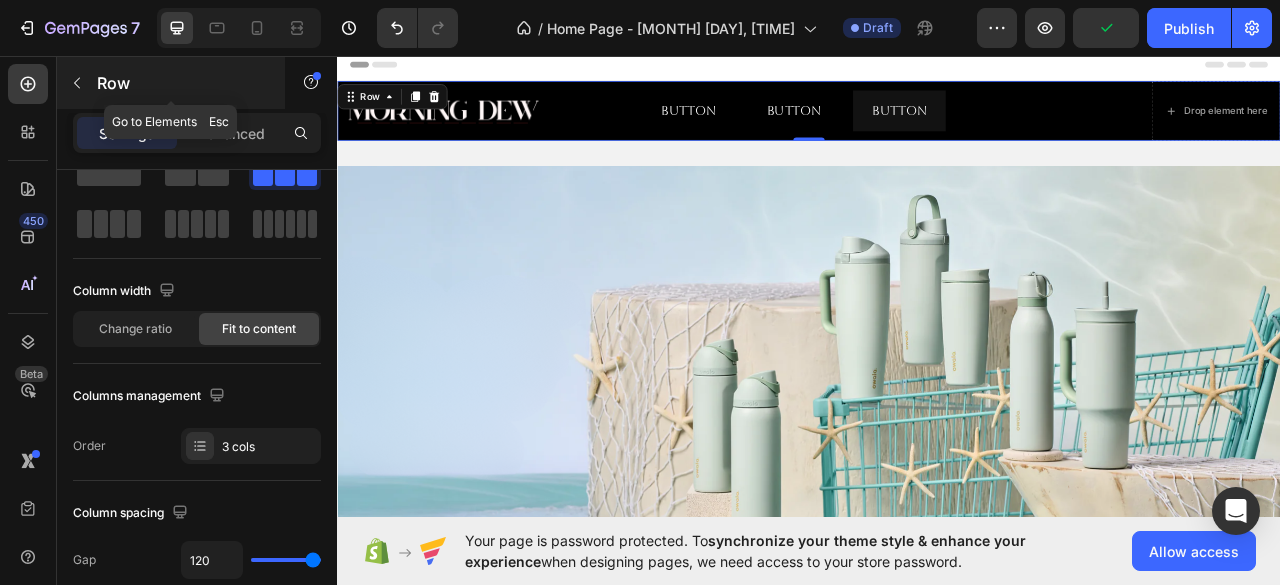 click at bounding box center (77, 83) 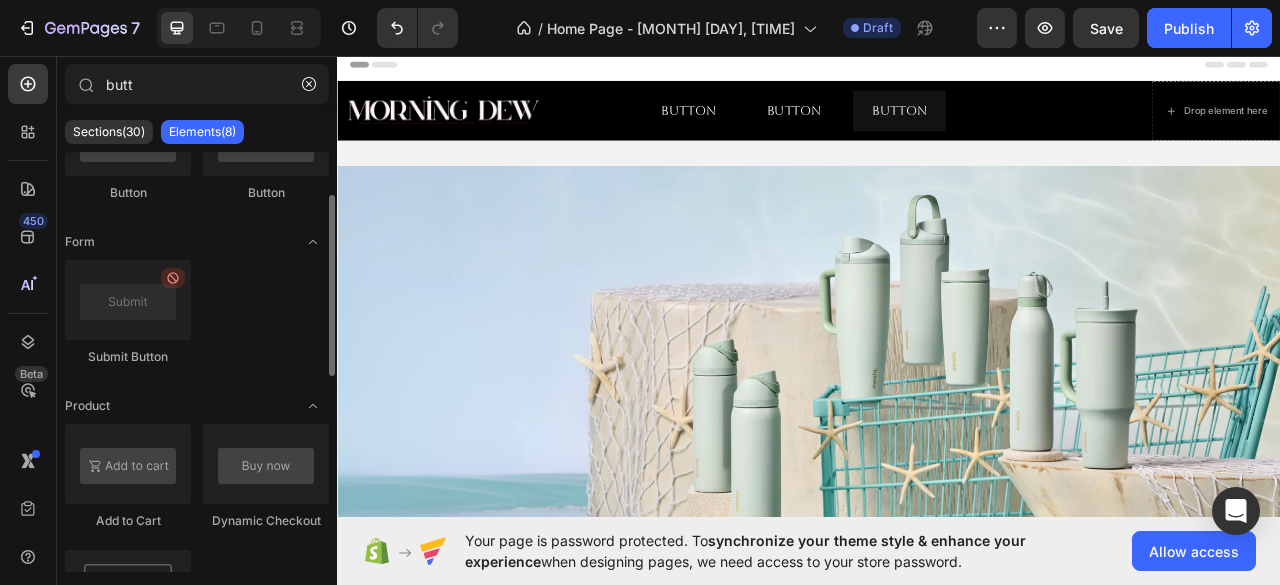 scroll, scrollTop: 0, scrollLeft: 0, axis: both 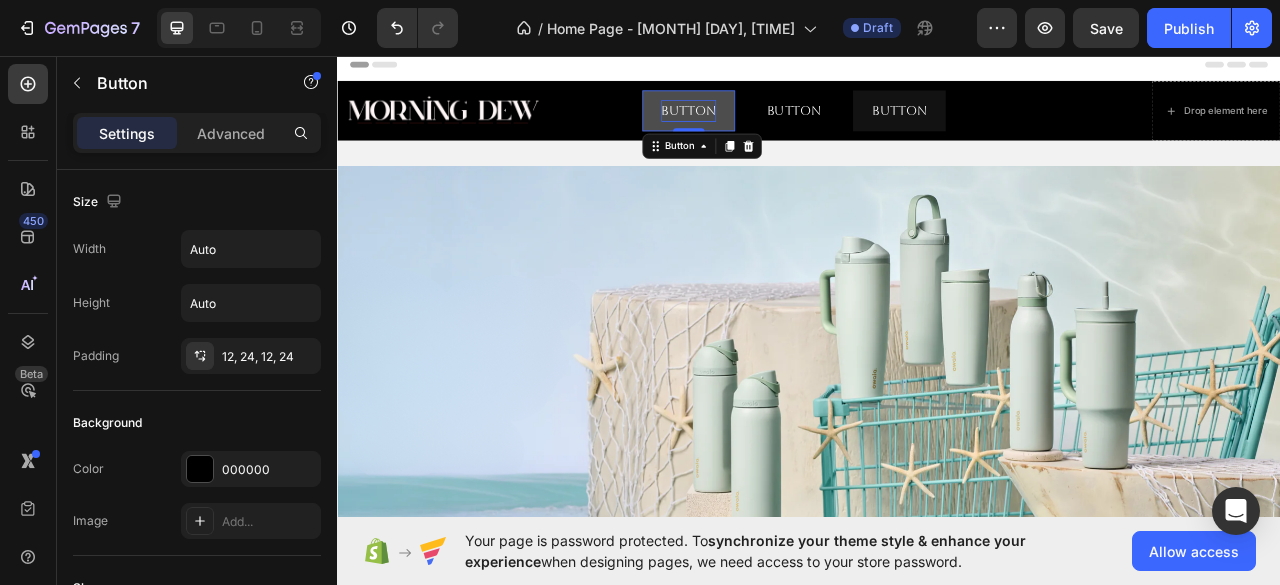 click on "Button" at bounding box center (784, 127) 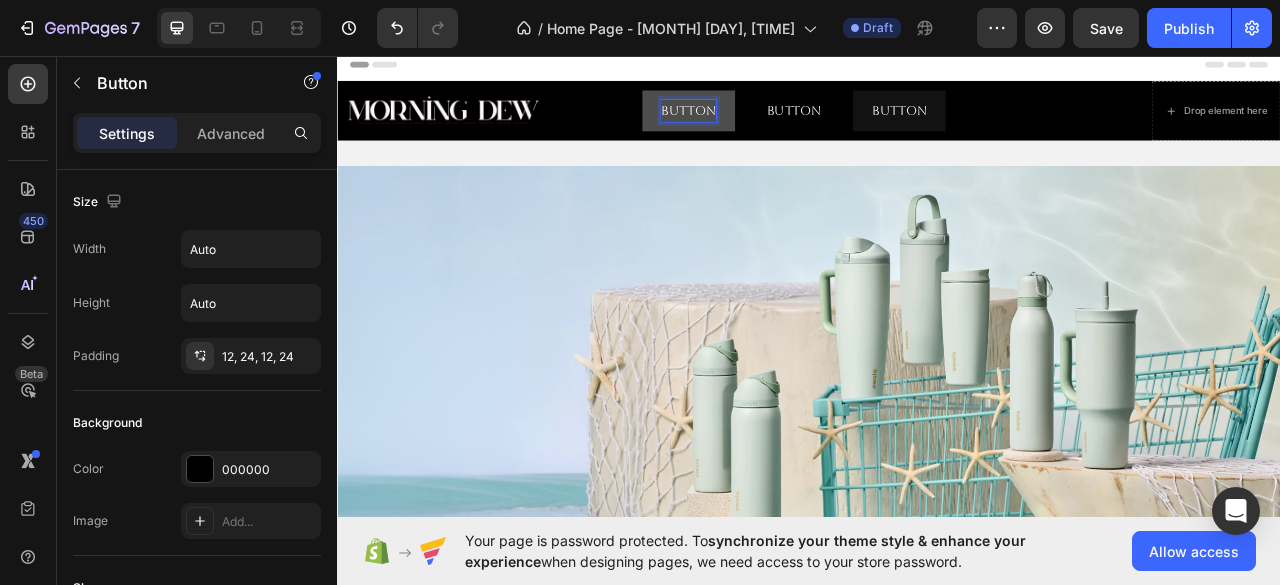 click on "Button" at bounding box center [784, 127] 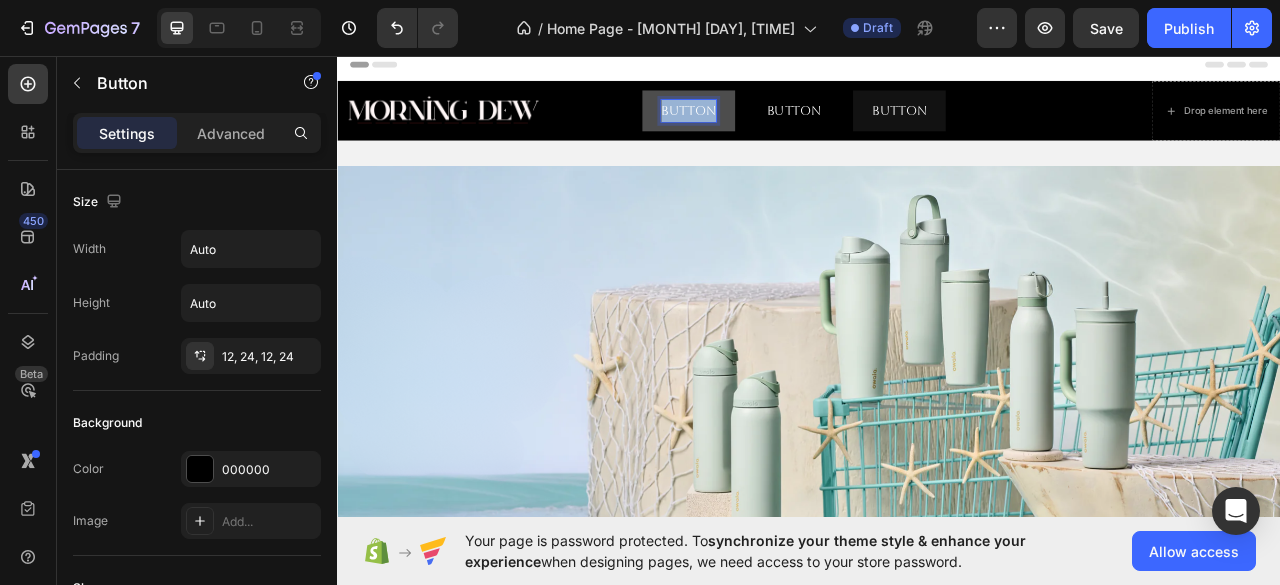 click on "Button" at bounding box center [784, 127] 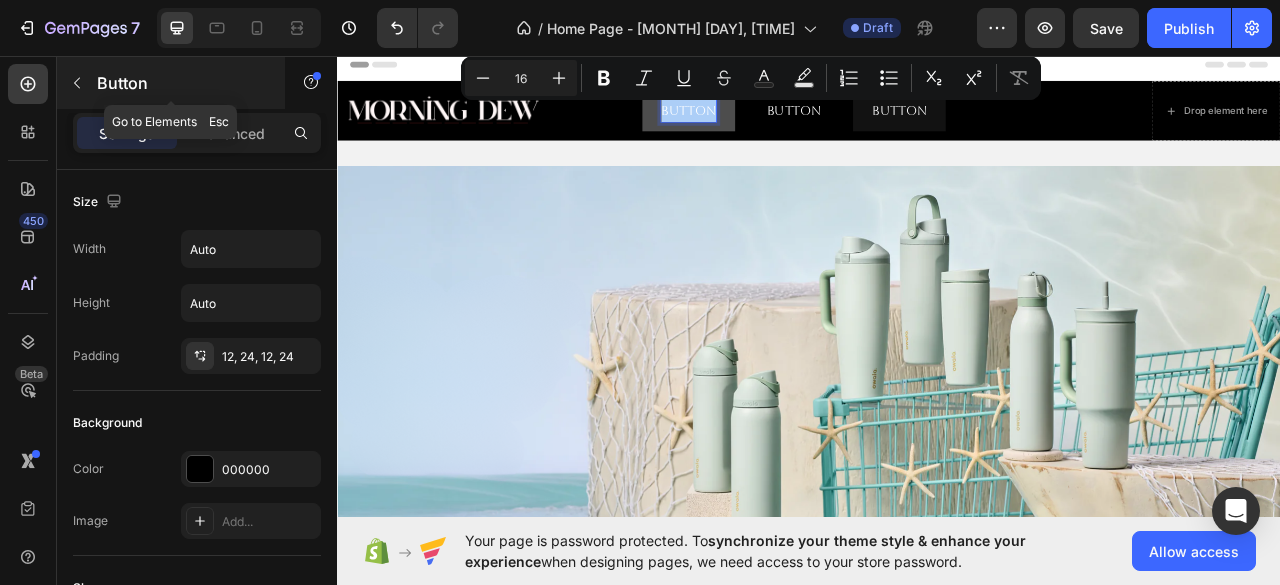 click at bounding box center [77, 83] 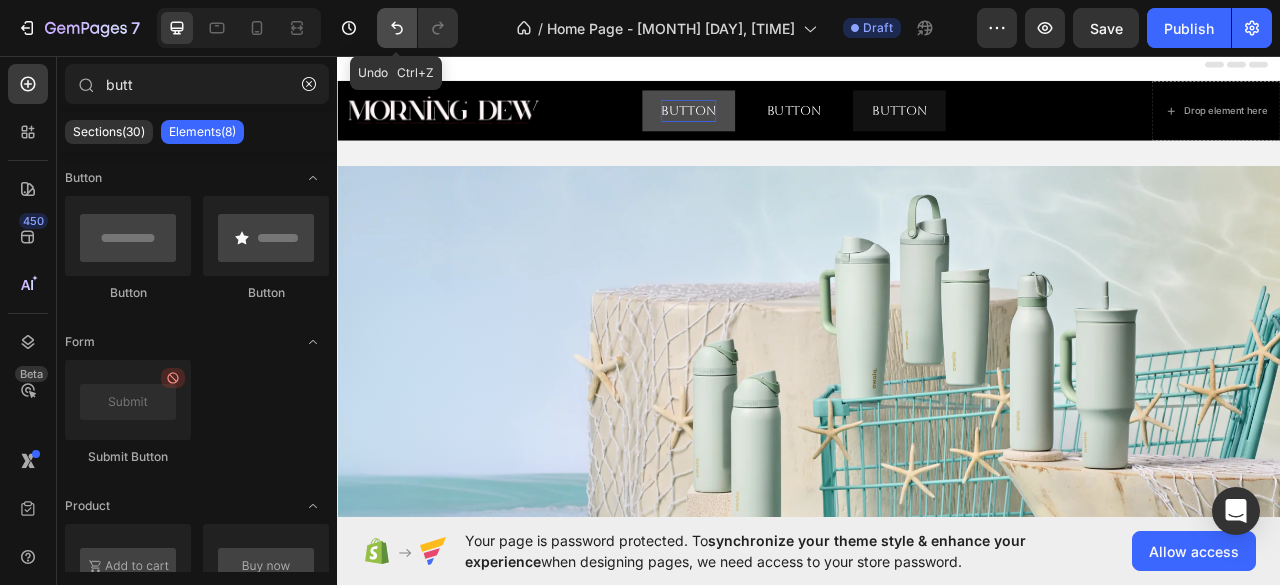 click 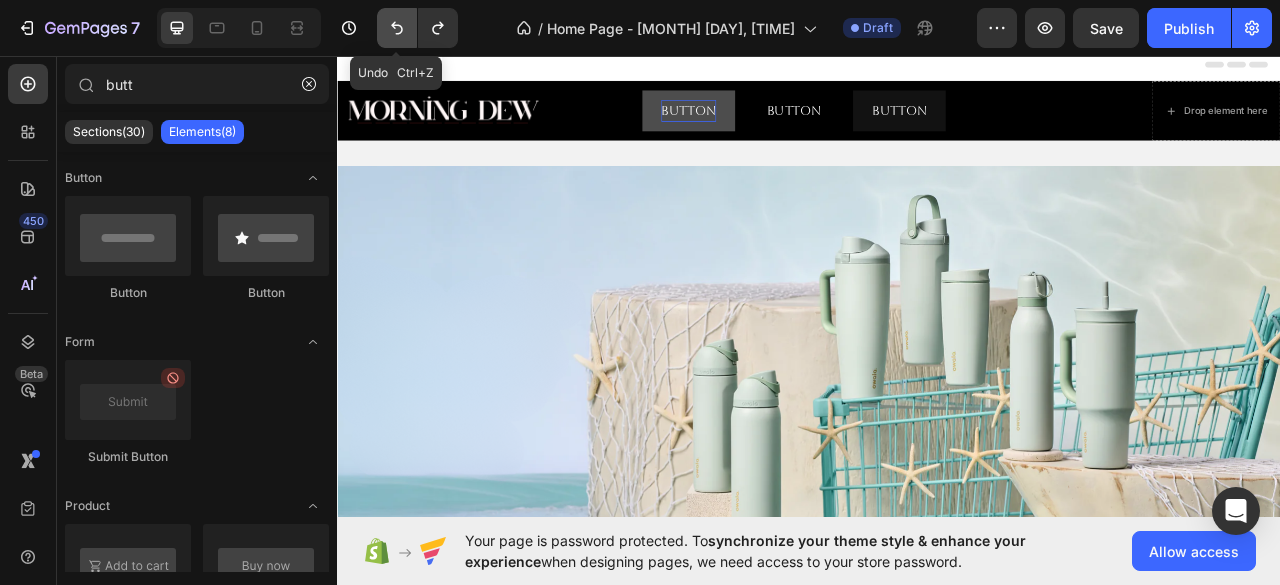 click 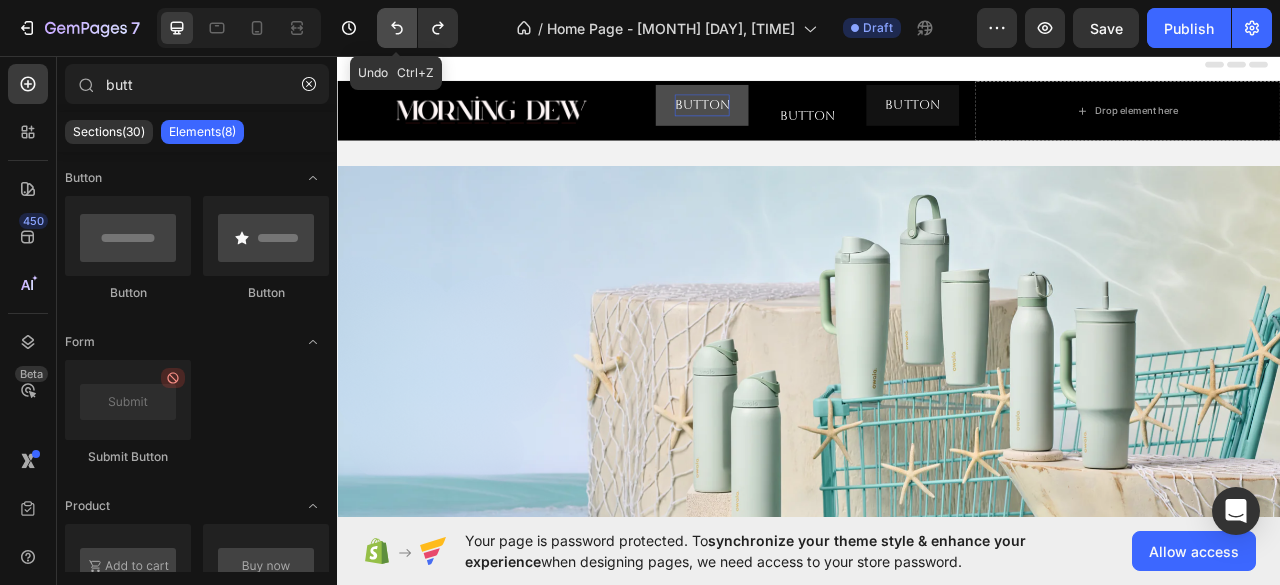 click 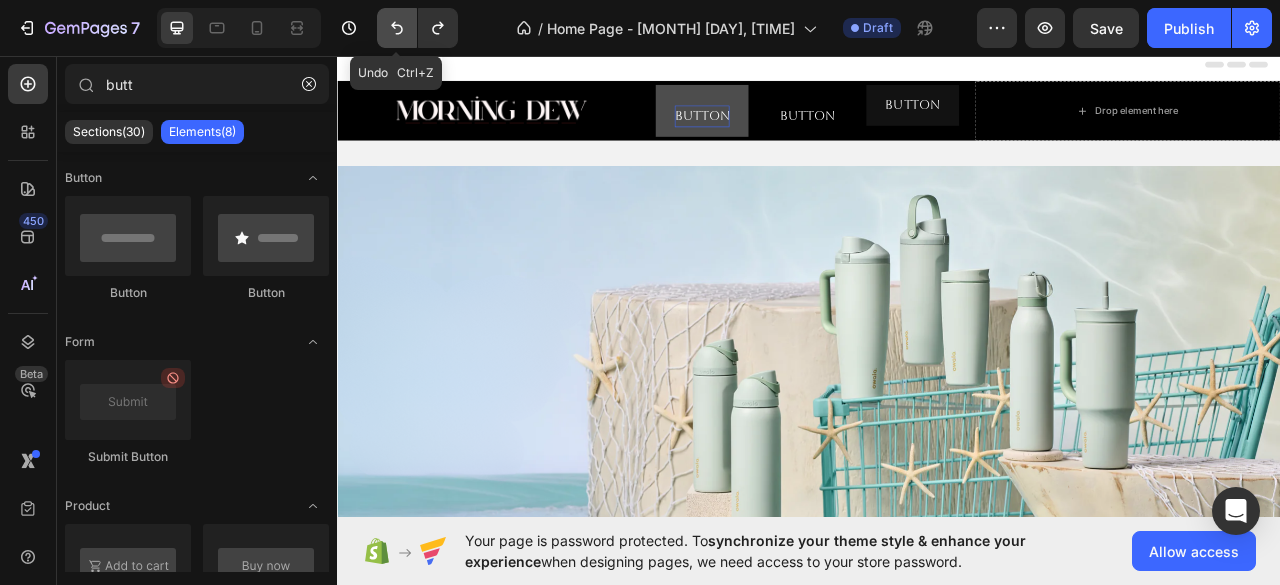 click 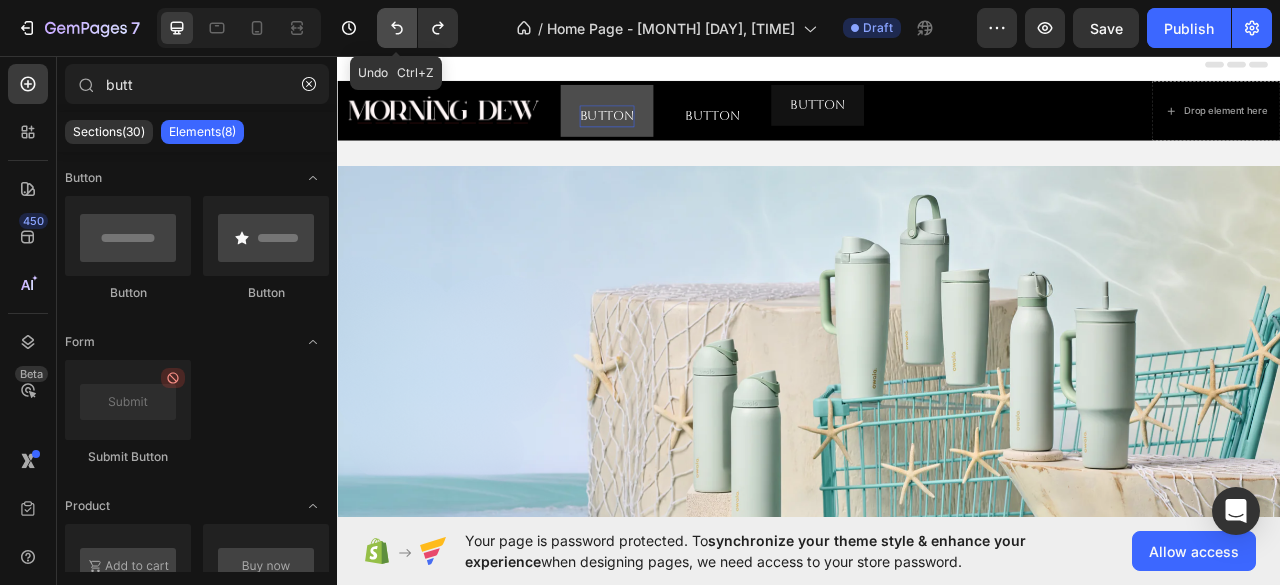 click 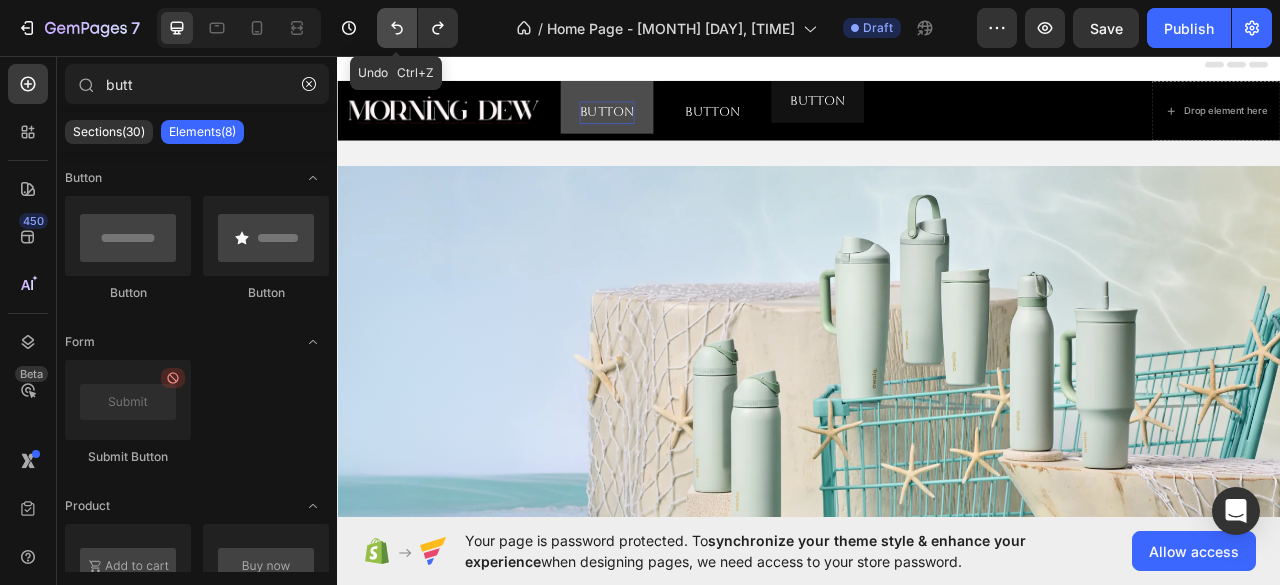 click 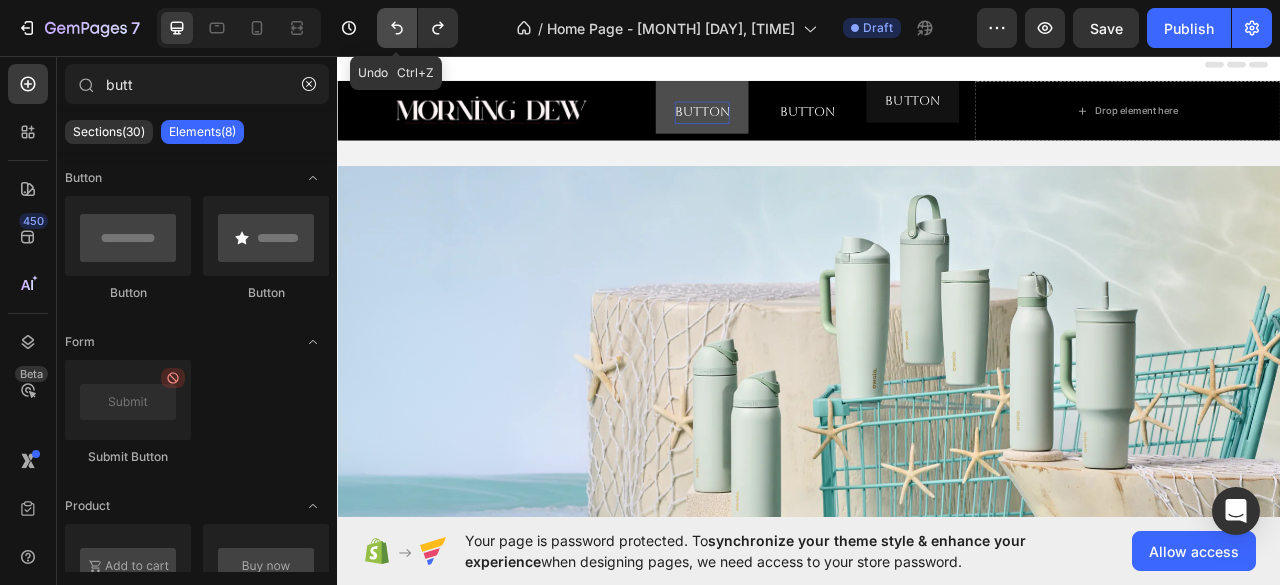 click 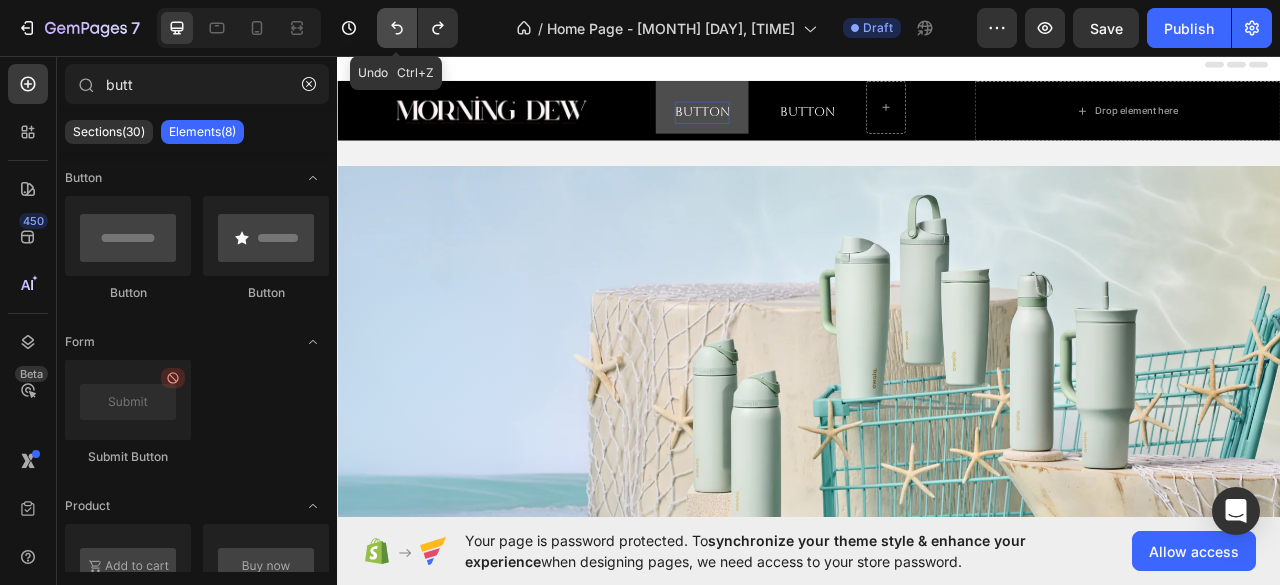 click 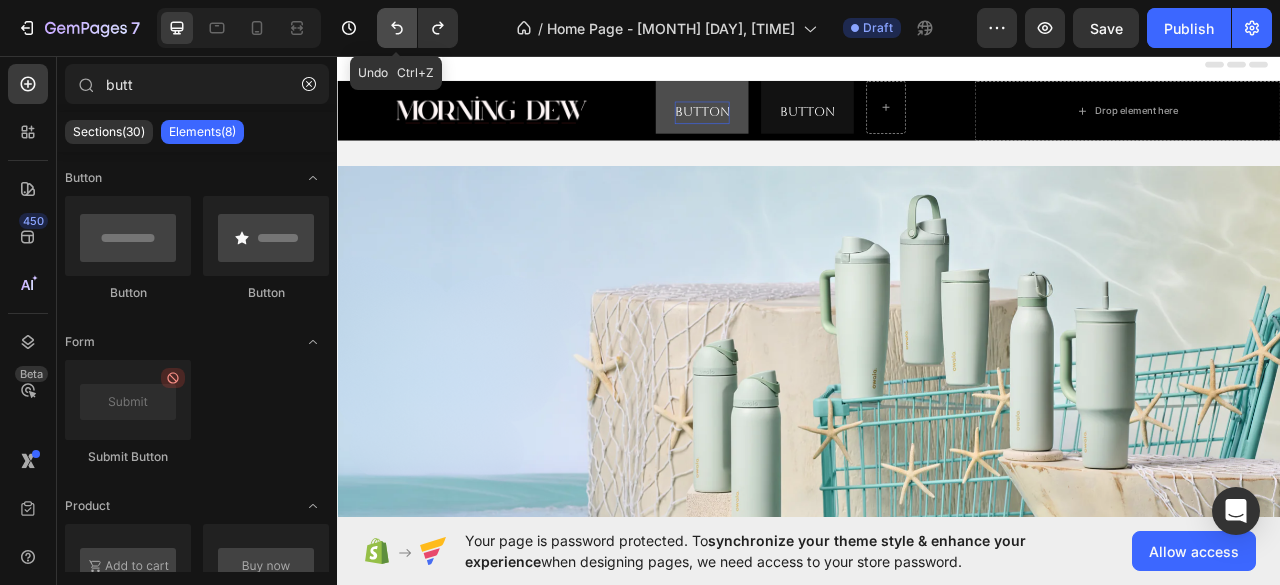 click 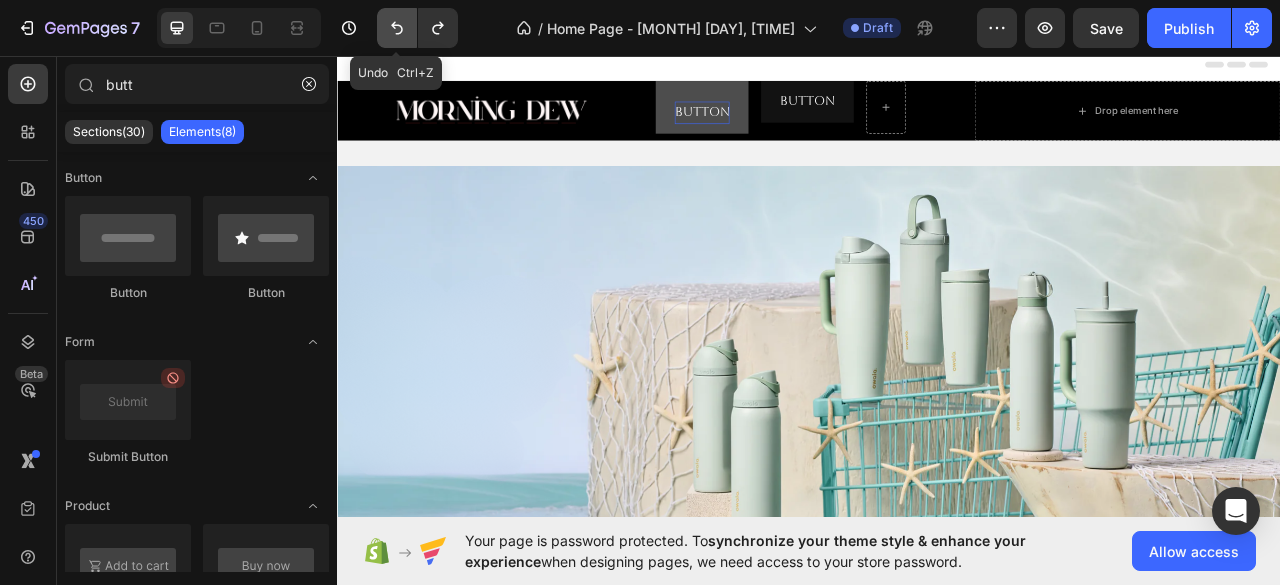 click 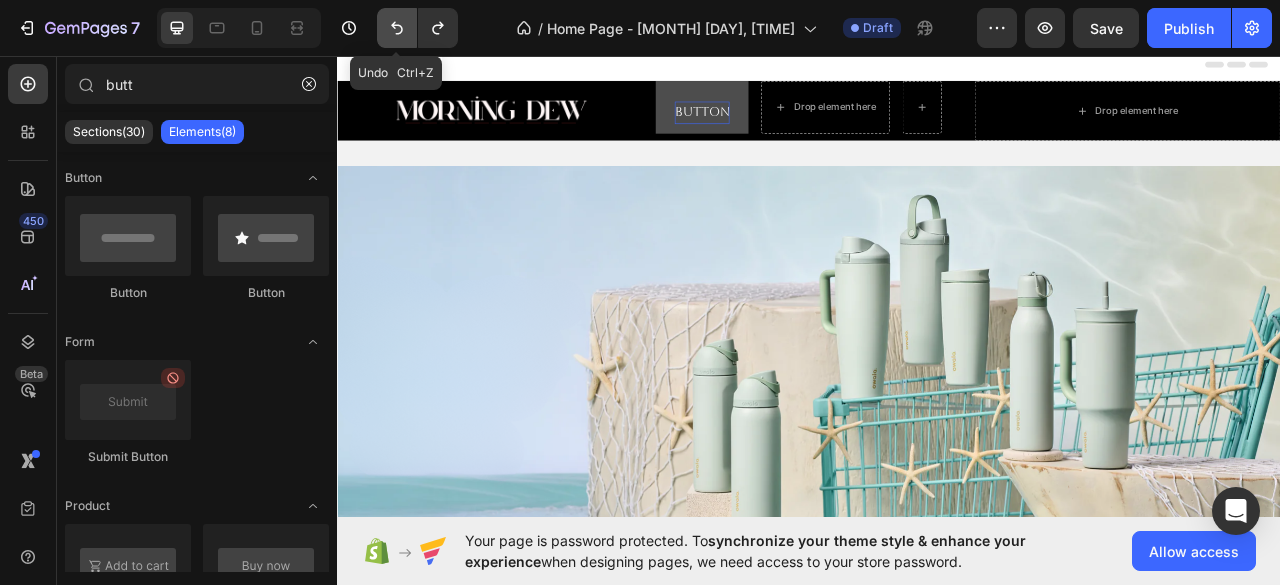 click 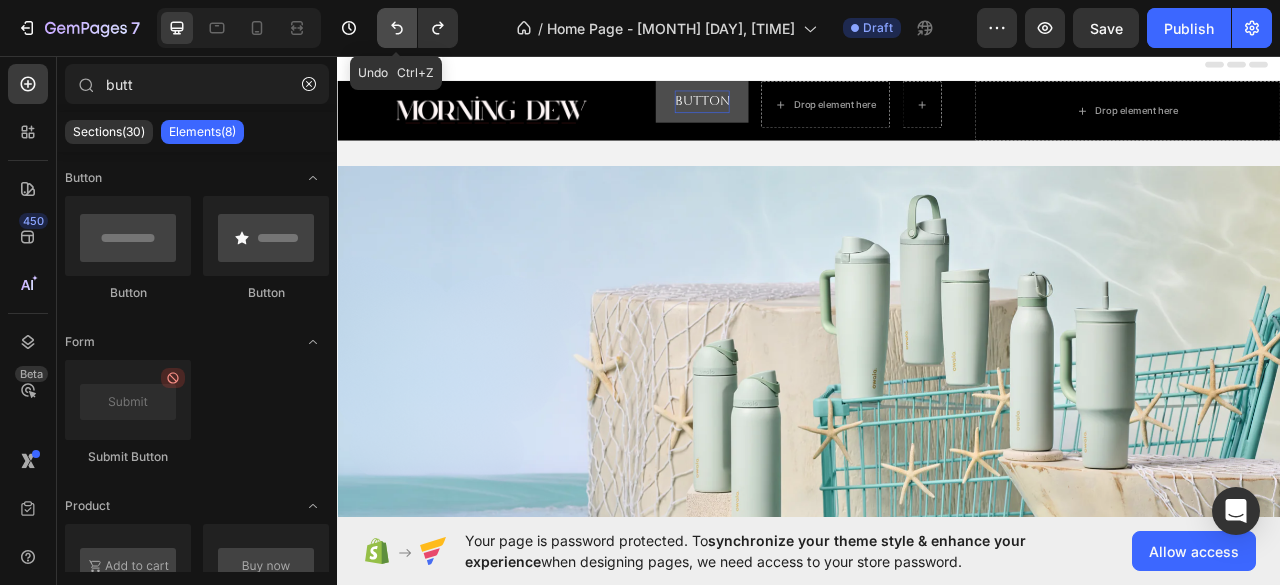 click 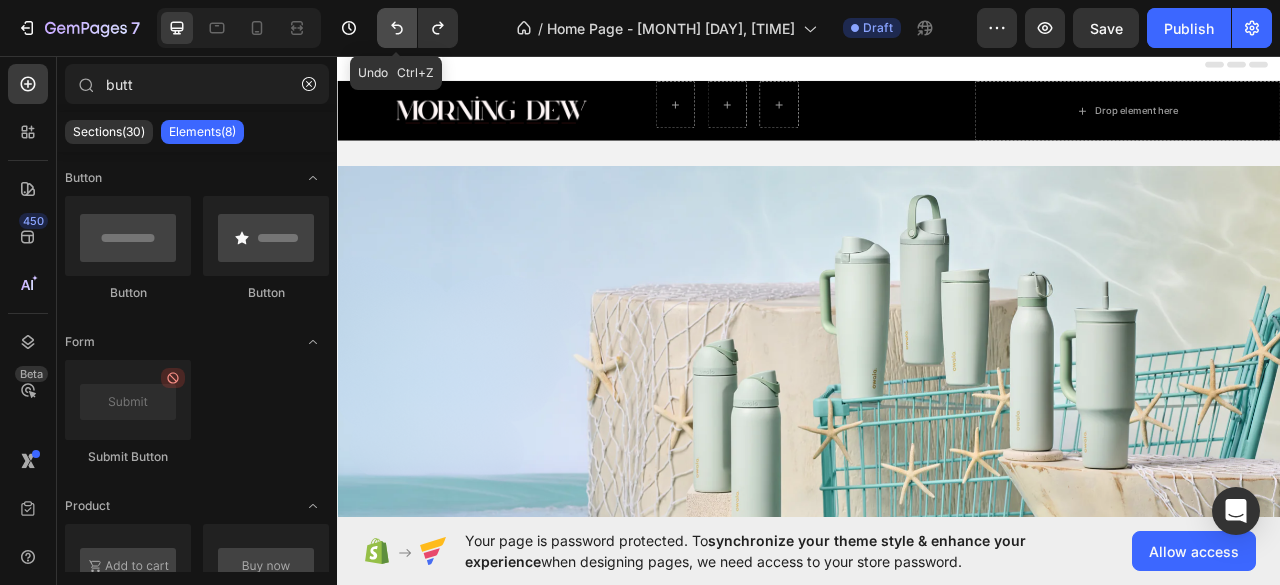 click 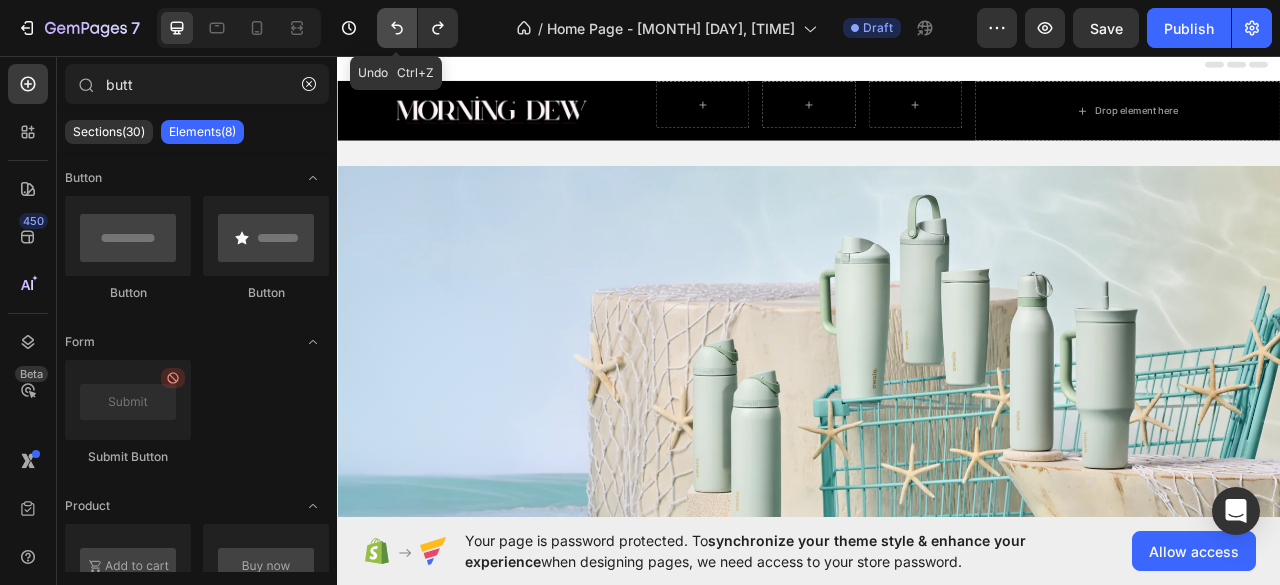 click 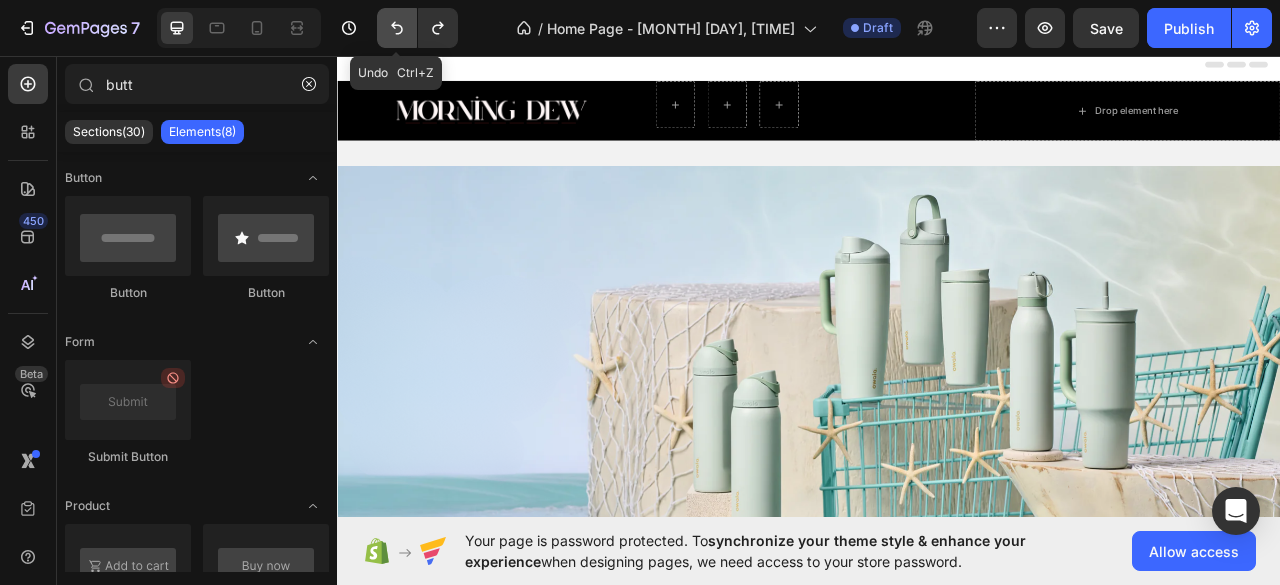 click 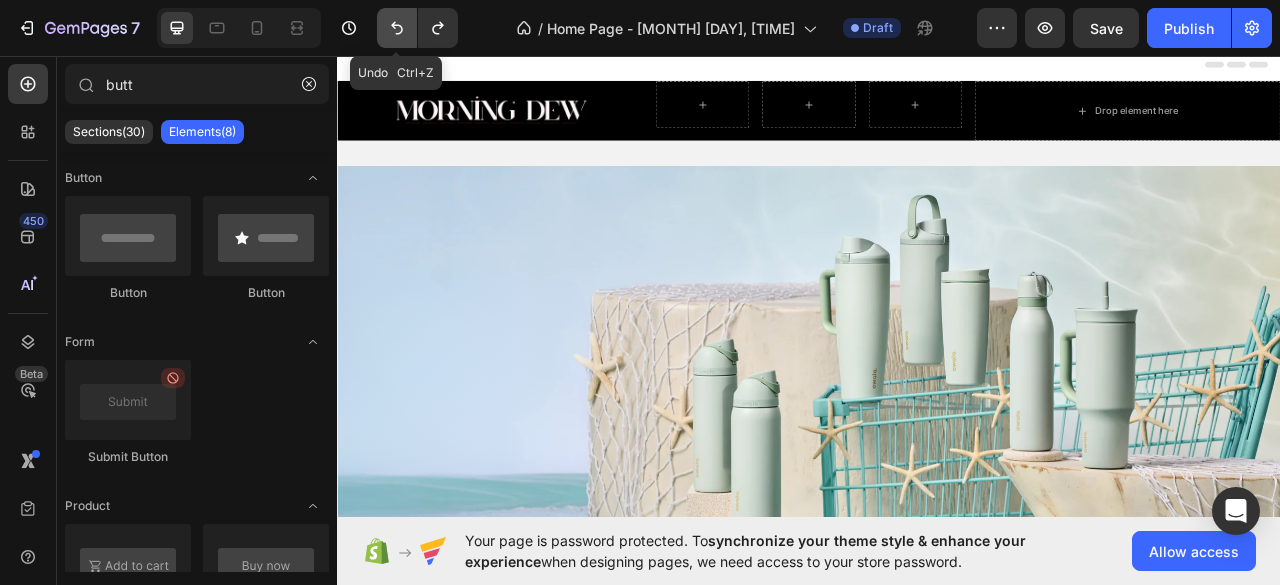 click 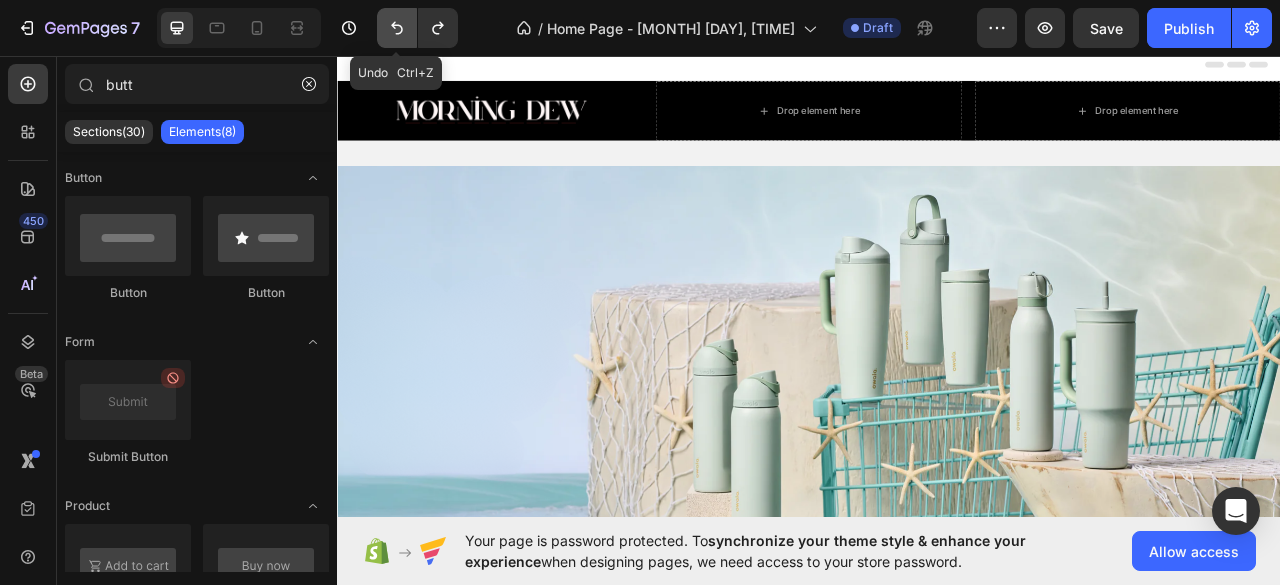 click 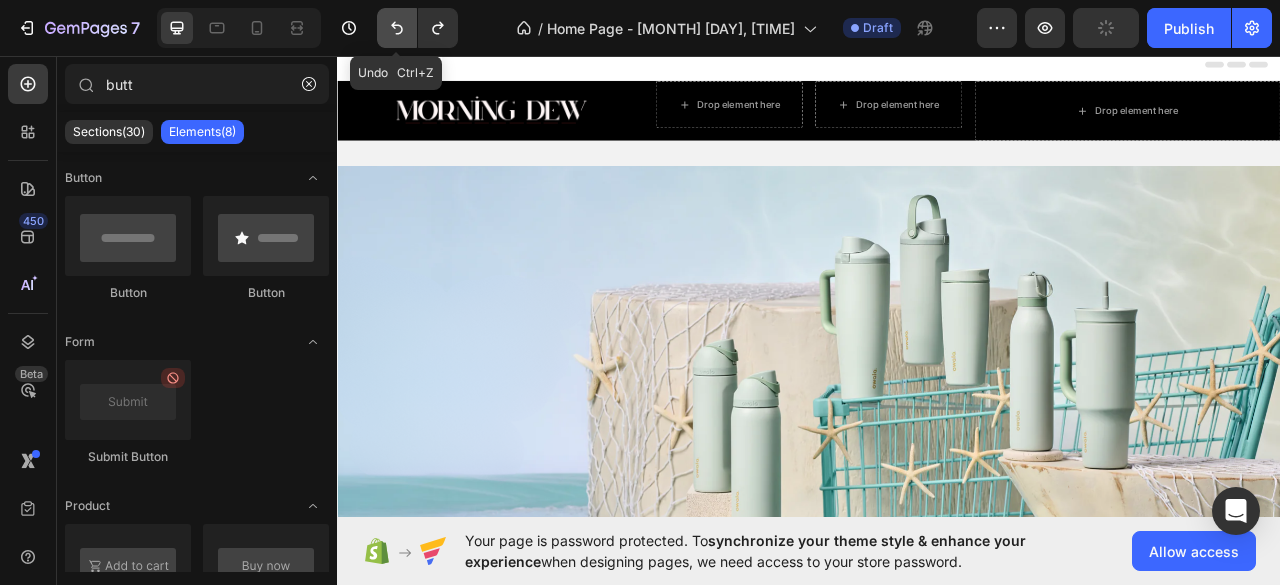 click 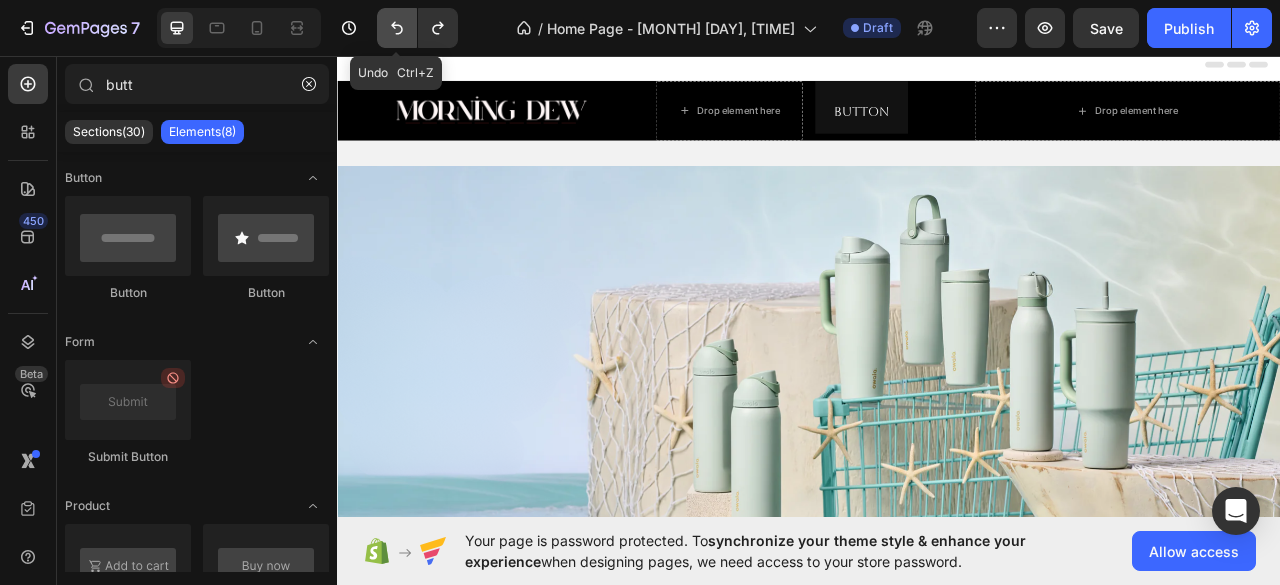 click 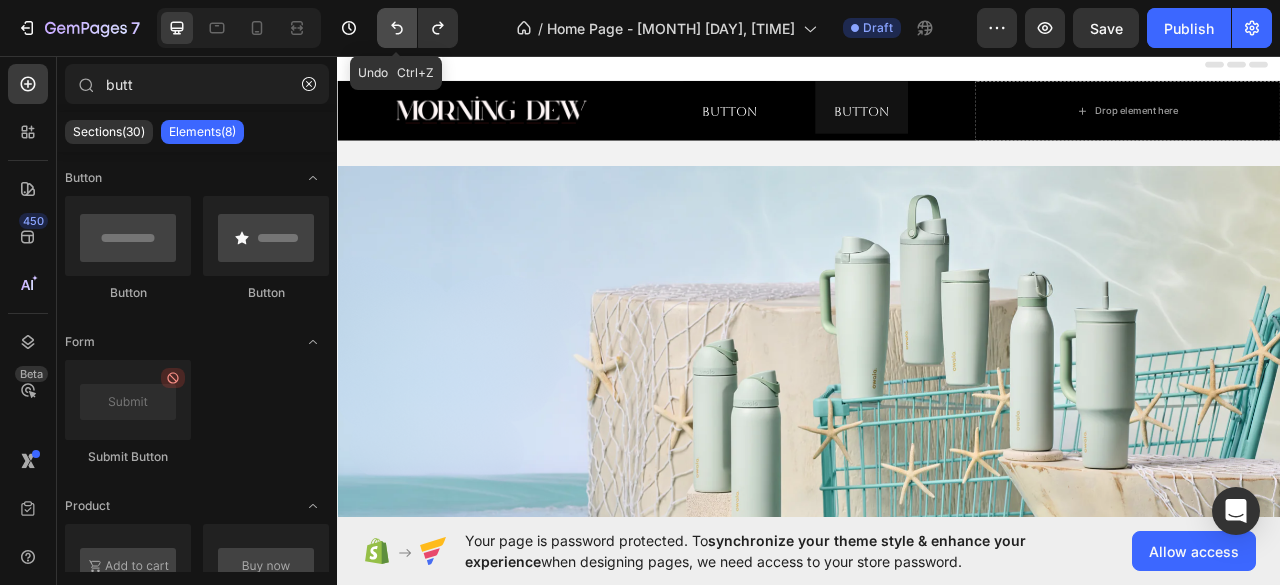 click 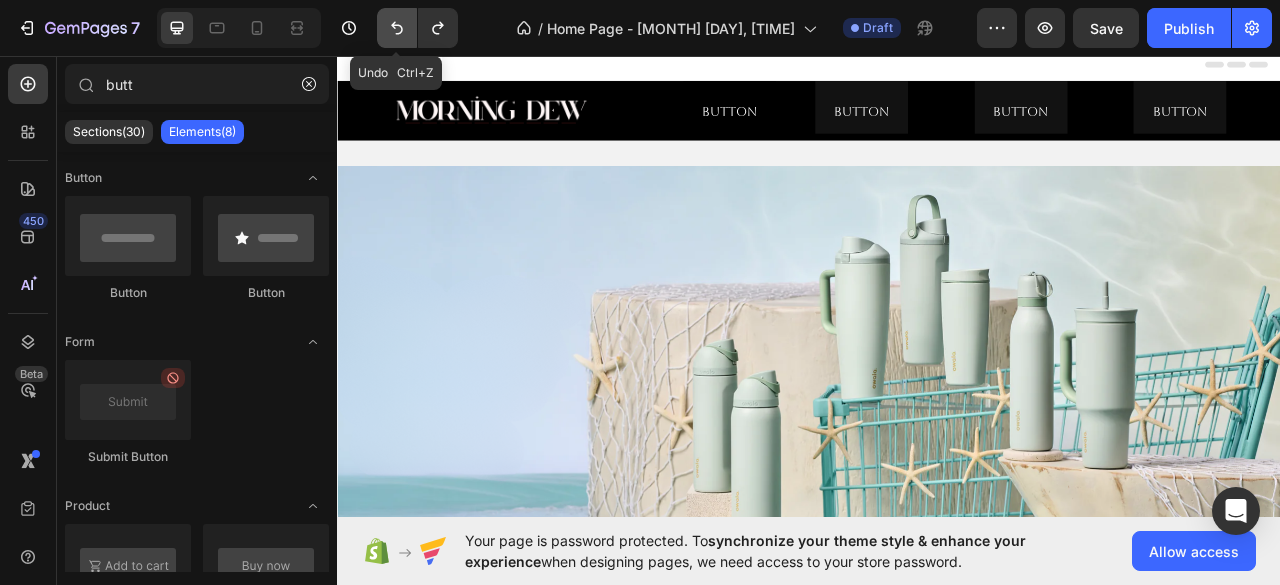 click 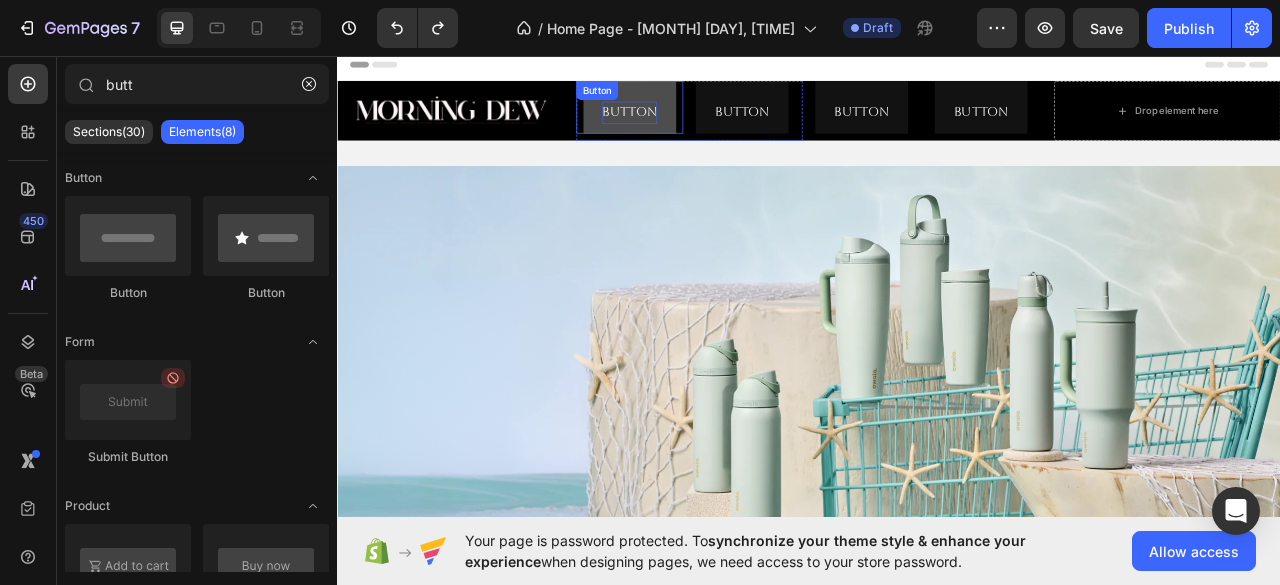 click on "Button" at bounding box center (709, 129) 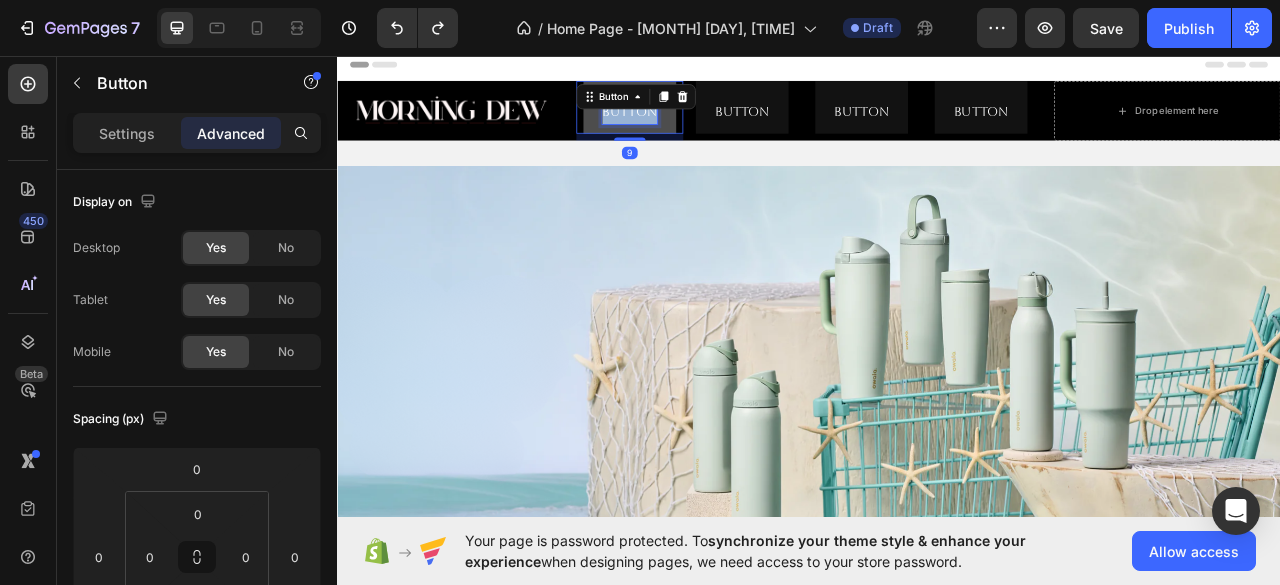 click on "Button" at bounding box center [709, 129] 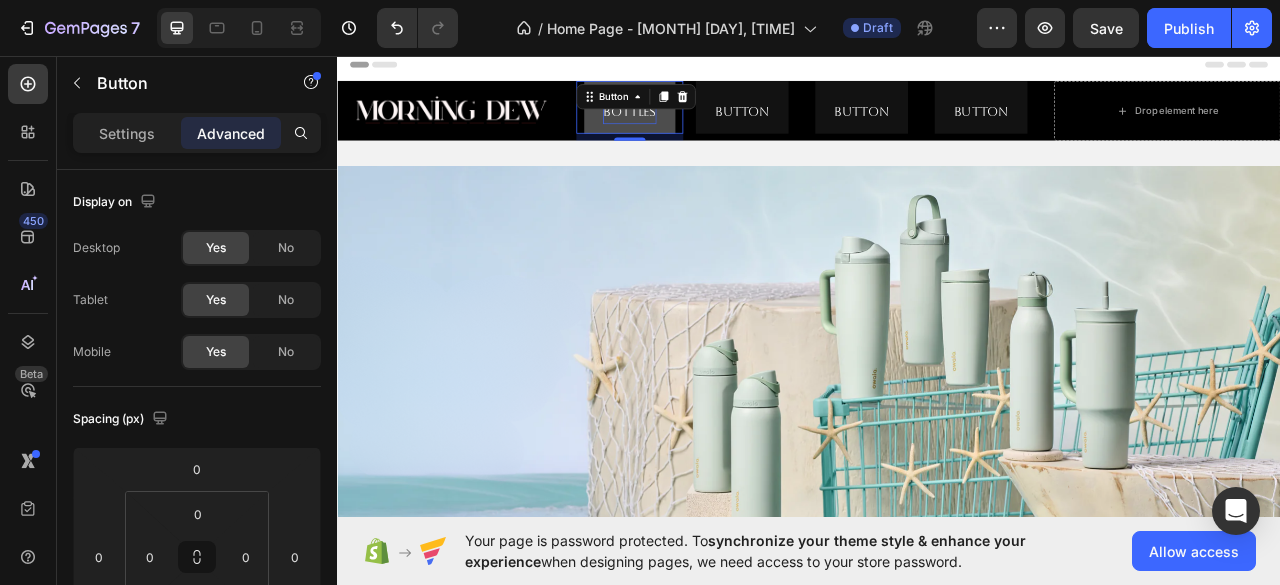click on "Bottles" at bounding box center [709, 122] 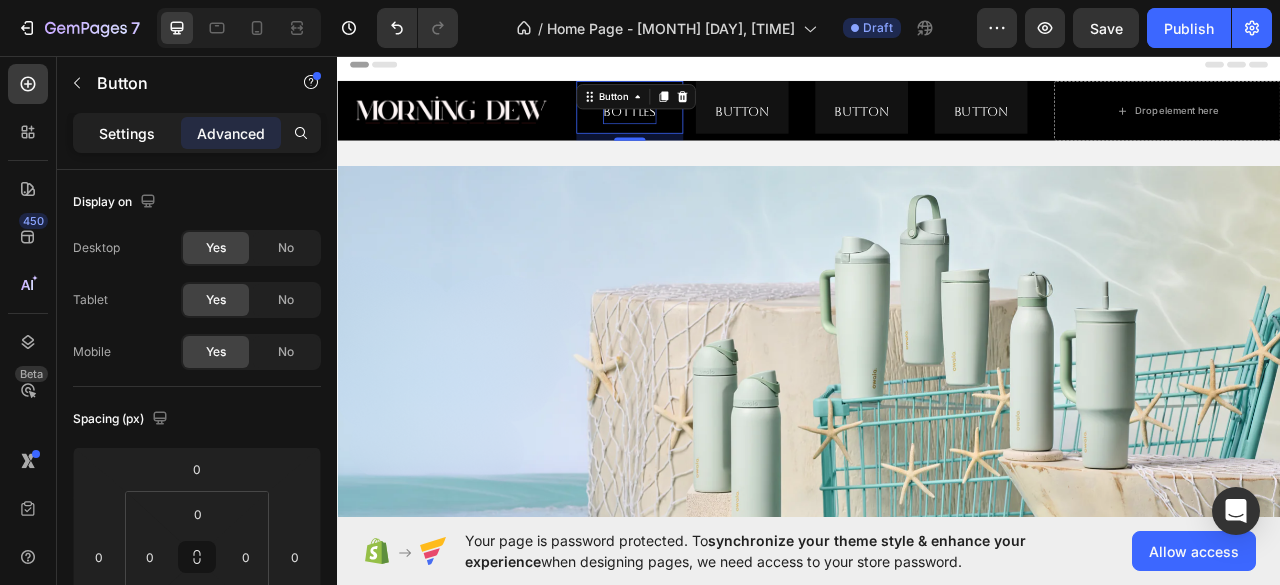 click on "Settings" at bounding box center (127, 133) 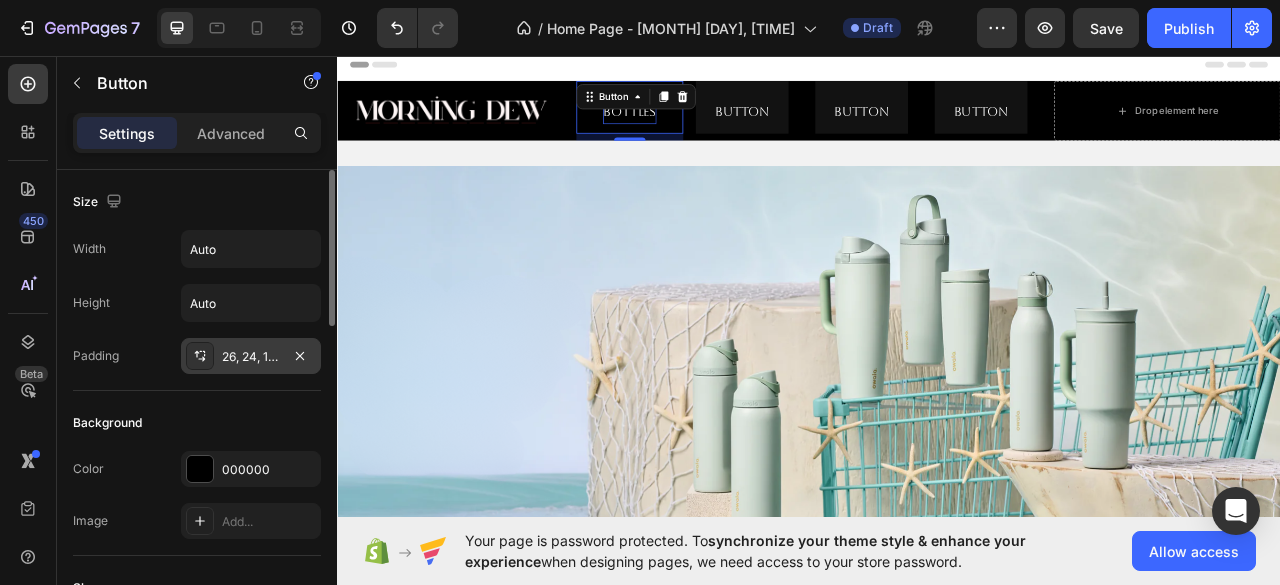 click on "26, 24, 12, 24" at bounding box center (251, 356) 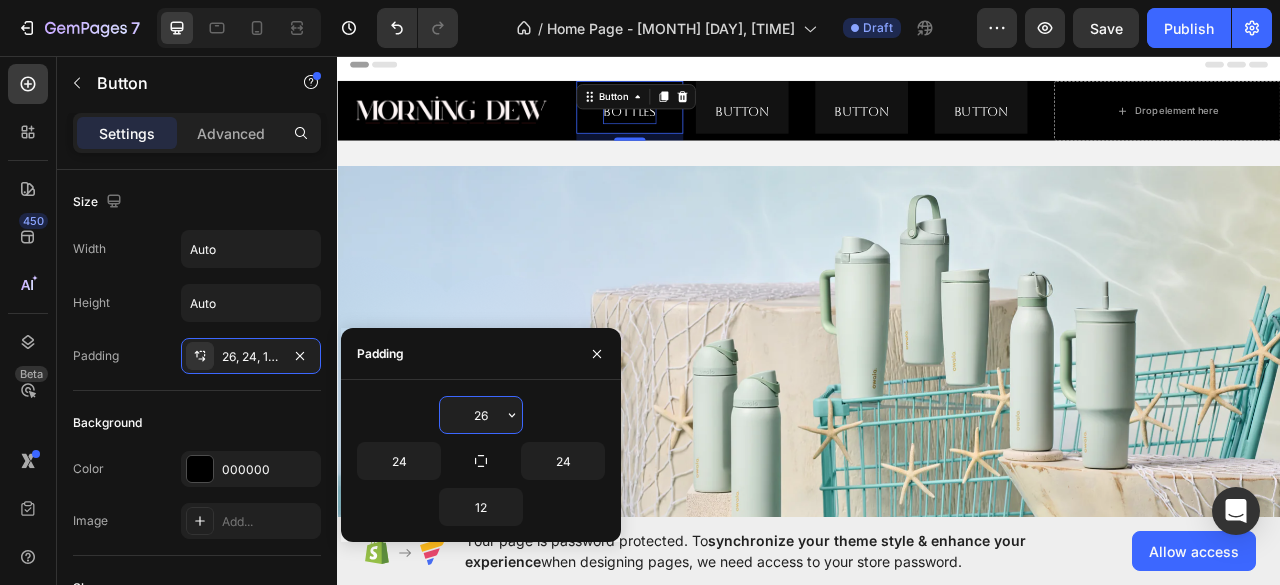 click on "26" at bounding box center [481, 415] 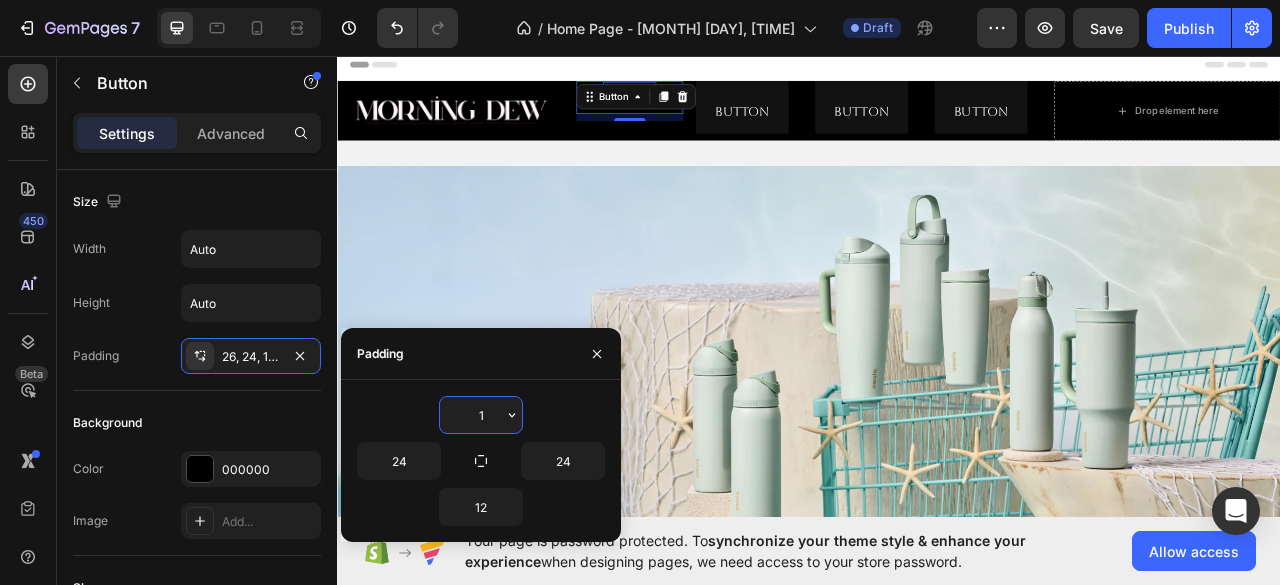 type on "12" 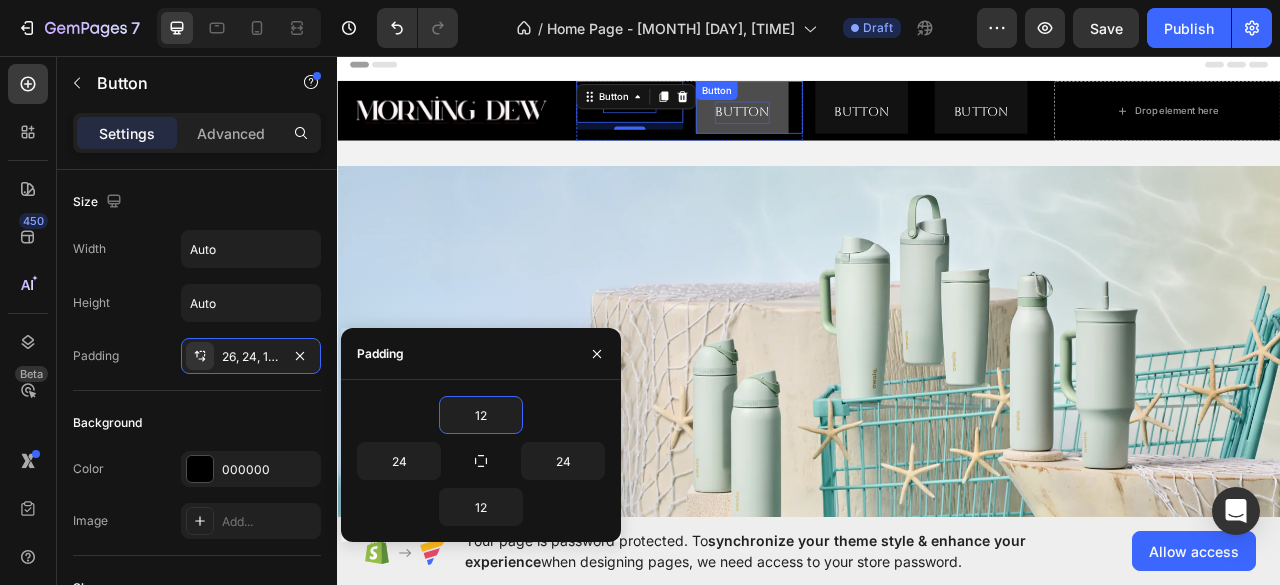 click on "Button Button" at bounding box center [861, 122] 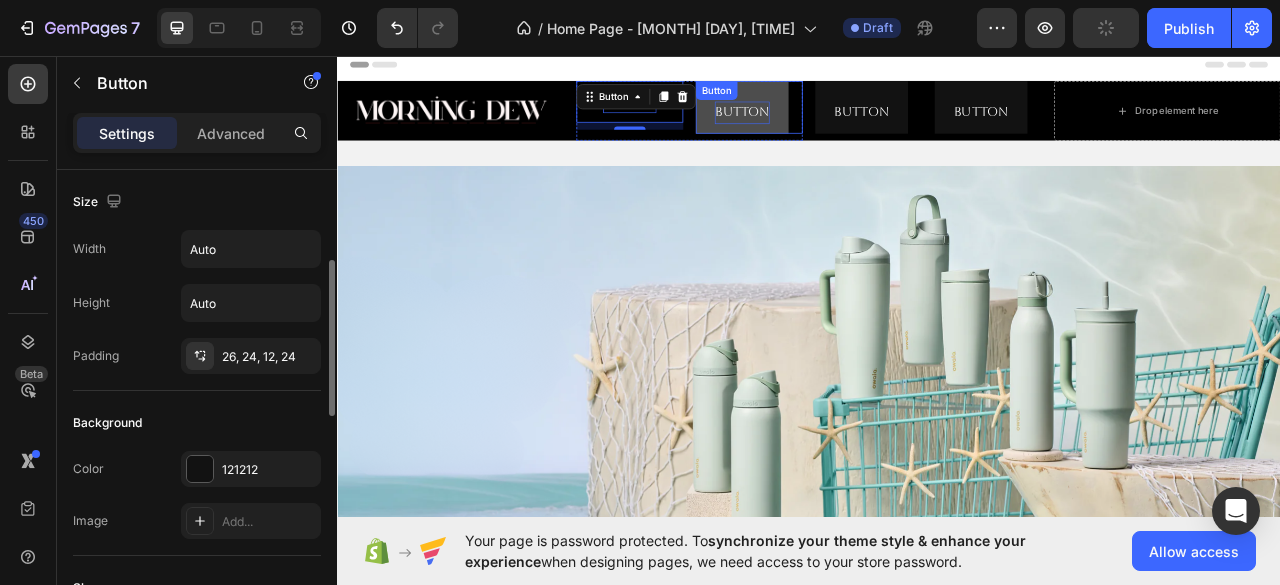 scroll, scrollTop: 68, scrollLeft: 0, axis: vertical 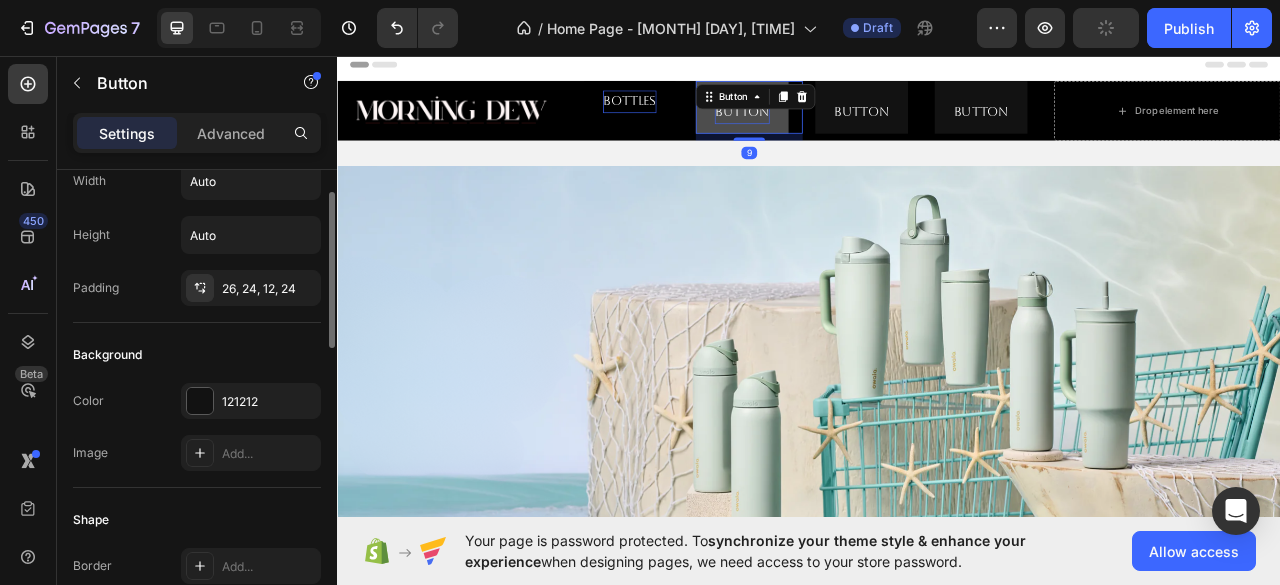 click on "Button" at bounding box center (840, 109) 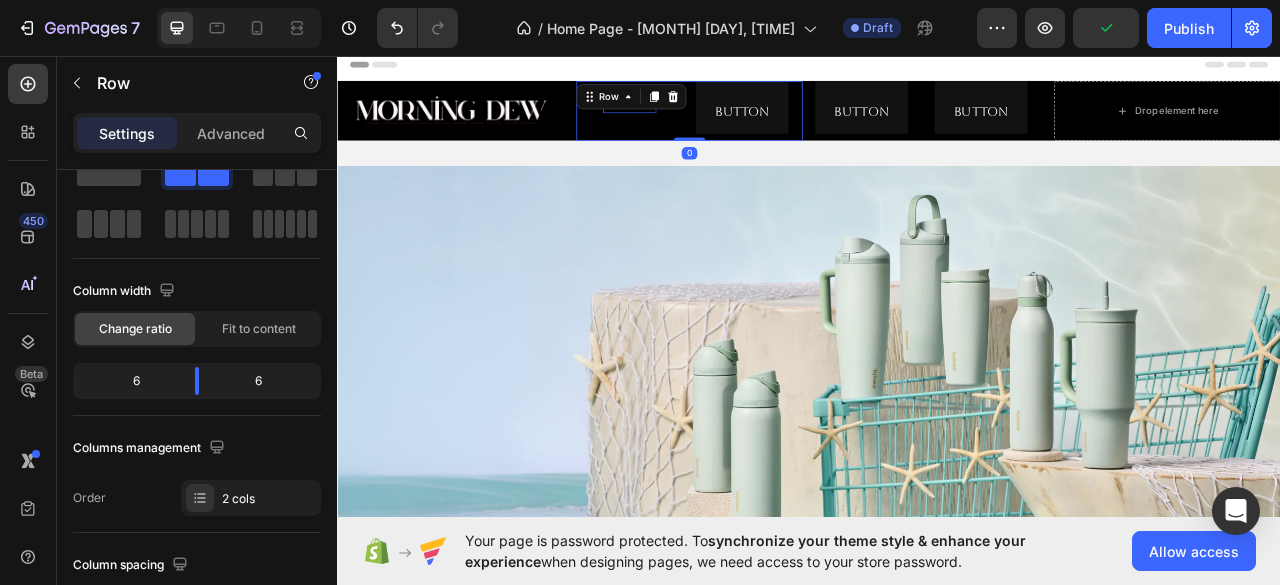click on "Bottles Button" at bounding box center [709, 120] 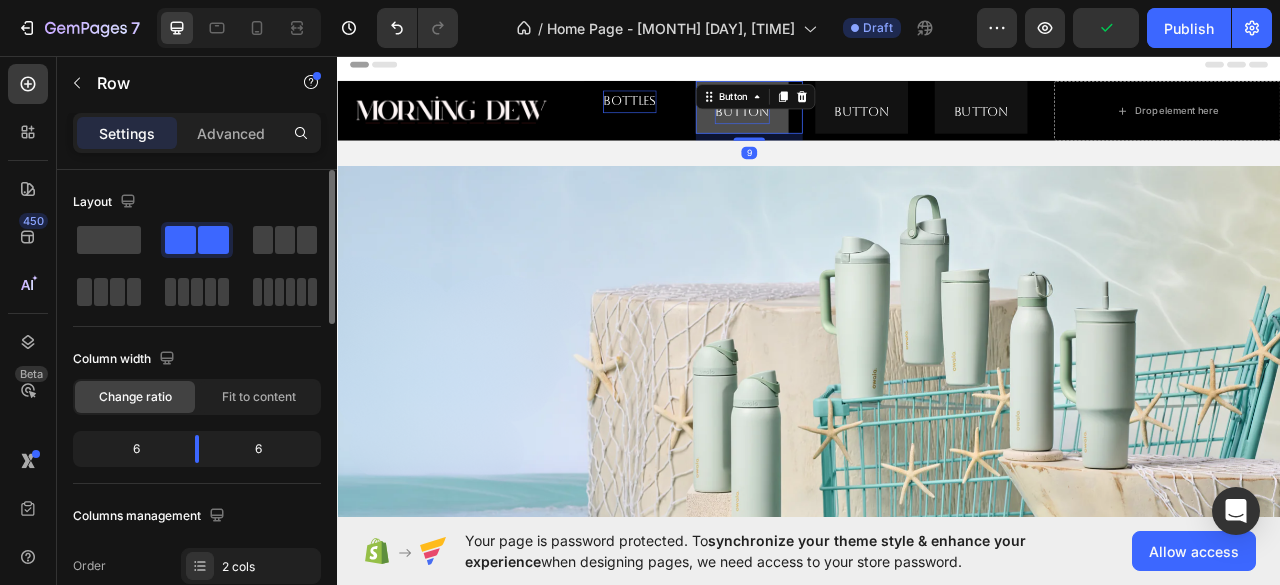 click on "Button" at bounding box center [852, 129] 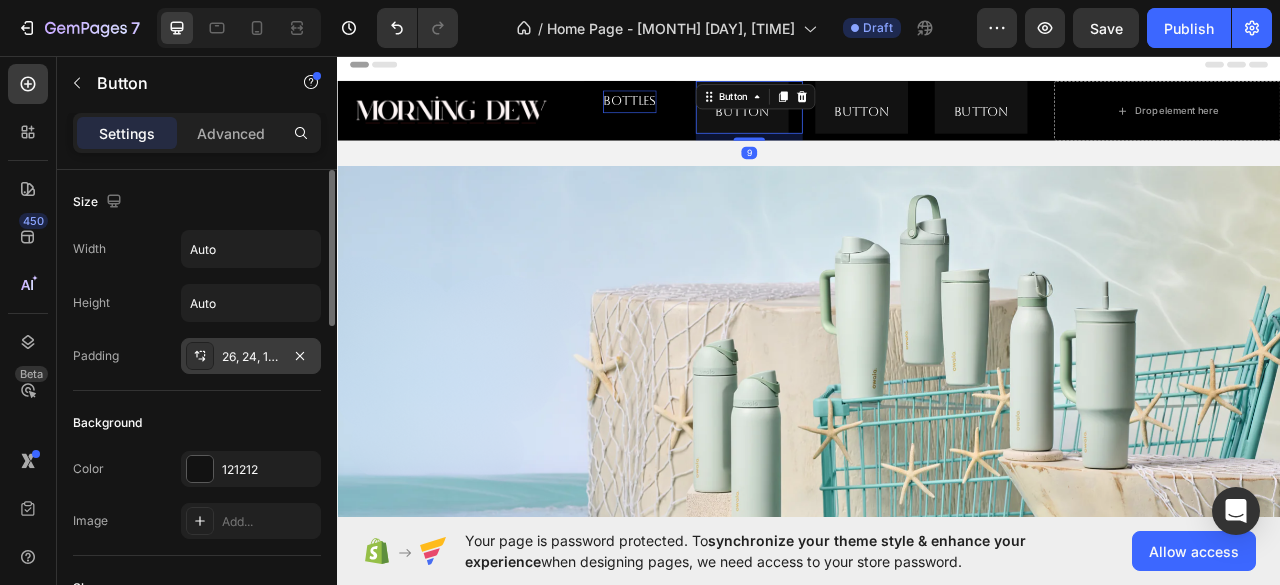 click on "26, 24, 12, 24" at bounding box center [251, 356] 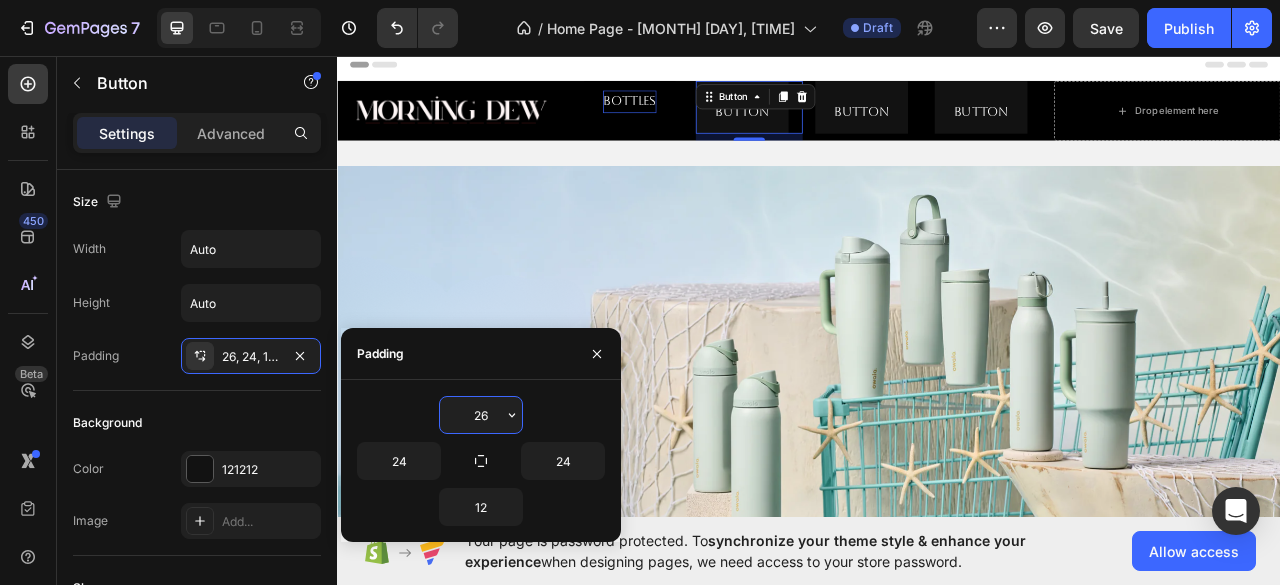 click on "26" at bounding box center [481, 415] 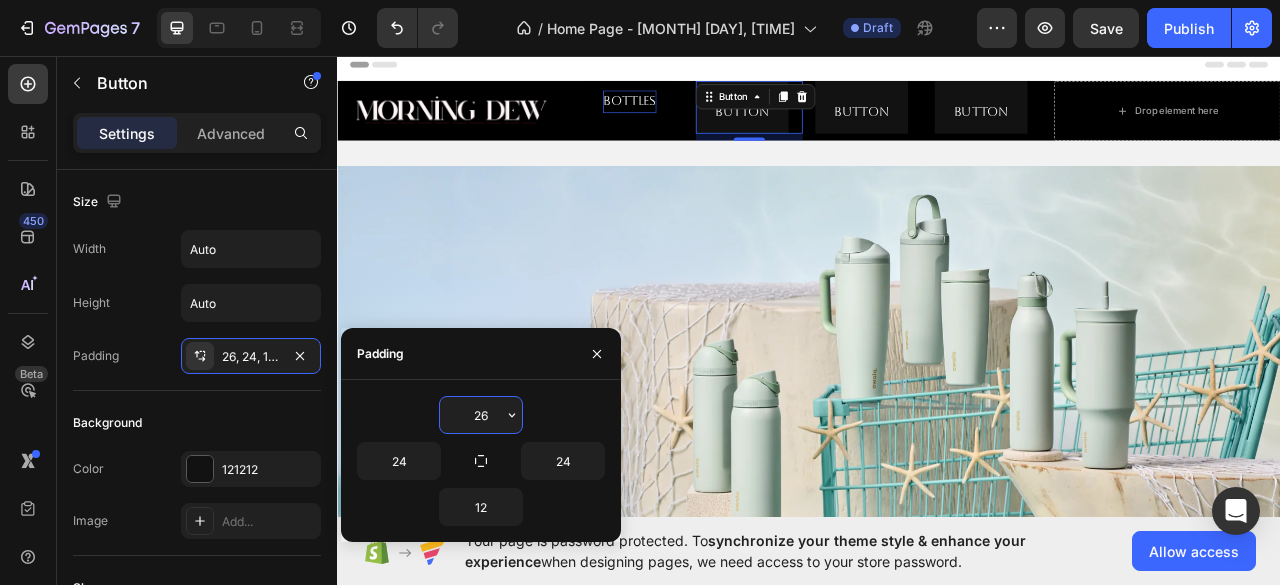 click on "26" at bounding box center (481, 415) 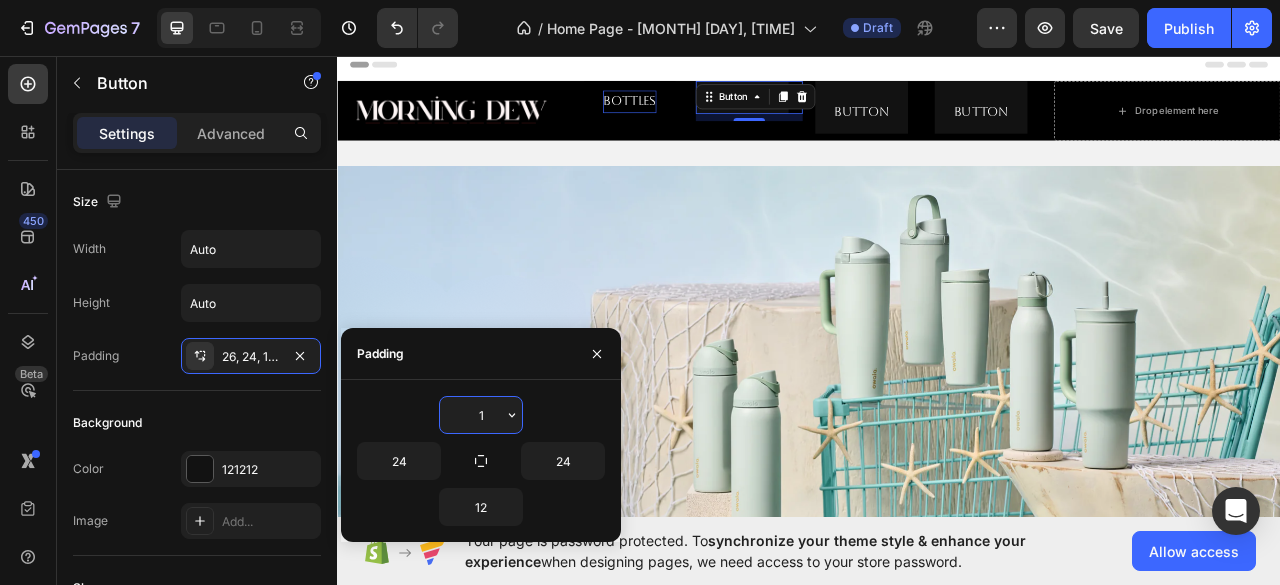 type on "12" 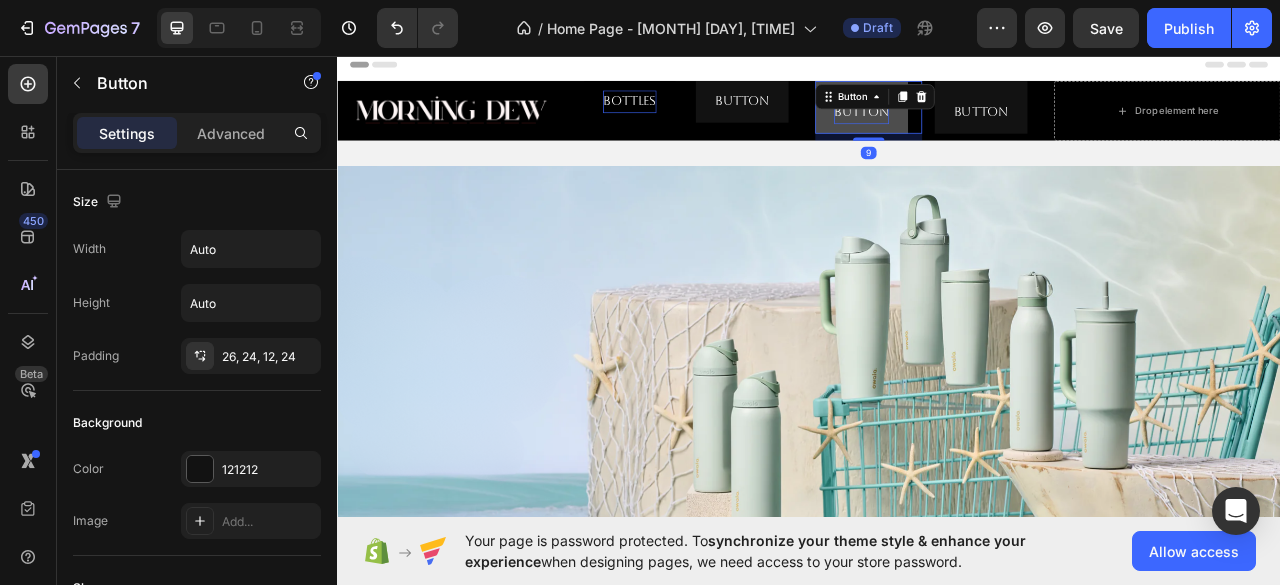 click on "Button" at bounding box center (1004, 129) 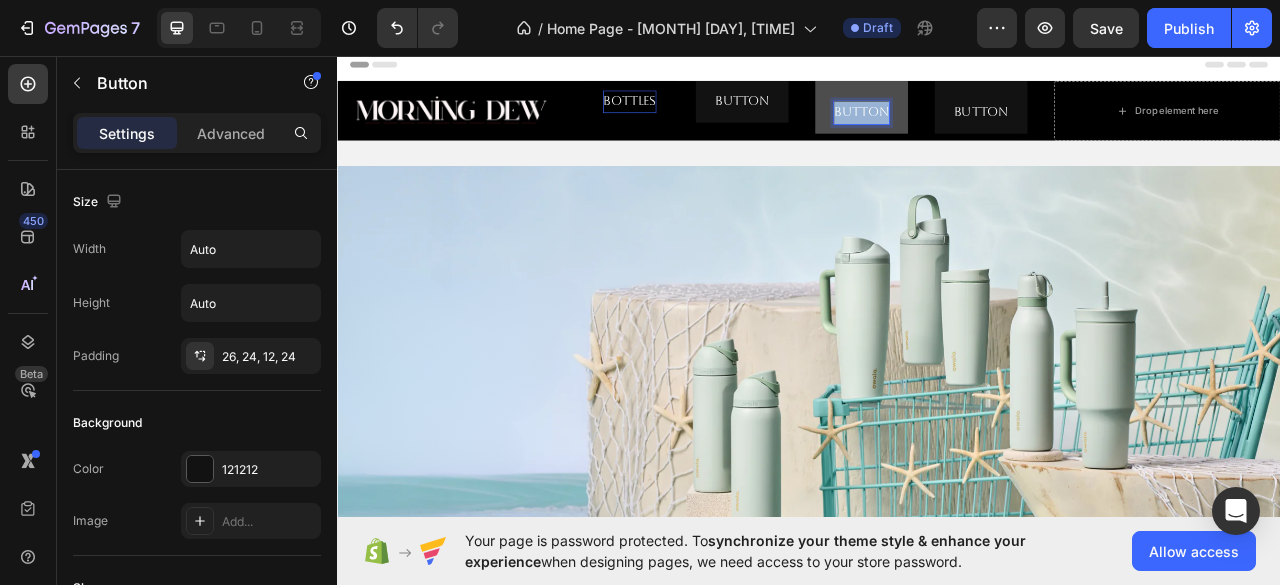 click on "Button" at bounding box center [1004, 129] 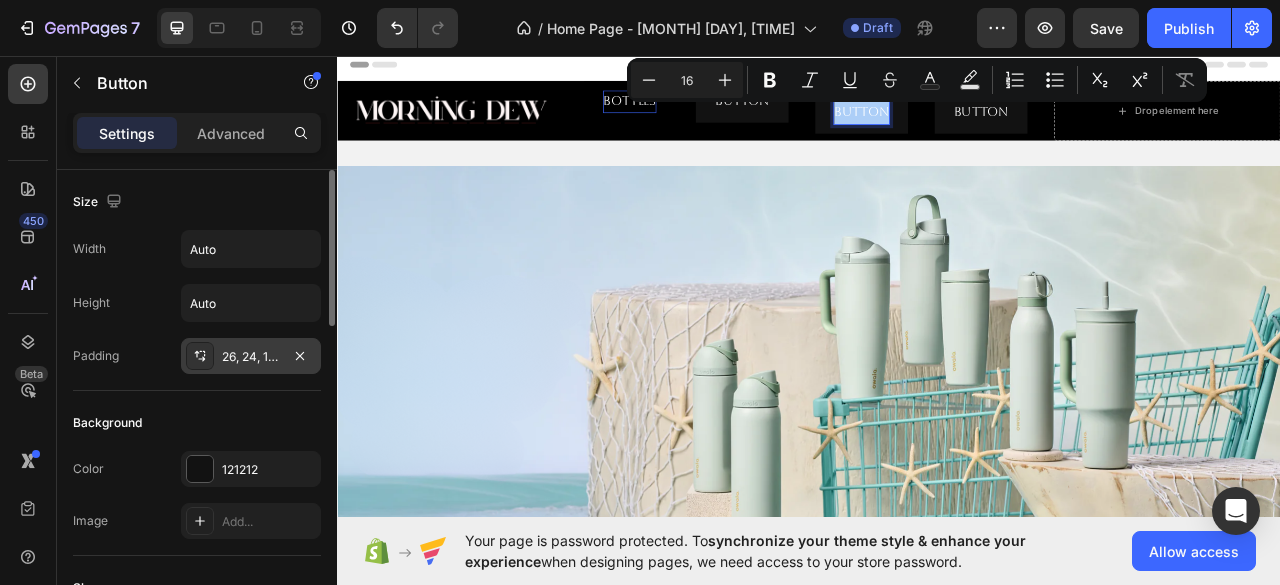 click on "26, 24, 12, 24" at bounding box center (251, 357) 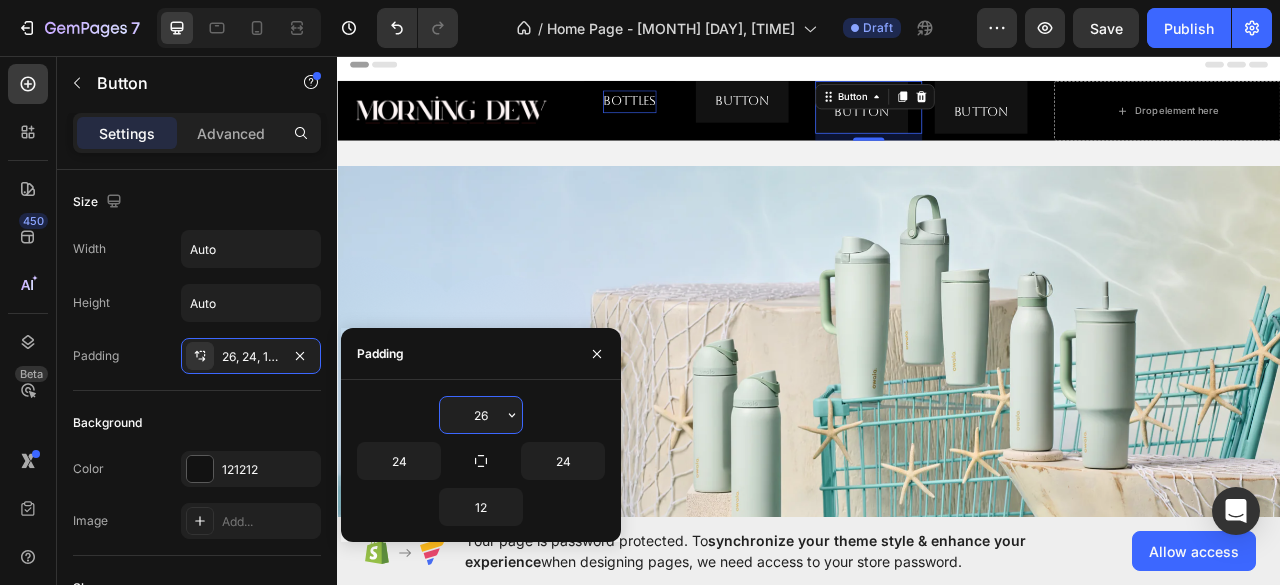 click on "26" at bounding box center (481, 415) 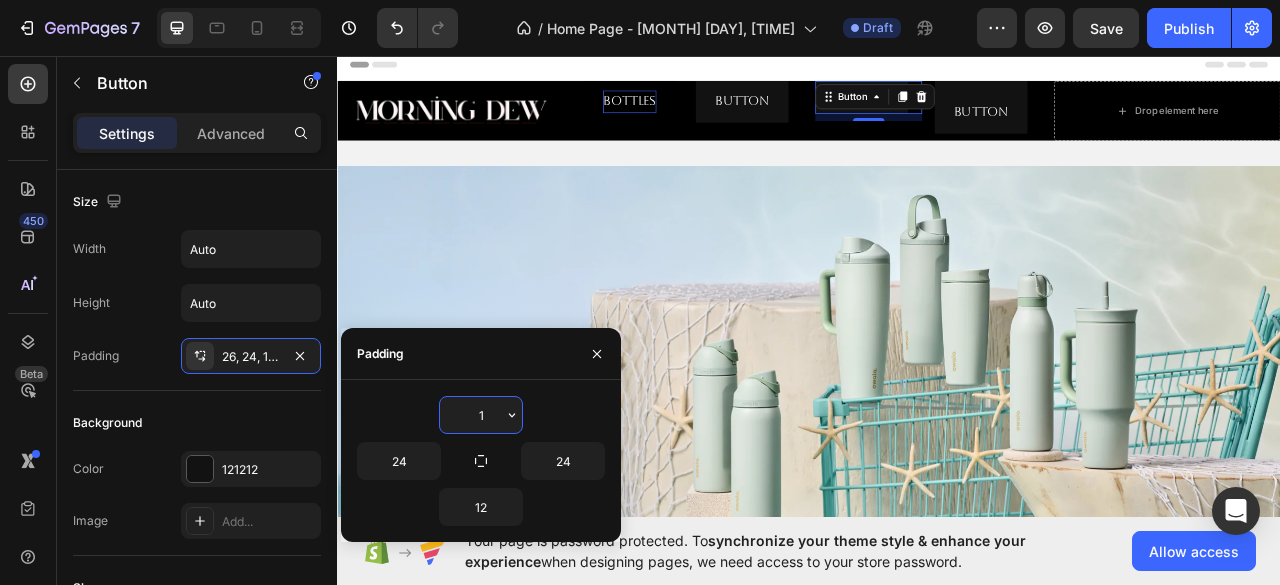 type on "12" 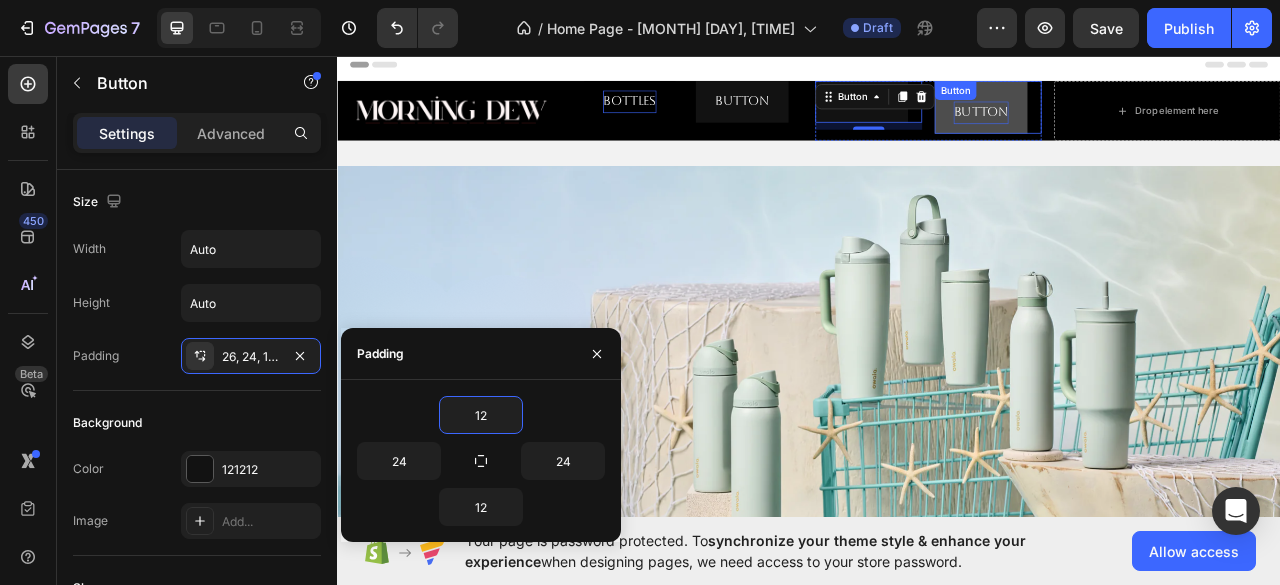 click on "Button" at bounding box center (1156, 129) 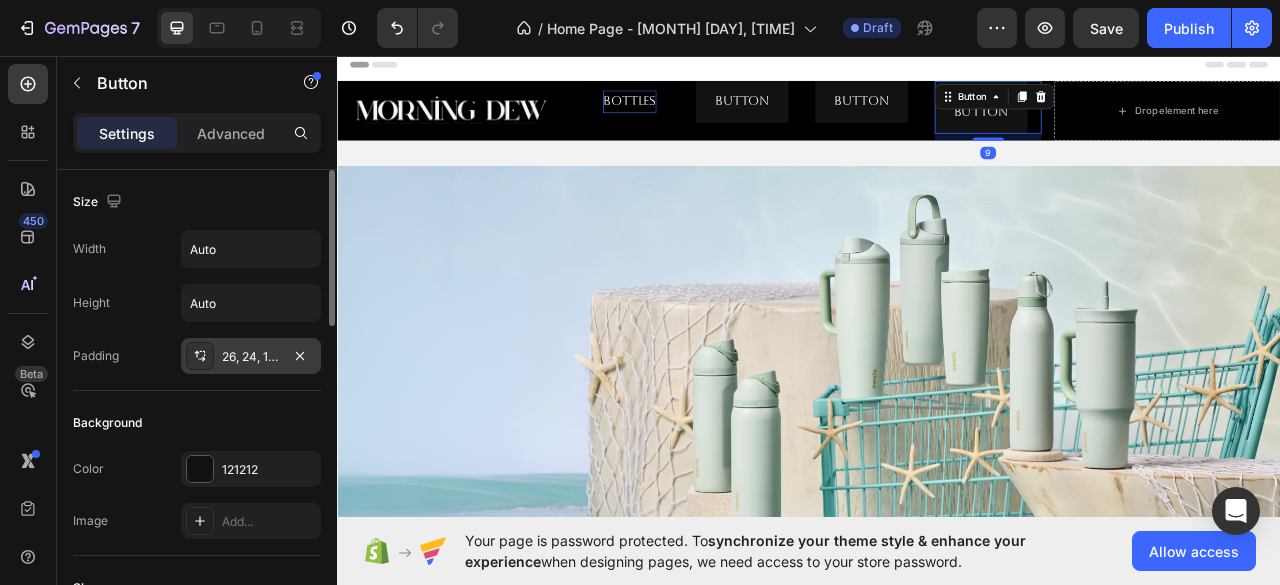 click on "26, 24, 12, 24" at bounding box center [251, 356] 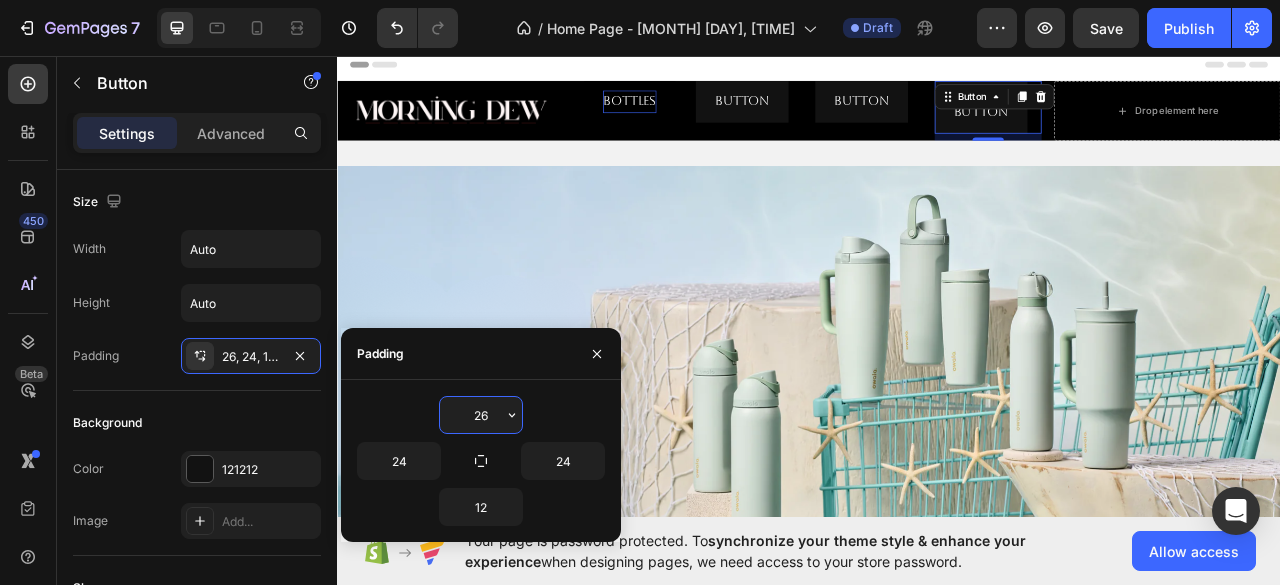 click on "26" at bounding box center (481, 415) 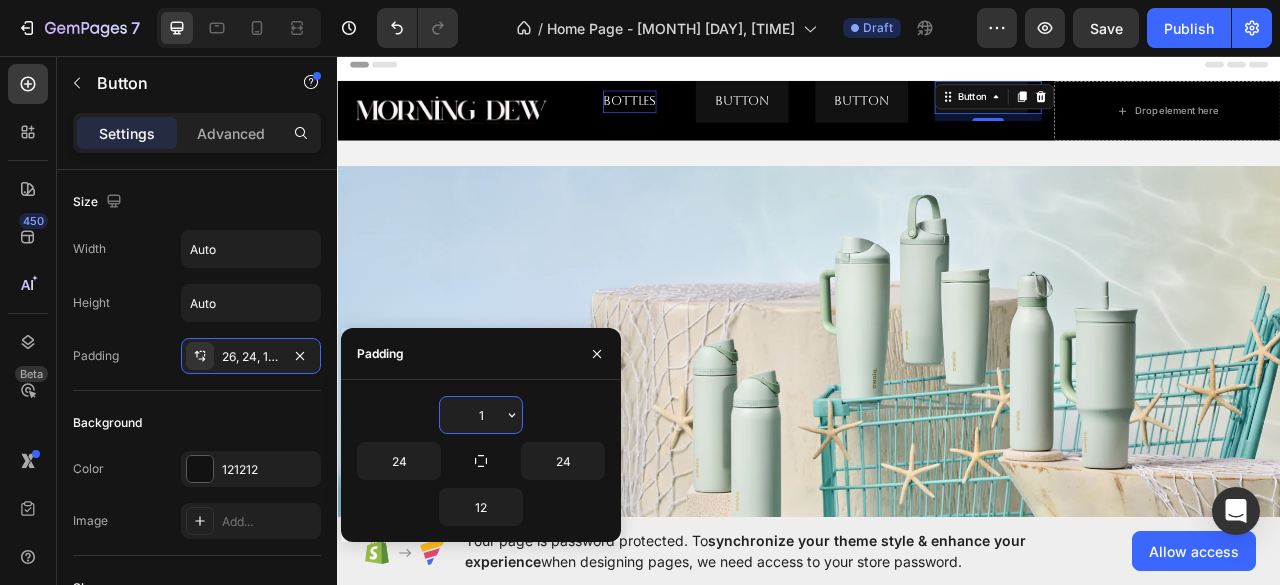 type on "12" 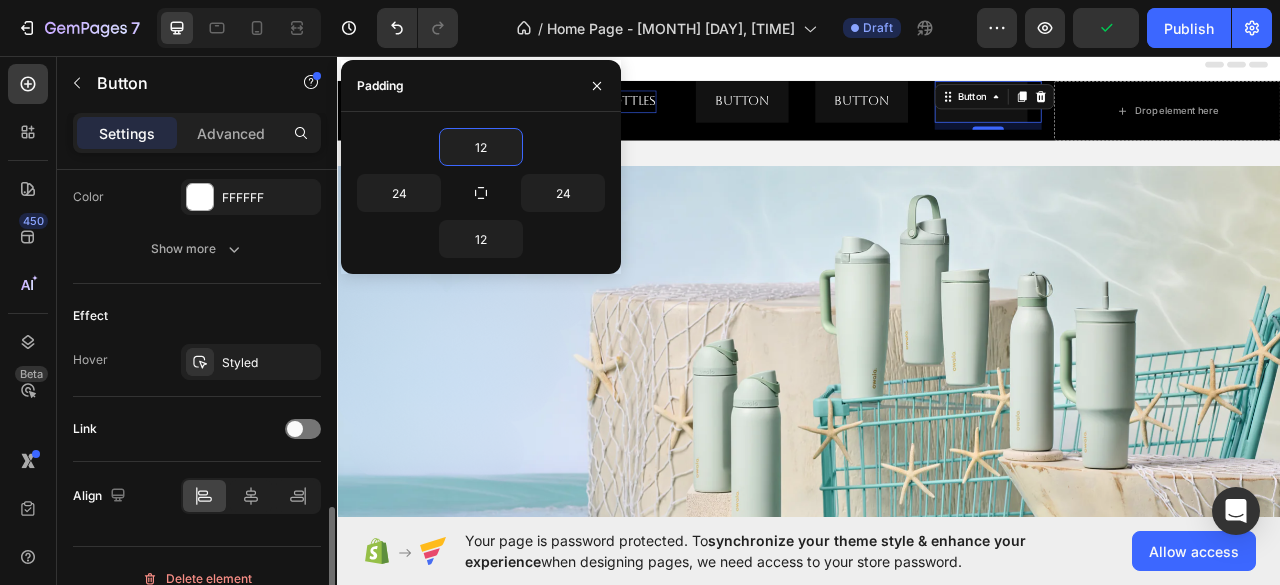 scroll, scrollTop: 957, scrollLeft: 0, axis: vertical 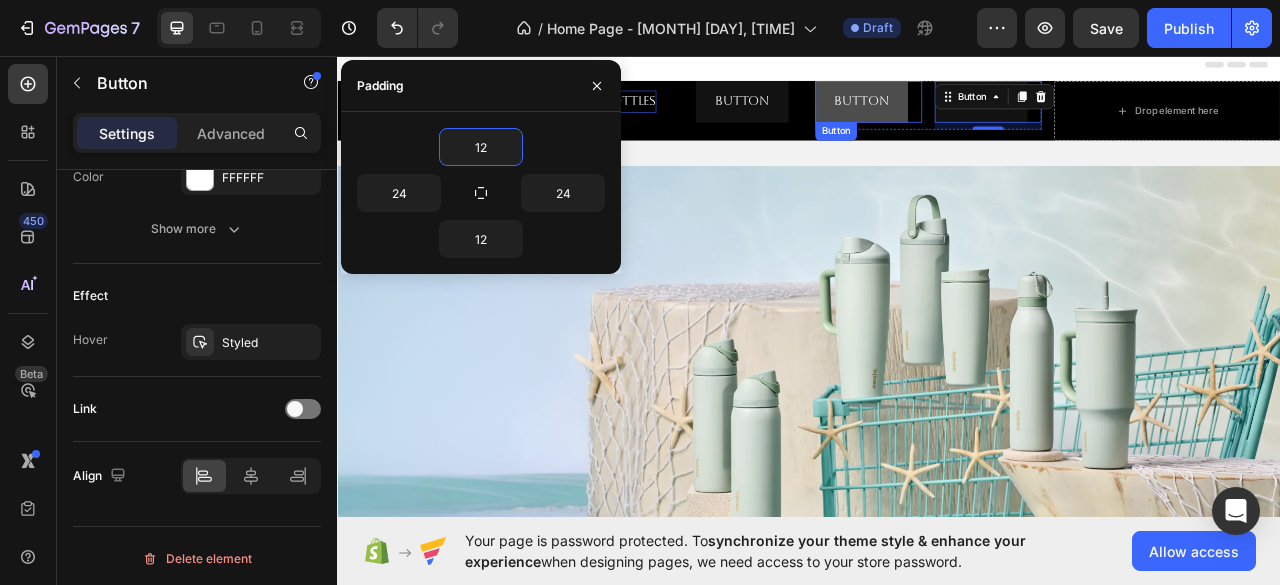click on "Button" at bounding box center (1004, 115) 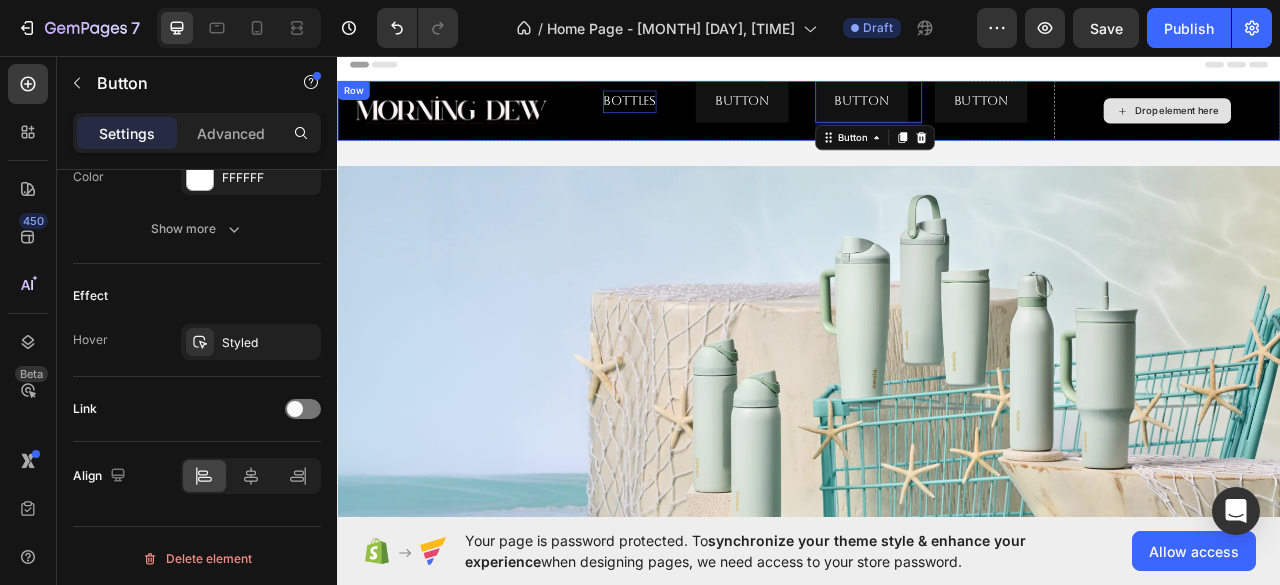 click on "Drop element here" at bounding box center (1393, 127) 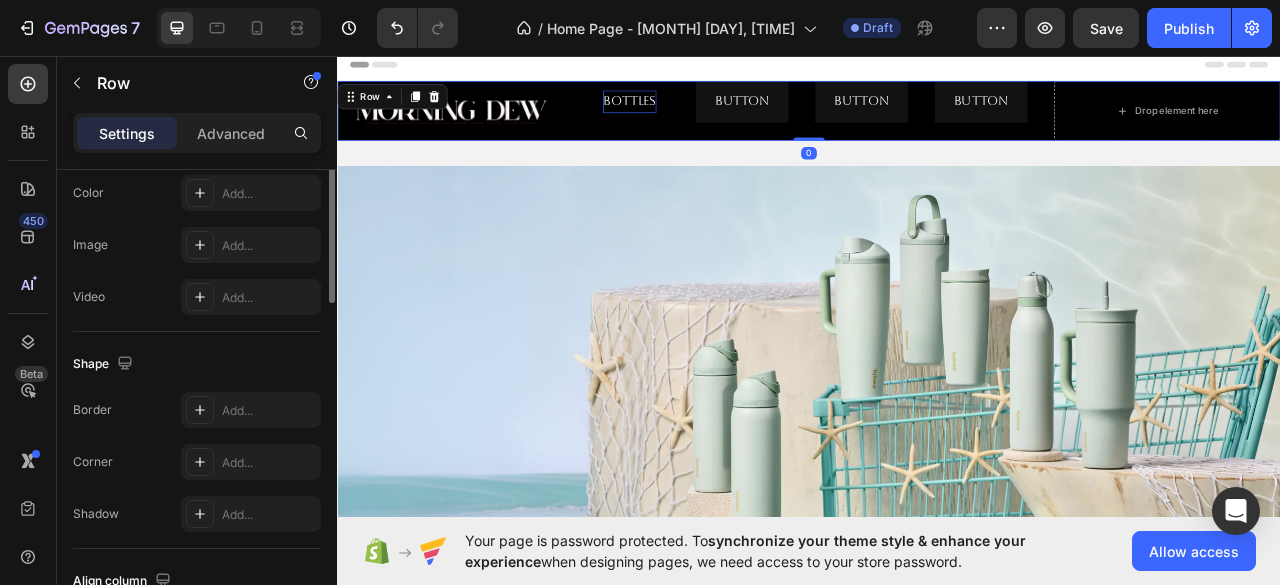 scroll, scrollTop: 972, scrollLeft: 0, axis: vertical 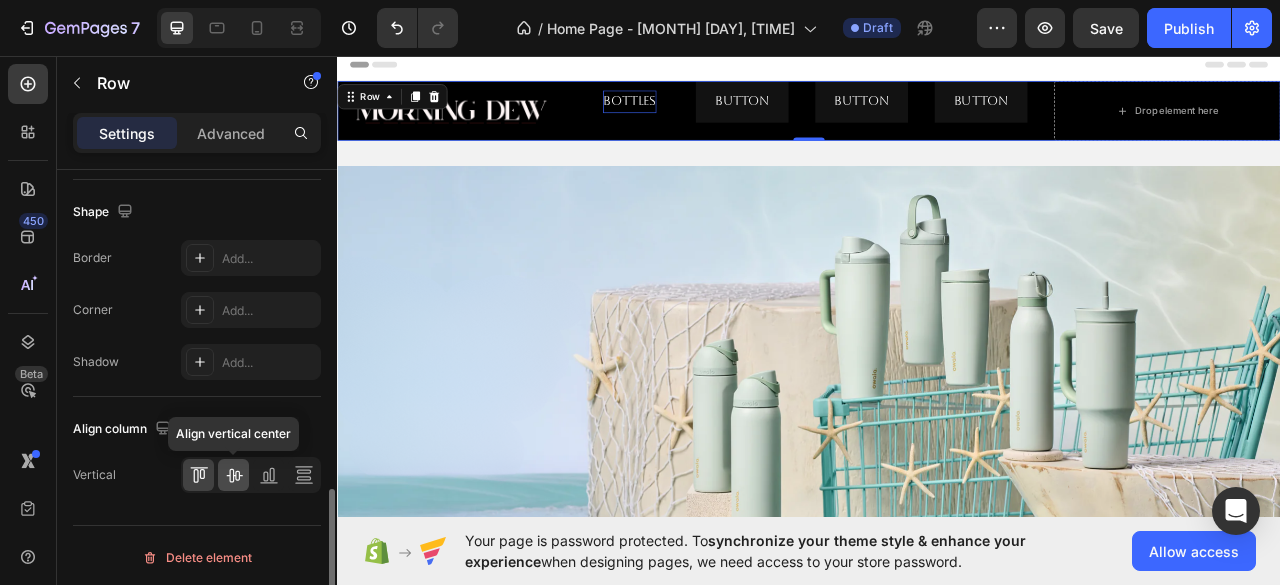click 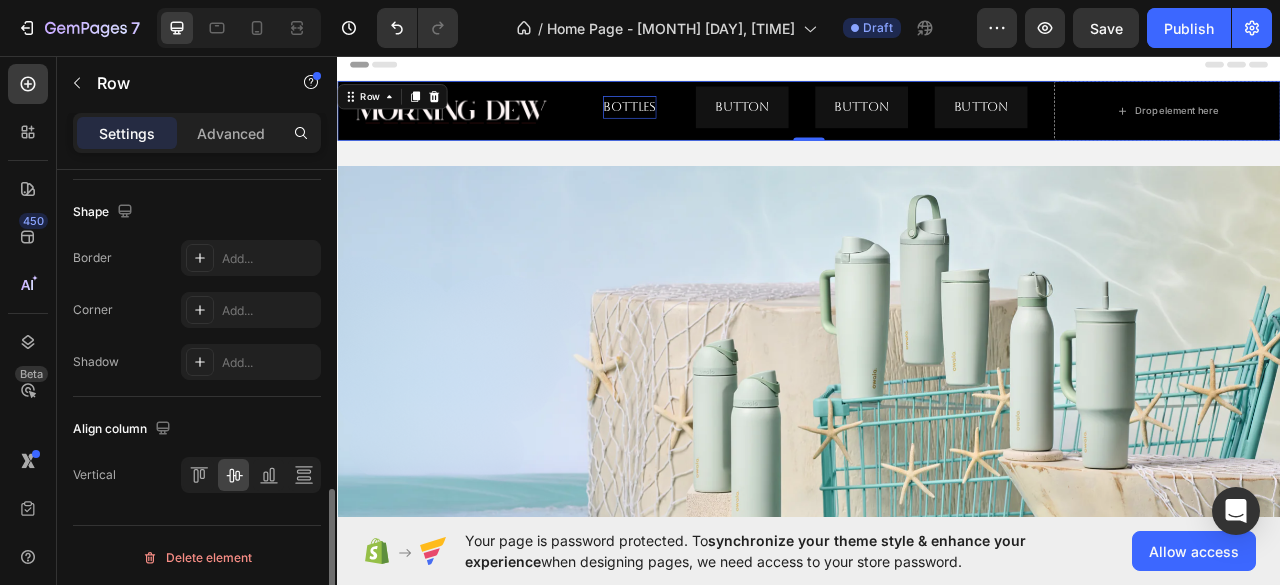 scroll, scrollTop: 972, scrollLeft: 0, axis: vertical 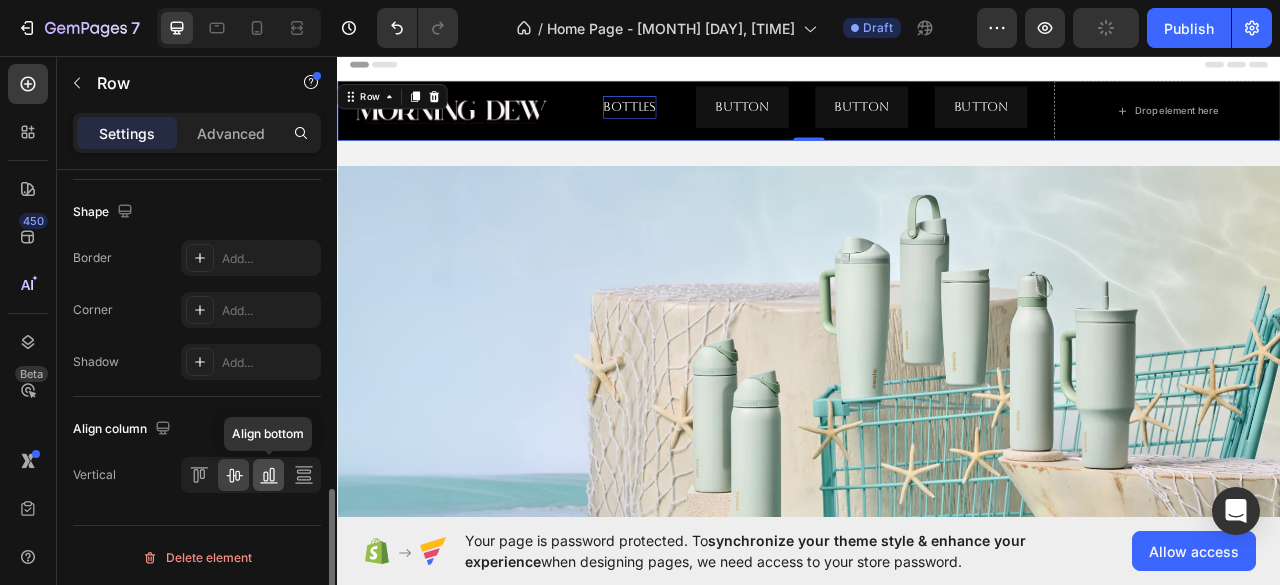 click 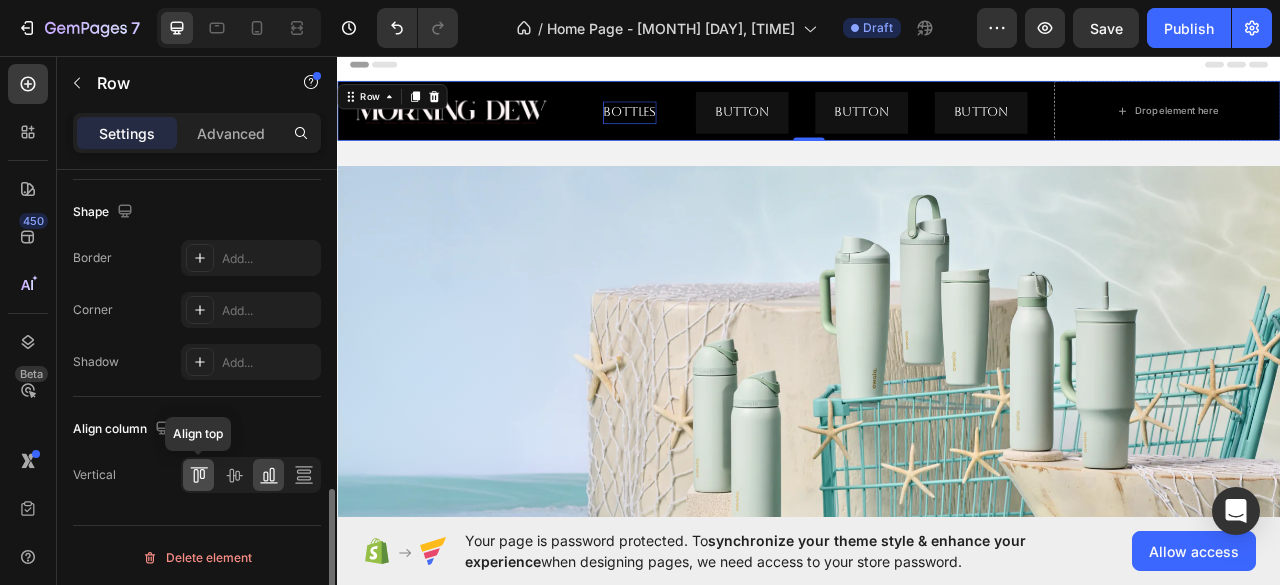 click 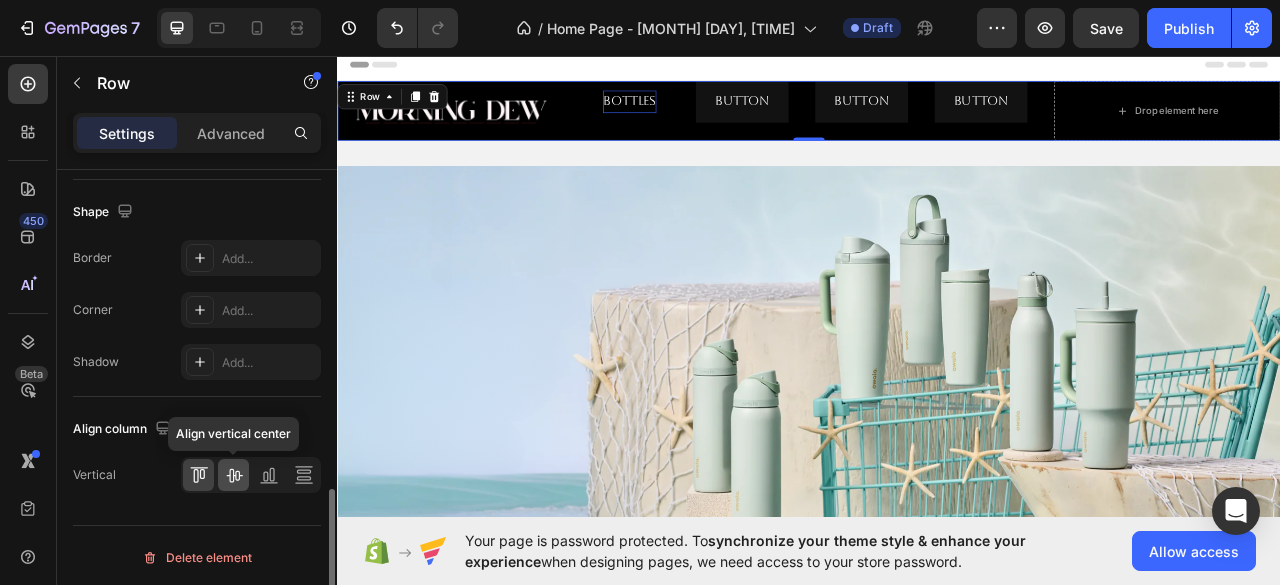 click 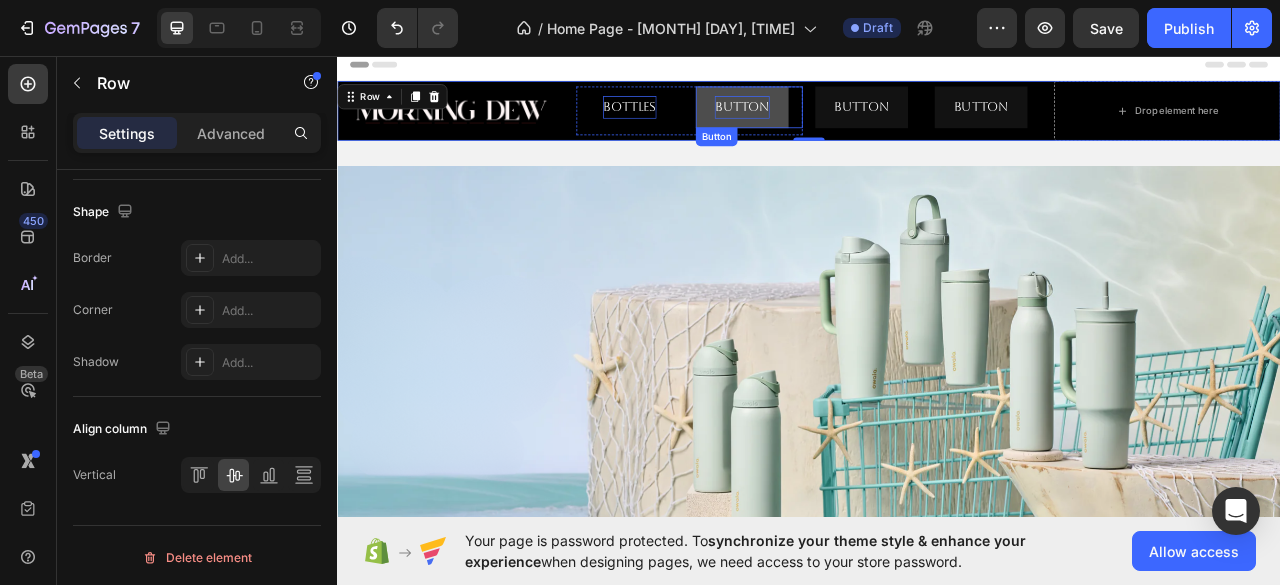 click on "Button" at bounding box center (852, 122) 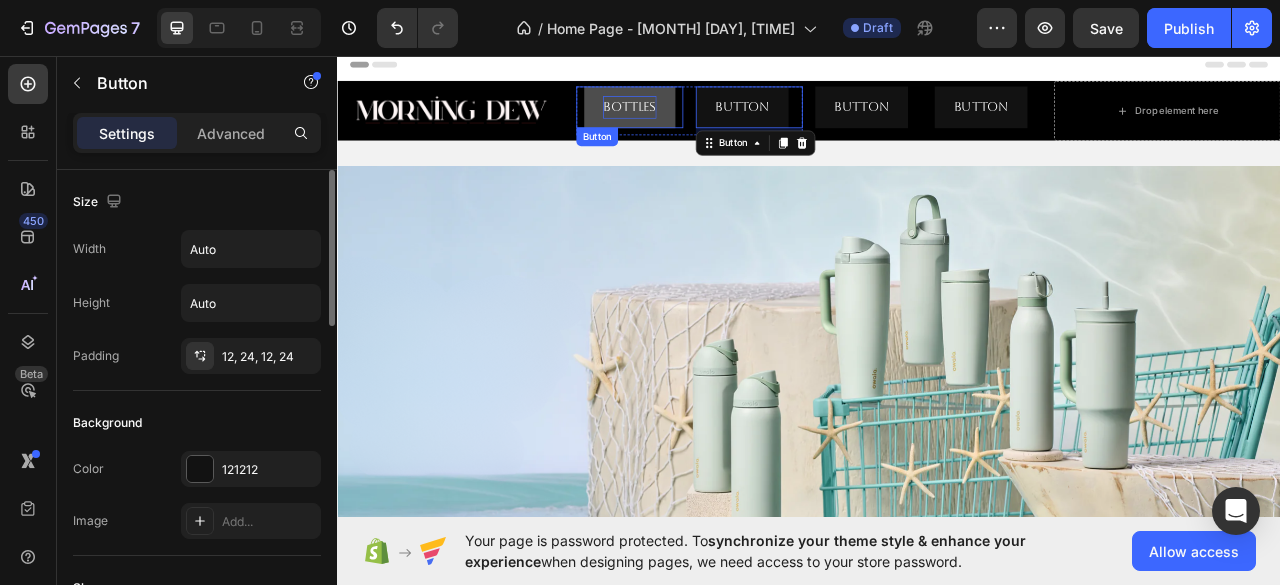 click on "Bottles Button" at bounding box center (709, 122) 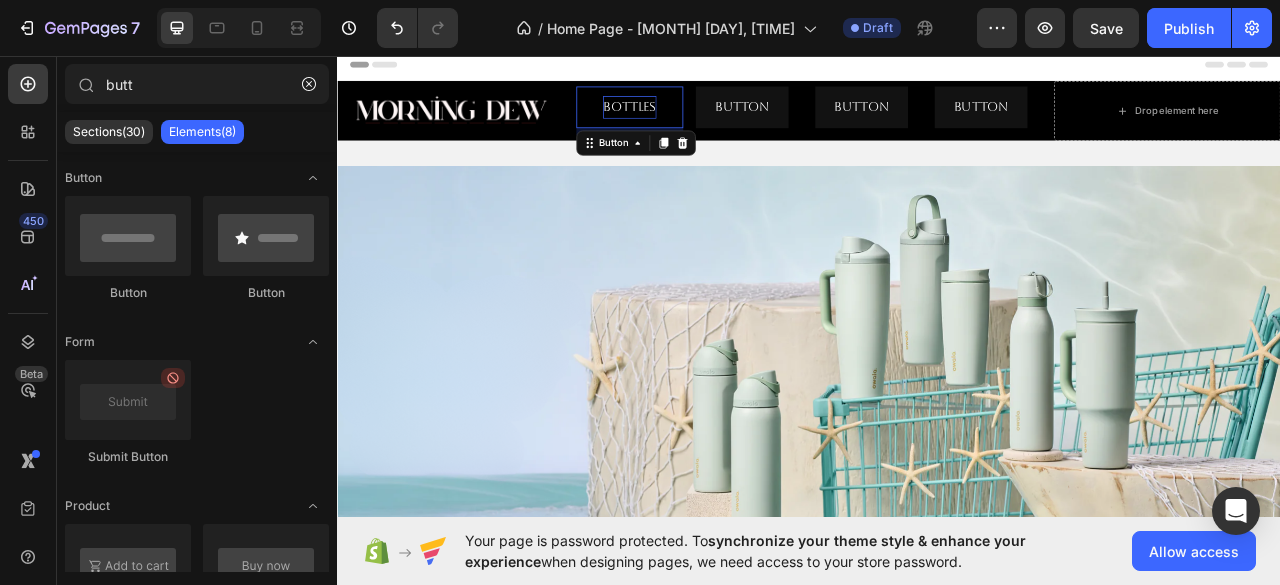 click on "Header" at bounding box center (937, 68) 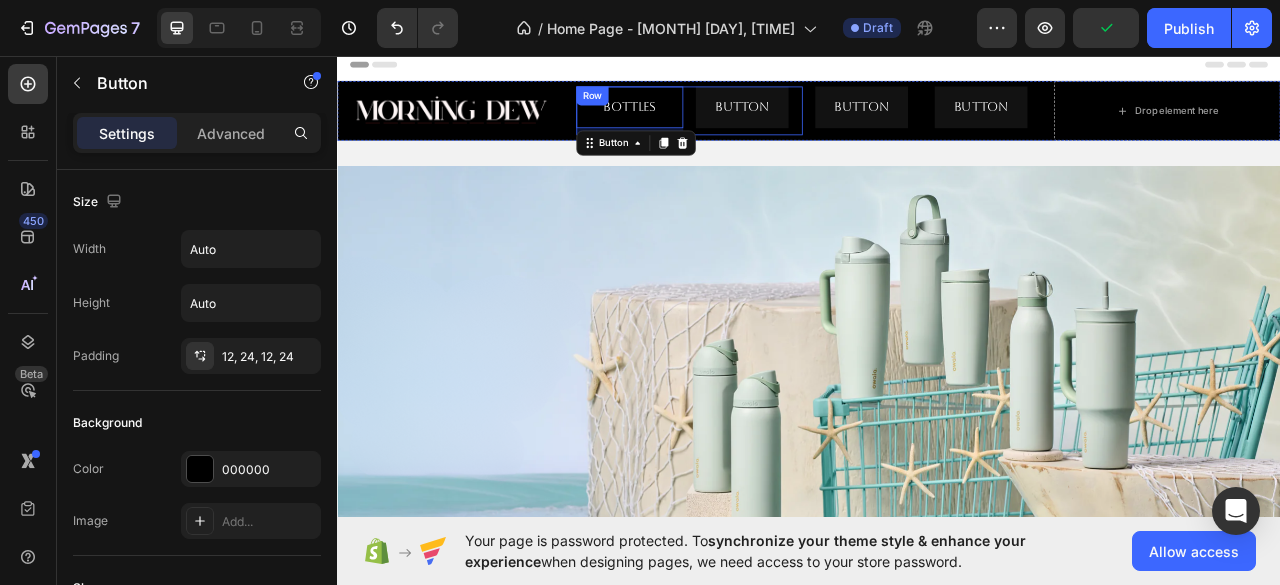 click on "Button Button" at bounding box center [861, 127] 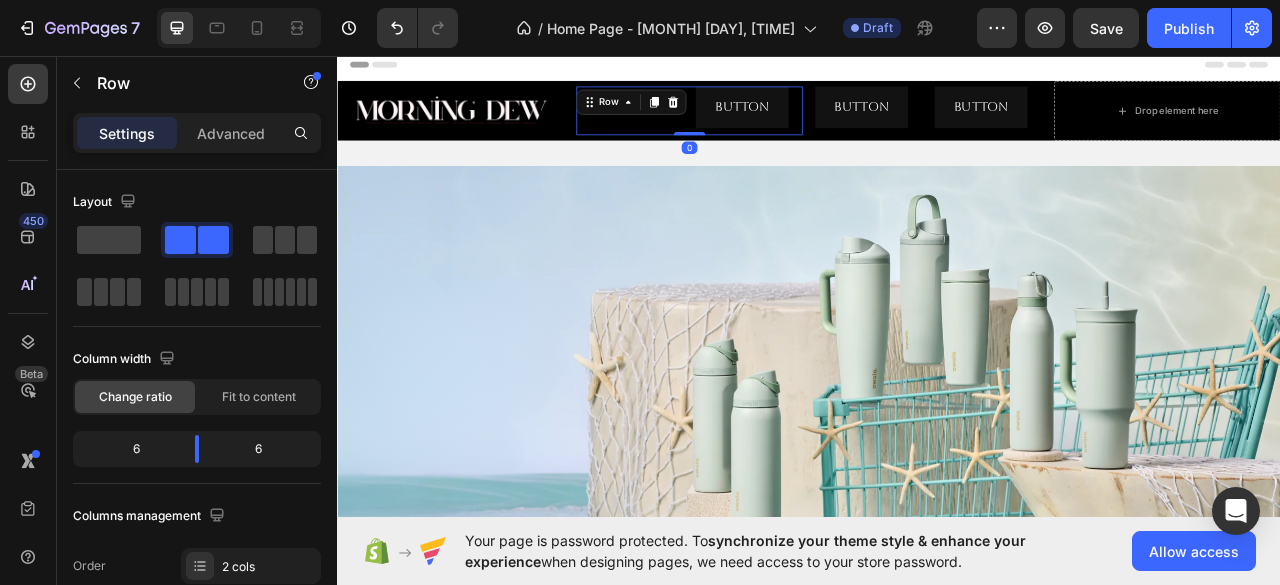 drag, startPoint x: 789, startPoint y: 156, endPoint x: 786, endPoint y: 138, distance: 18.248287 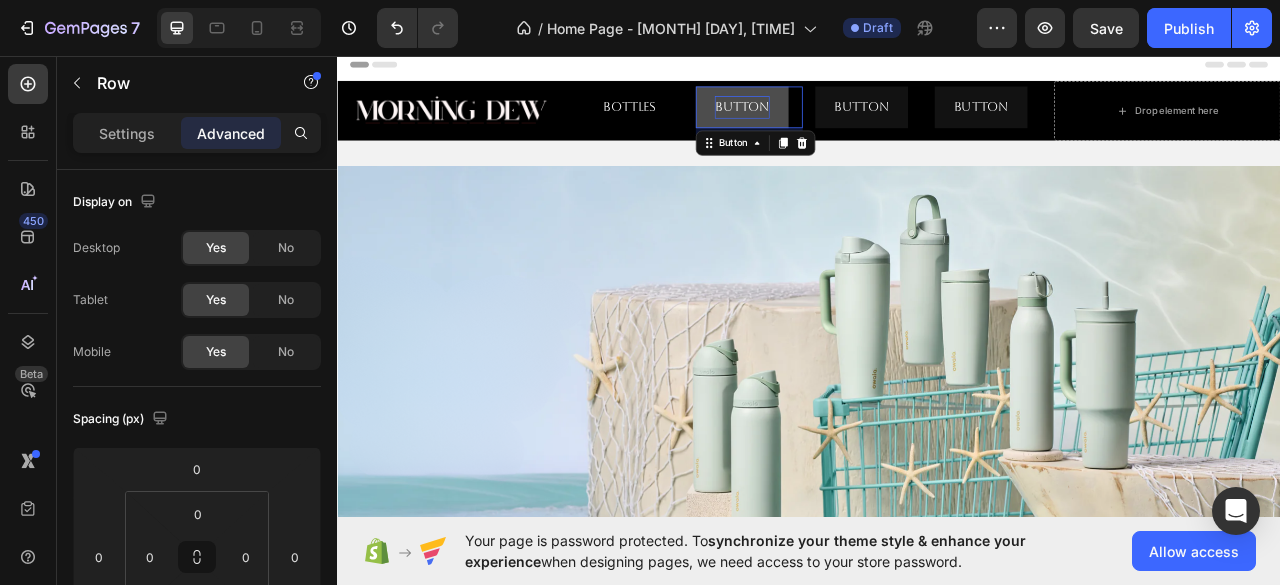 click on "Button" at bounding box center (852, 122) 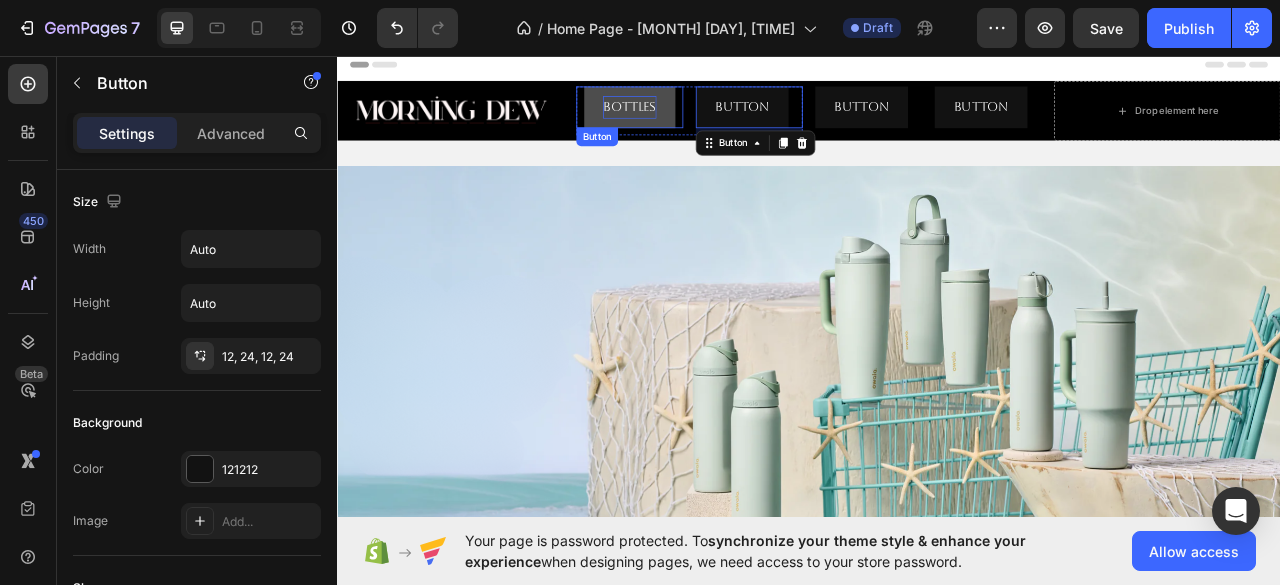 click on "Bottles" at bounding box center (709, 122) 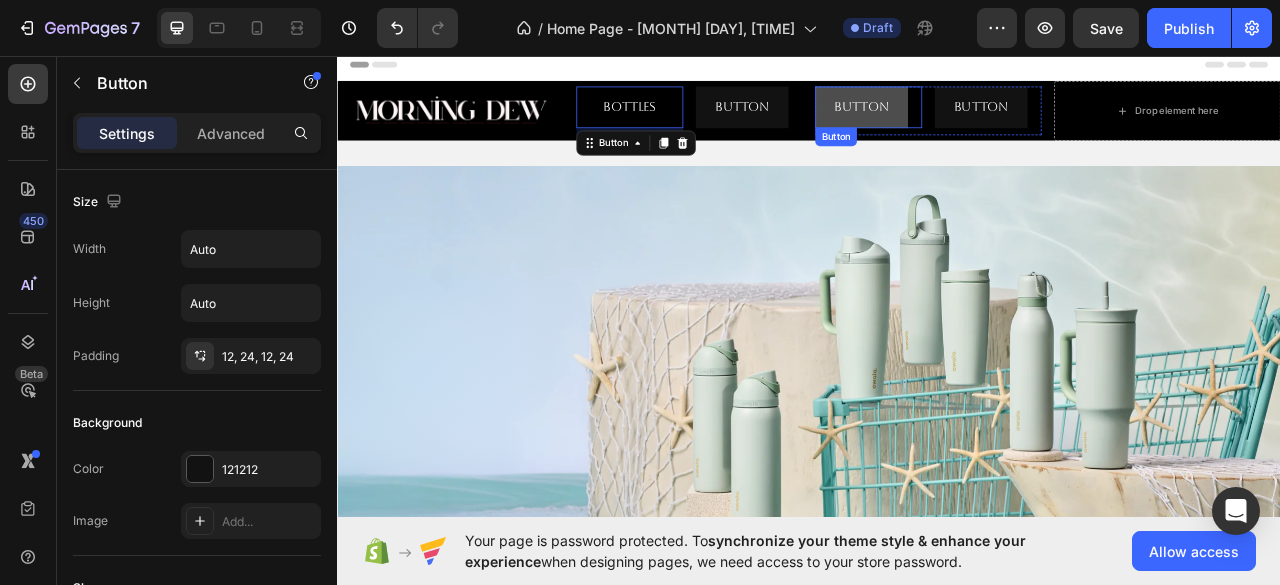 click on "Button" at bounding box center [1004, 122] 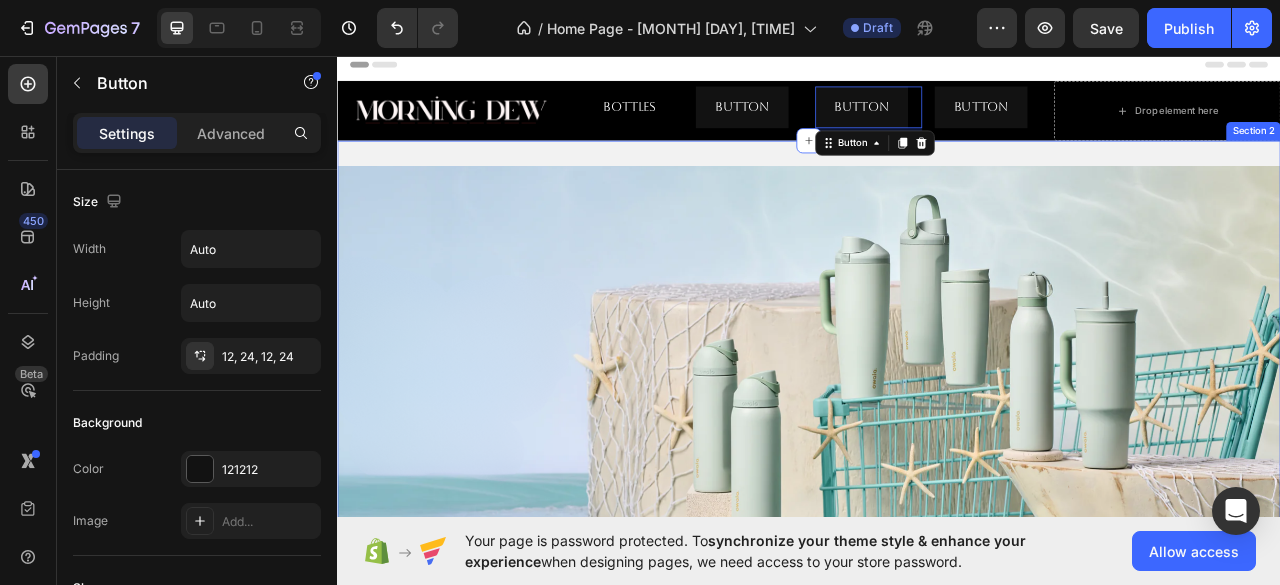 click on "Get started Button Hero Banner FREE Shipping On All U.S. Orders Over $150 Text Block Image Row Row Click here to edit heading Heading This is your text block. Click to edit and make it your own. Share your product's story or services offered. Get creative and make it yours! Text Block Get started Button Hero Banner Image Image Image Image Image Image Image Image Image Image Image Image Image Marquee Section 2" at bounding box center [937, 951] 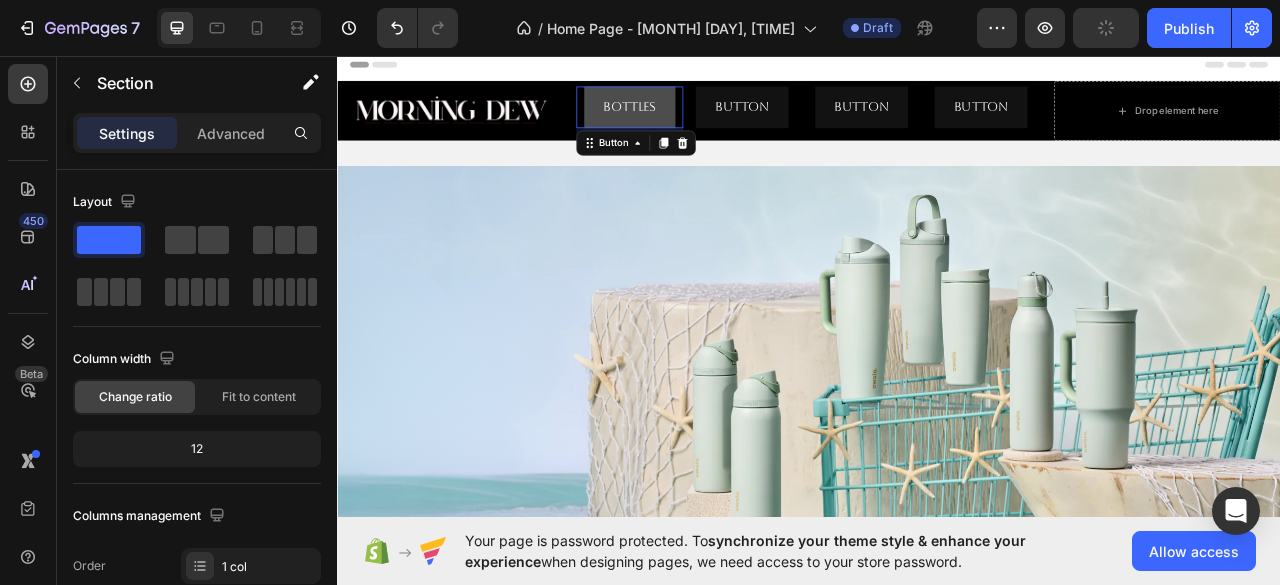 click on "Bottles" at bounding box center (709, 122) 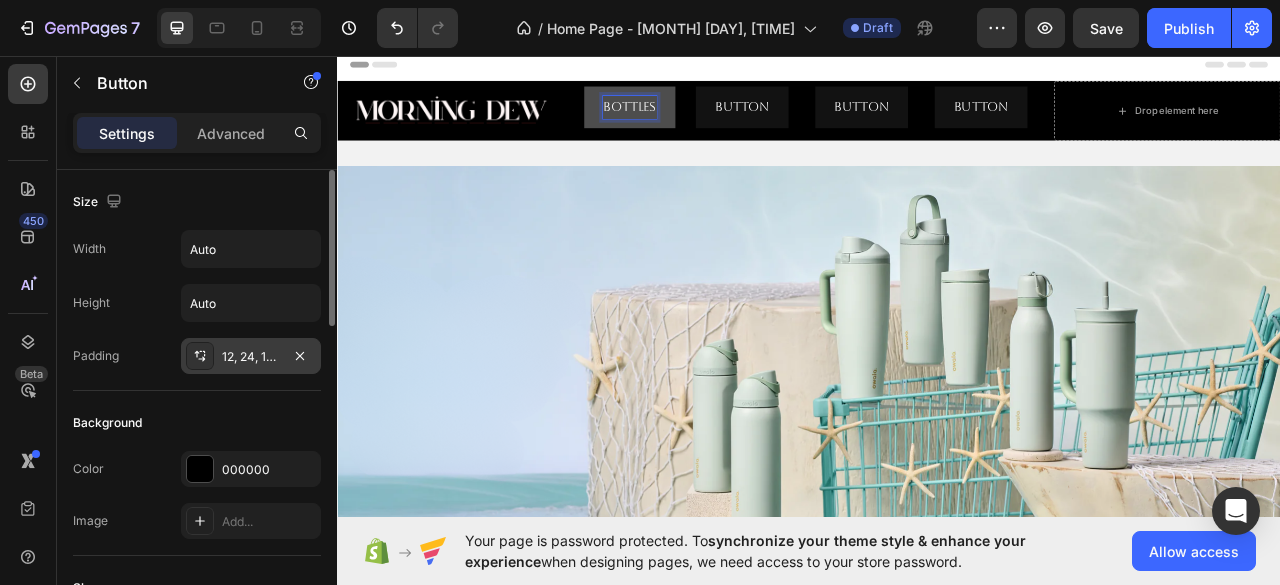 click on "12, 24, 12, 24" at bounding box center [251, 357] 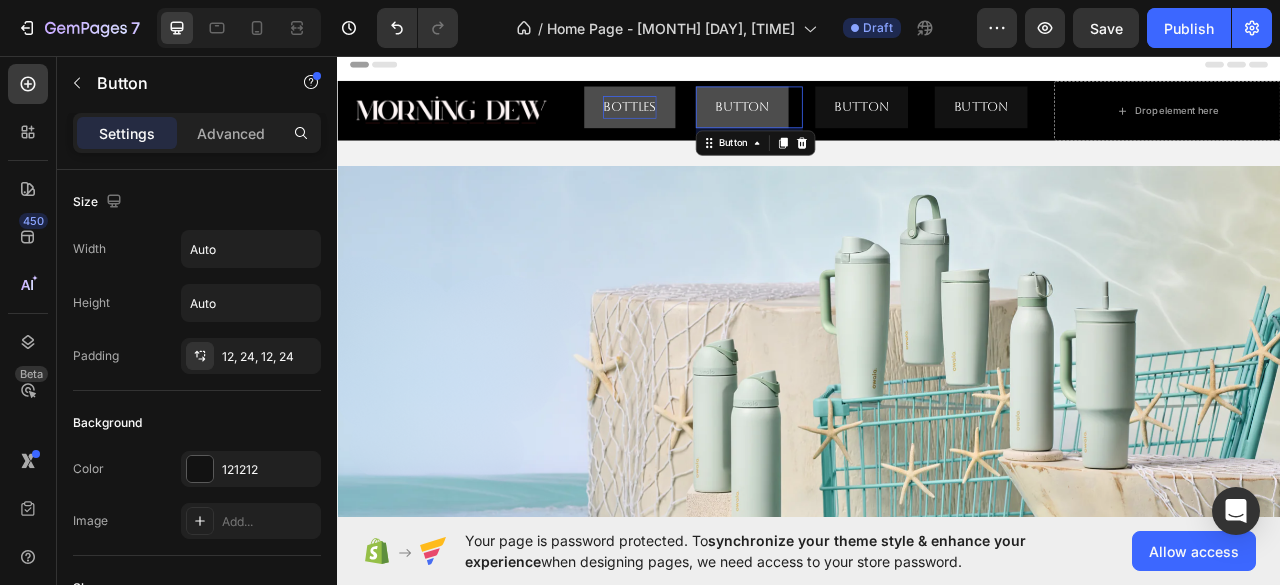 click on "Button" at bounding box center [852, 122] 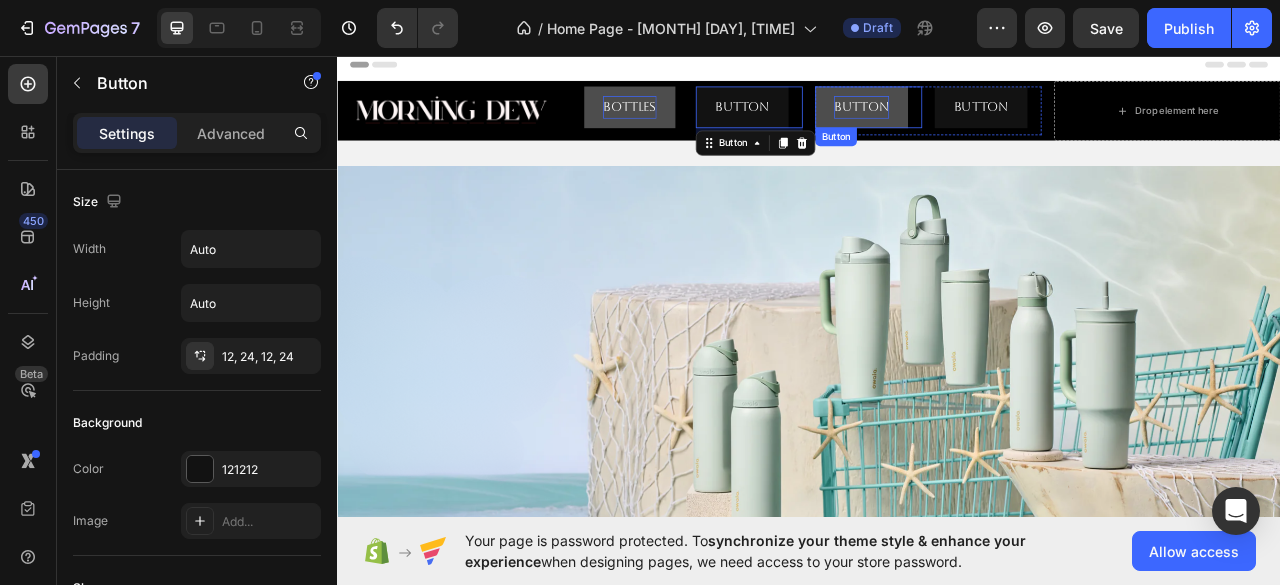 click on "Button" at bounding box center (1004, 122) 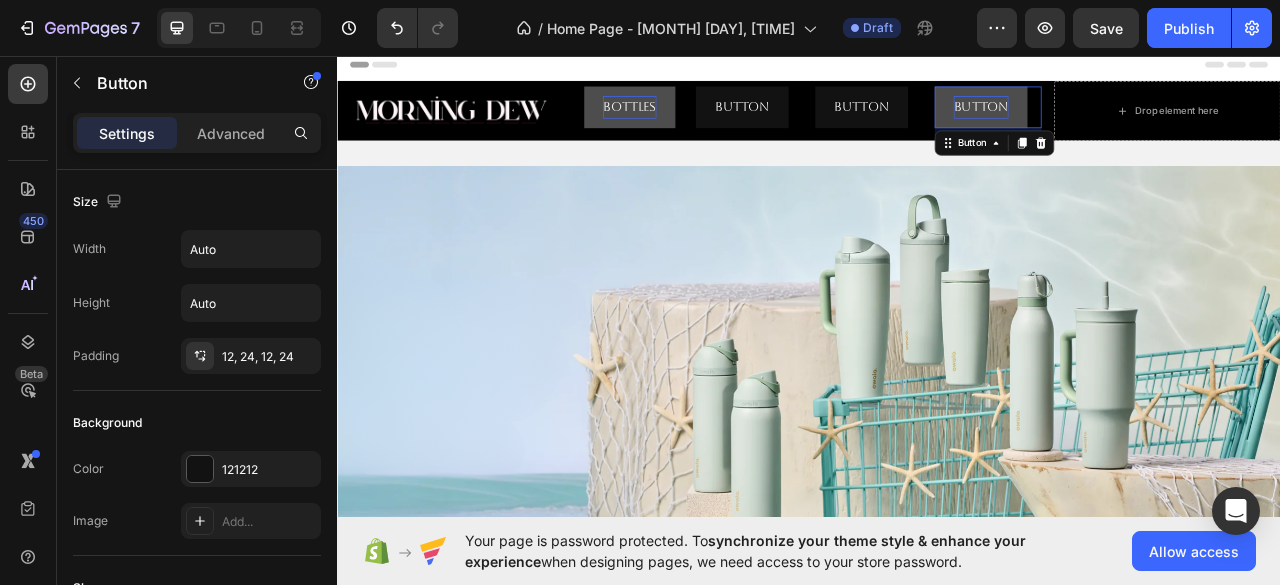 click on "Button" at bounding box center [1156, 122] 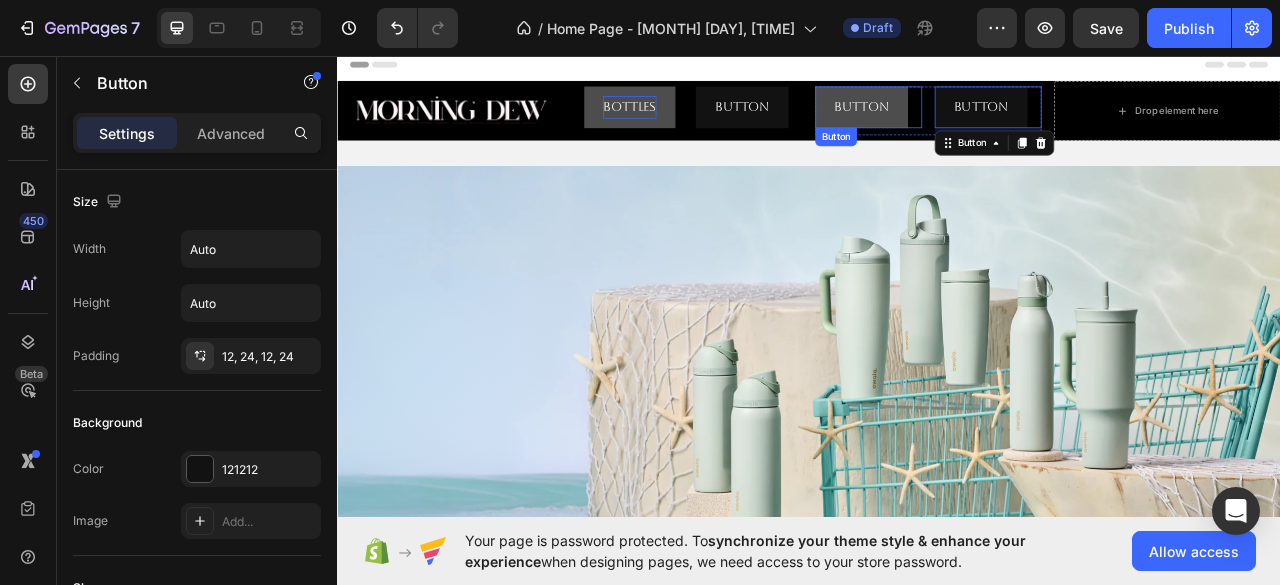 click on "Button" at bounding box center (1004, 122) 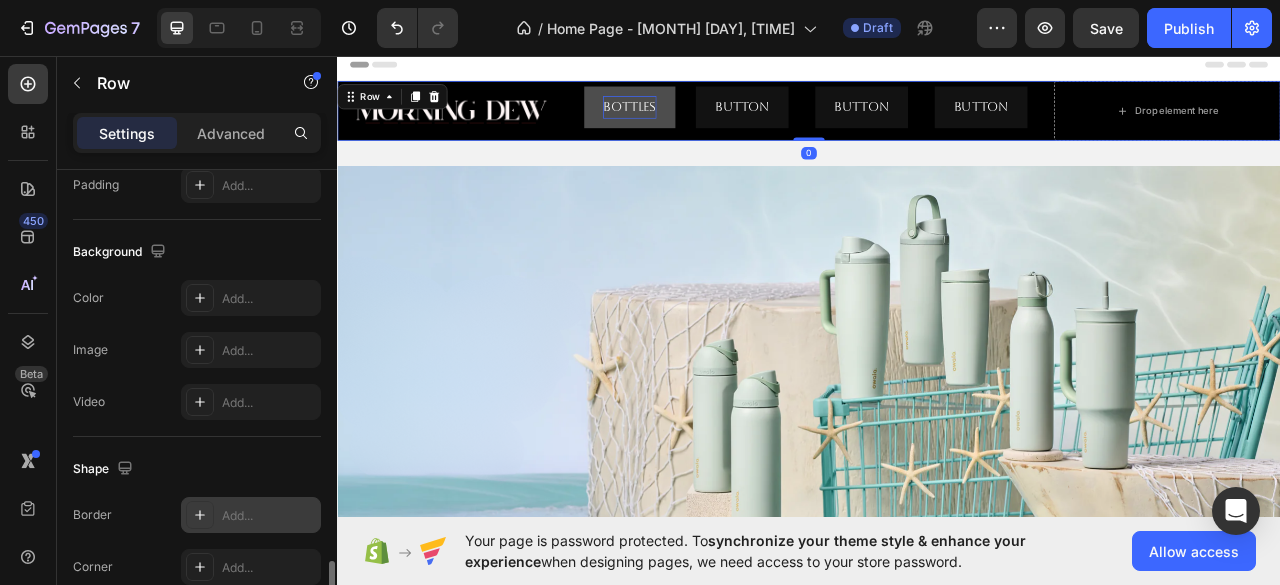 scroll, scrollTop: 972, scrollLeft: 0, axis: vertical 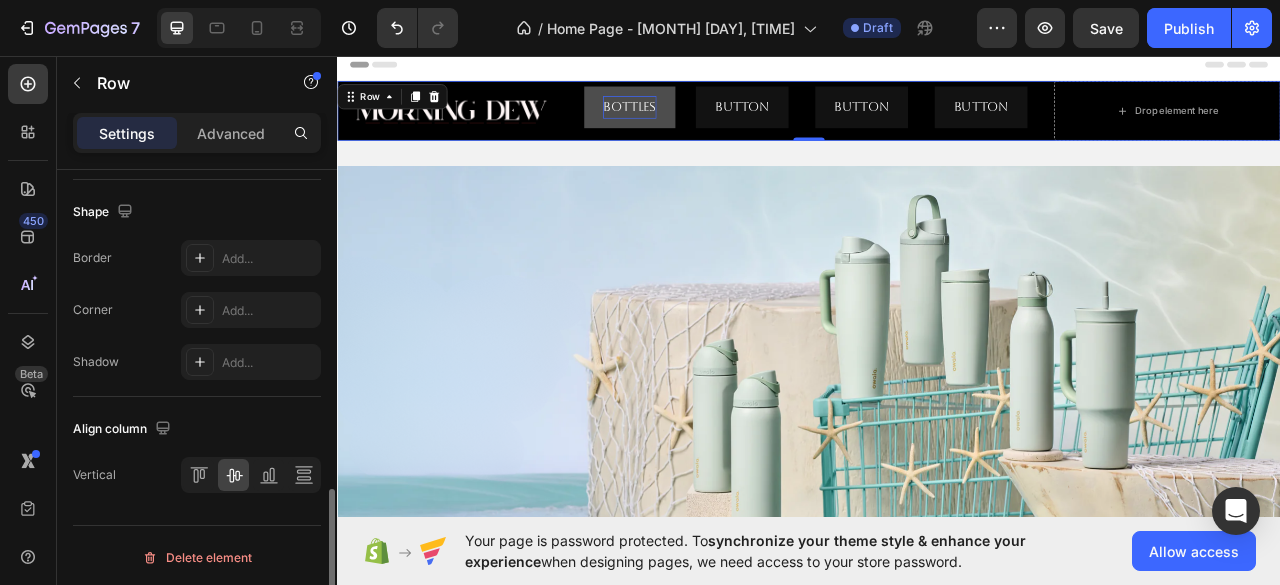 click on "Align column" at bounding box center (197, 429) 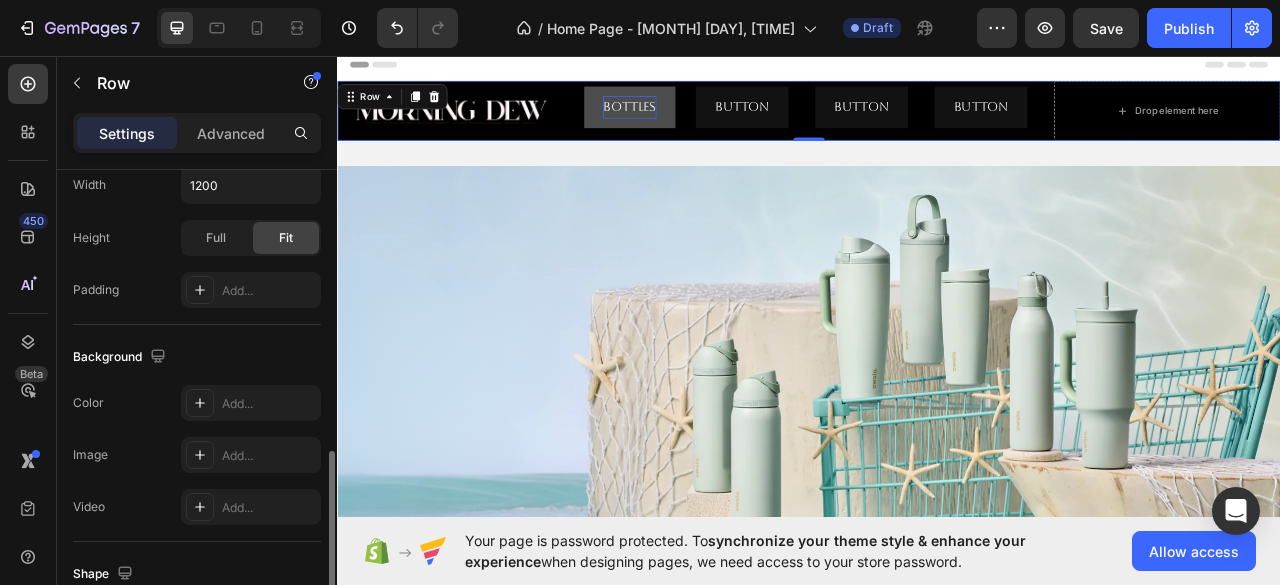 scroll, scrollTop: 586, scrollLeft: 0, axis: vertical 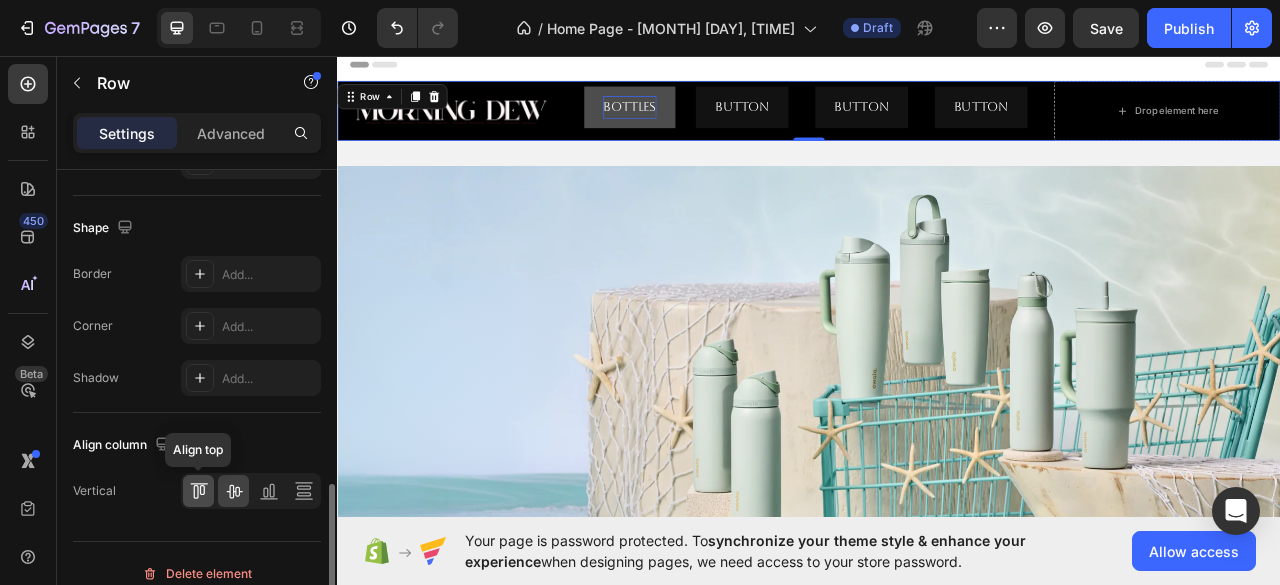 click 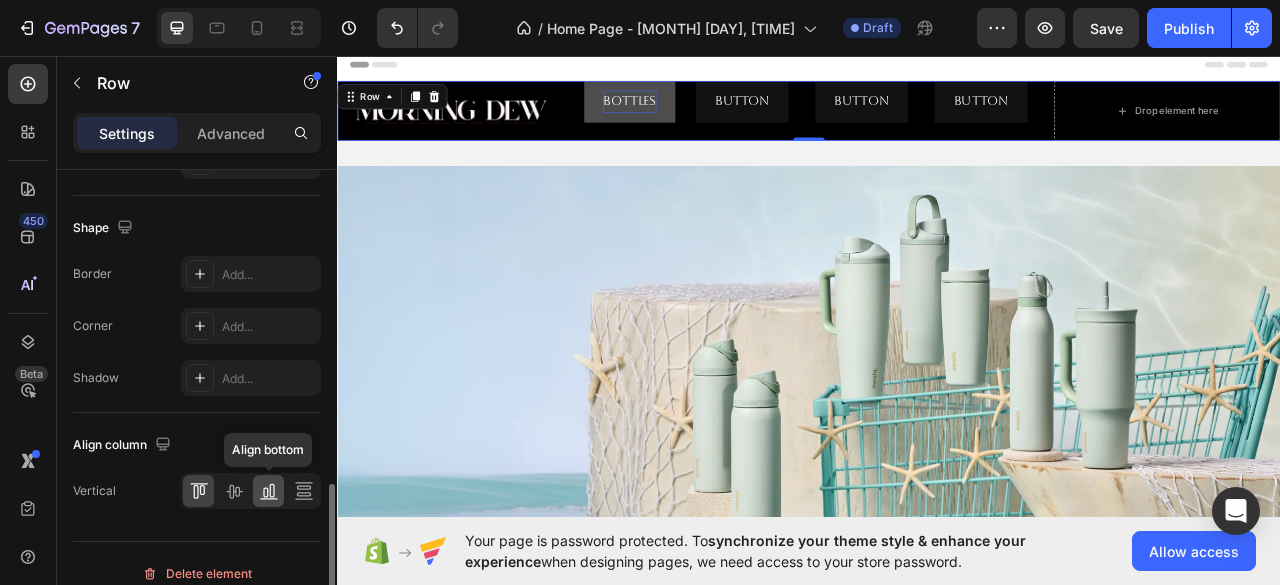 click 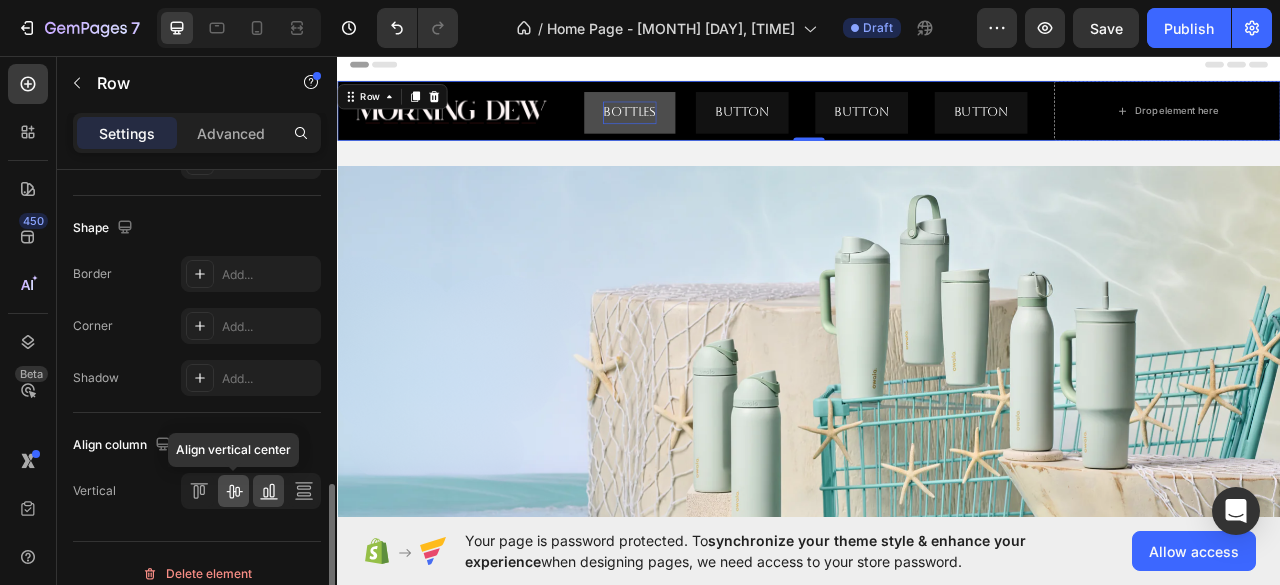 click 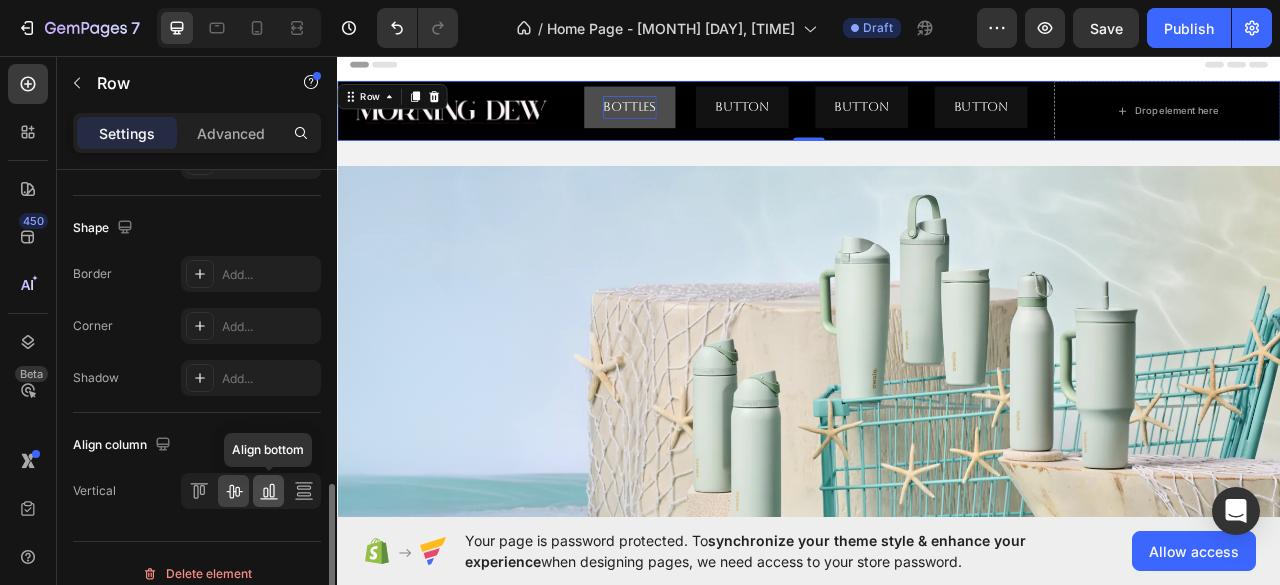 click 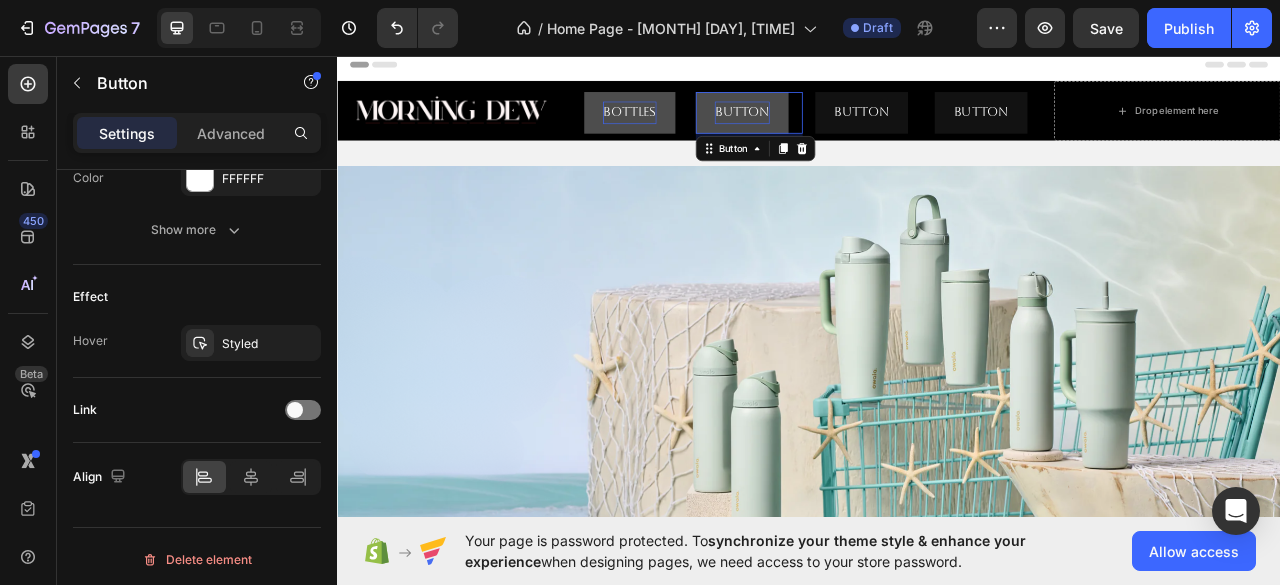 scroll, scrollTop: 0, scrollLeft: 0, axis: both 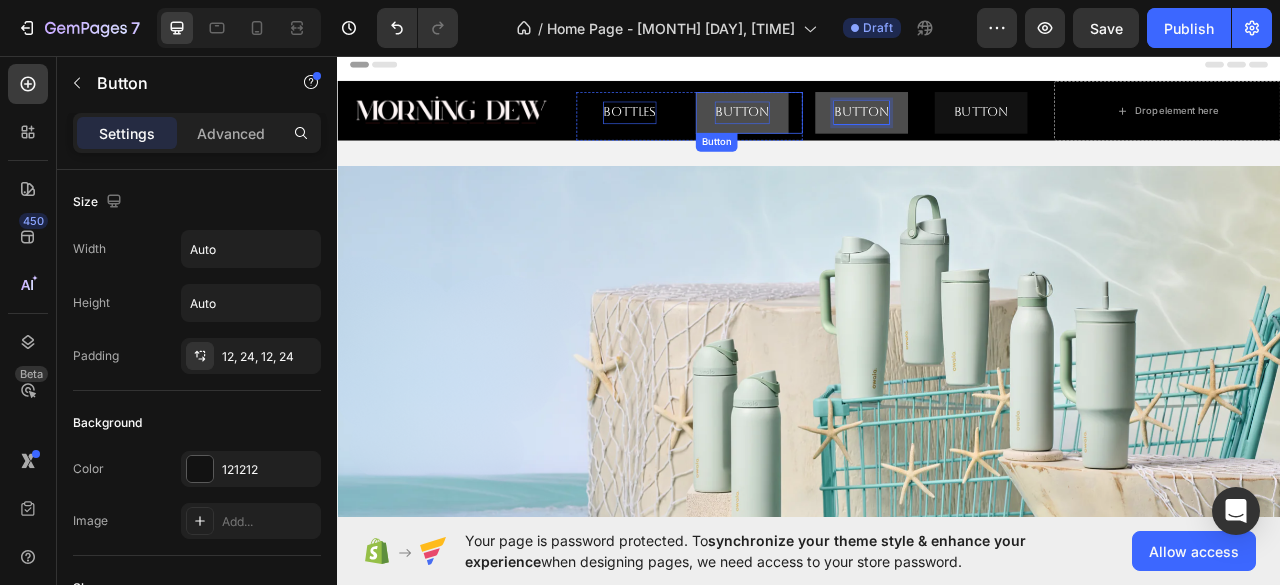 click on "Button" at bounding box center [852, 129] 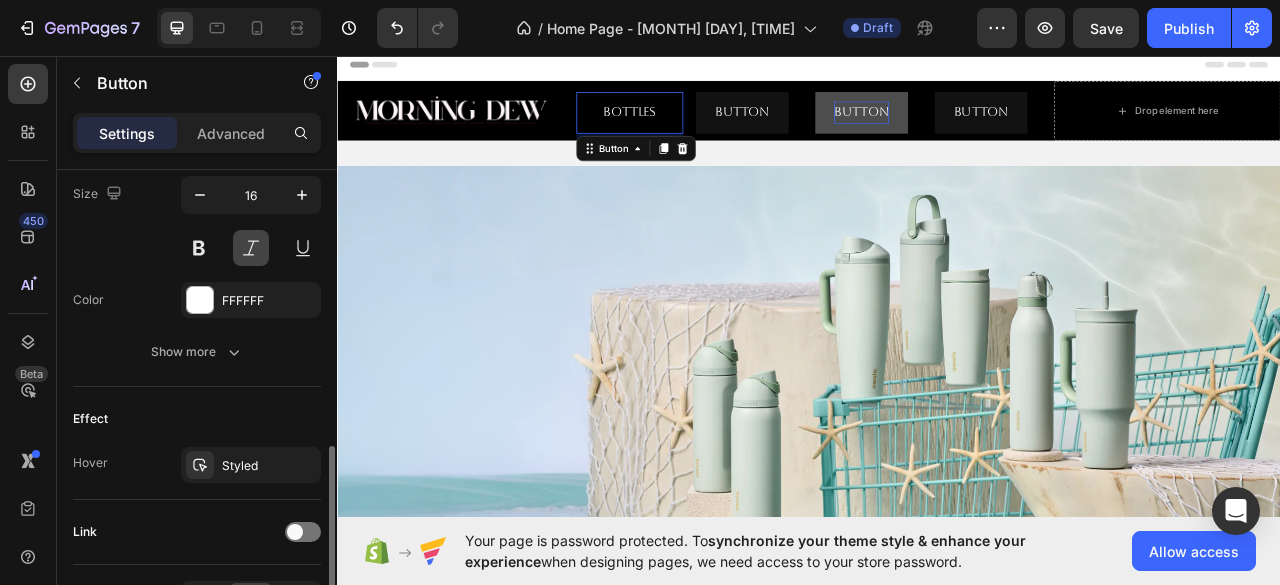 scroll, scrollTop: 957, scrollLeft: 0, axis: vertical 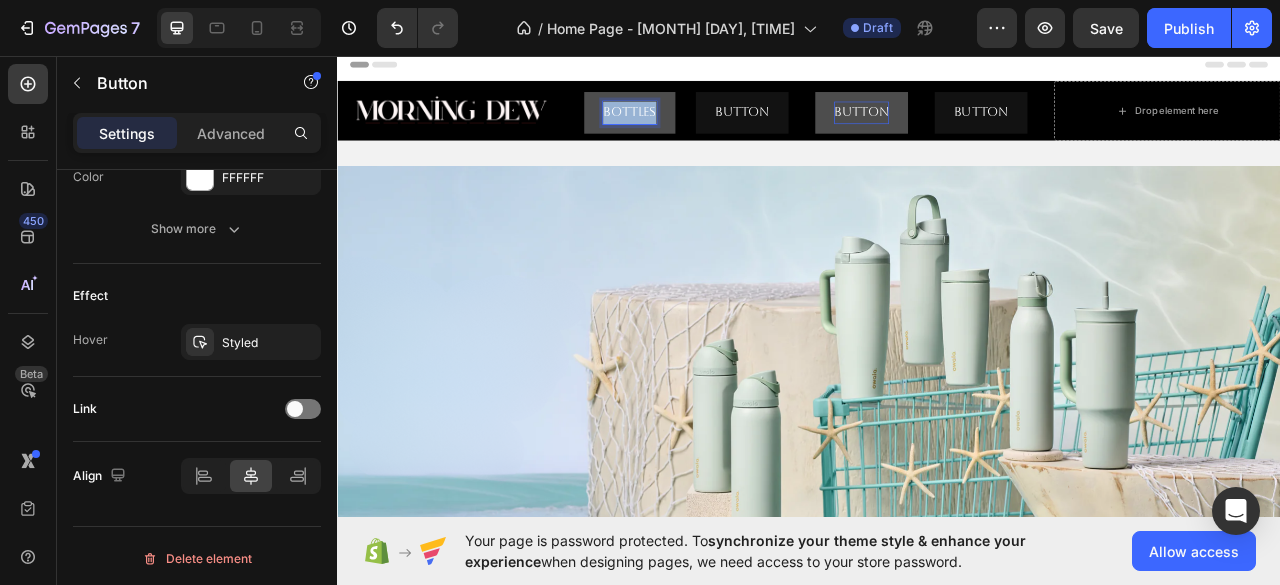 click on "Bottles" at bounding box center (709, 129) 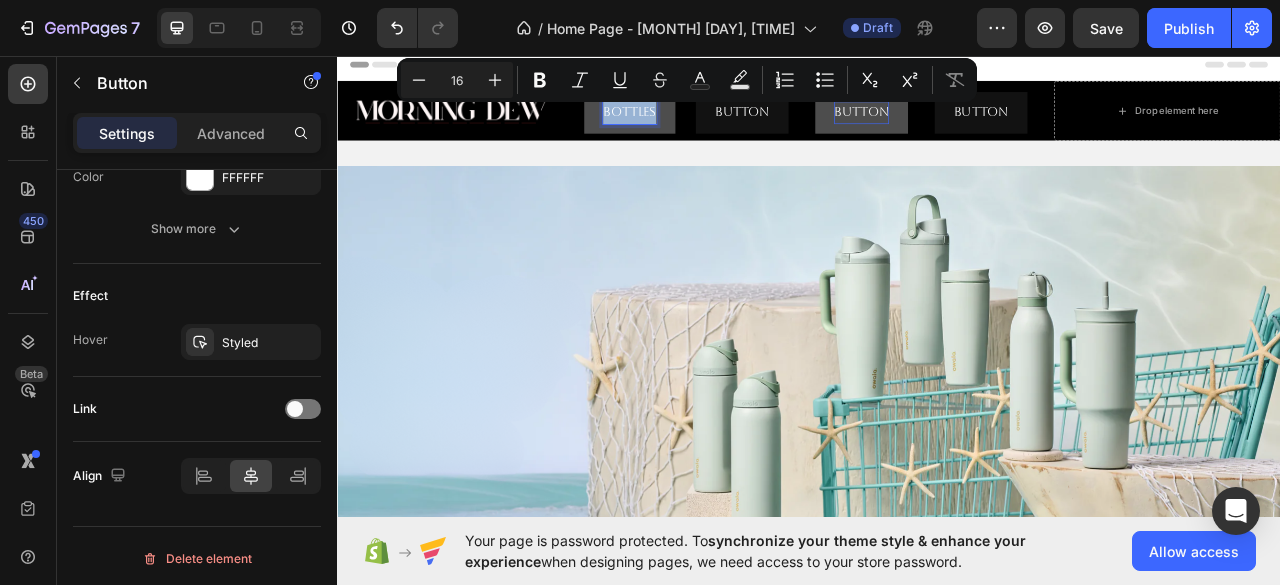click on "Bottles" at bounding box center [709, 129] 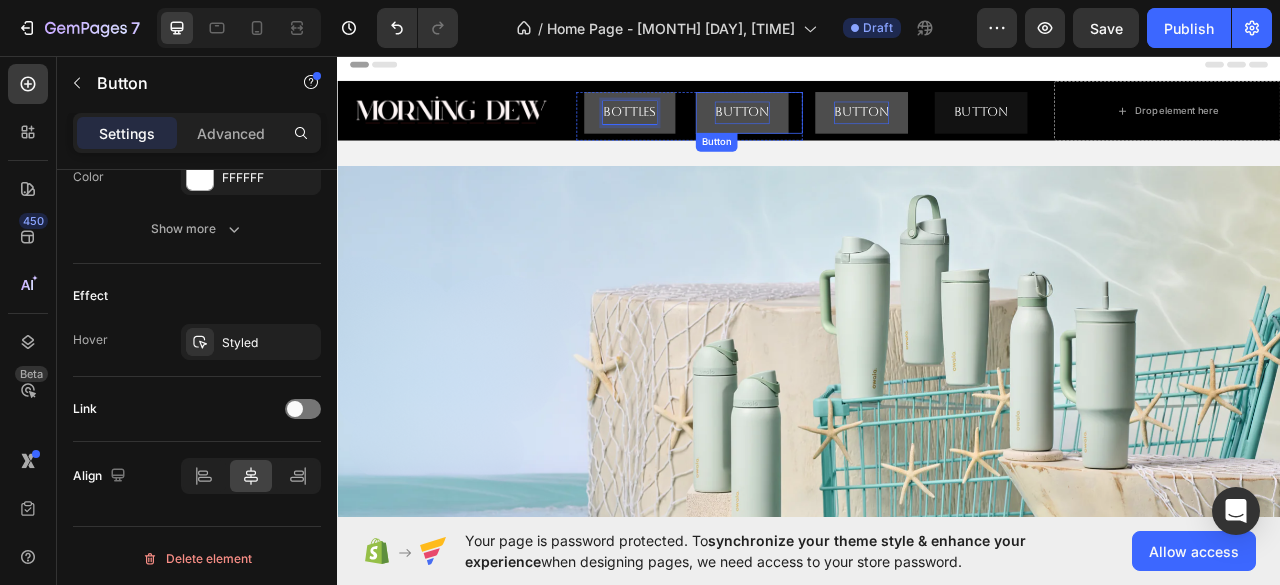 click on "Button" at bounding box center [852, 129] 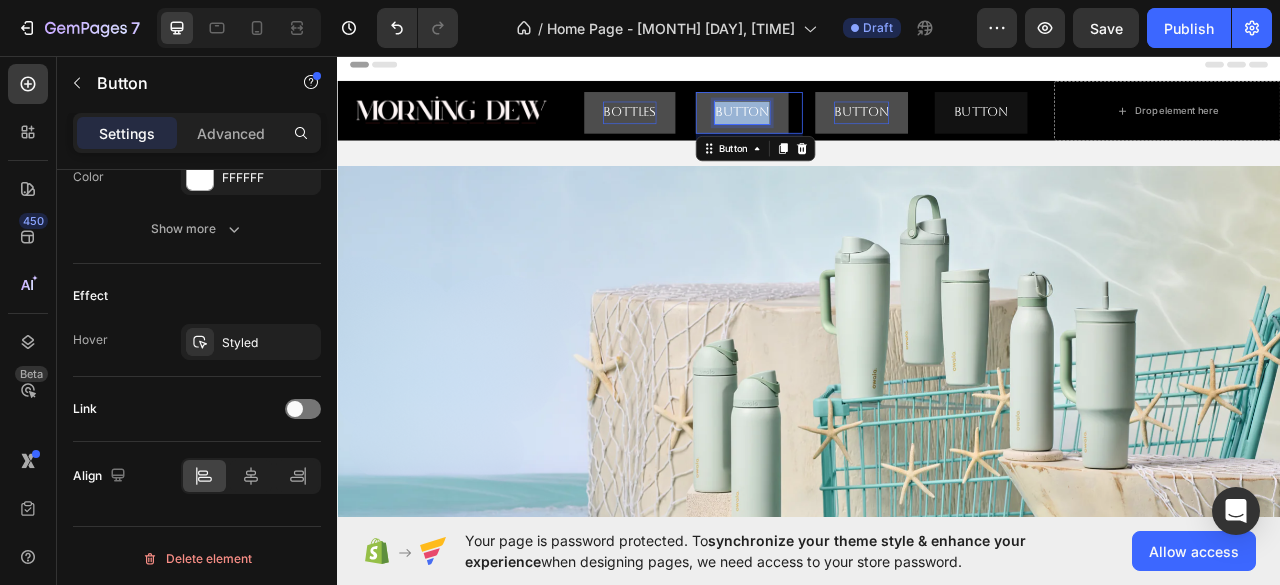 click on "Button" at bounding box center (852, 129) 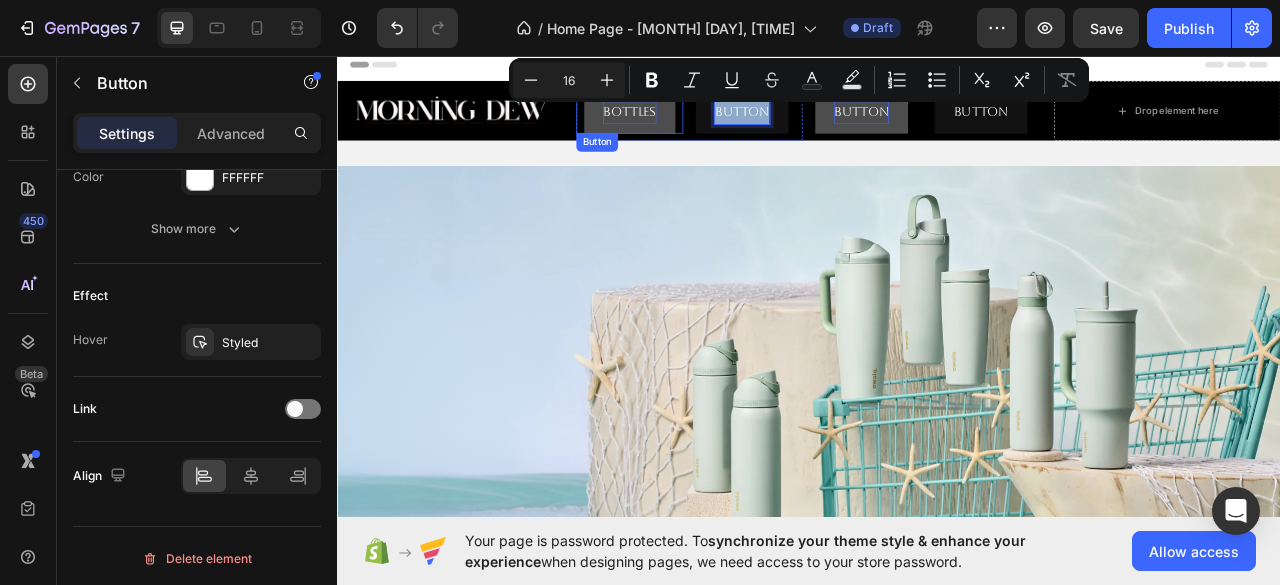 click on "Bottles" at bounding box center (709, 129) 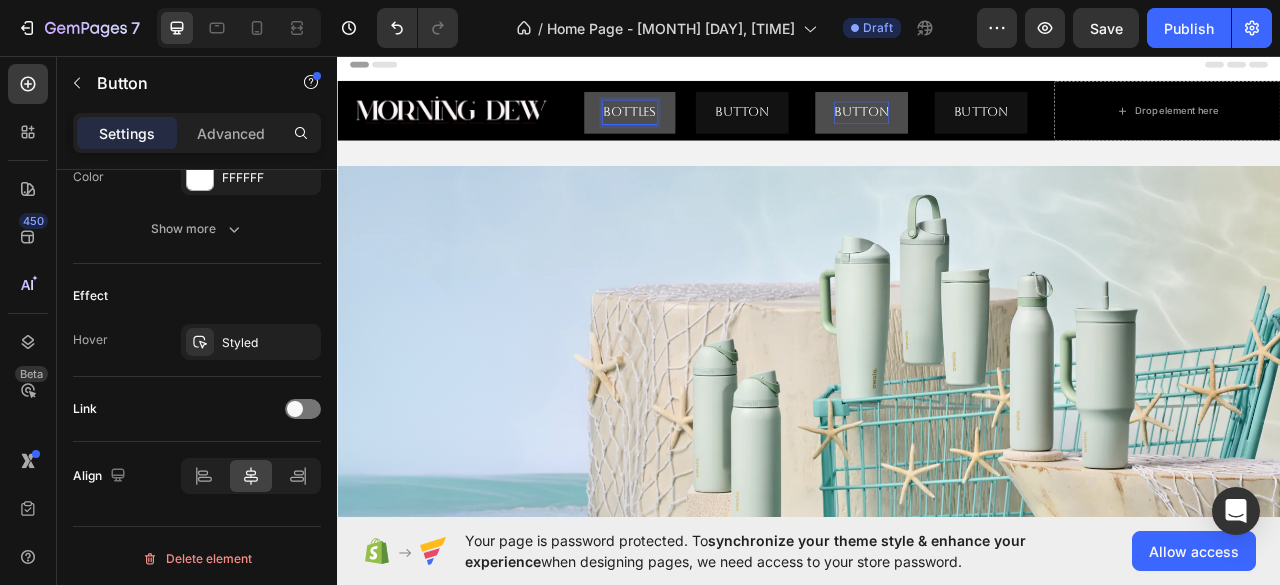 click on "Bottles" at bounding box center (709, 129) 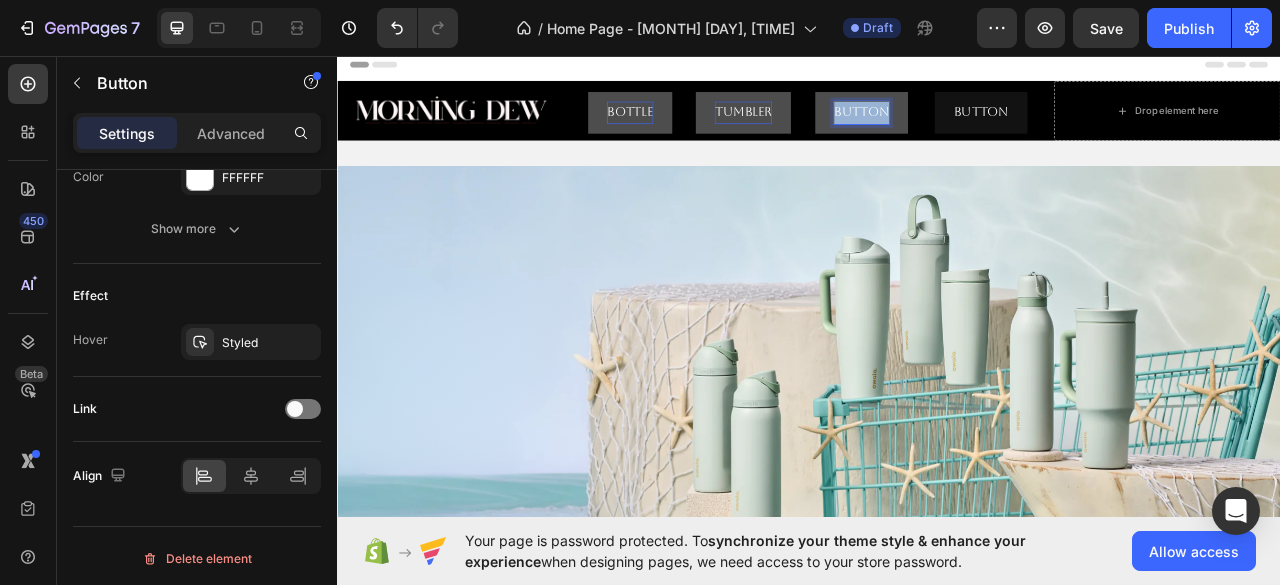 click on "Button" at bounding box center (1004, 129) 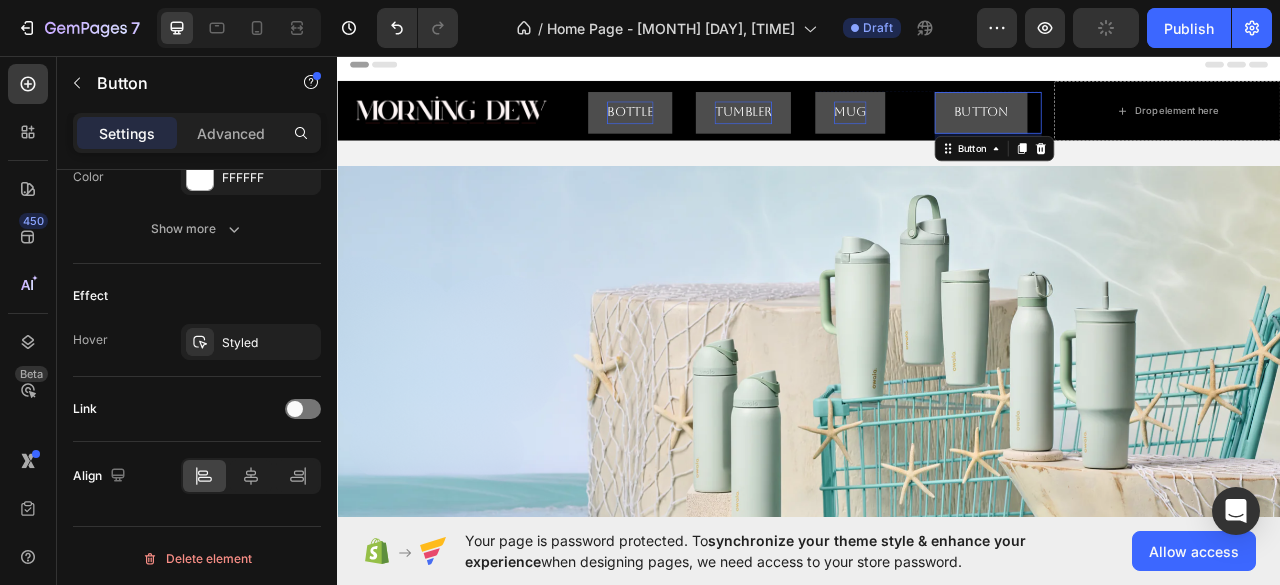 click on "Button" at bounding box center (1156, 129) 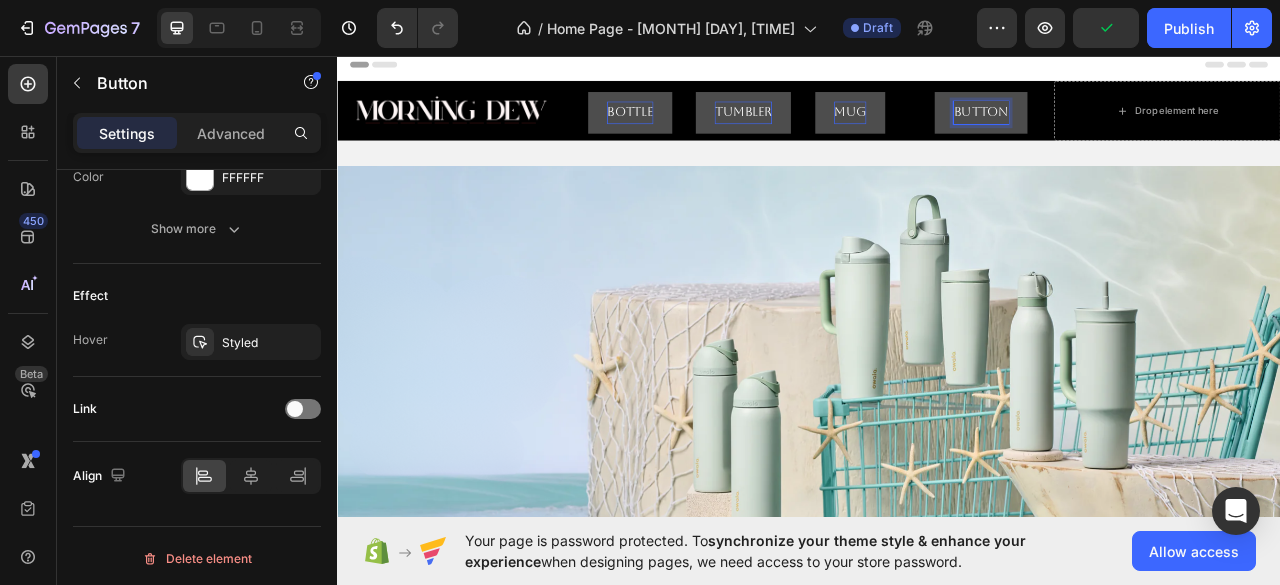 click on "Button" at bounding box center [1156, 129] 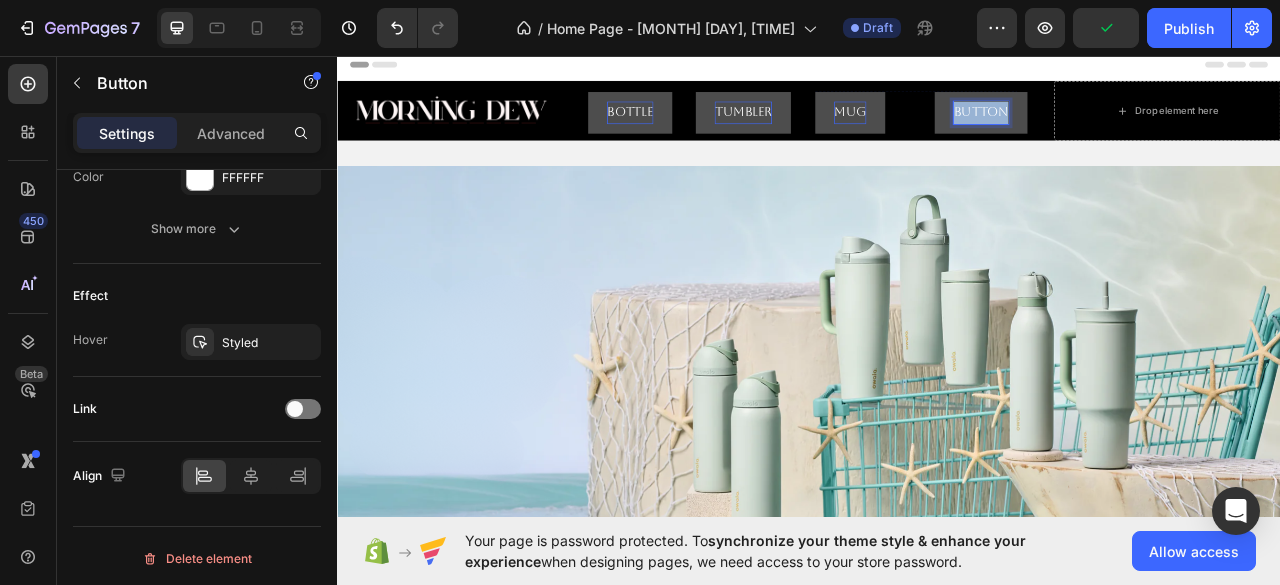 click on "Button" at bounding box center [1156, 129] 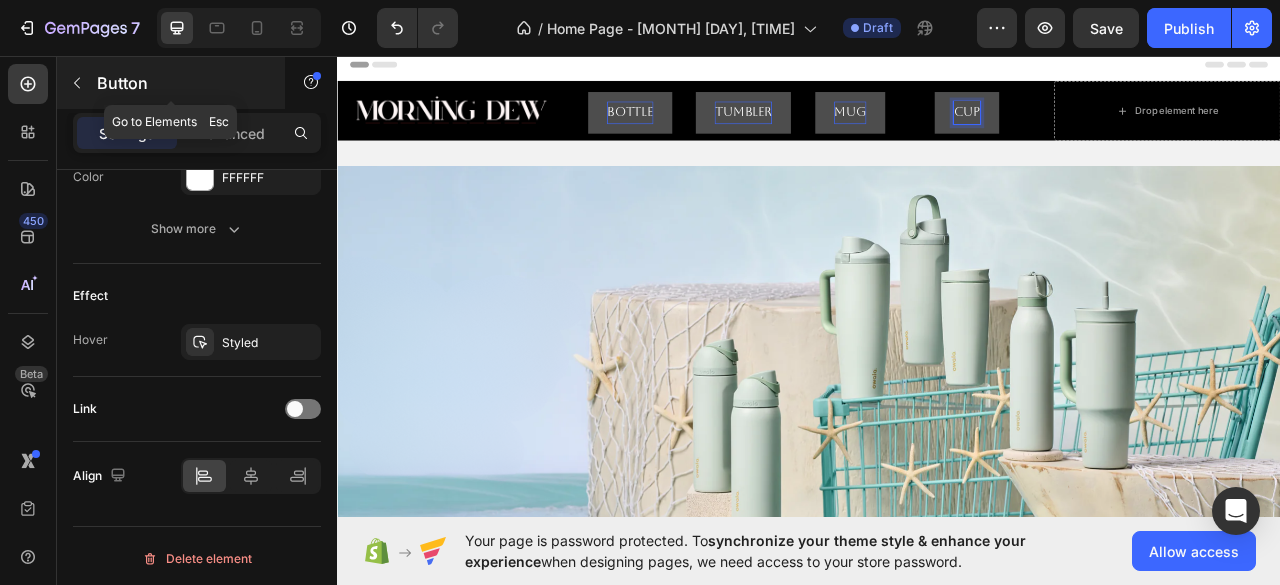 click 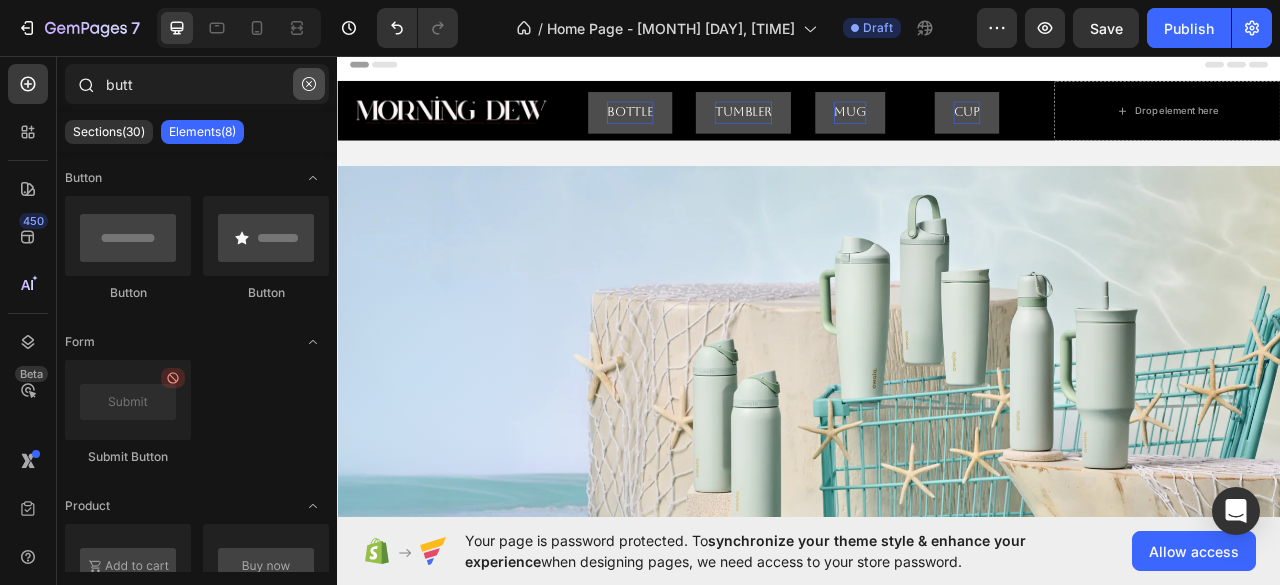 click at bounding box center [309, 84] 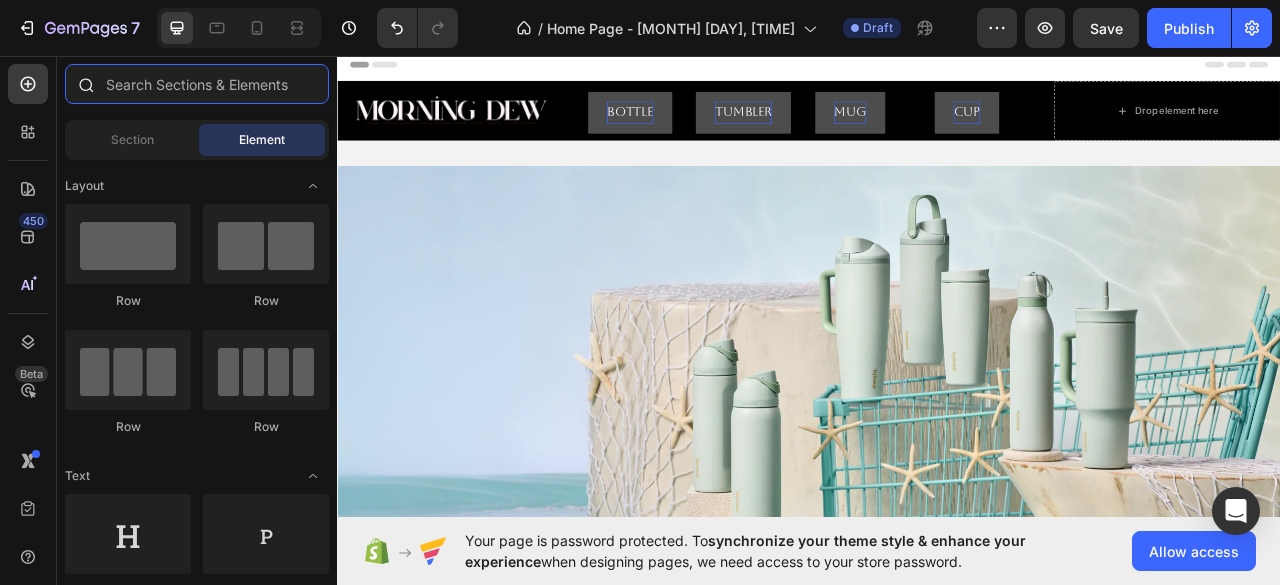 click at bounding box center [197, 84] 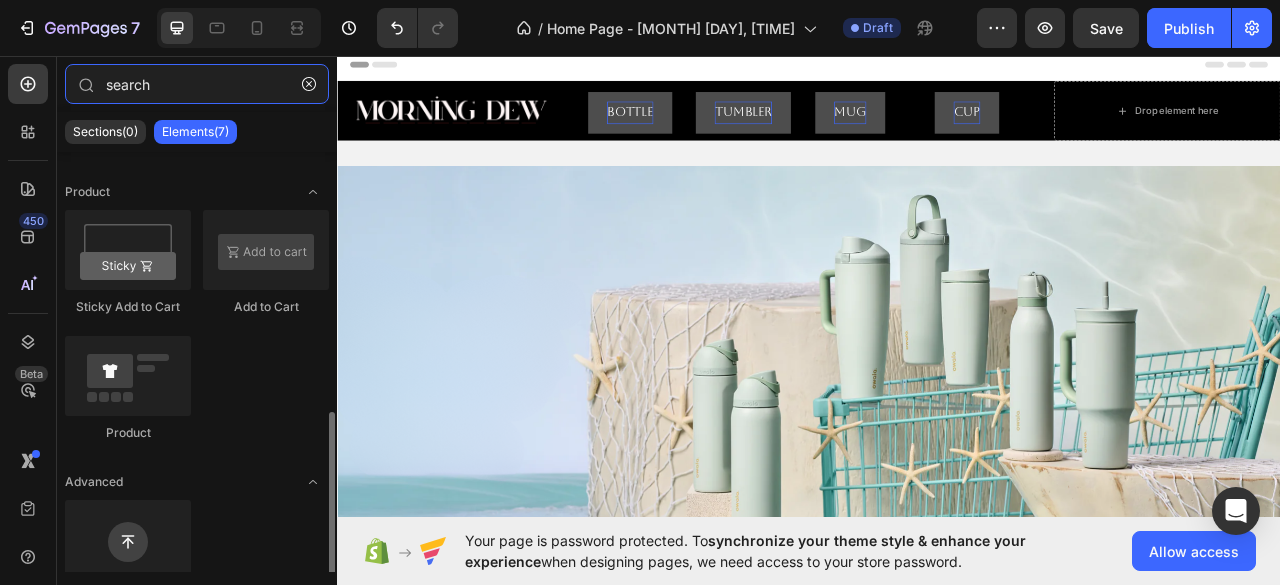 scroll, scrollTop: 383, scrollLeft: 0, axis: vertical 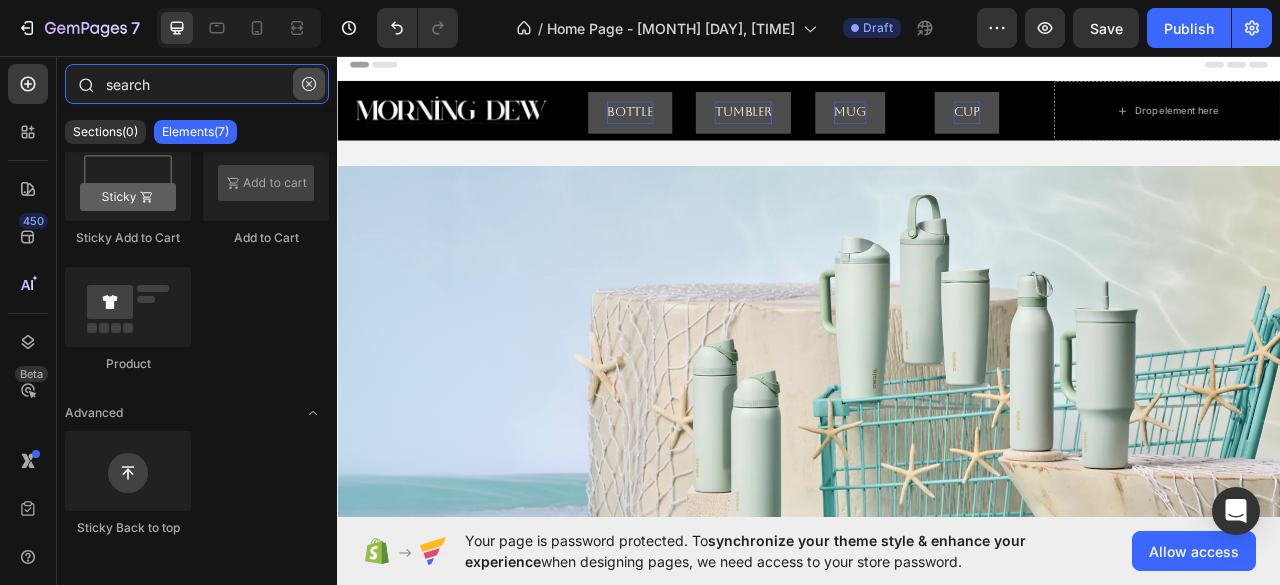 type on "search" 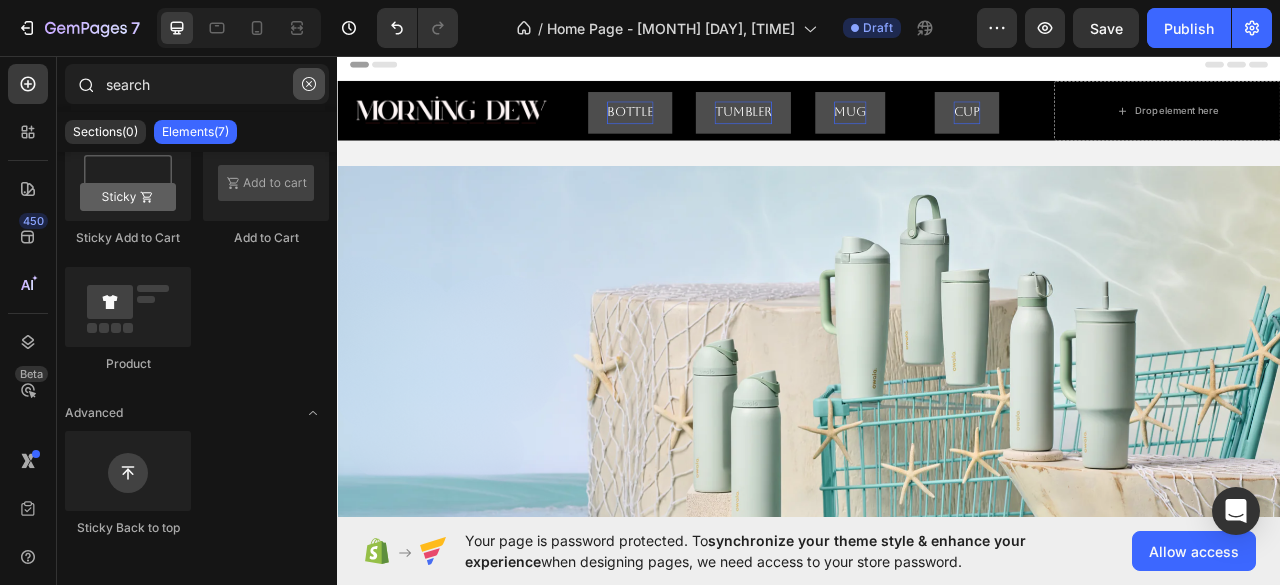 click at bounding box center [309, 84] 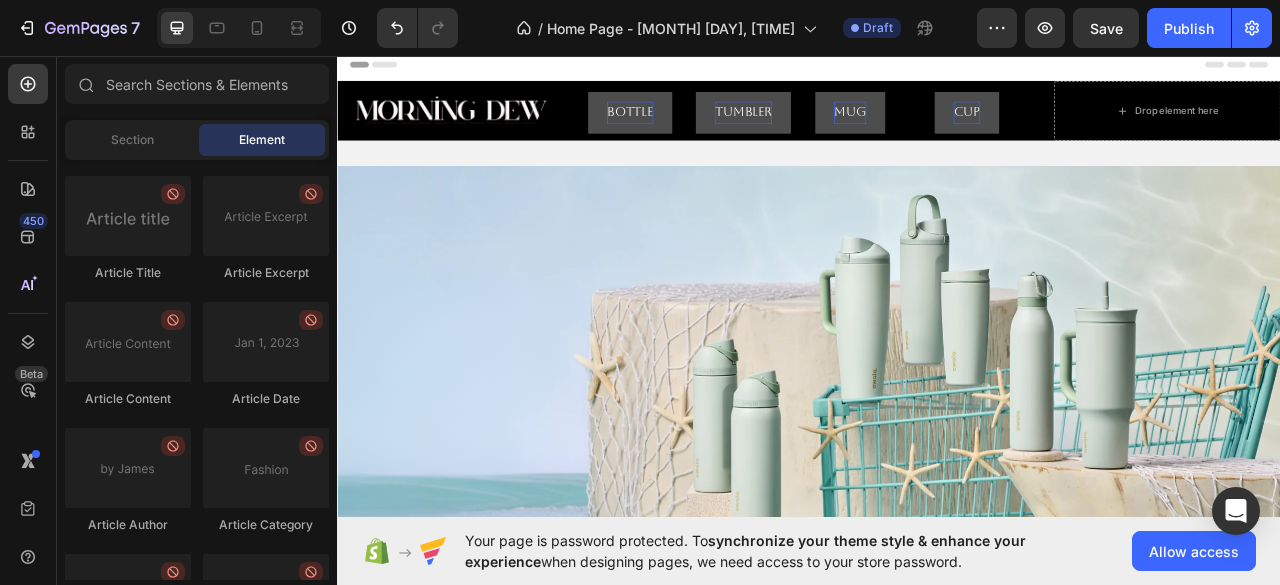 scroll, scrollTop: 5506, scrollLeft: 0, axis: vertical 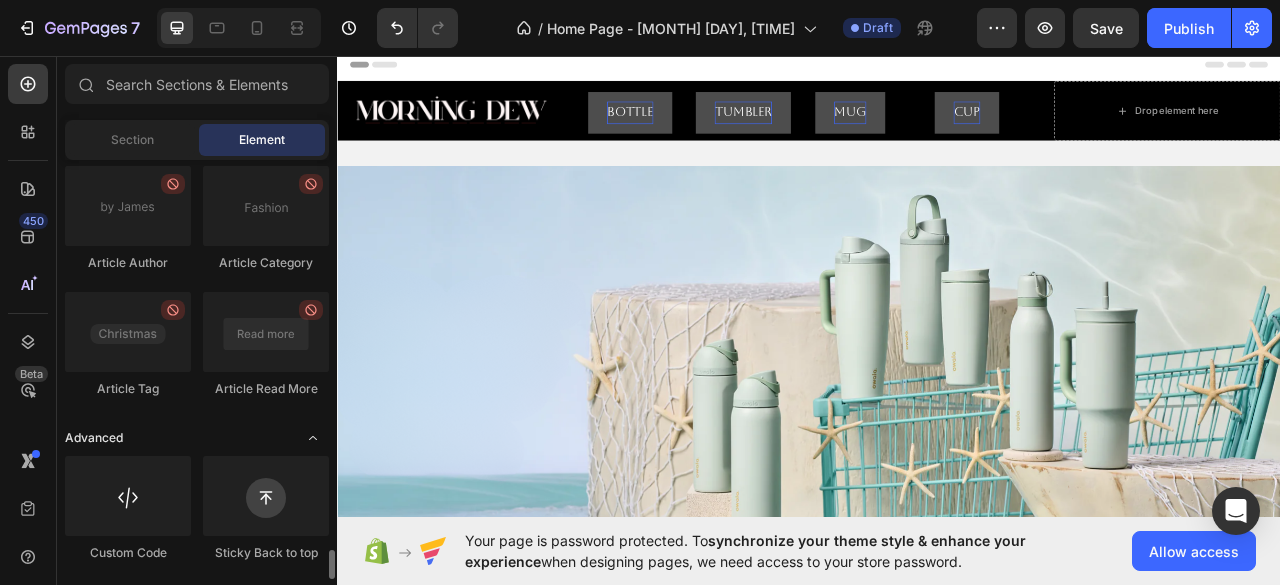 click 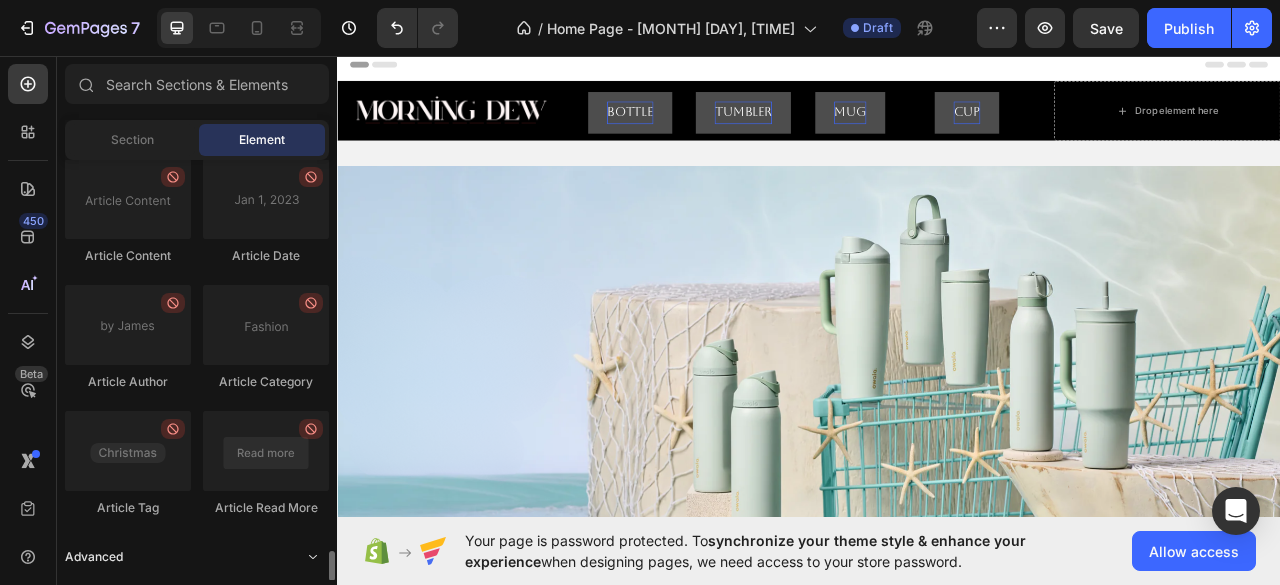 scroll, scrollTop: 5374, scrollLeft: 0, axis: vertical 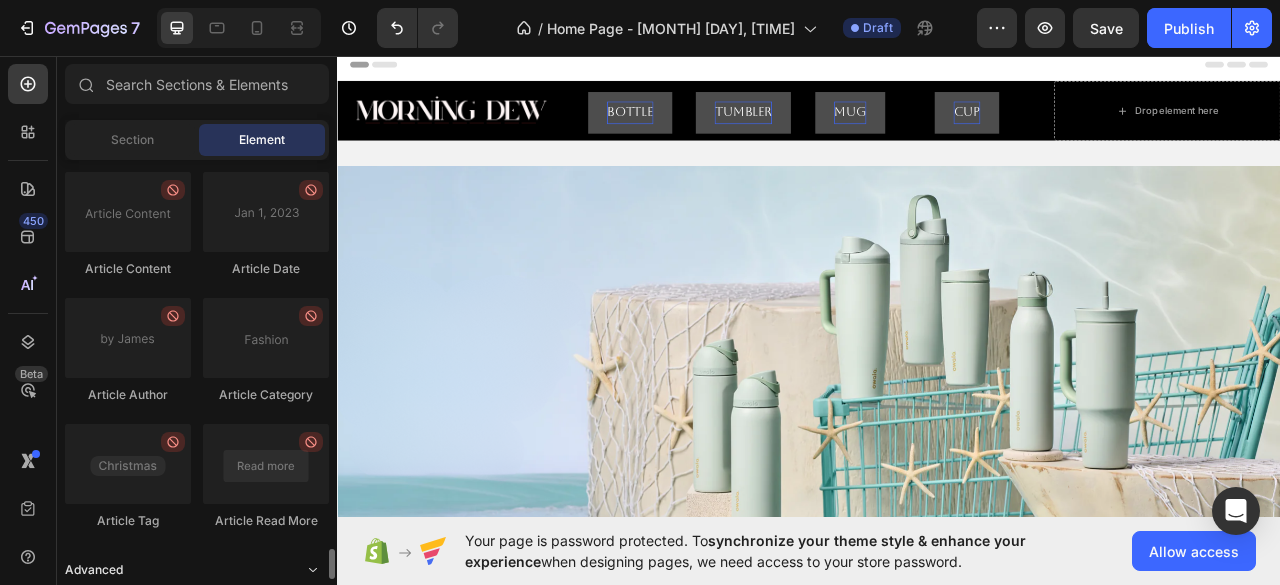 click 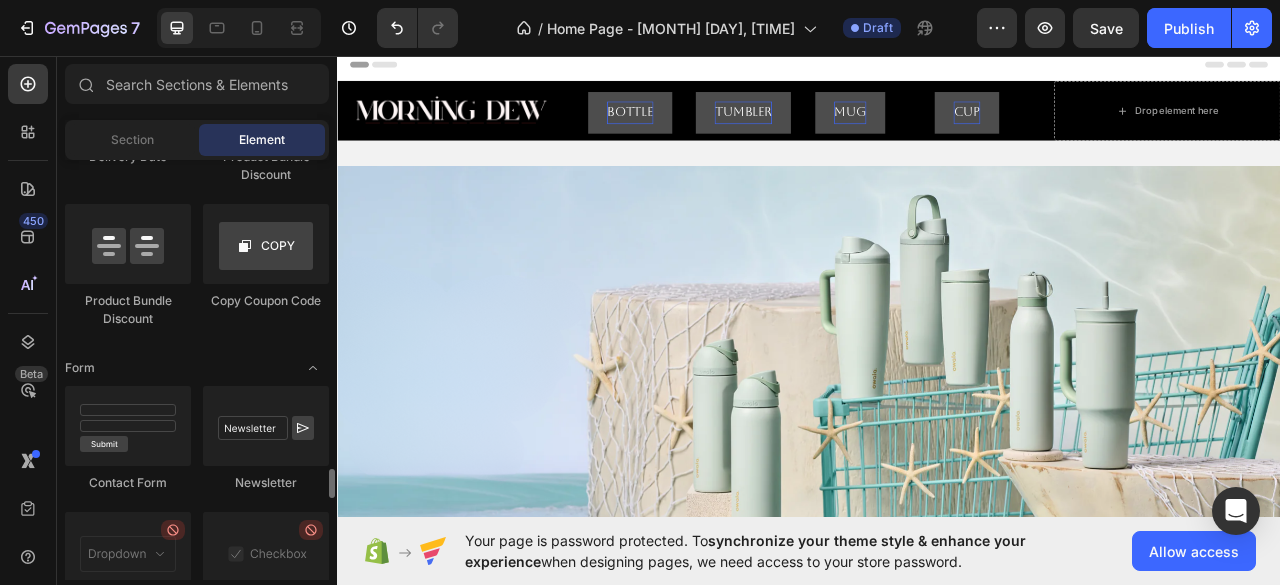 scroll, scrollTop: 4365, scrollLeft: 0, axis: vertical 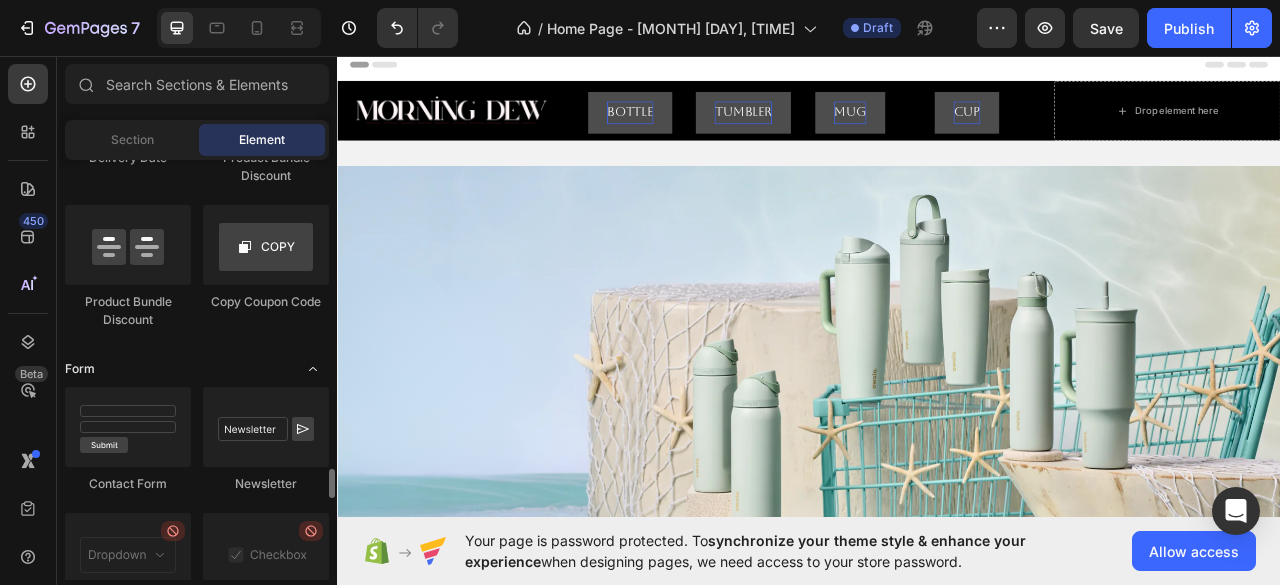 click 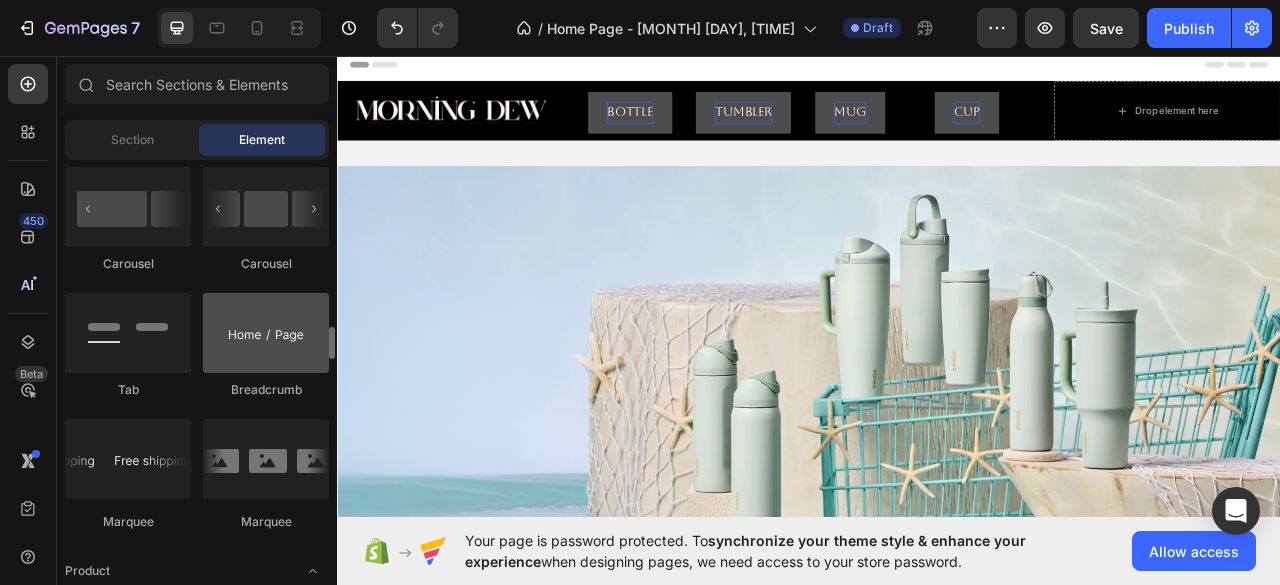 scroll, scrollTop: 2160, scrollLeft: 0, axis: vertical 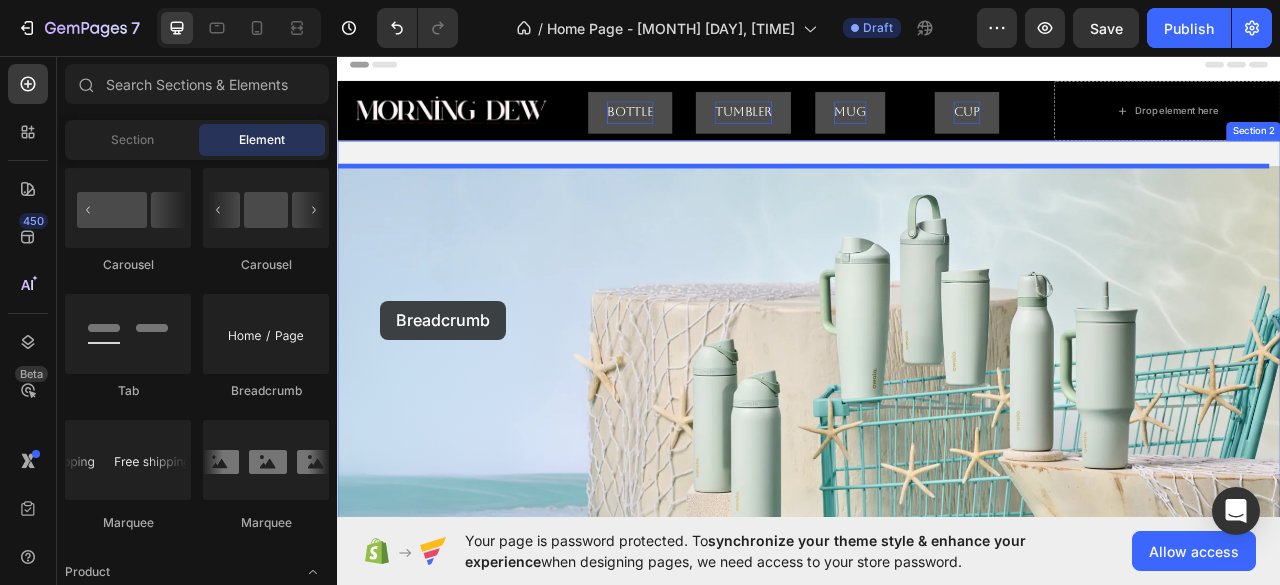 drag, startPoint x: 605, startPoint y: 386, endPoint x: 721, endPoint y: 236, distance: 189.62067 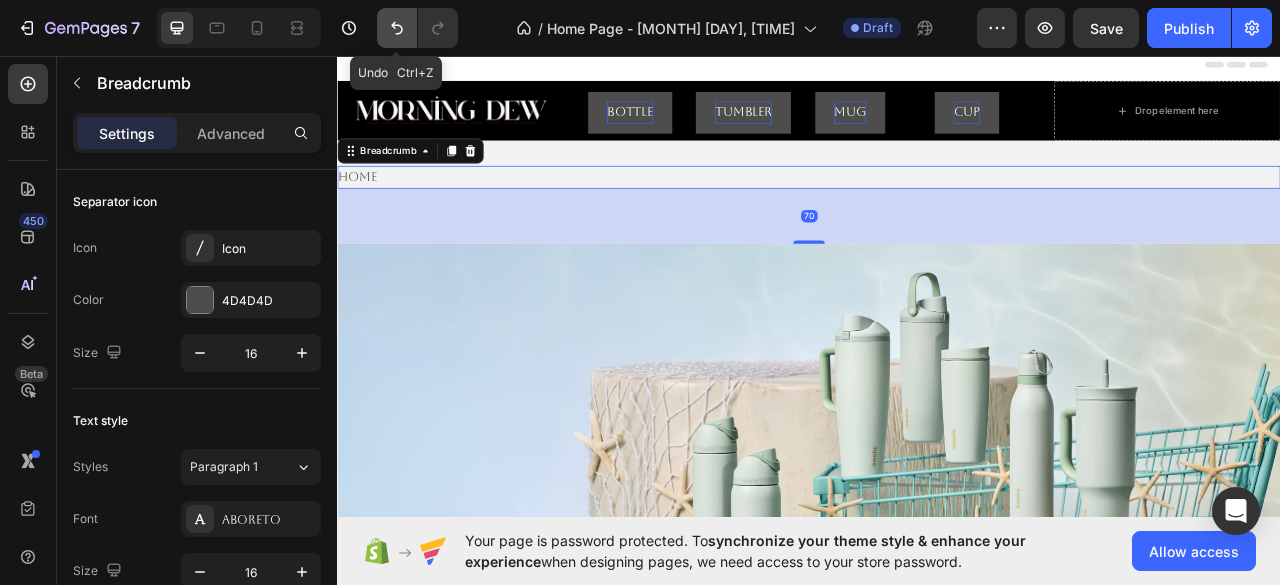 click 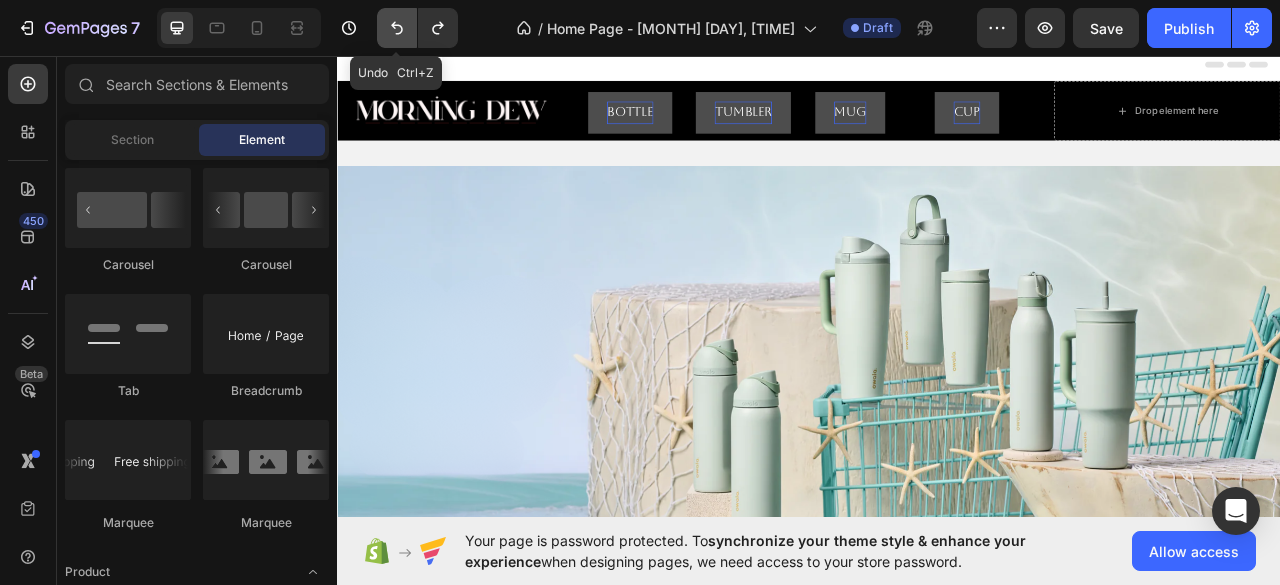 click 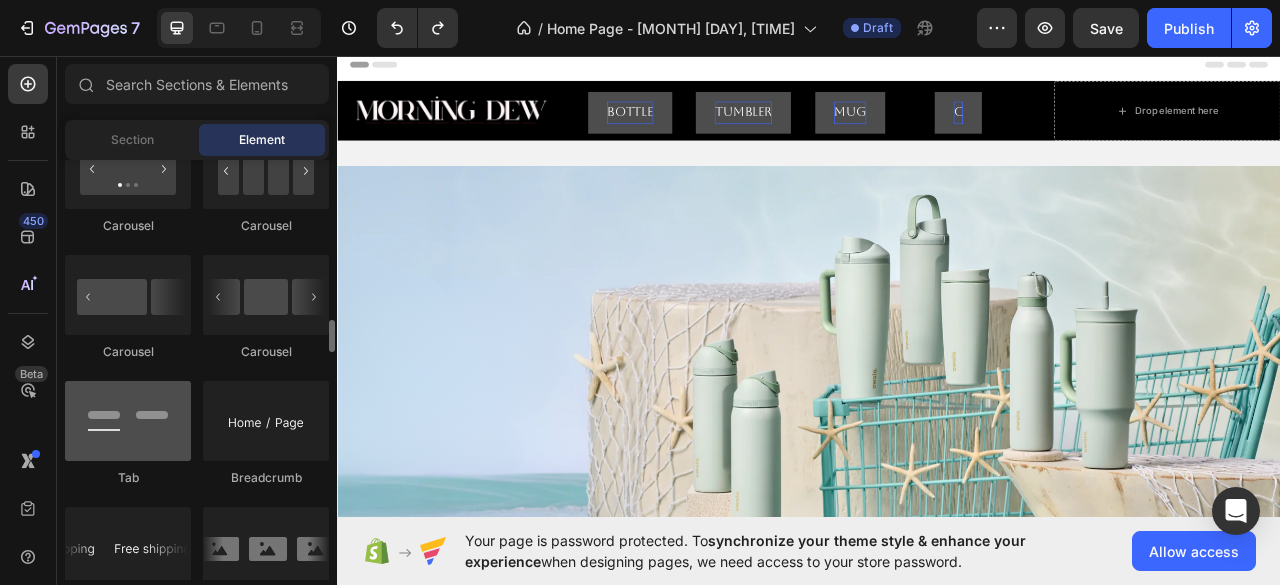 scroll, scrollTop: 2048, scrollLeft: 0, axis: vertical 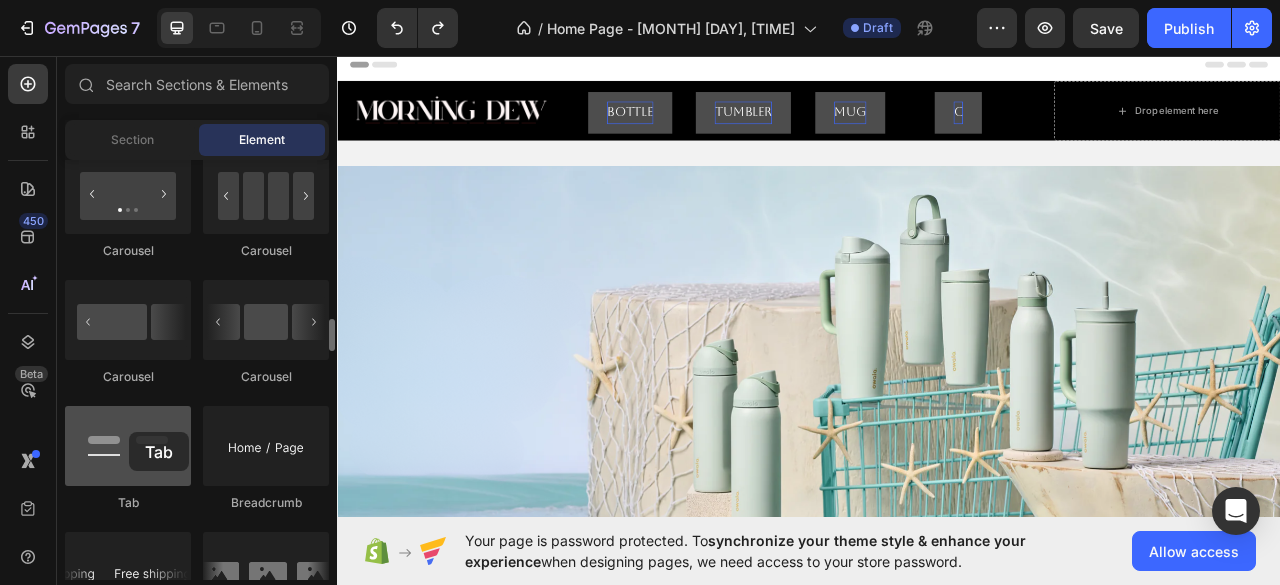 click at bounding box center (128, 446) 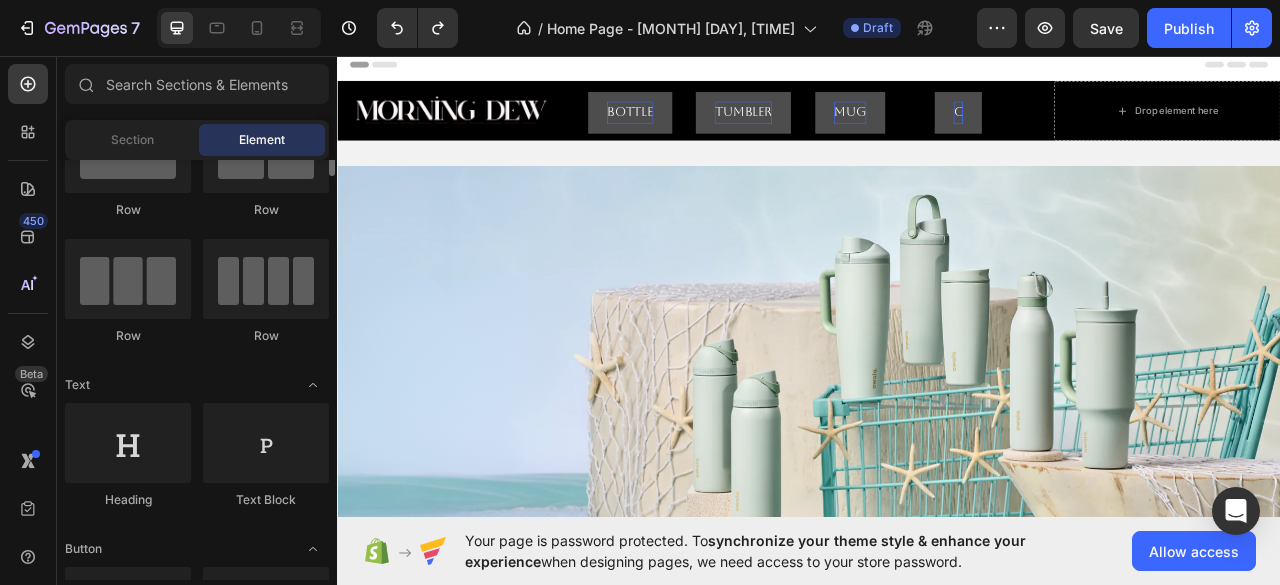 scroll, scrollTop: 0, scrollLeft: 0, axis: both 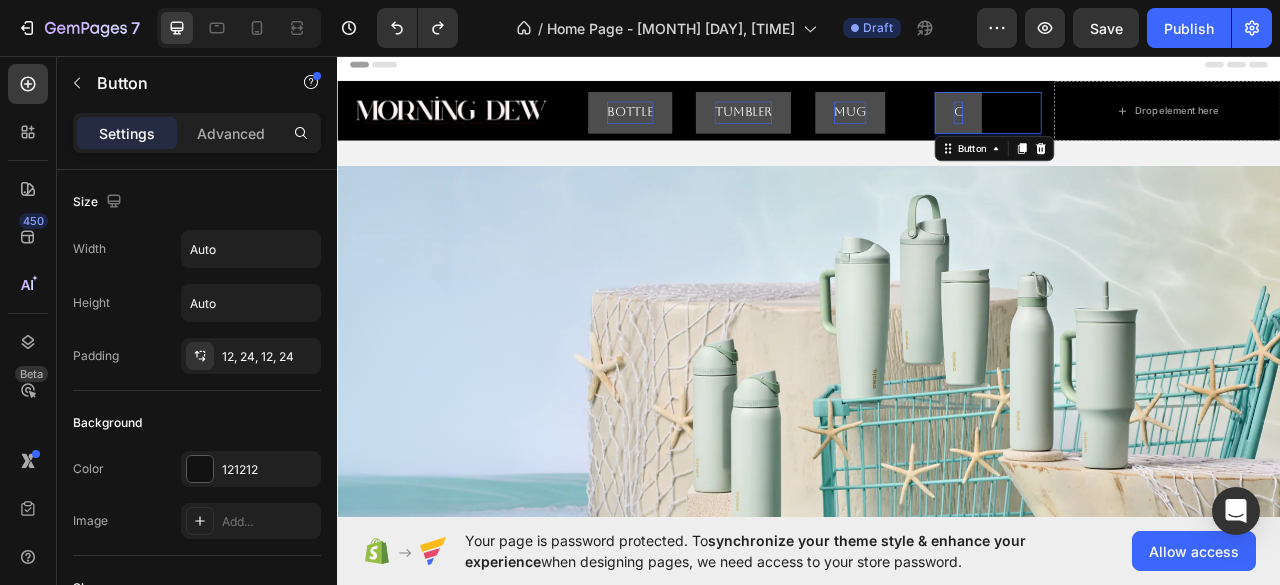 click on "C" at bounding box center [1127, 129] 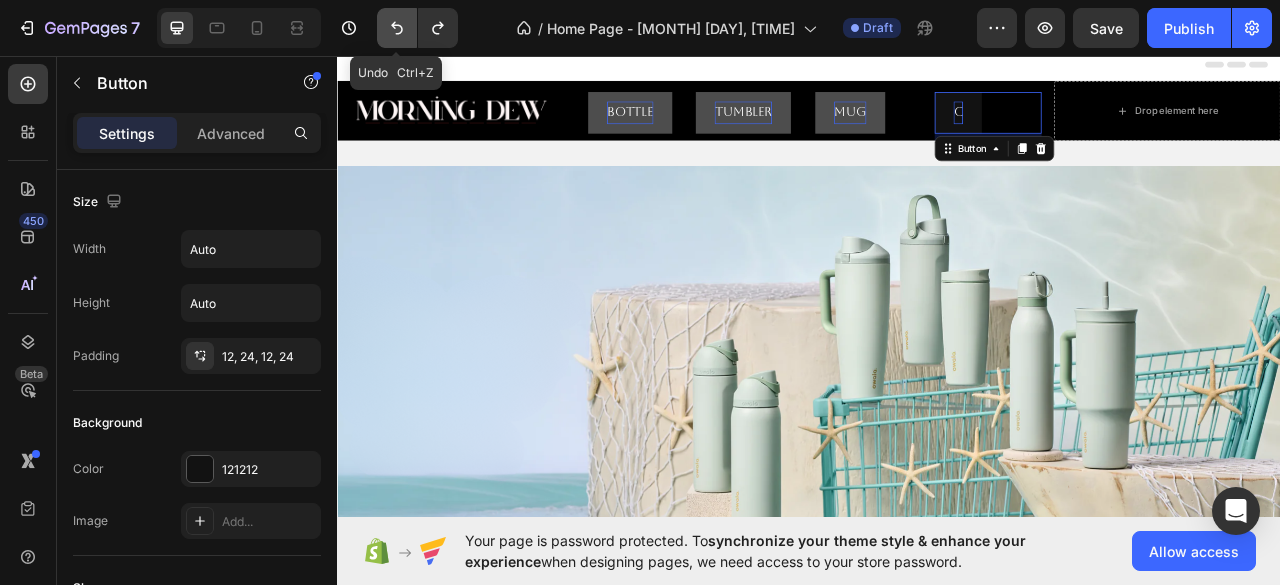 click 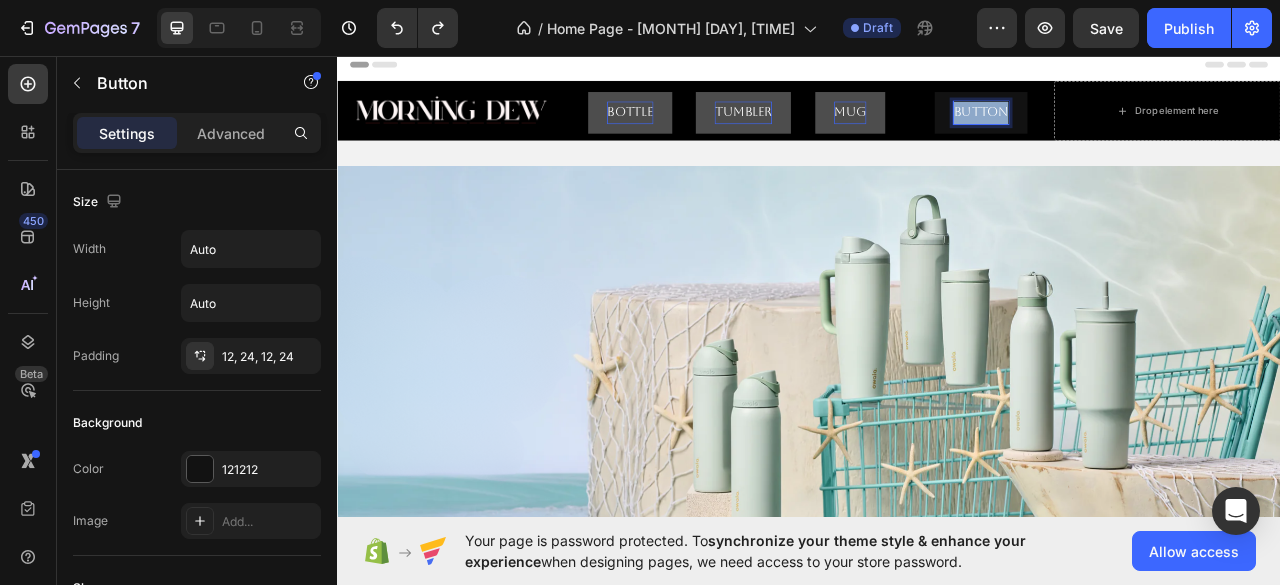 click on "Button" at bounding box center [1156, 129] 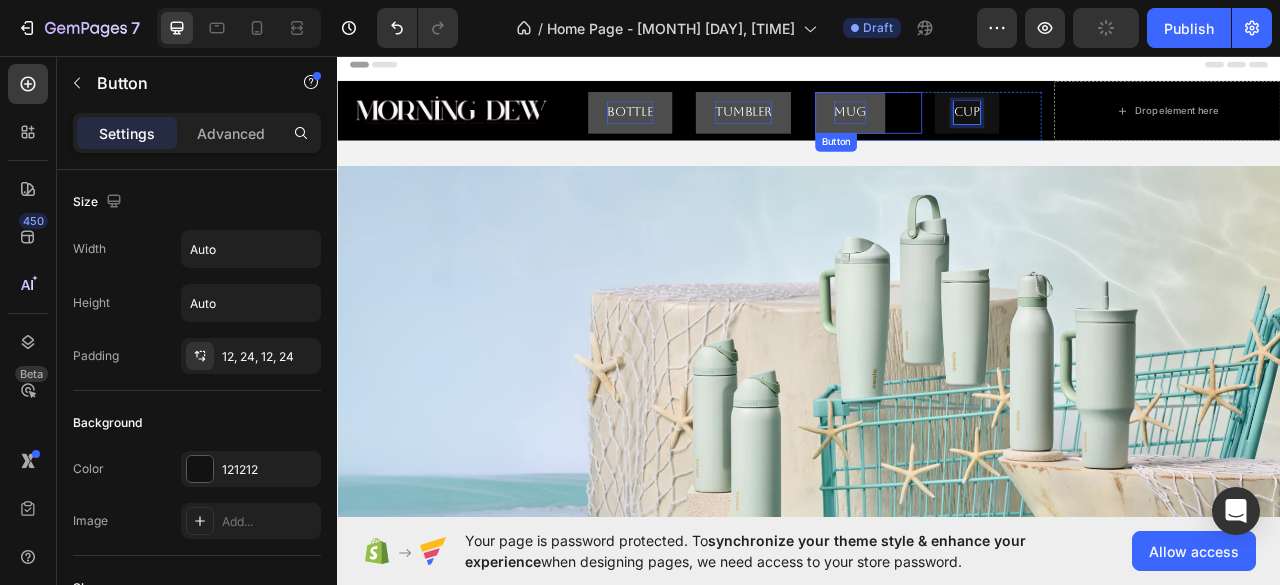 click on "Mug Button" at bounding box center (1013, 129) 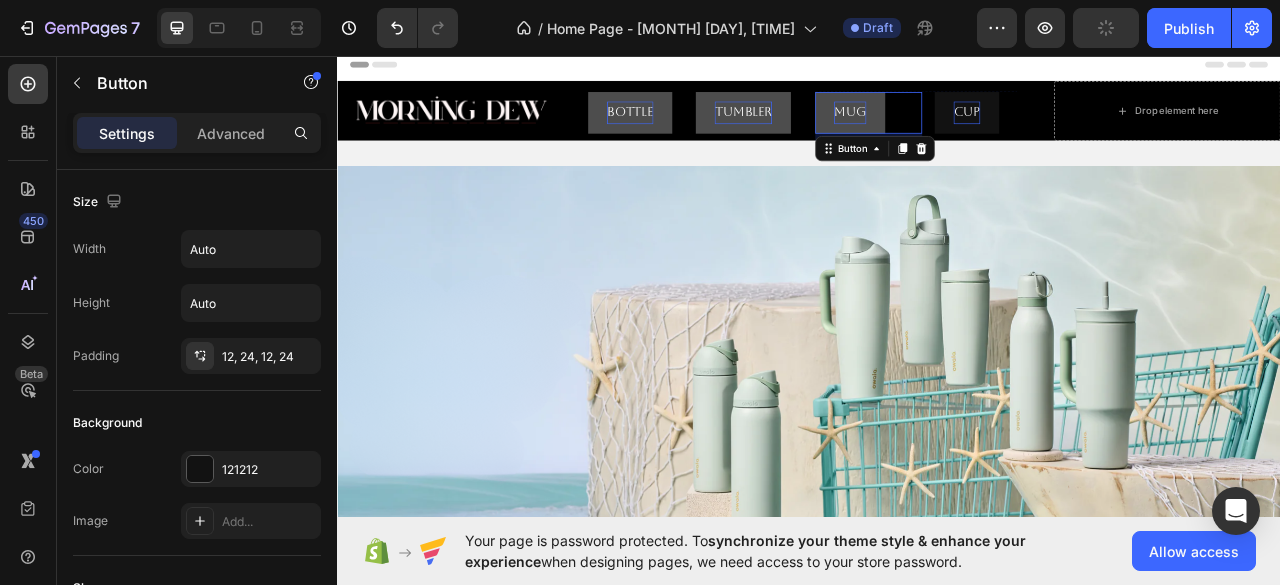 scroll, scrollTop: 957, scrollLeft: 0, axis: vertical 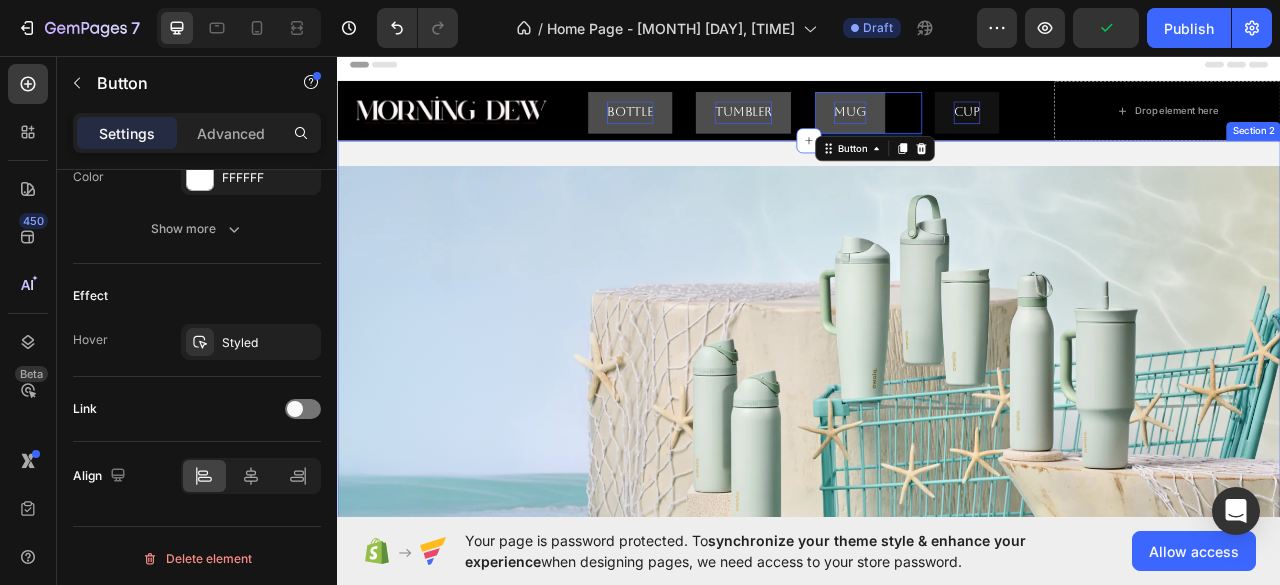 click on "Get started Button Hero Banner FREE Shipping On All U.S. Orders Over $150 Text Block Image Row Row Click here to edit heading Heading This is your text block. Click to edit and make it your own. Share your product's story or services offered. Get creative and make it yours! Text Block Get started Button Hero Banner Image Image Image Image Image Image Image Image Image Image Image Image Image Marquee Section 2" at bounding box center [937, 951] 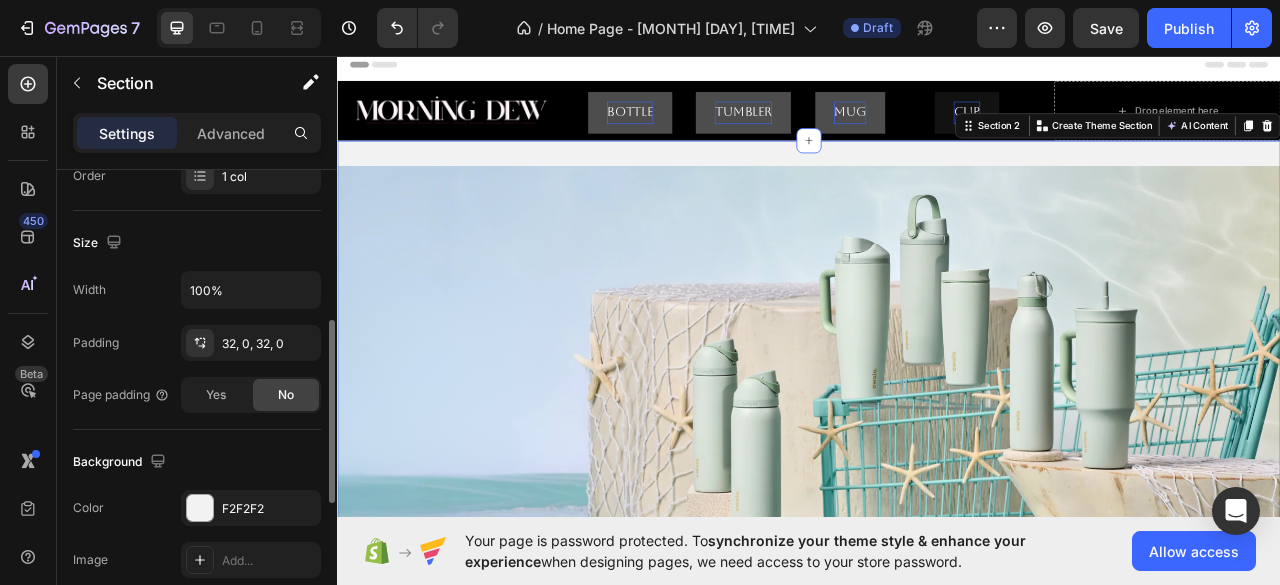 scroll, scrollTop: 745, scrollLeft: 0, axis: vertical 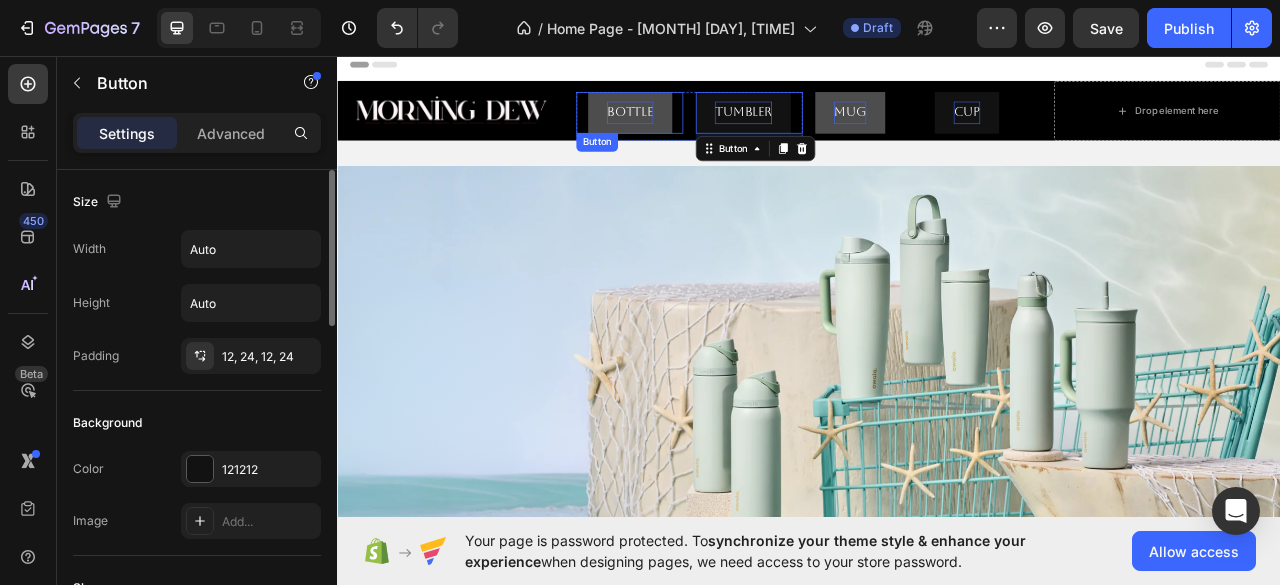 click on "Bottle" at bounding box center [709, 129] 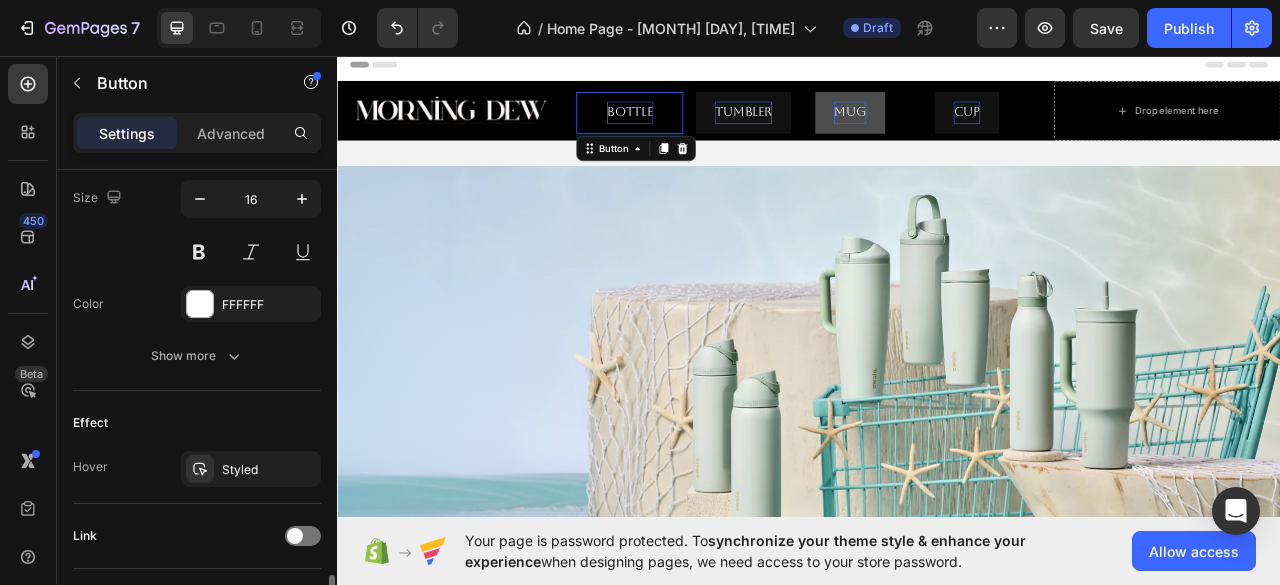 scroll, scrollTop: 957, scrollLeft: 0, axis: vertical 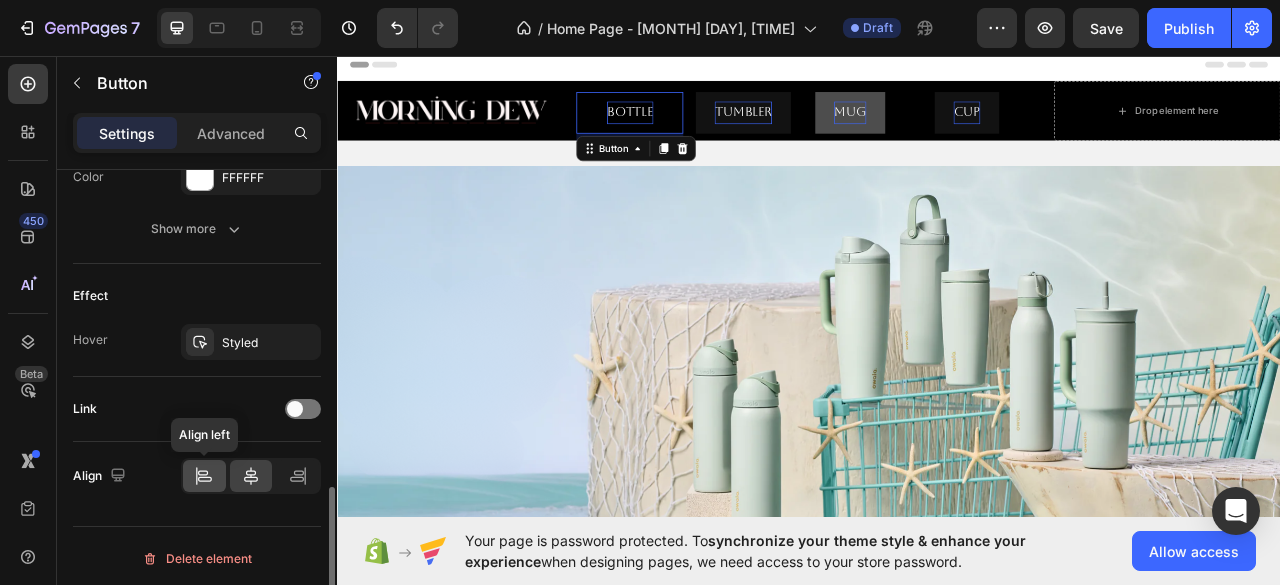 click 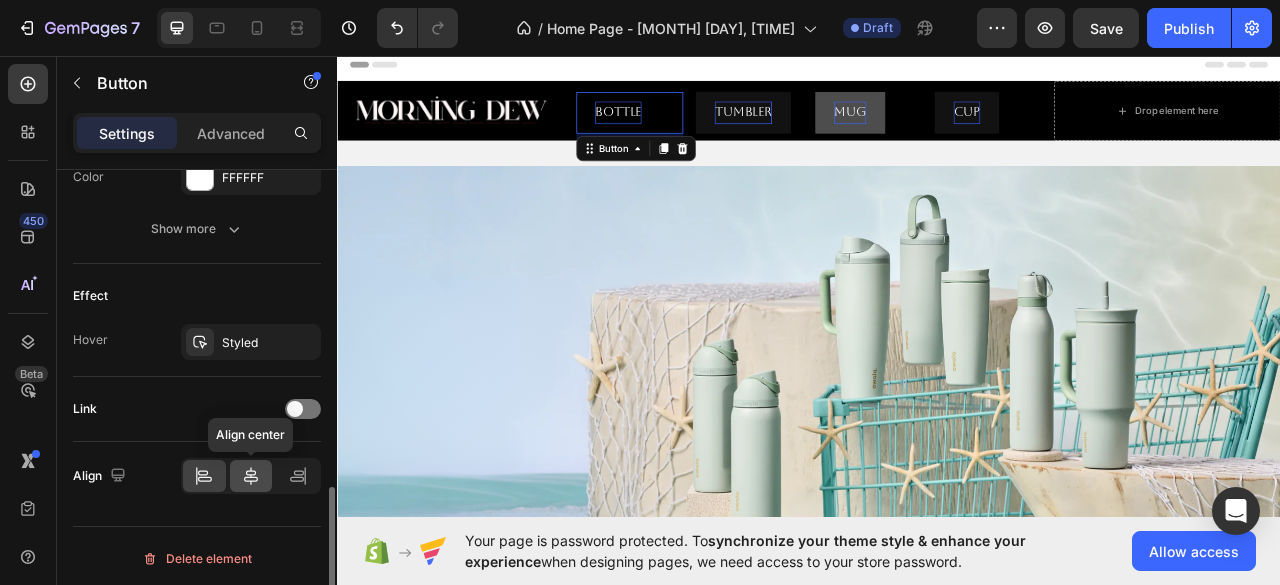 click 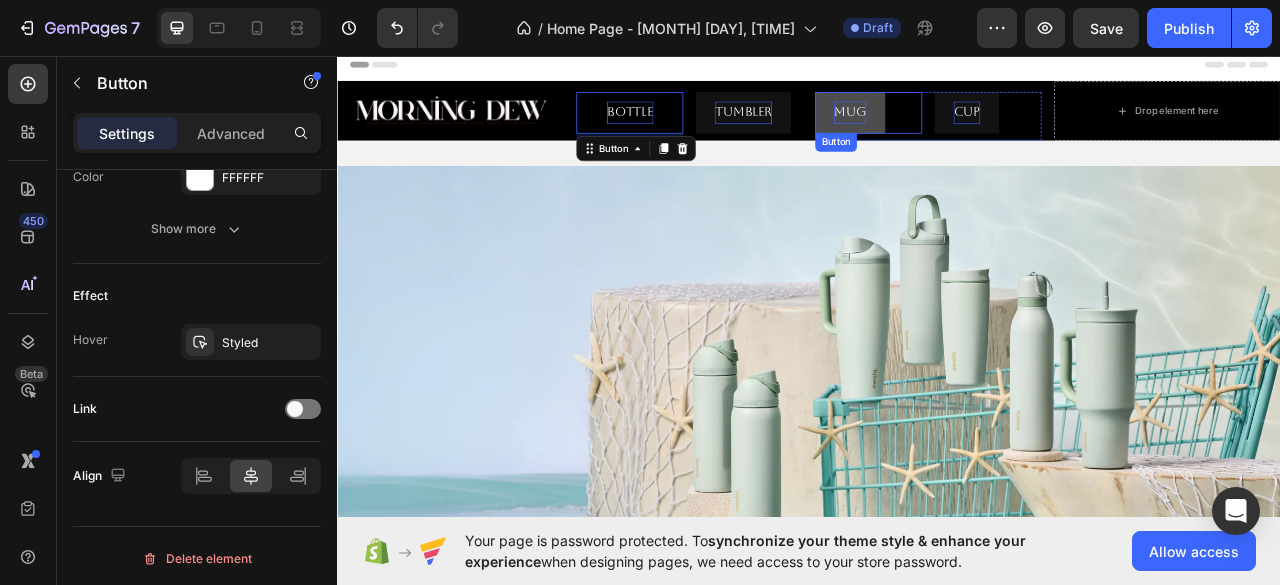 click on "Mug" at bounding box center [989, 129] 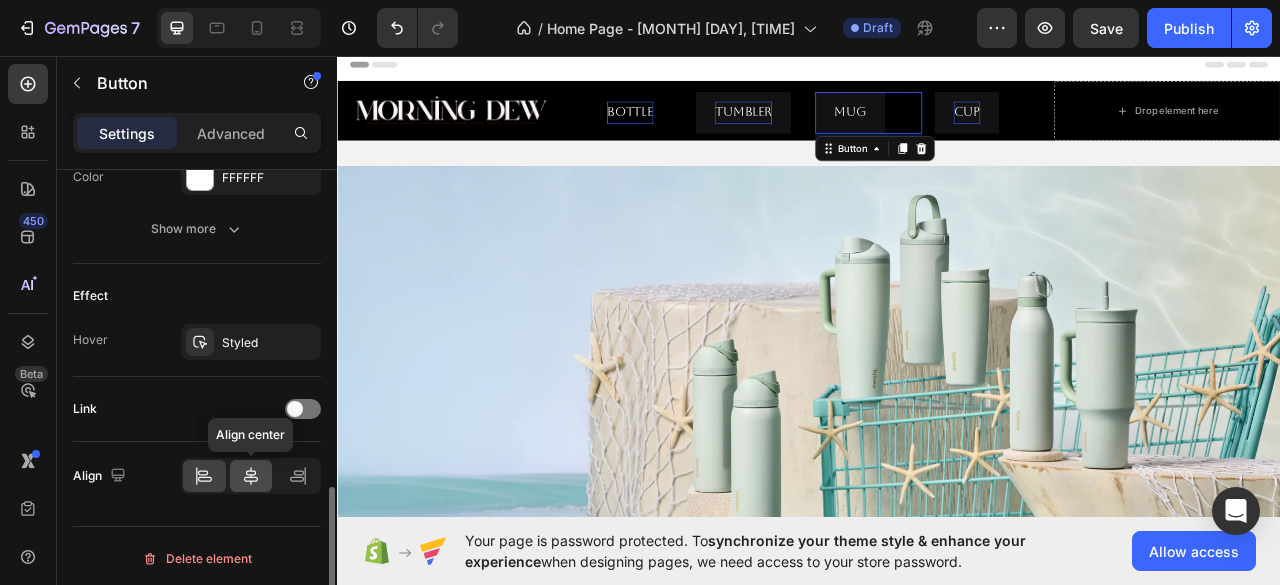 click 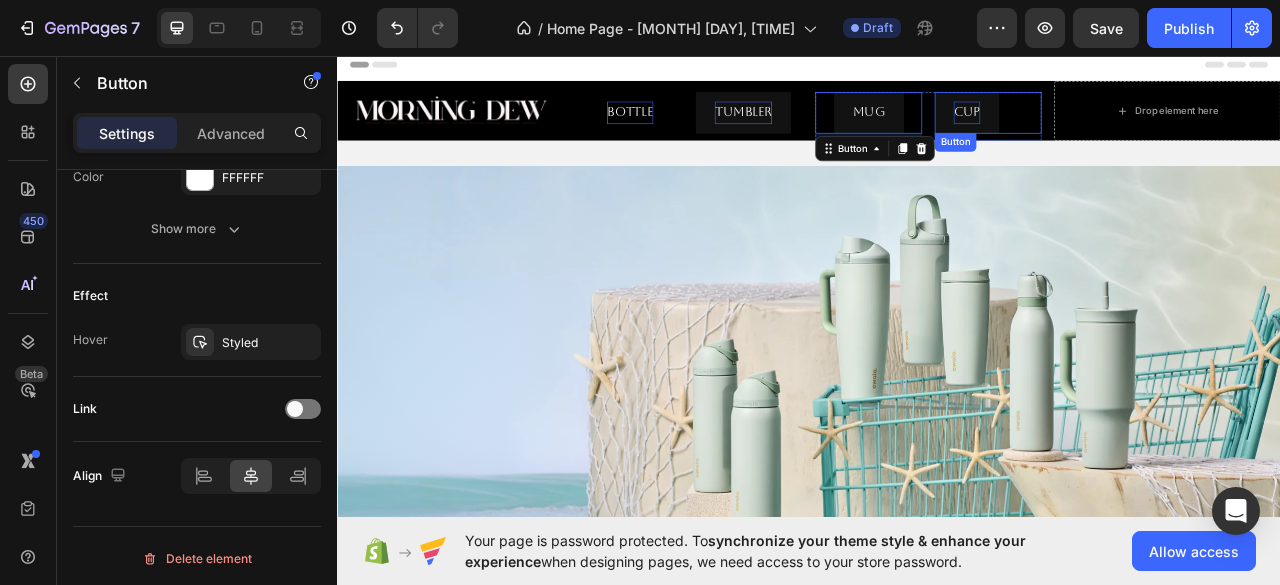 click on "cup" at bounding box center (1138, 129) 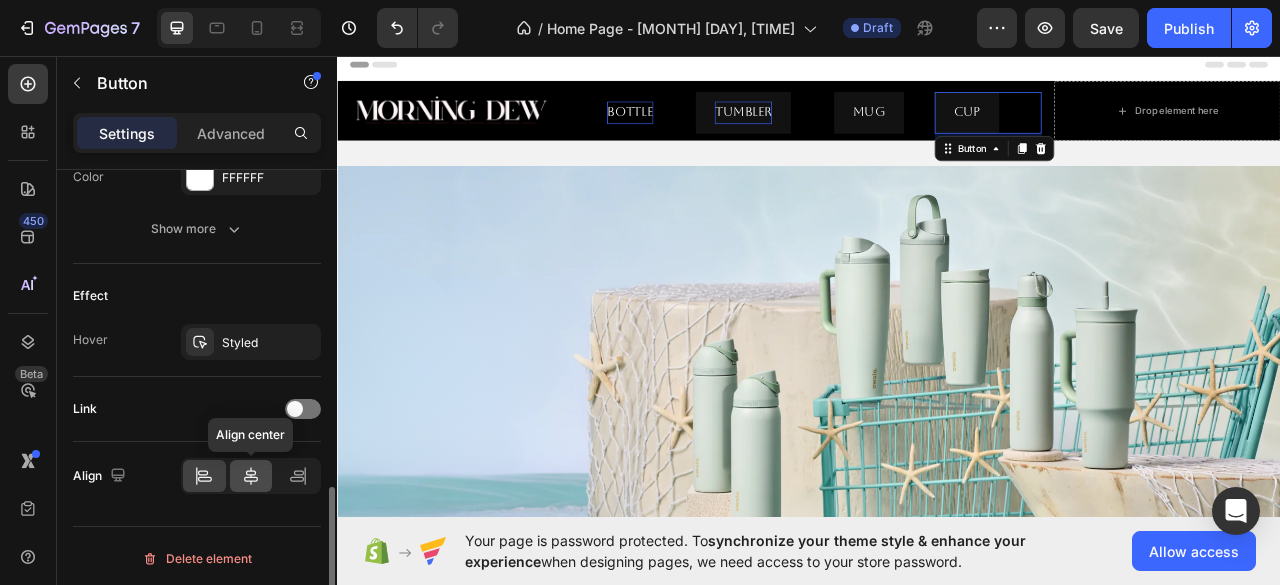click 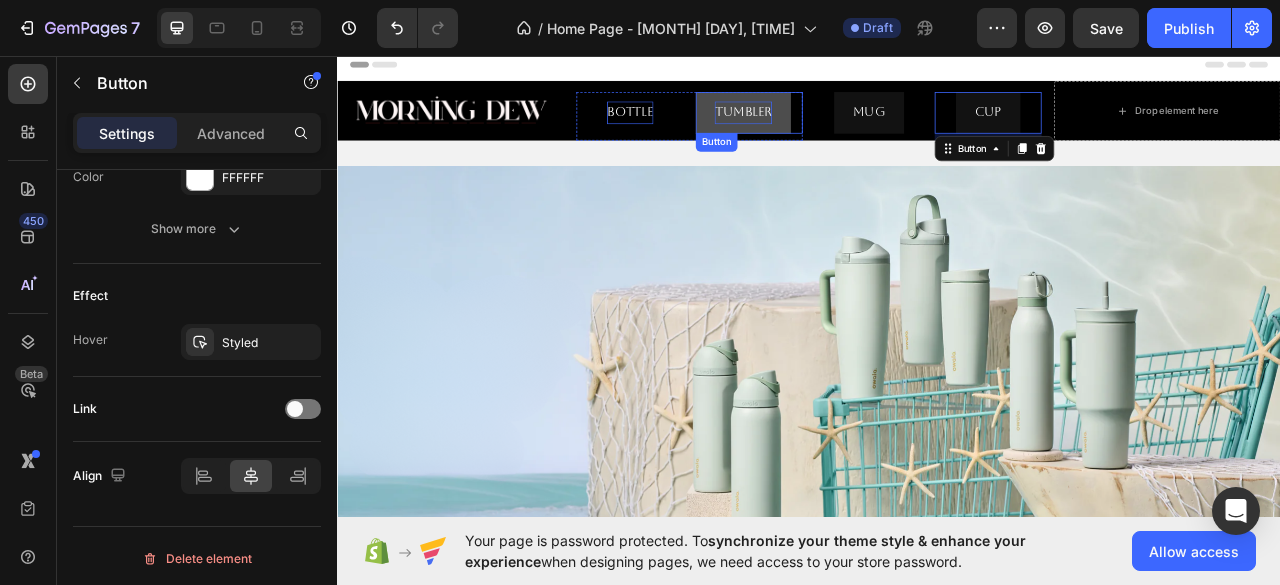 click on "Tumbler" at bounding box center (853, 129) 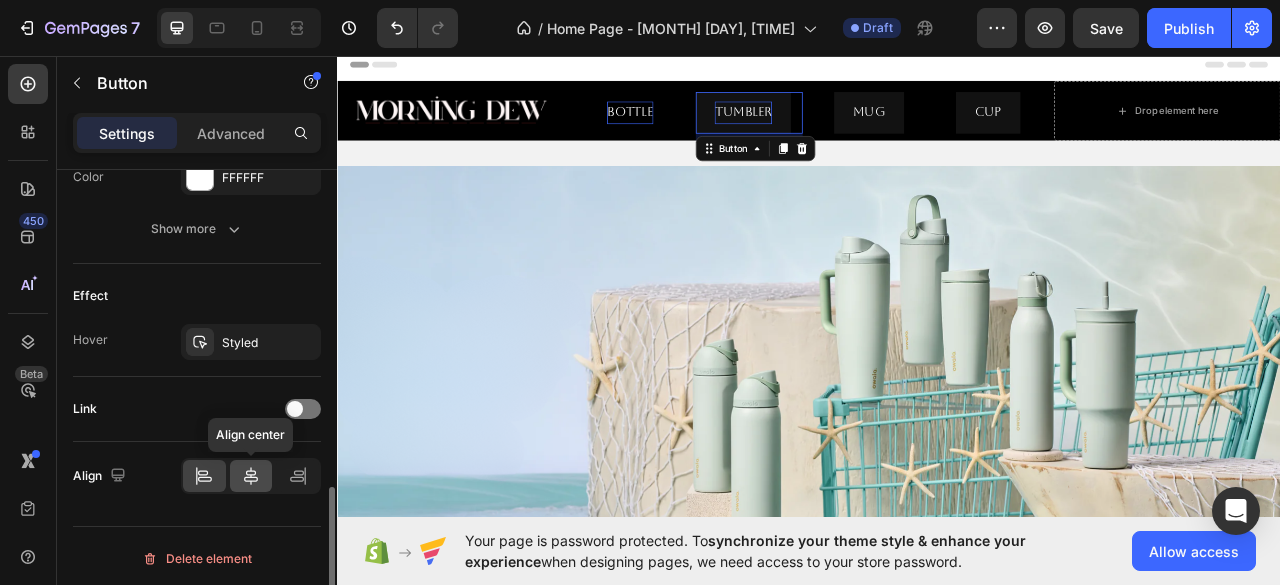 click 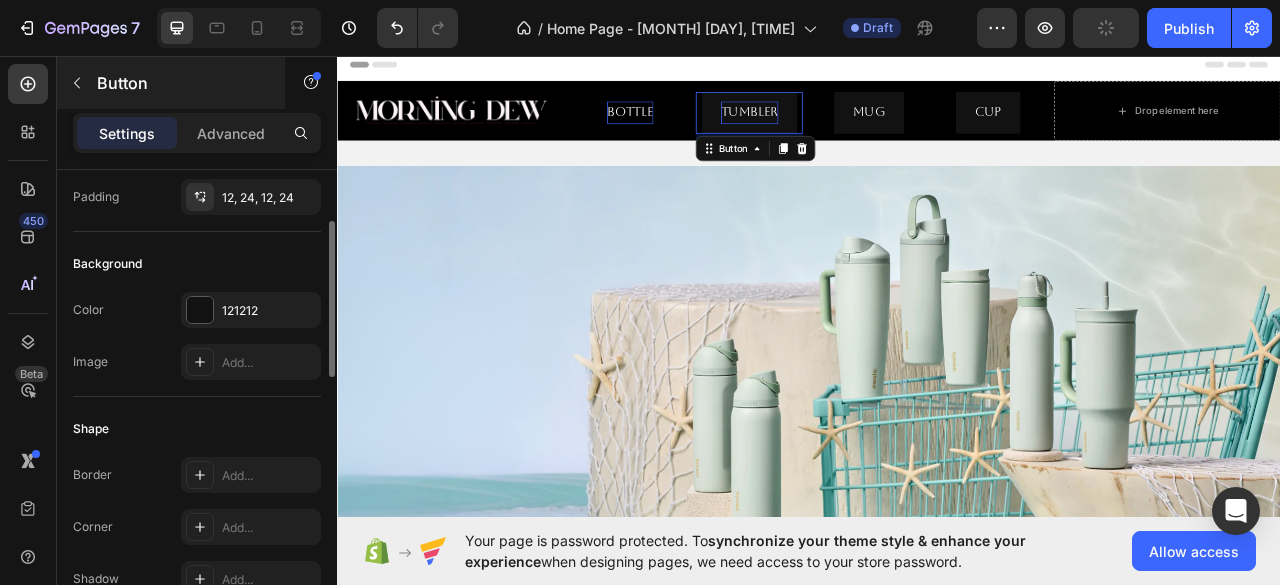 scroll, scrollTop: 158, scrollLeft: 0, axis: vertical 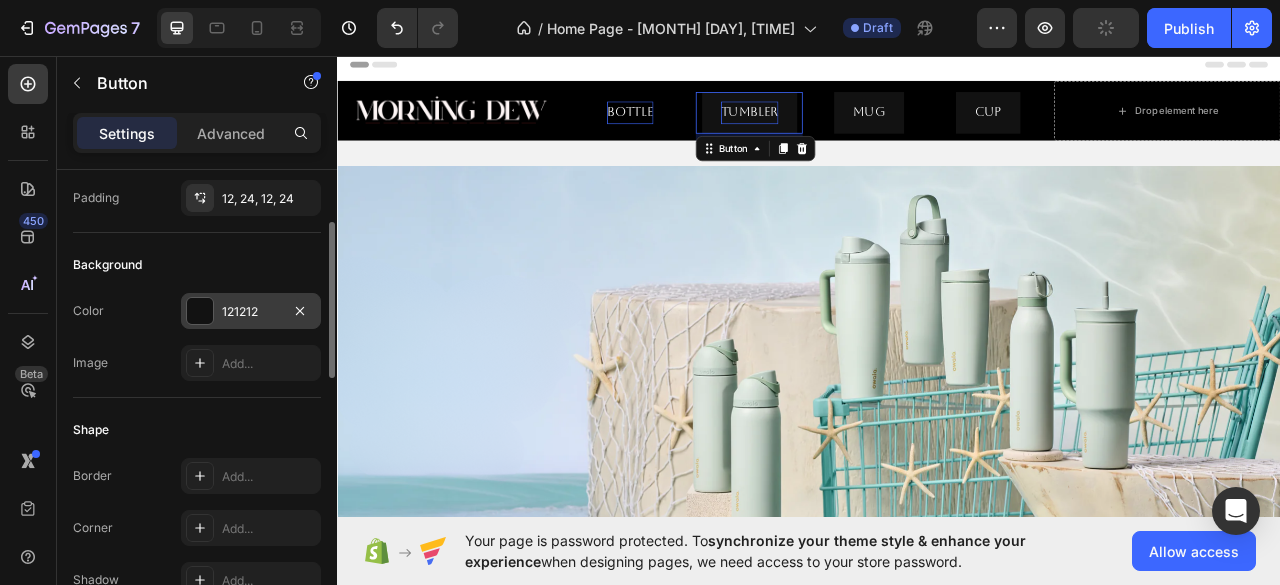 click on "121212" at bounding box center (251, 312) 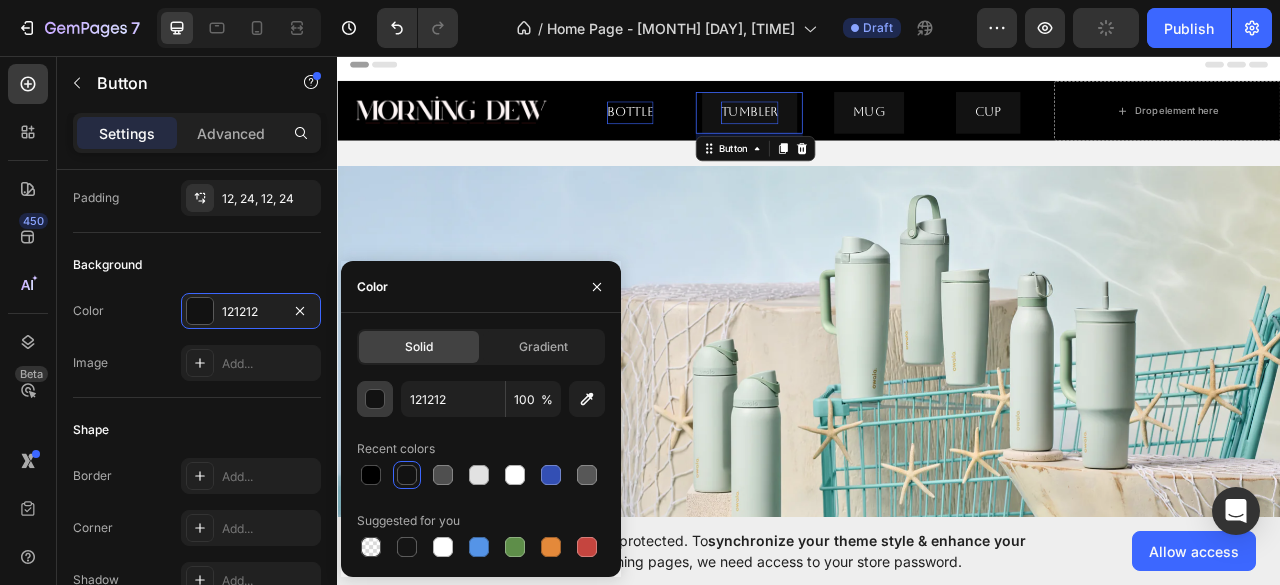 click at bounding box center [376, 400] 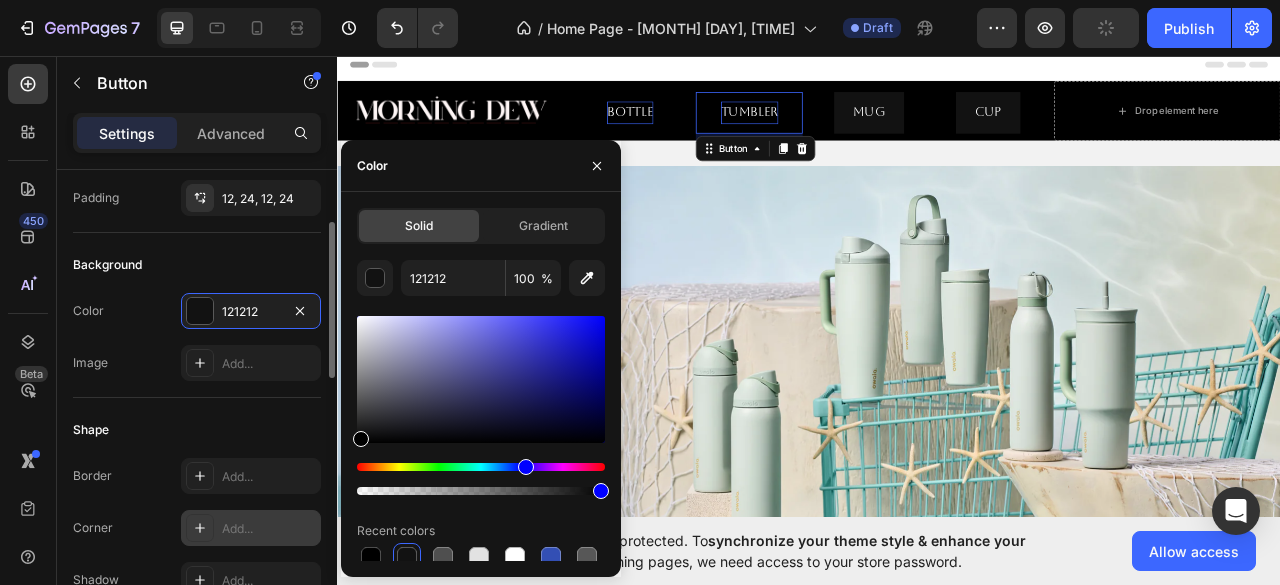 drag, startPoint x: 387, startPoint y: 412, endPoint x: 310, endPoint y: 524, distance: 135.91542 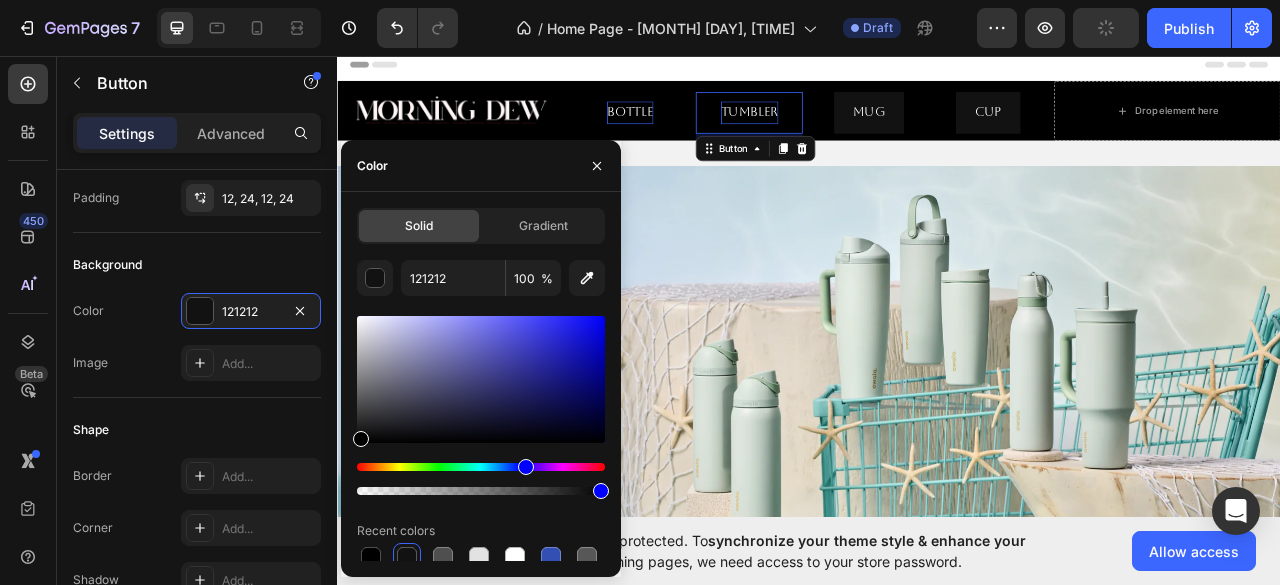 type on "000000" 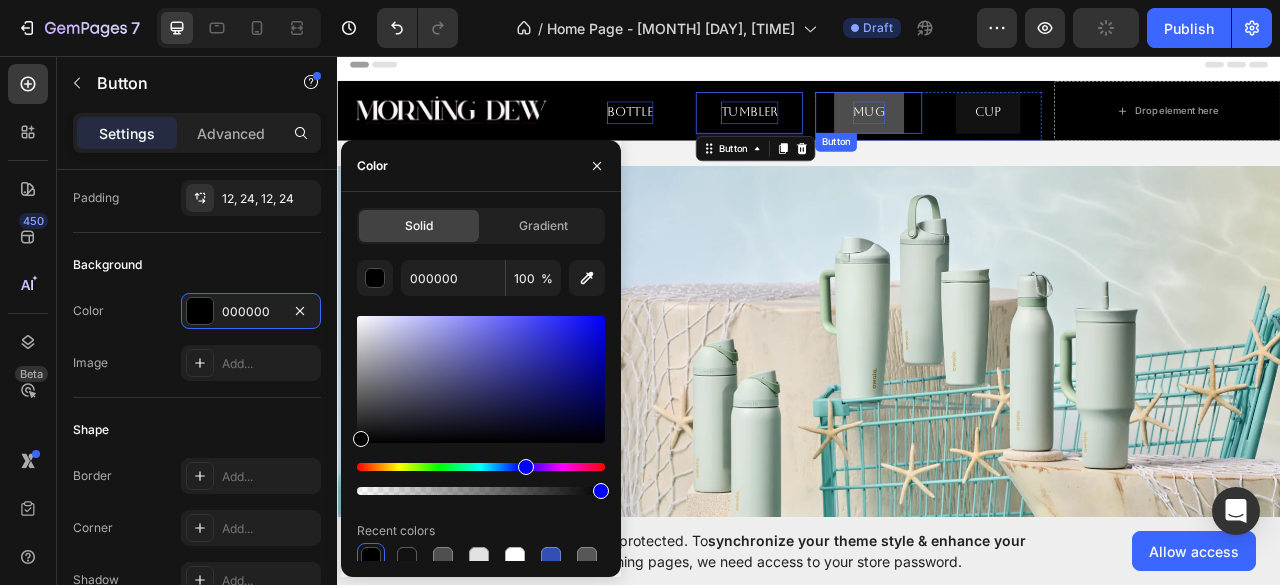 click on "Mug" at bounding box center (1013, 129) 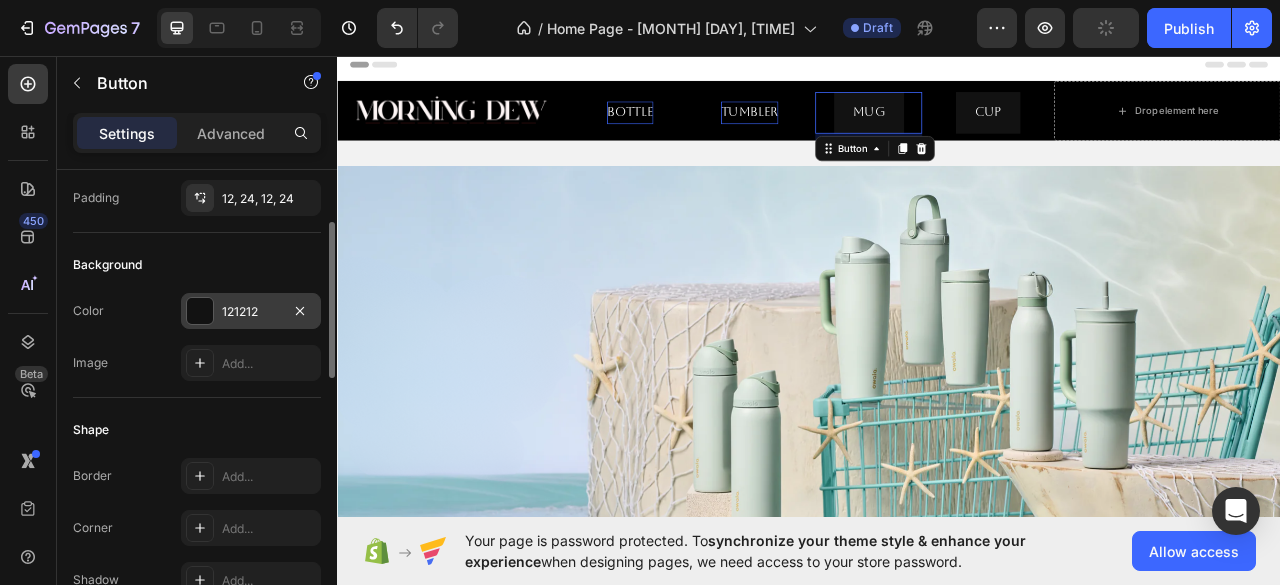 click on "121212" at bounding box center (251, 312) 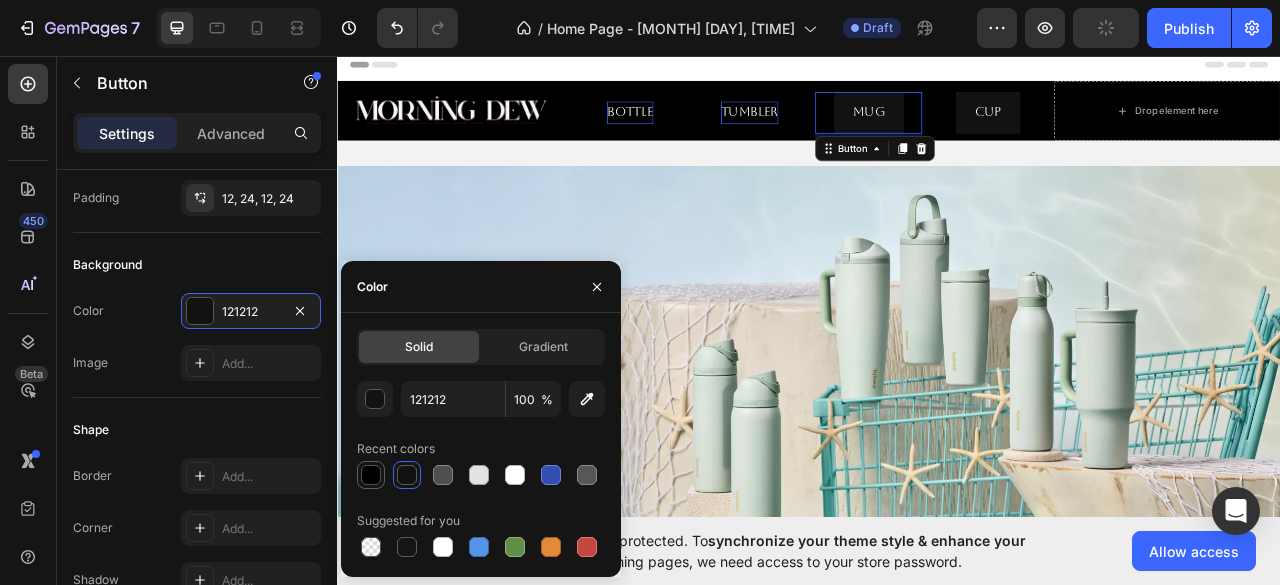 click at bounding box center [371, 475] 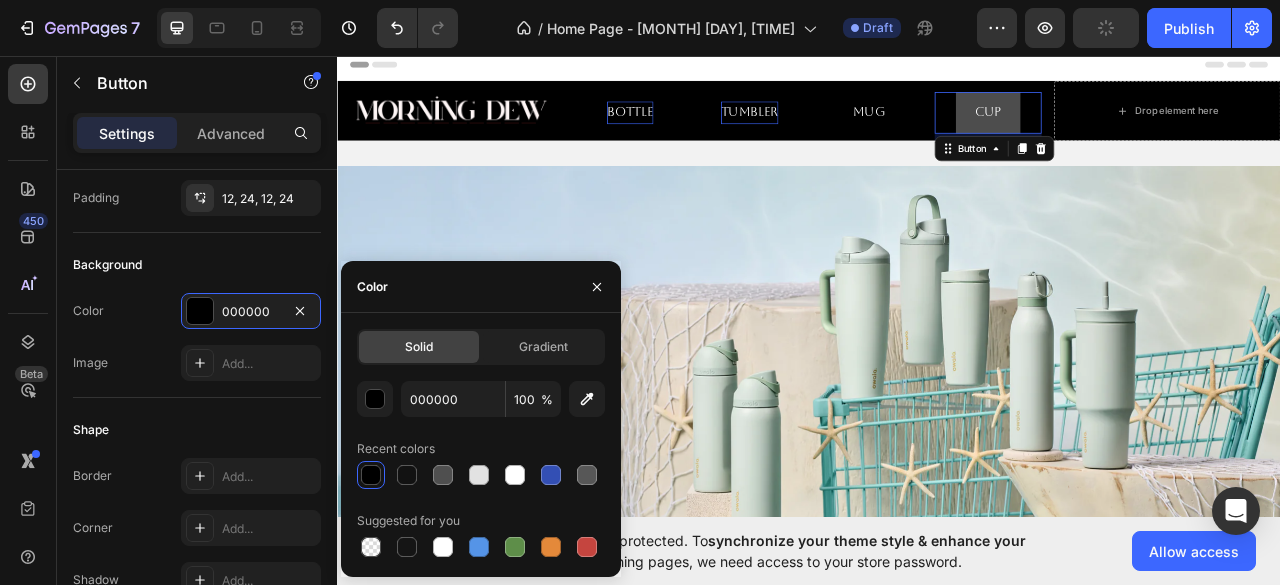 click on "cup" at bounding box center (1165, 129) 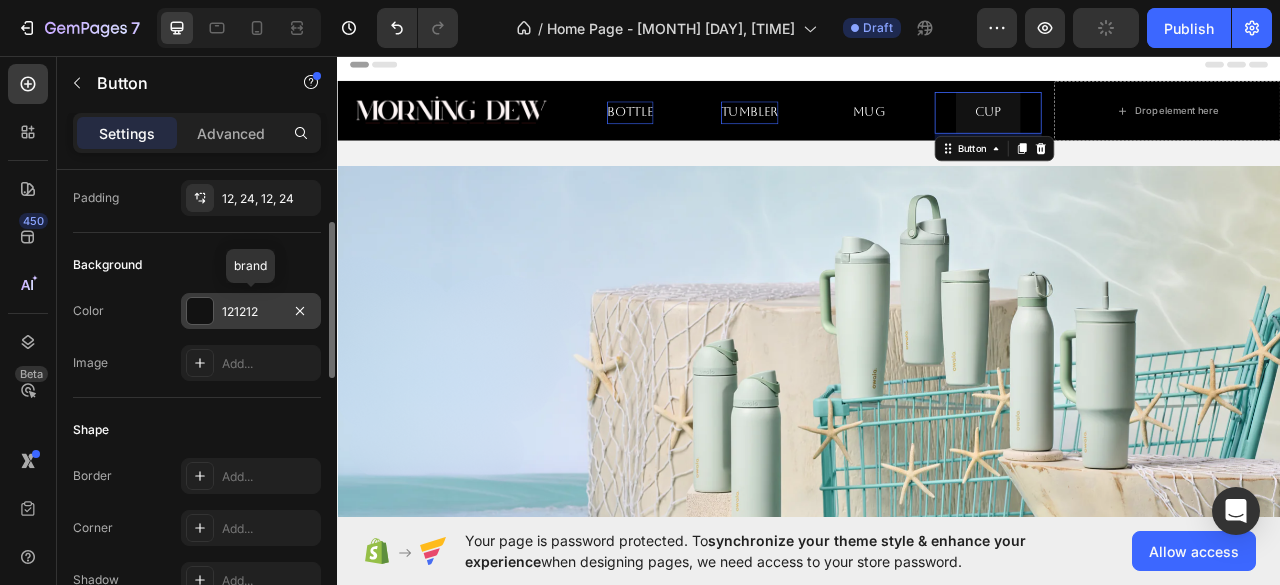 click on "121212" at bounding box center [251, 312] 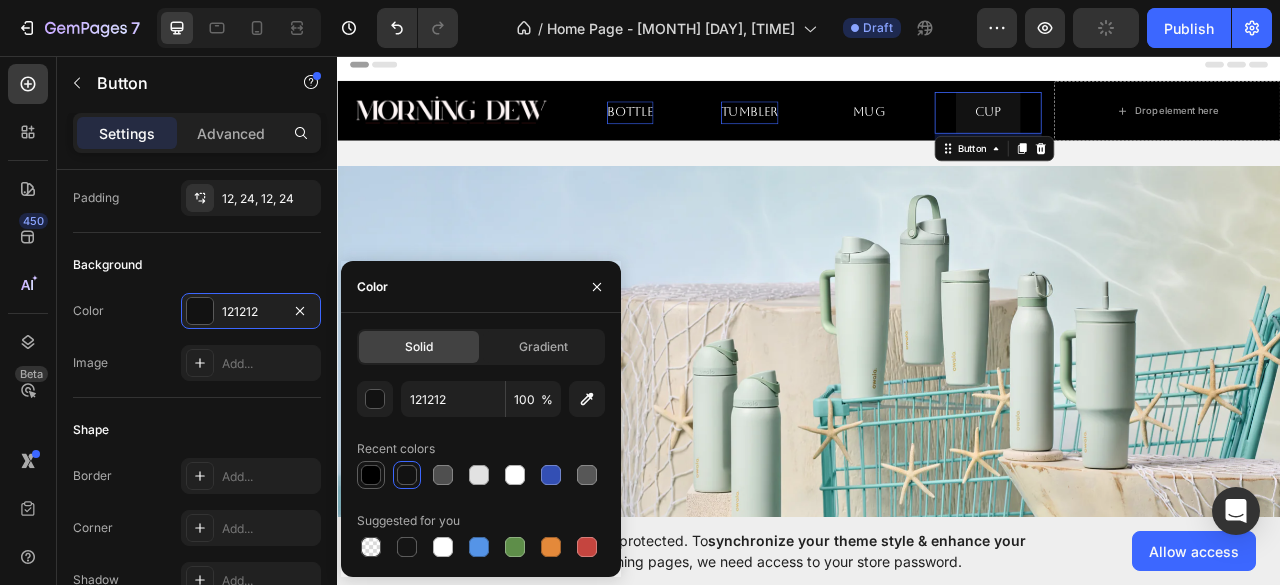 click at bounding box center (371, 475) 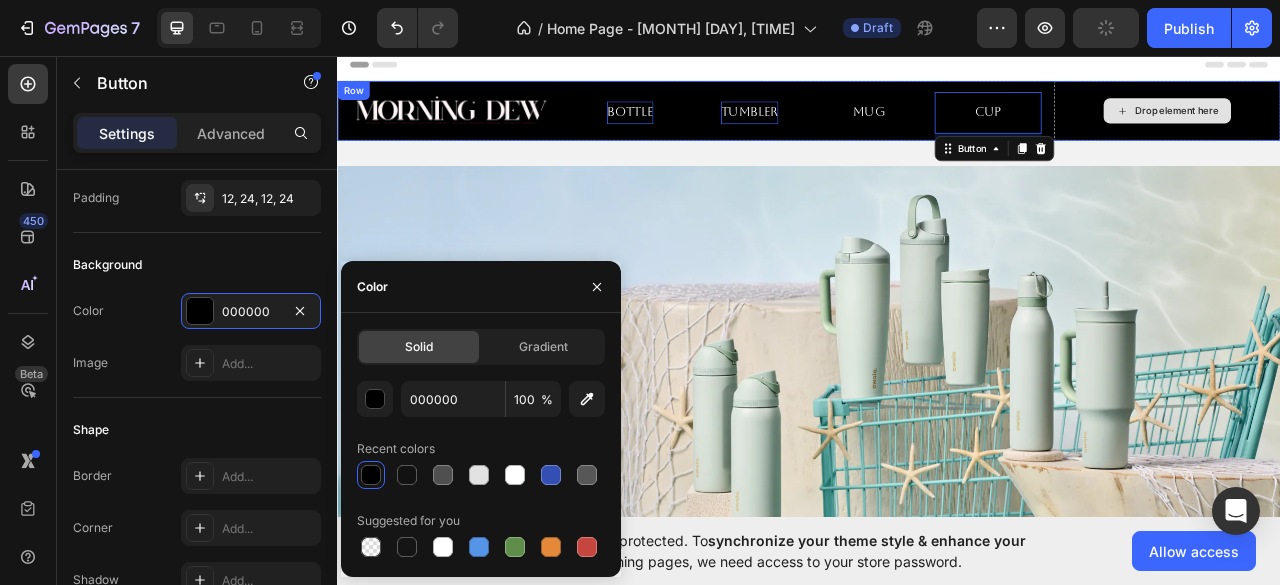 click on "Drop element here" at bounding box center (1393, 127) 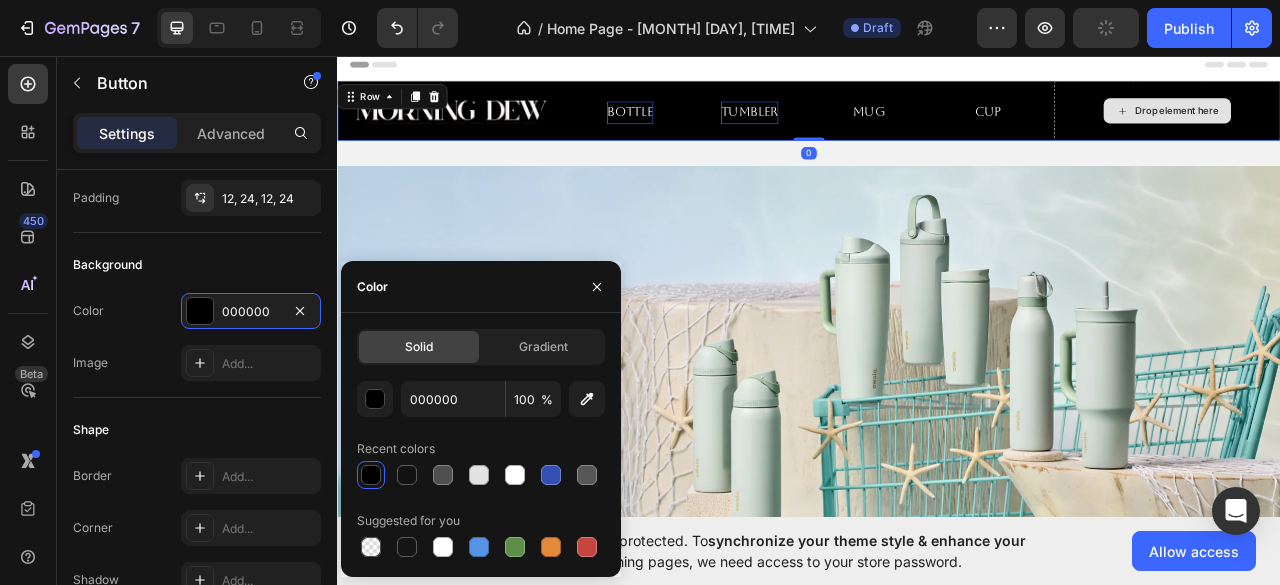 scroll, scrollTop: 0, scrollLeft: 0, axis: both 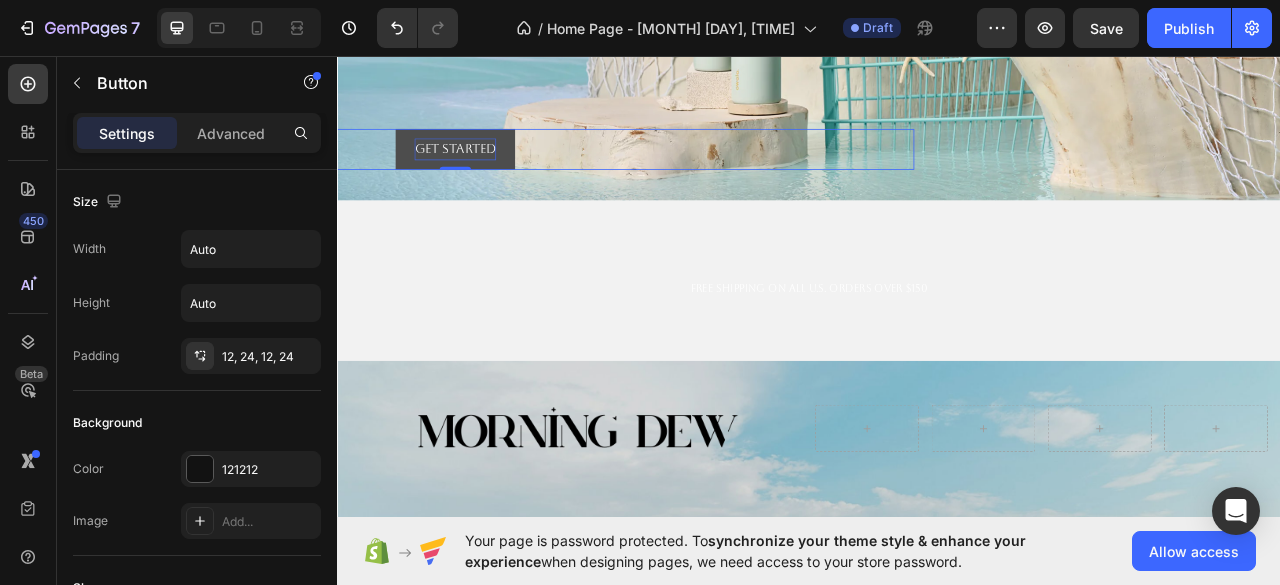 click on "Get started" at bounding box center (487, 176) 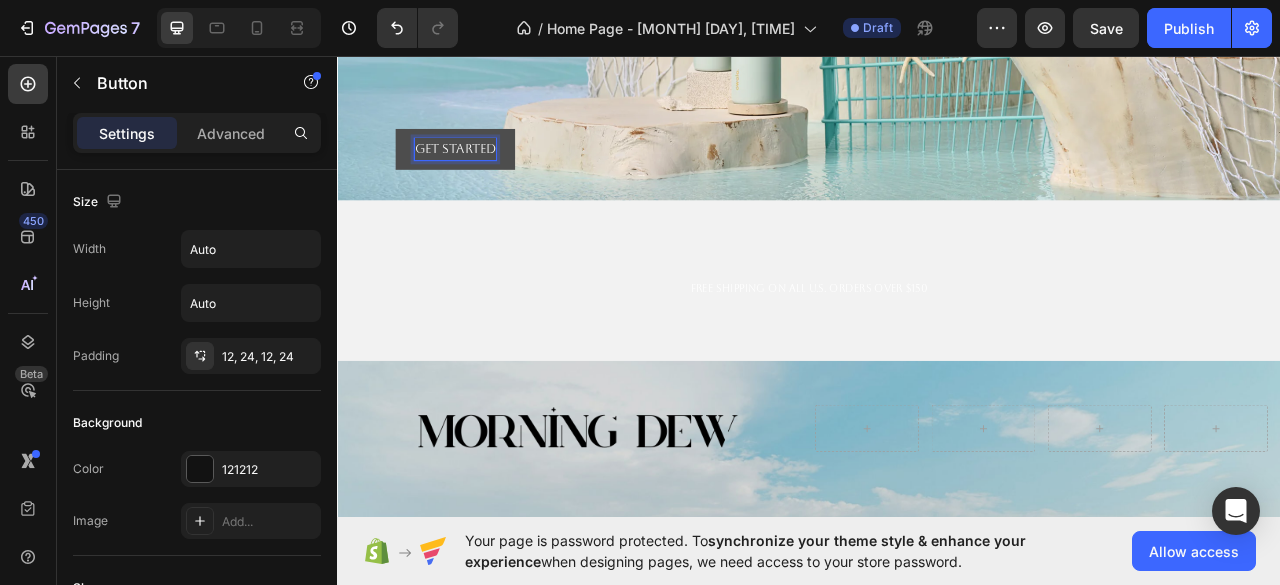 click on "Get started" at bounding box center [487, 176] 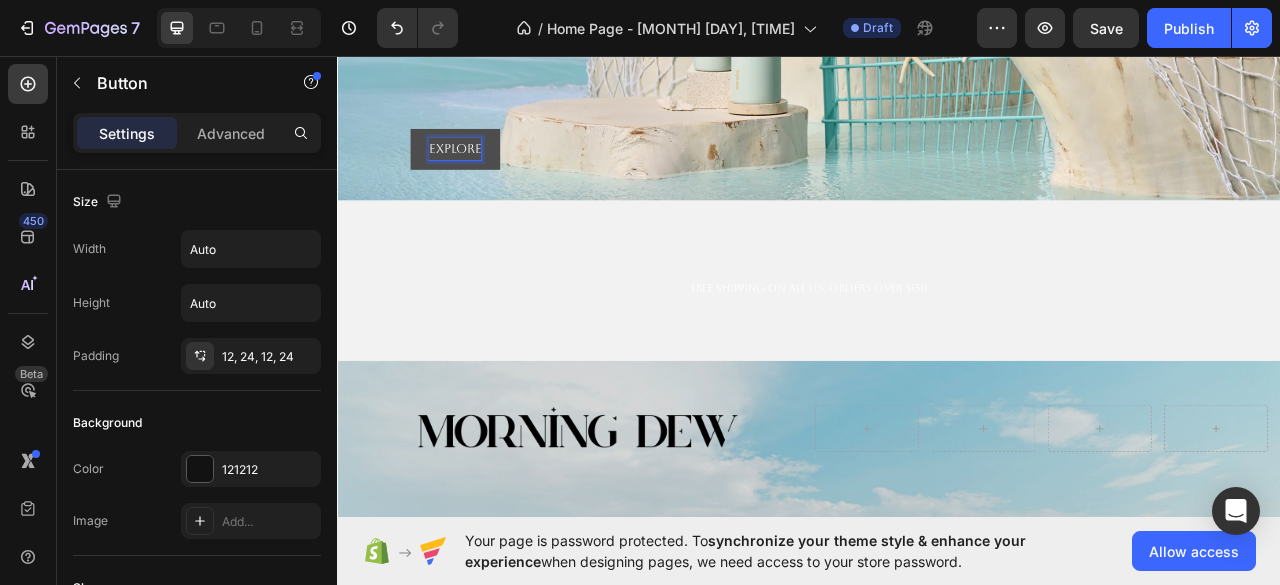 click on "Explore" at bounding box center (487, 176) 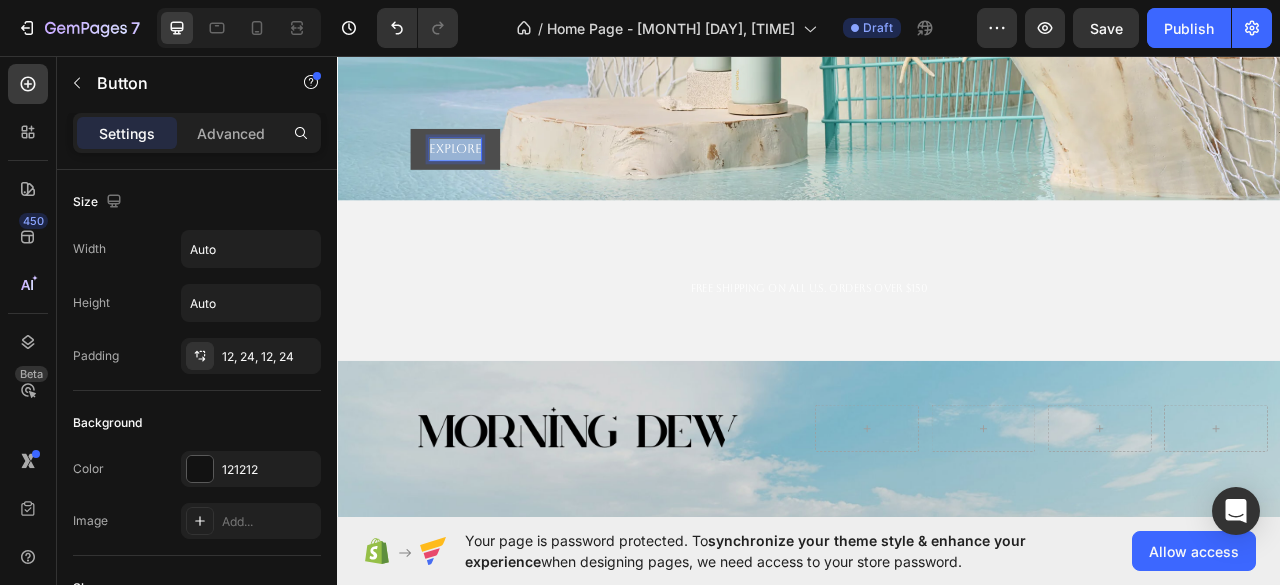 click on "Explore" at bounding box center (487, 176) 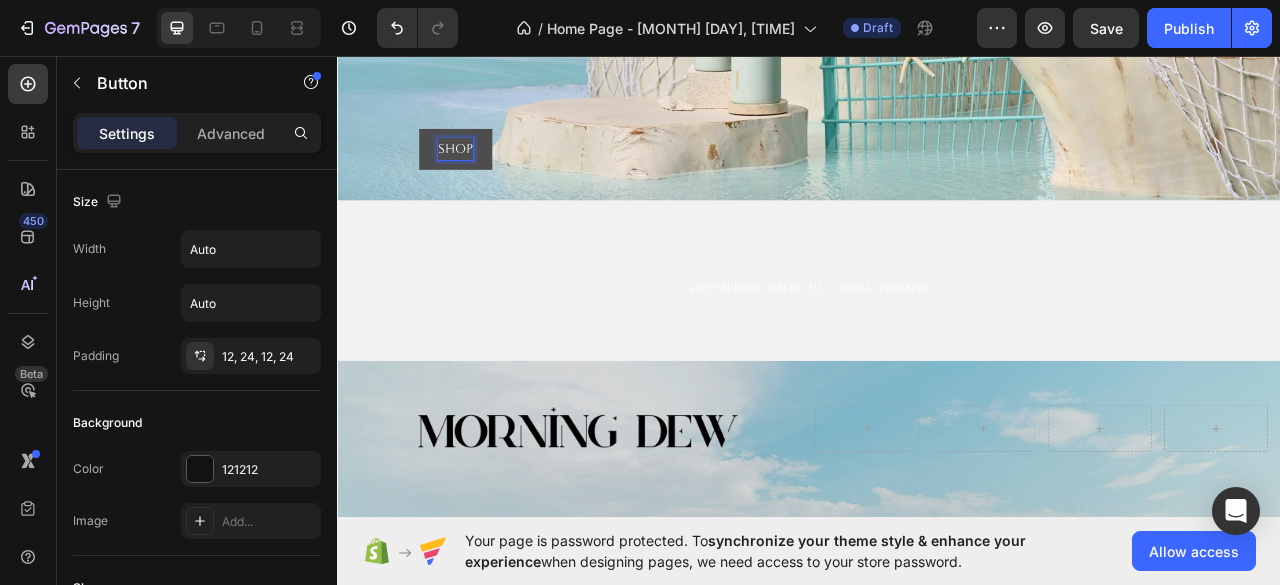 click on "Shop" at bounding box center [487, 176] 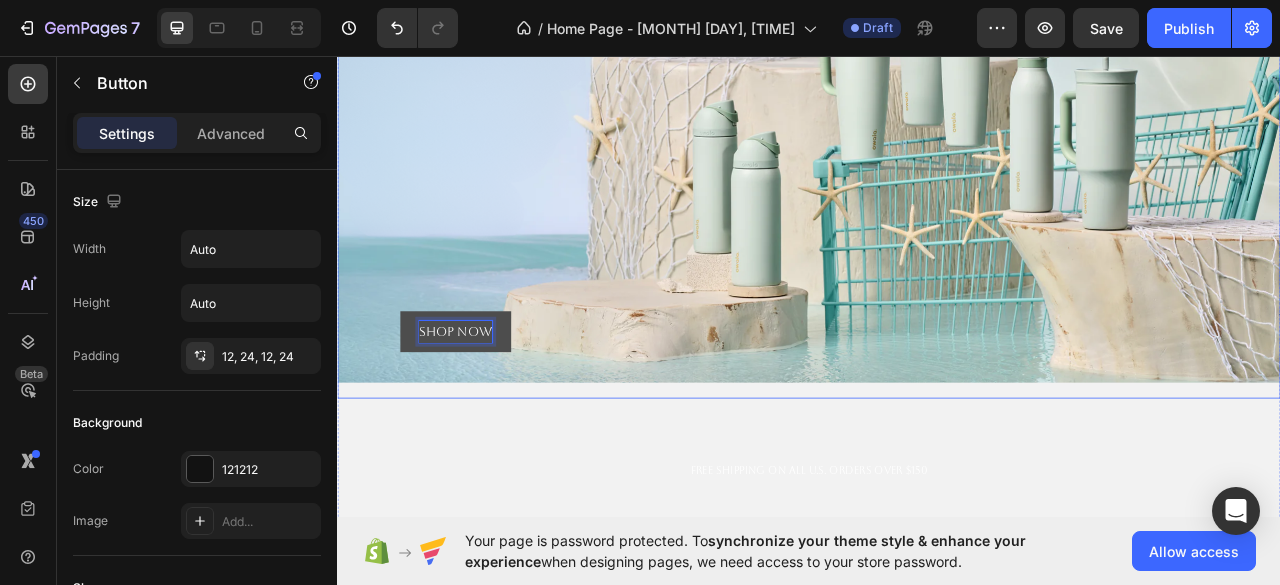 scroll, scrollTop: 288, scrollLeft: 0, axis: vertical 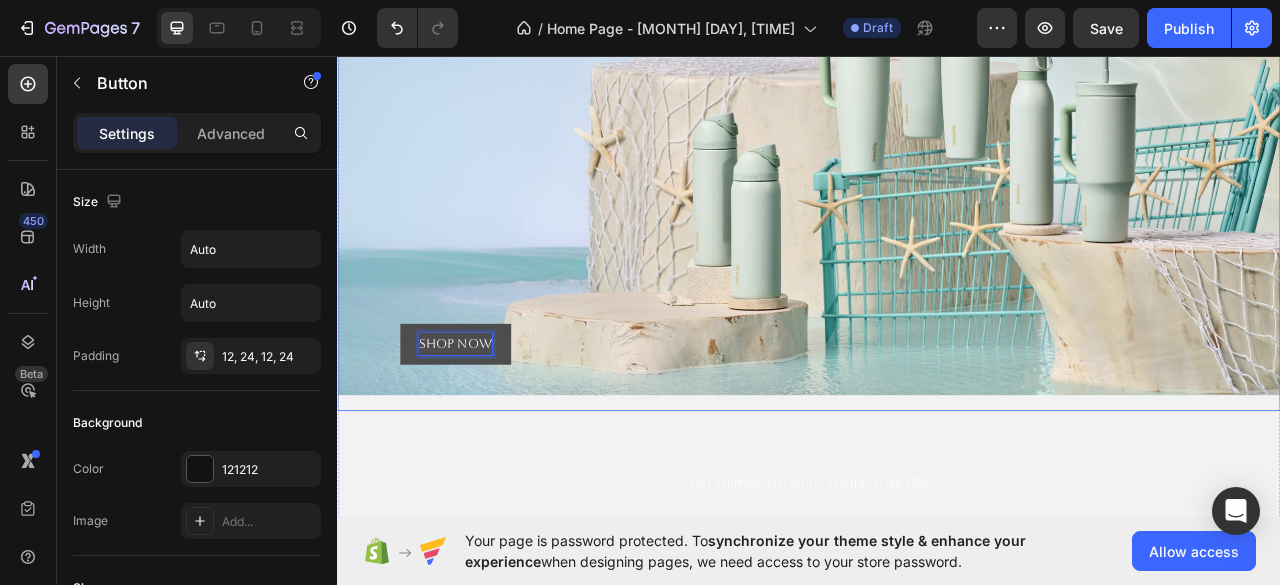 click on "Shop now Button   0" at bounding box center [937, 209] 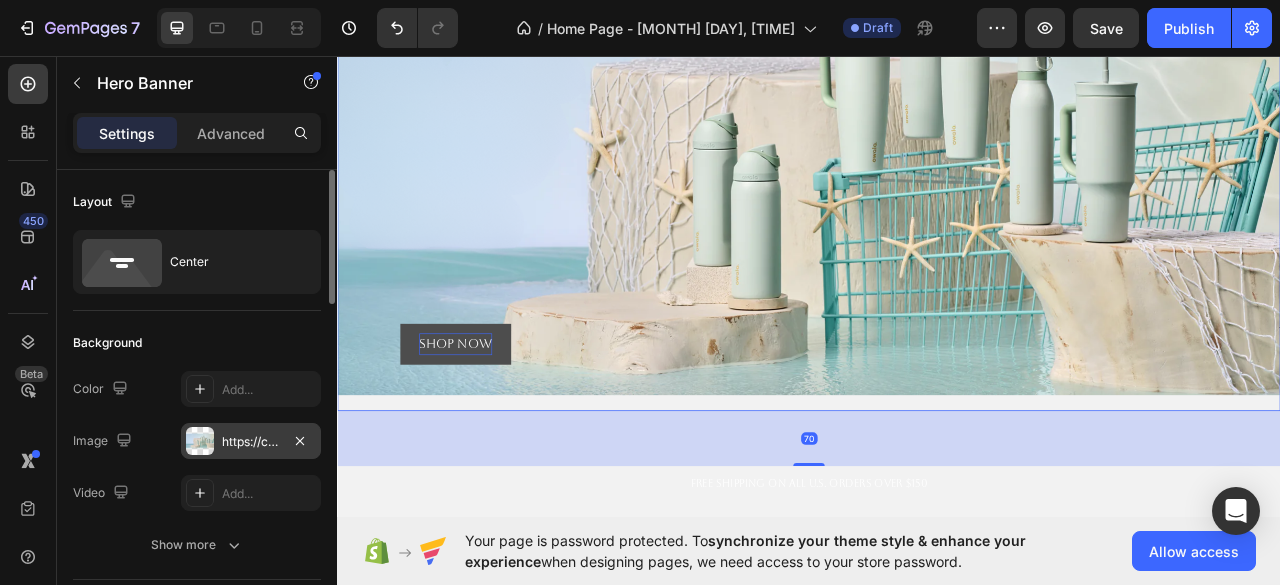 click on "https://cdn.shopify.com/s/files/1/0767/7526/0417/files/gempages_576009636302291530-89625118-5afb-457f-a301-64721056653d.png" at bounding box center (251, 442) 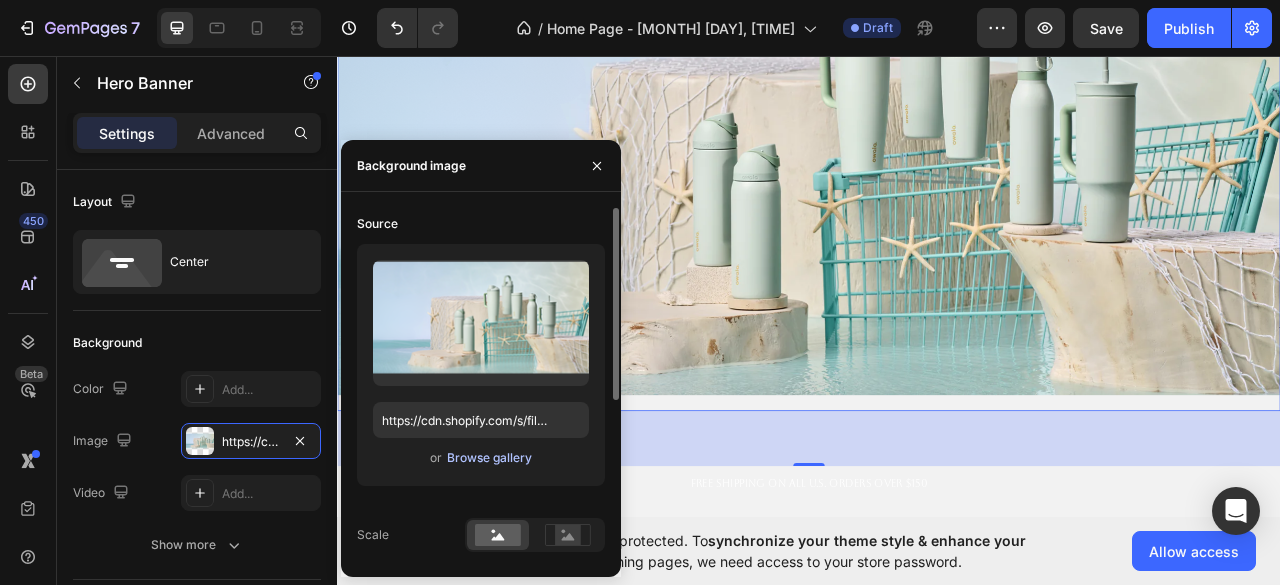 click on "Browse gallery" at bounding box center (489, 458) 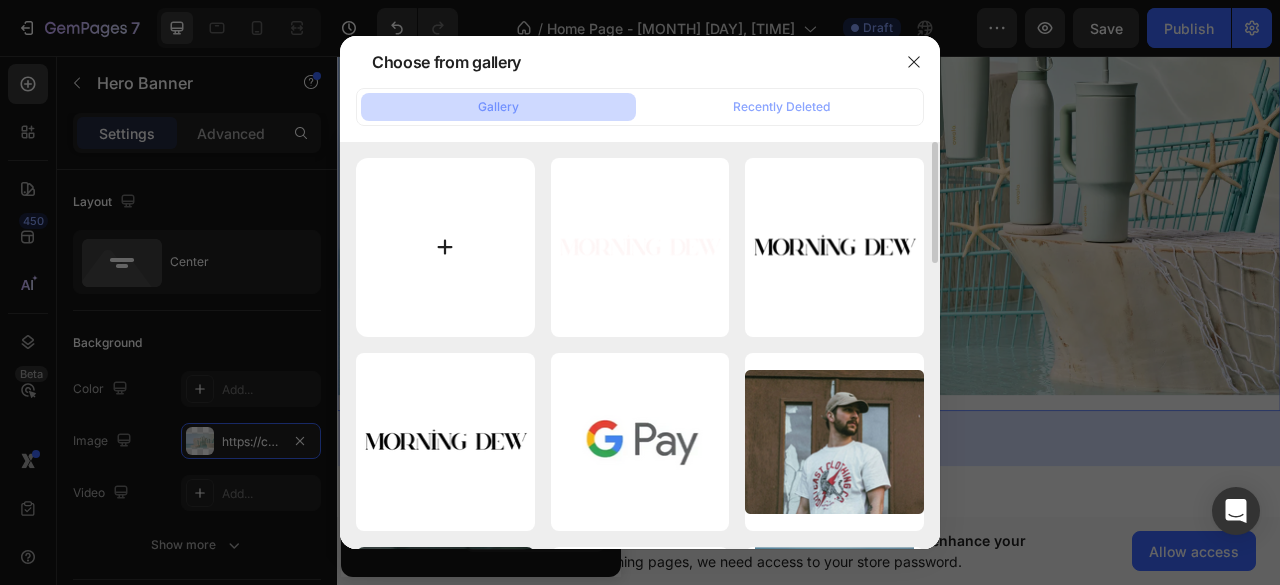 click at bounding box center (445, 247) 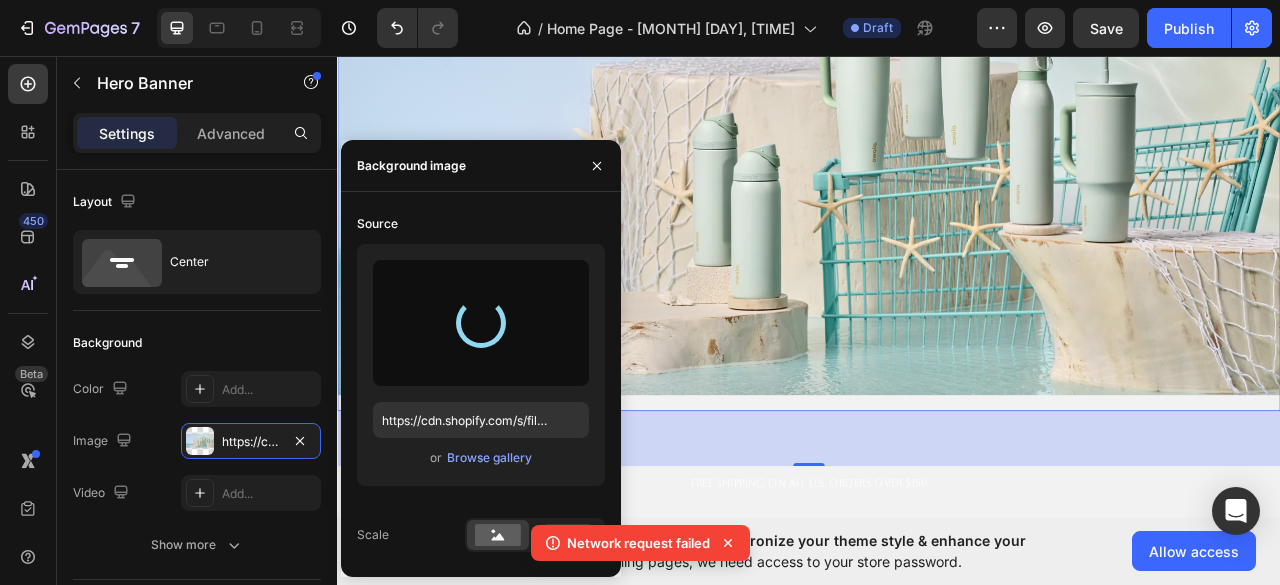type on "https://cdn.shopify.com/s/files/1/0767/7526/0417/files/gempages_576009636302291530-c3e7e1a1-a89e-4eff-98b7-84a6202c00b9.png" 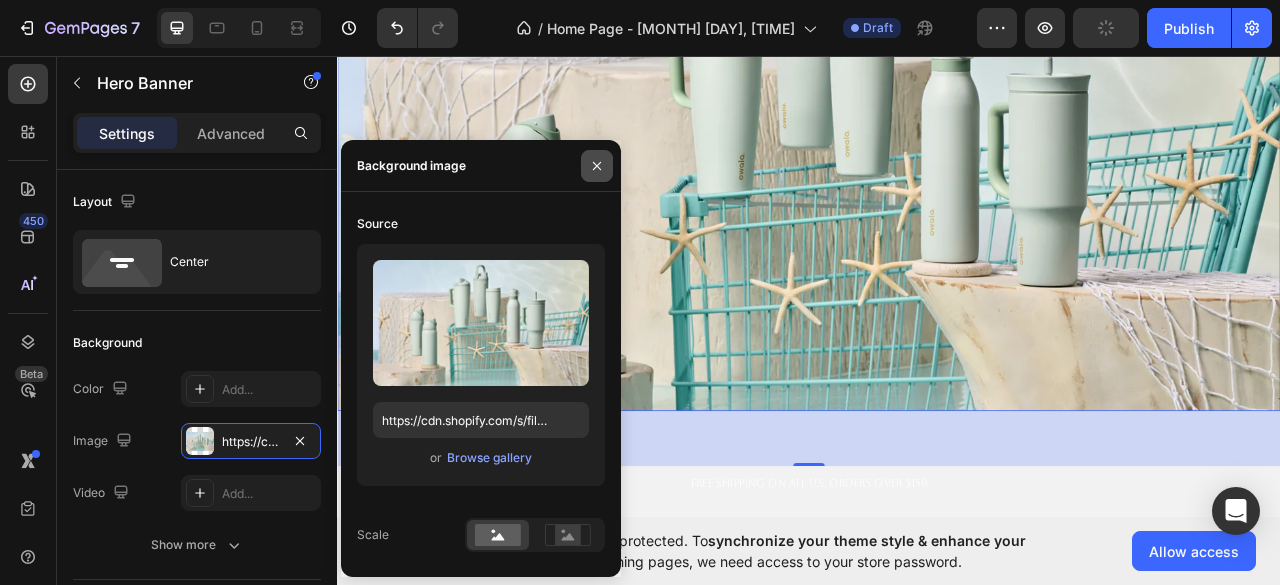 click at bounding box center [597, 166] 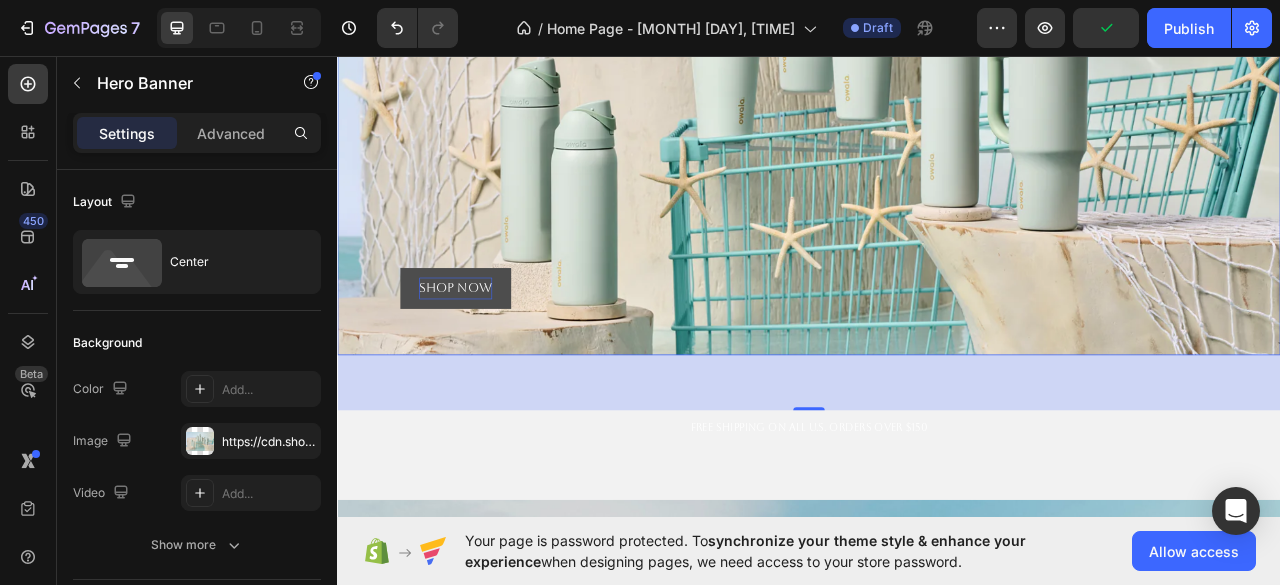 scroll, scrollTop: 436, scrollLeft: 0, axis: vertical 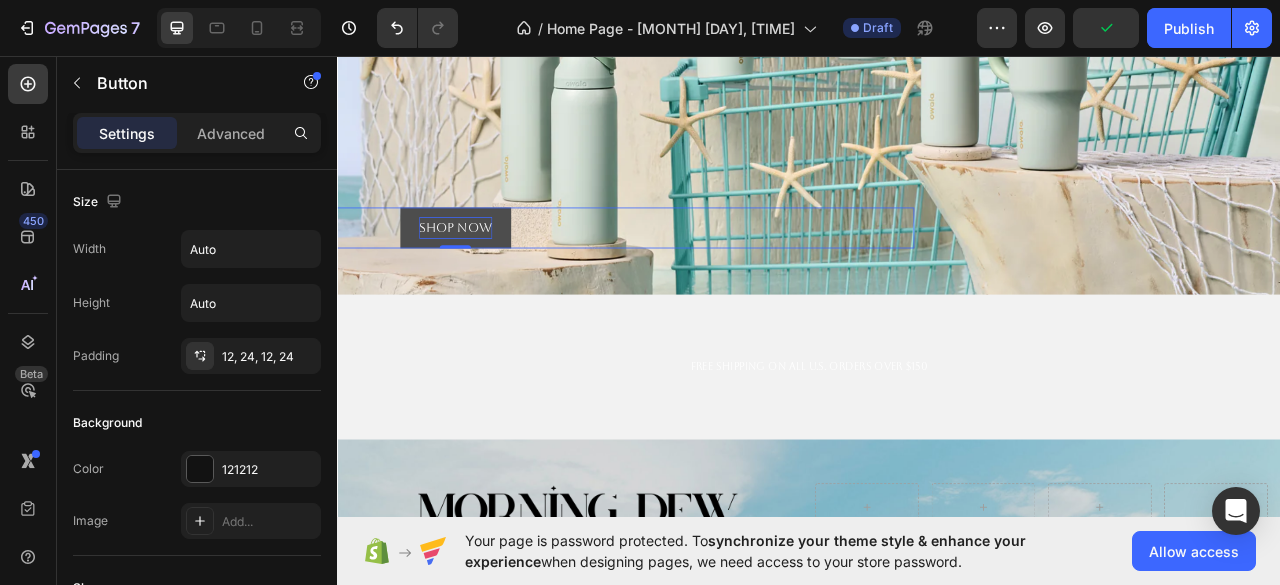 click on "Shop now Button   0" at bounding box center (487, 276) 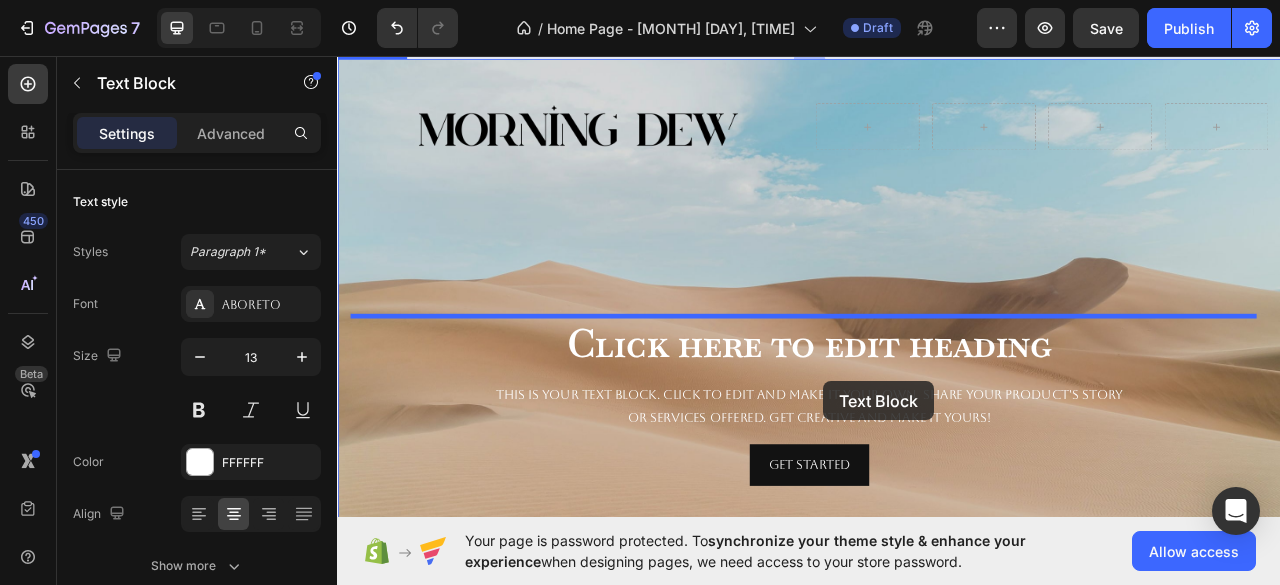 scroll, scrollTop: 831, scrollLeft: 0, axis: vertical 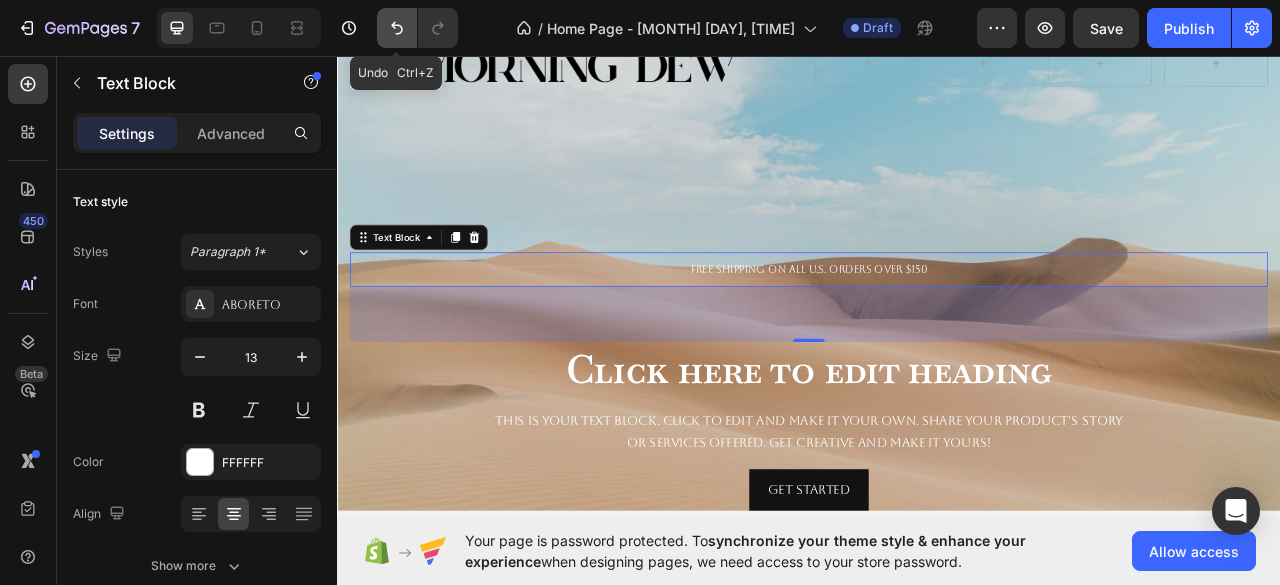 click 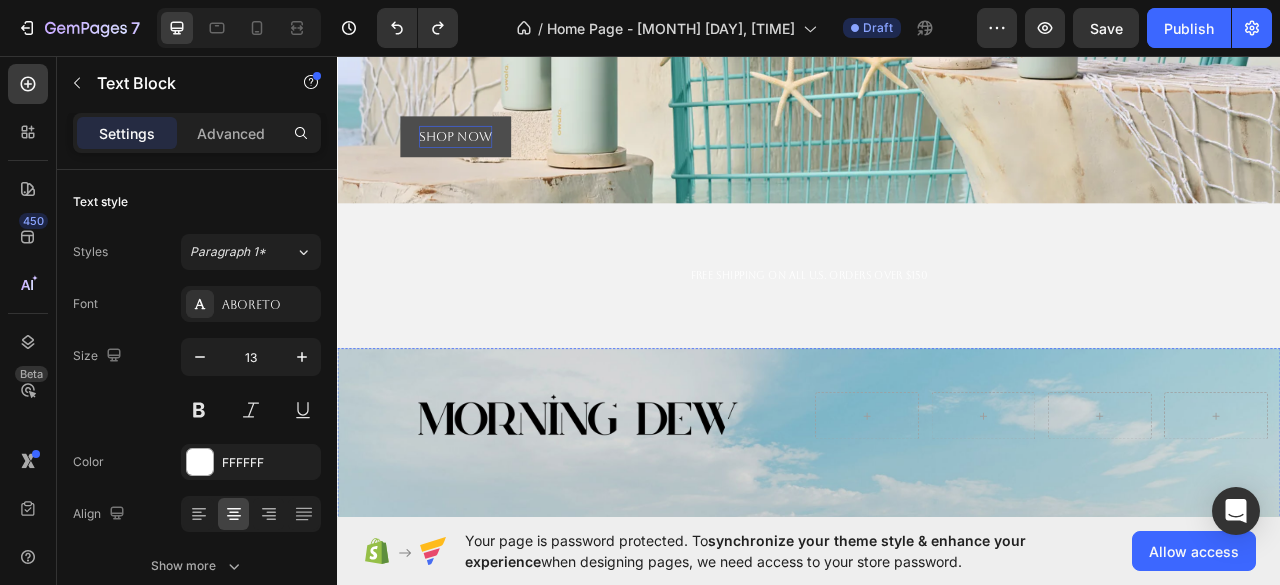 scroll, scrollTop: 550, scrollLeft: 0, axis: vertical 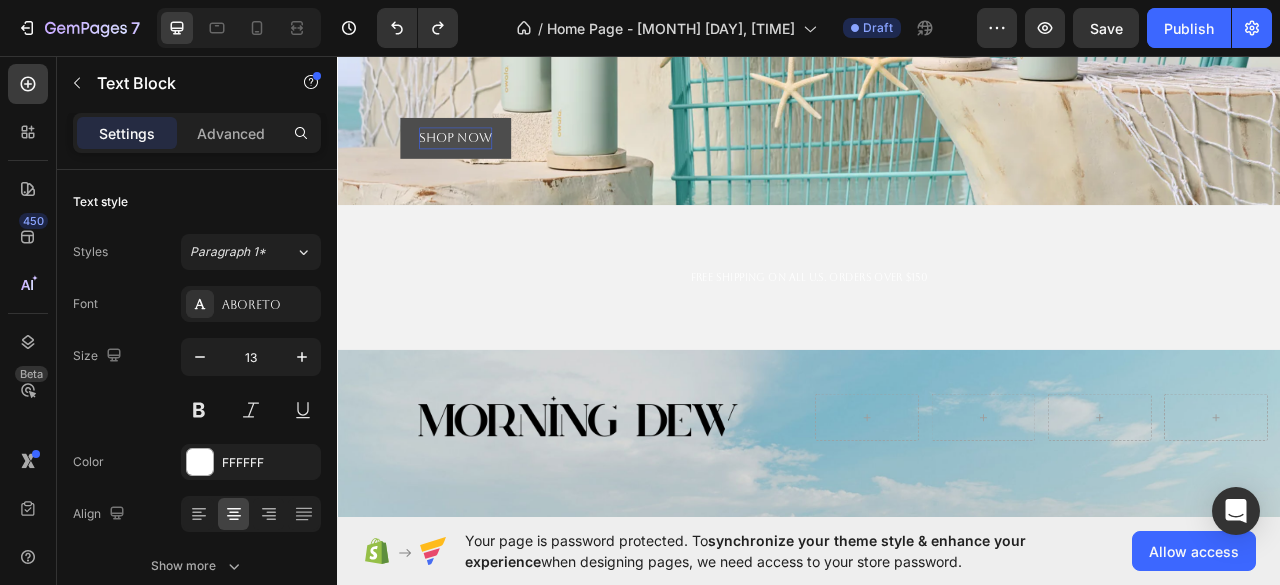 click on "FREE Shipping On All U.S. Orders Over $150" at bounding box center (937, 339) 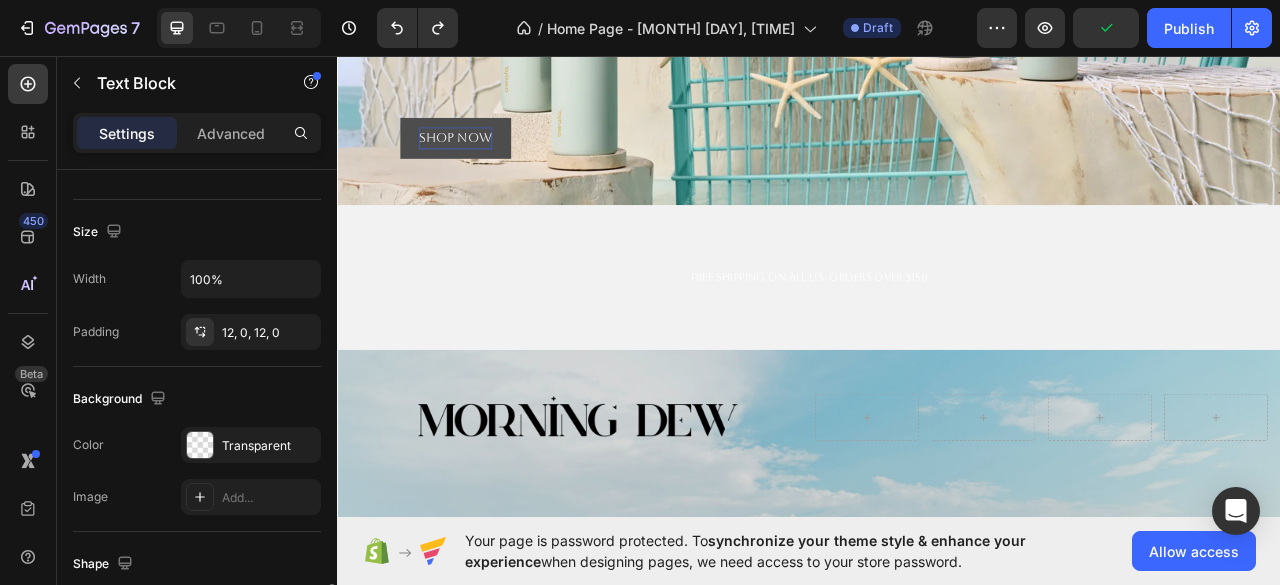 scroll, scrollTop: 592, scrollLeft: 0, axis: vertical 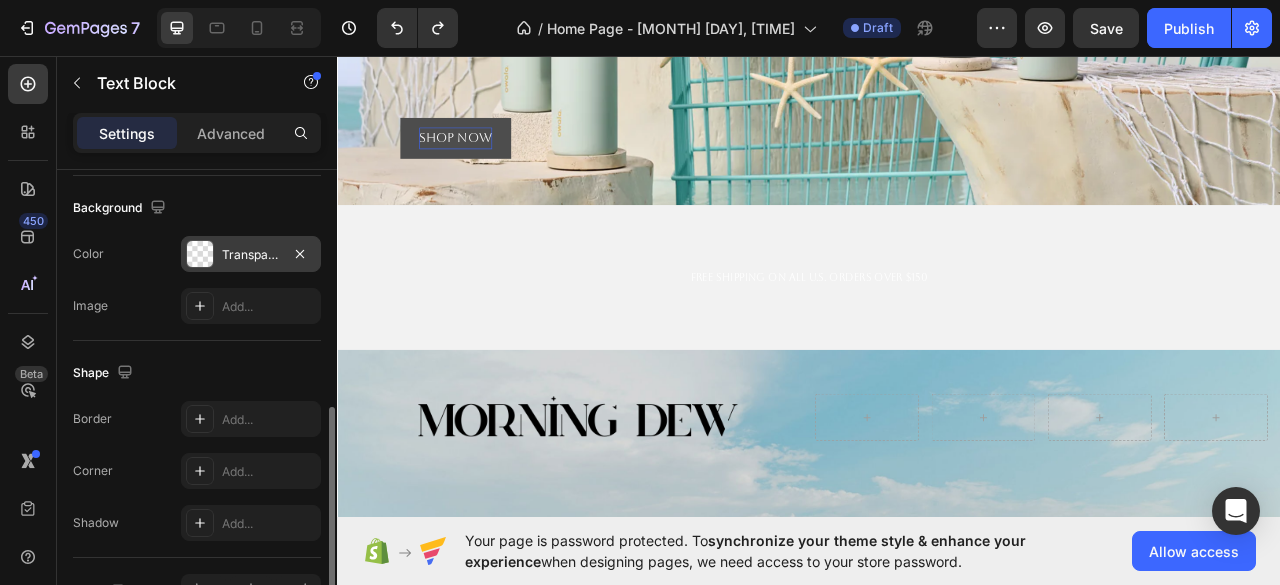 click on "Transparent" at bounding box center [251, 255] 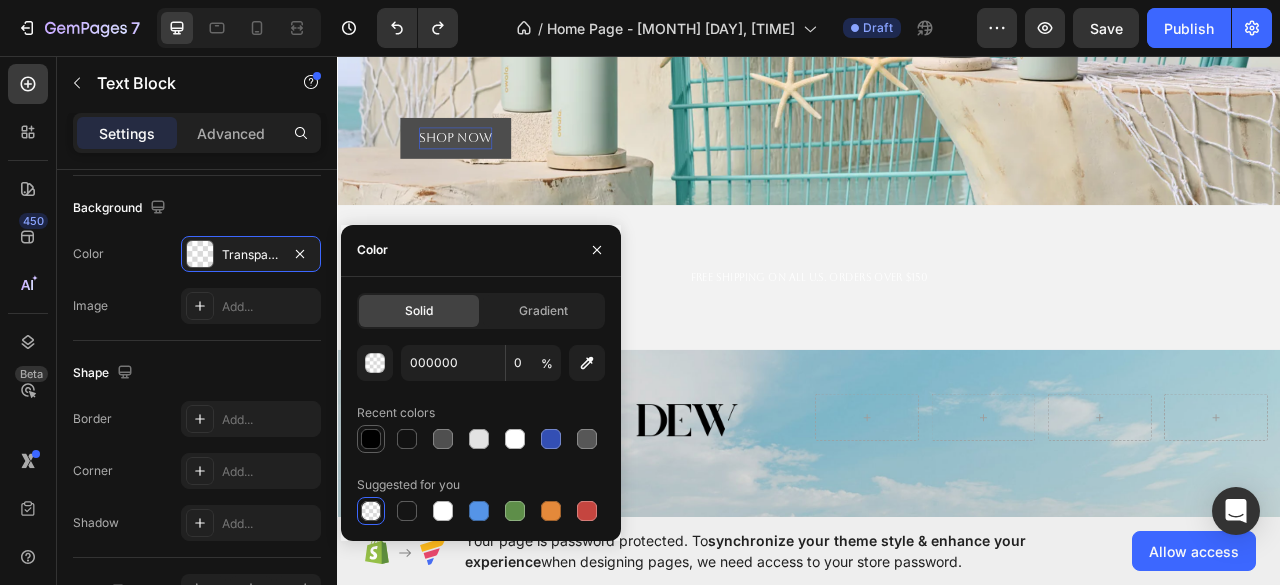 click at bounding box center (371, 439) 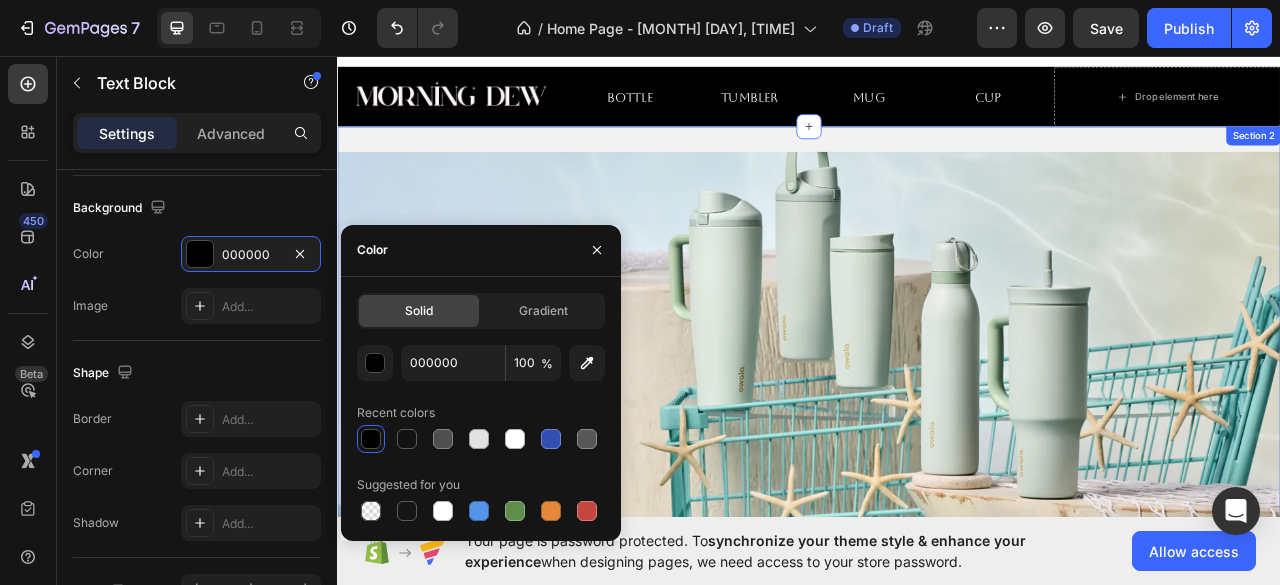 scroll, scrollTop: 18, scrollLeft: 0, axis: vertical 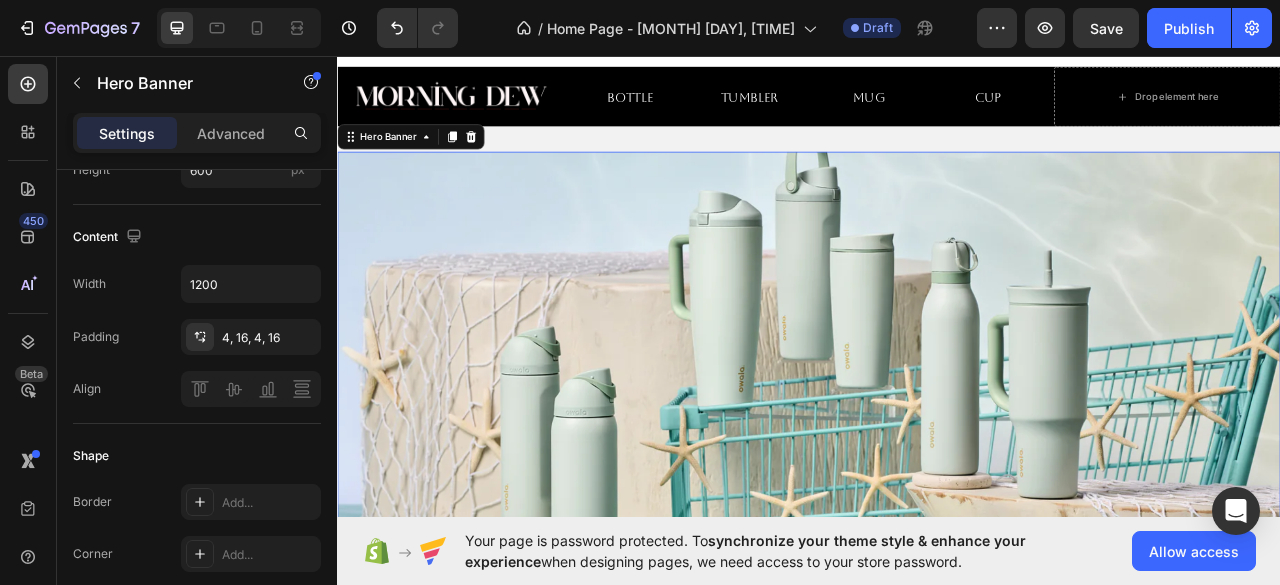 click at bounding box center (937, 479) 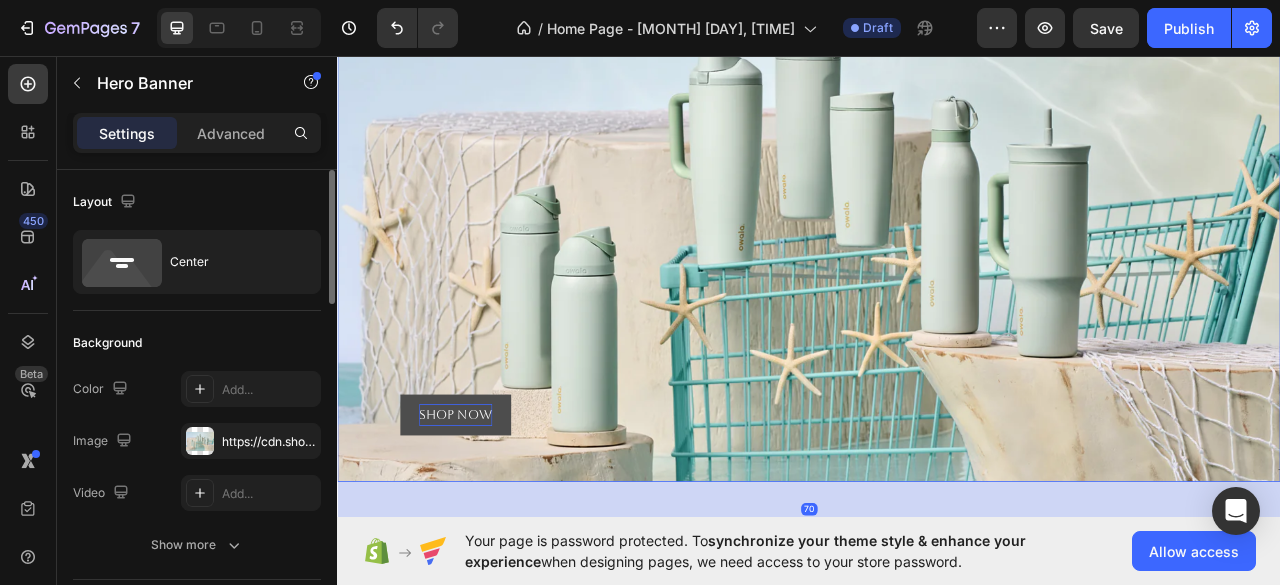 scroll, scrollTop: 288, scrollLeft: 0, axis: vertical 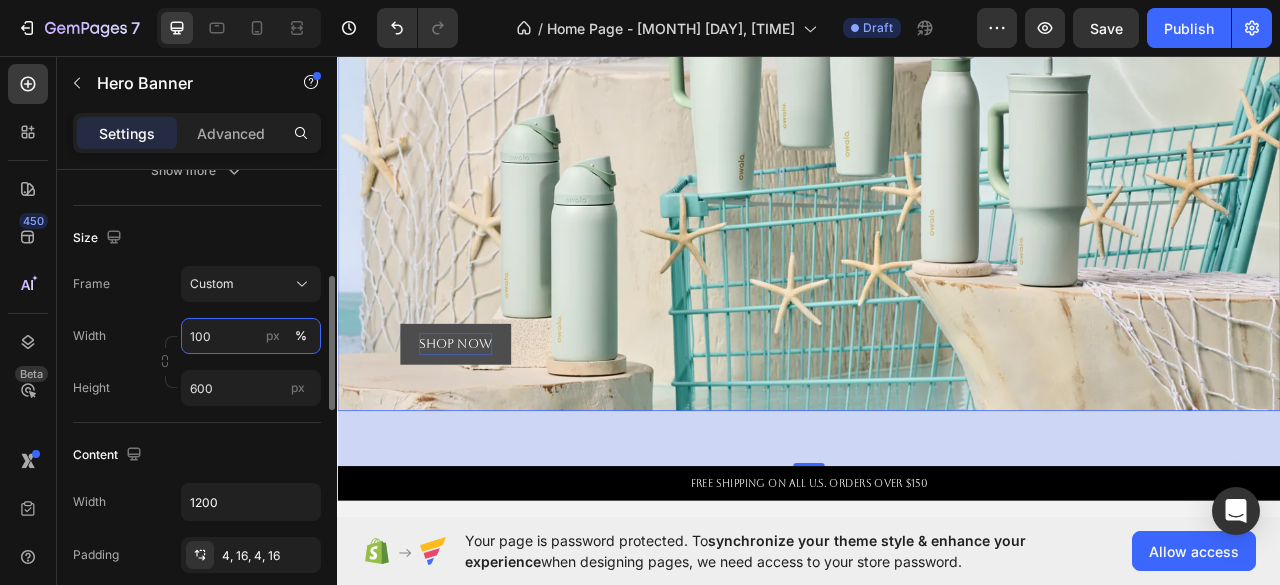 click on "100" at bounding box center [251, 336] 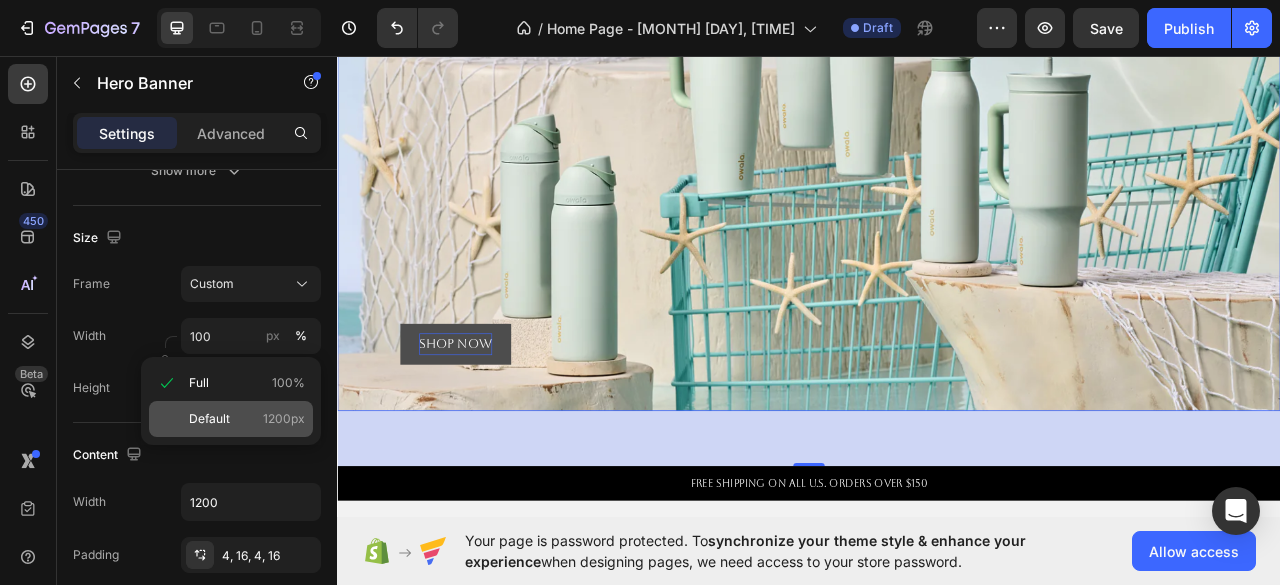 click on "Default" at bounding box center [209, 419] 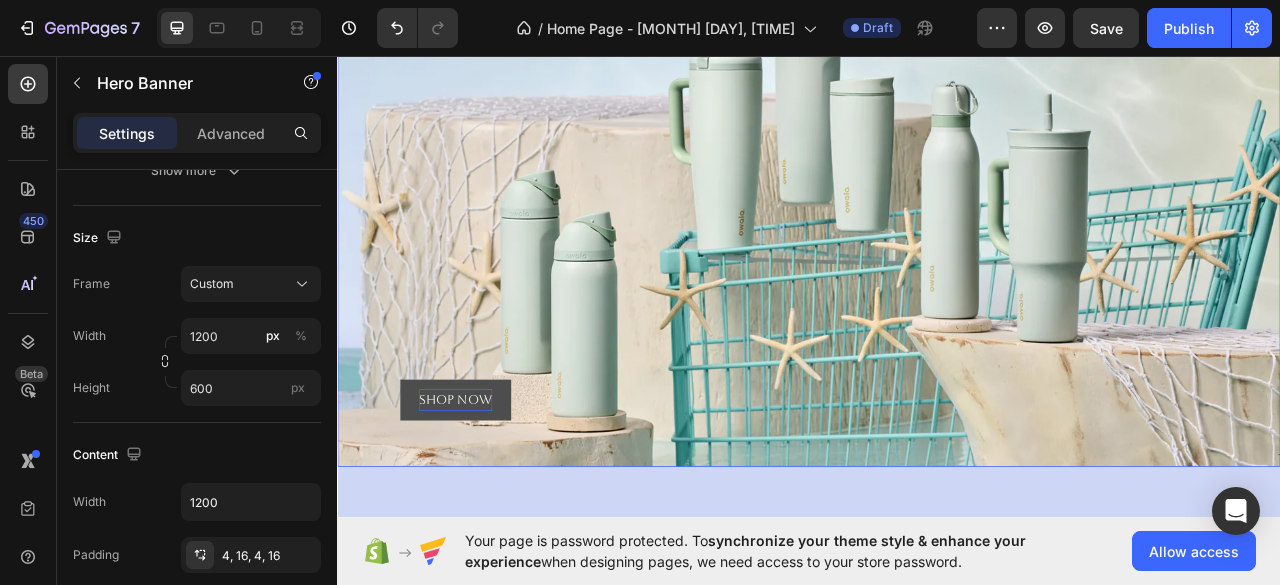scroll, scrollTop: 219, scrollLeft: 0, axis: vertical 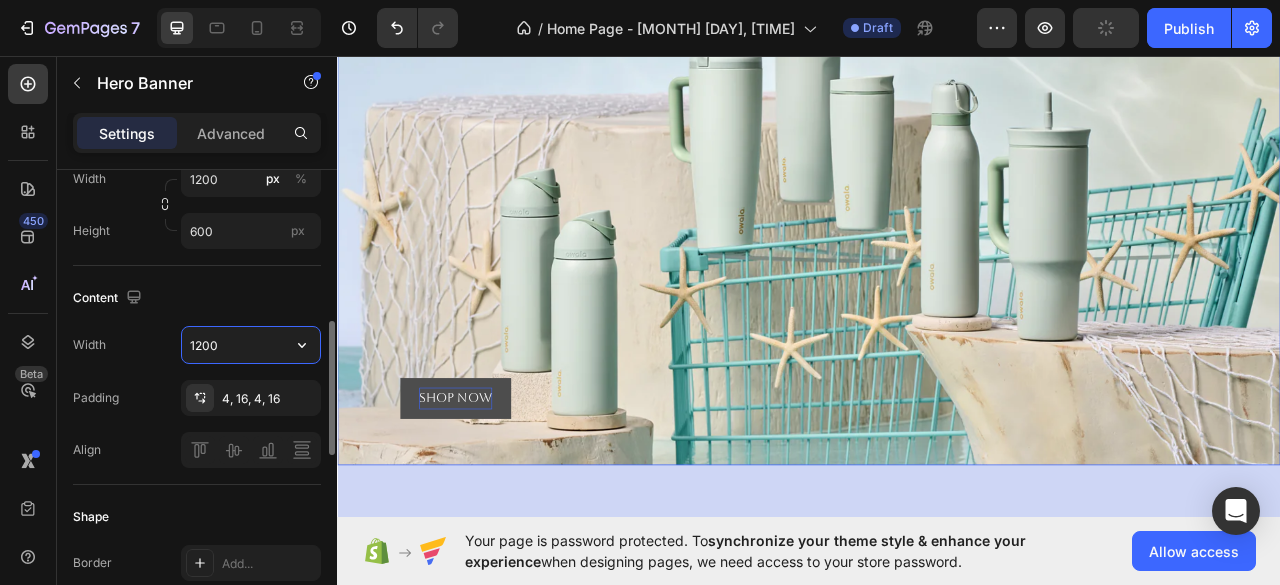 click on "1200" at bounding box center [251, 345] 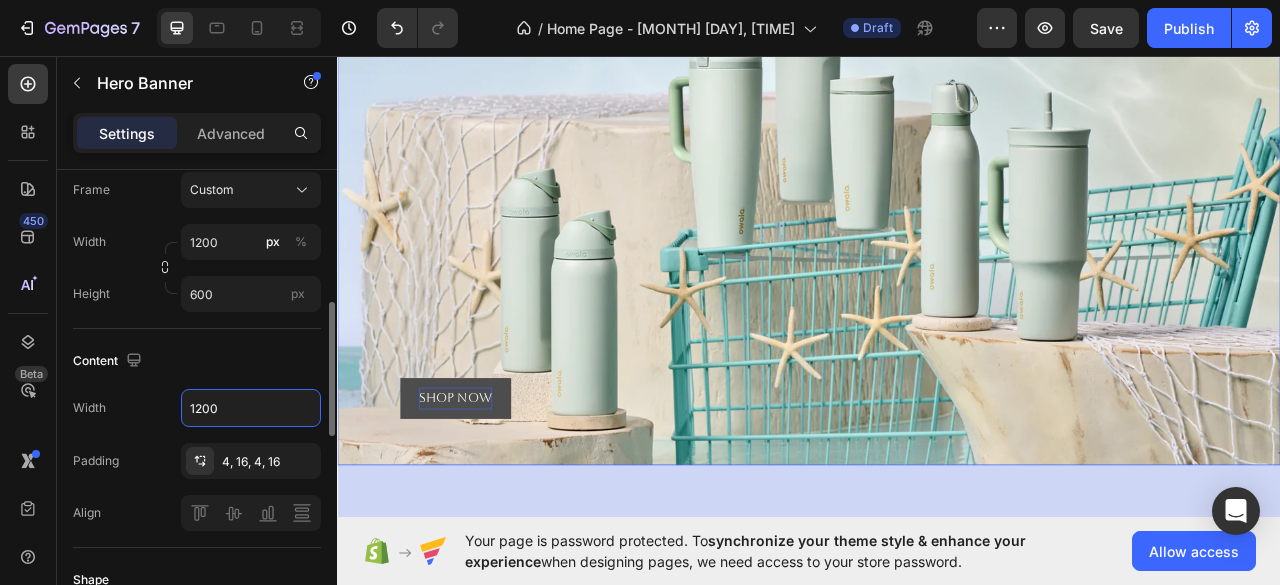 scroll, scrollTop: 467, scrollLeft: 0, axis: vertical 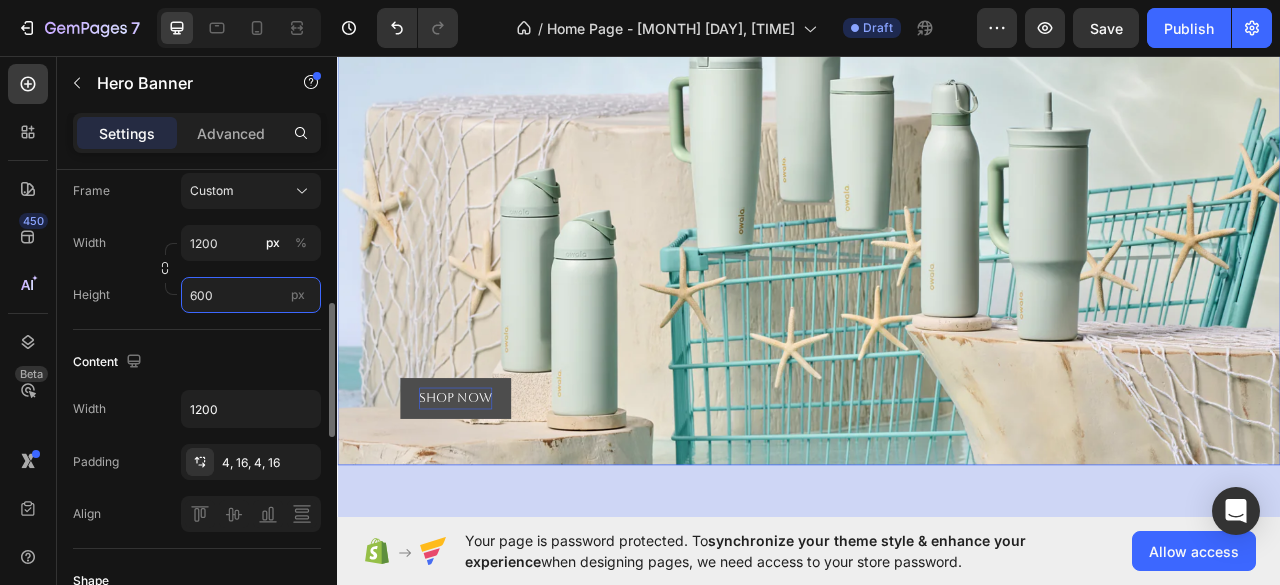 click on "600" at bounding box center (251, 295) 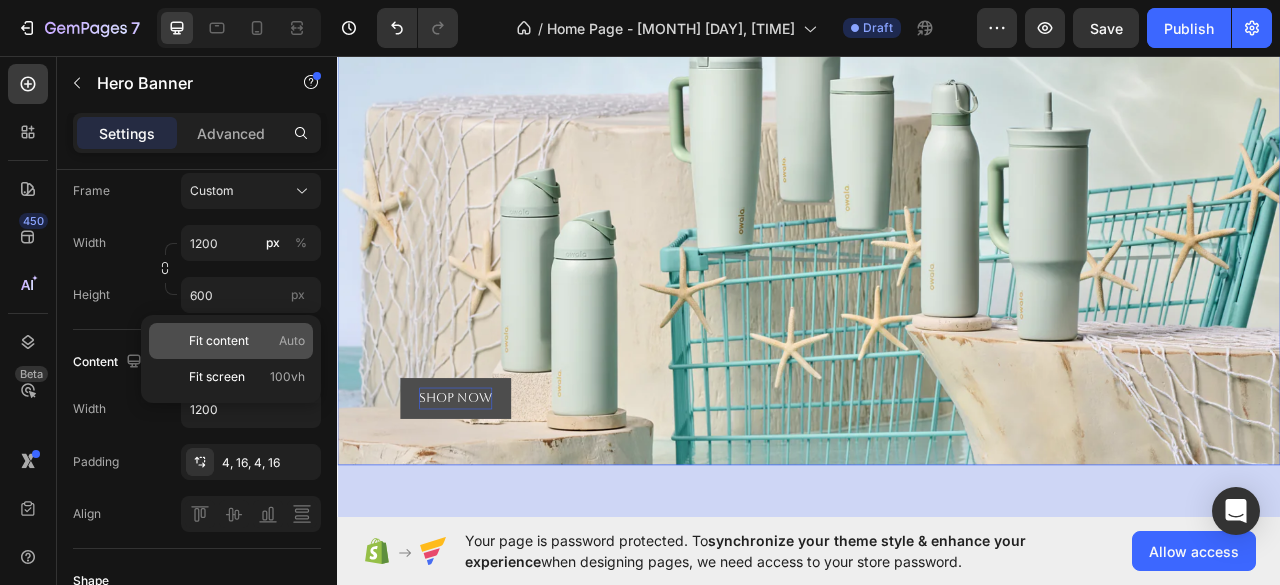 click on "Fit content Auto" 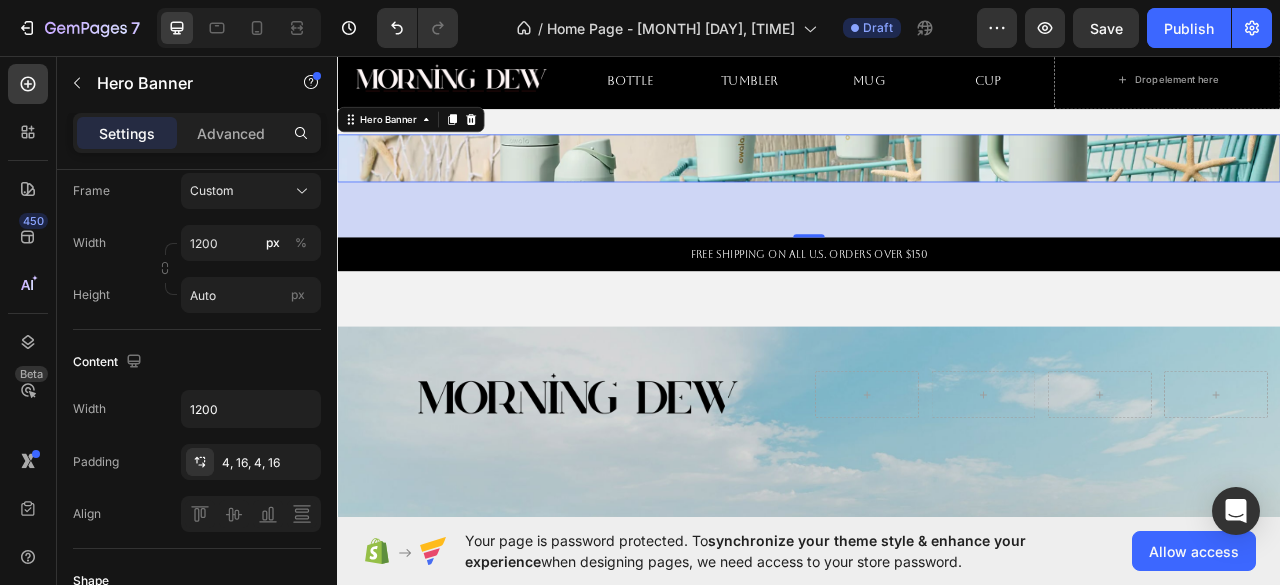 scroll, scrollTop: 0, scrollLeft: 0, axis: both 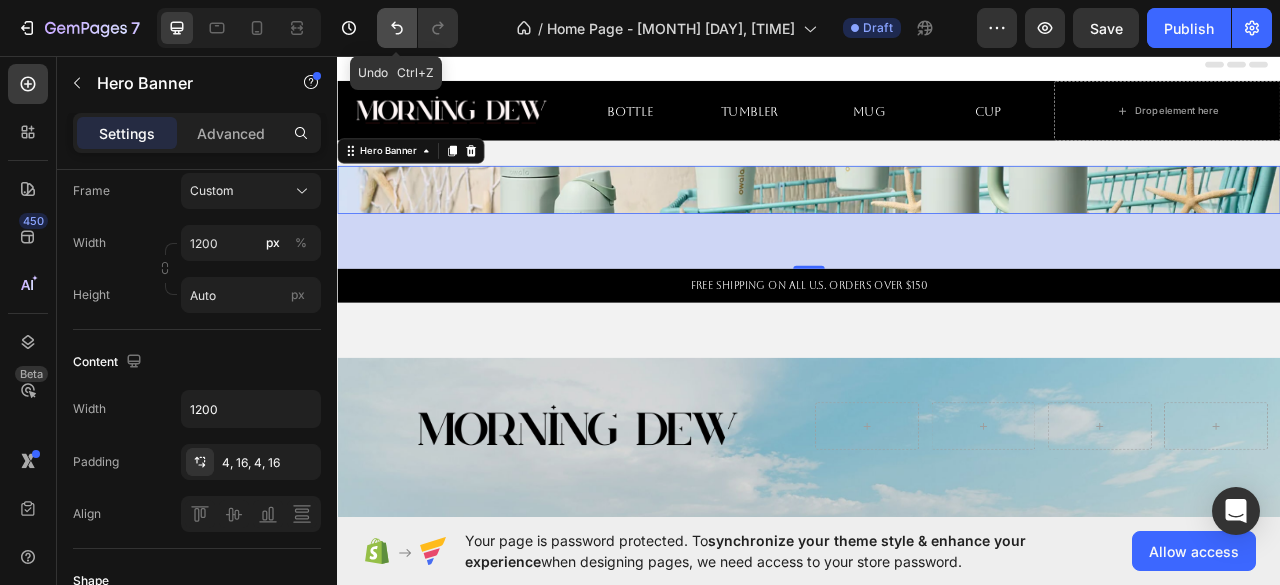 click 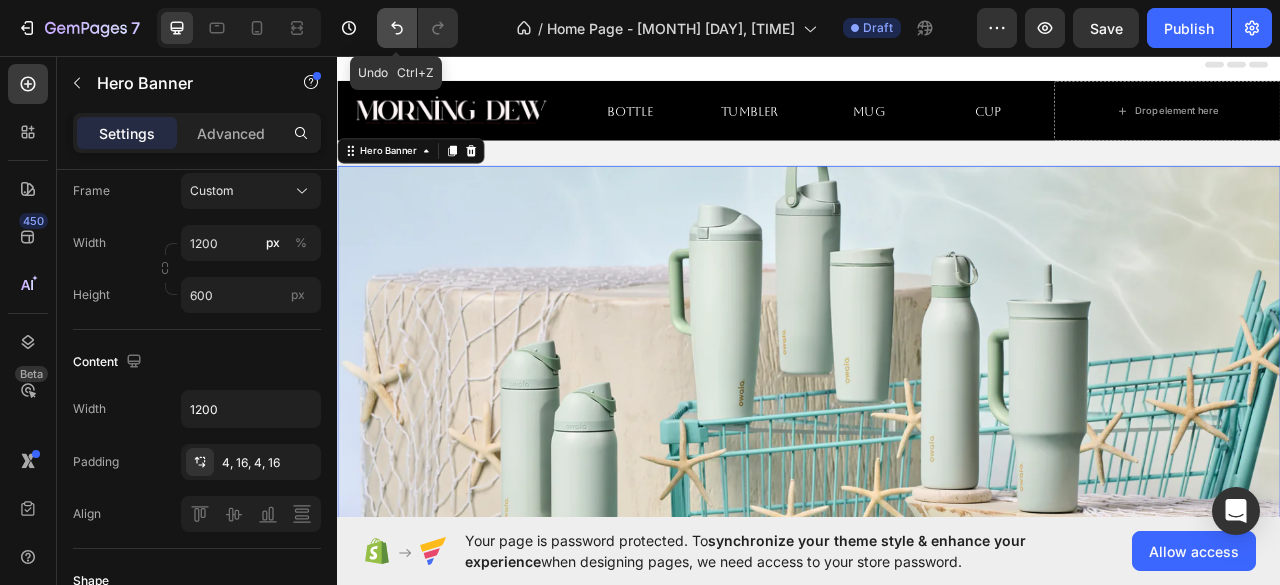 click 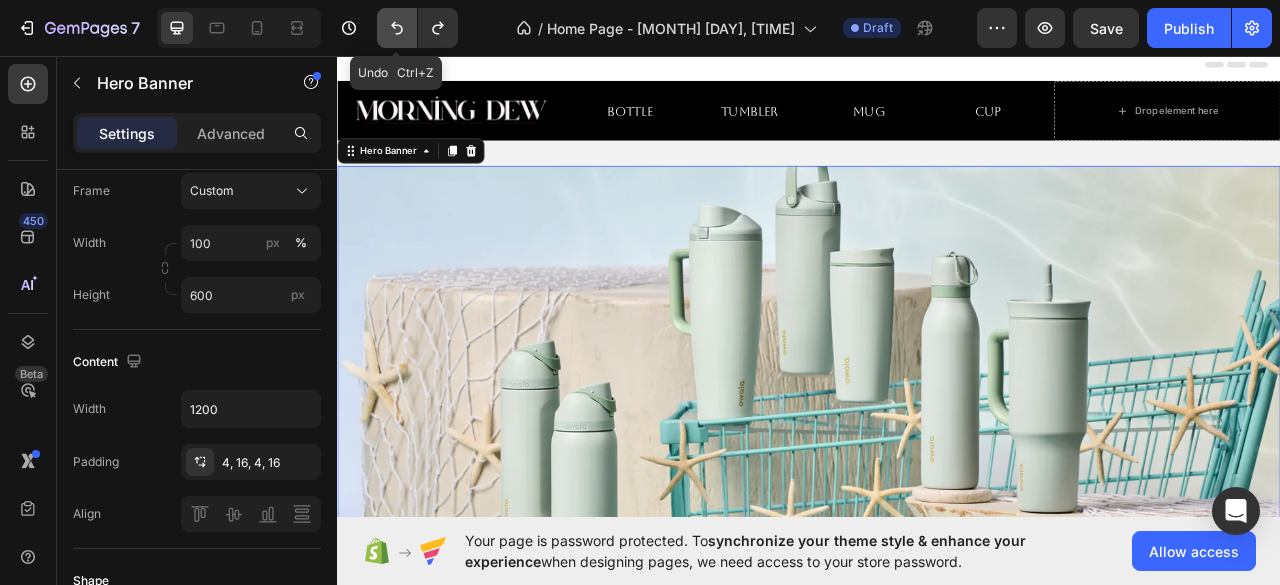 click 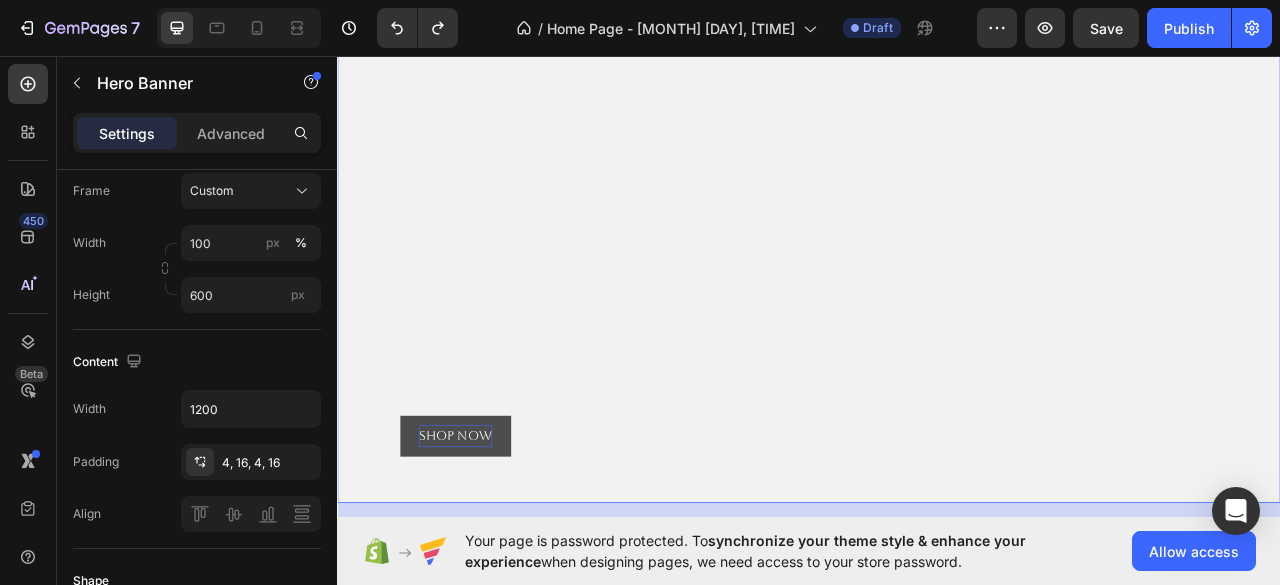 scroll, scrollTop: 172, scrollLeft: 0, axis: vertical 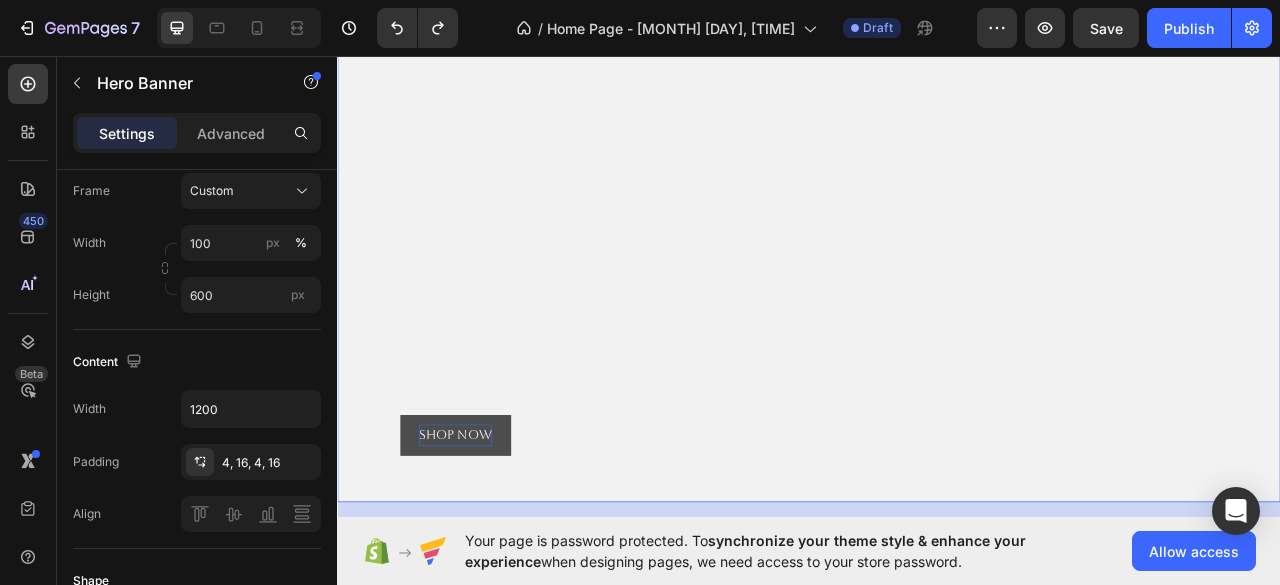 click on "Shop now Button" at bounding box center (937, 325) 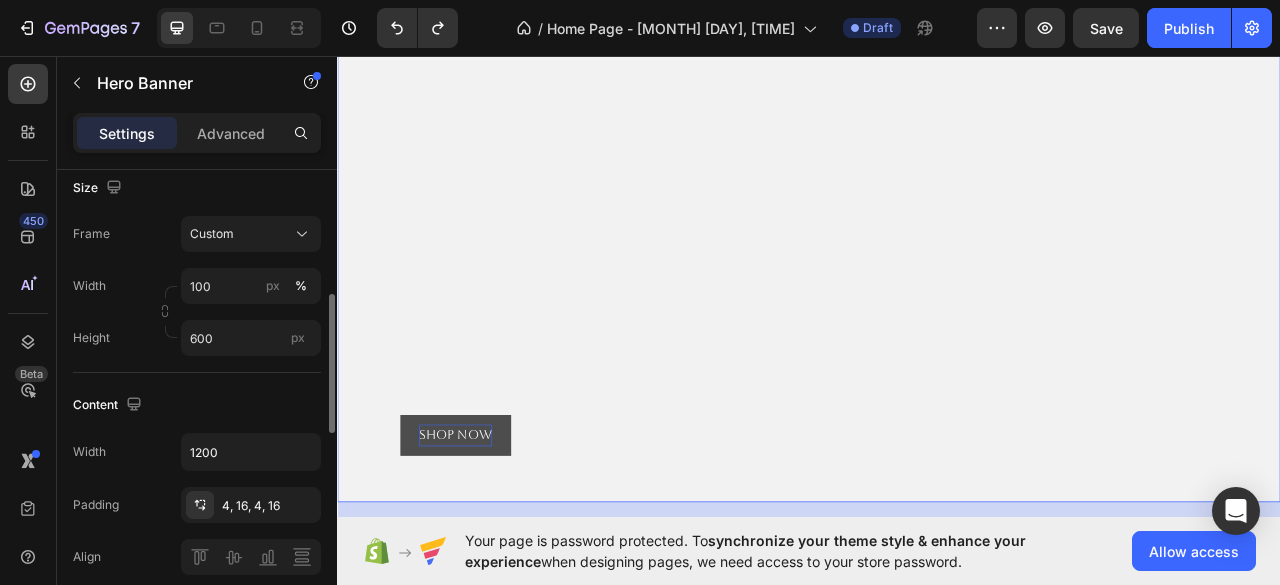 scroll, scrollTop: 424, scrollLeft: 0, axis: vertical 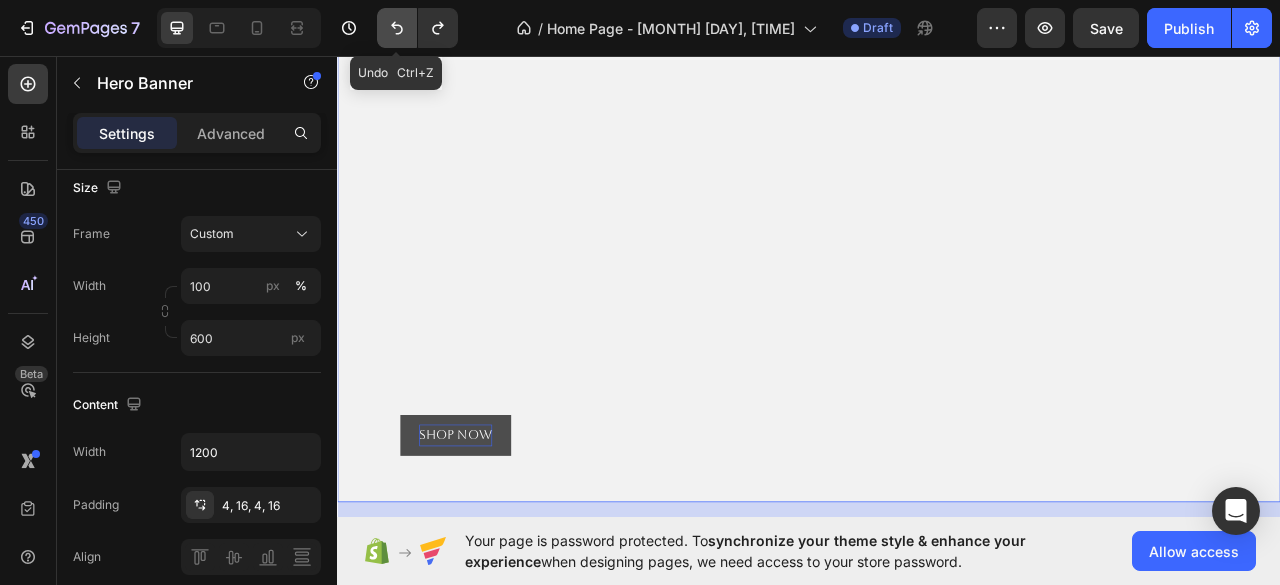 click 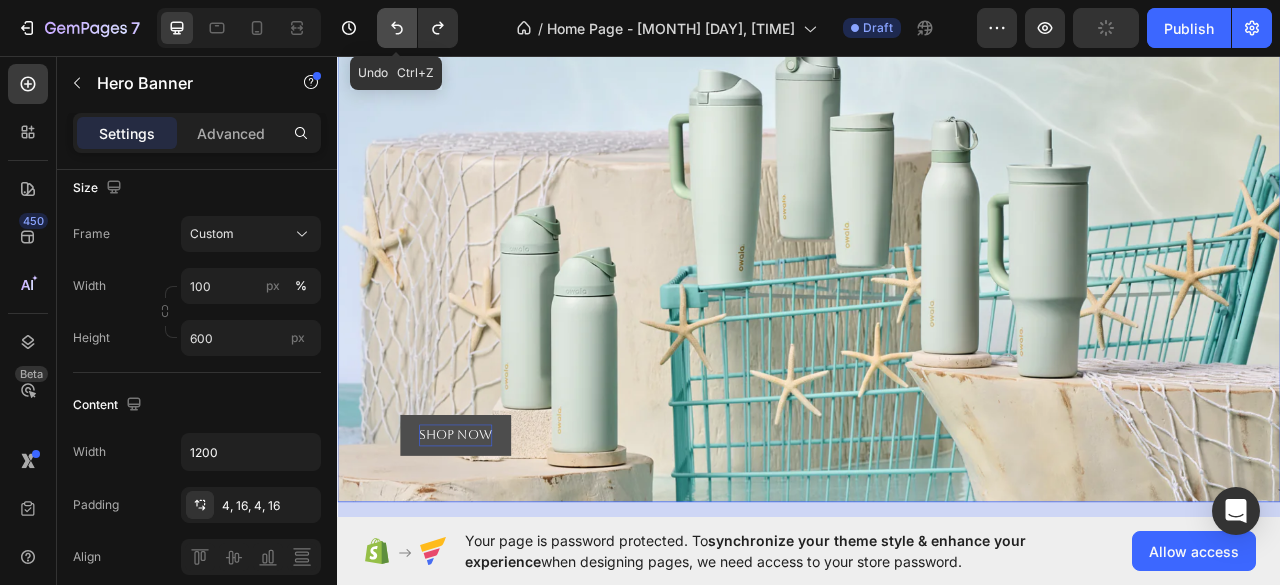 click 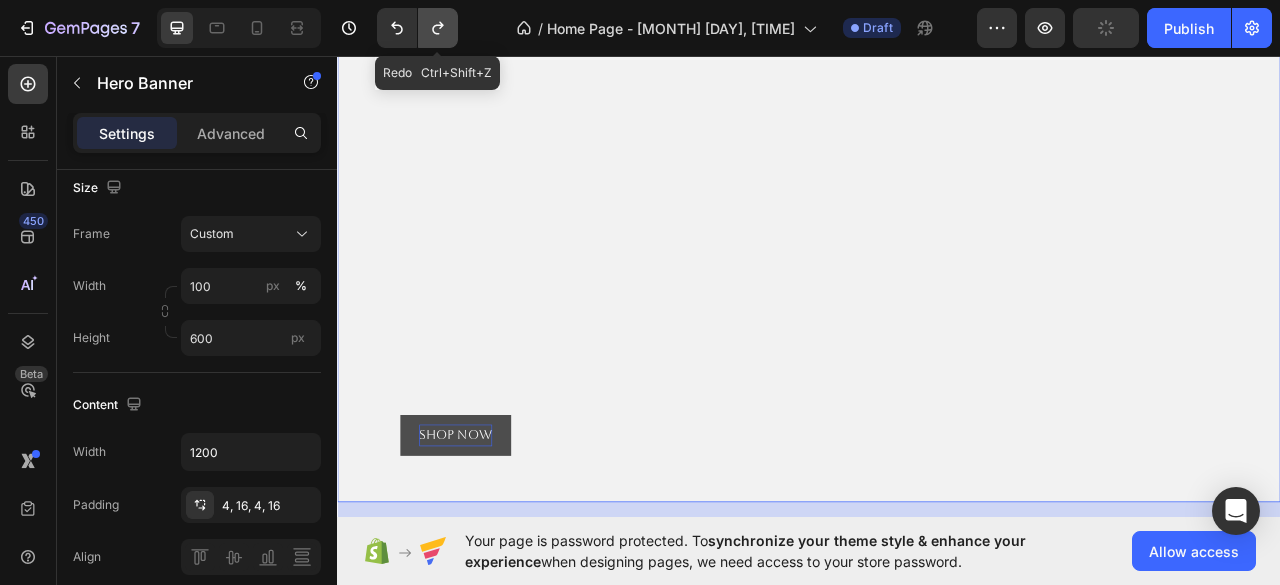 click 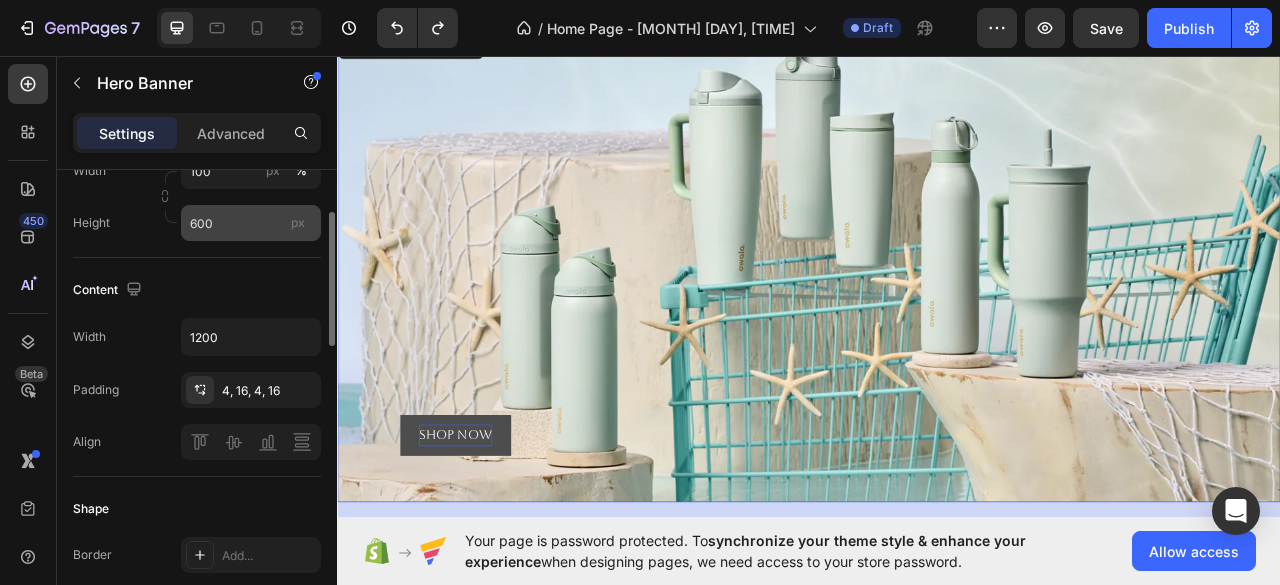 scroll, scrollTop: 0, scrollLeft: 0, axis: both 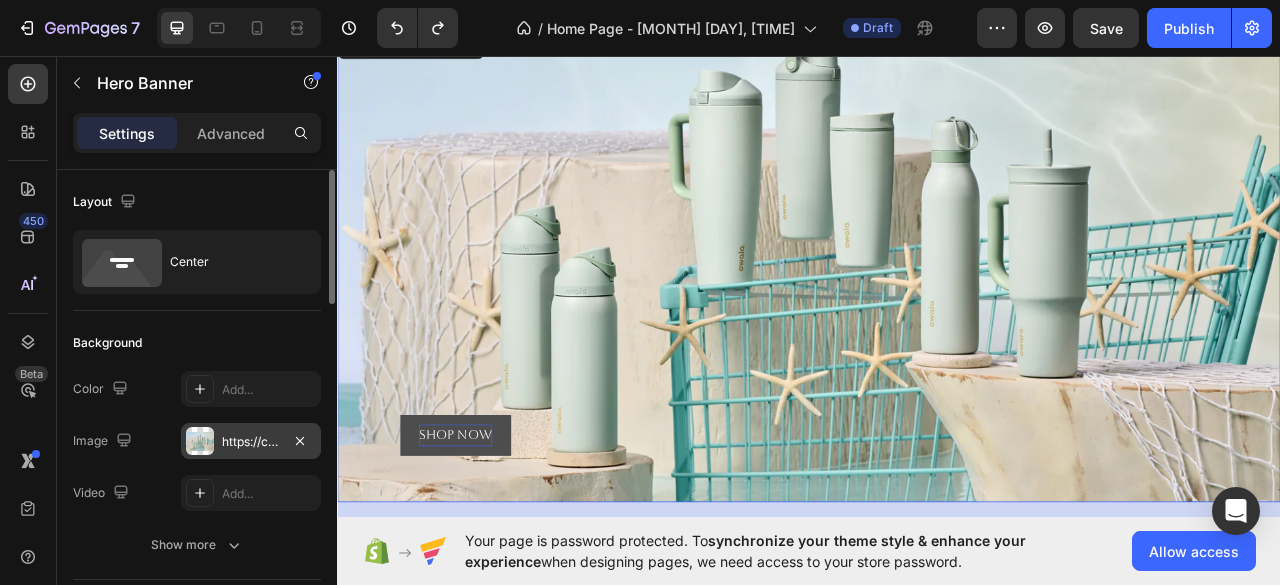 click on "https://cdn.shopify.com/s/files/1/0767/7526/0417/files/gempages_576009636302291530-c3e7e1a1-a89e-4eff-98b7-84a6202c00b9.png" at bounding box center (251, 442) 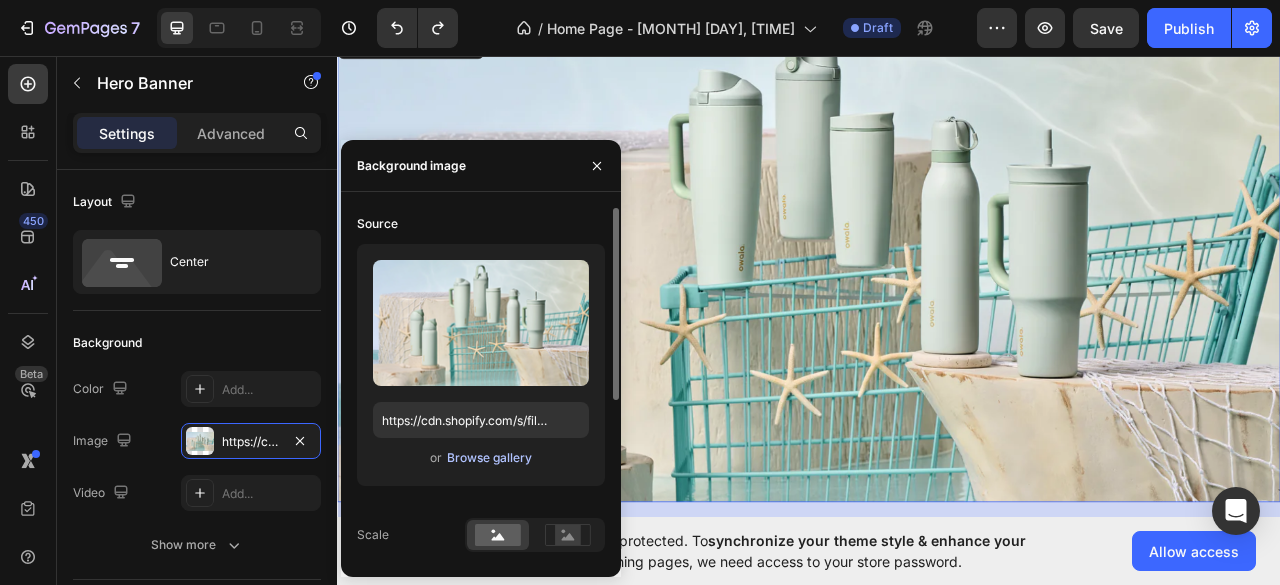 click on "Browse gallery" at bounding box center (489, 458) 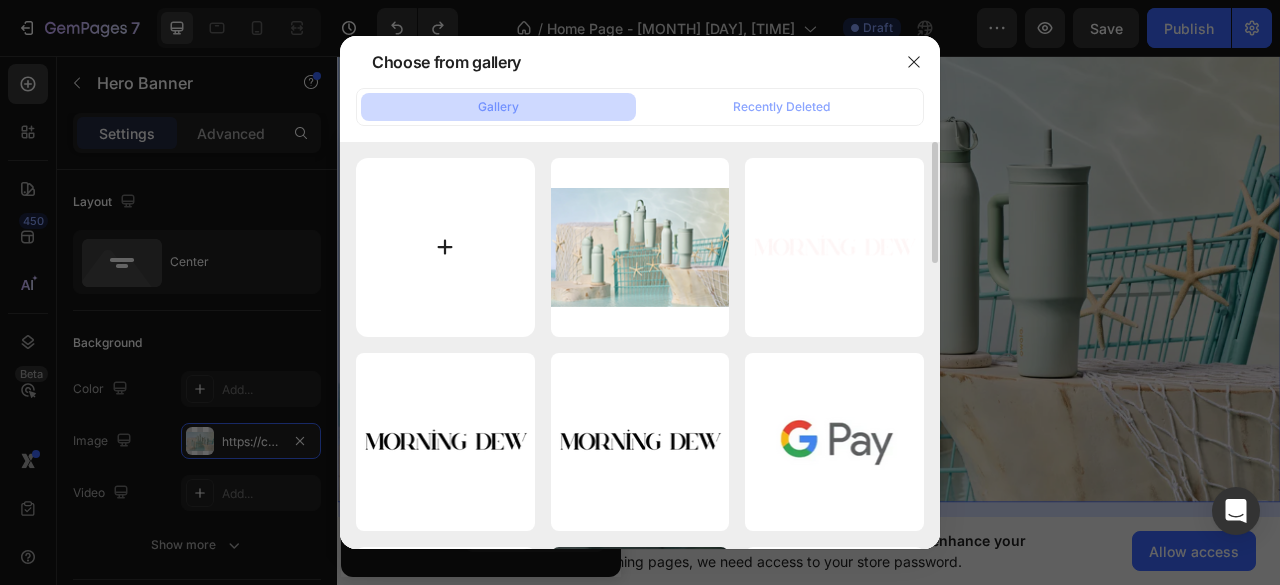 click at bounding box center [445, 247] 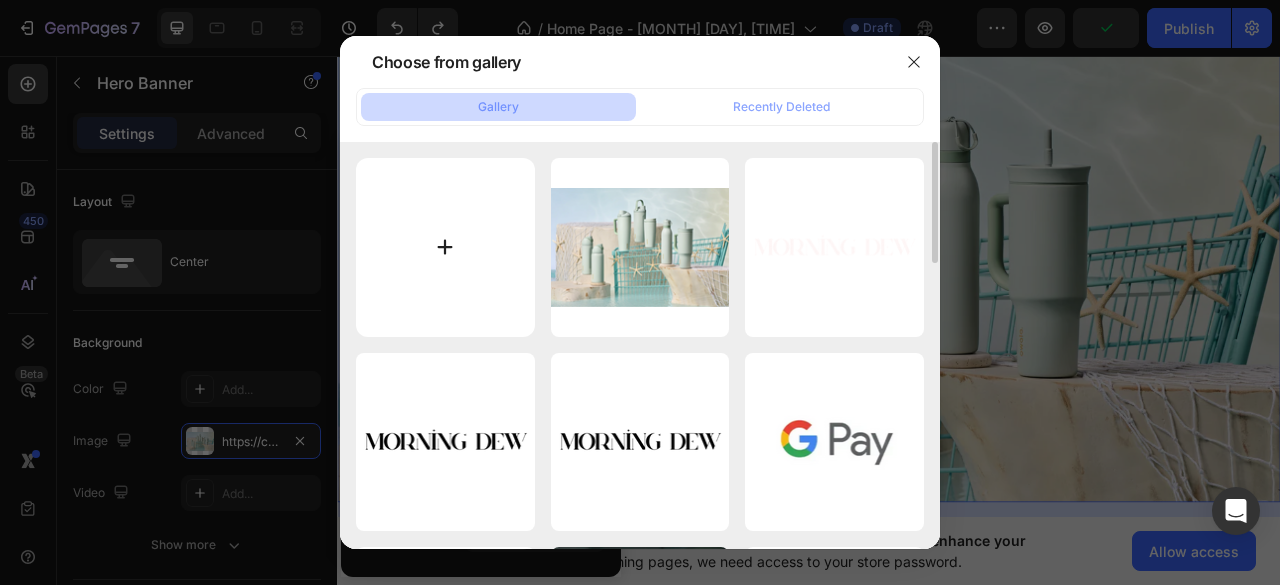 type on "C:\fakepath\Morning Dew (3).png" 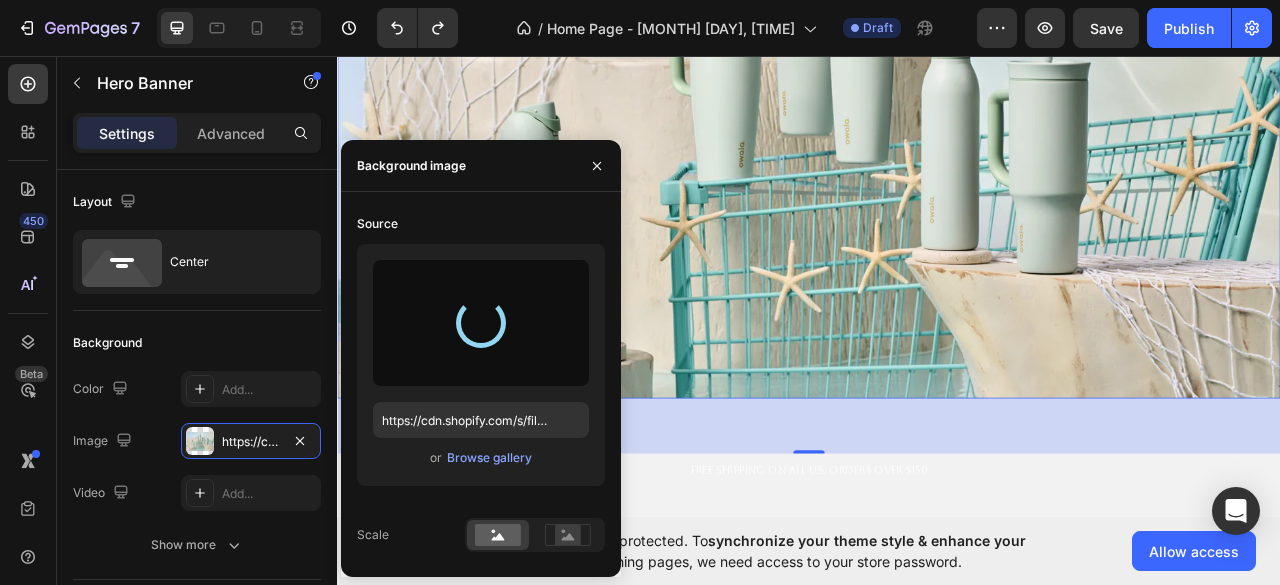 scroll, scrollTop: 300, scrollLeft: 0, axis: vertical 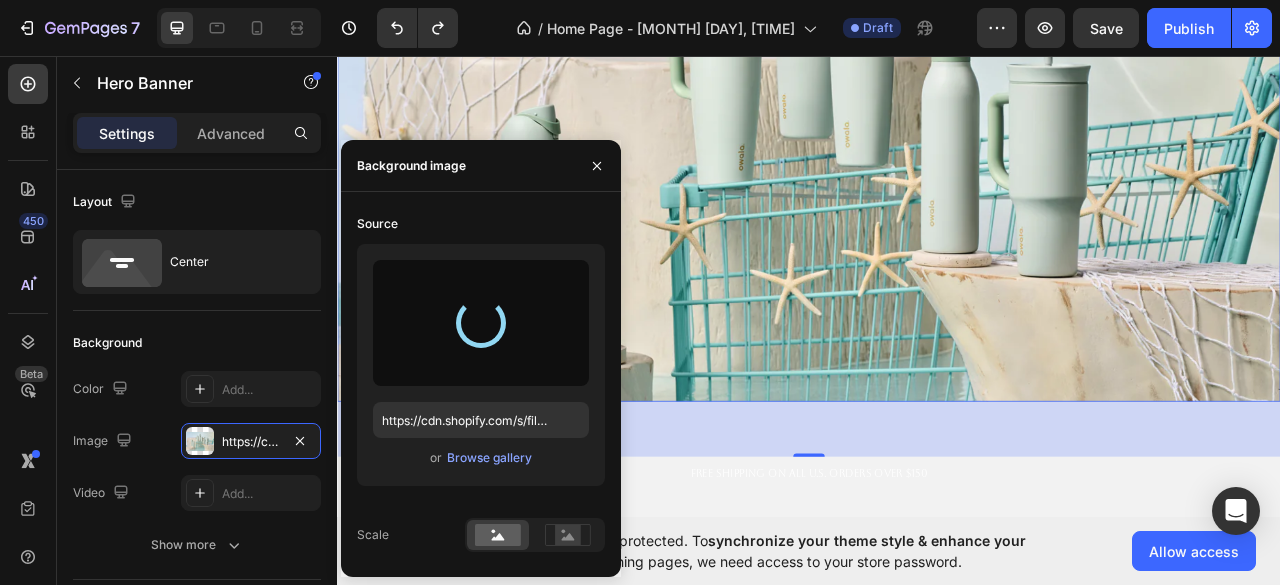 type on "https://cdn.shopify.com/s/files/1/0767/7526/0417/files/gempages_576009636302291530-5f804e0b-5b3b-4e6b-943a-02c95664b9c6.png" 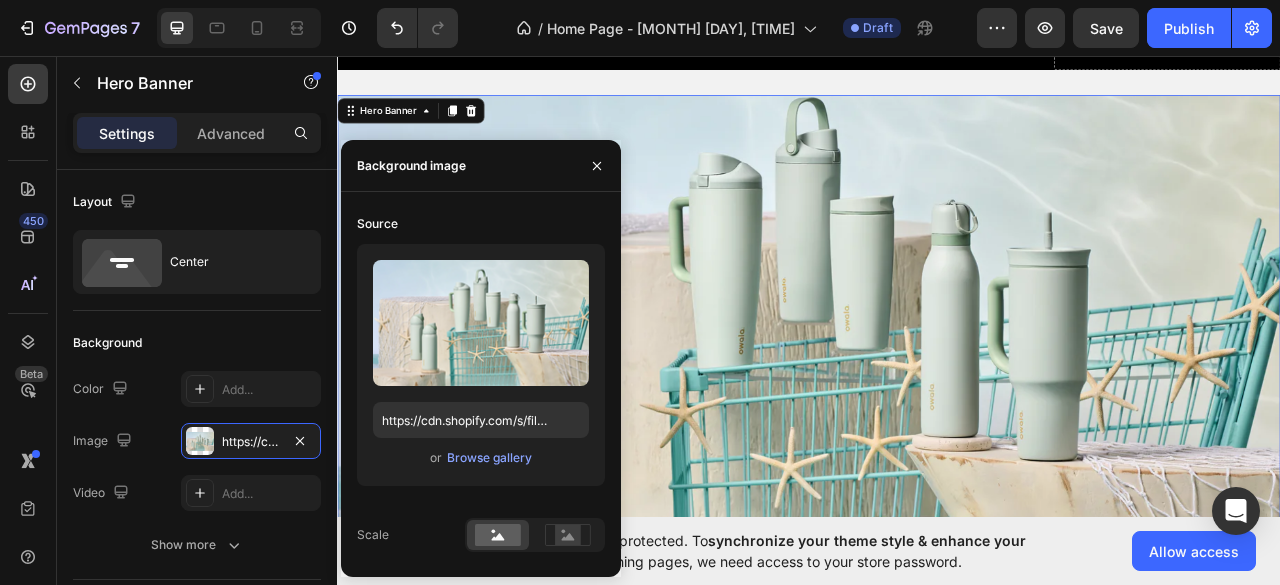scroll, scrollTop: 98, scrollLeft: 0, axis: vertical 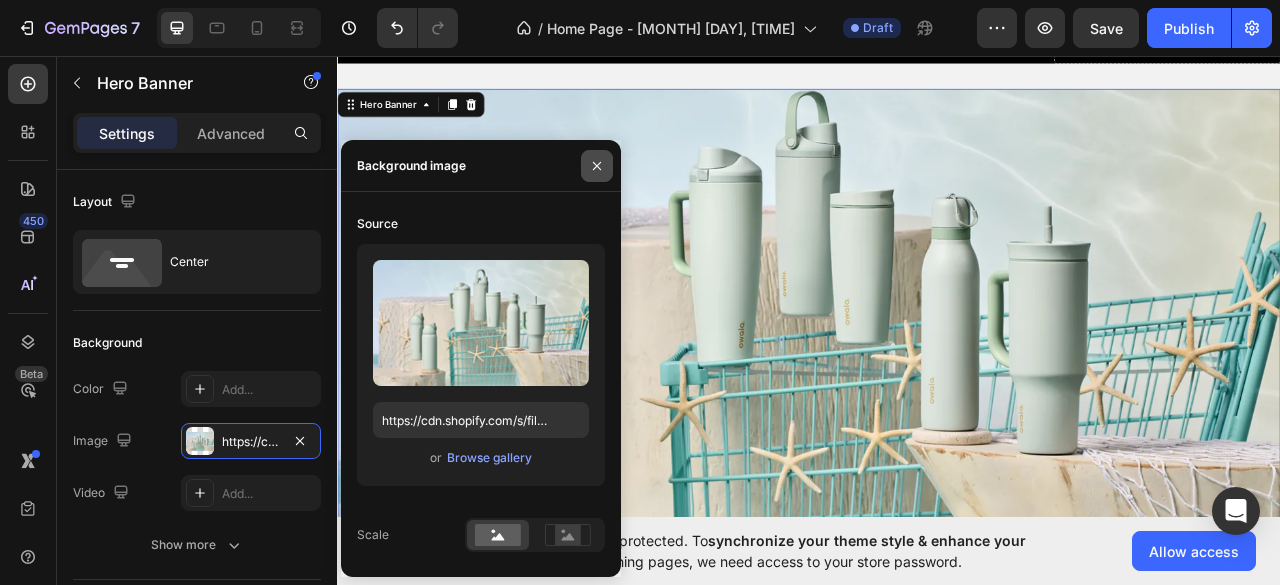 click at bounding box center (597, 166) 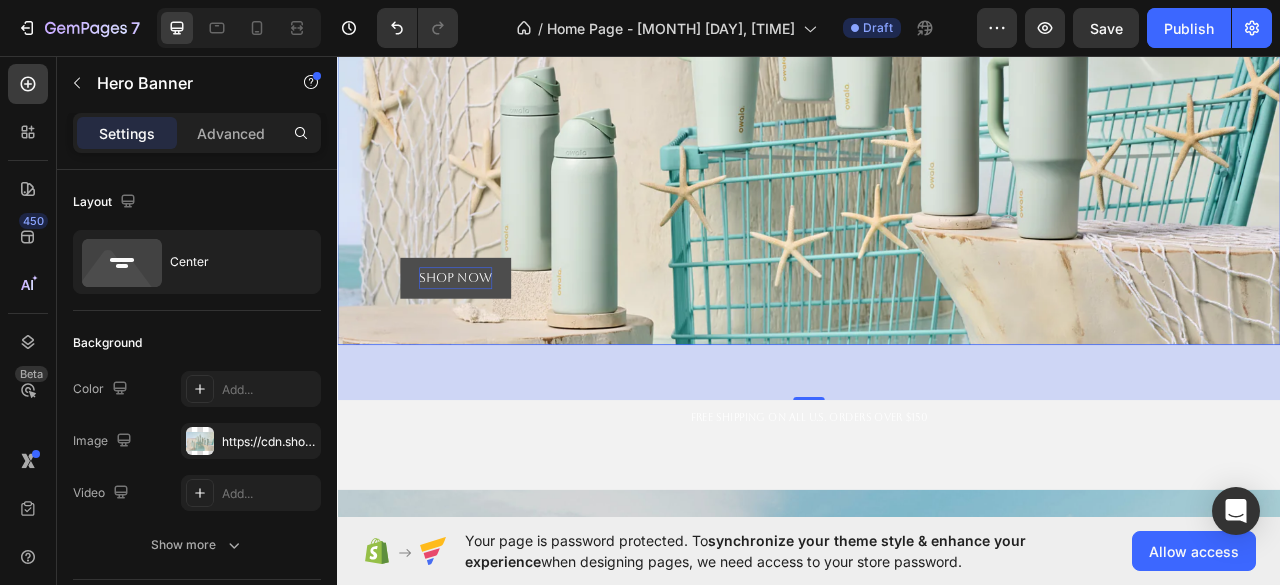 scroll, scrollTop: 377, scrollLeft: 0, axis: vertical 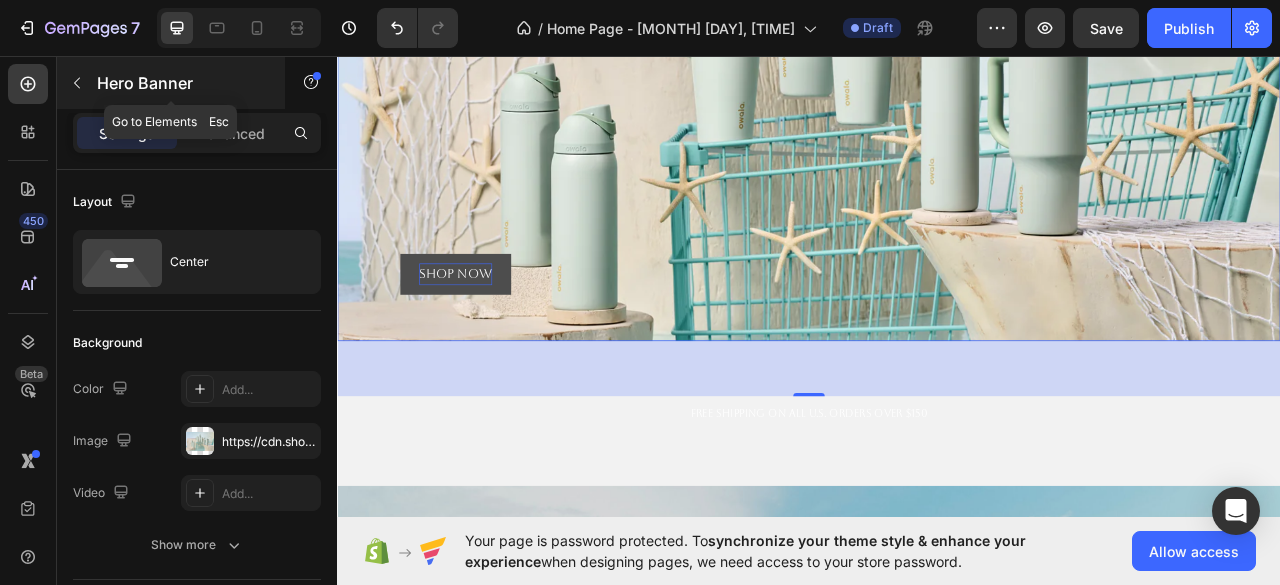 click 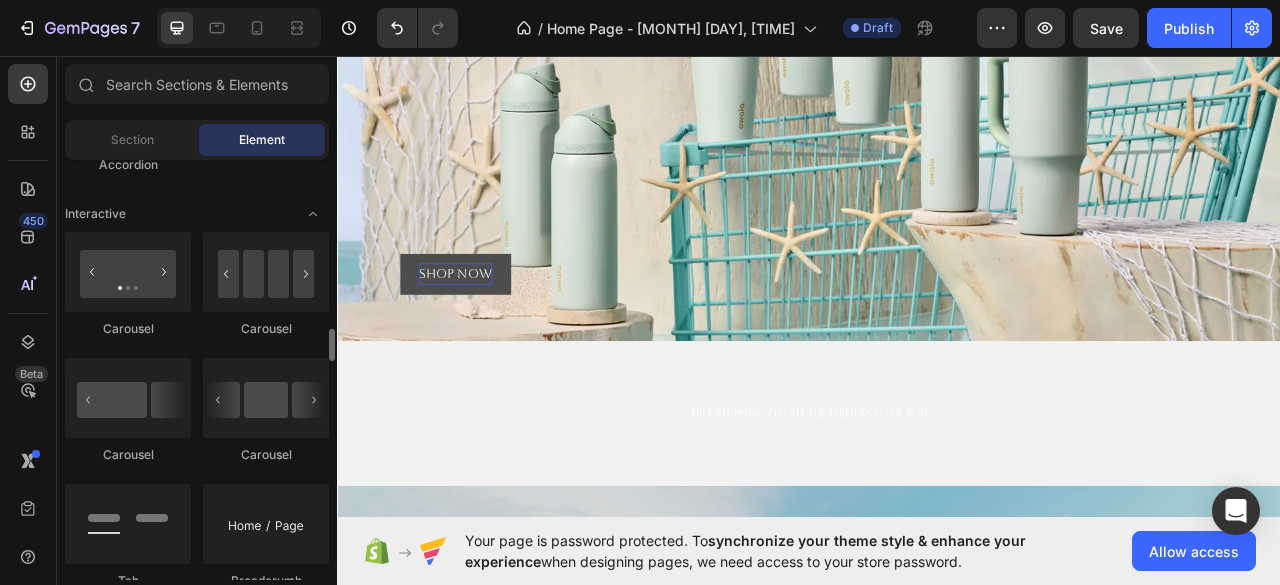 scroll, scrollTop: 1969, scrollLeft: 0, axis: vertical 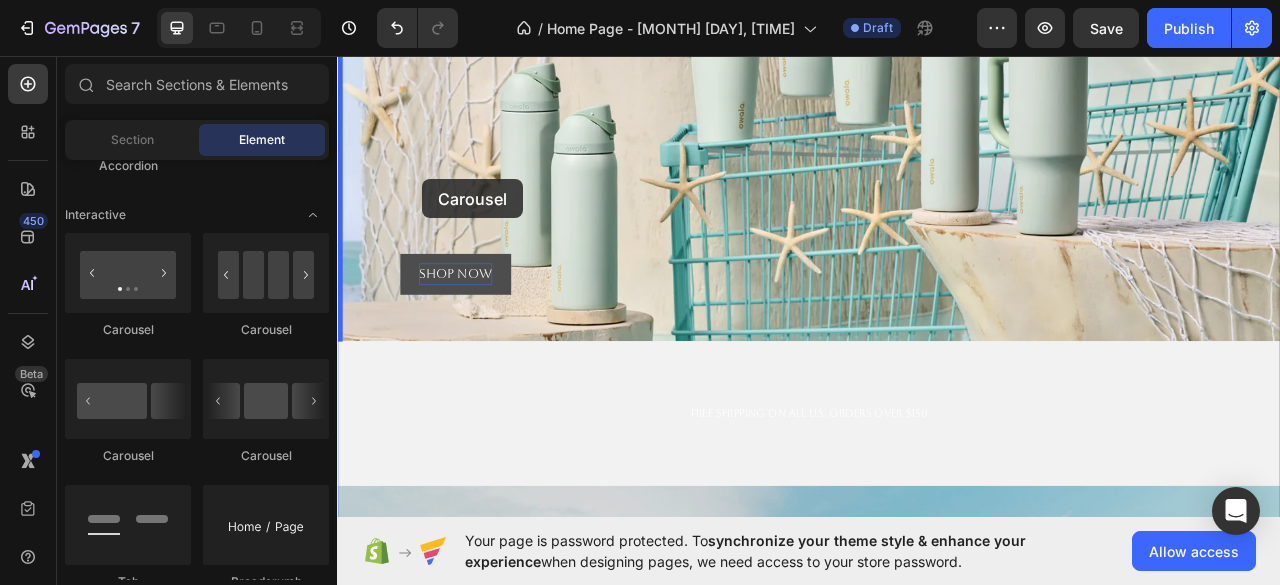 drag, startPoint x: 450, startPoint y: 341, endPoint x: 445, endPoint y: 214, distance: 127.09839 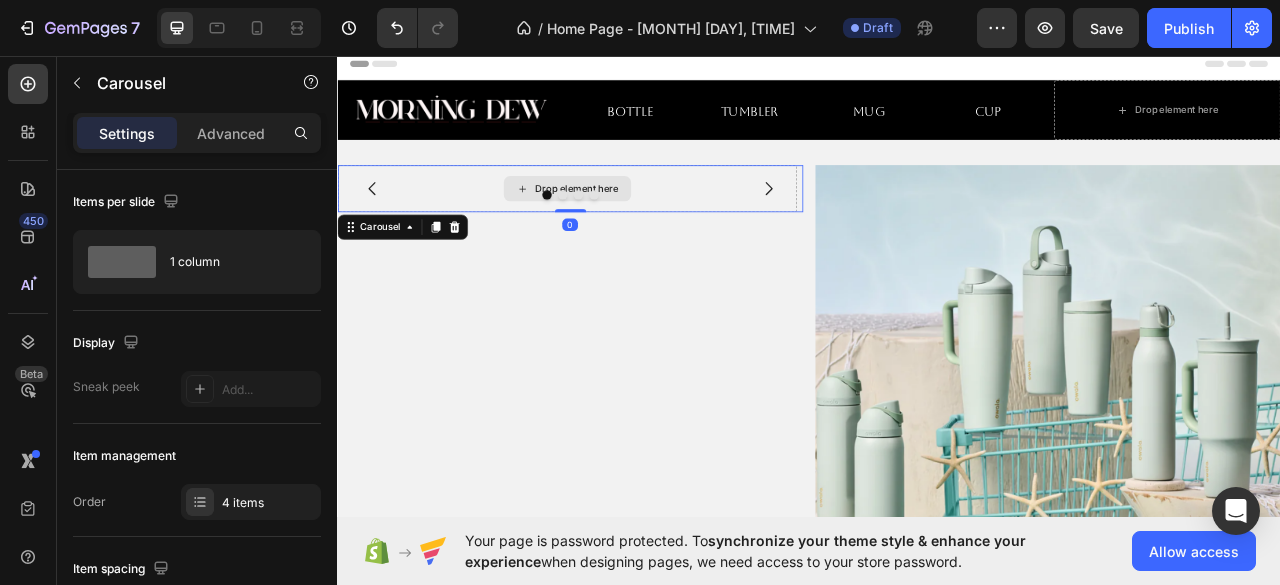 scroll, scrollTop: 35, scrollLeft: 0, axis: vertical 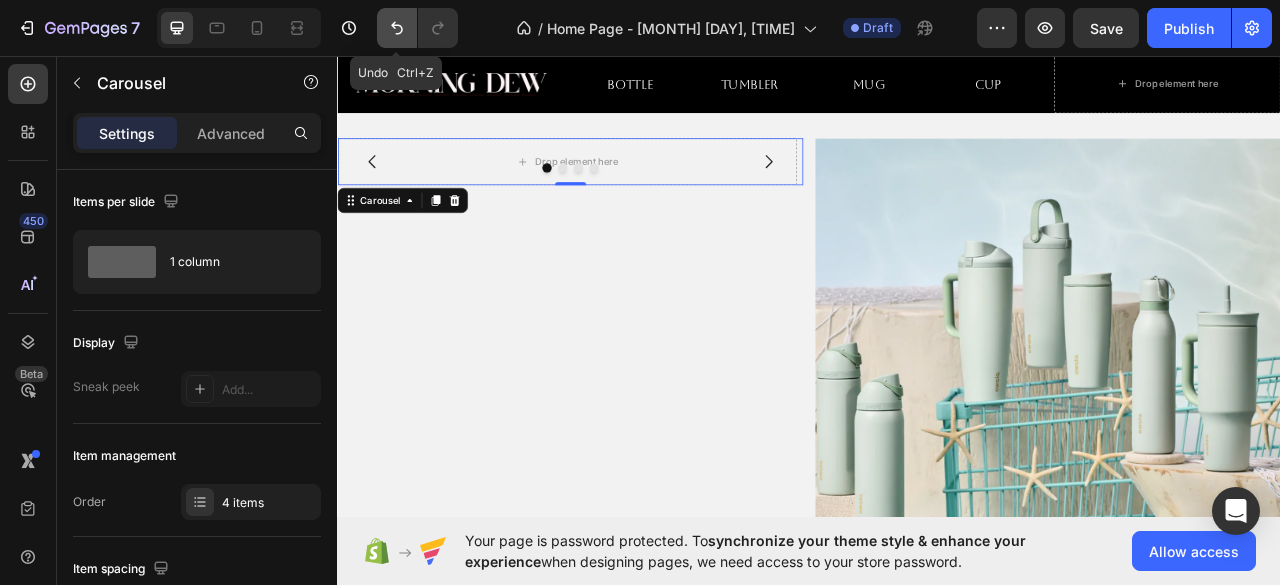 click 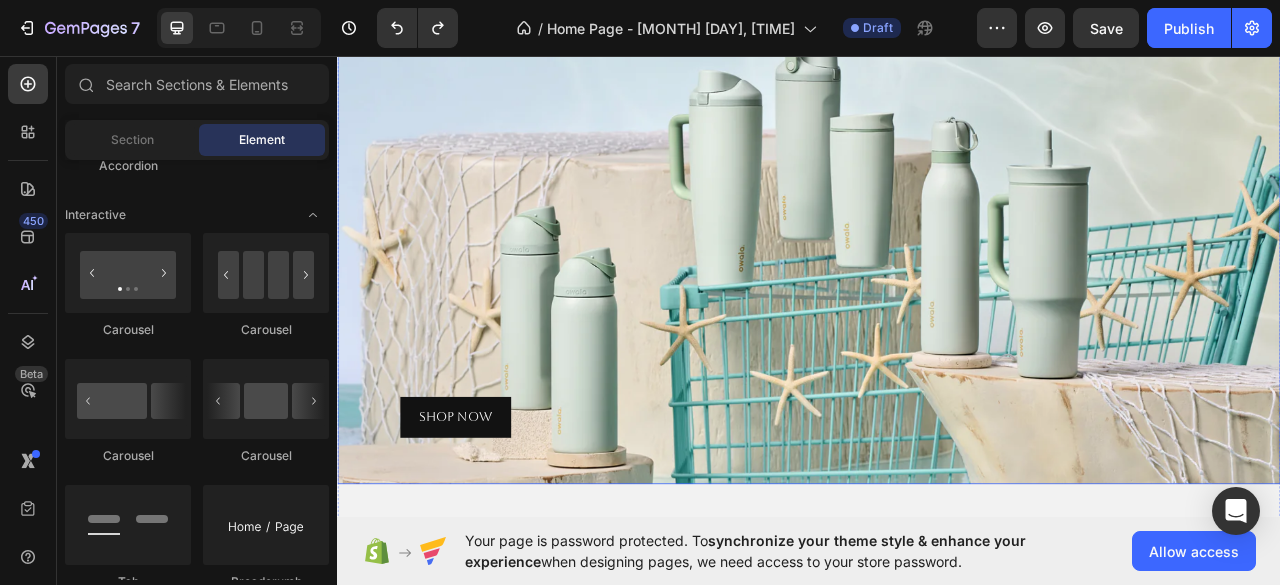scroll, scrollTop: 213, scrollLeft: 0, axis: vertical 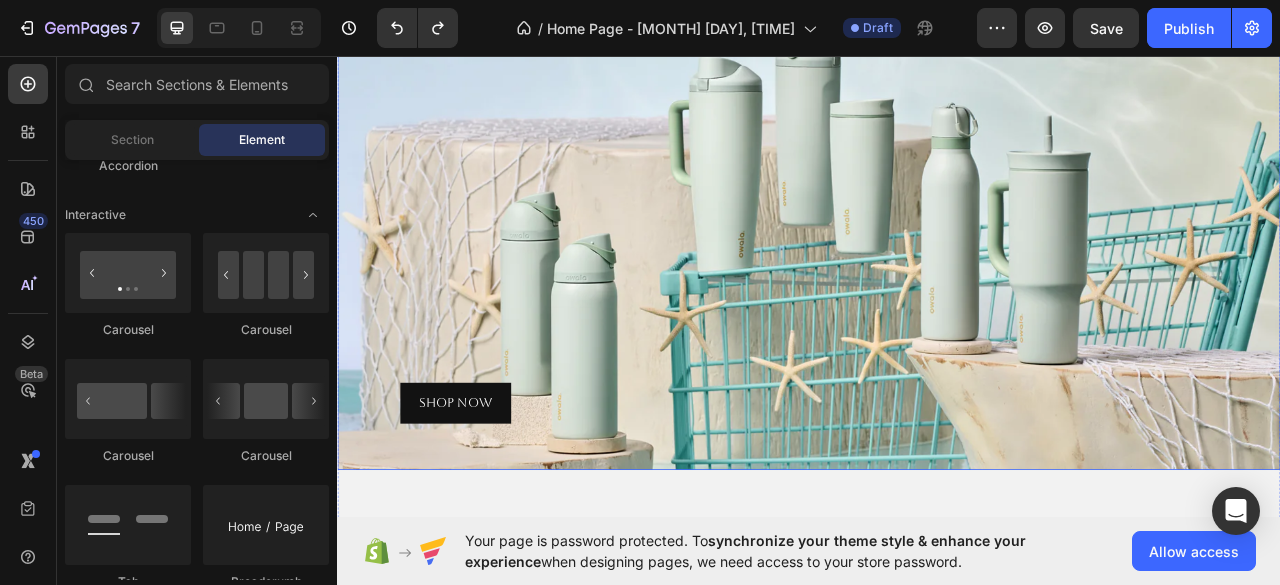 click at bounding box center [937, 284] 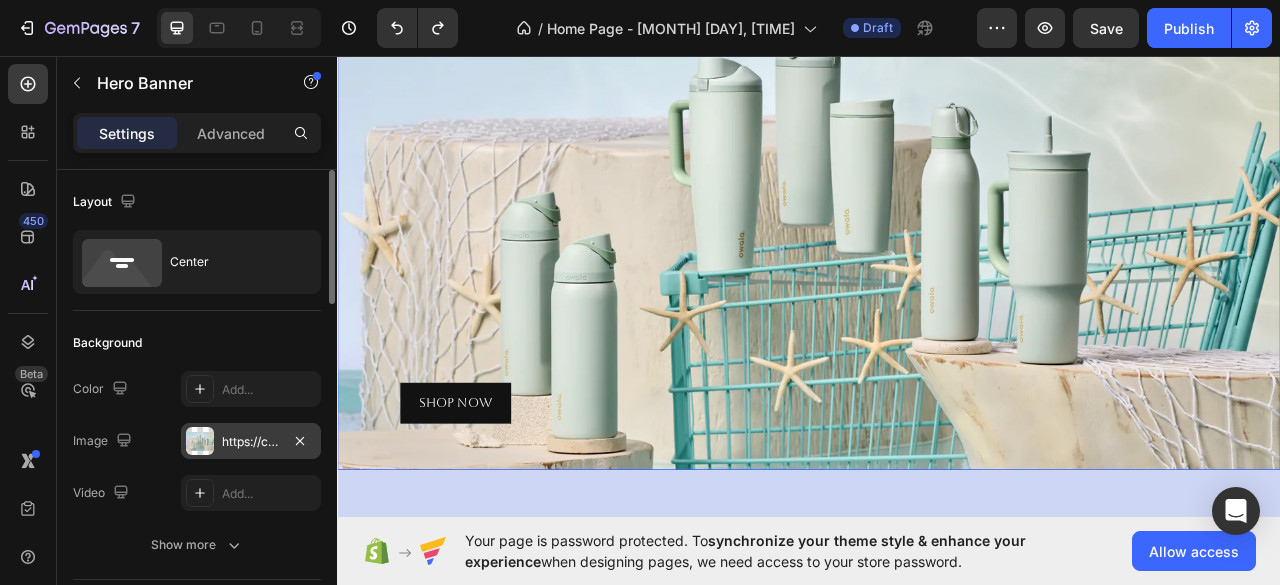 click on "https://cdn.shopify.com/s/files/1/0767/7526/0417/files/gempages_576009636302291530-5f804e0b-5b3b-4e6b-943a-02c95664b9c6.png" at bounding box center (251, 442) 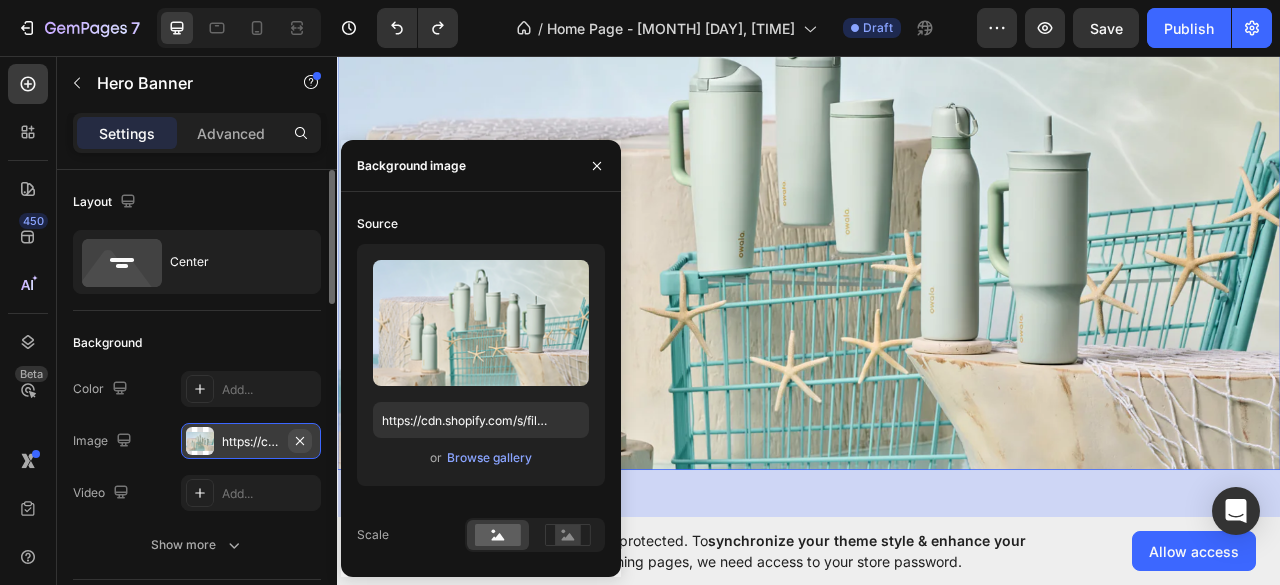 click 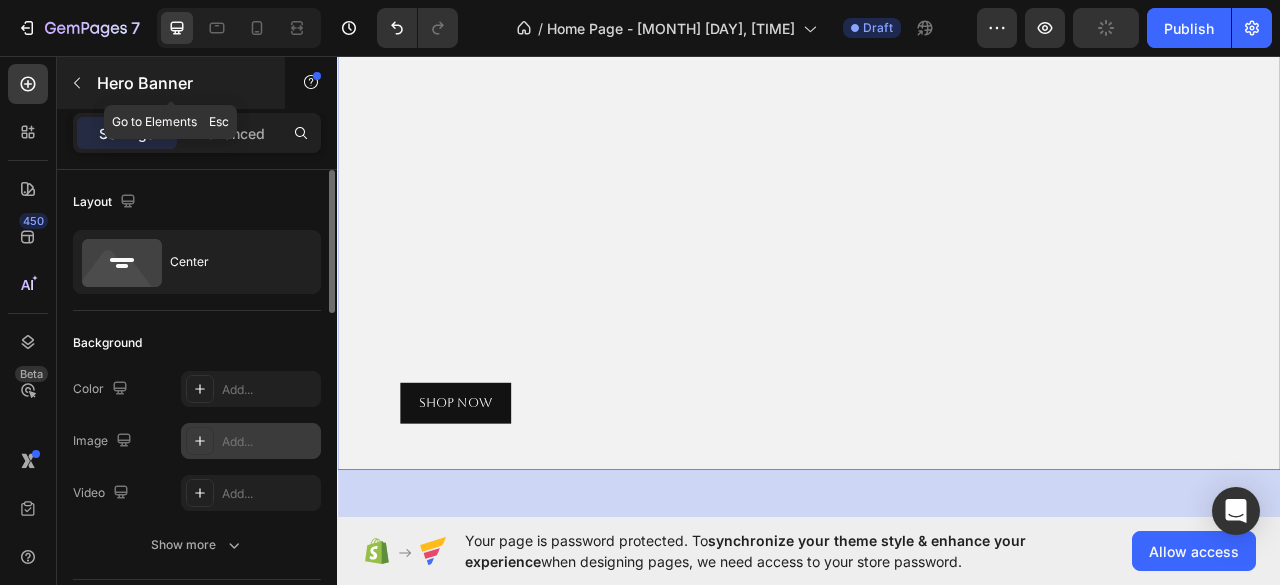 click at bounding box center (77, 83) 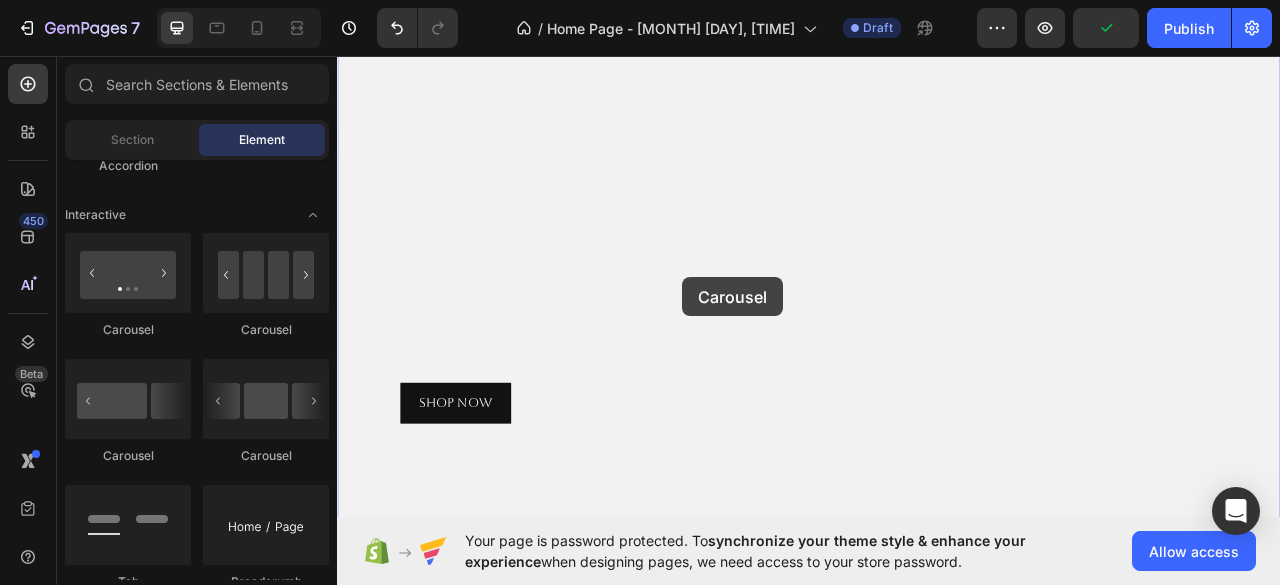 drag, startPoint x: 465, startPoint y: 327, endPoint x: 784, endPoint y: 334, distance: 319.07678 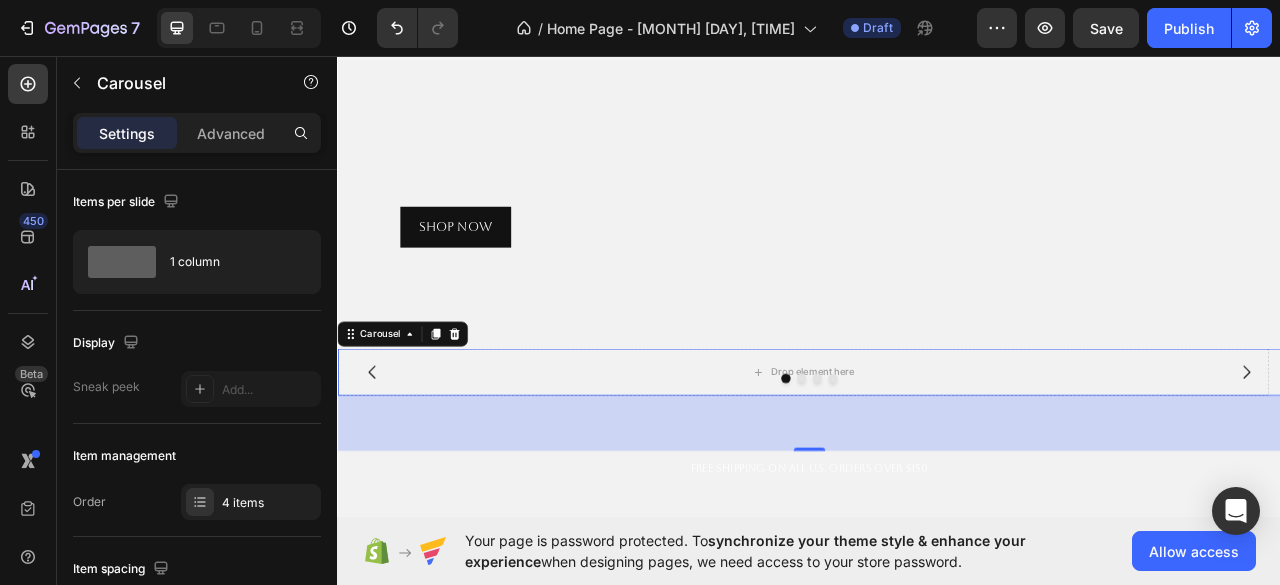 scroll, scrollTop: 438, scrollLeft: 0, axis: vertical 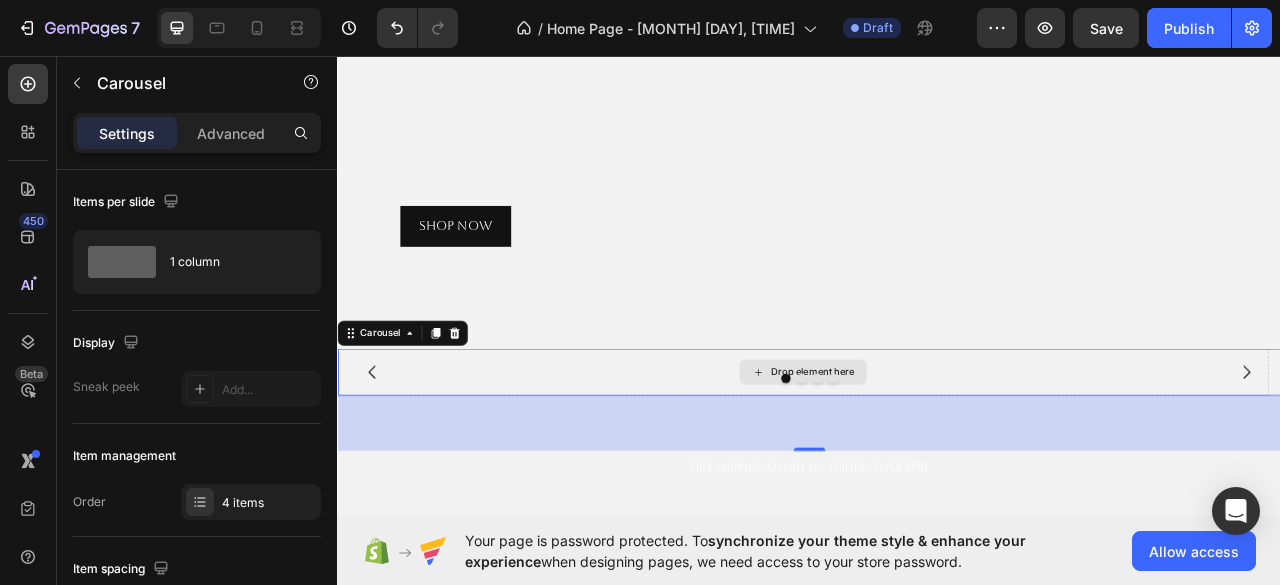 click on "Drop element here" at bounding box center [929, 459] 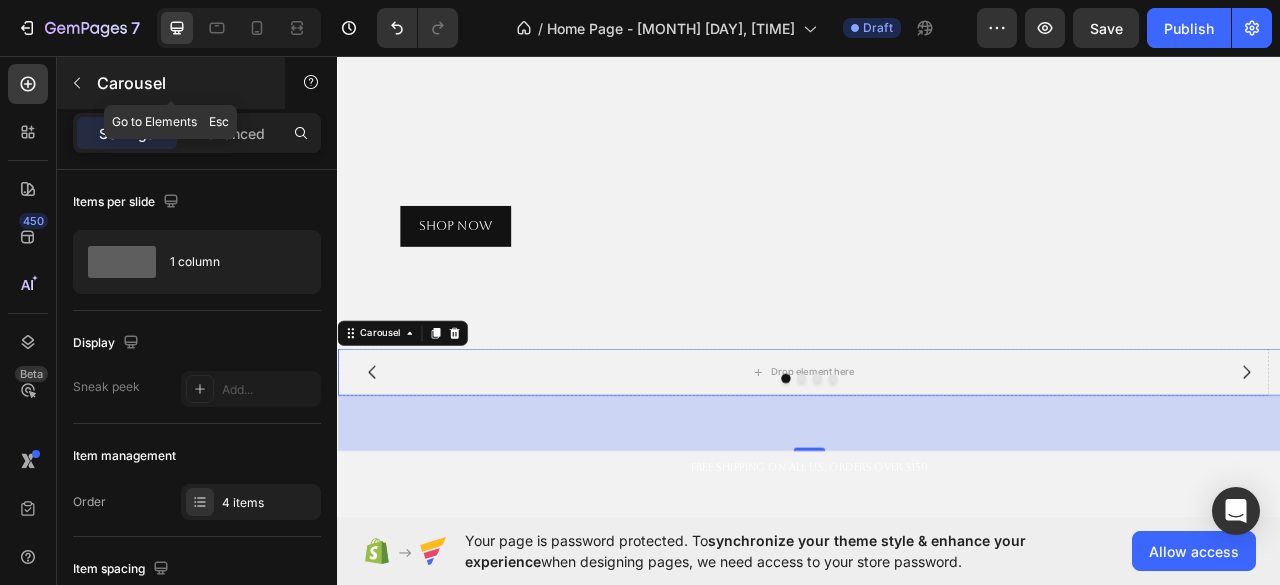 click 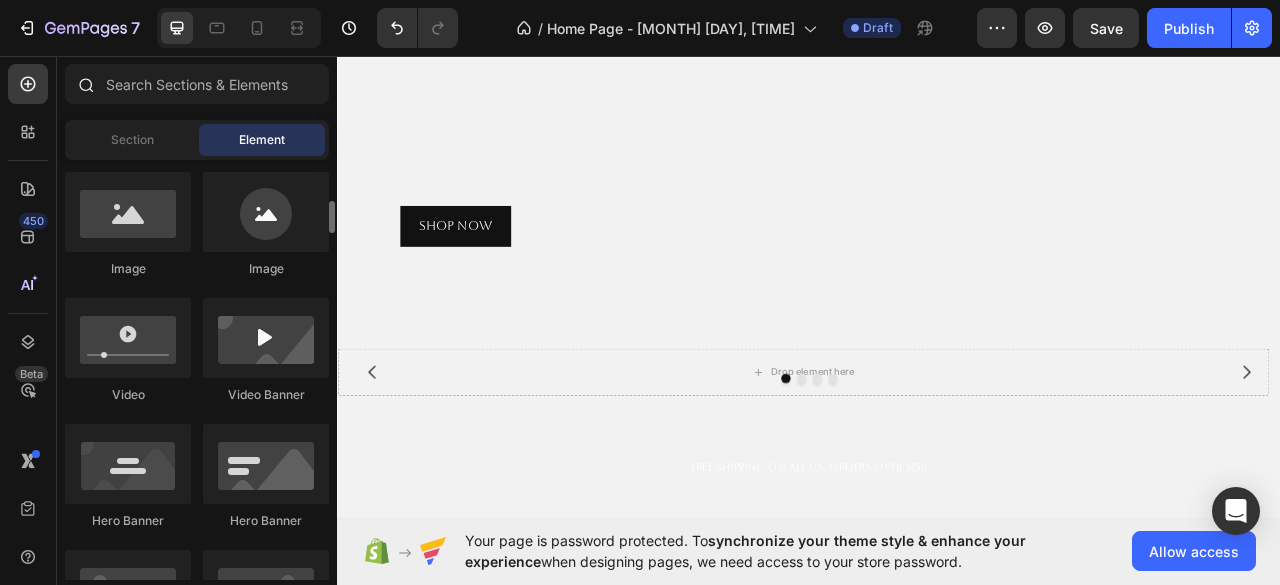 scroll, scrollTop: 642, scrollLeft: 0, axis: vertical 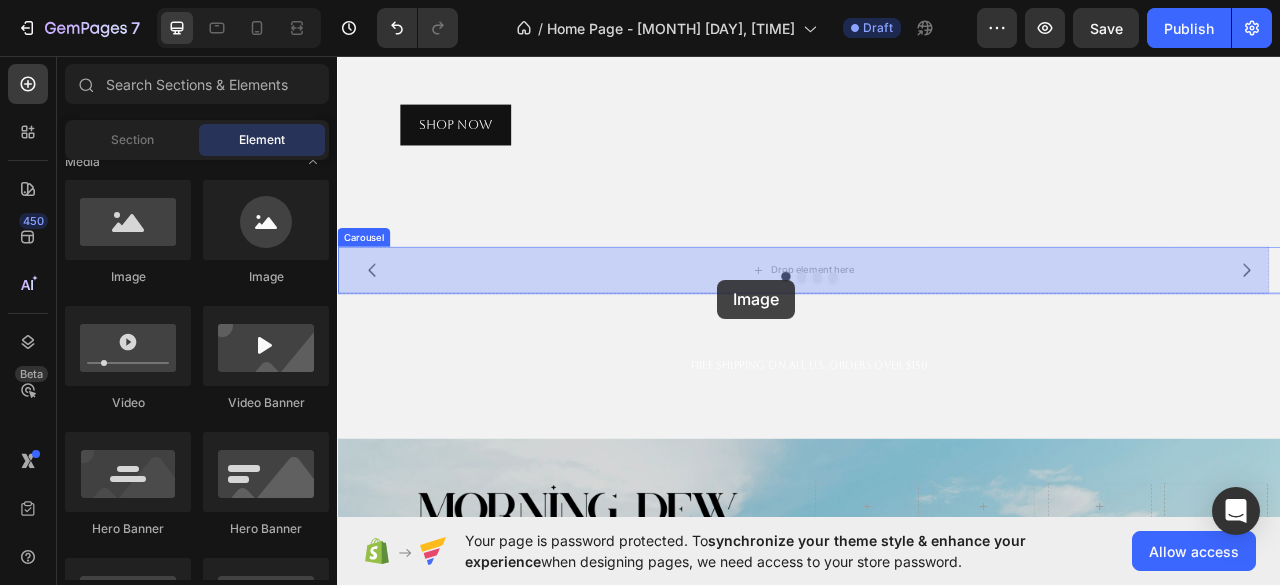 drag, startPoint x: 486, startPoint y: 300, endPoint x: 821, endPoint y: 342, distance: 337.62256 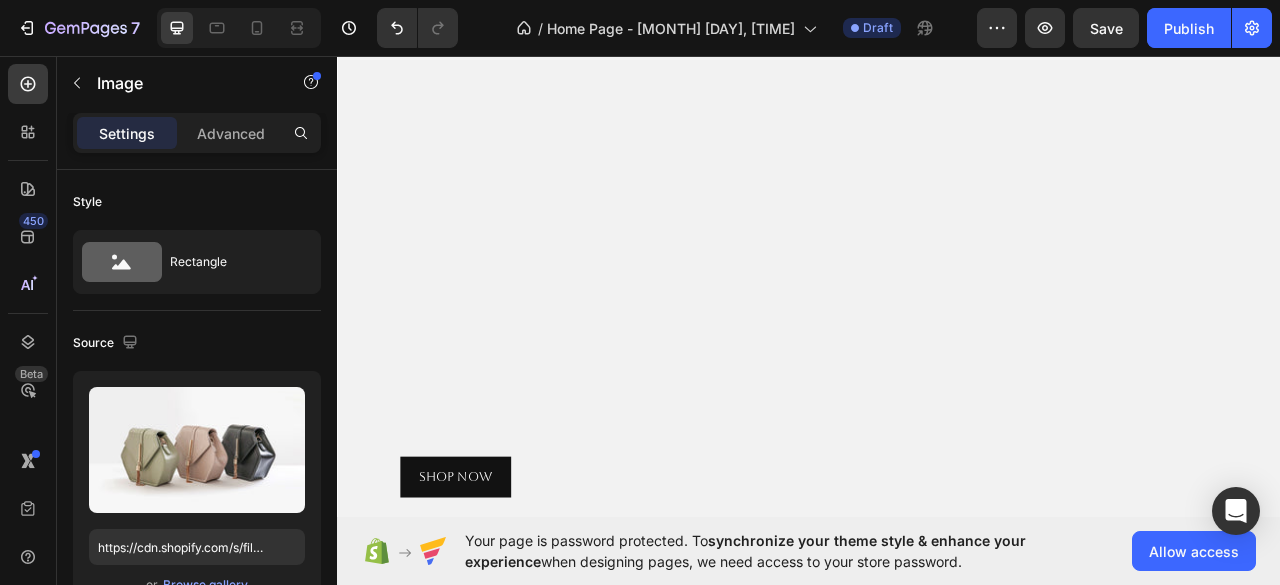 scroll, scrollTop: 107, scrollLeft: 0, axis: vertical 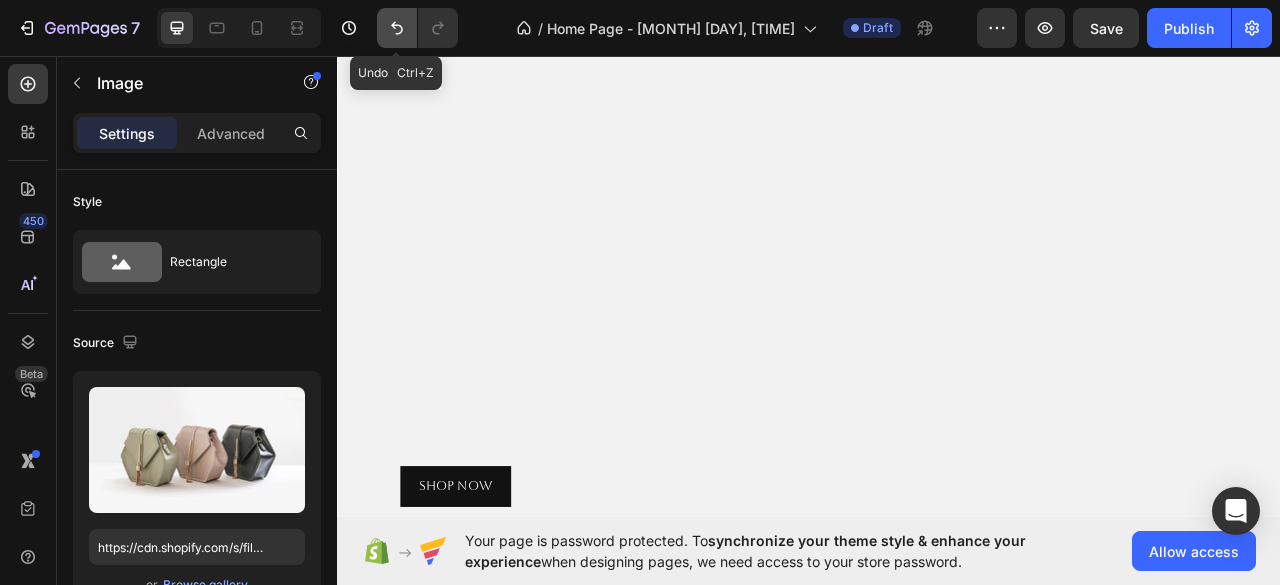 click 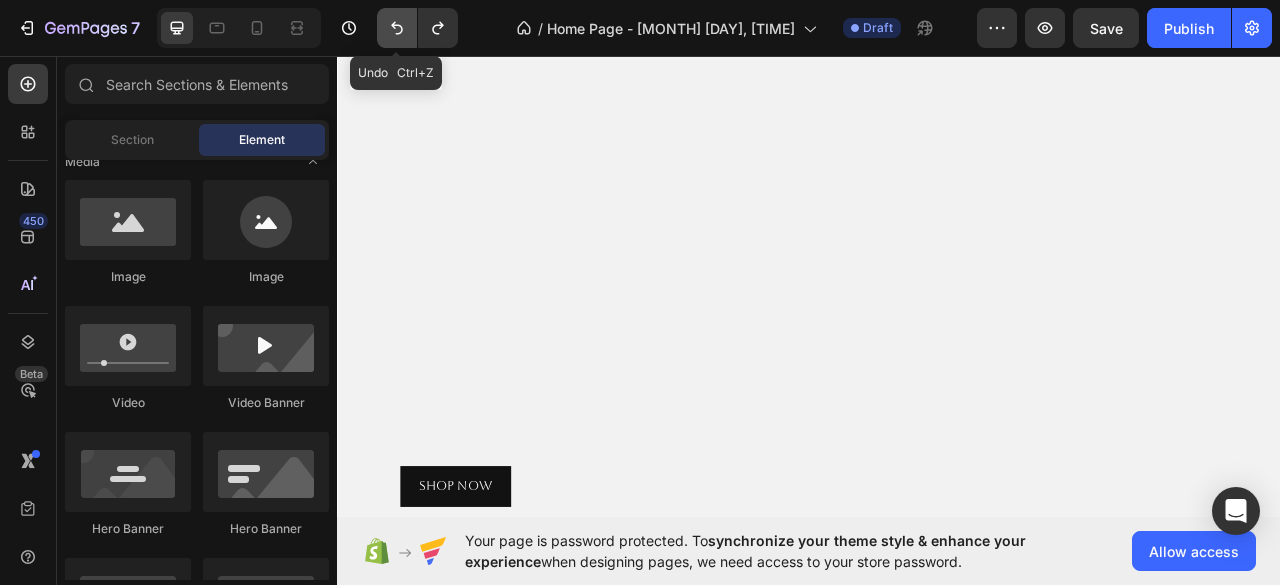 click 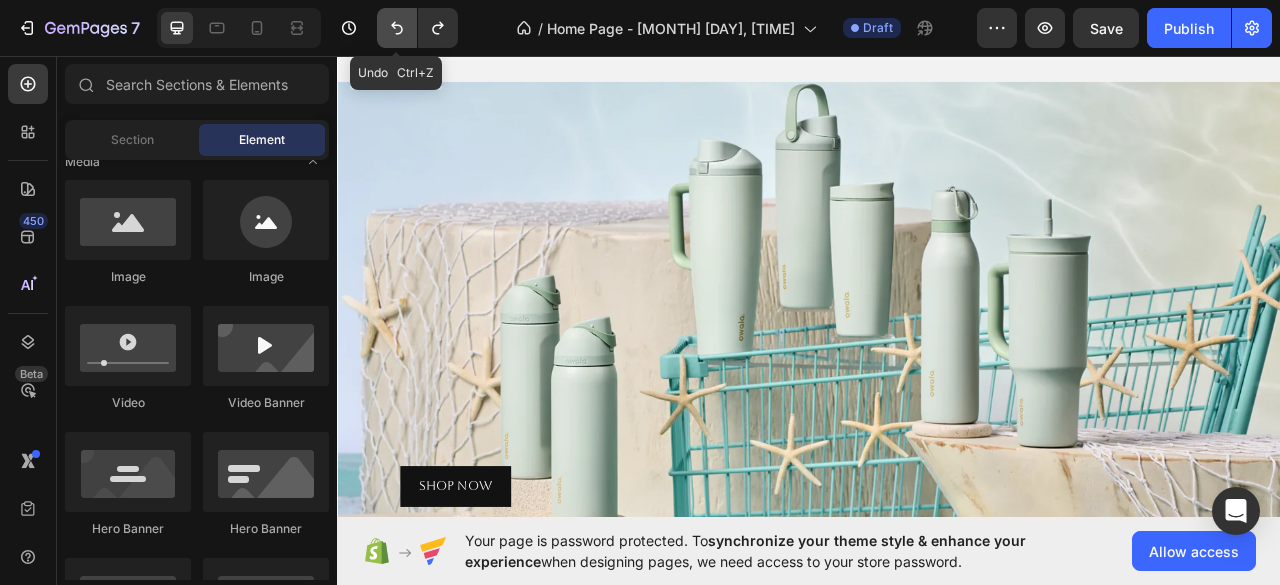 click 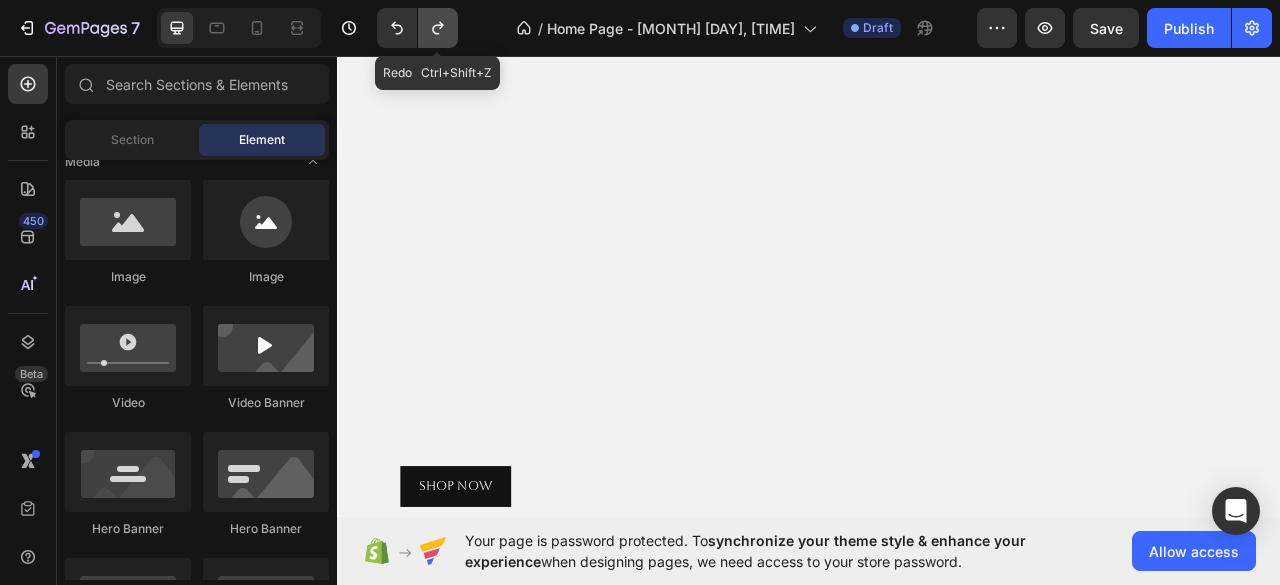 click 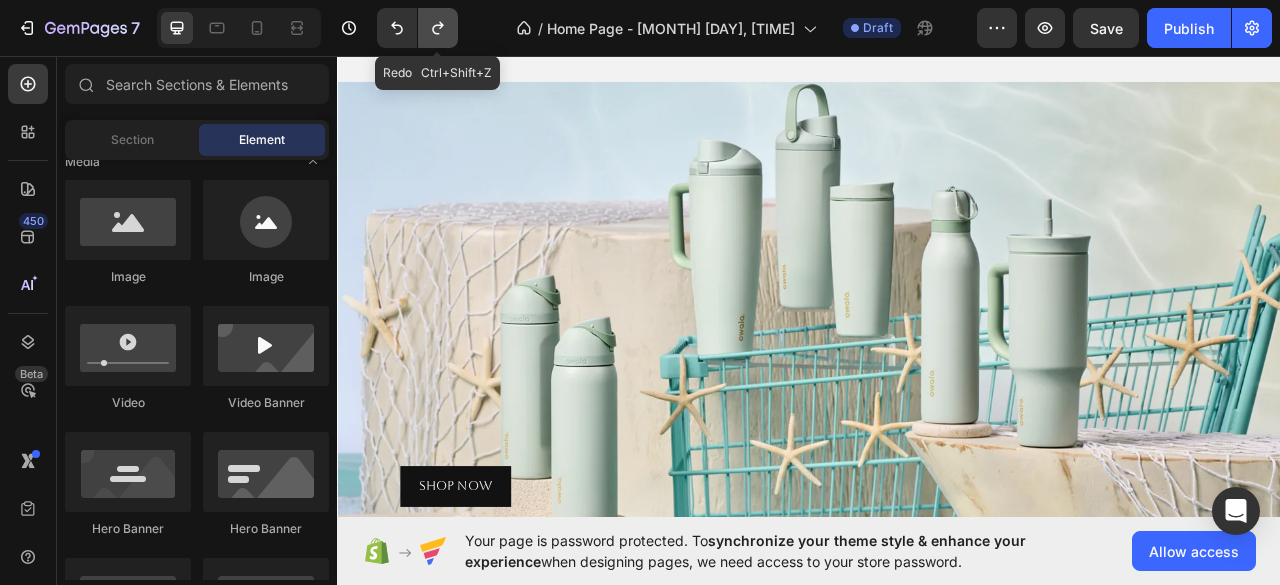 click 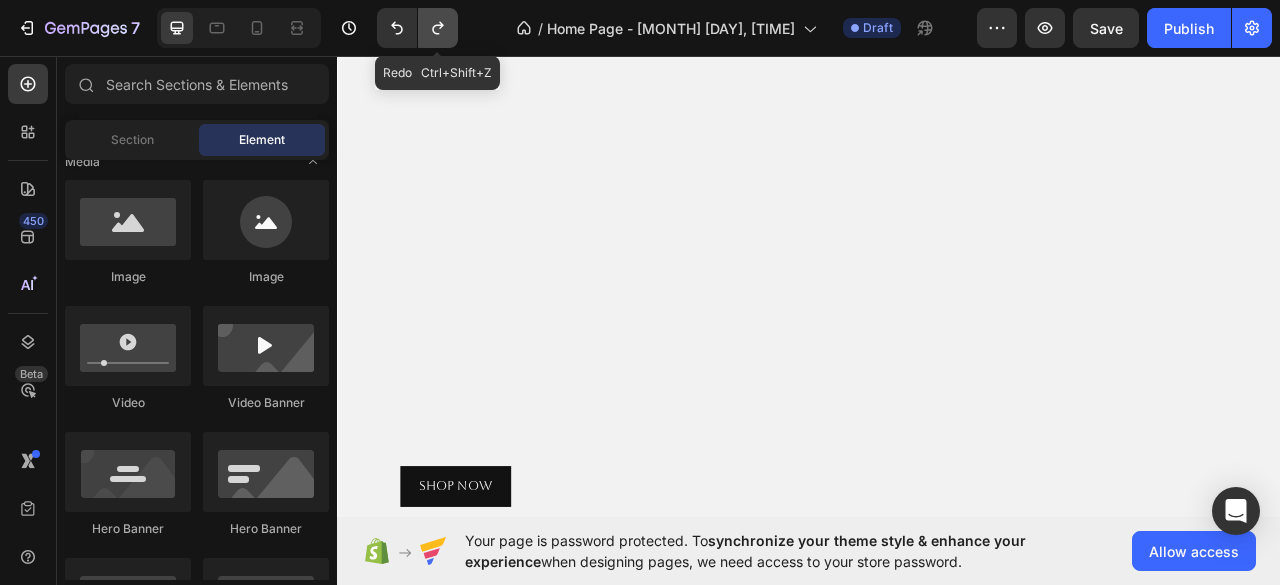 click 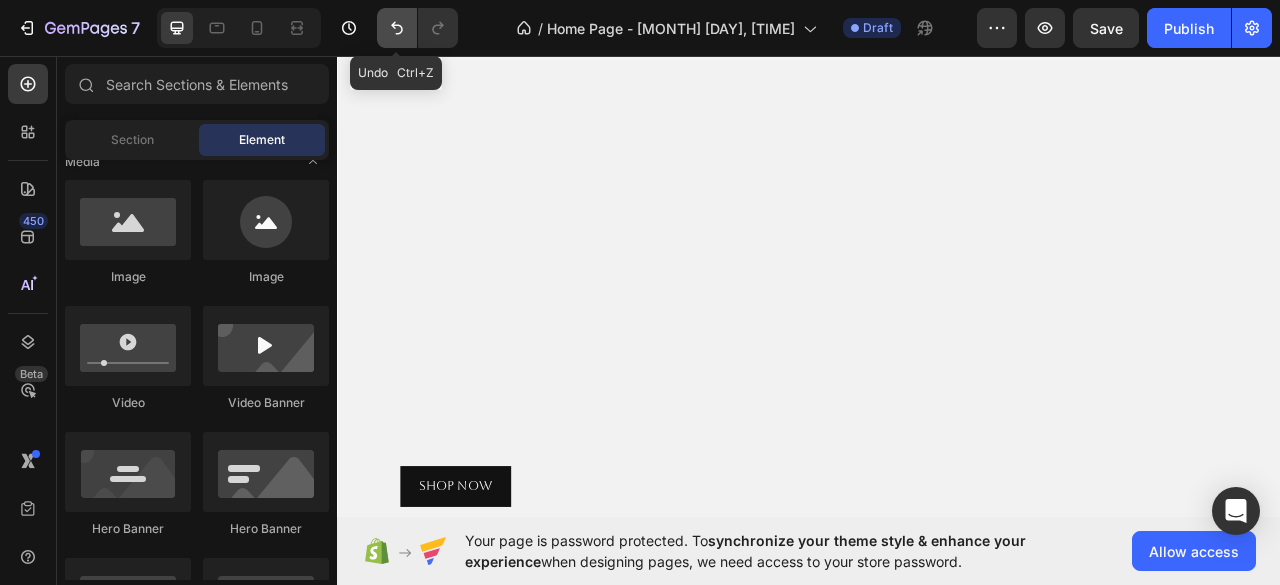 click 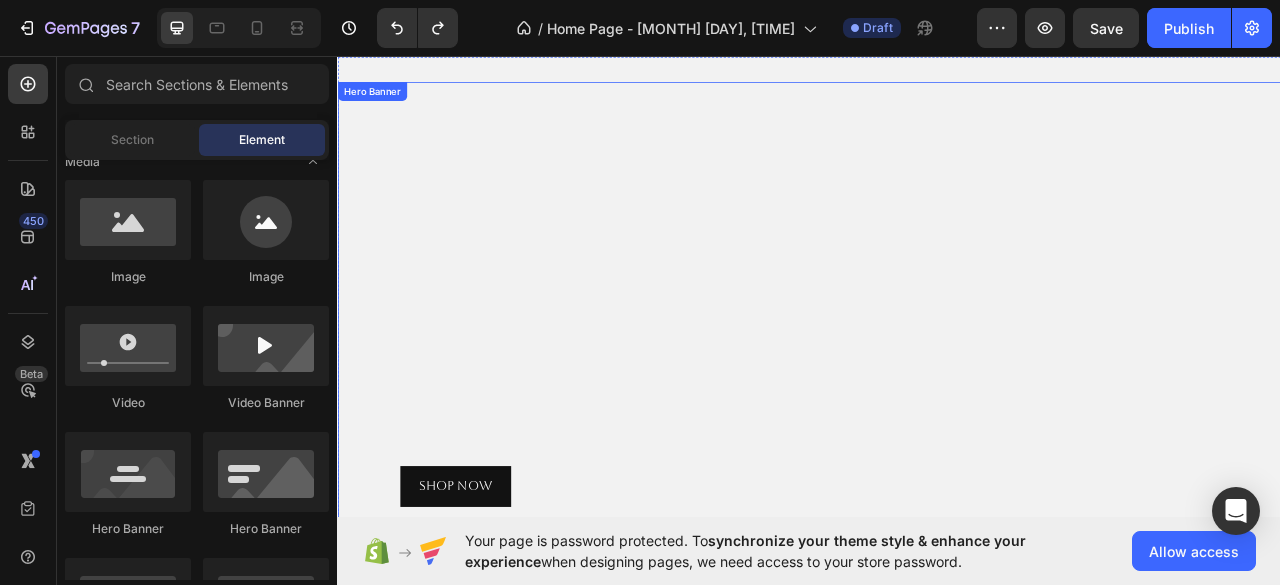 scroll, scrollTop: 0, scrollLeft: 0, axis: both 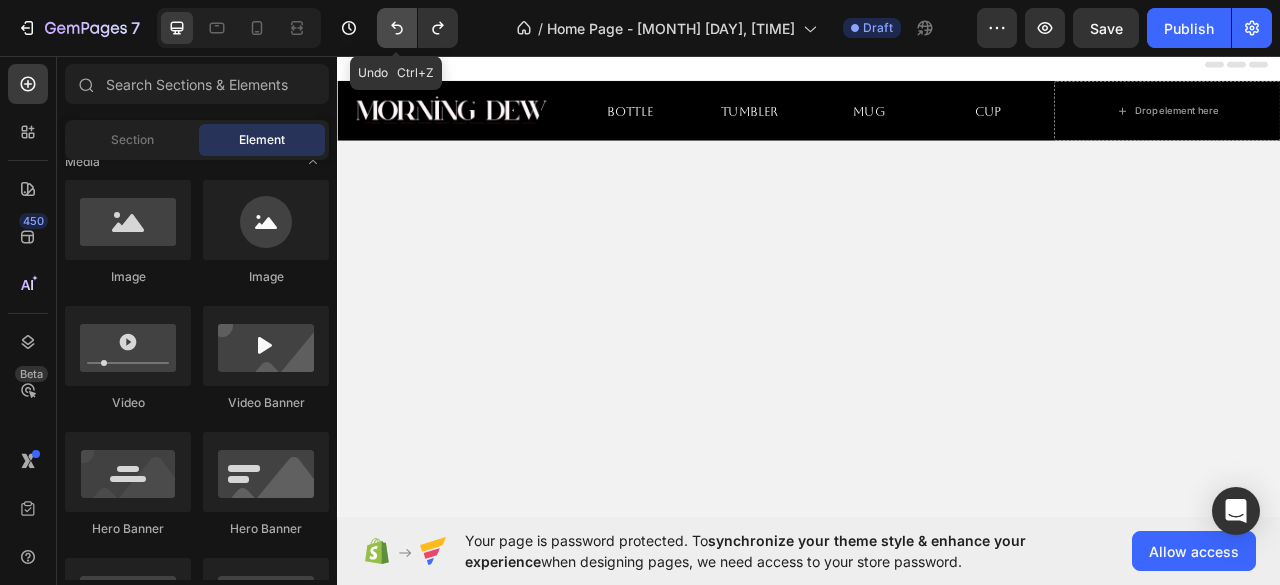 click 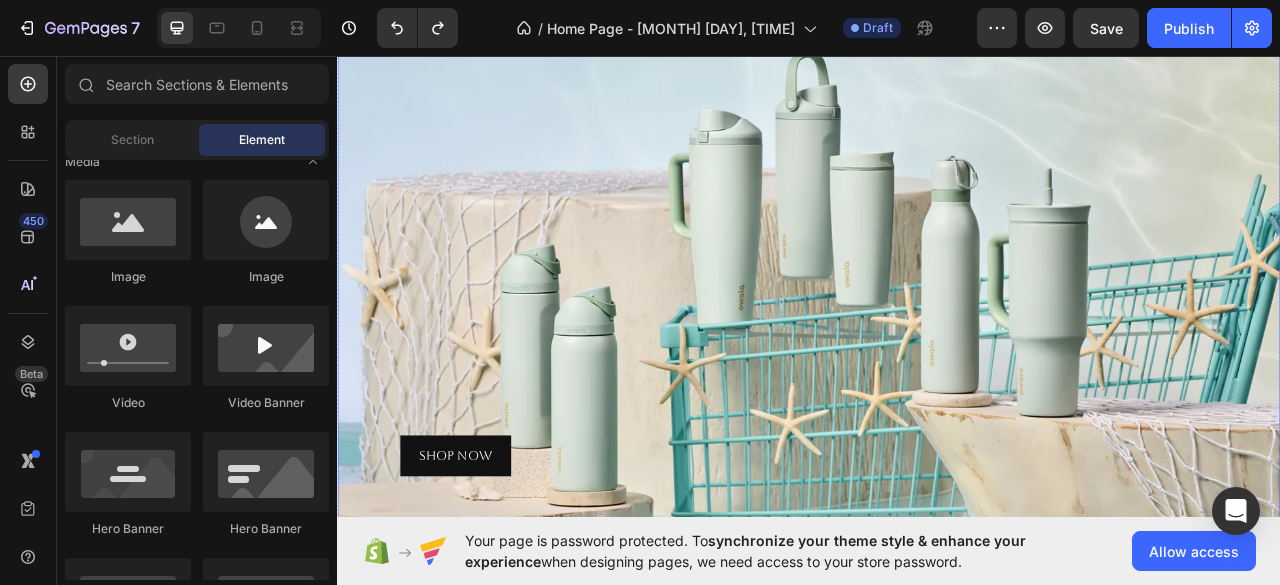 scroll, scrollTop: 0, scrollLeft: 0, axis: both 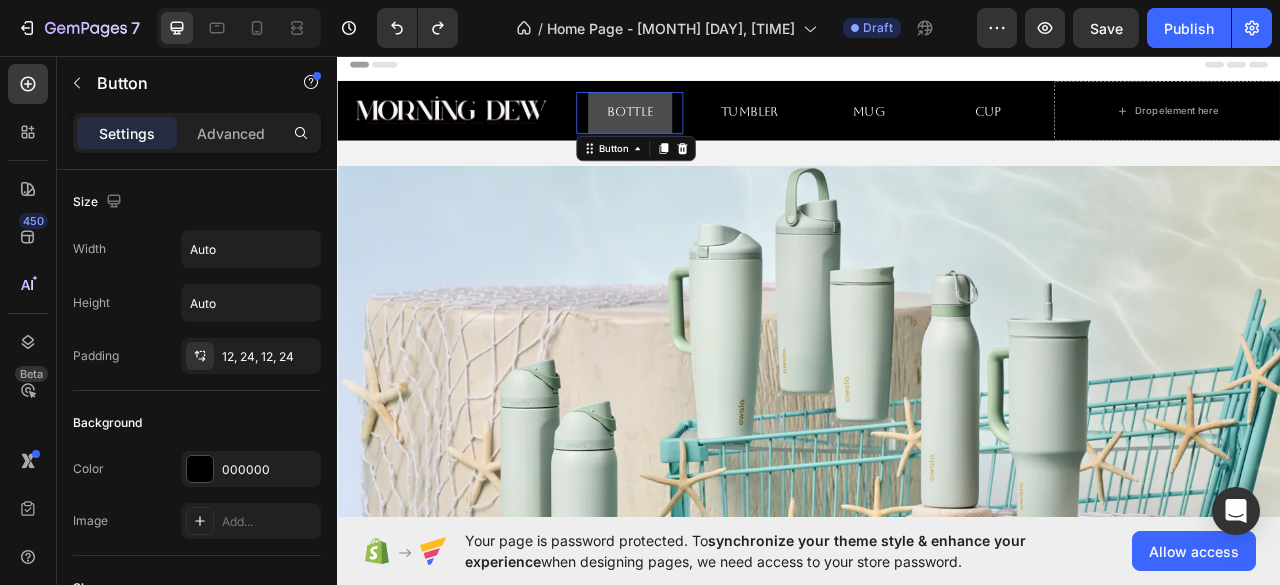 click on "Bottle" at bounding box center (709, 129) 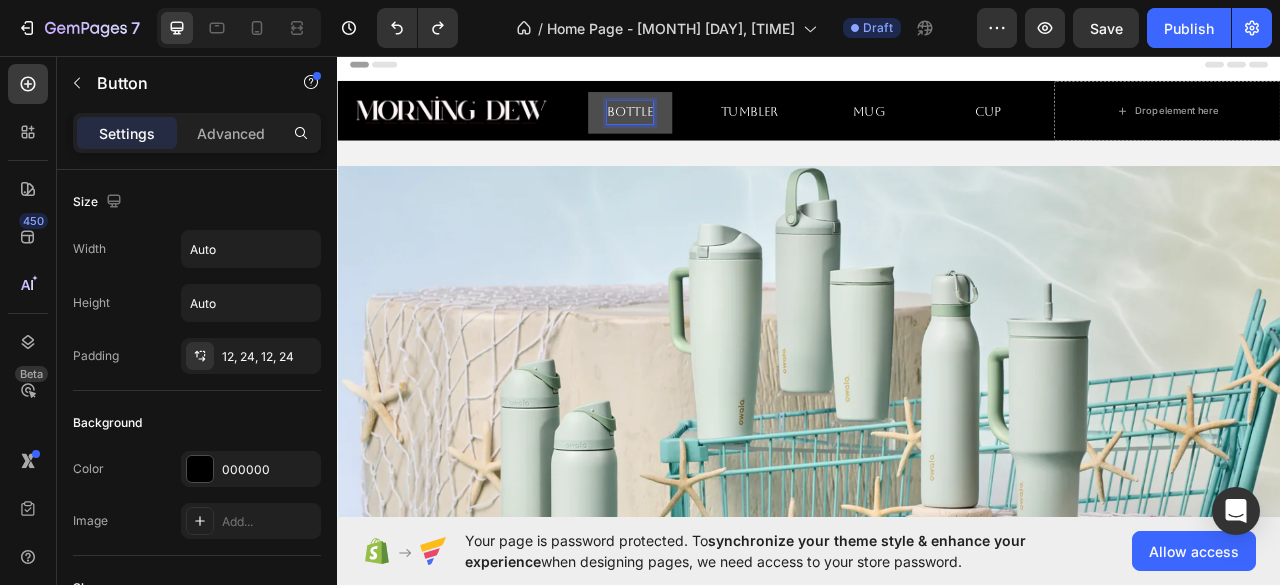 click on "Bottle" at bounding box center (709, 129) 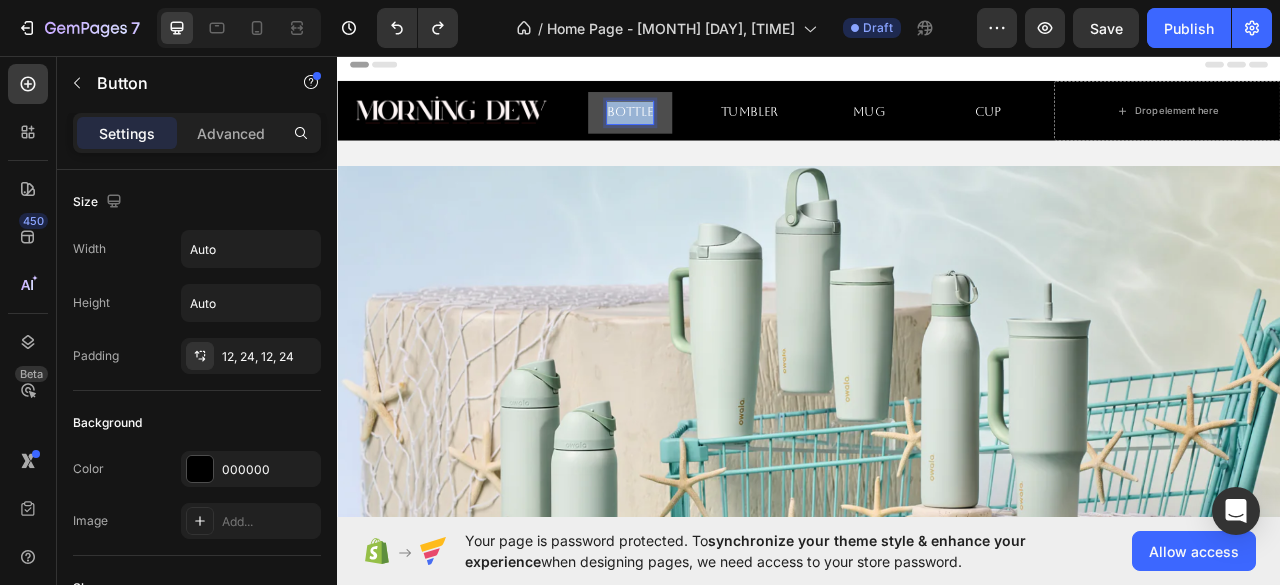 click on "Bottle" at bounding box center [709, 129] 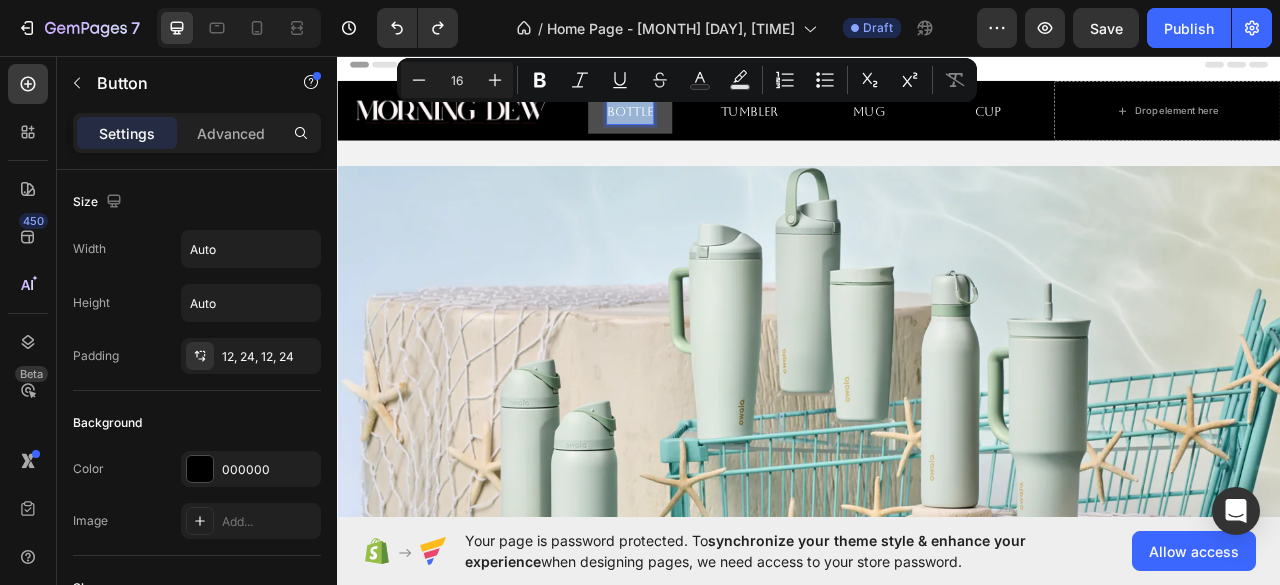 click on "Bottle" at bounding box center [709, 129] 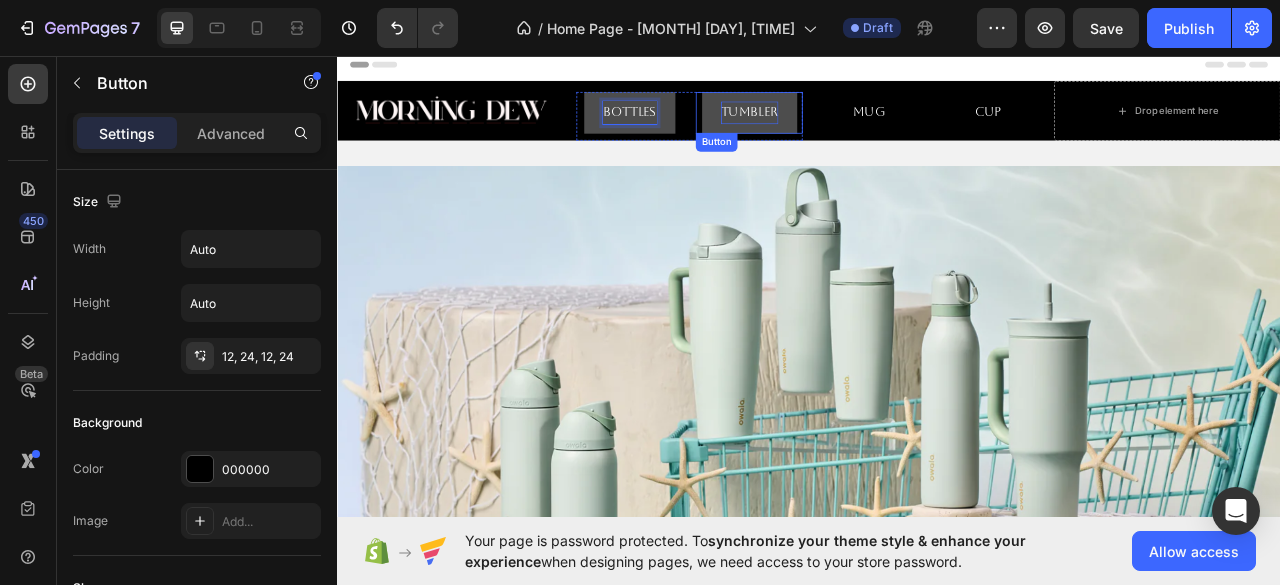 click on "Tumbler" at bounding box center (861, 129) 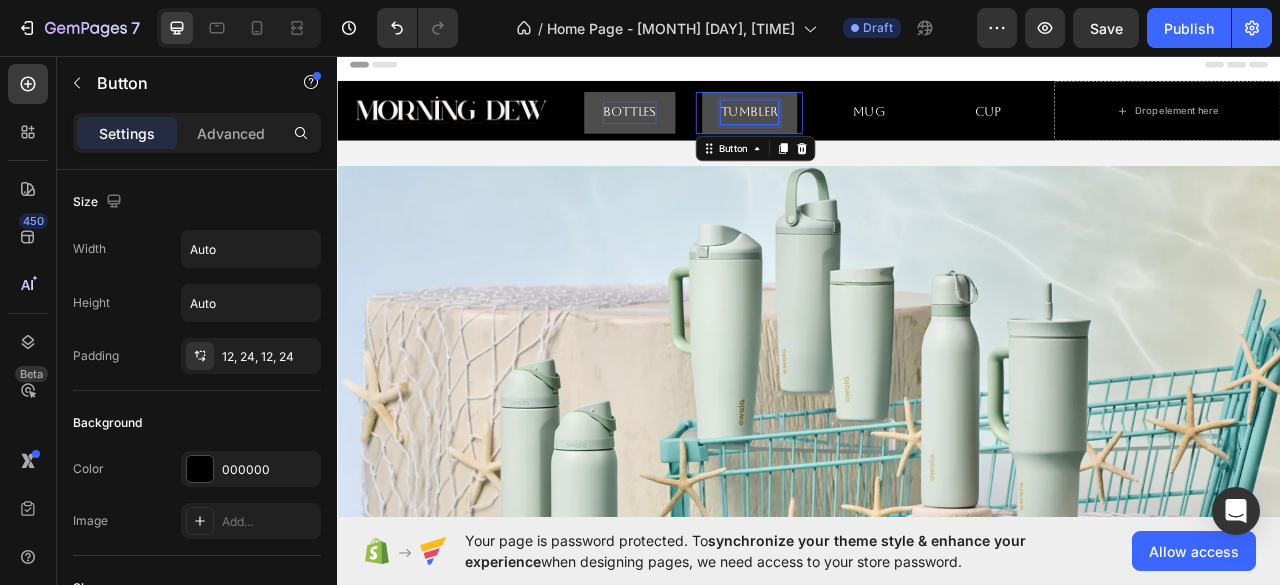 click on "Tumbler" at bounding box center [861, 129] 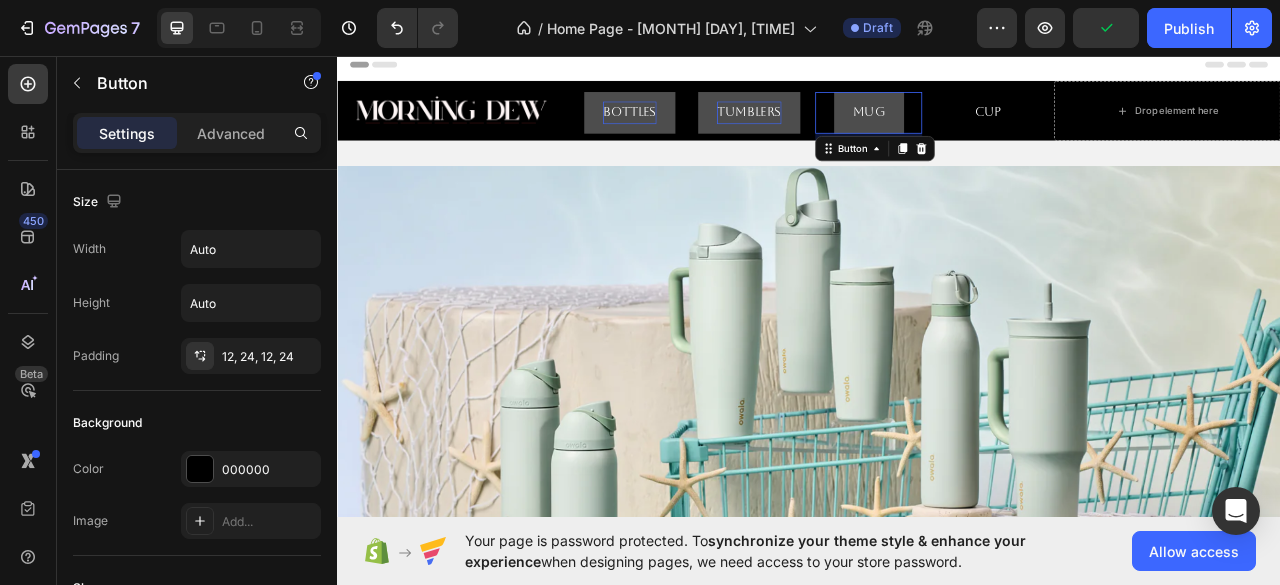 click on "Mug" at bounding box center [1013, 129] 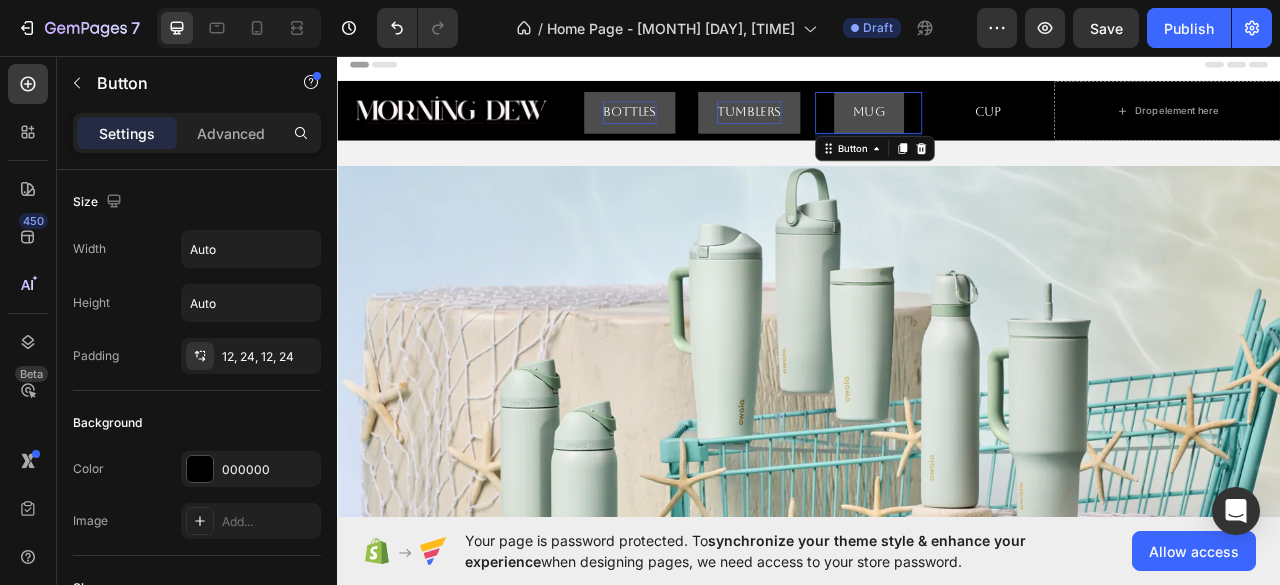 click on "Mug" at bounding box center [1013, 129] 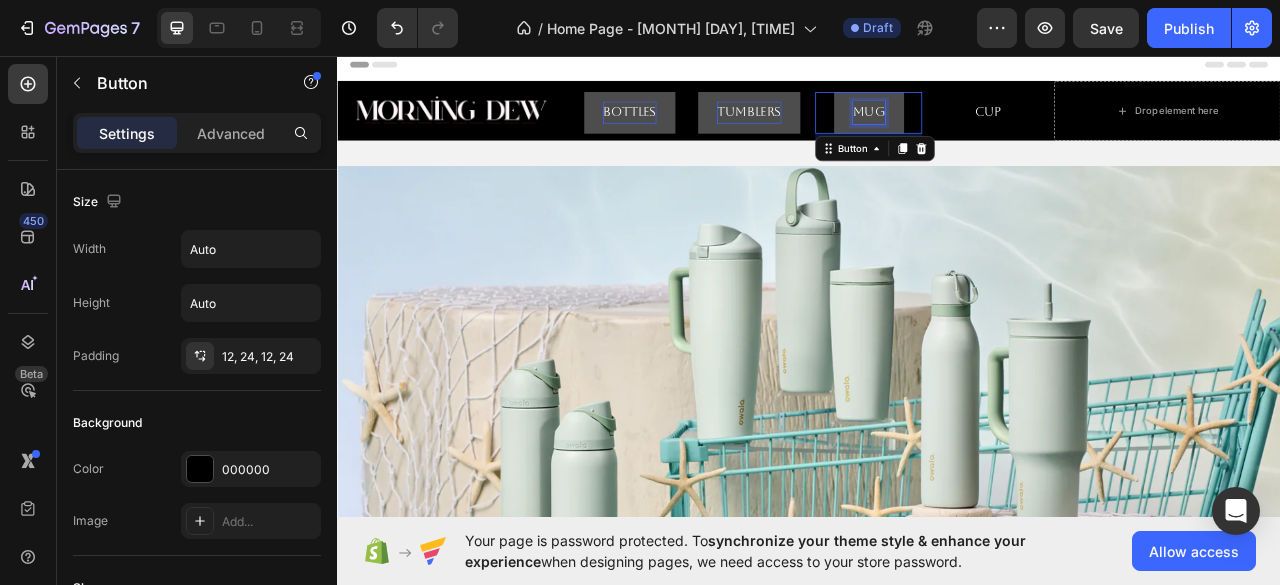 click on "Mug" at bounding box center [1013, 129] 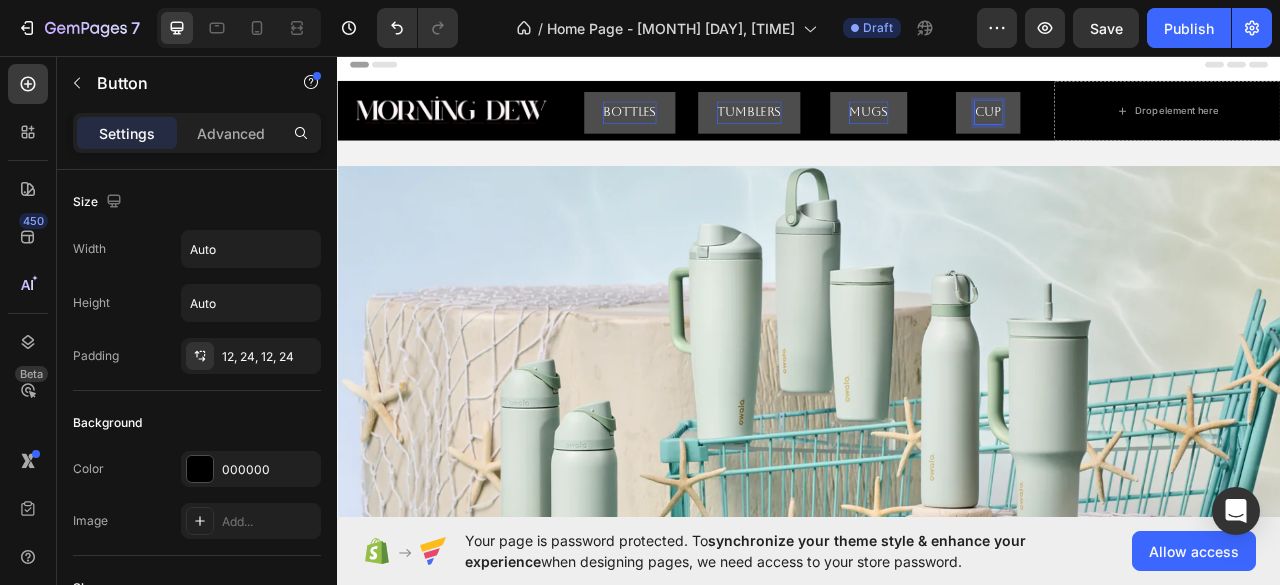 click on "cup" at bounding box center [1165, 129] 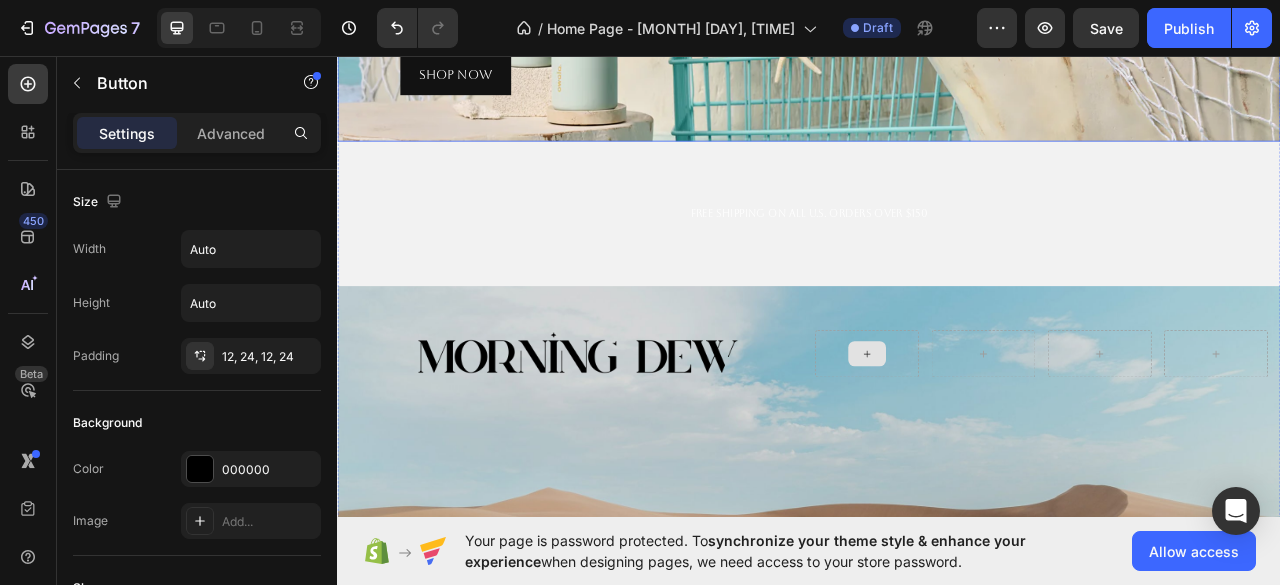 scroll, scrollTop: 628, scrollLeft: 0, axis: vertical 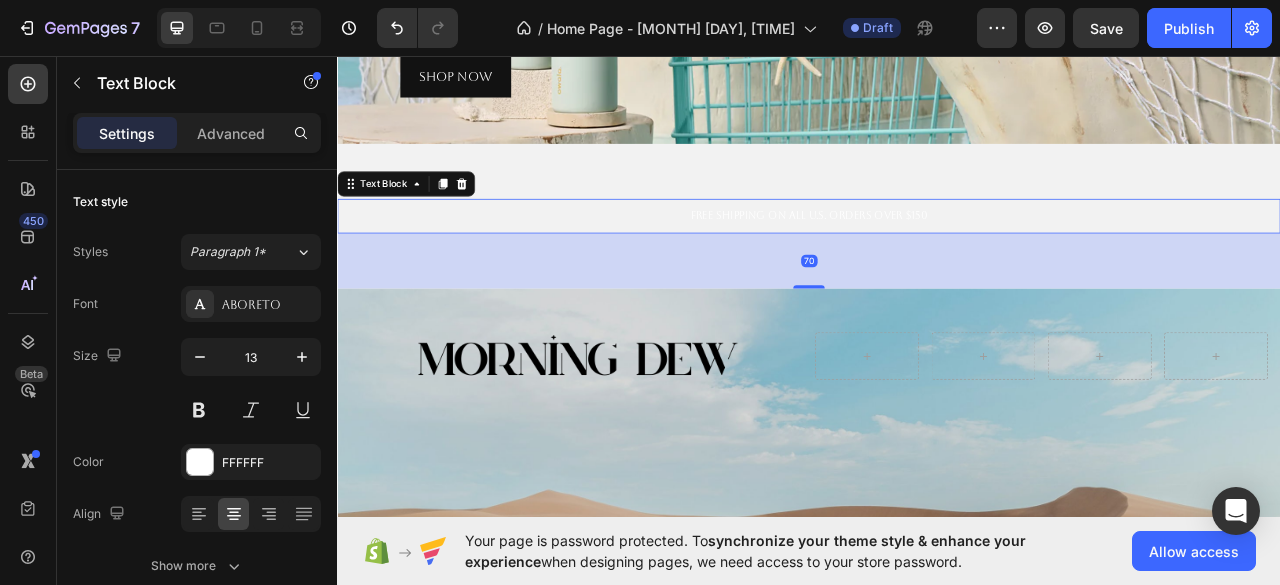 click on "FREE Shipping On All U.S. Orders Over $150" at bounding box center [937, 261] 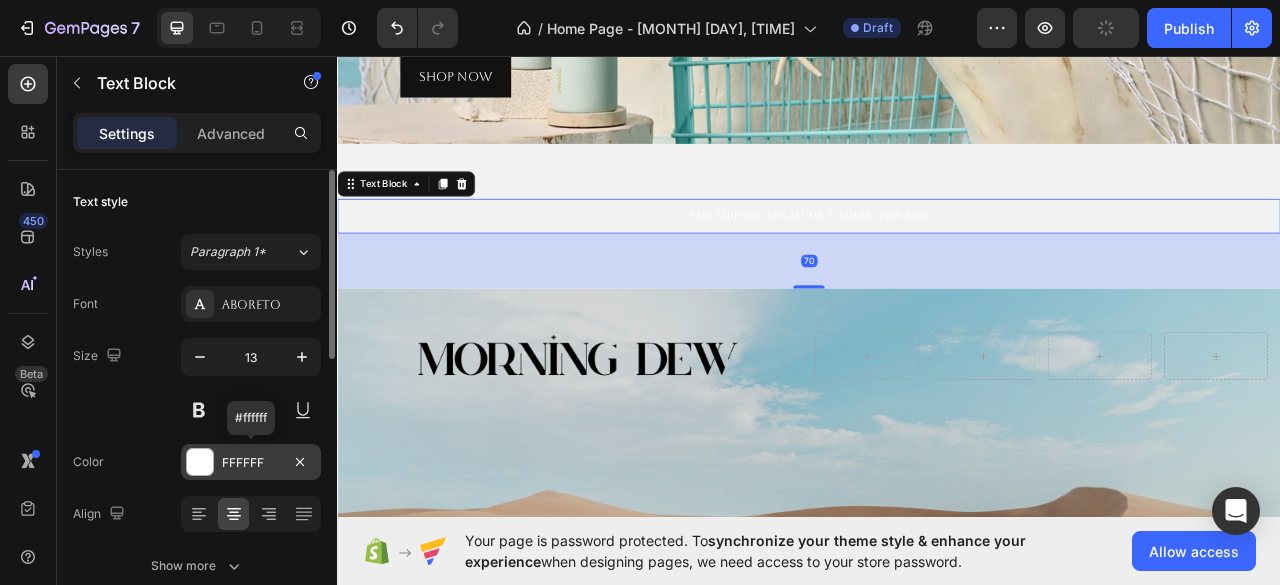 click at bounding box center (200, 462) 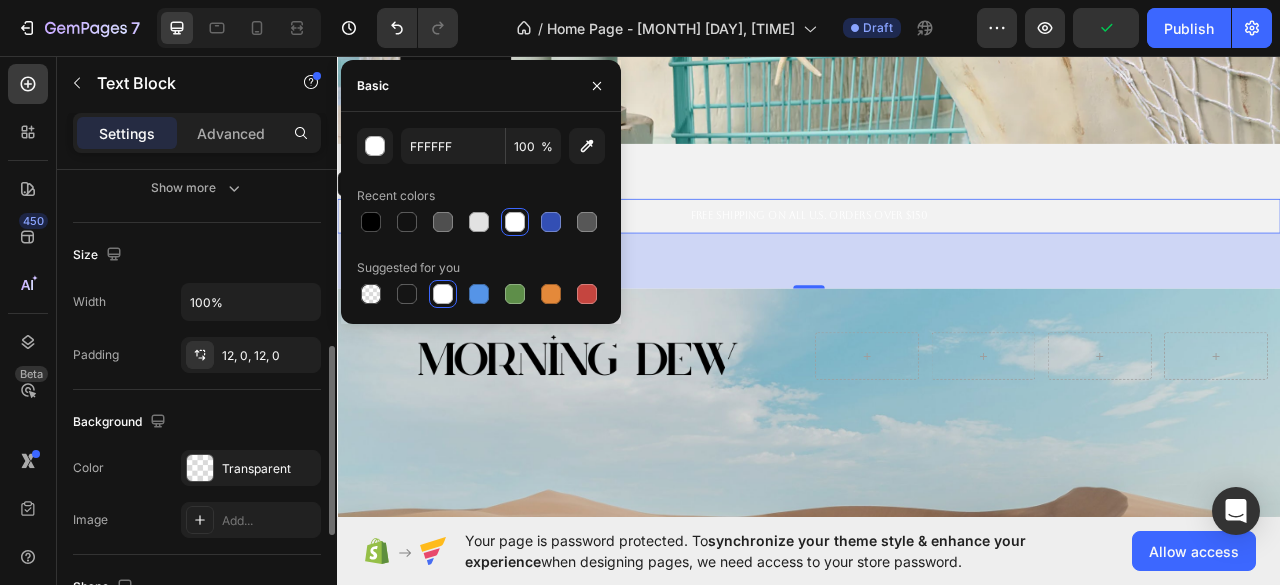 scroll, scrollTop: 486, scrollLeft: 0, axis: vertical 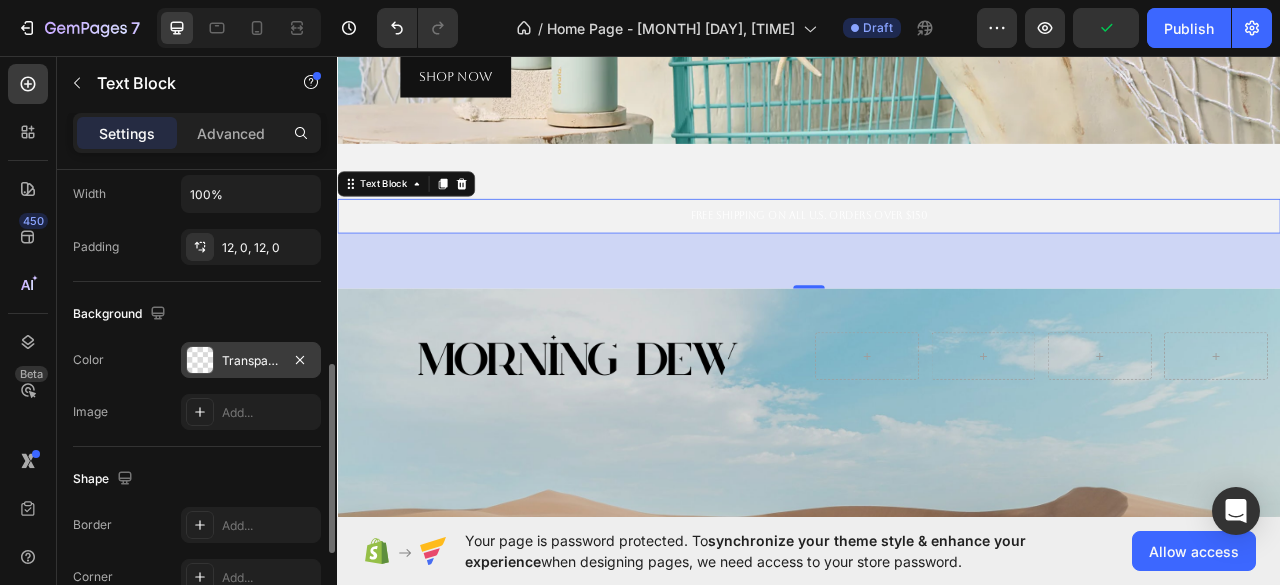 click on "Transparent" at bounding box center (251, 361) 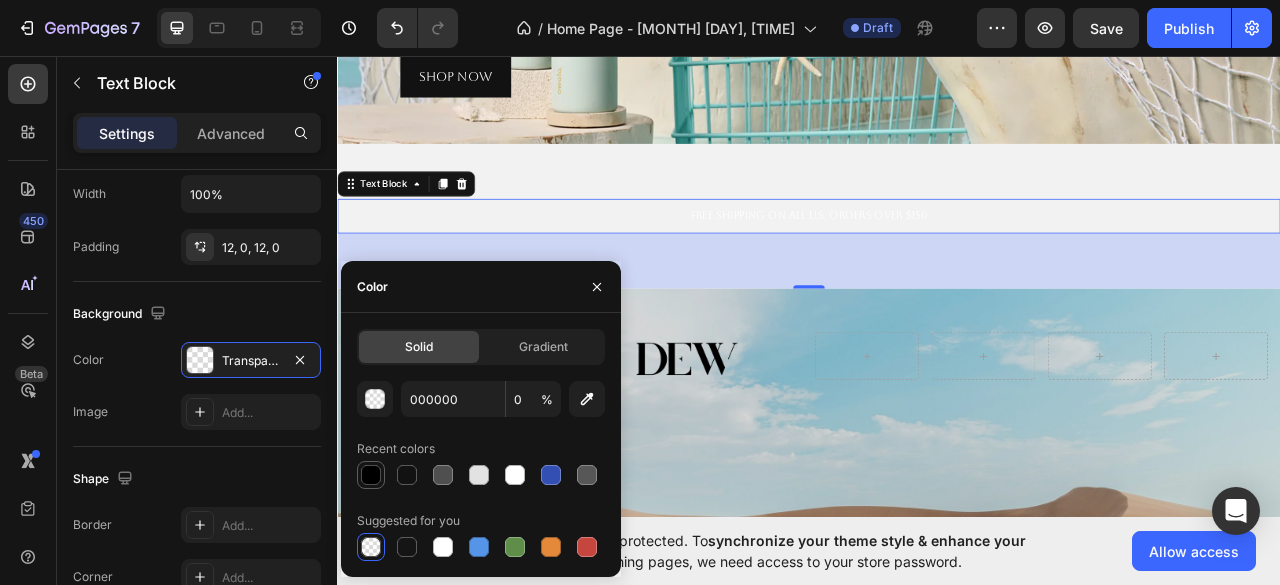 click at bounding box center (371, 475) 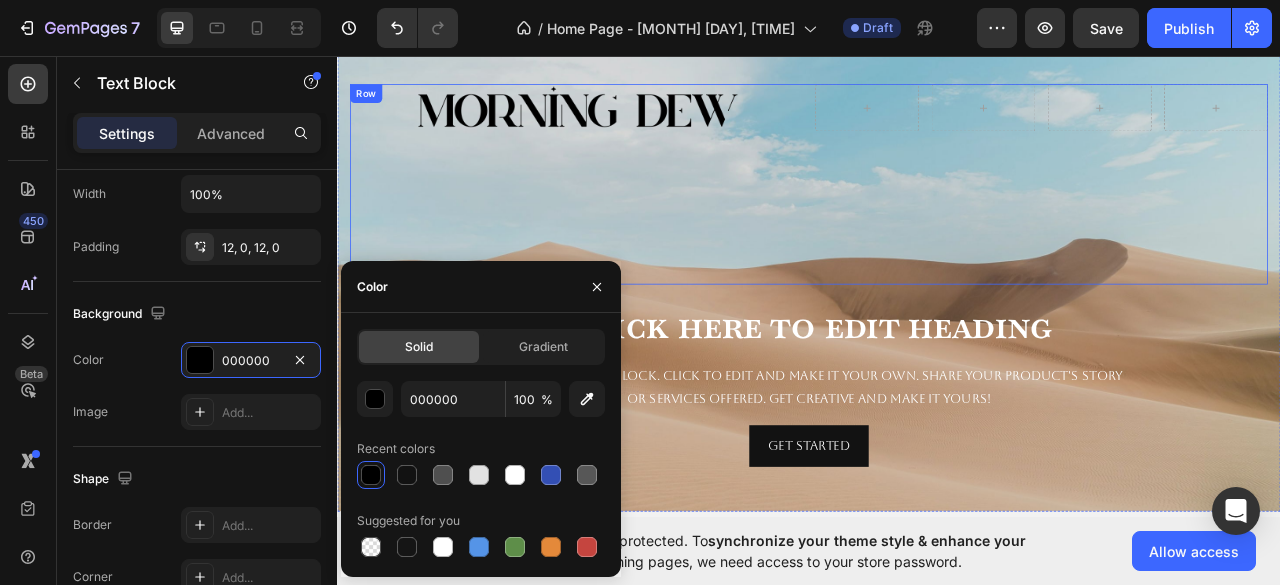 scroll, scrollTop: 945, scrollLeft: 0, axis: vertical 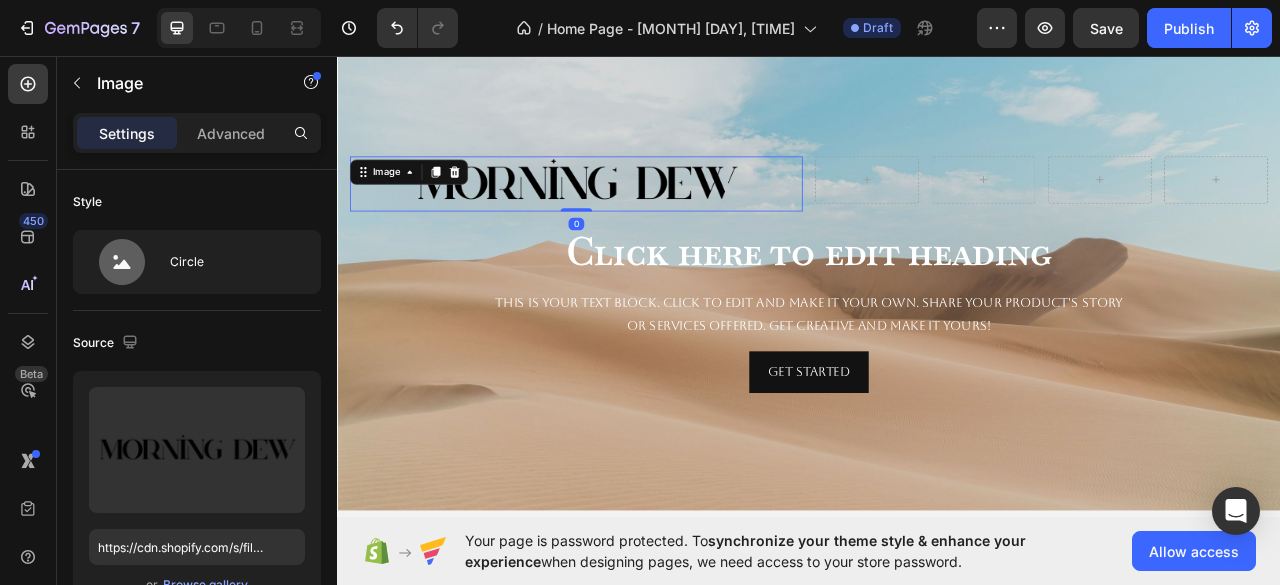 drag, startPoint x: 634, startPoint y: 343, endPoint x: 640, endPoint y: 96, distance: 247.07286 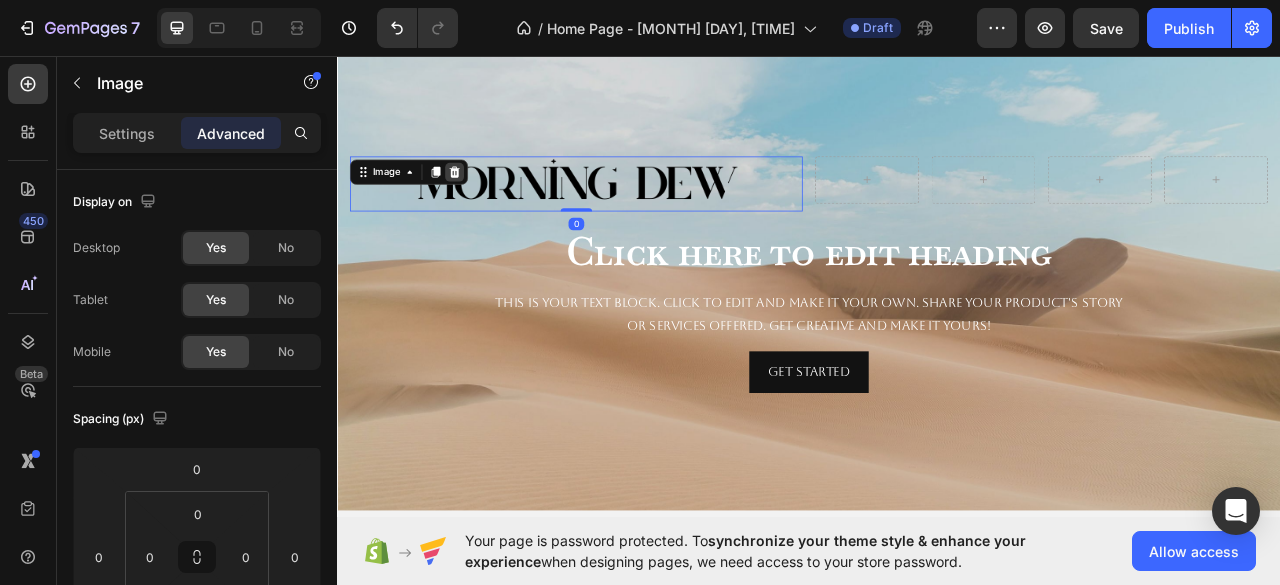 click 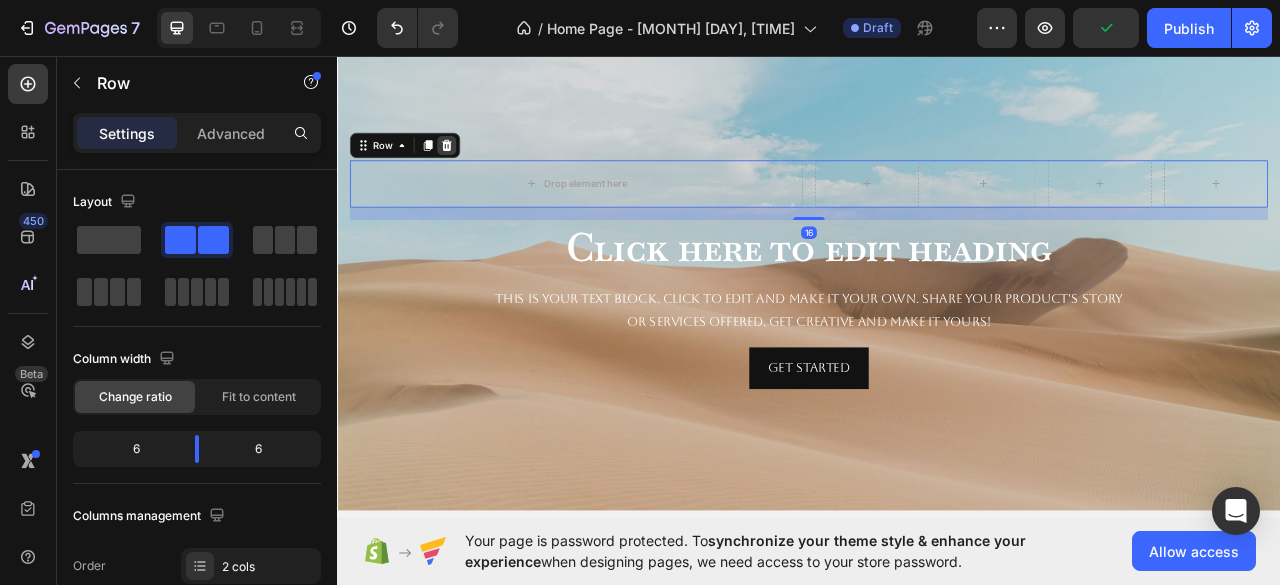 click 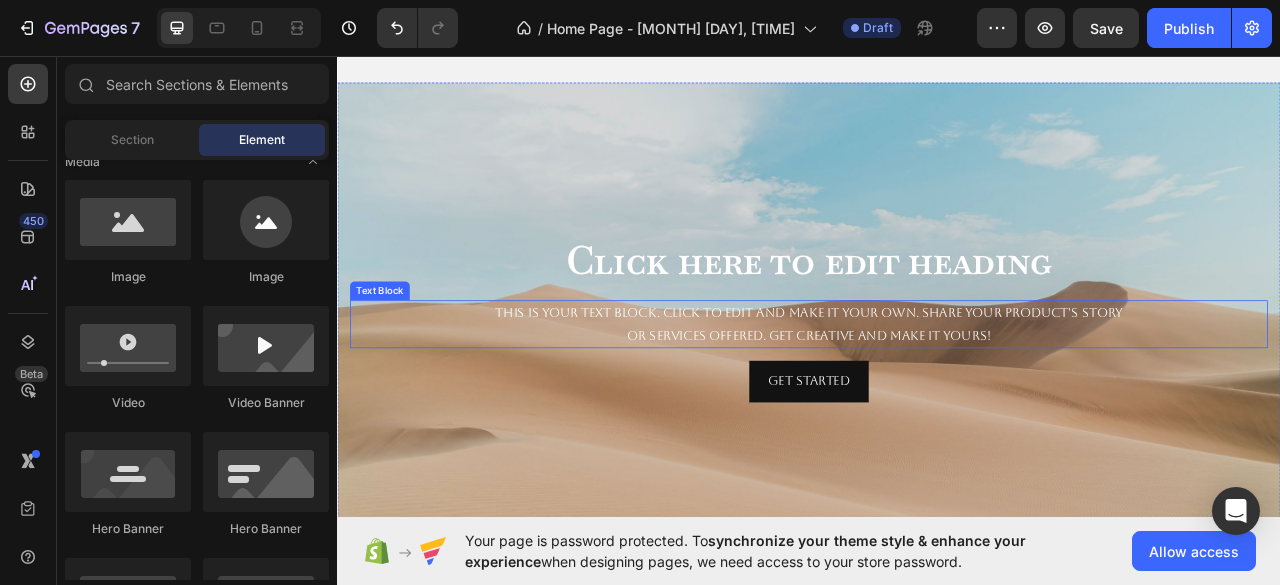 scroll, scrollTop: 880, scrollLeft: 0, axis: vertical 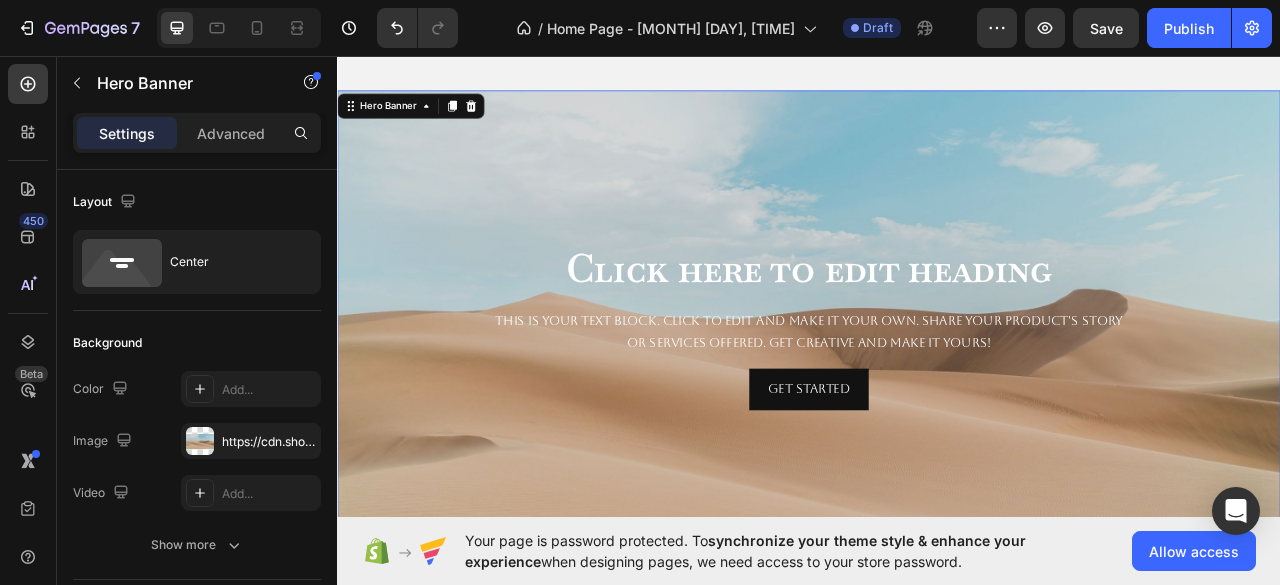 click at bounding box center [937, 401] 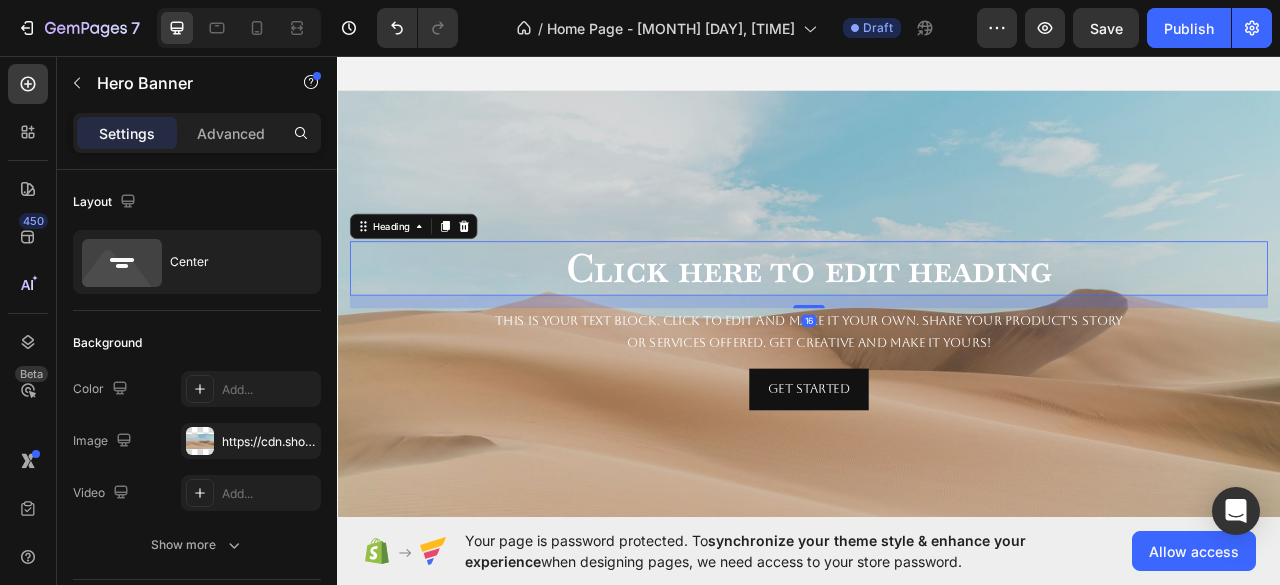 click on "Click here to edit heading" at bounding box center (937, 327) 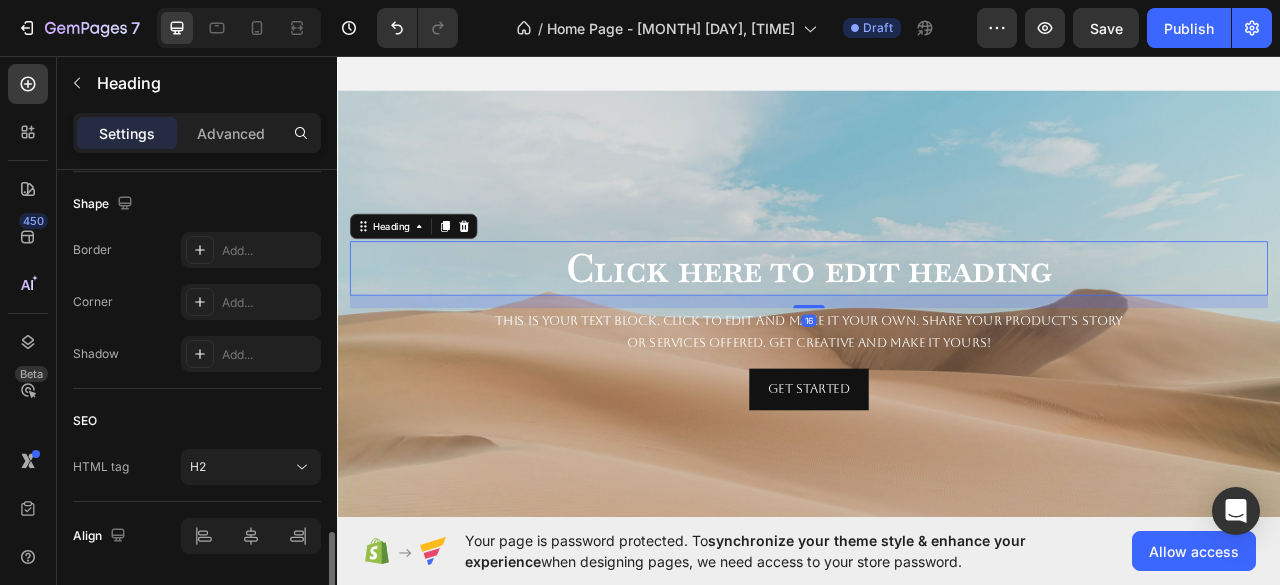 scroll, scrollTop: 822, scrollLeft: 0, axis: vertical 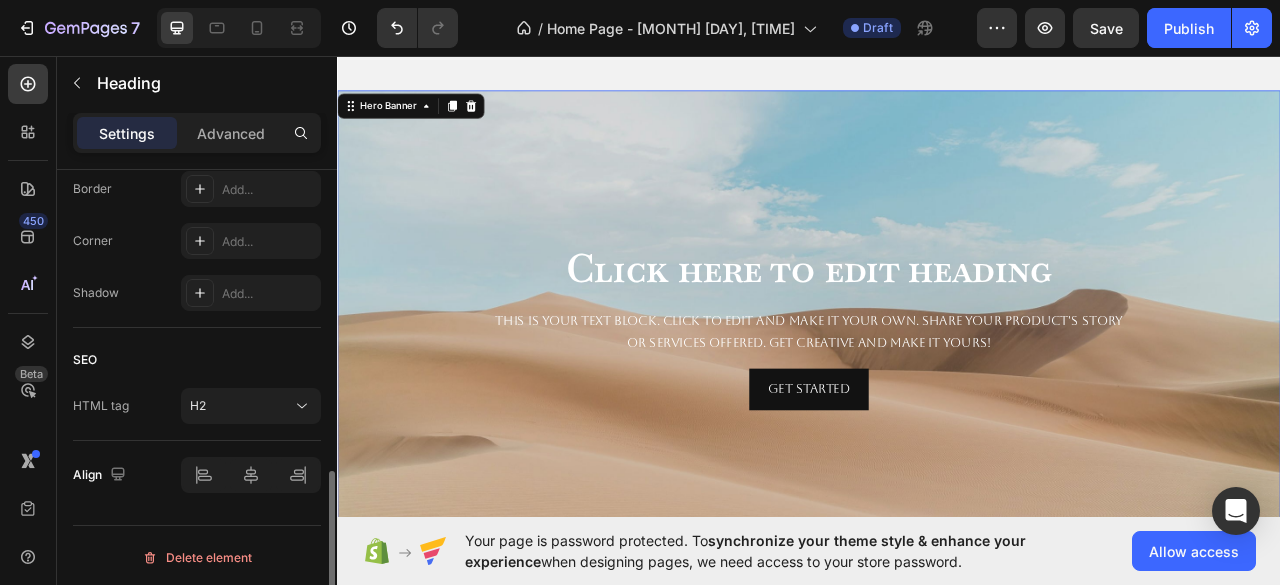 click on "Click here to edit heading Heading This is your text block. Click to edit and make it your own. Share your product's story                   or services offered. Get creative and make it yours! Text Block Get started Button" at bounding box center [937, 400] 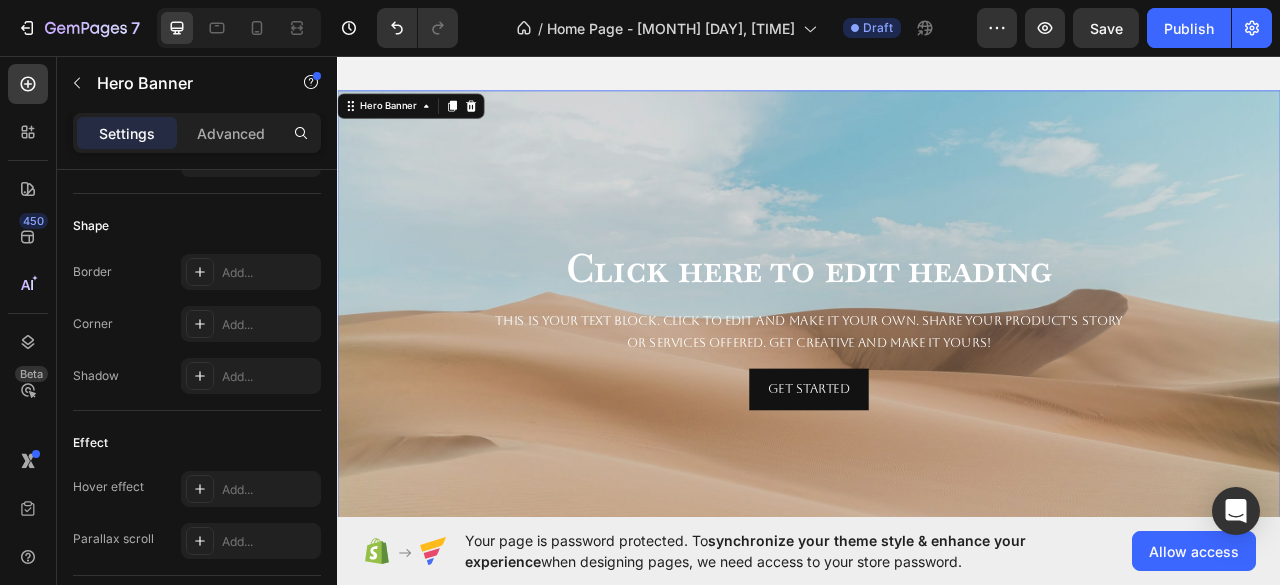 scroll, scrollTop: 0, scrollLeft: 0, axis: both 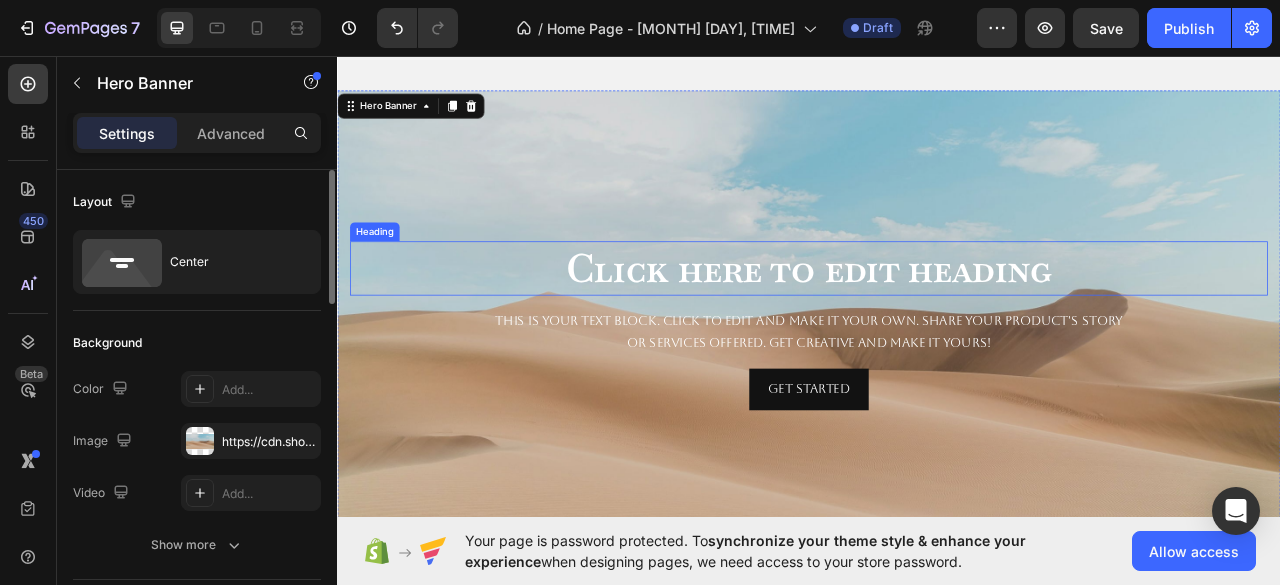 click on "Click here to edit heading" at bounding box center [937, 327] 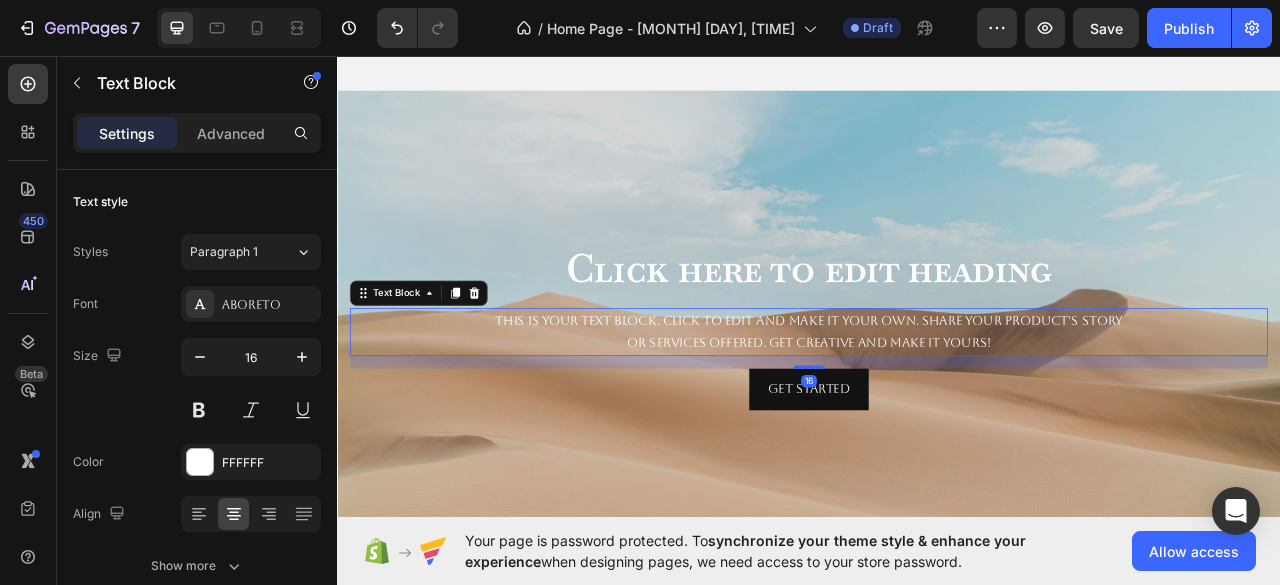 click on "This is your text block. Click to edit and make it your own. Share your product's story                   or services offered. Get creative and make it yours!" at bounding box center (937, 409) 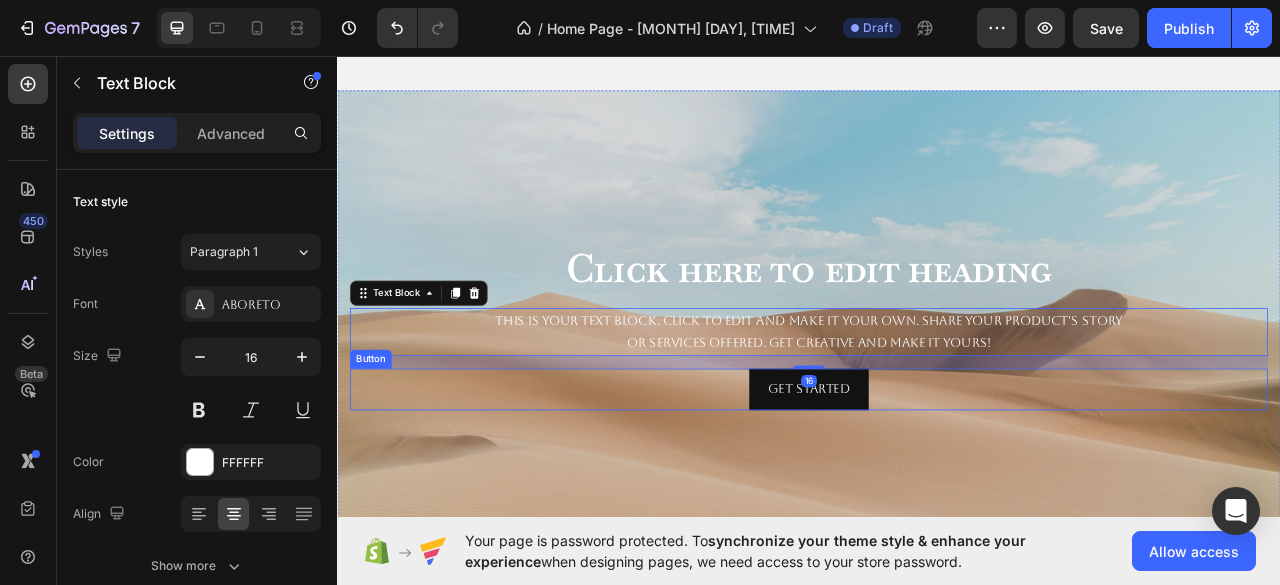 click on "Get started Button" at bounding box center [937, 481] 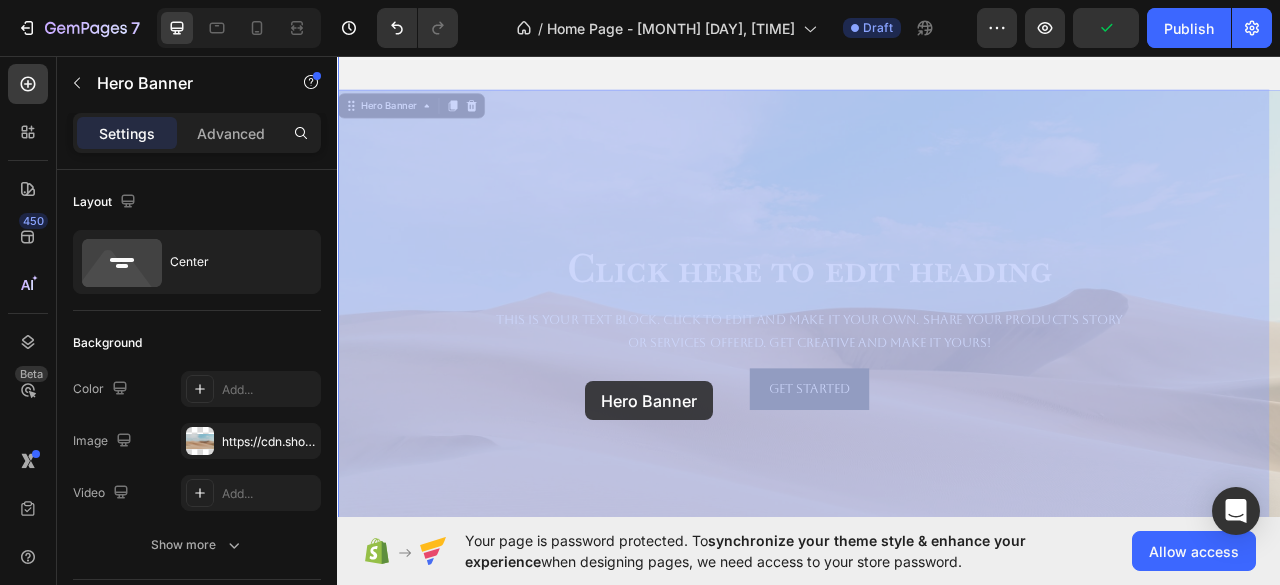 scroll, scrollTop: 992, scrollLeft: 0, axis: vertical 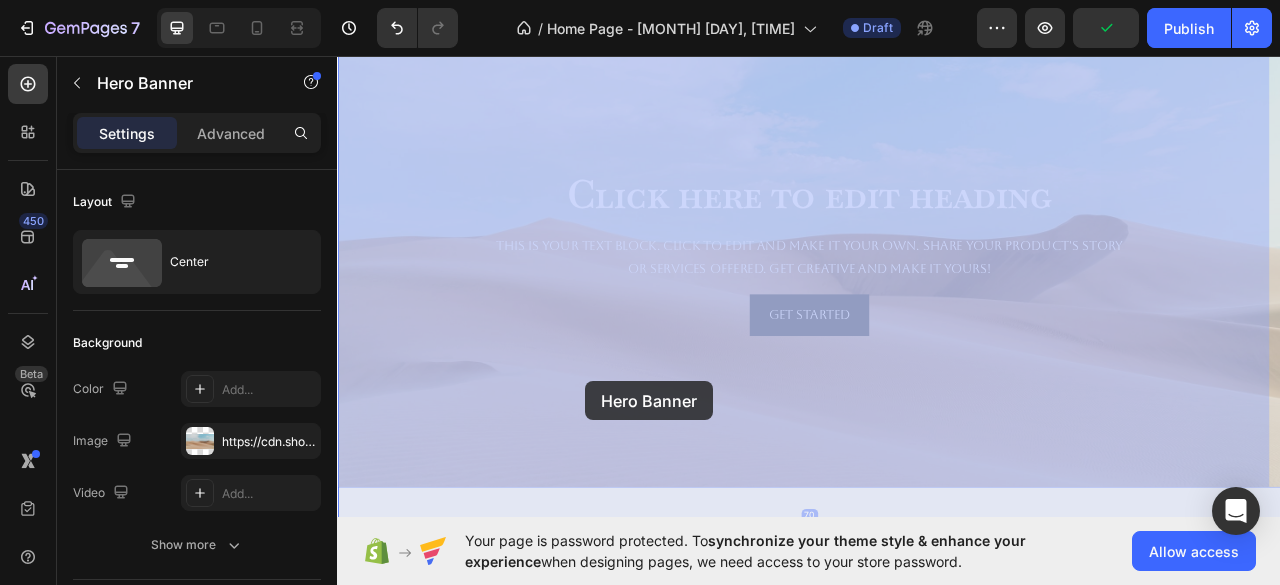 drag, startPoint x: 464, startPoint y: 218, endPoint x: 652, endPoint y: 471, distance: 315.2031 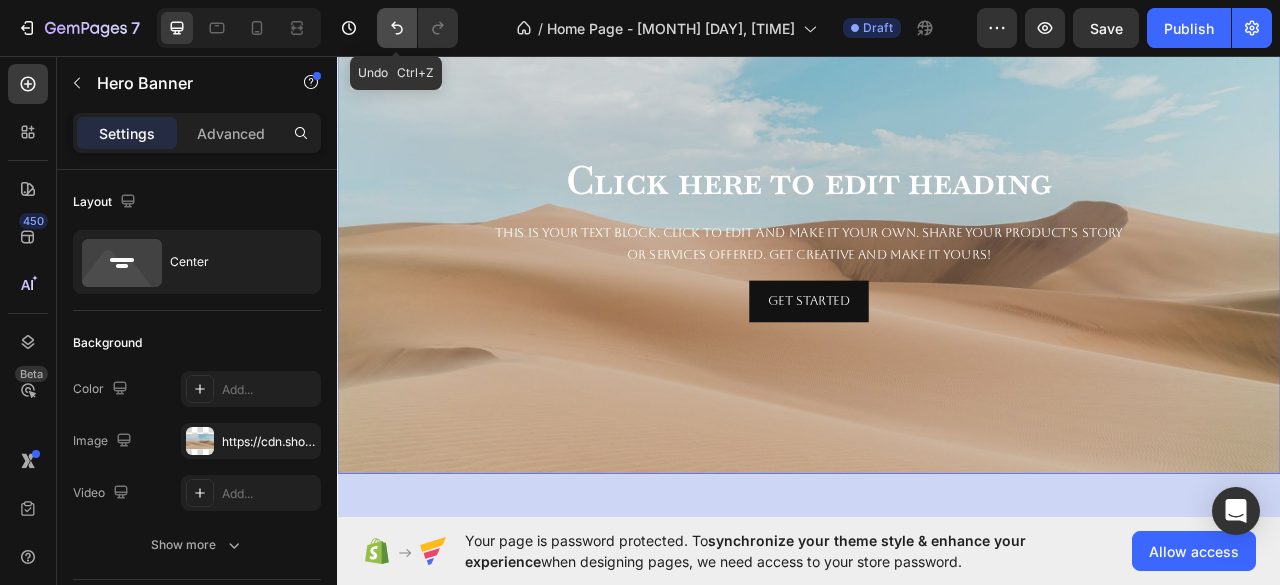 click 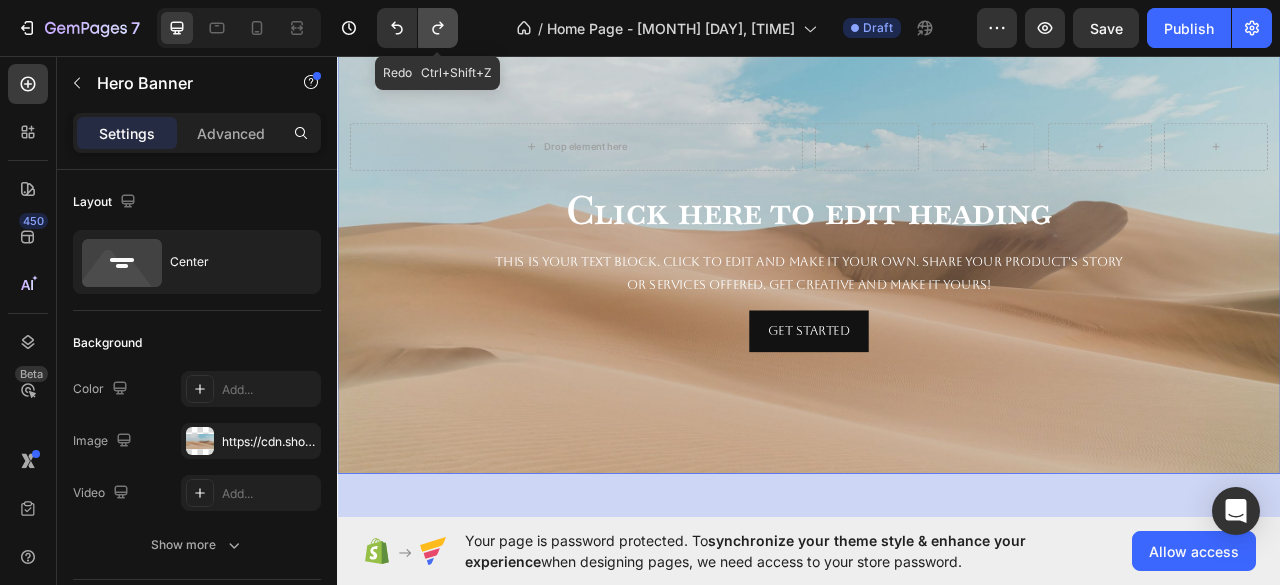 click 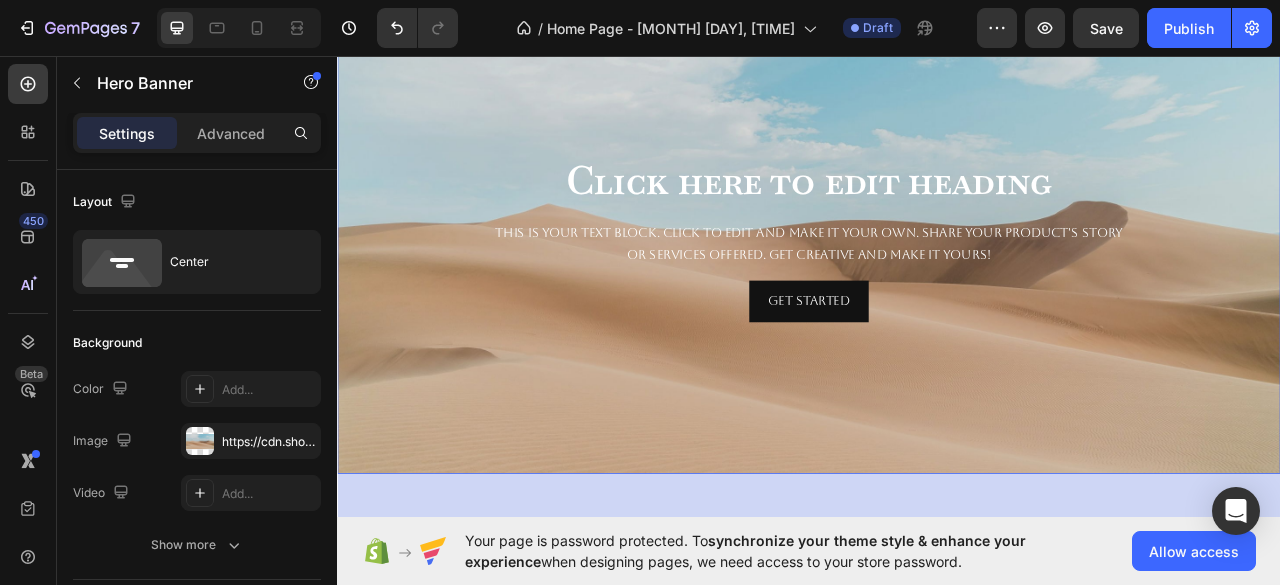 click on "Click here to edit heading Heading This is your text block. Click to edit and make it your own. Share your product's story                   or services offered. Get creative and make it yours! Text Block Get started Button" at bounding box center (937, 288) 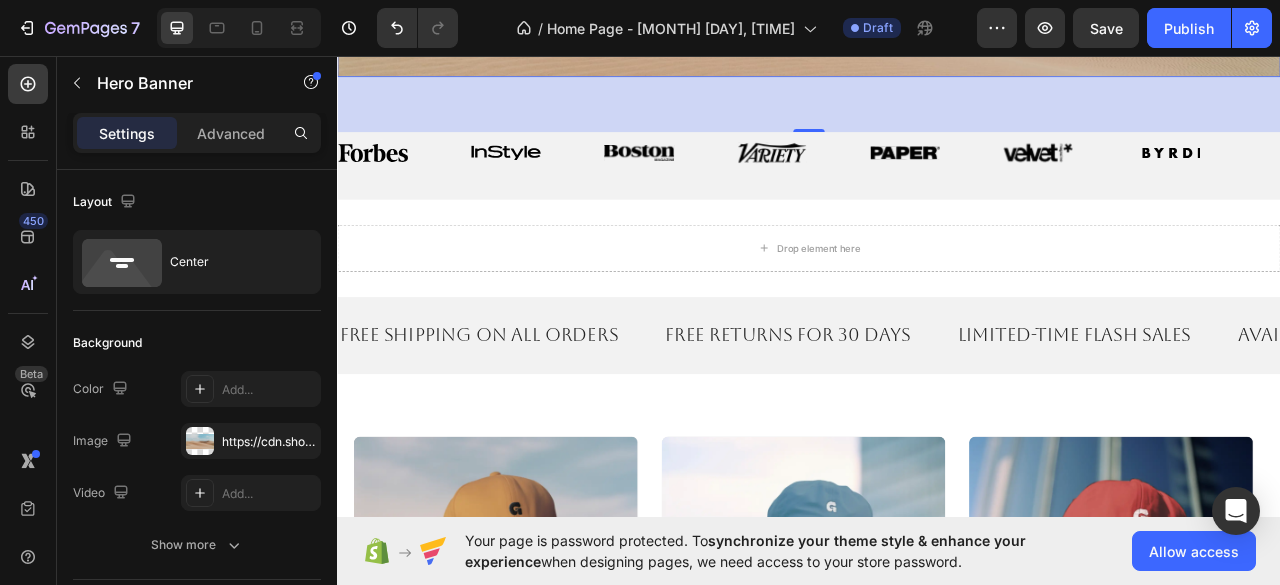 scroll, scrollTop: 1498, scrollLeft: 0, axis: vertical 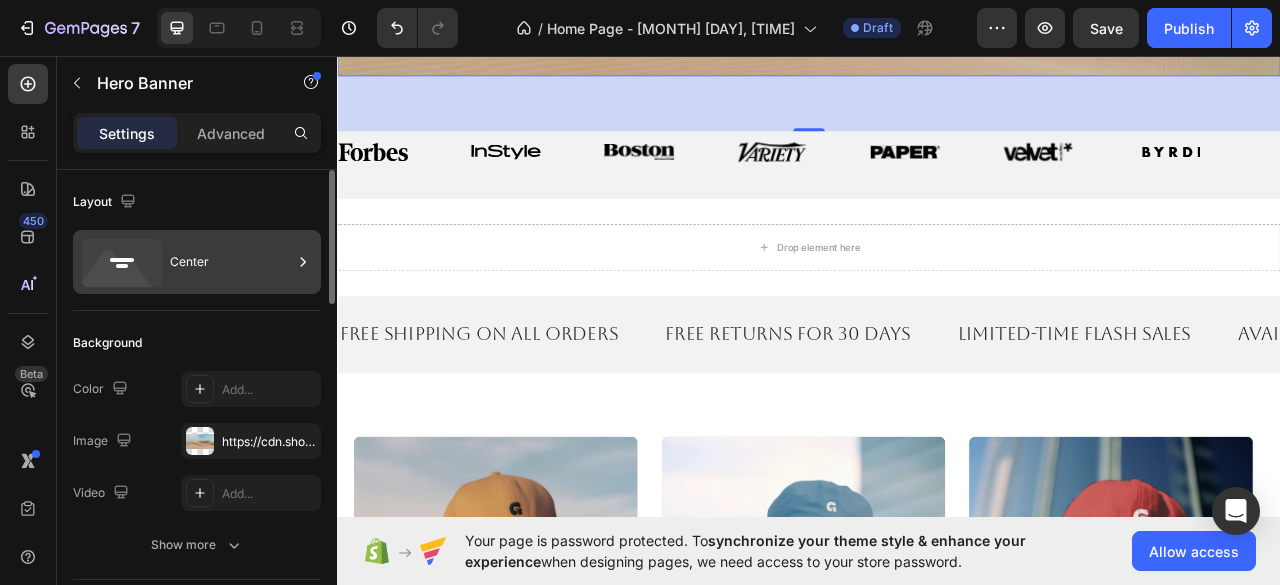 click on "Center" at bounding box center [231, 262] 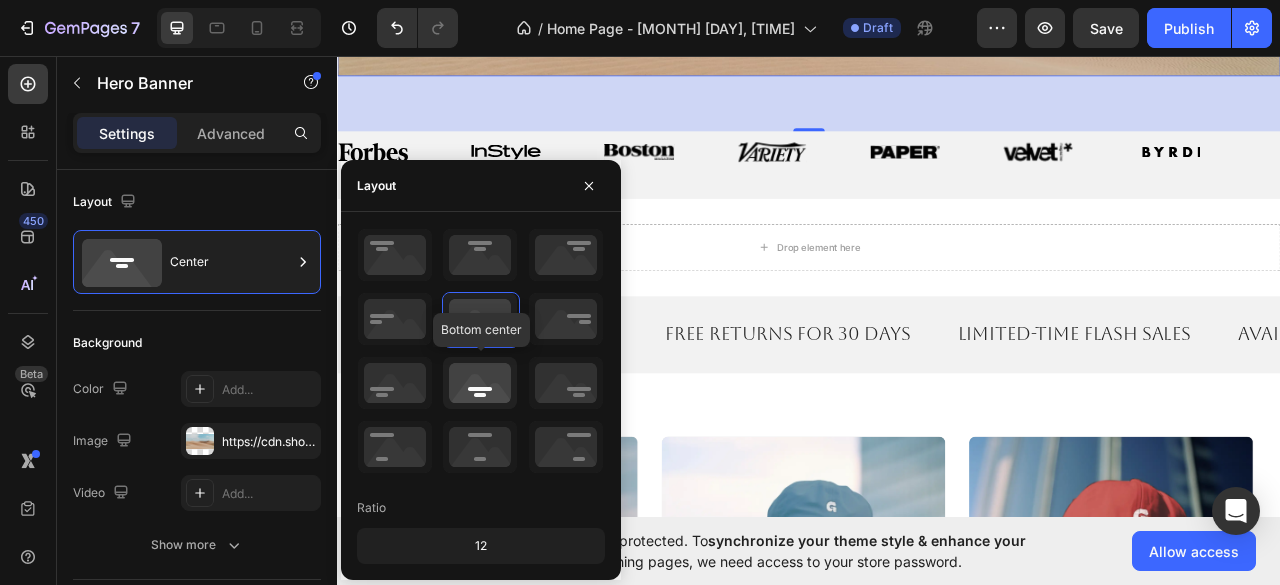 click 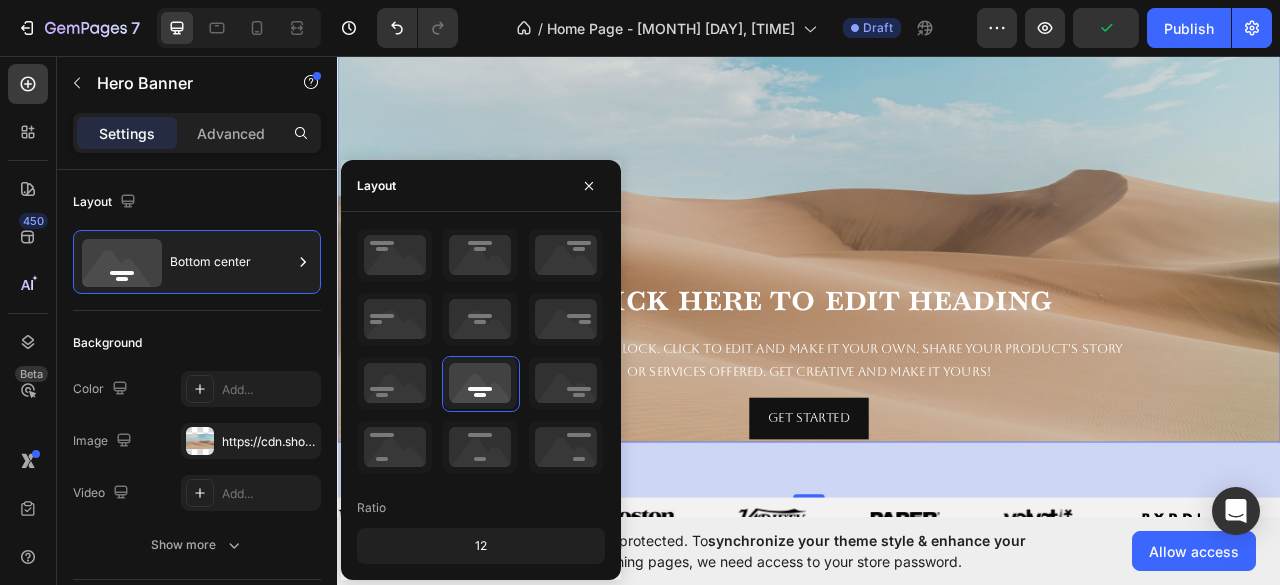 scroll, scrollTop: 1030, scrollLeft: 0, axis: vertical 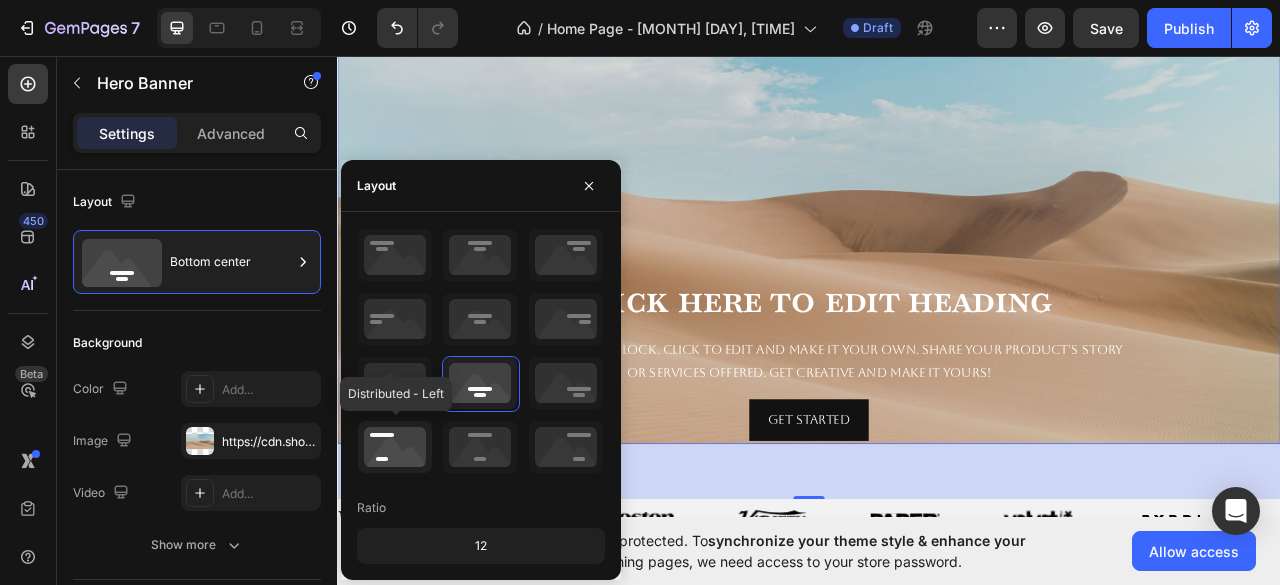 click 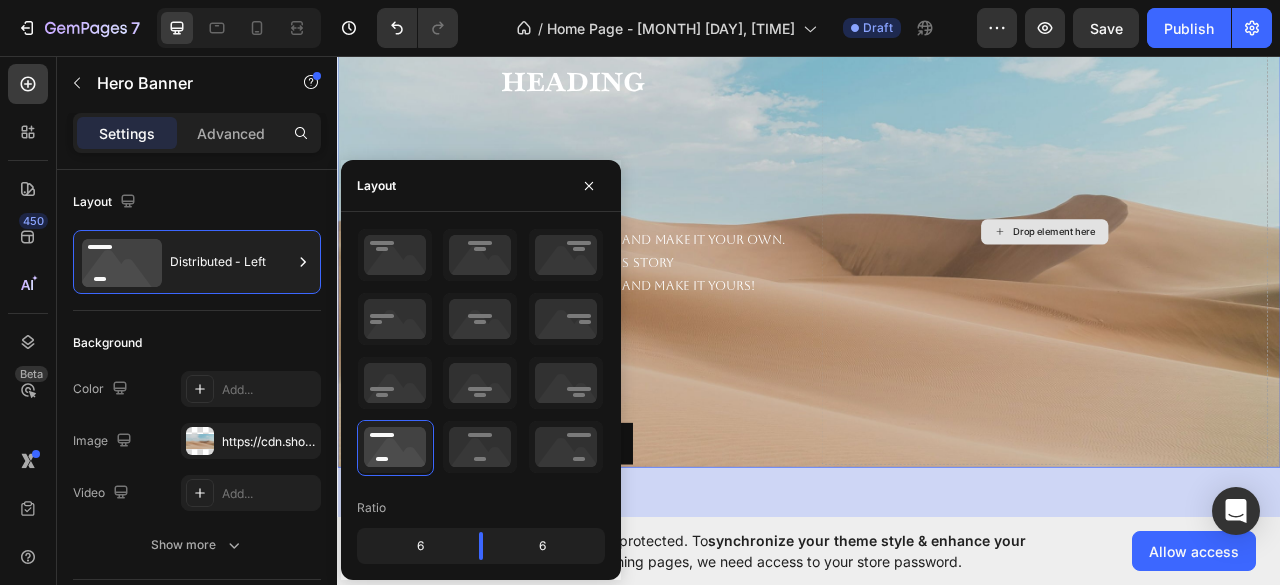 scroll, scrollTop: 1108, scrollLeft: 0, axis: vertical 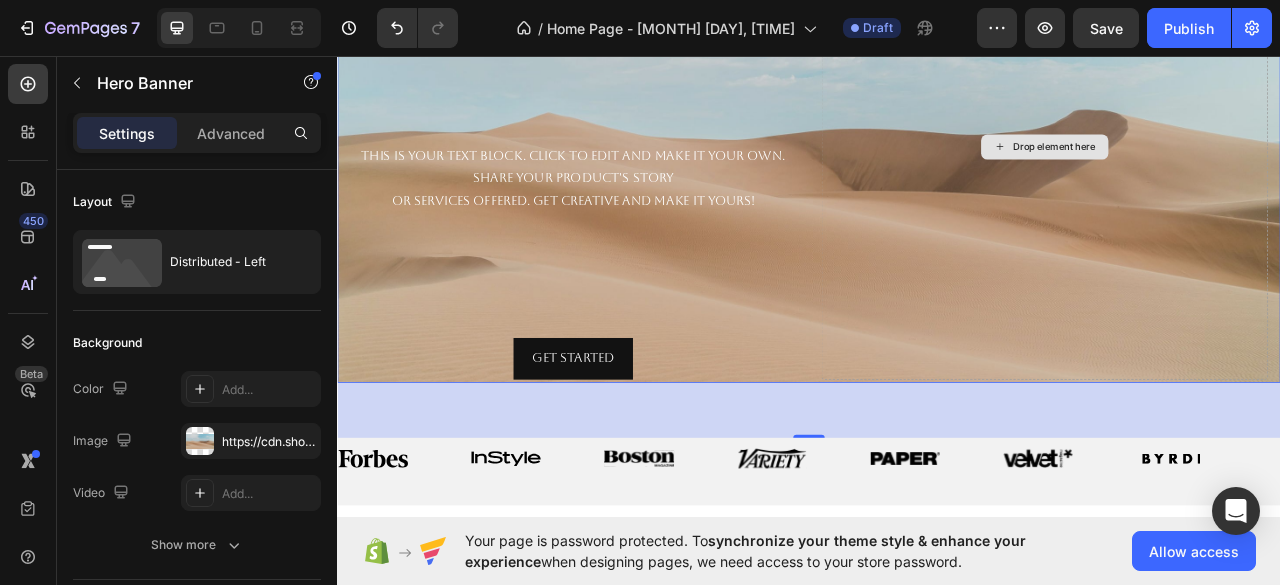 click on "Shop now Button Hero Banner FREE Shipping On All U.S. Orders Over $150 Text Block Click here to edit heading Heading This is your text block. Click to edit and make it your own. Share your product's story                   or services offered. Get creative and make it yours! Text Block Get started Button
Drop element here Hero Banner   70 Image Image Image Image Image Image Image Image Image Image Image Image Image Image Marquee" at bounding box center [937, -157] 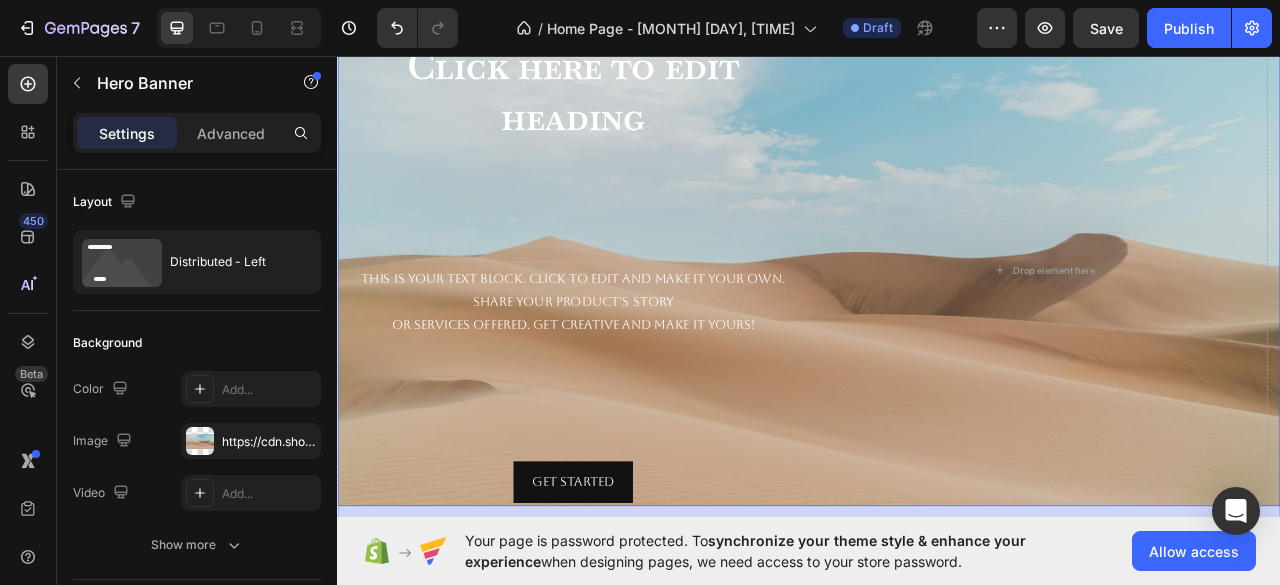 scroll, scrollTop: 945, scrollLeft: 0, axis: vertical 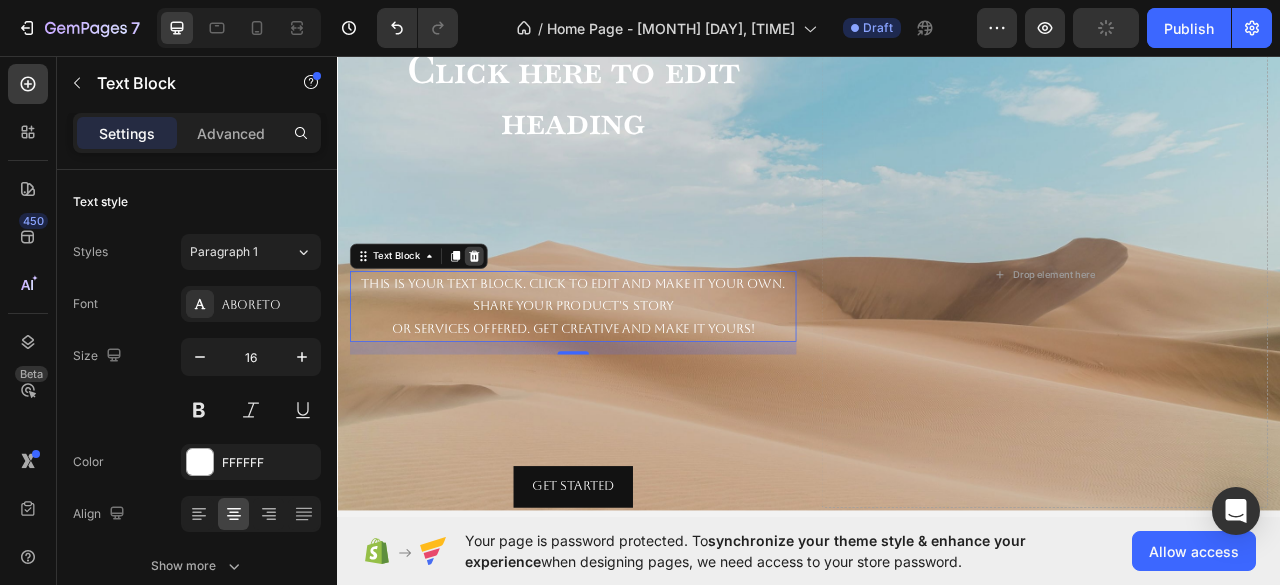 click 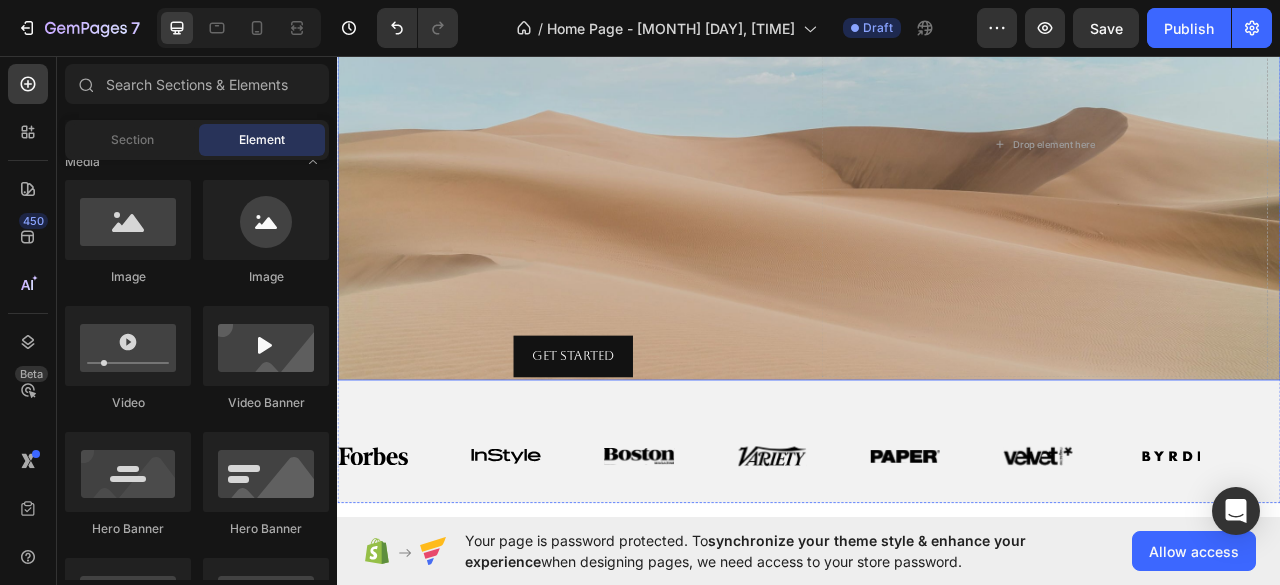 click on "Click here to edit heading Heading Get started Button" at bounding box center (637, 170) 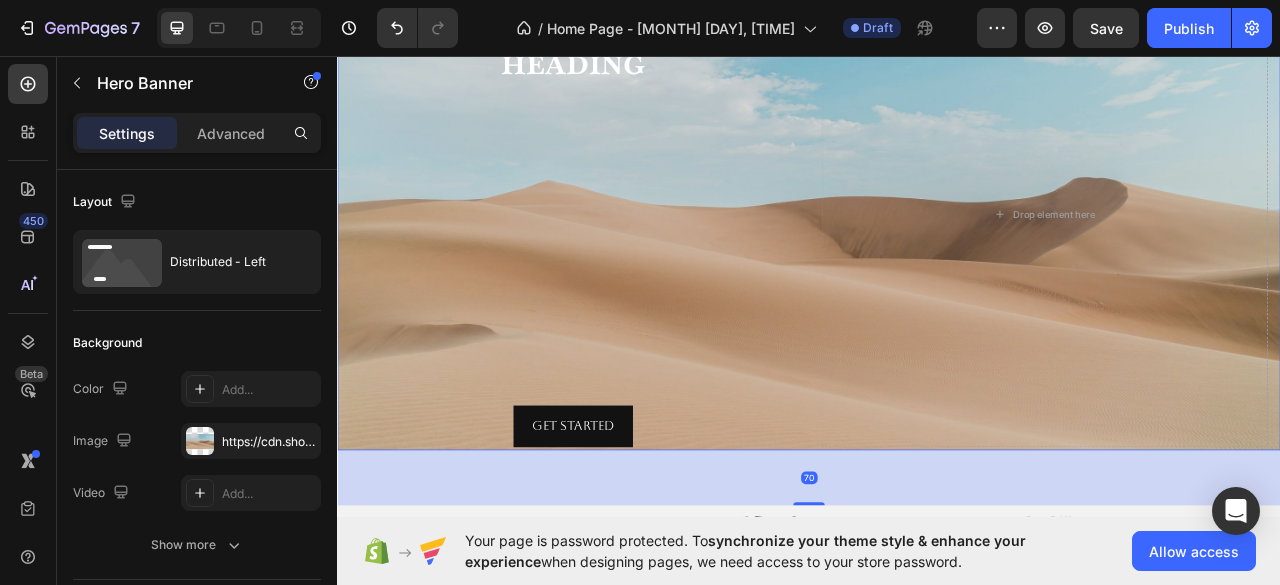 scroll, scrollTop: 1017, scrollLeft: 0, axis: vertical 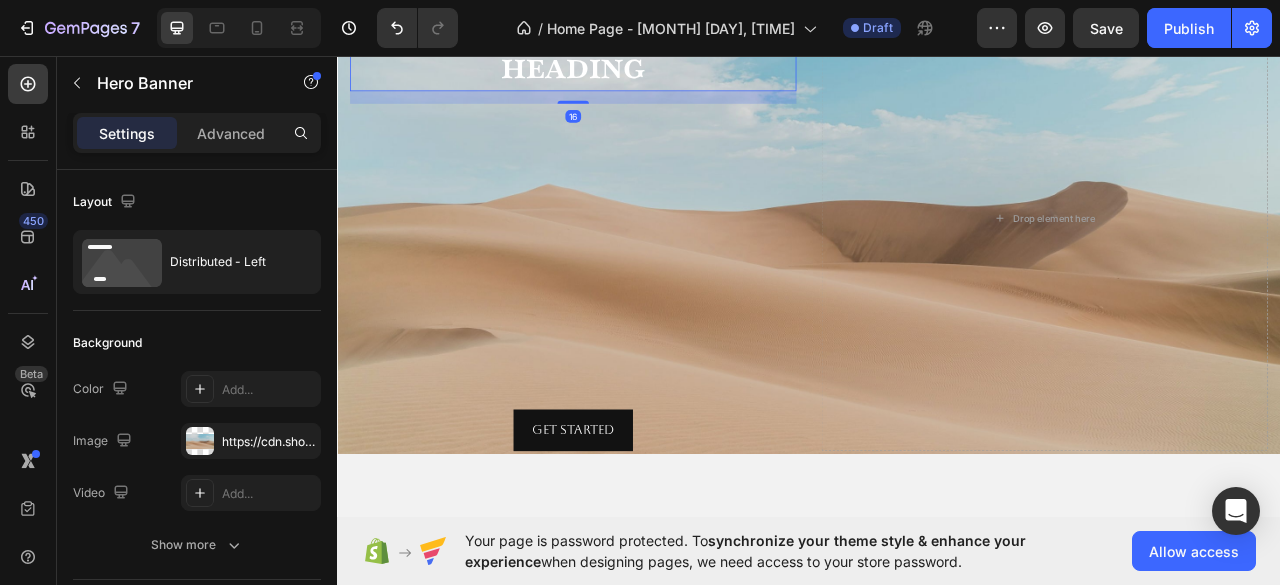 click on "Click here to edit heading" at bounding box center (637, 35) 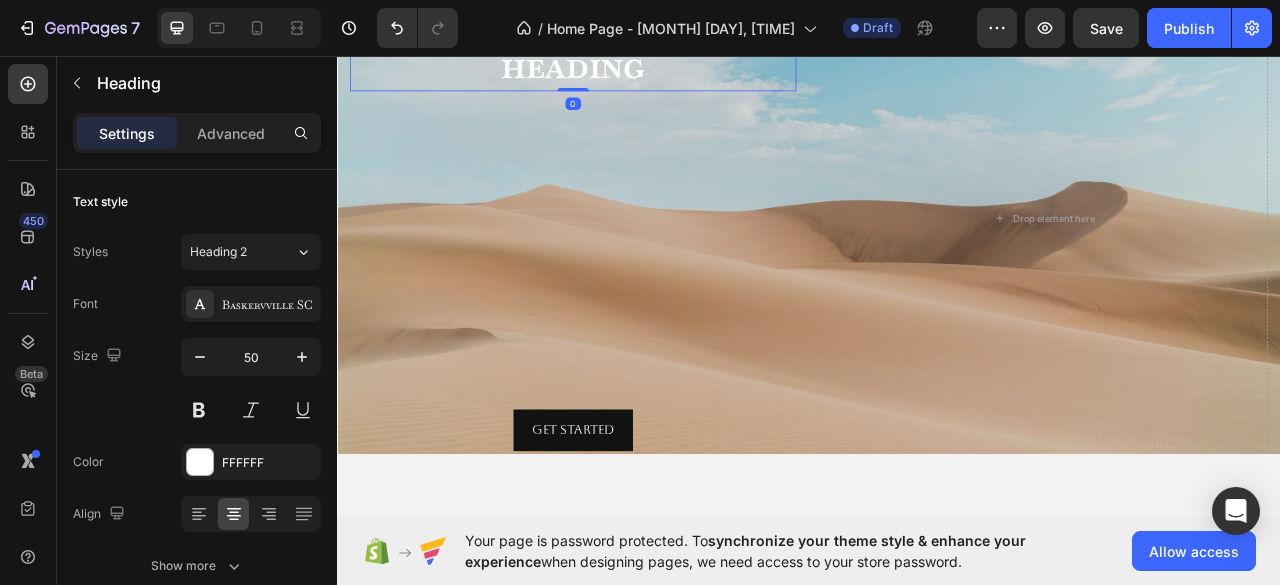 drag, startPoint x: 619, startPoint y: 115, endPoint x: 601, endPoint y: 97, distance: 25.455845 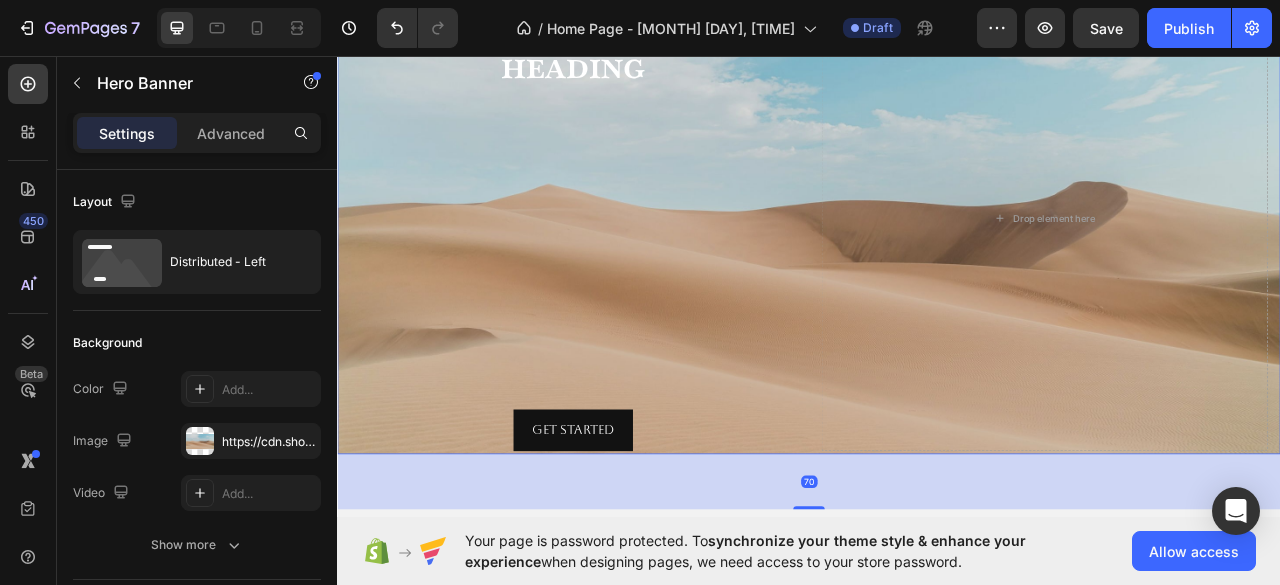 click on "Click here to edit heading Heading Get started Button
Drop element here" at bounding box center [937, 264] 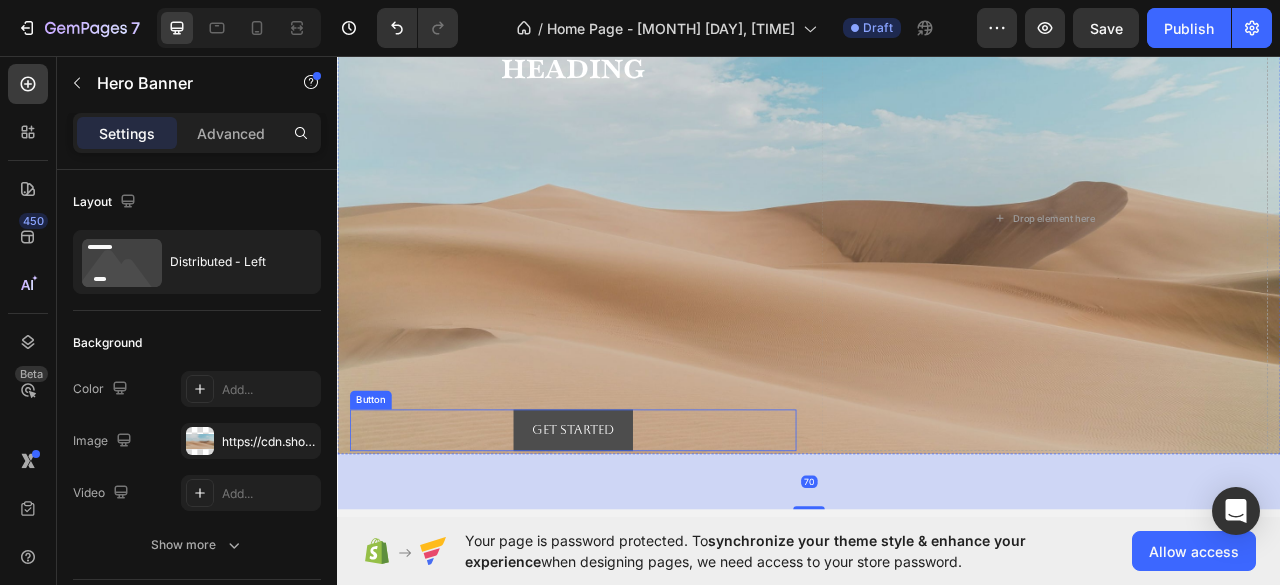 click on "Get started" at bounding box center [637, 533] 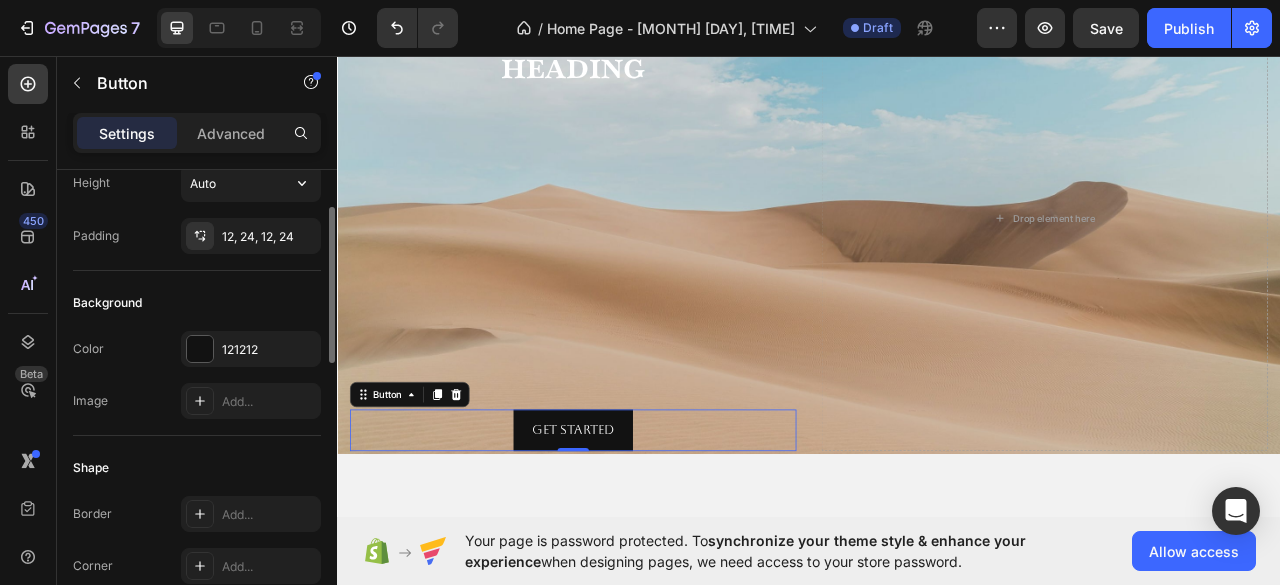 scroll, scrollTop: 116, scrollLeft: 0, axis: vertical 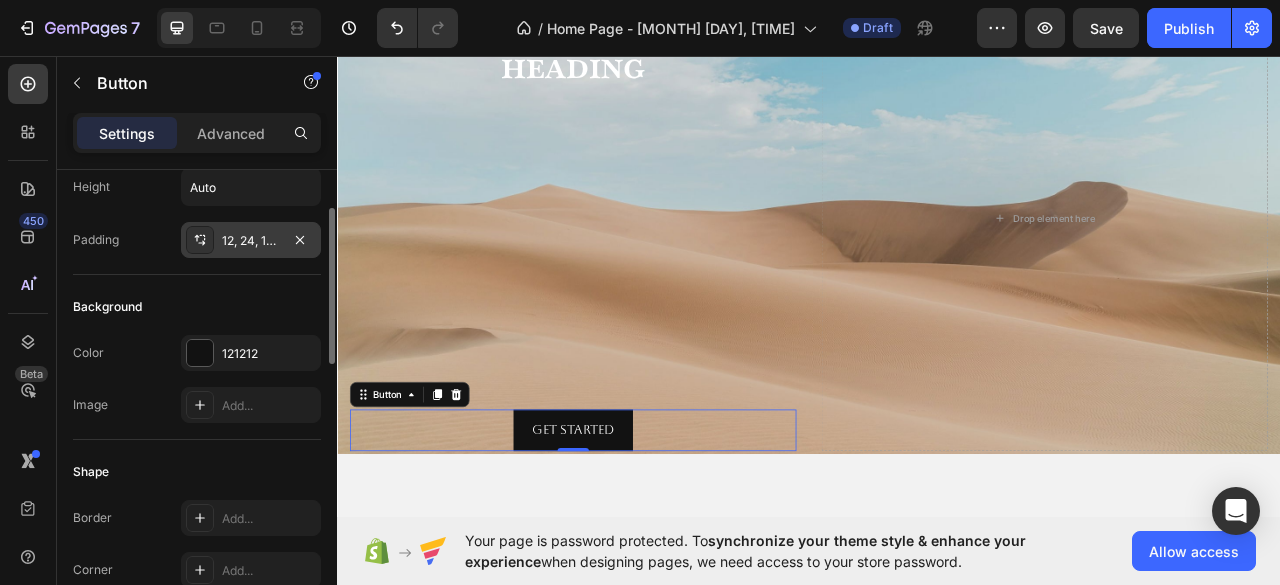 click on "12, 24, 12, 24" at bounding box center [251, 240] 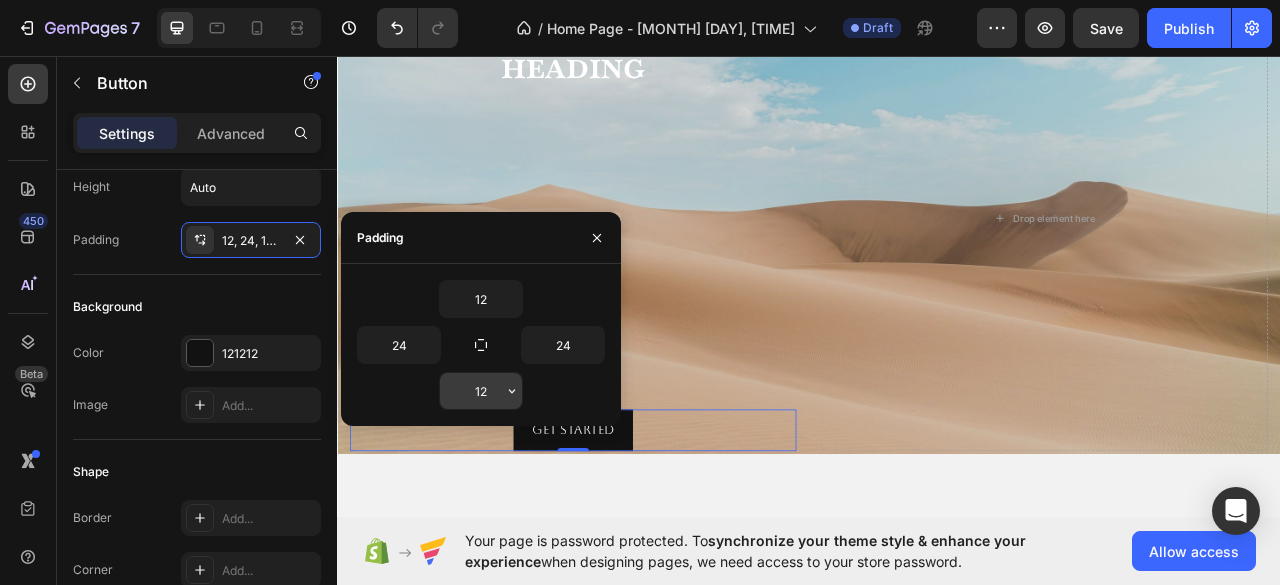 click on "12" at bounding box center (481, 391) 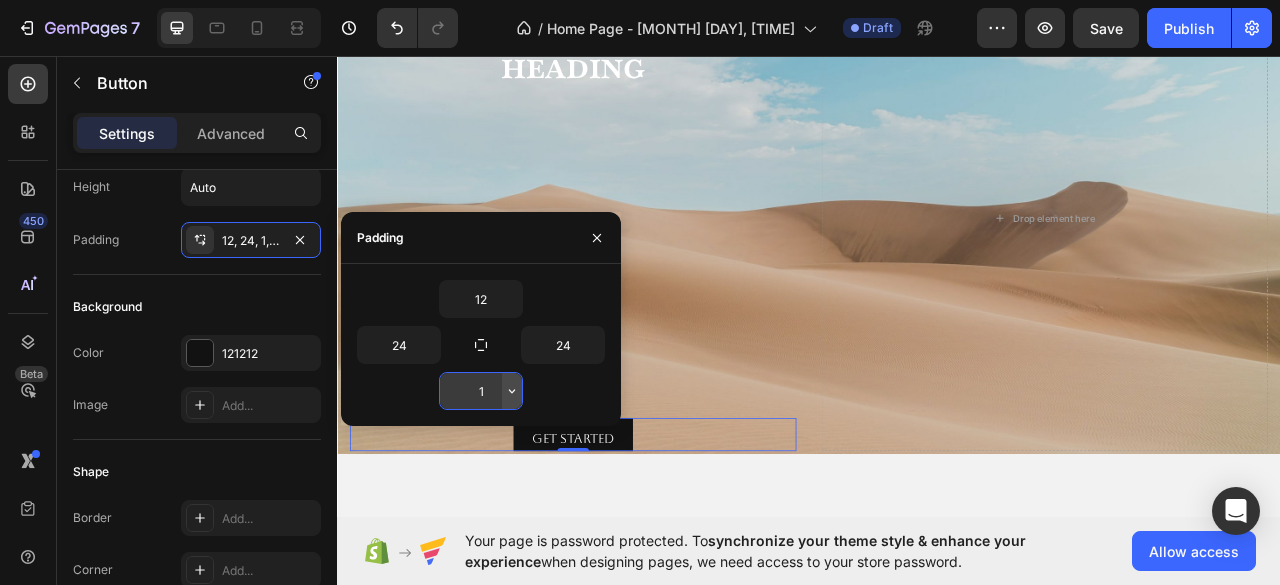click 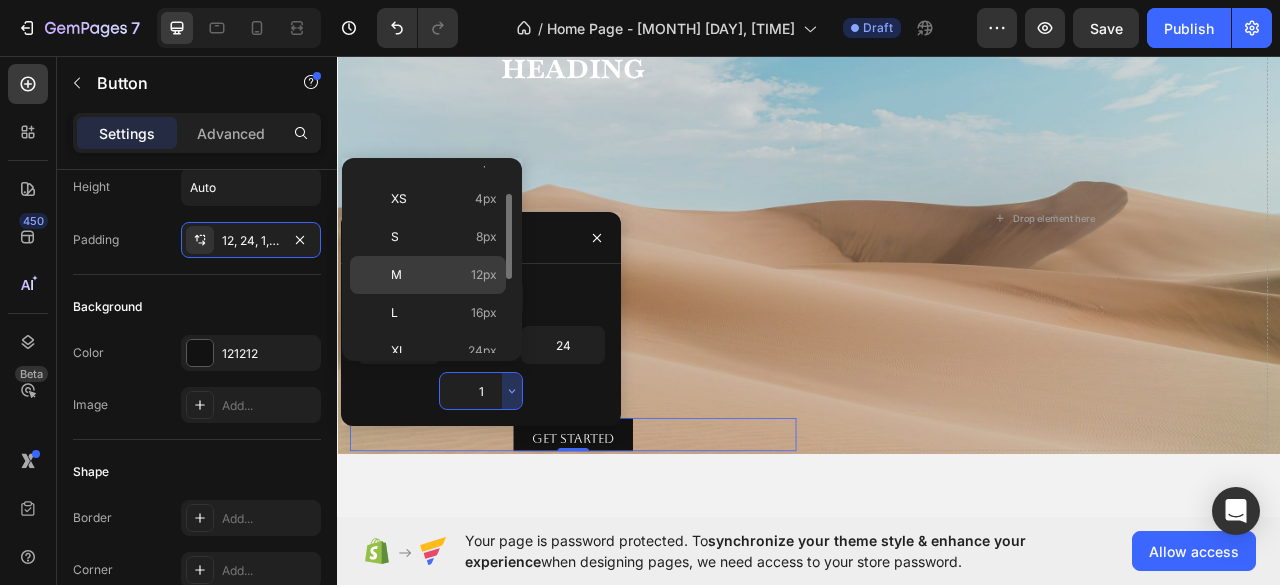 scroll, scrollTop: 71, scrollLeft: 0, axis: vertical 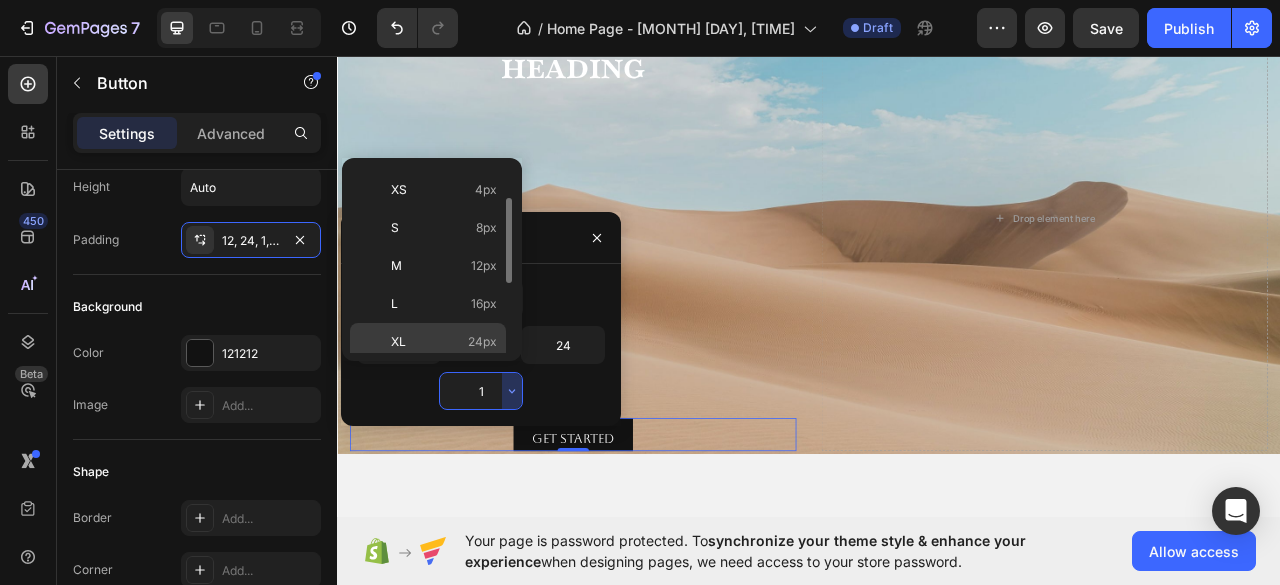 click on "XL 24px" at bounding box center (444, 342) 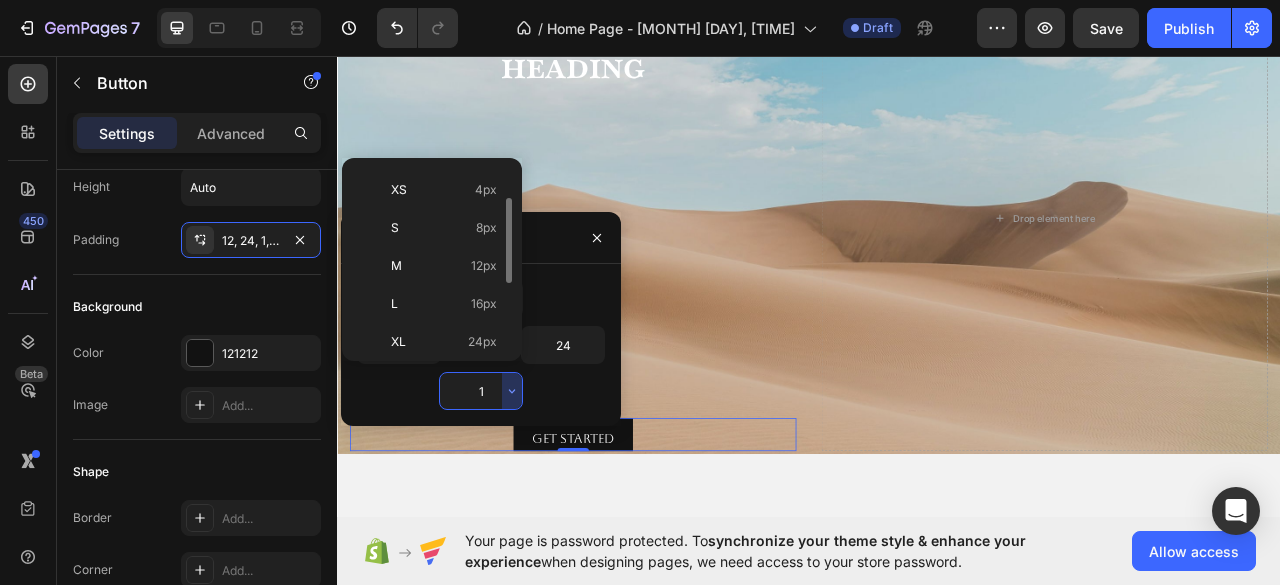 type on "24" 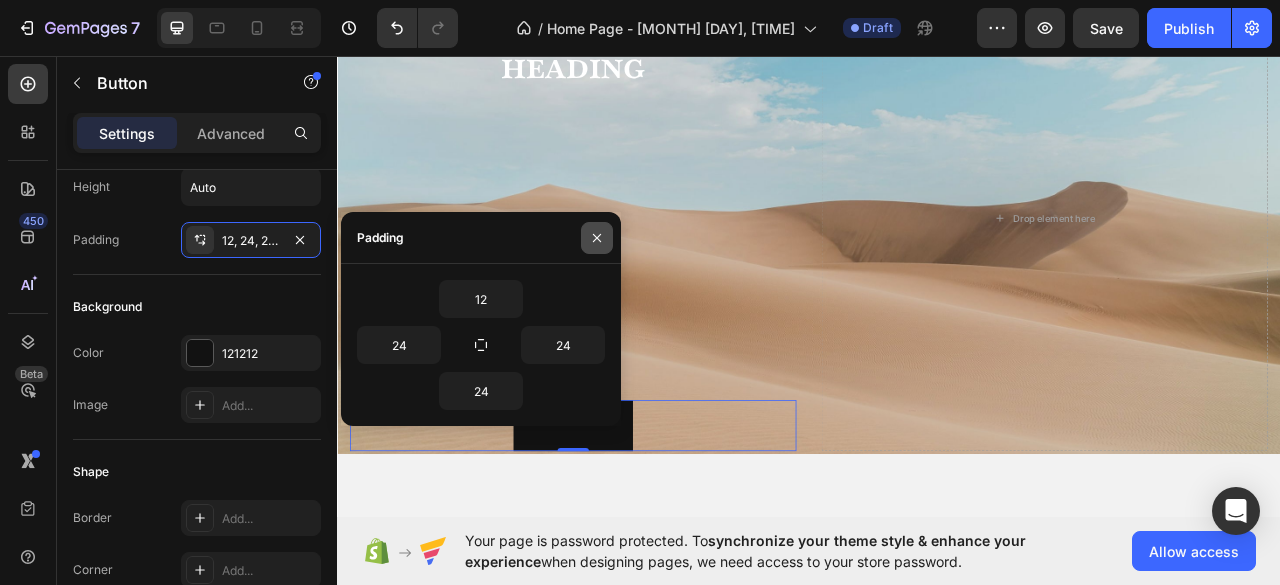 click 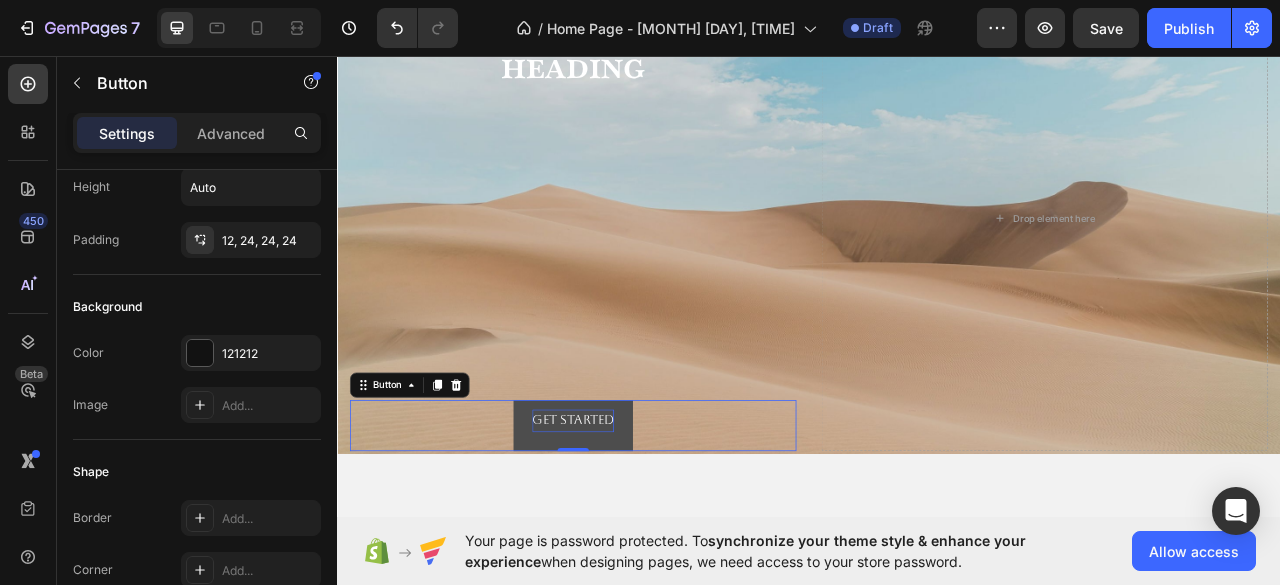 drag, startPoint x: 622, startPoint y: 556, endPoint x: 613, endPoint y: 525, distance: 32.280025 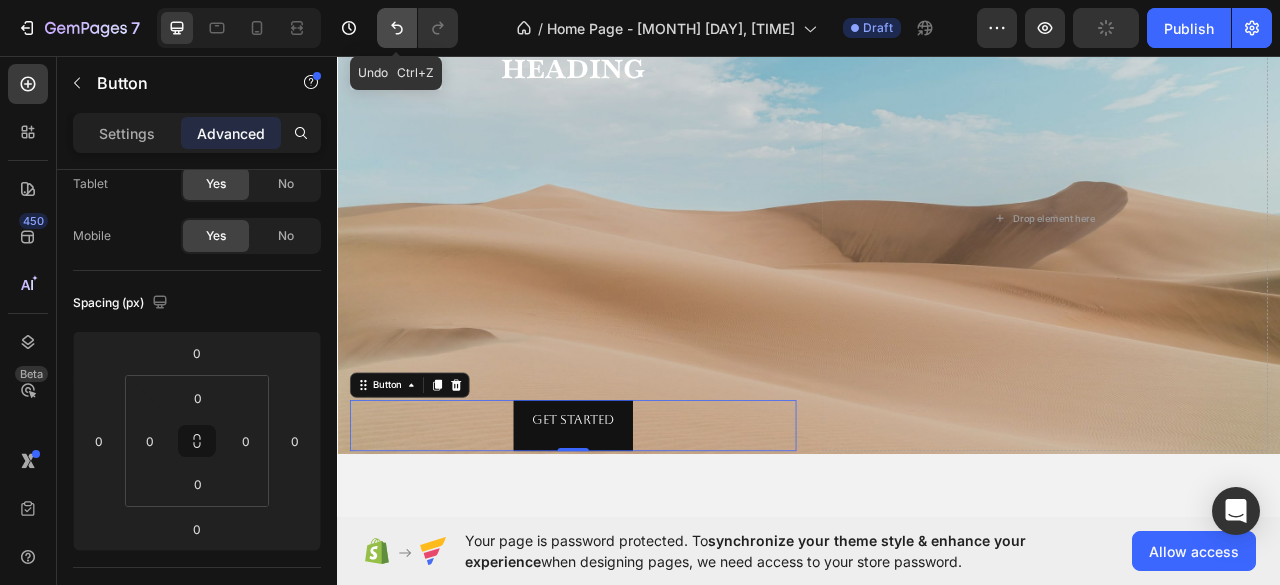 click 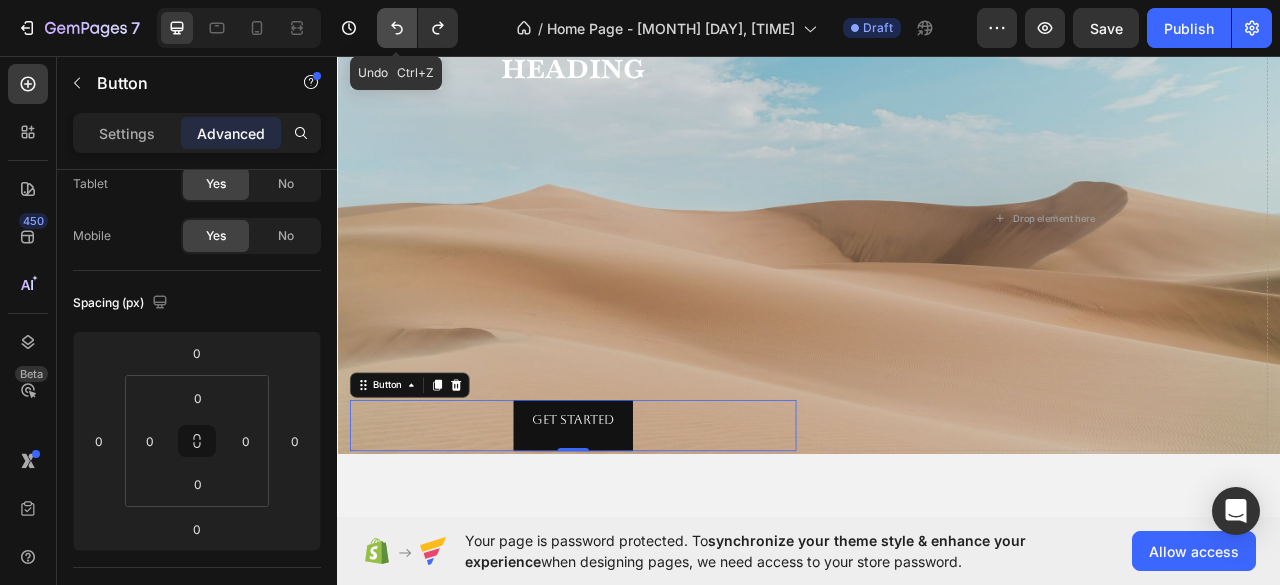click 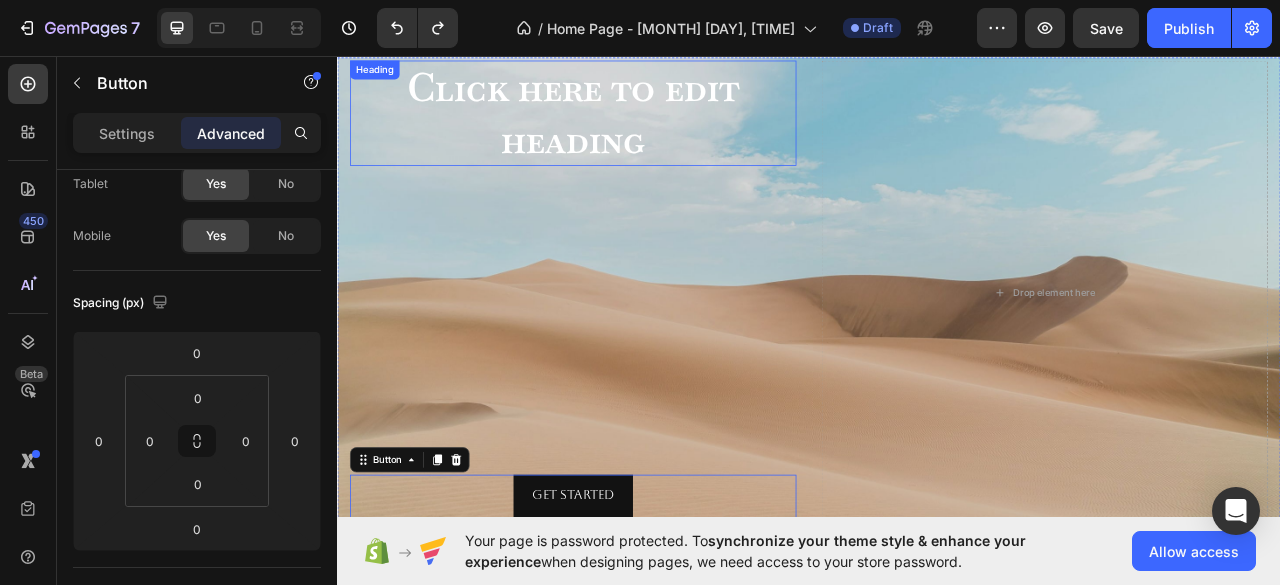 scroll, scrollTop: 931, scrollLeft: 0, axis: vertical 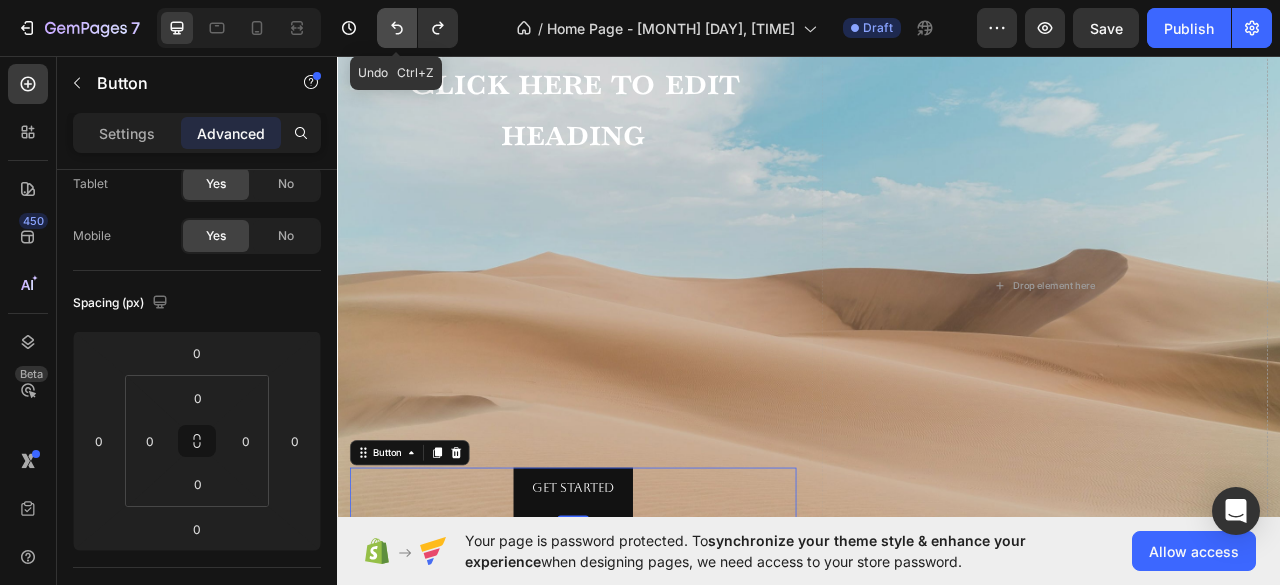 click 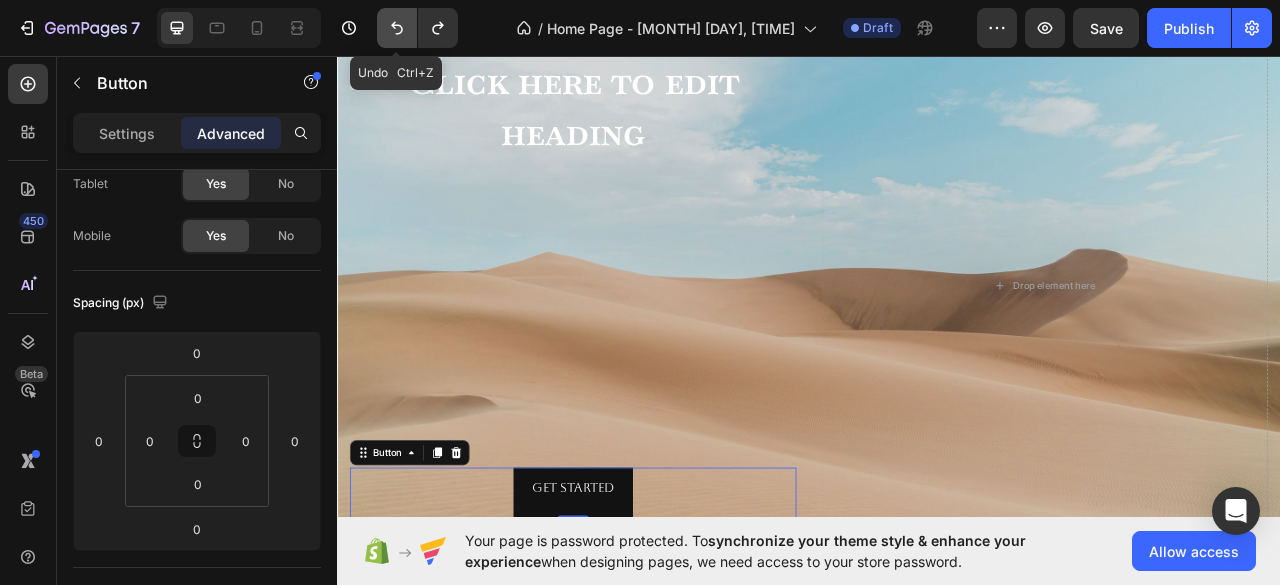 click 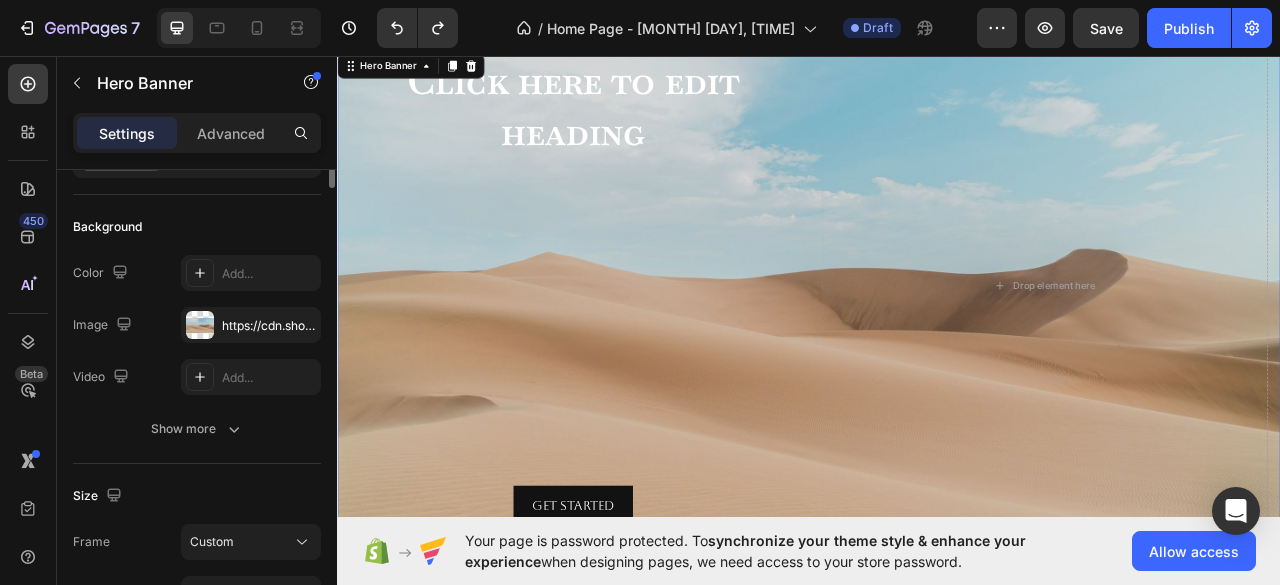 scroll, scrollTop: 0, scrollLeft: 0, axis: both 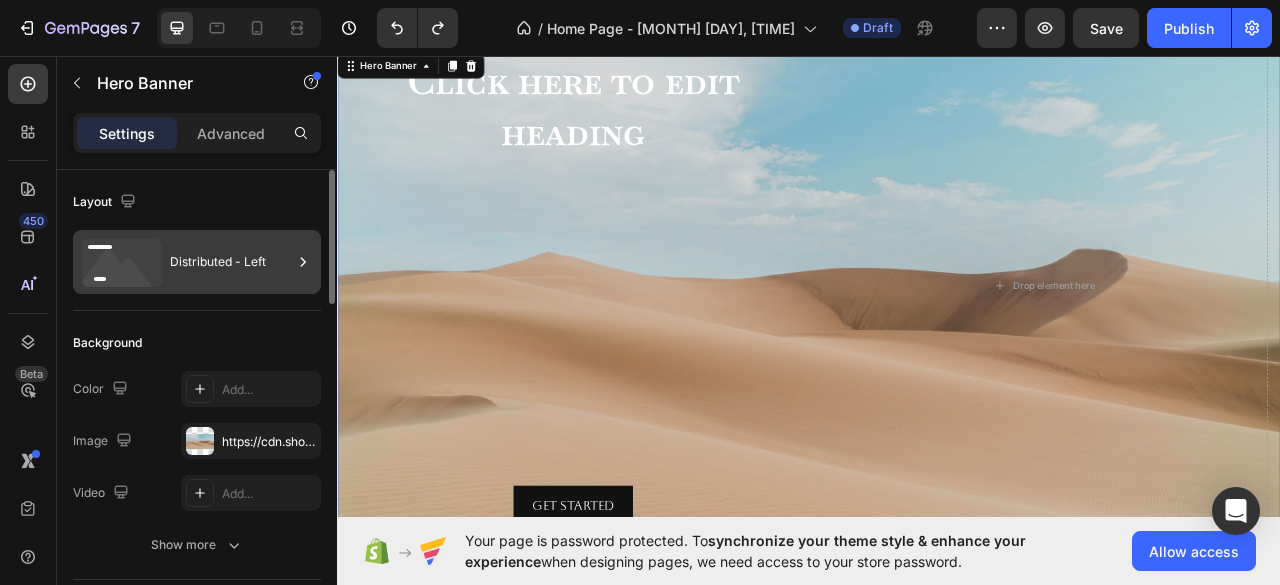click on "Distributed - Left" at bounding box center (231, 262) 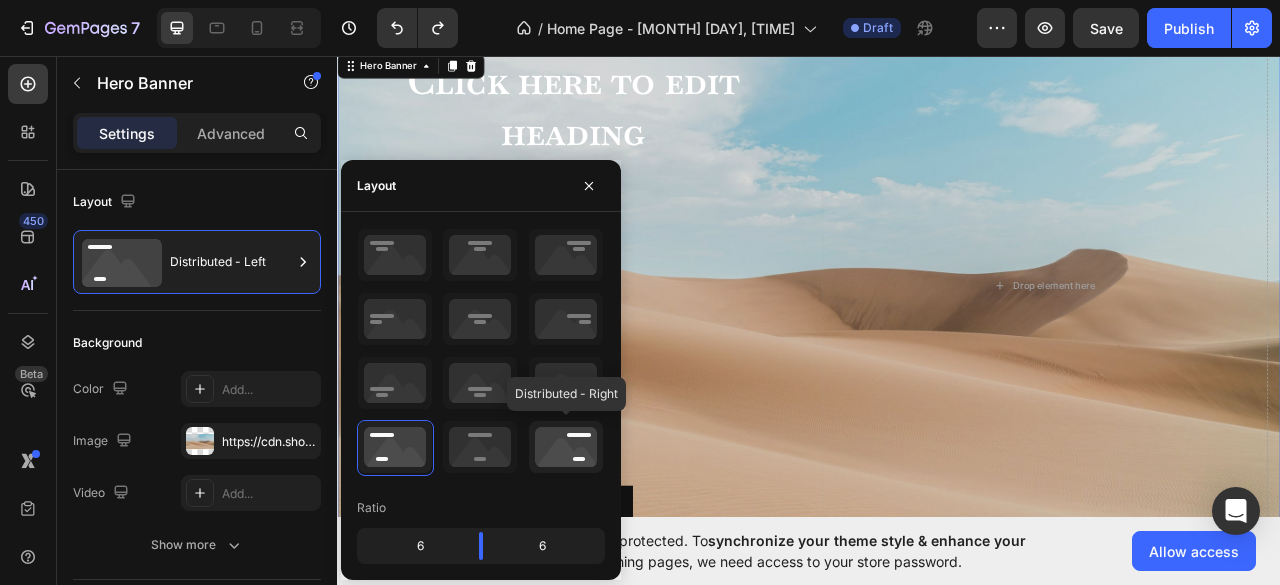 click 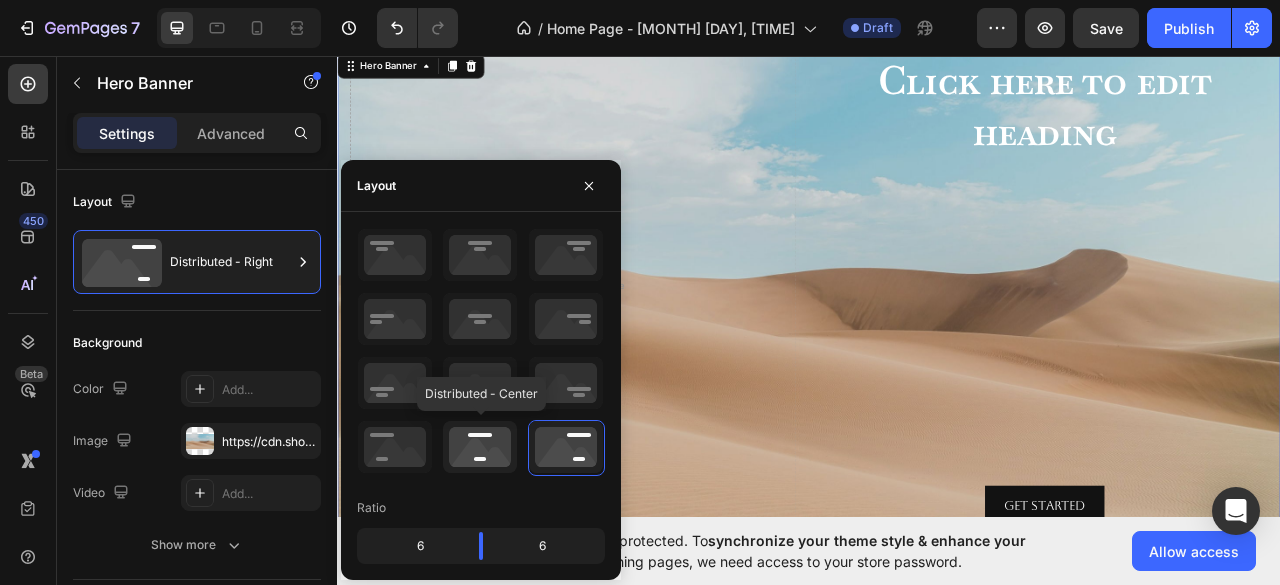 click 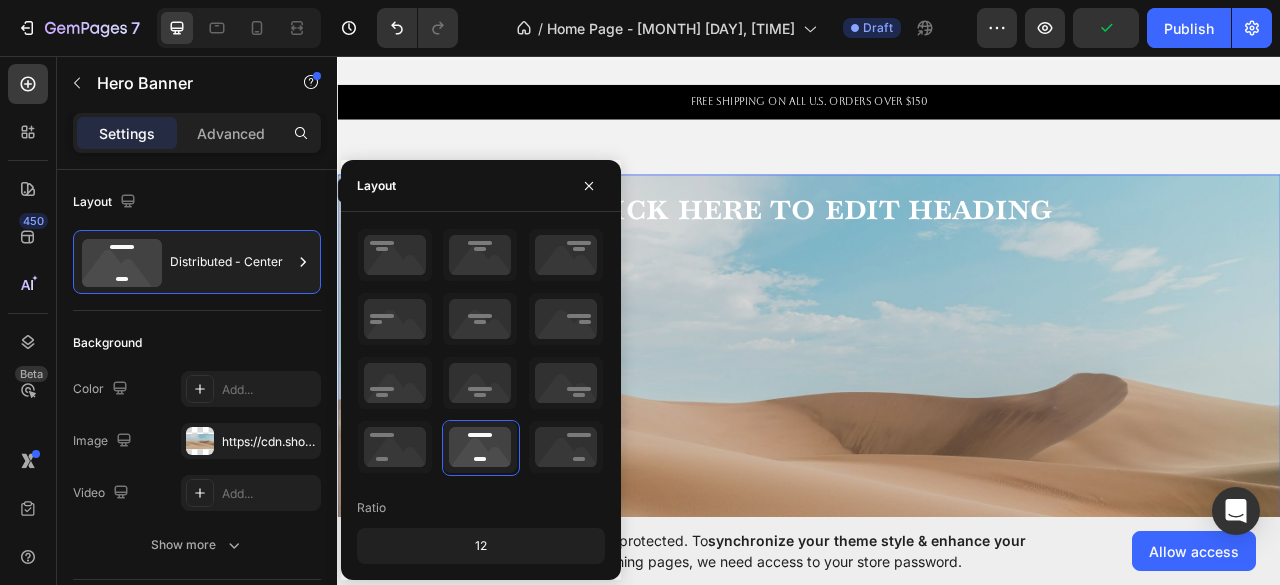 scroll, scrollTop: 771, scrollLeft: 0, axis: vertical 